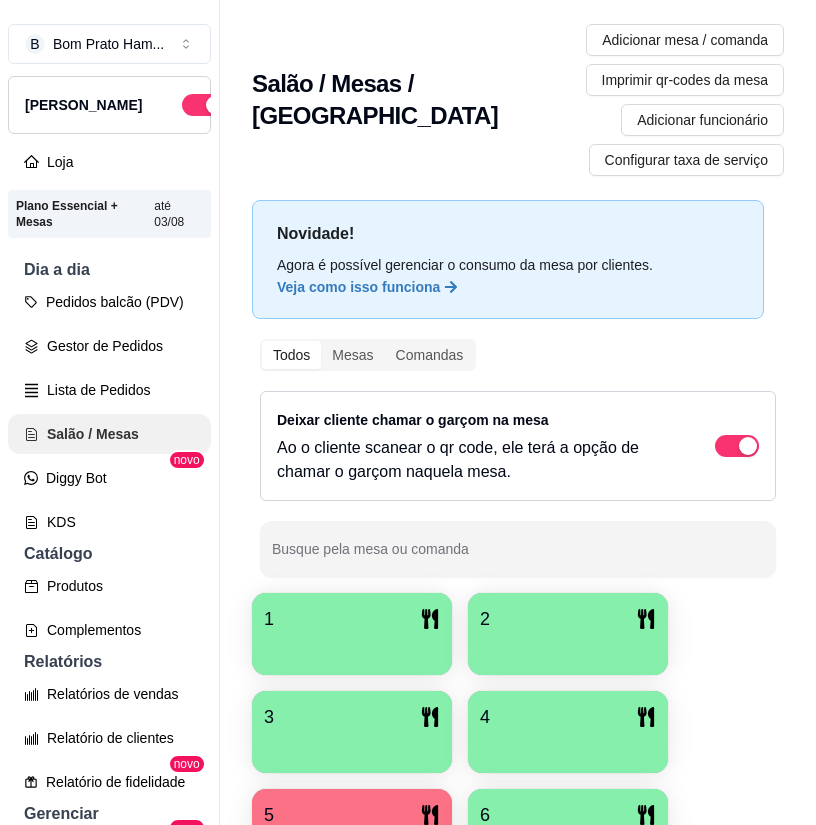 scroll, scrollTop: 0, scrollLeft: 0, axis: both 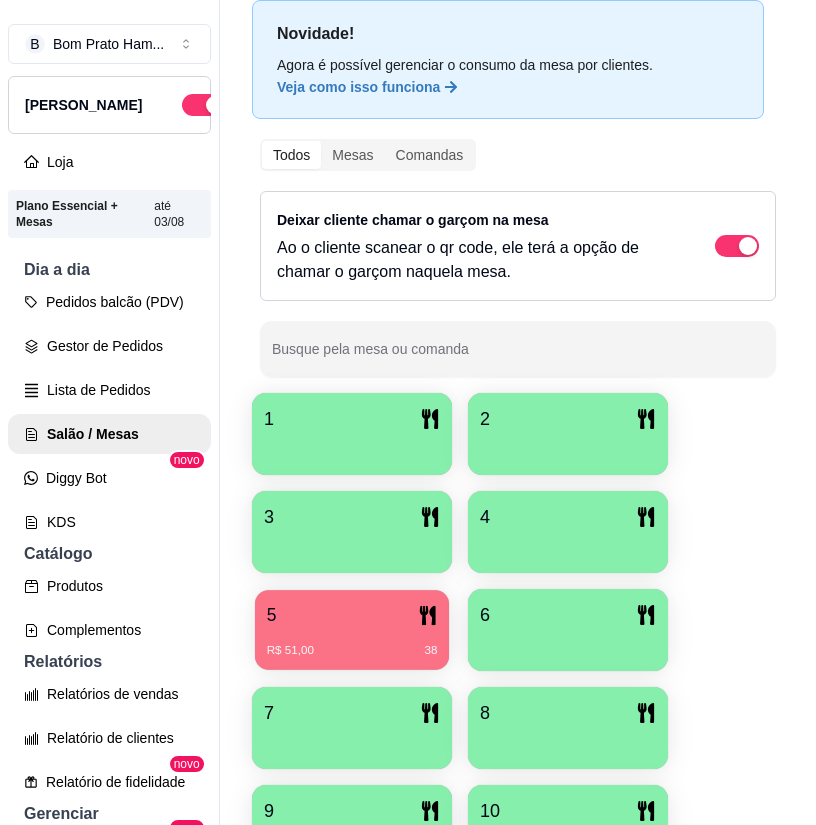 click on "R$ 51,00 38" at bounding box center [352, 643] 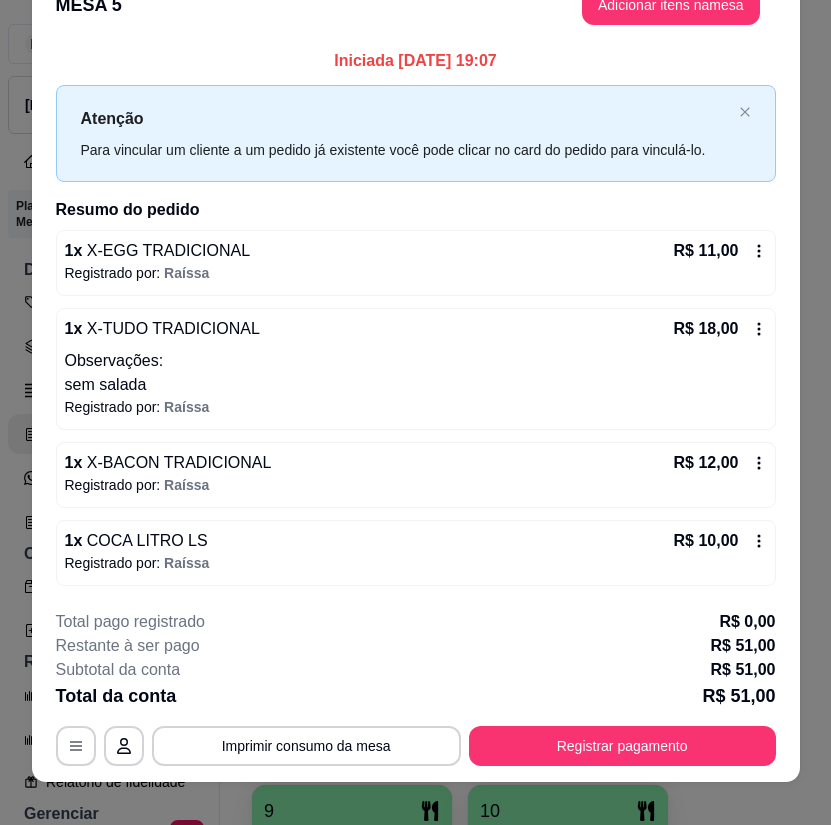scroll, scrollTop: 58, scrollLeft: 0, axis: vertical 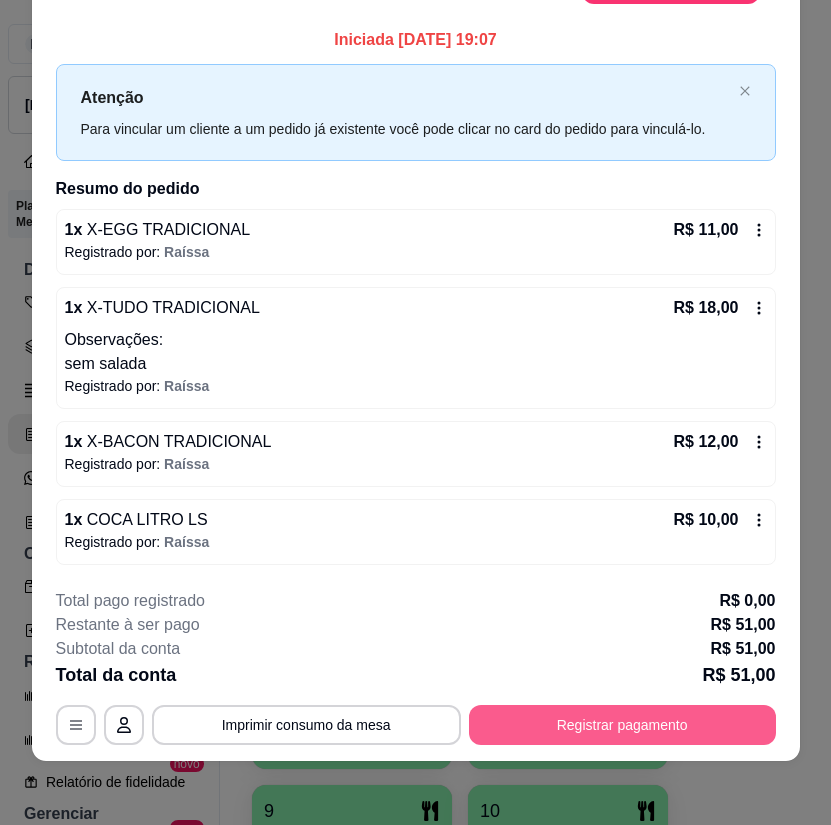 click on "Registrar pagamento" at bounding box center (622, 725) 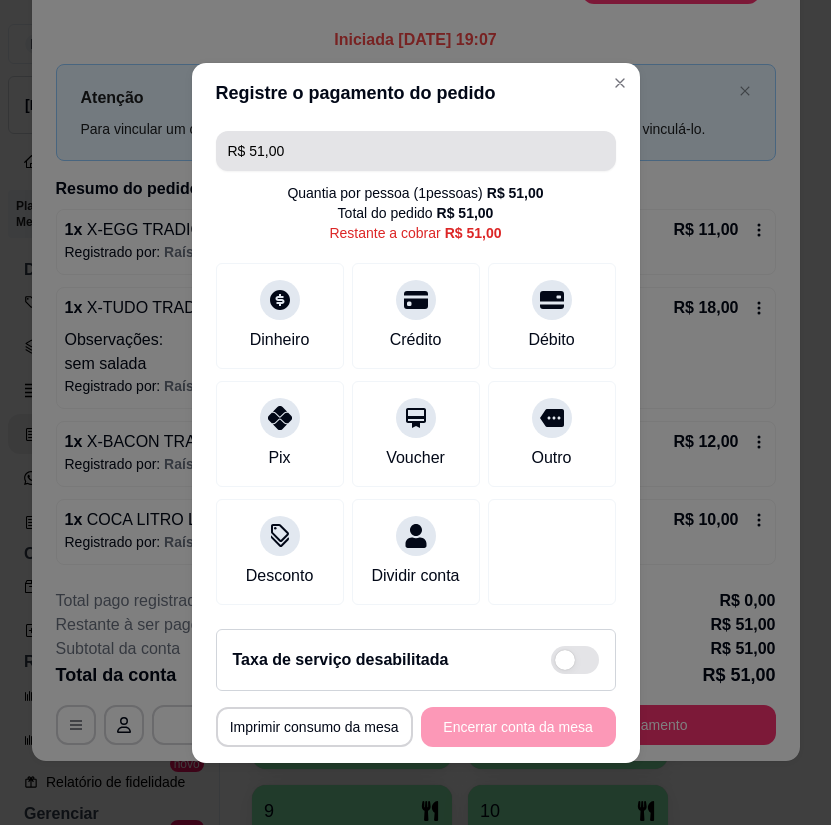 click on "R$ 51,00" at bounding box center [416, 151] 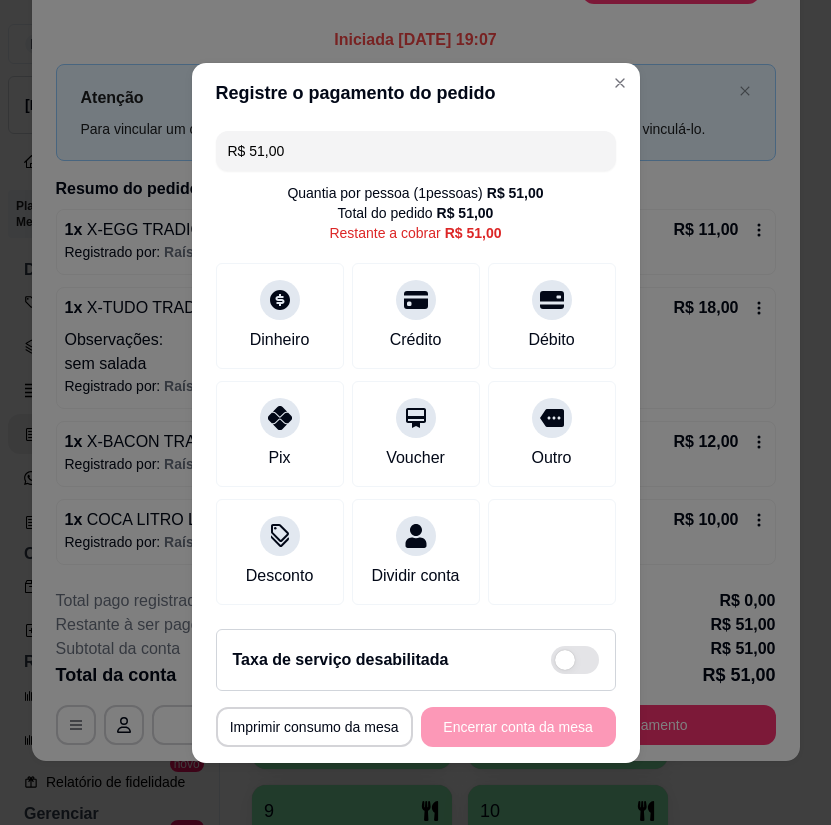 click on "R$ 51,00" at bounding box center [416, 151] 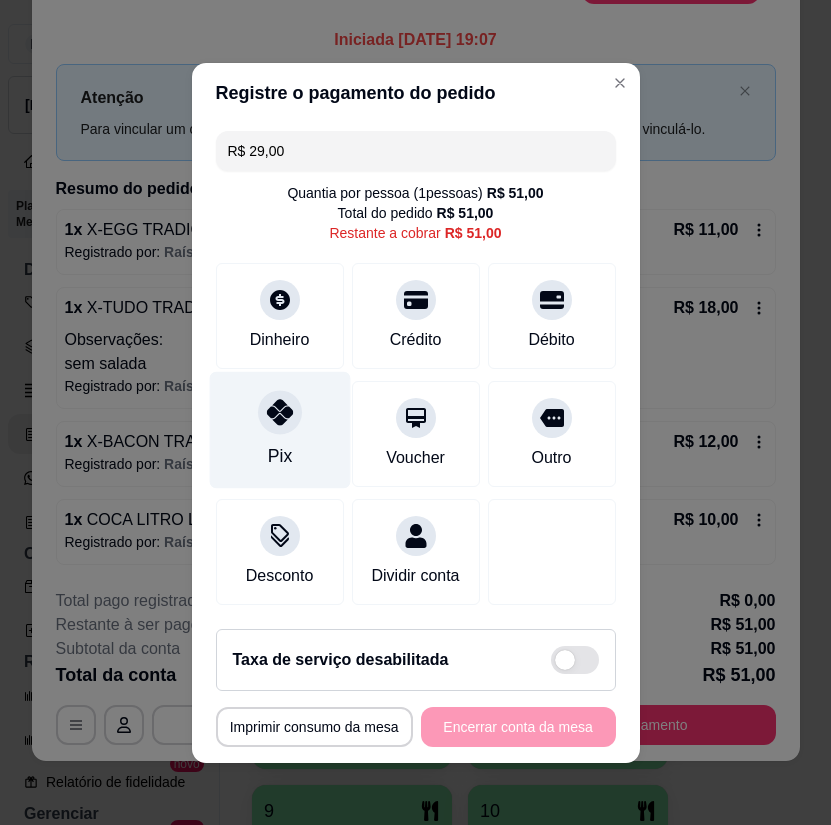 click 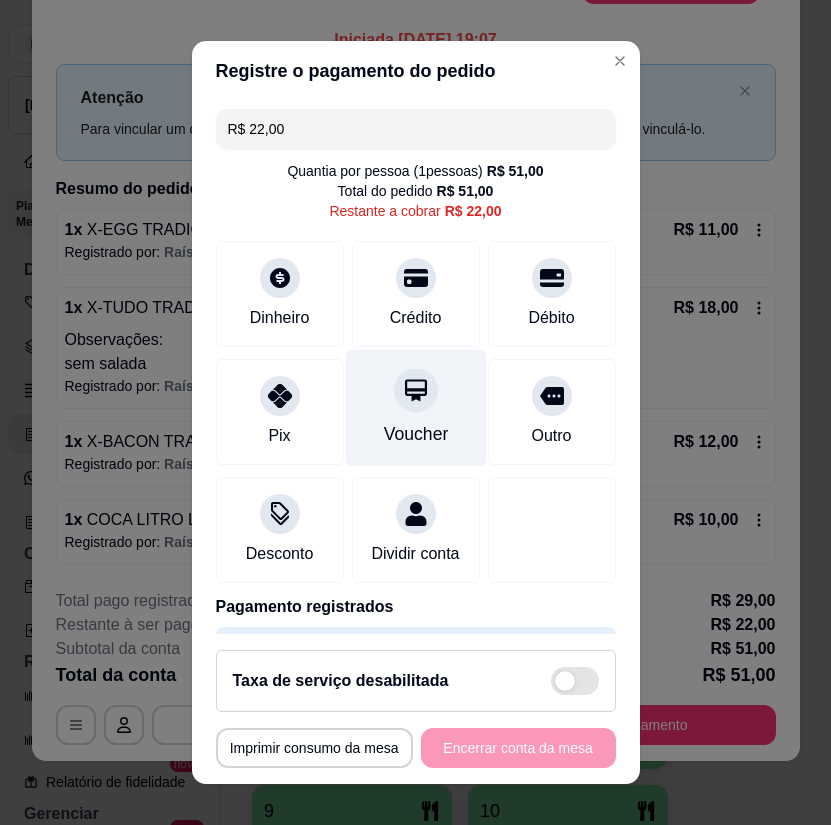 scroll, scrollTop: 85, scrollLeft: 0, axis: vertical 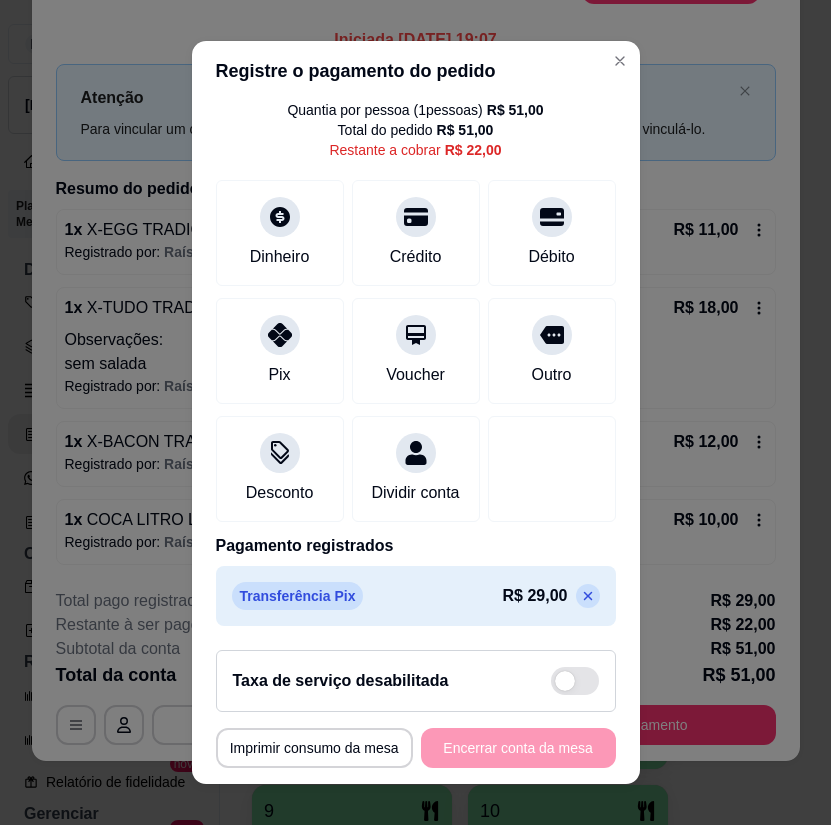 click 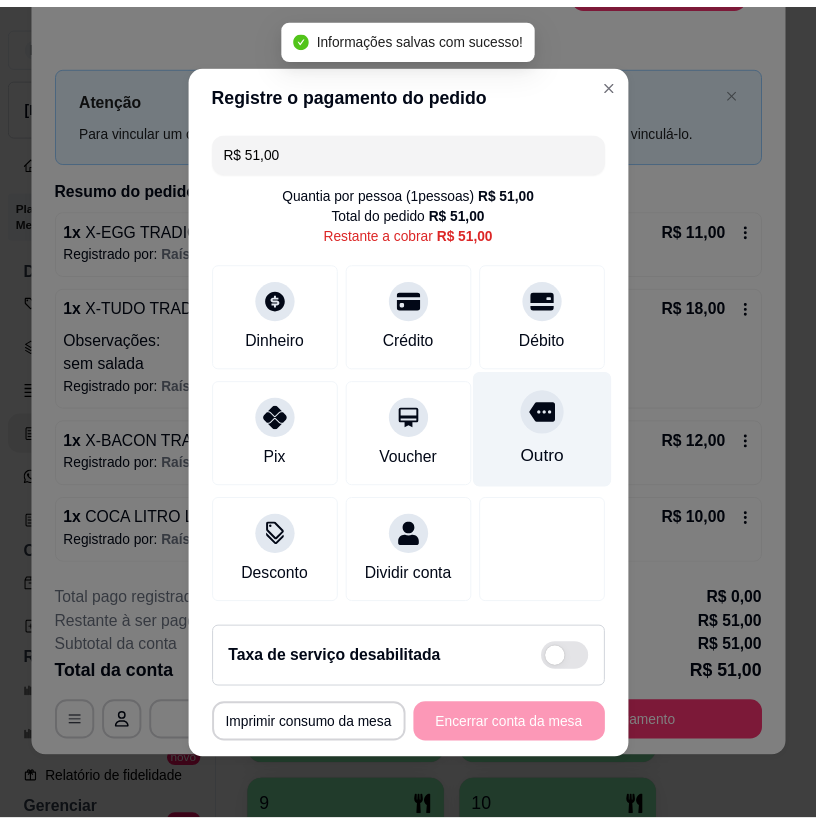 scroll, scrollTop: 0, scrollLeft: 0, axis: both 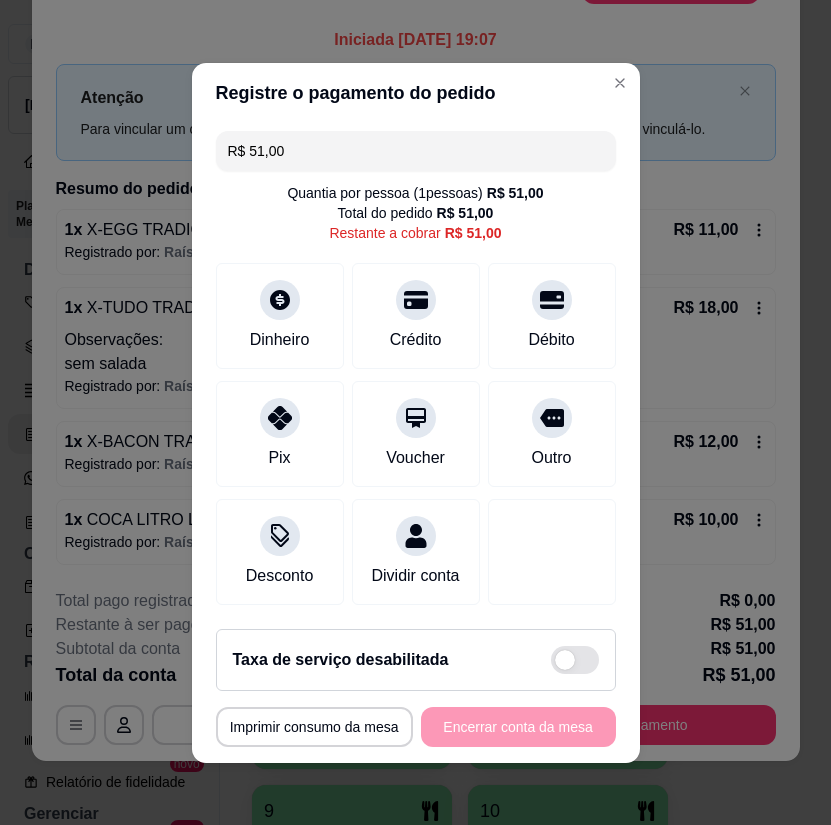 drag, startPoint x: 297, startPoint y: 141, endPoint x: 36, endPoint y: 134, distance: 261.09384 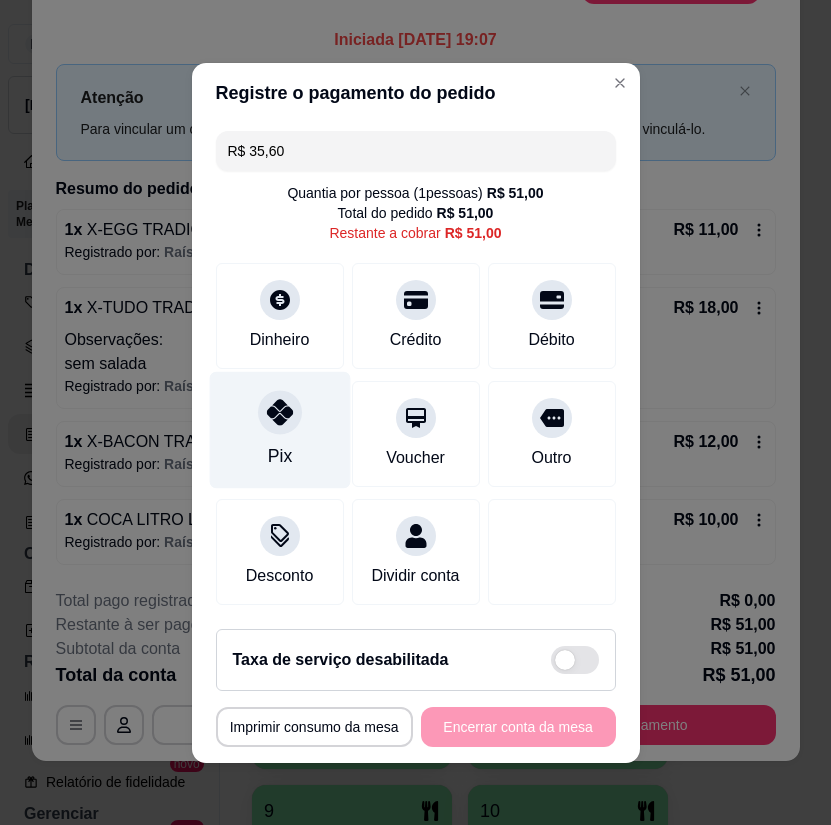 drag, startPoint x: 276, startPoint y: 429, endPoint x: 265, endPoint y: 420, distance: 14.21267 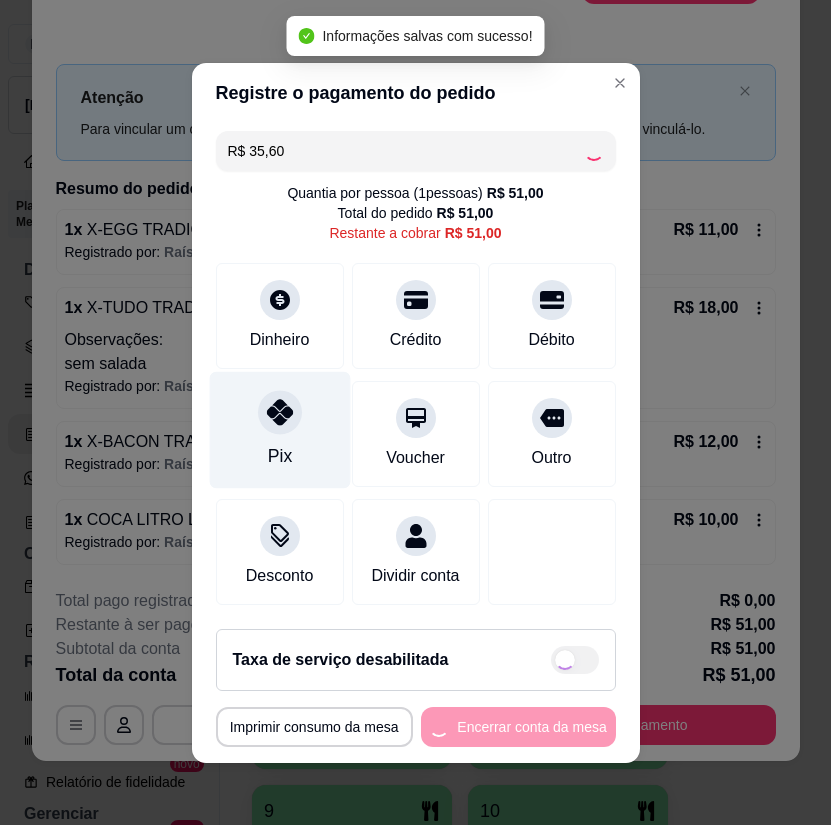 type on "R$ 15,40" 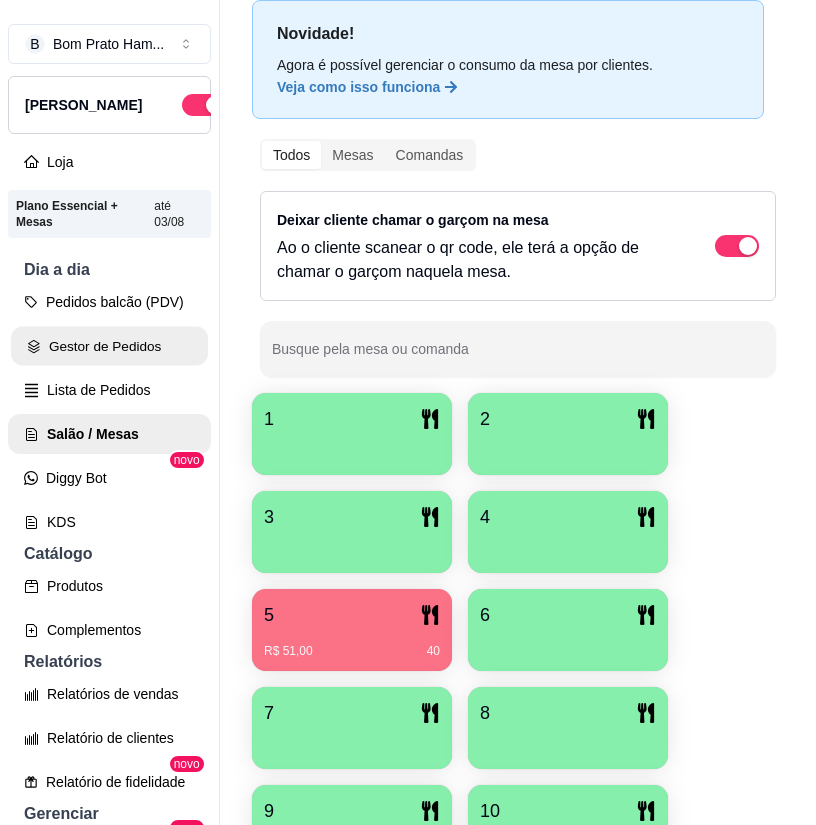 click on "Gestor de Pedidos" at bounding box center (109, 346) 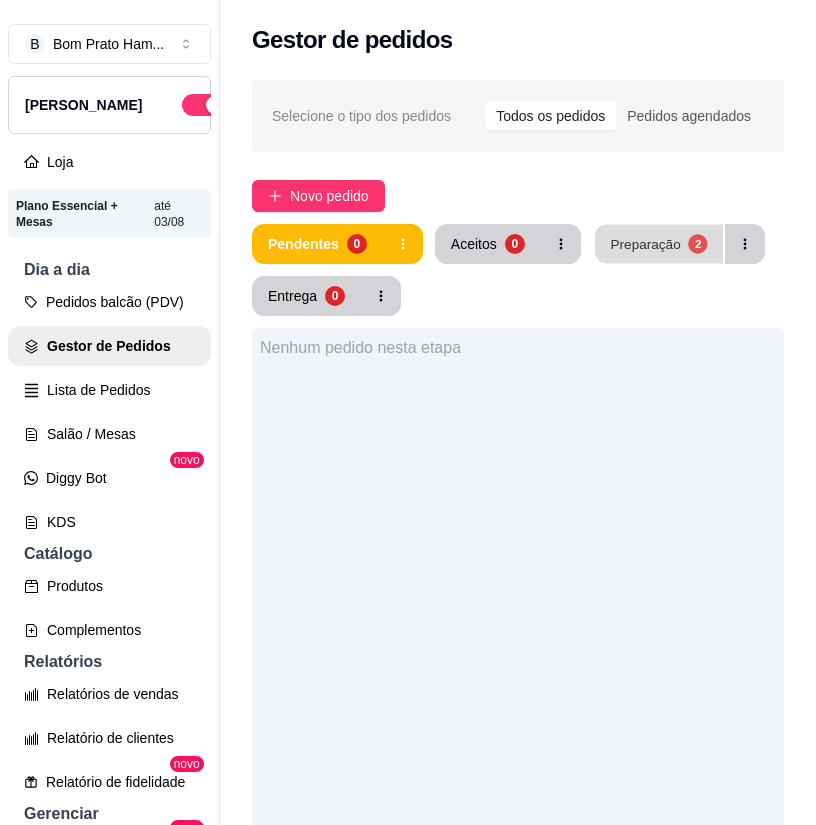 click on "Preparação 2" at bounding box center [659, 244] 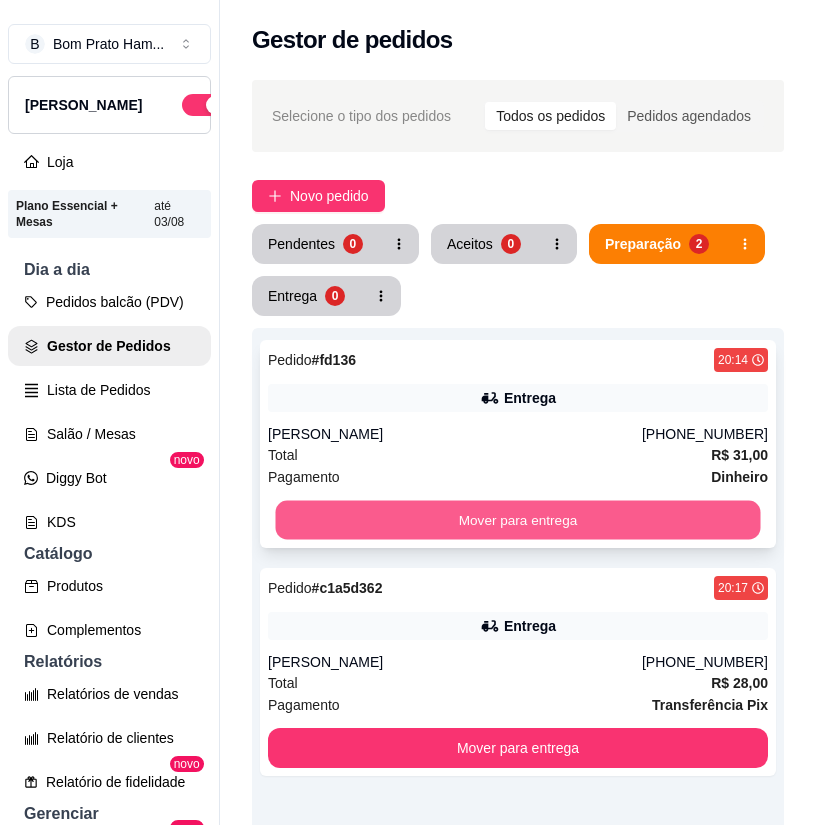 click on "Mover para entrega" at bounding box center (518, 520) 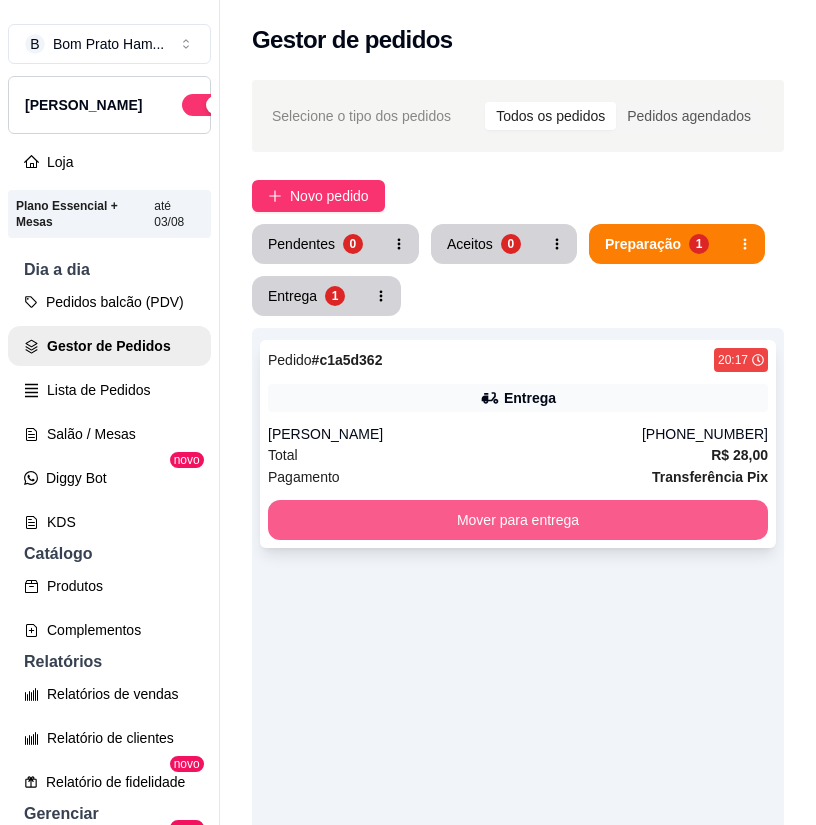 click on "Mover para entrega" at bounding box center (518, 520) 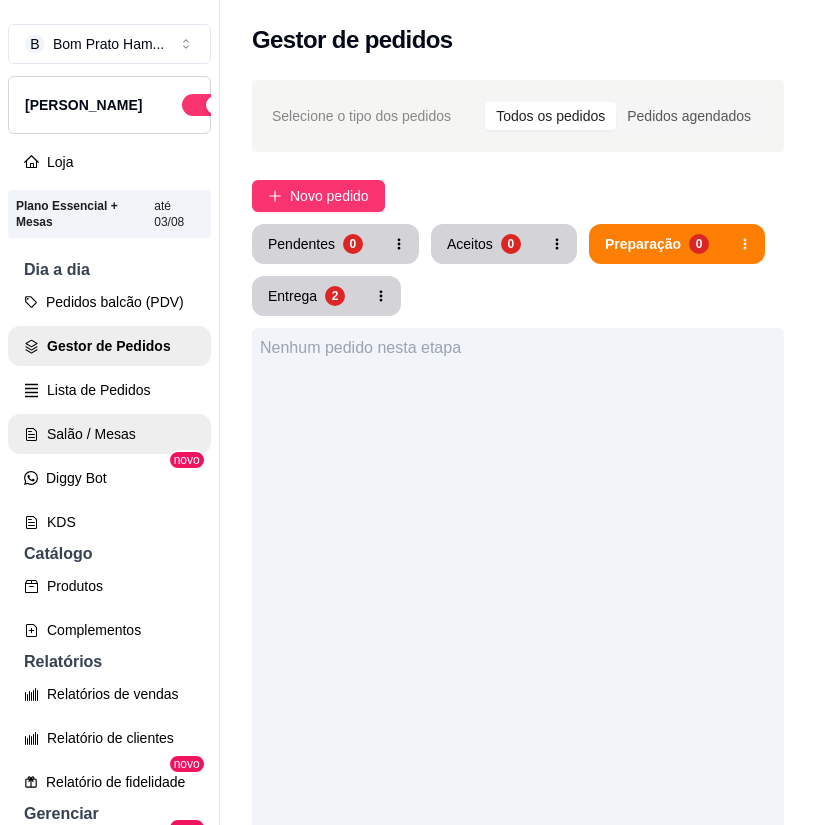 click on "Salão / Mesas" at bounding box center [109, 434] 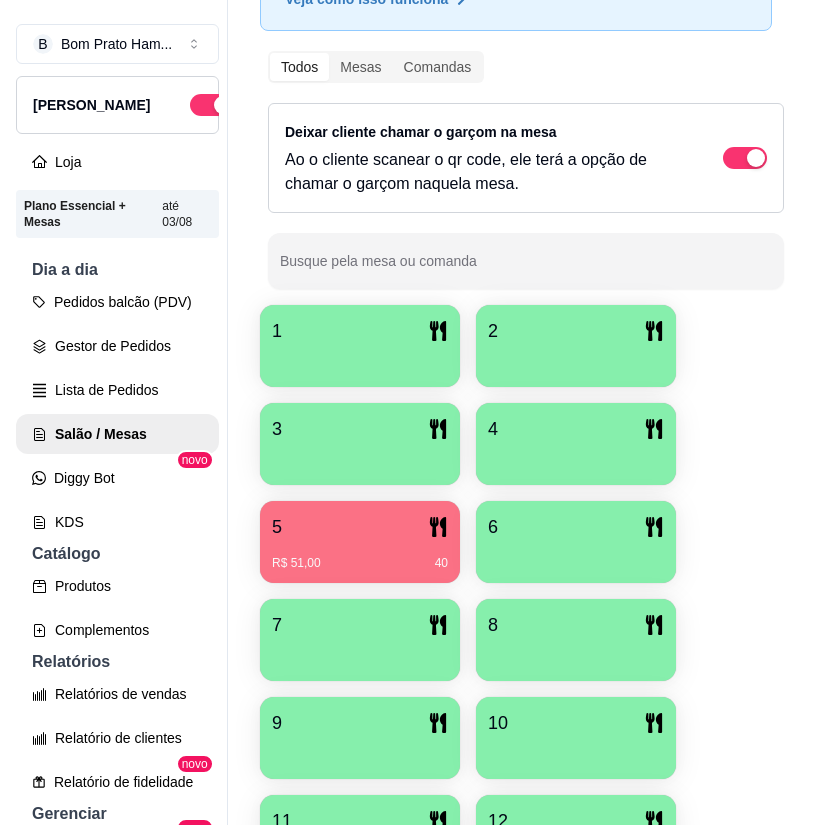 scroll, scrollTop: 300, scrollLeft: 0, axis: vertical 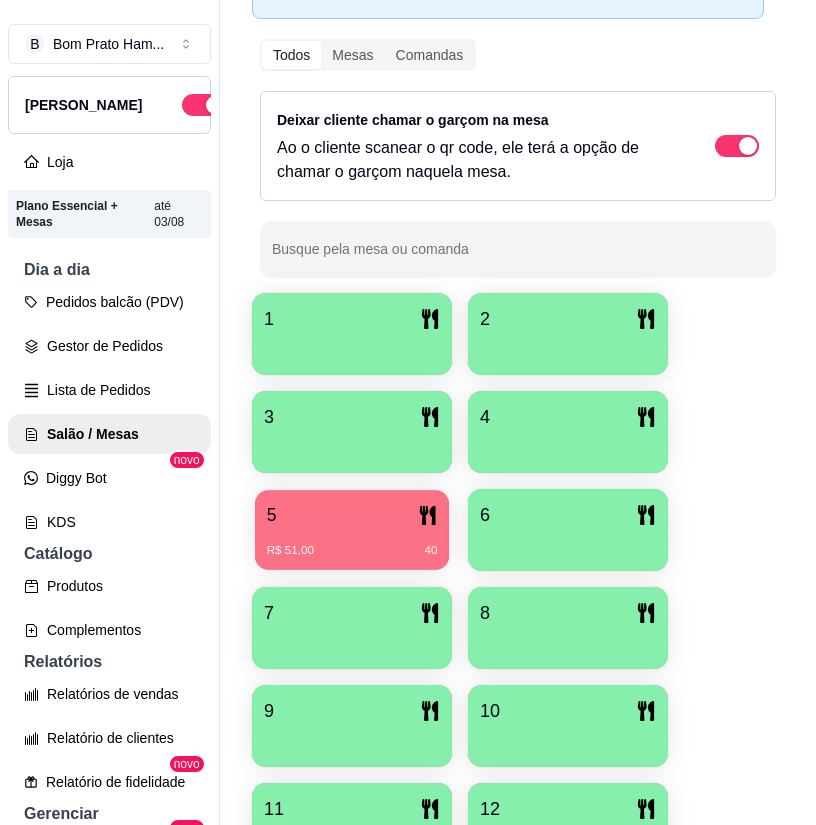 click on "5" at bounding box center (352, 515) 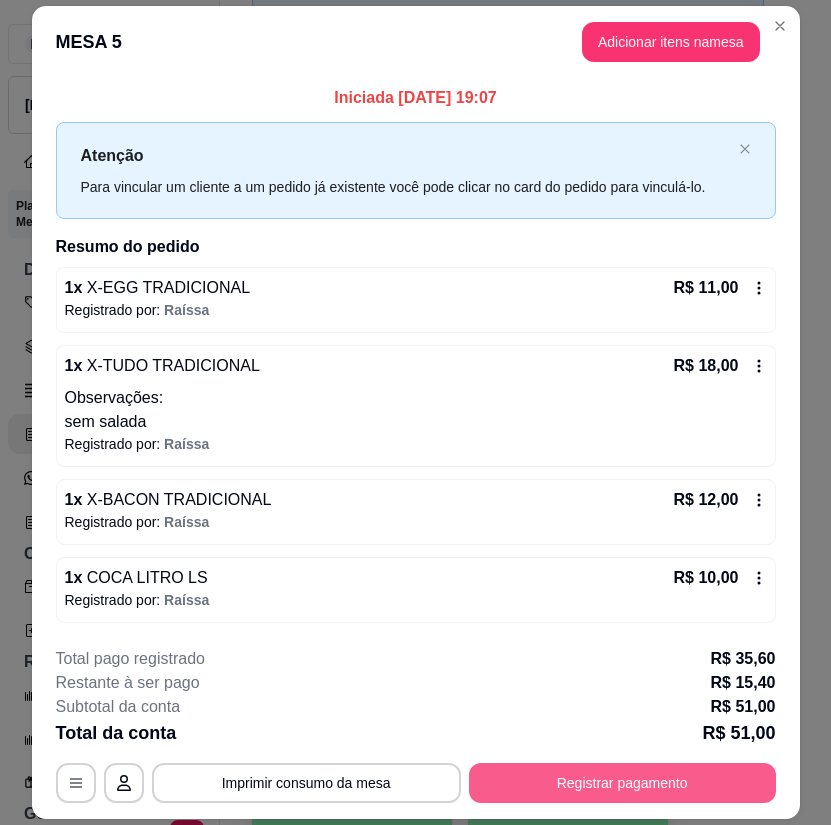 click on "Registrar pagamento" at bounding box center [622, 783] 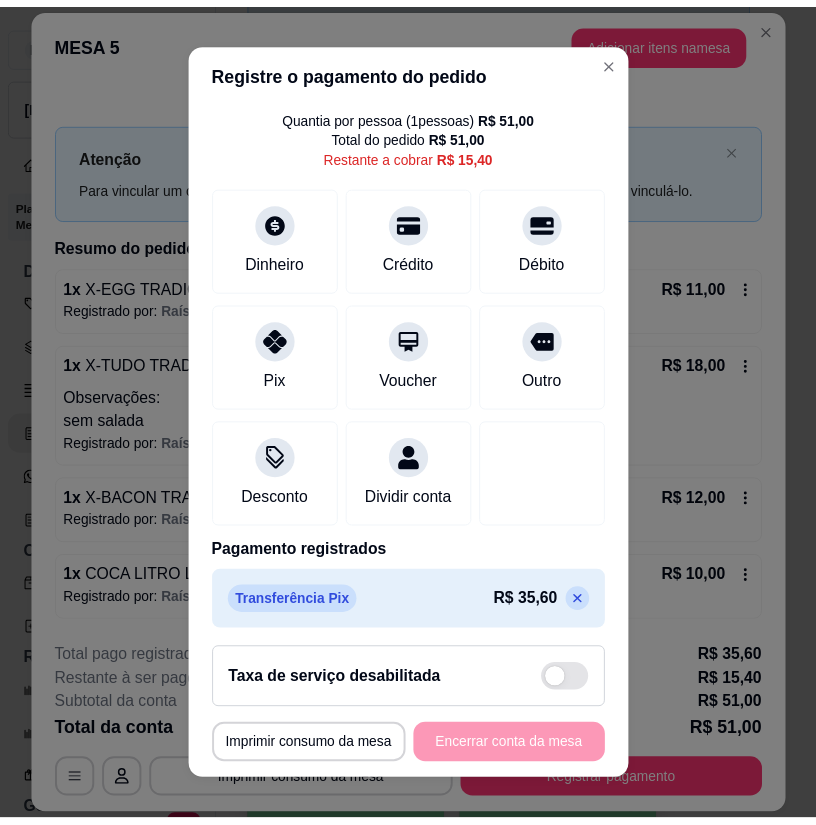 scroll, scrollTop: 85, scrollLeft: 0, axis: vertical 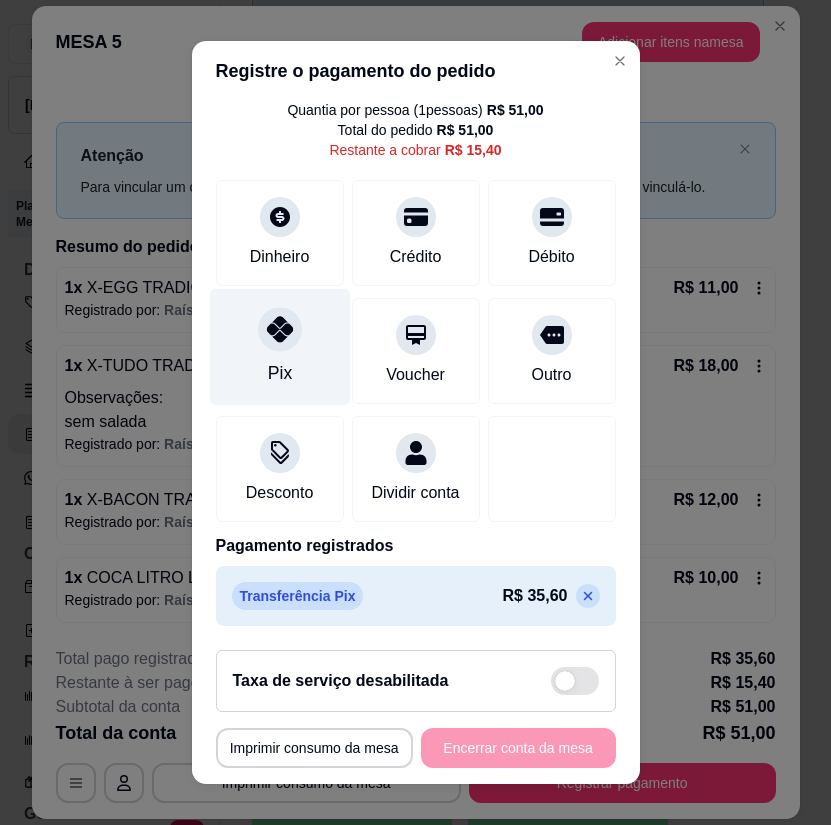 click on "Pix" at bounding box center (279, 347) 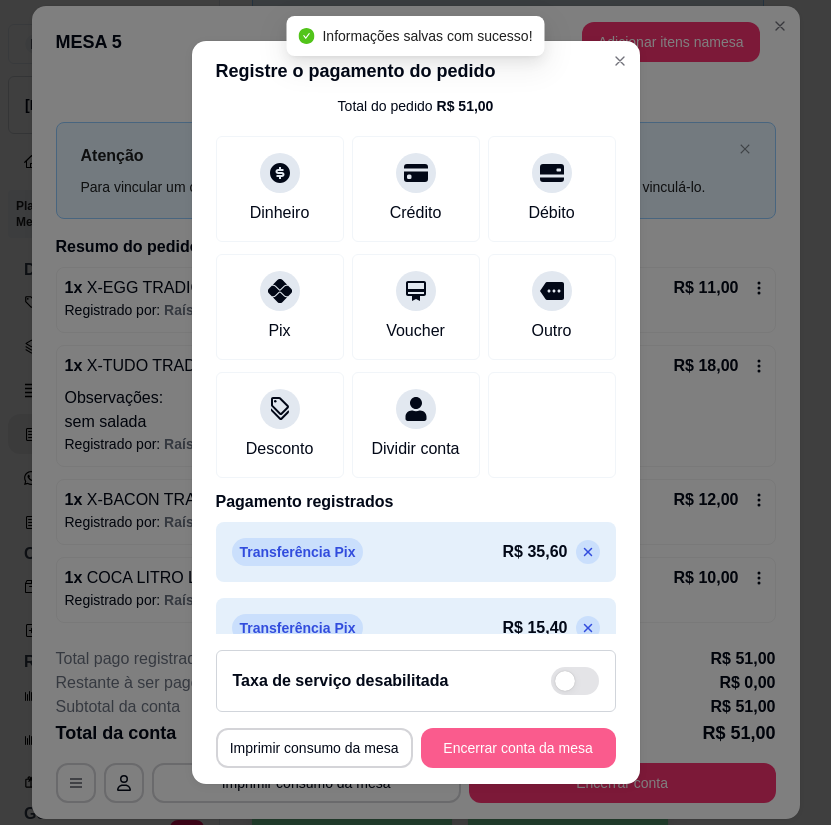 type on "R$ 0,00" 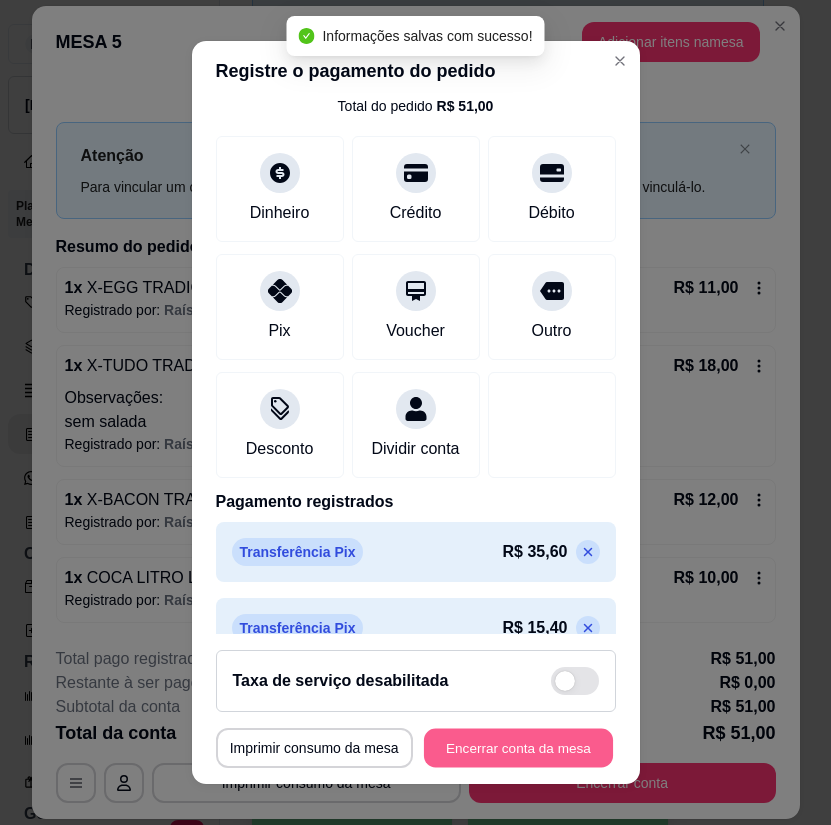 click on "Encerrar conta da mesa" at bounding box center (518, 747) 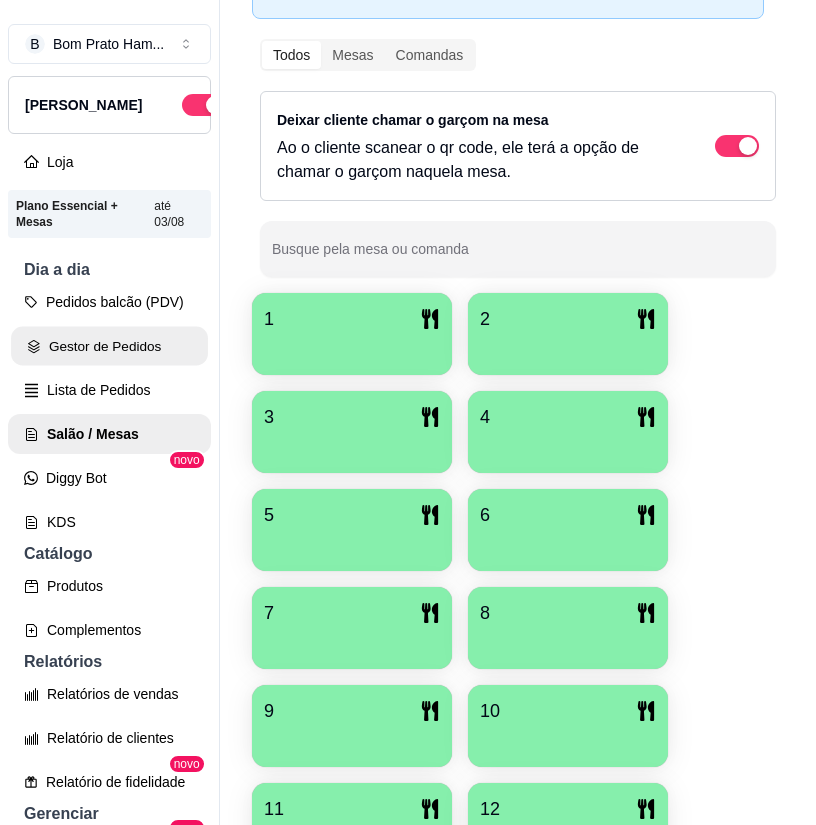 click on "Gestor de Pedidos" at bounding box center (109, 346) 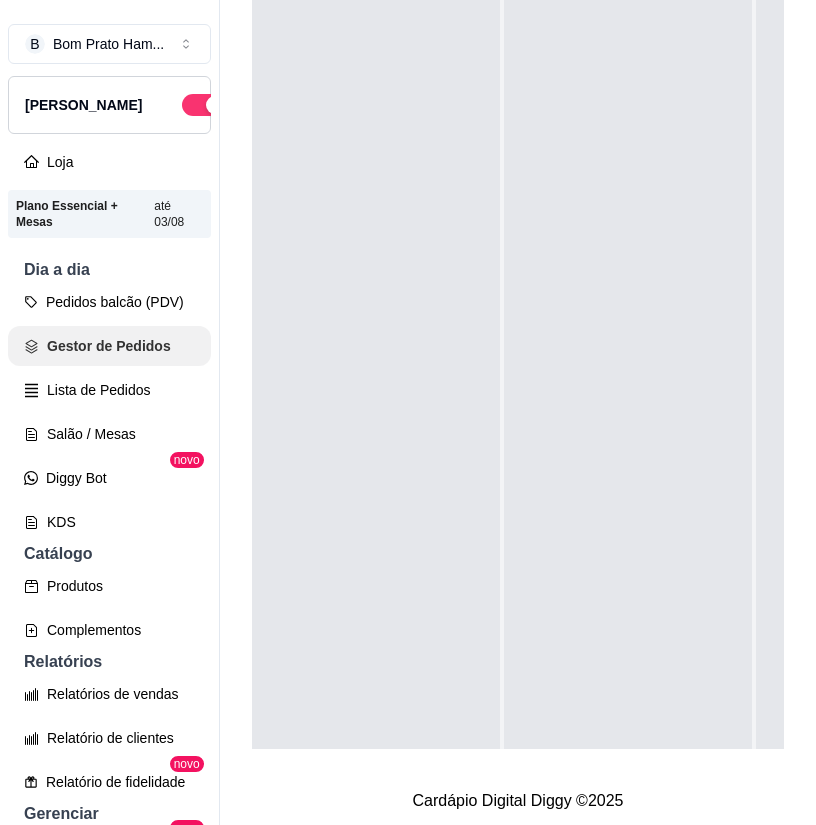 scroll, scrollTop: 0, scrollLeft: 0, axis: both 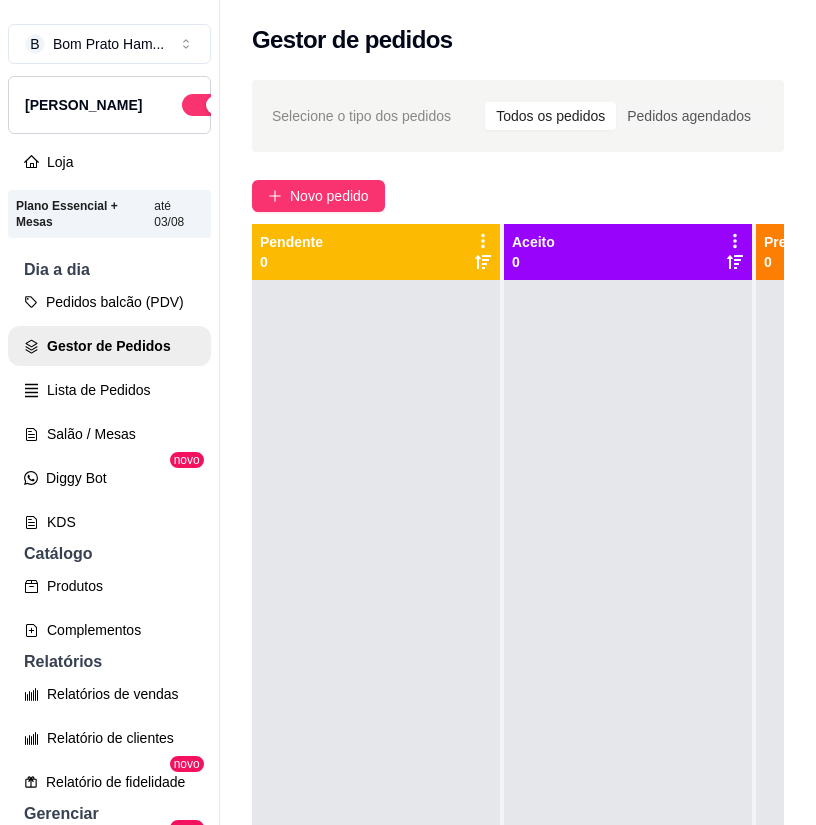 click at bounding box center (628, 692) 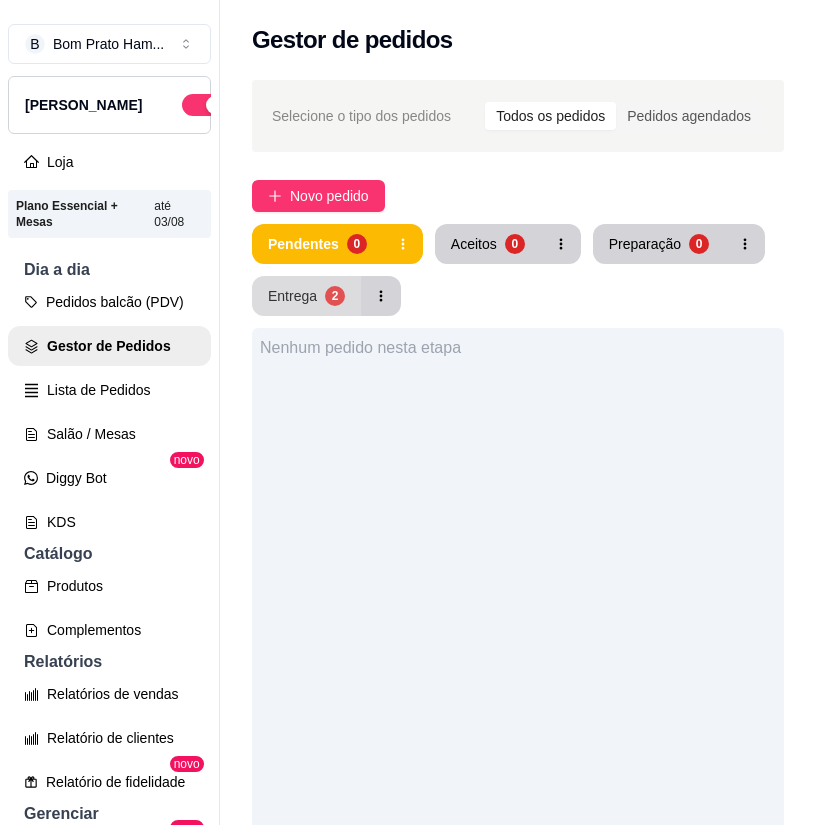 click on "Pendentes 0 Aceitos 0 Preparação 0 Entrega 2" at bounding box center (518, 270) 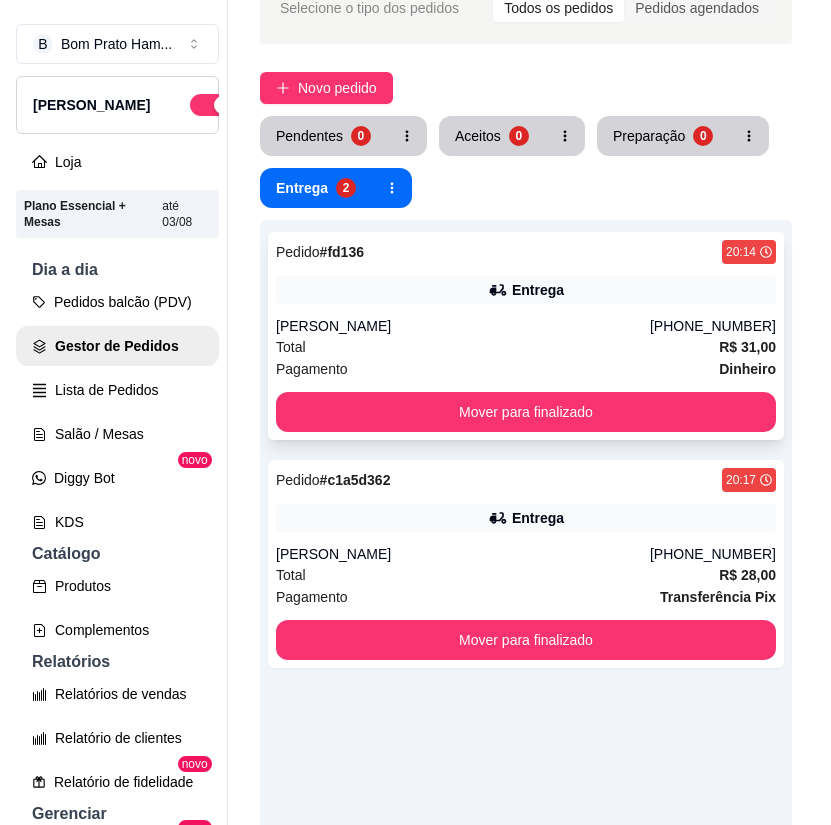 scroll, scrollTop: 0, scrollLeft: 0, axis: both 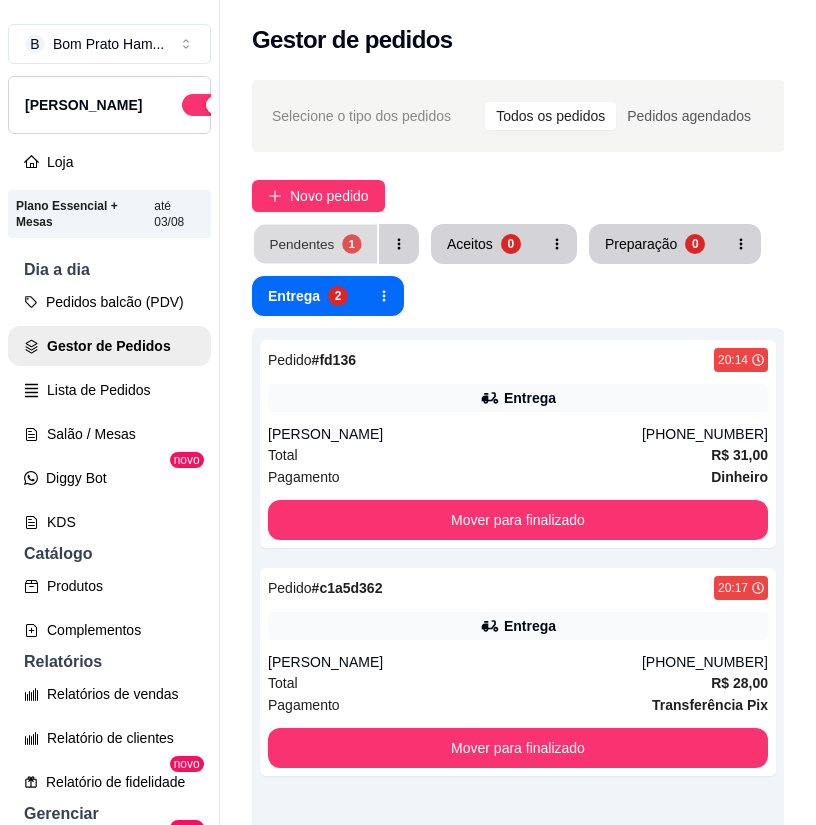 click on "Pendentes 1" at bounding box center [315, 244] 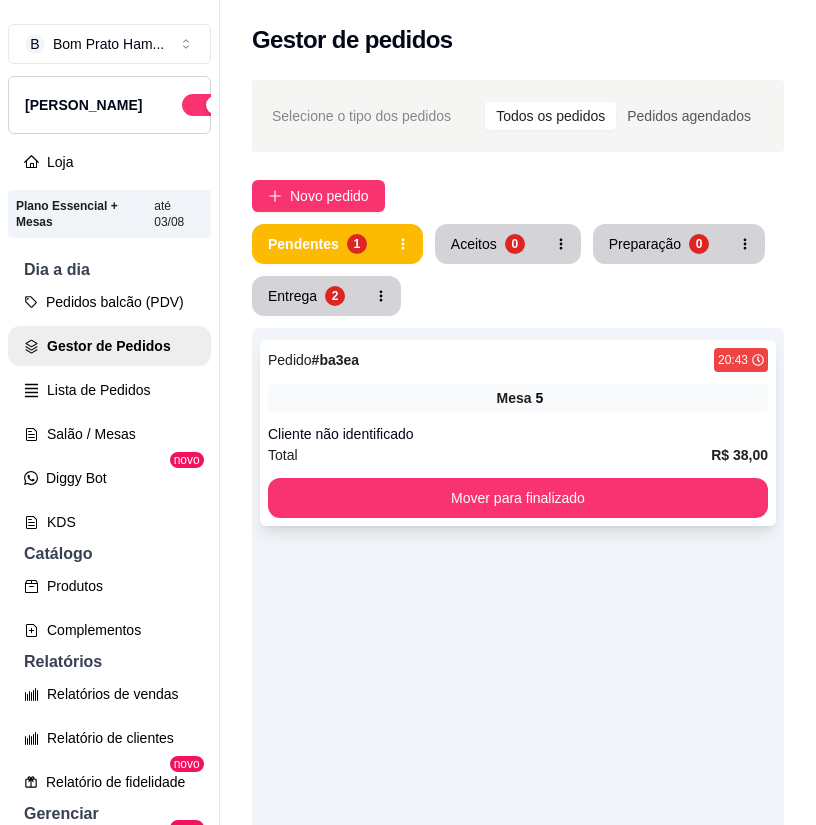 click on "Pedido  # ba3ea 20:43 Mesa 5 Cliente não identificado Total R$ 38,00 Mover para finalizado" at bounding box center [518, 433] 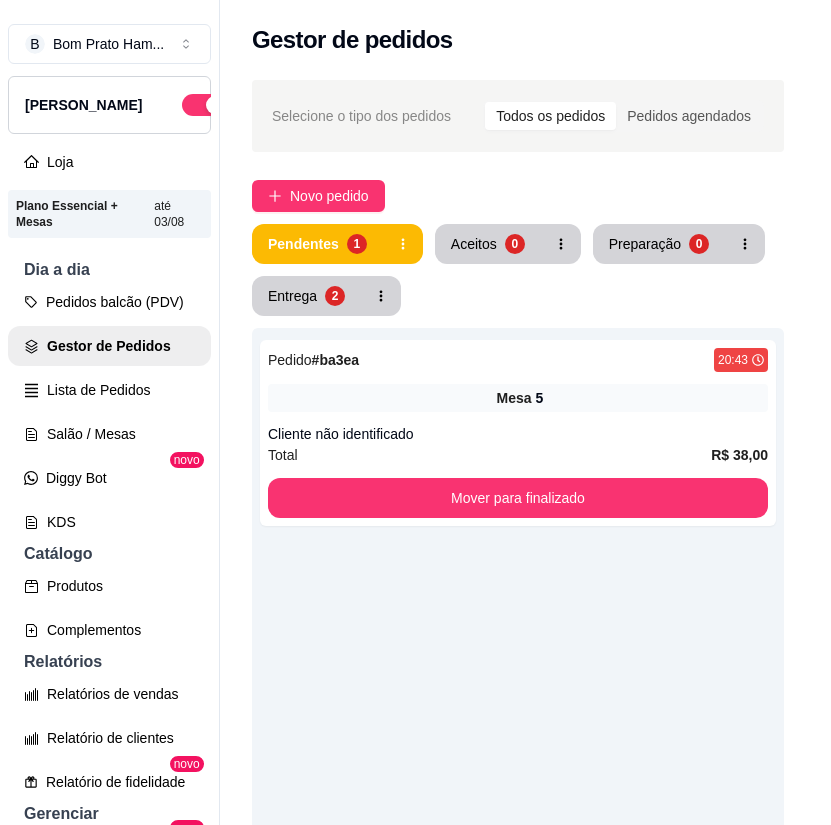 scroll, scrollTop: 128, scrollLeft: 0, axis: vertical 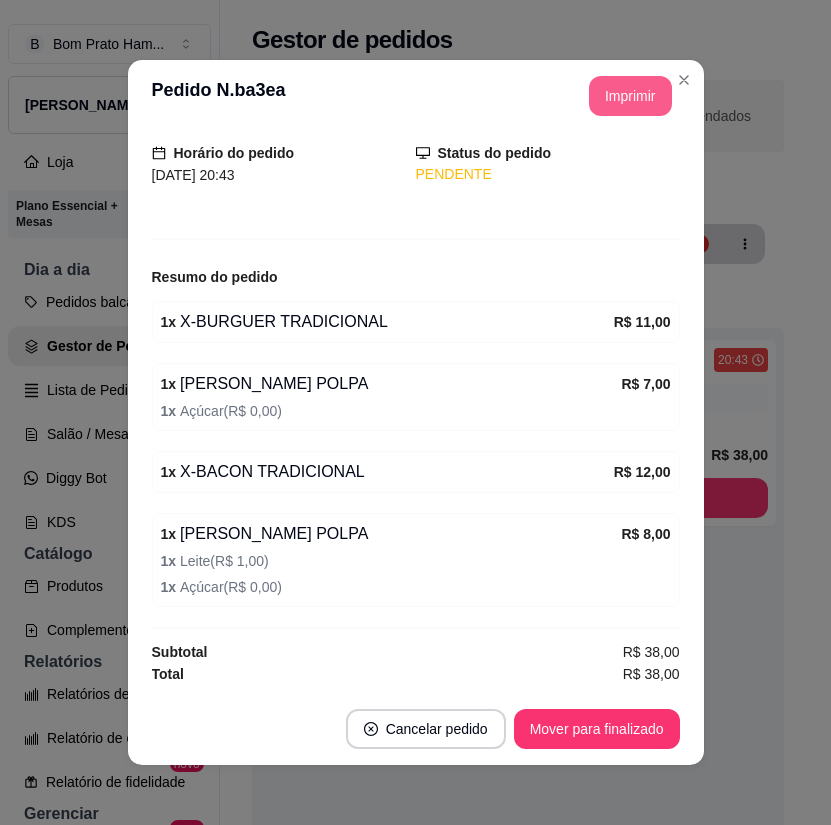 click on "Imprimir" at bounding box center (630, 96) 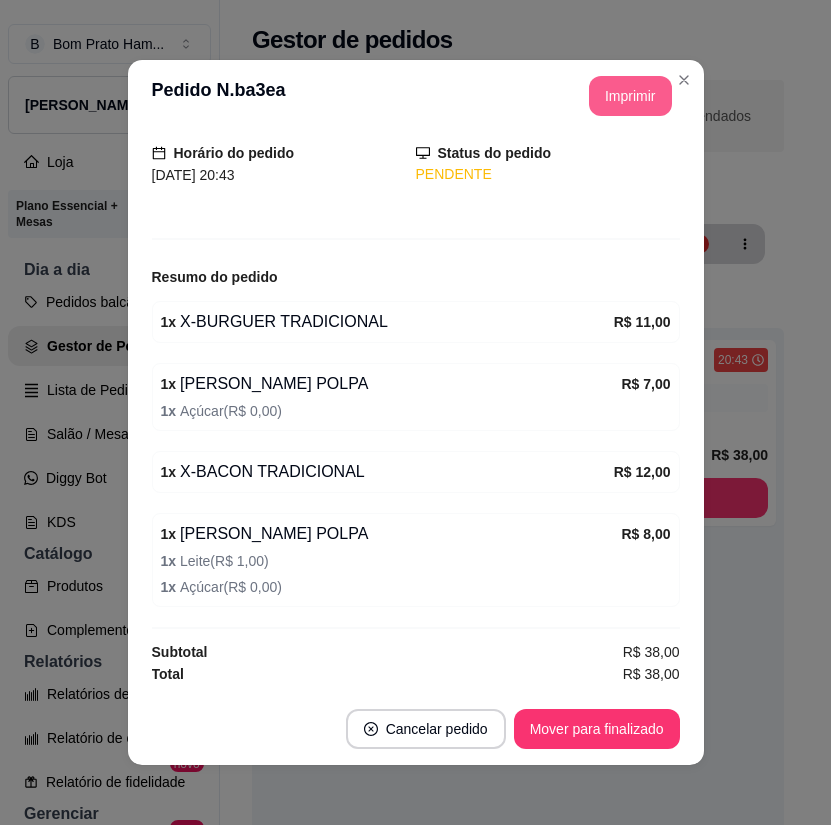 scroll, scrollTop: 0, scrollLeft: 0, axis: both 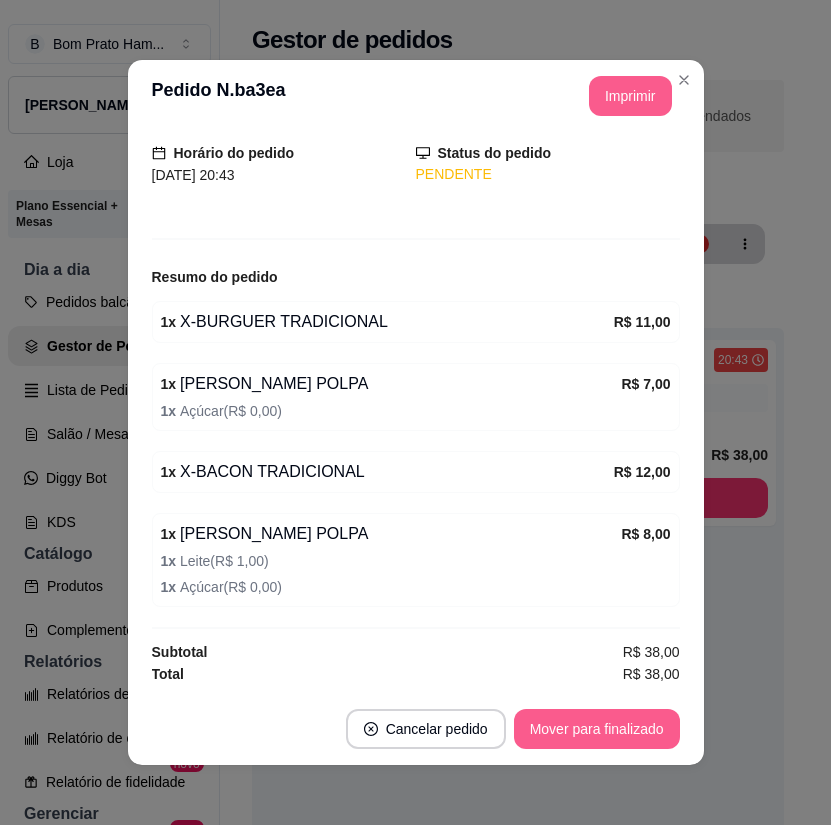 click on "Mover para finalizado" at bounding box center [597, 729] 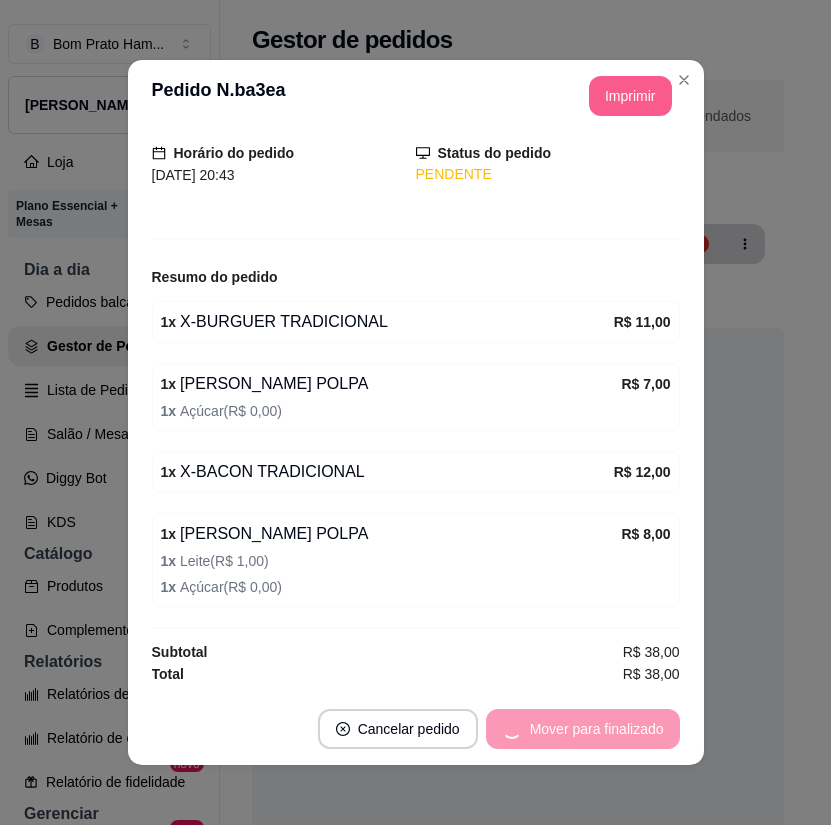 scroll, scrollTop: 62, scrollLeft: 0, axis: vertical 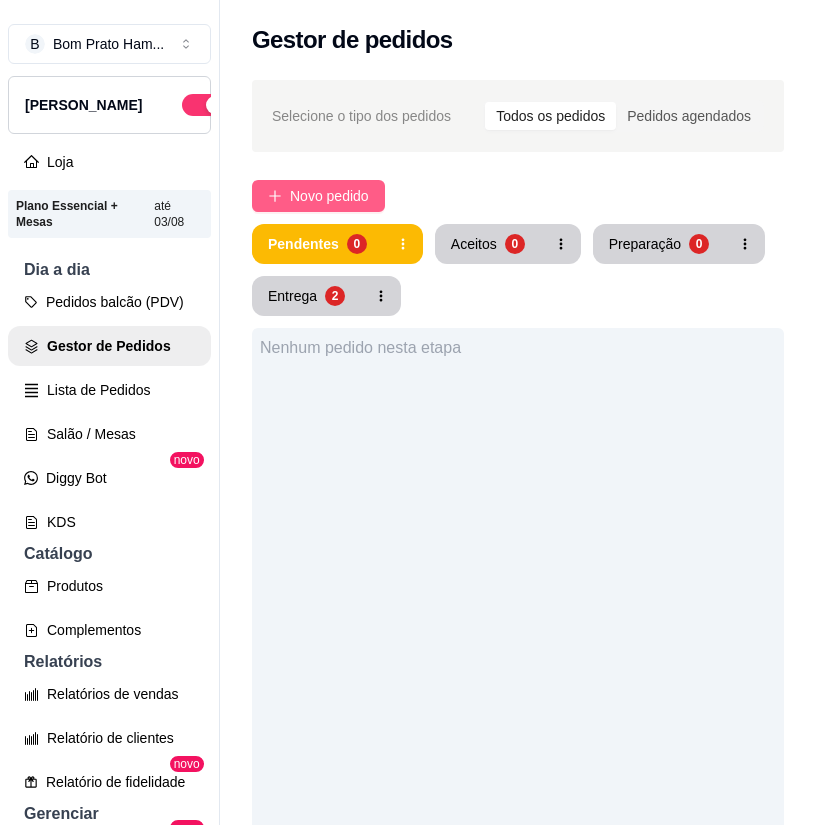 click on "Novo pedido" at bounding box center (329, 196) 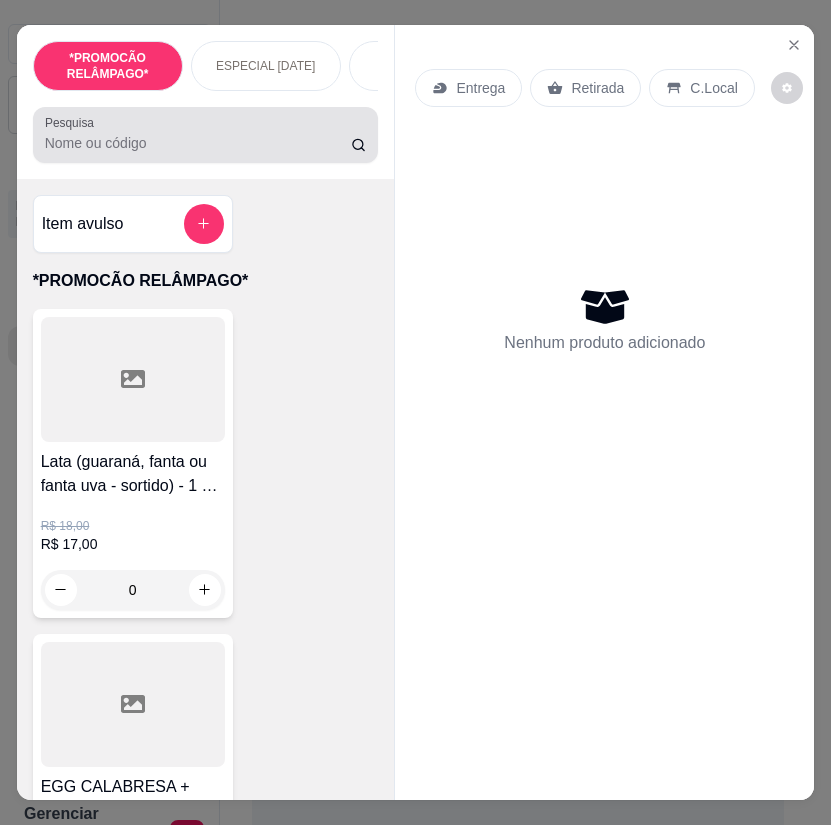 click on "Pesquisa" at bounding box center [198, 143] 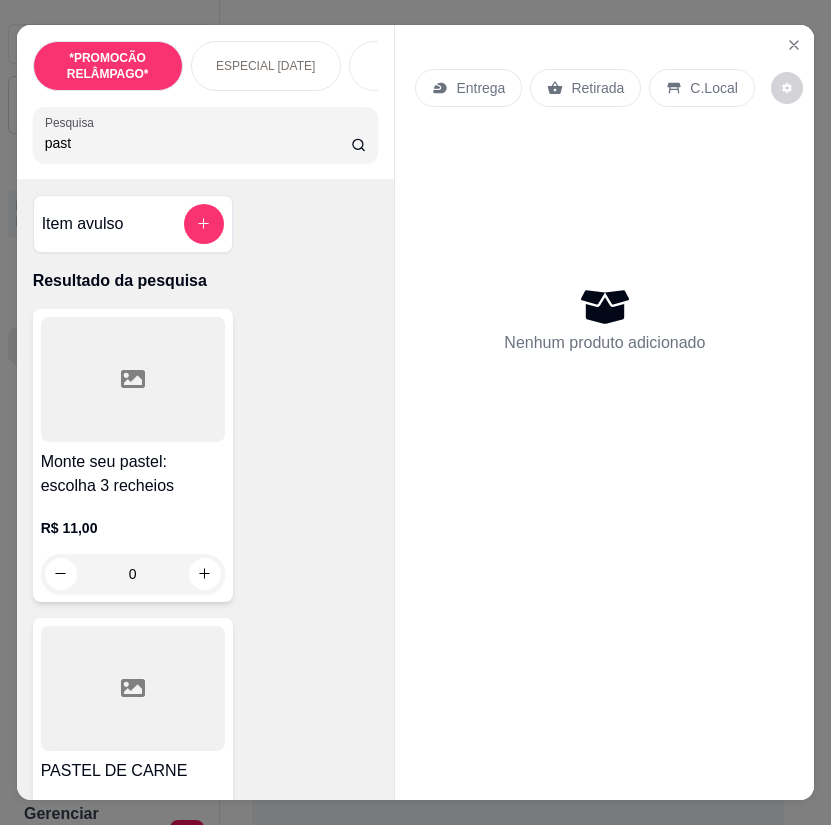 type on "past" 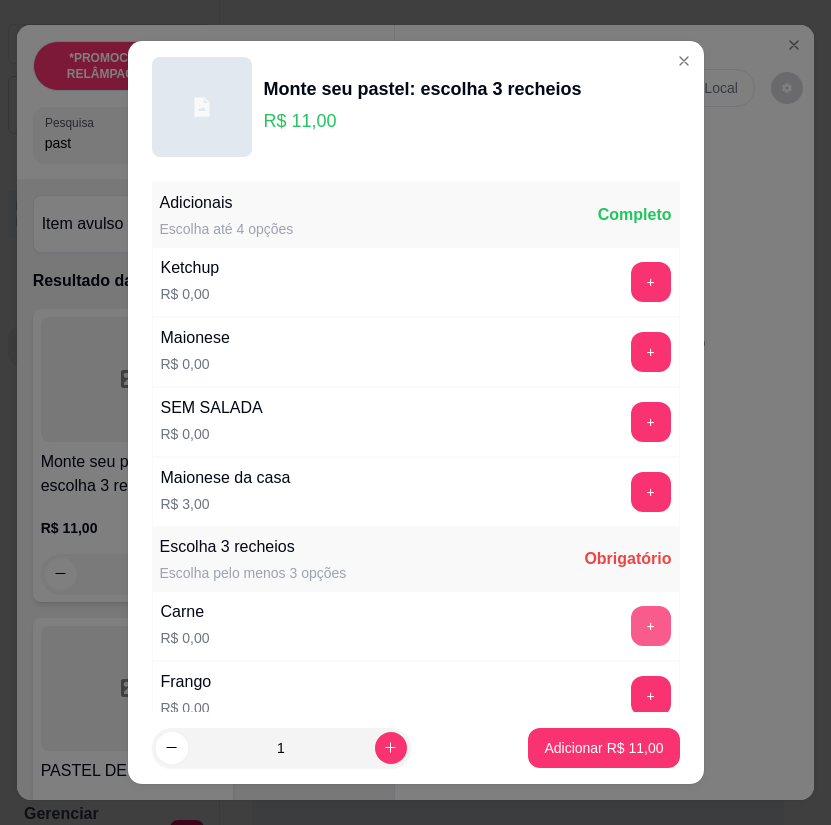 click on "+" at bounding box center [651, 626] 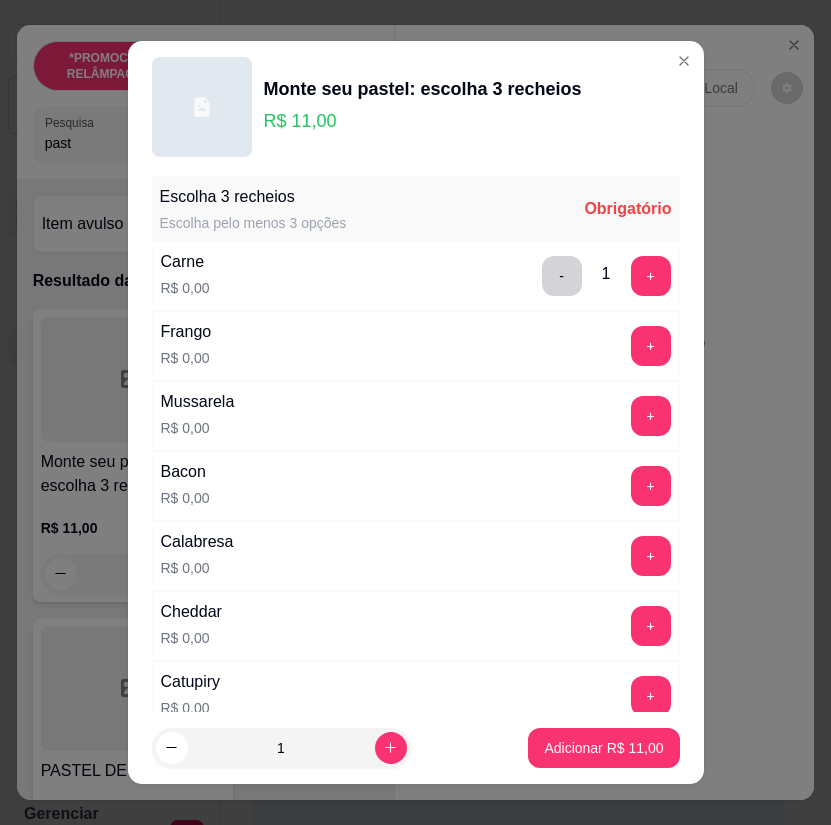 scroll, scrollTop: 400, scrollLeft: 0, axis: vertical 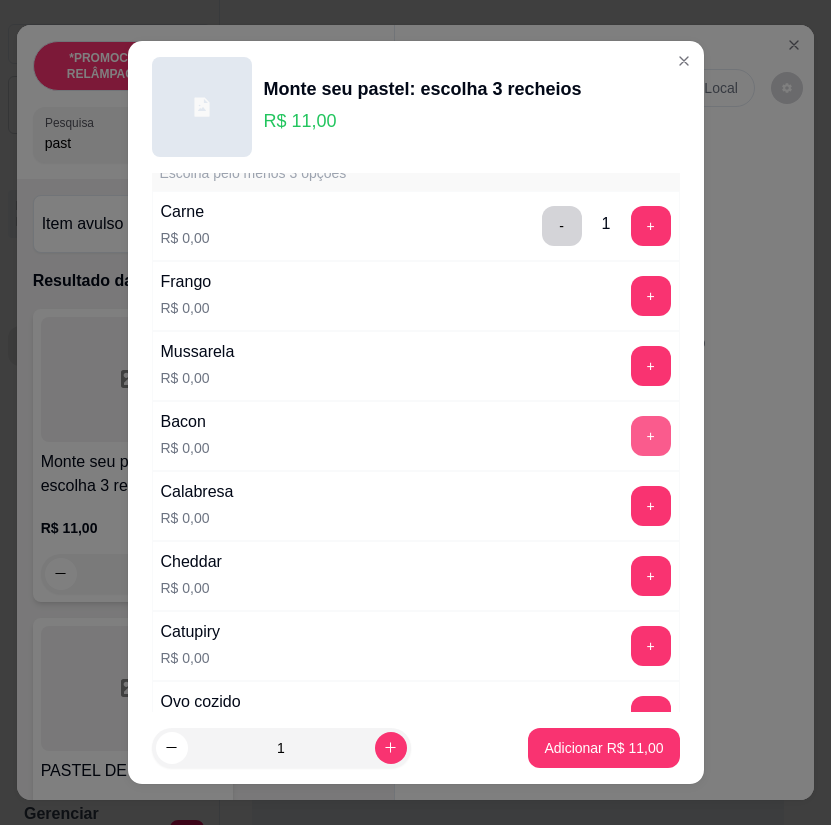 click on "+" at bounding box center (651, 436) 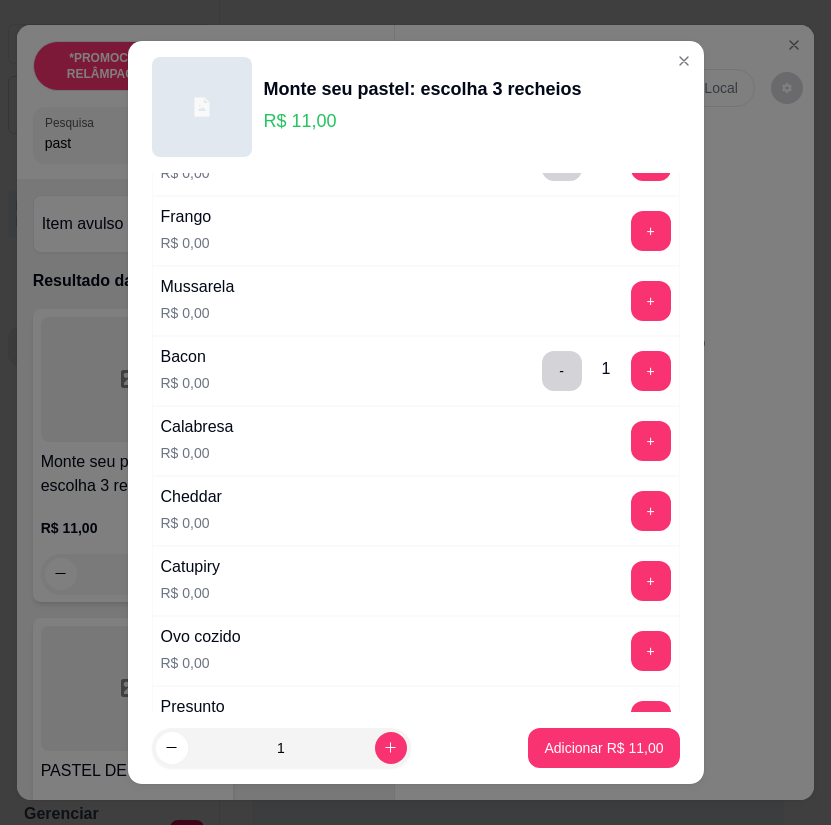 scroll, scrollTop: 500, scrollLeft: 0, axis: vertical 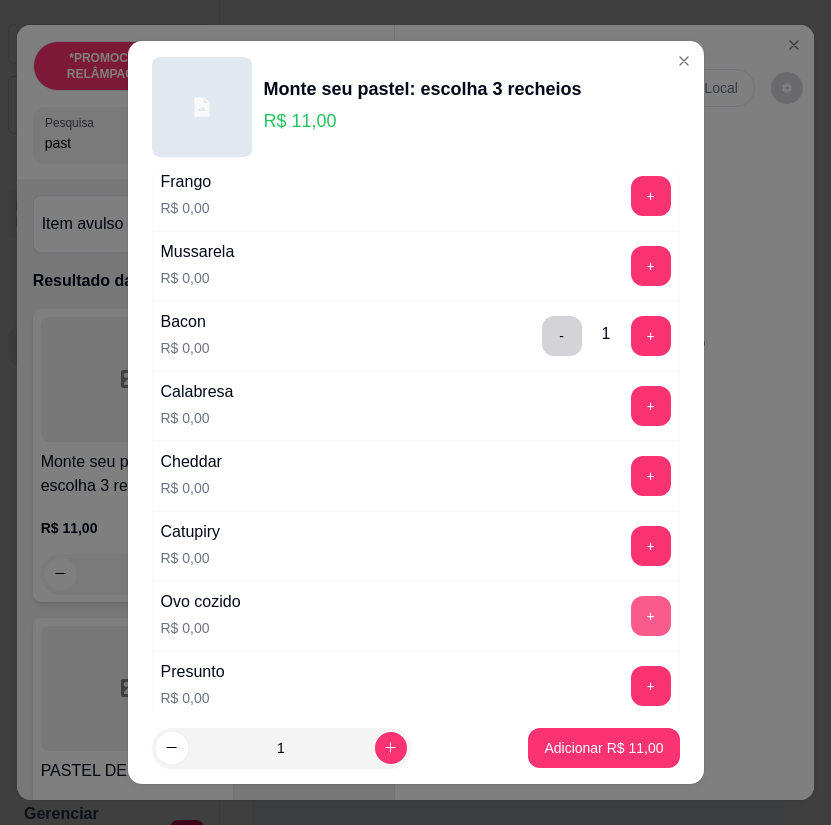 click on "+" at bounding box center (651, 616) 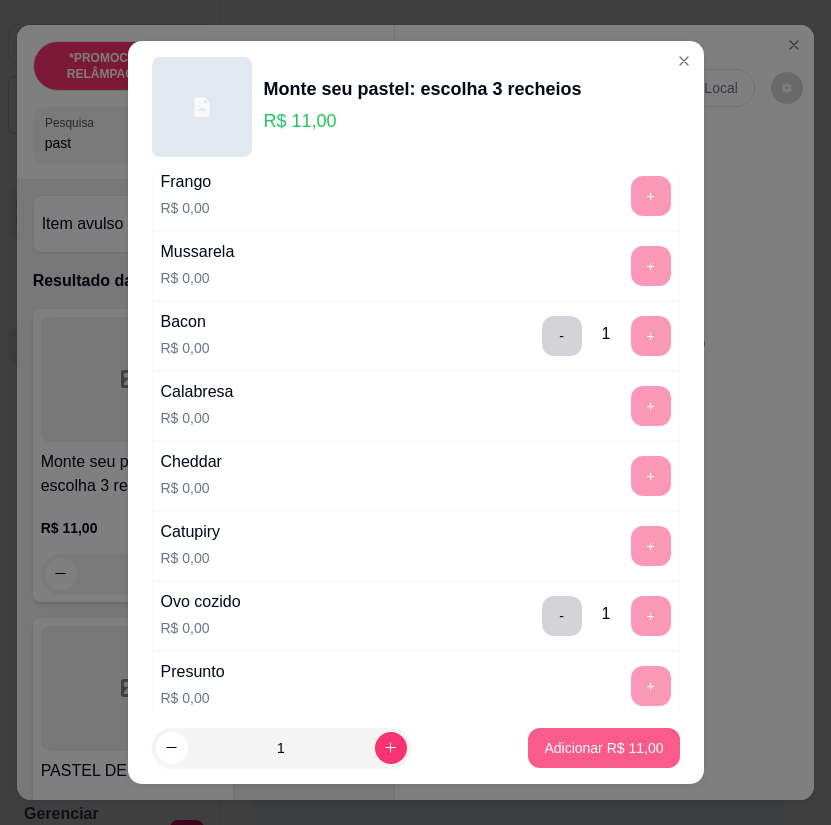 click on "Adicionar   R$ 11,00" at bounding box center (603, 748) 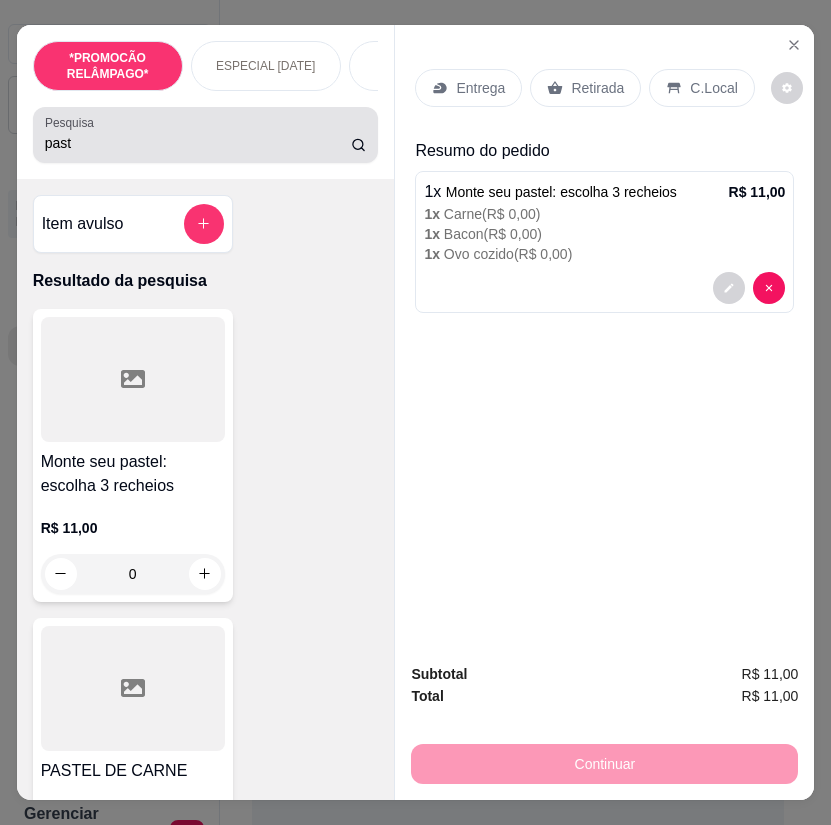 click on "past" at bounding box center [198, 143] 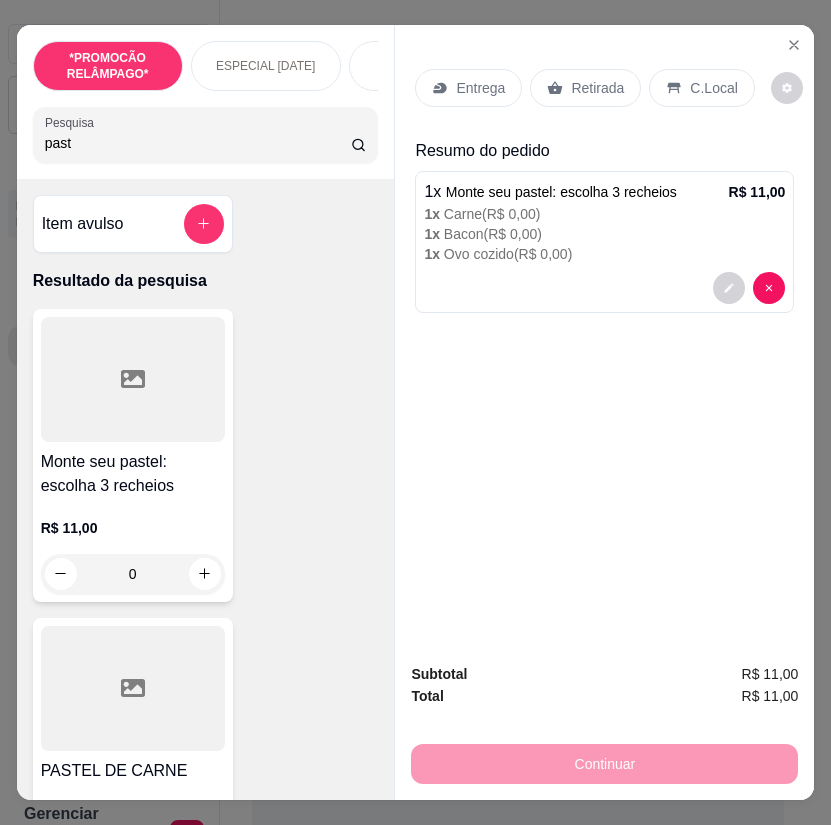 click on "past" at bounding box center (198, 143) 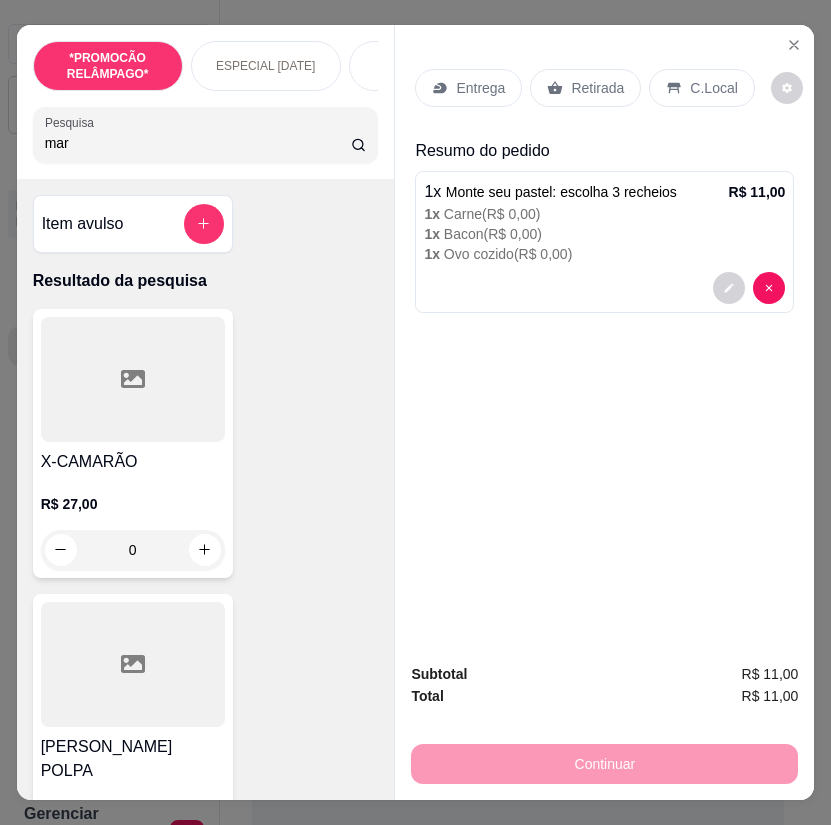 type on "mar" 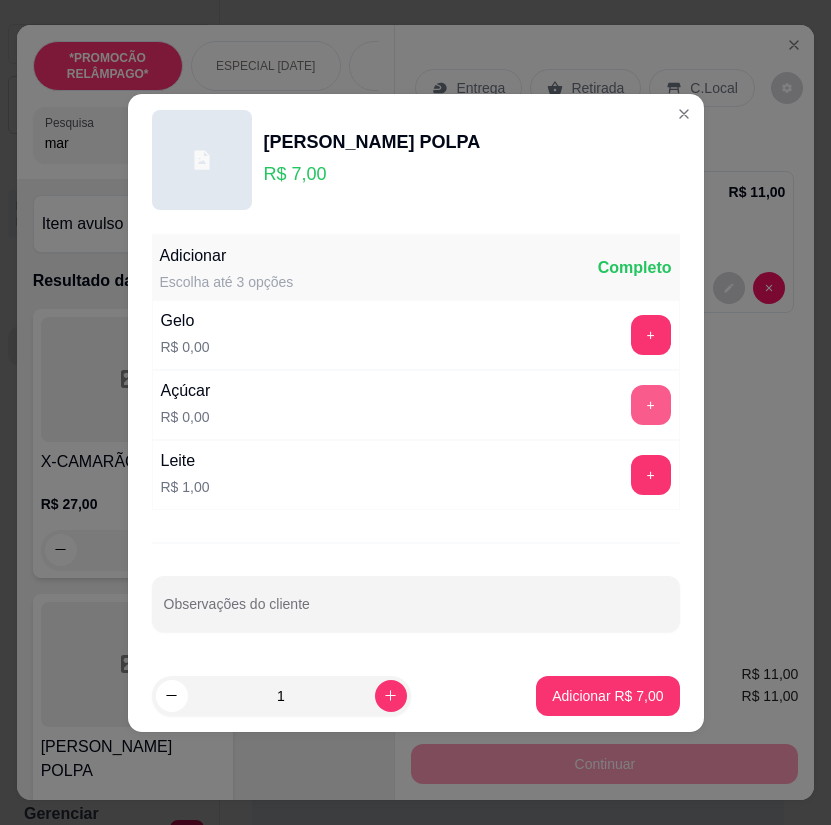 click on "+" at bounding box center [651, 405] 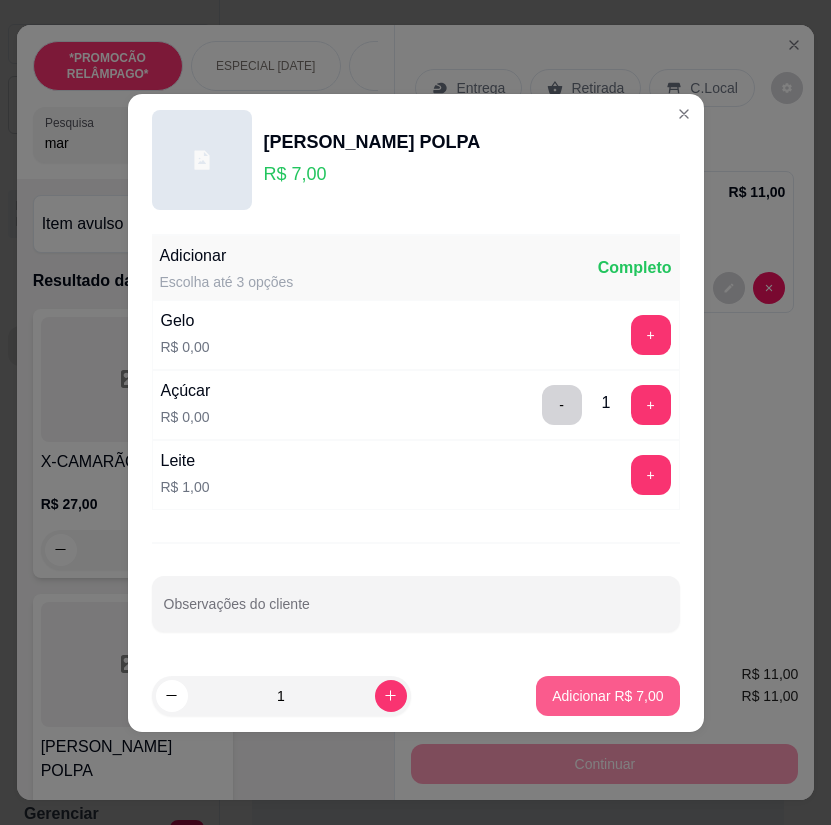 click on "Adicionar   R$ 7,00" at bounding box center [607, 696] 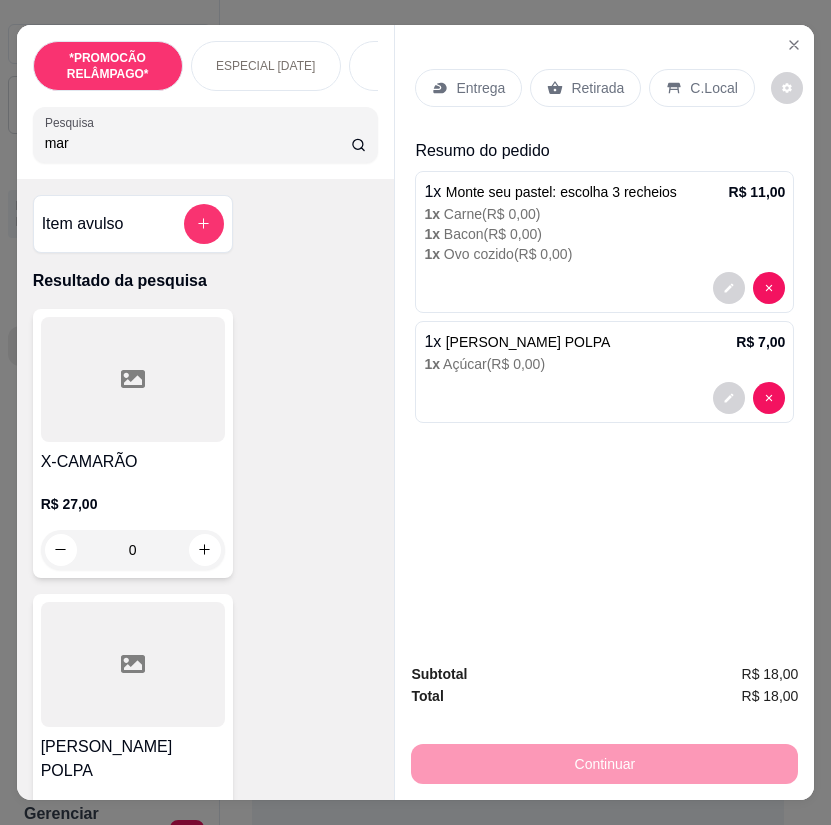 click on "Entrega" at bounding box center (480, 88) 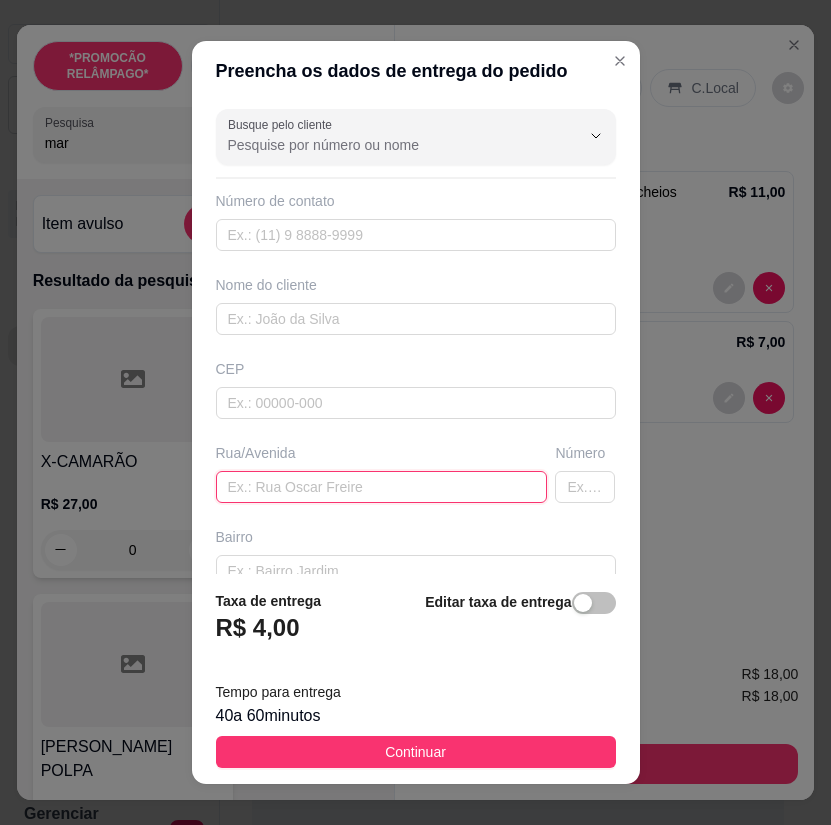 click at bounding box center (382, 487) 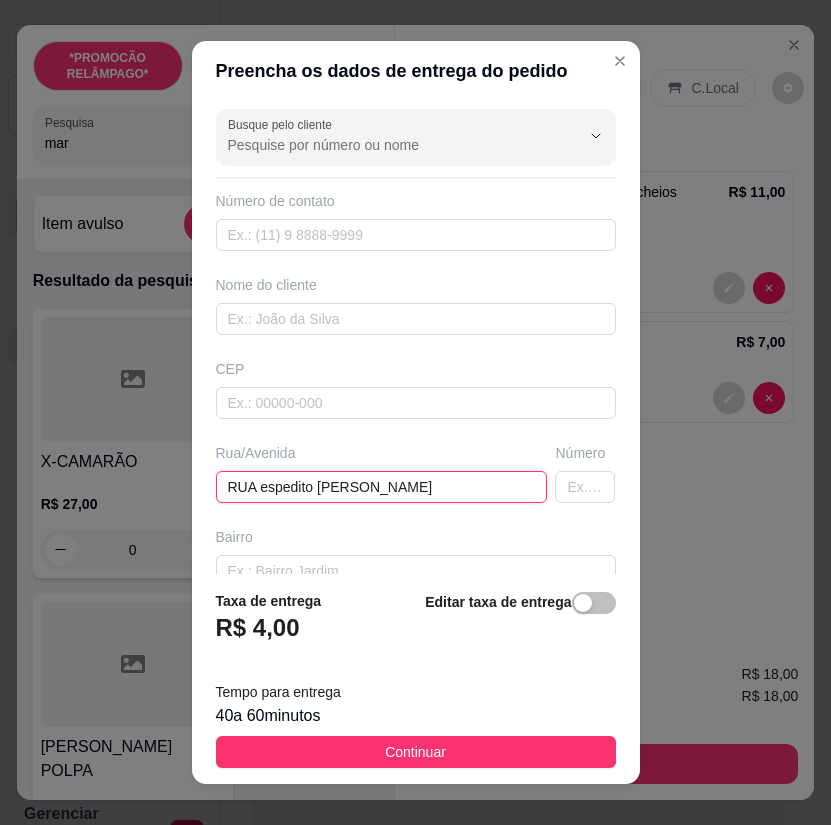 click on "RUA espedito [PERSON_NAME]" at bounding box center [382, 487] 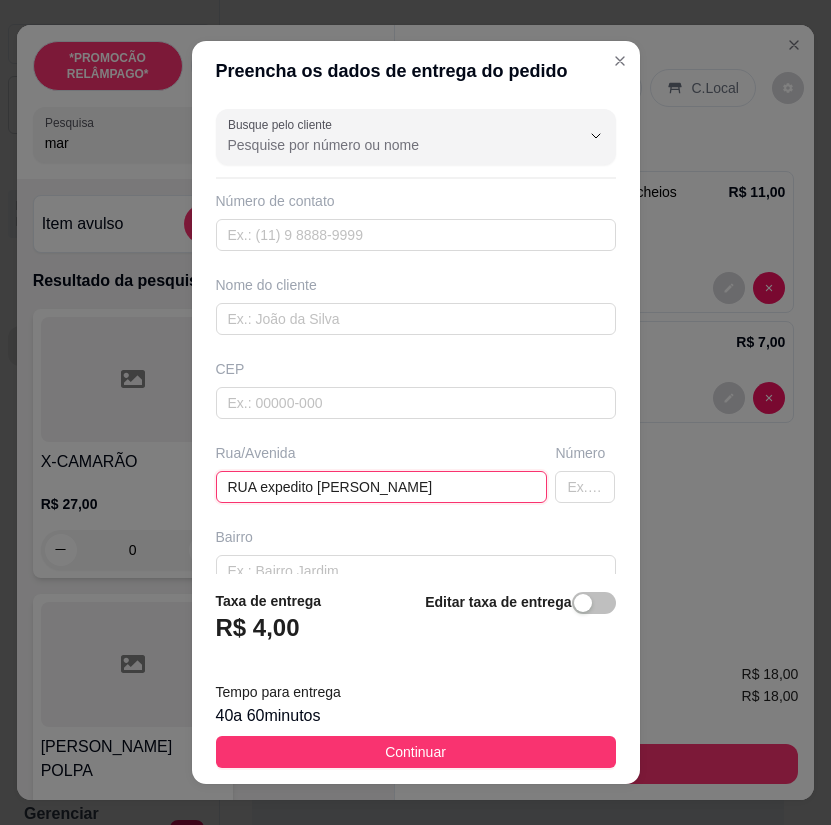 click on "RUA expedito [PERSON_NAME]" at bounding box center [382, 487] 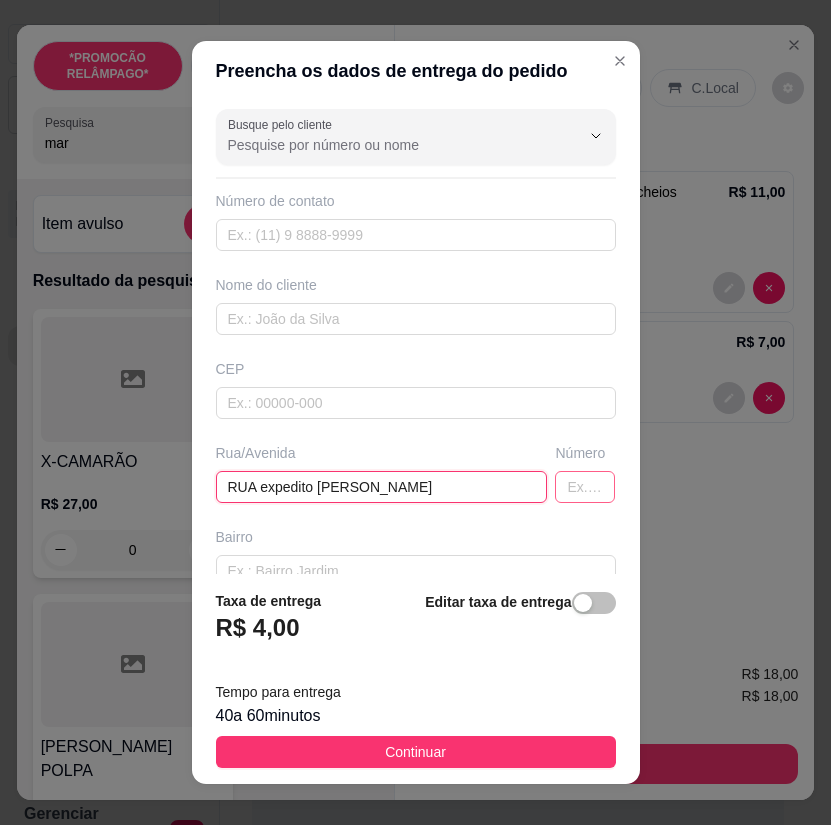 type on "RUA expedito [PERSON_NAME]" 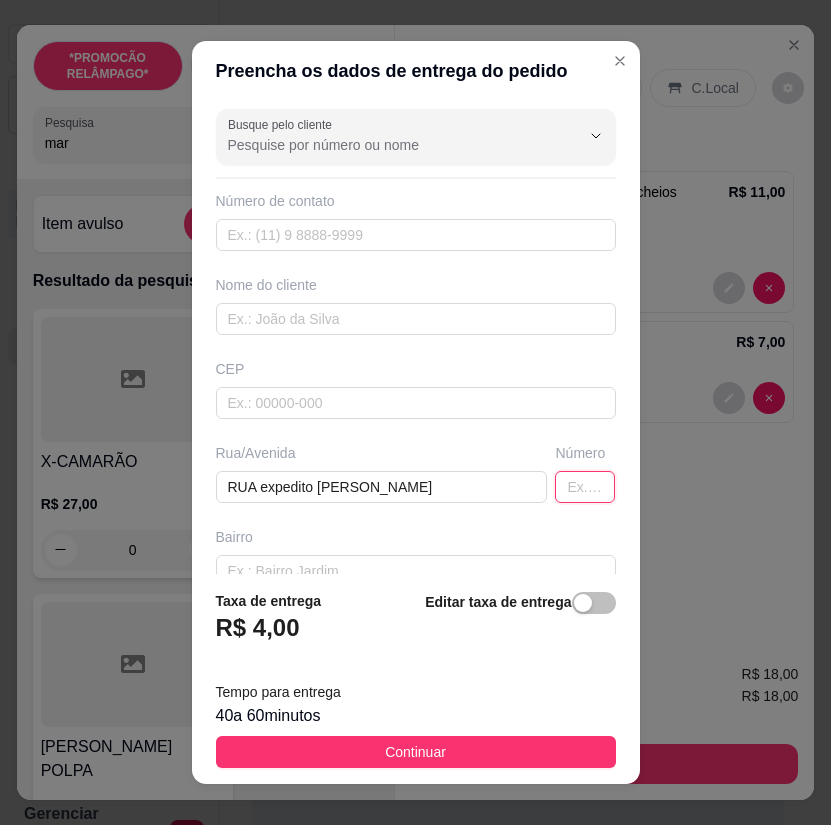 click at bounding box center (585, 487) 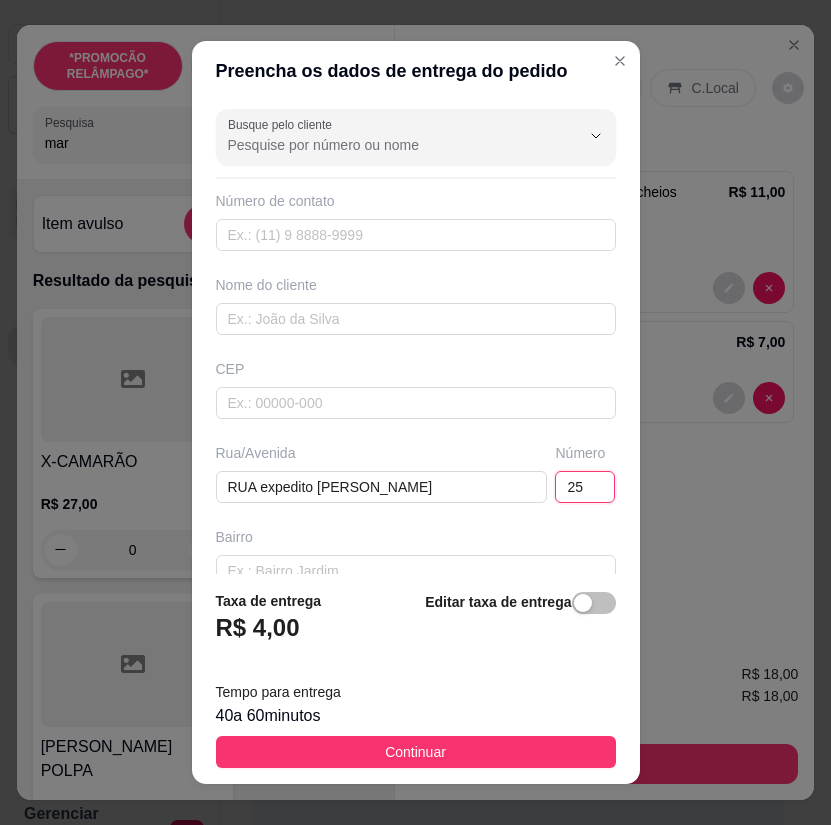 type on "25" 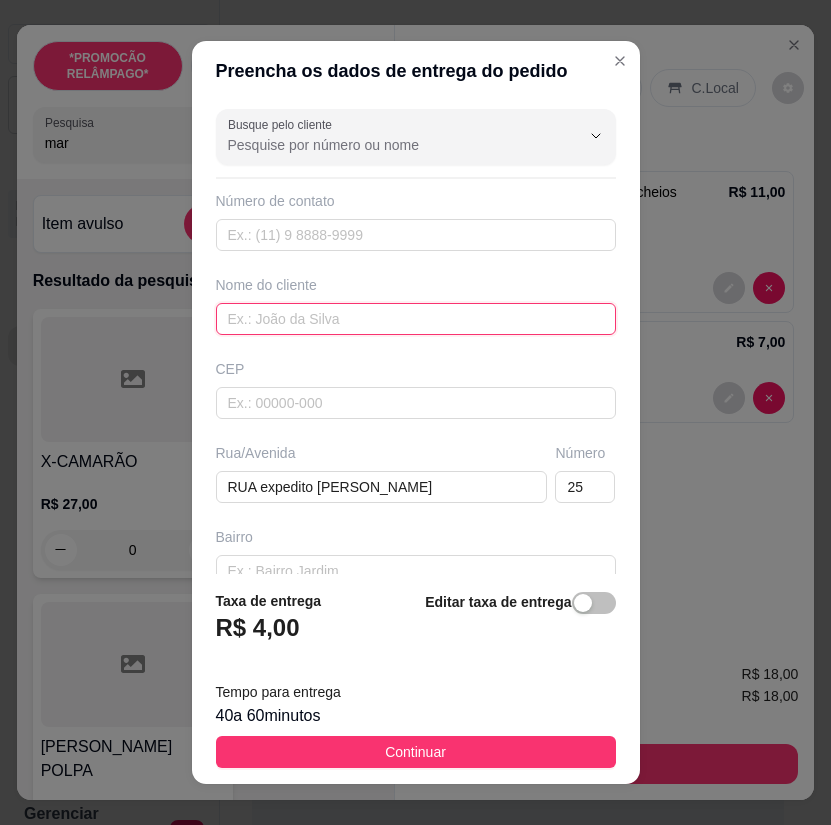 paste on "Francimar" 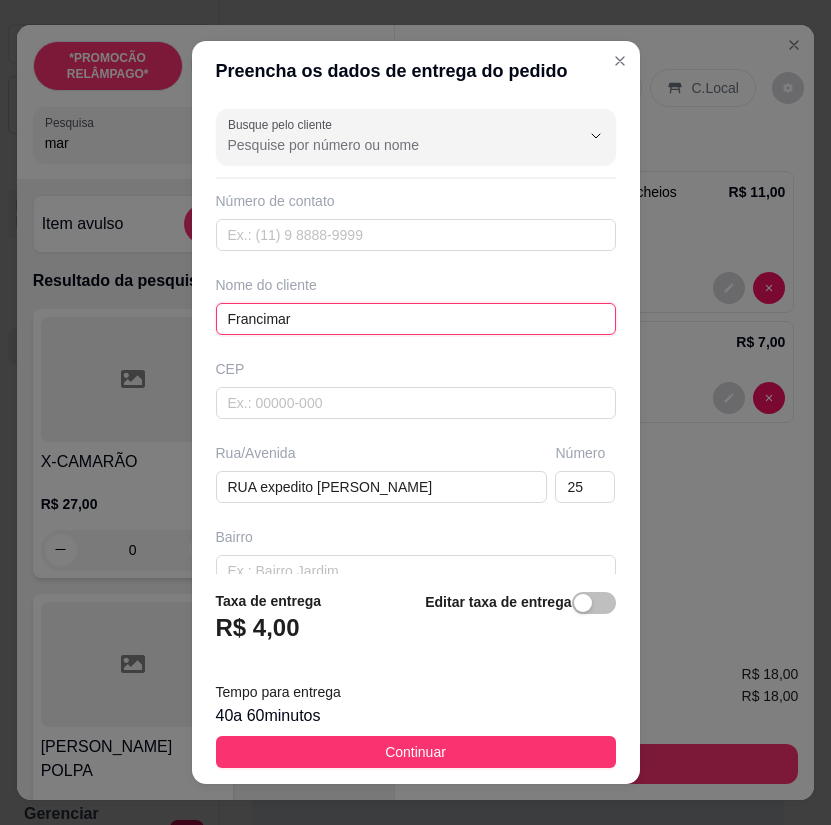 type on "Francimar" 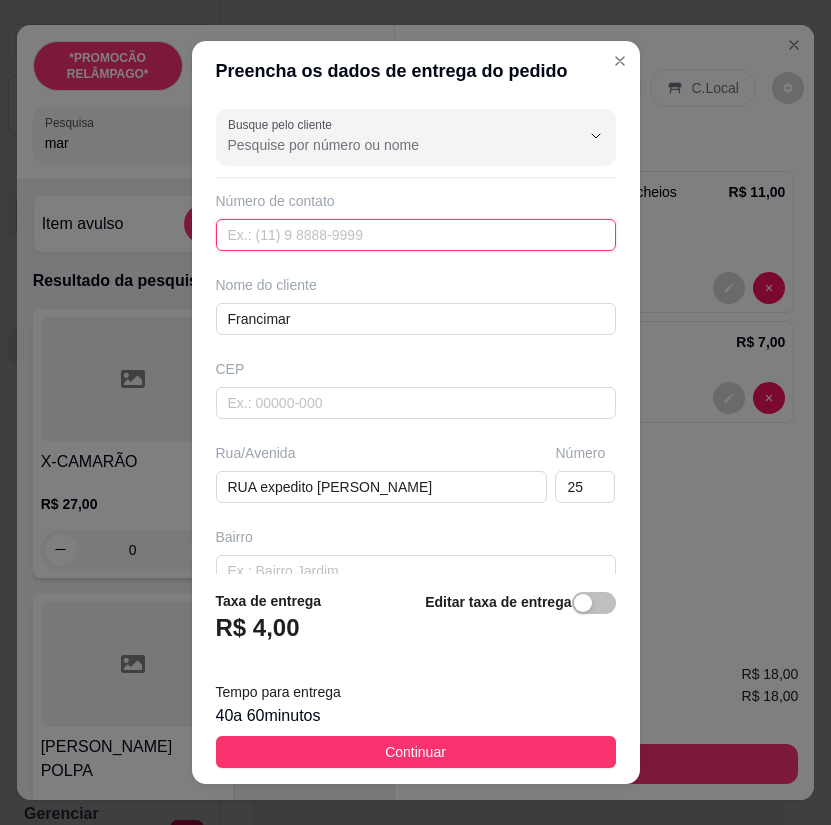 paste on "[PHONE_NUMBER]" 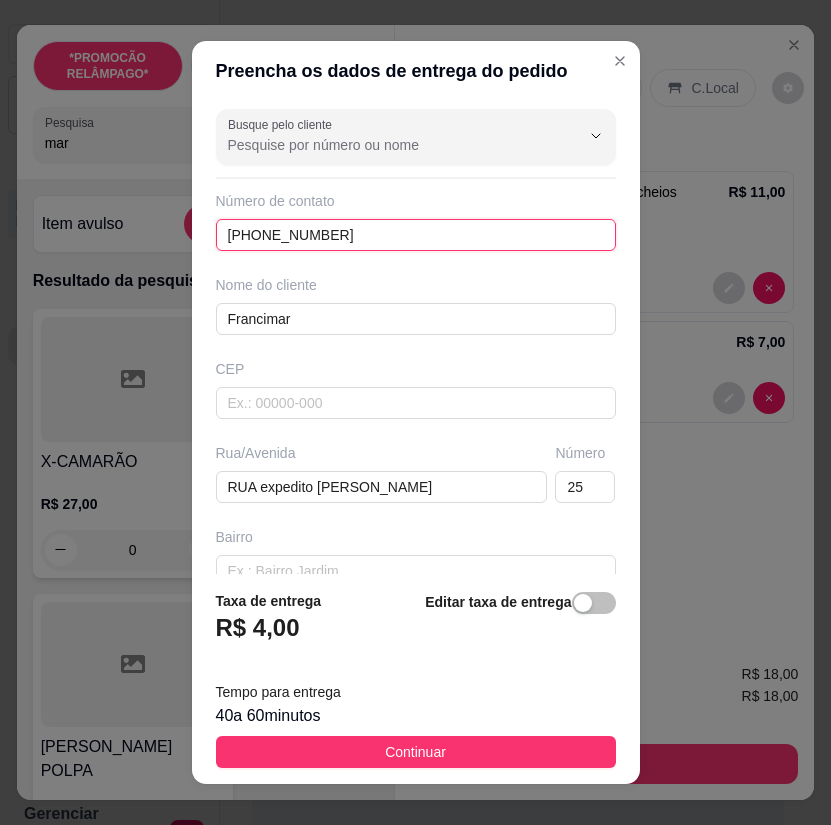 type on "[PHONE_NUMBER]" 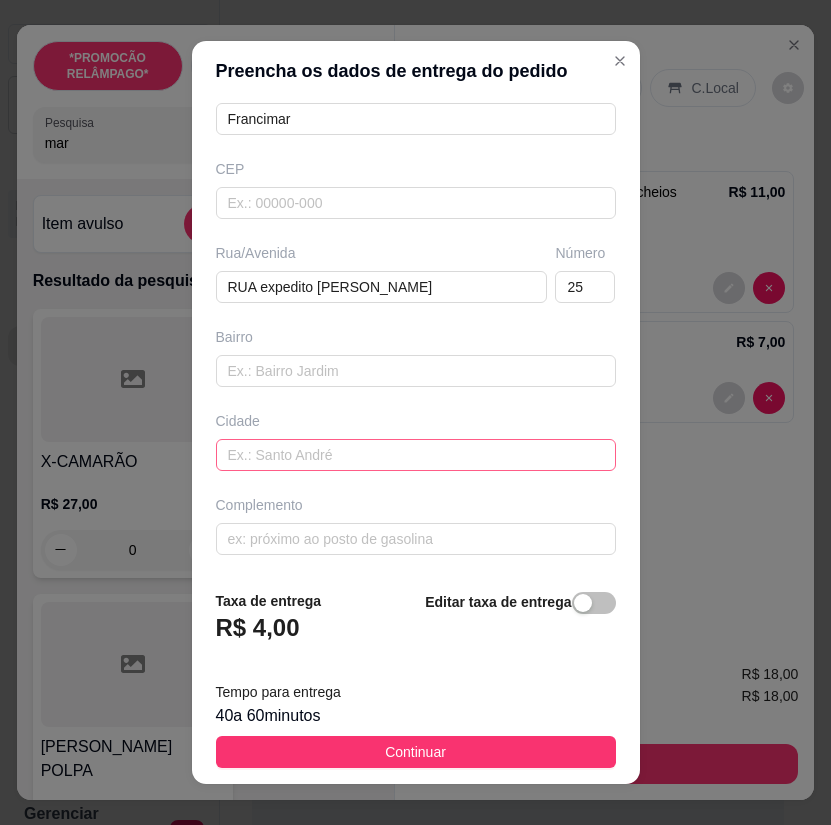 scroll, scrollTop: 201, scrollLeft: 0, axis: vertical 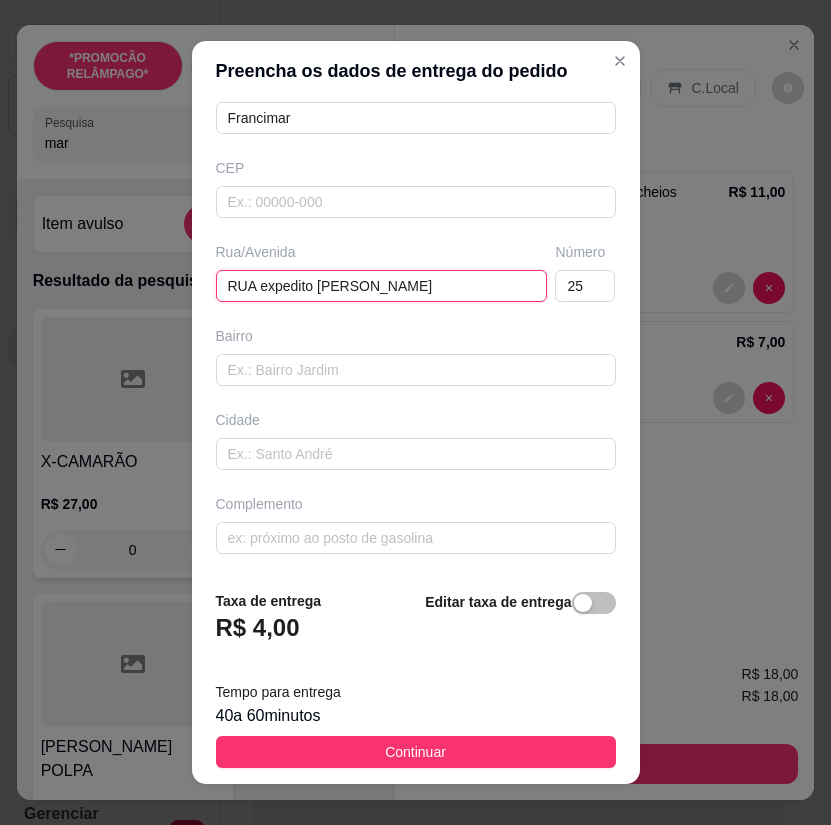 drag, startPoint x: 247, startPoint y: 285, endPoint x: 173, endPoint y: 291, distance: 74.24284 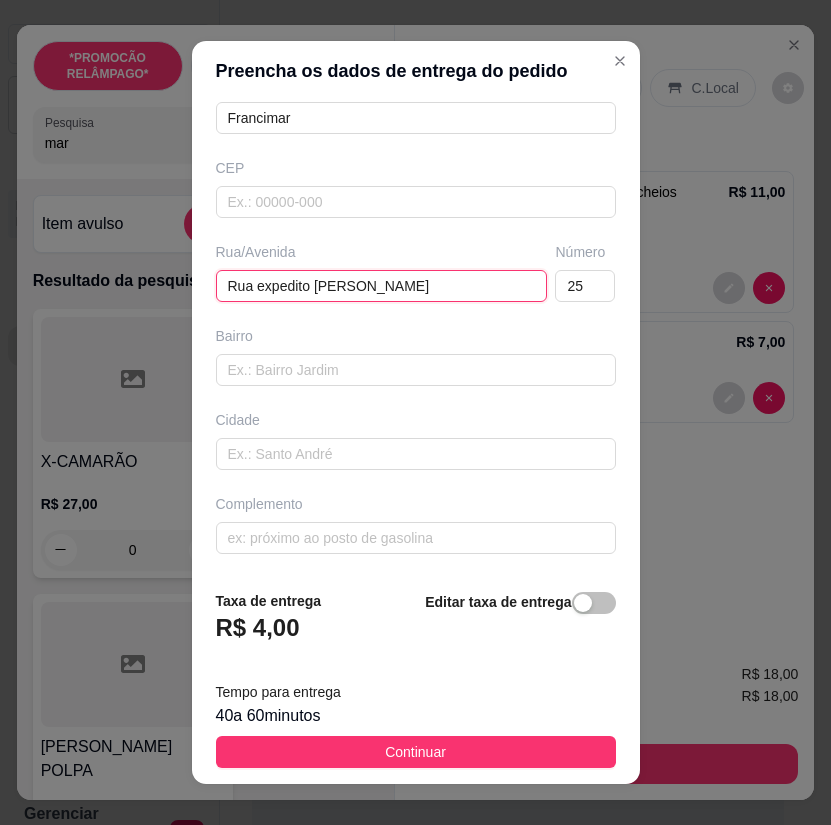 type on "Rua expedito [PERSON_NAME]" 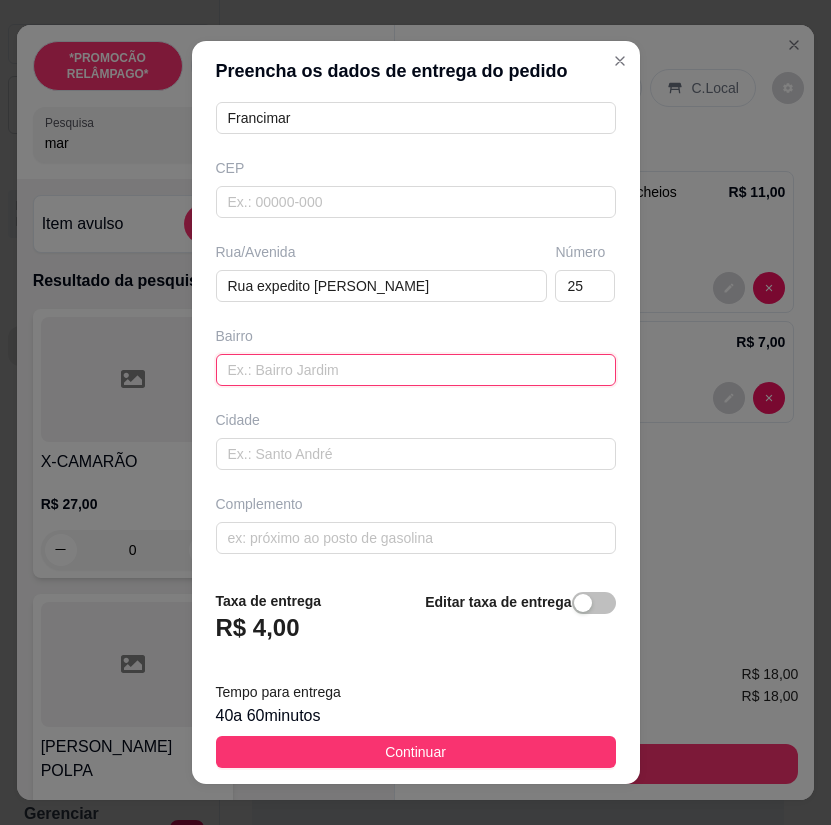 click at bounding box center (416, 370) 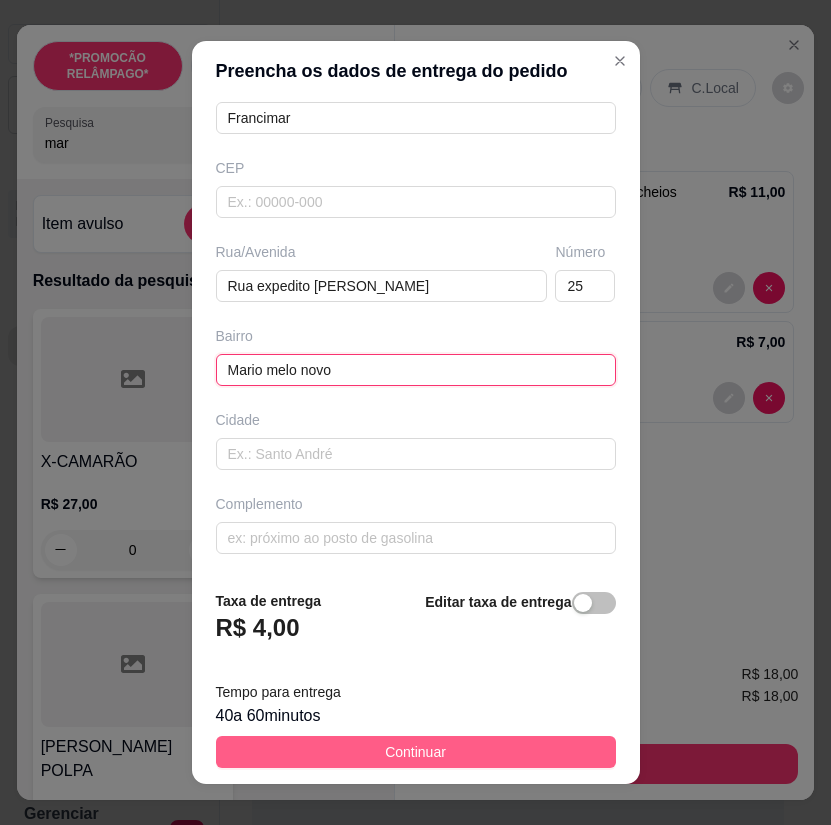 type on "Mario melo novo" 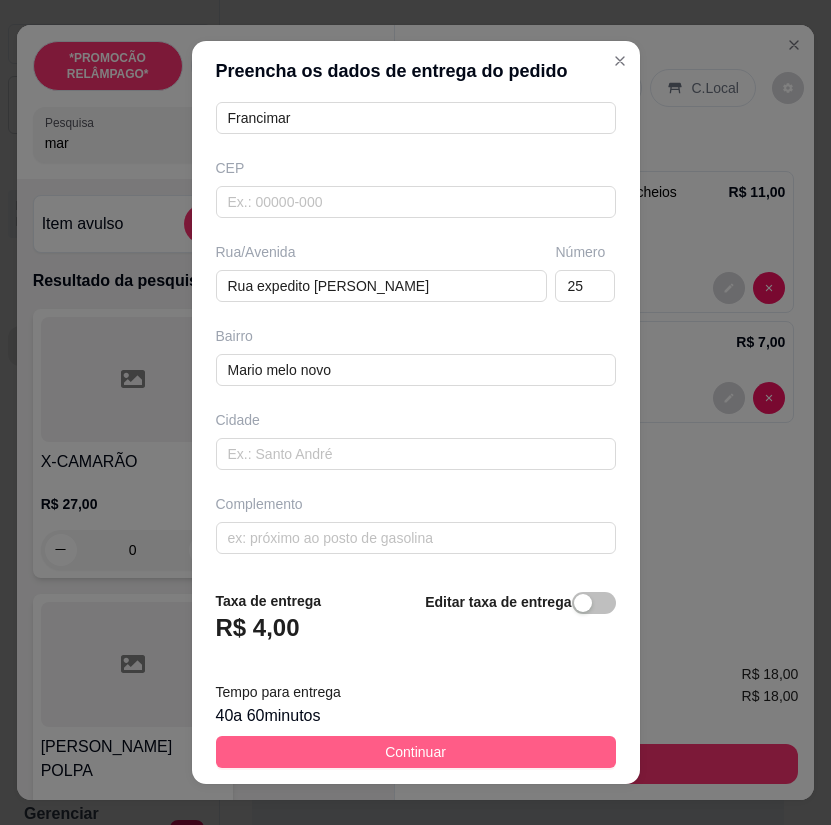 click on "Continuar" at bounding box center (416, 752) 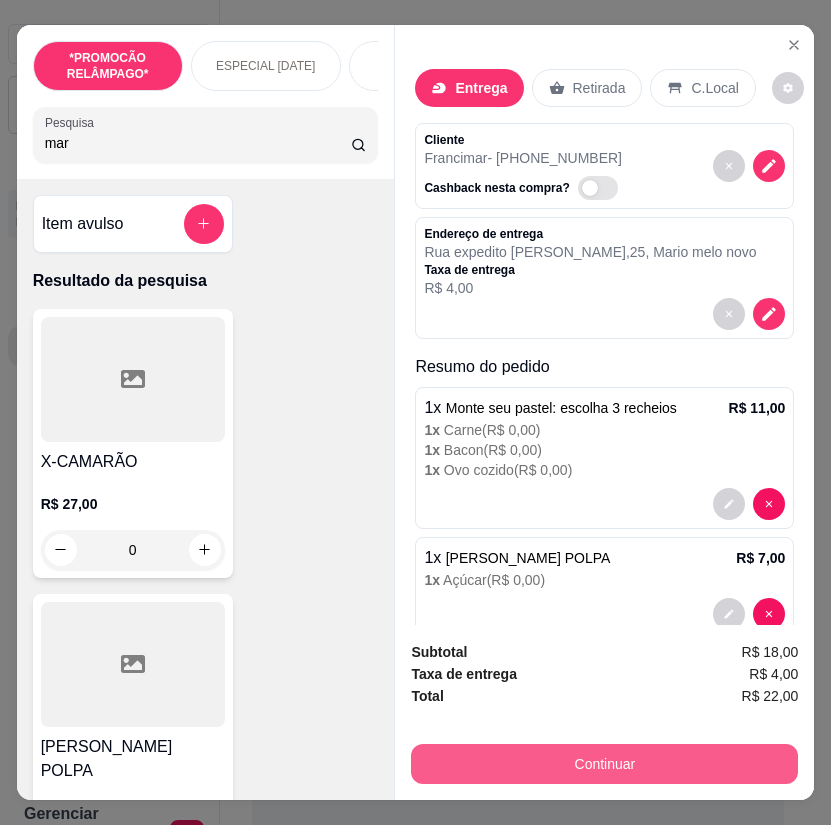 click on "Continuar" at bounding box center (604, 764) 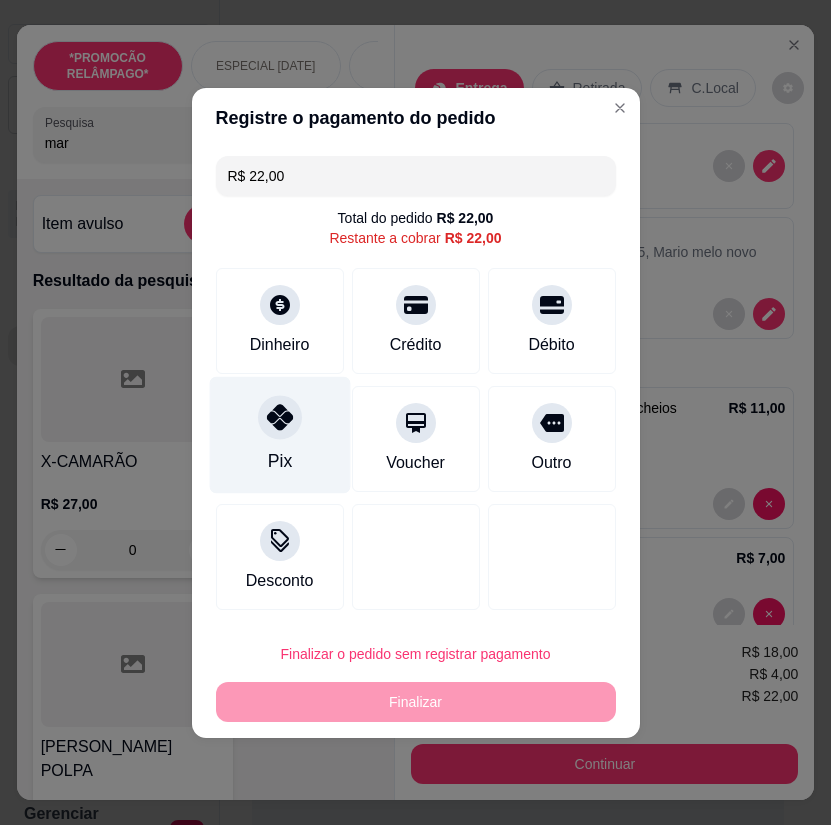 click on "Pix" at bounding box center [279, 434] 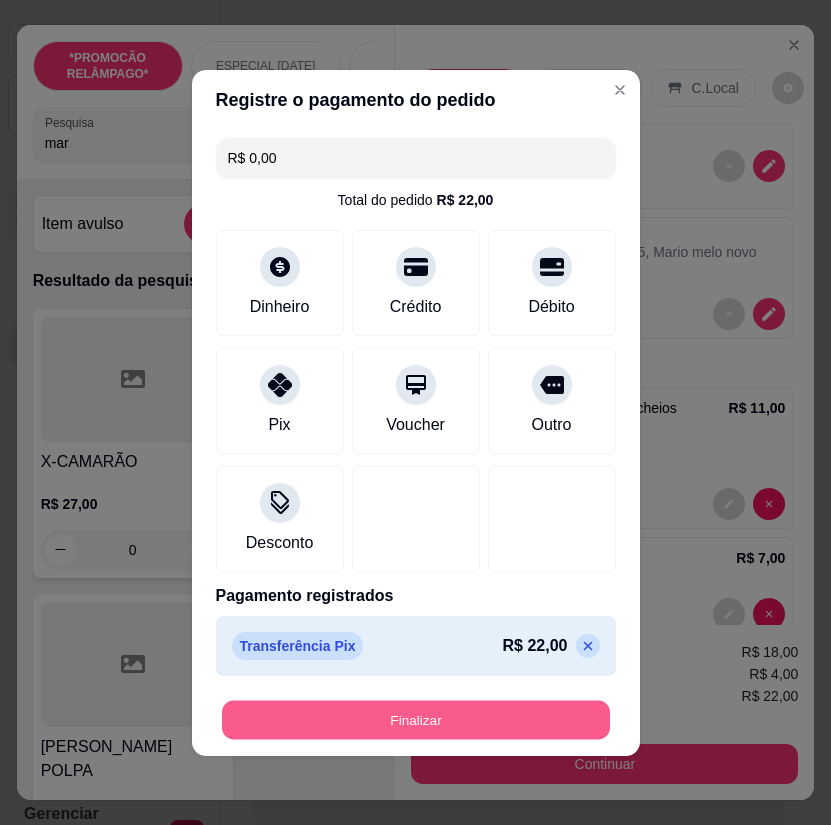 click on "Finalizar" at bounding box center (416, 719) 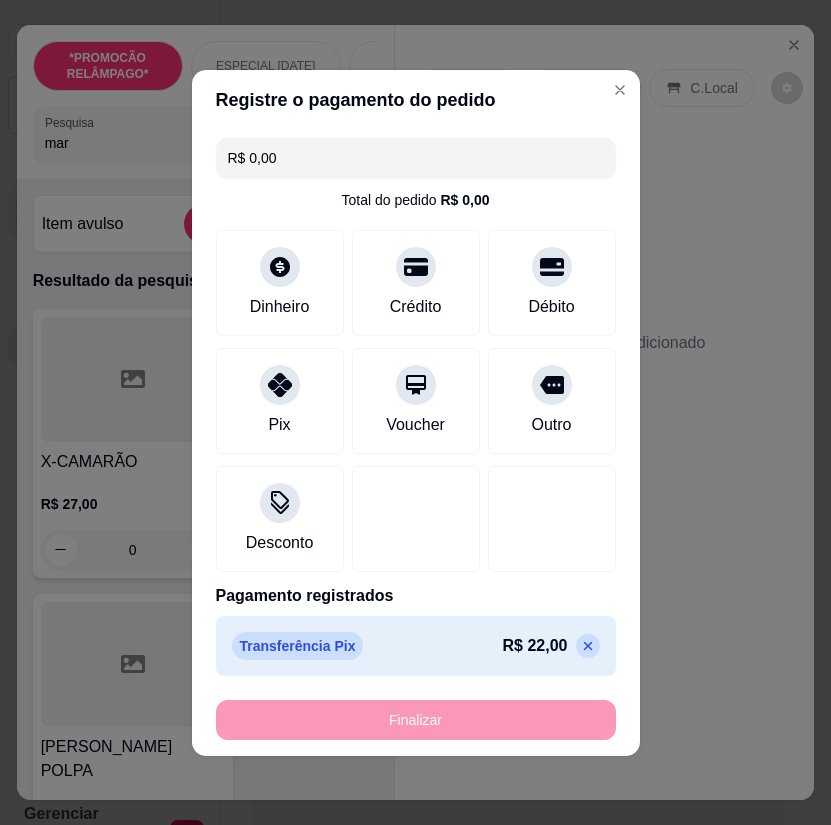 type on "-R$ 22,00" 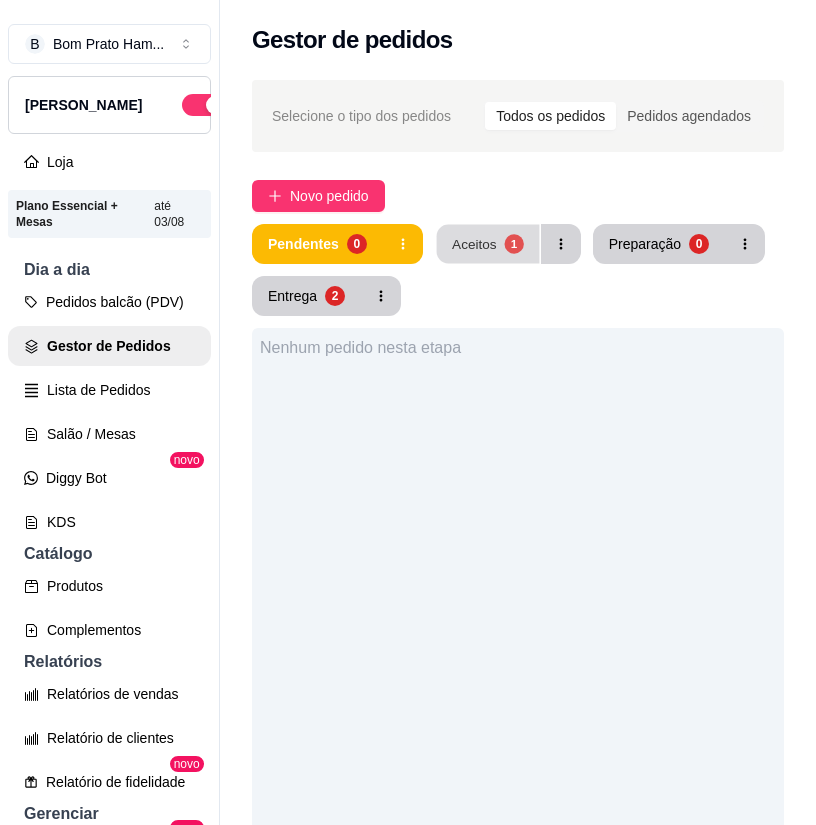 click on "Aceitos 1" at bounding box center [487, 244] 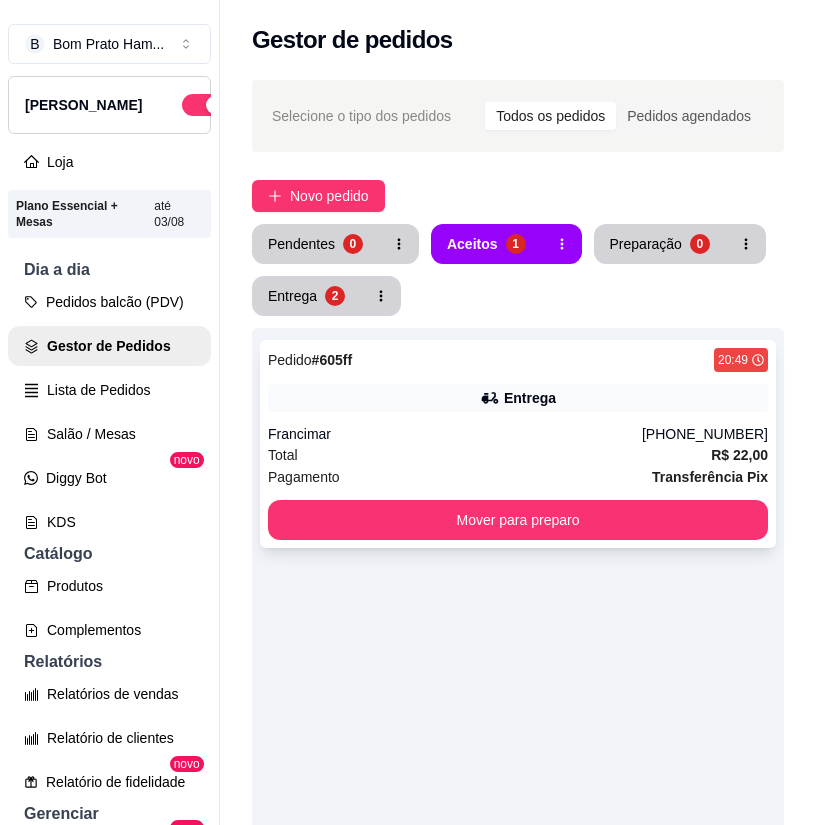 click on "Pedido  # 605ff 20:49" at bounding box center (518, 360) 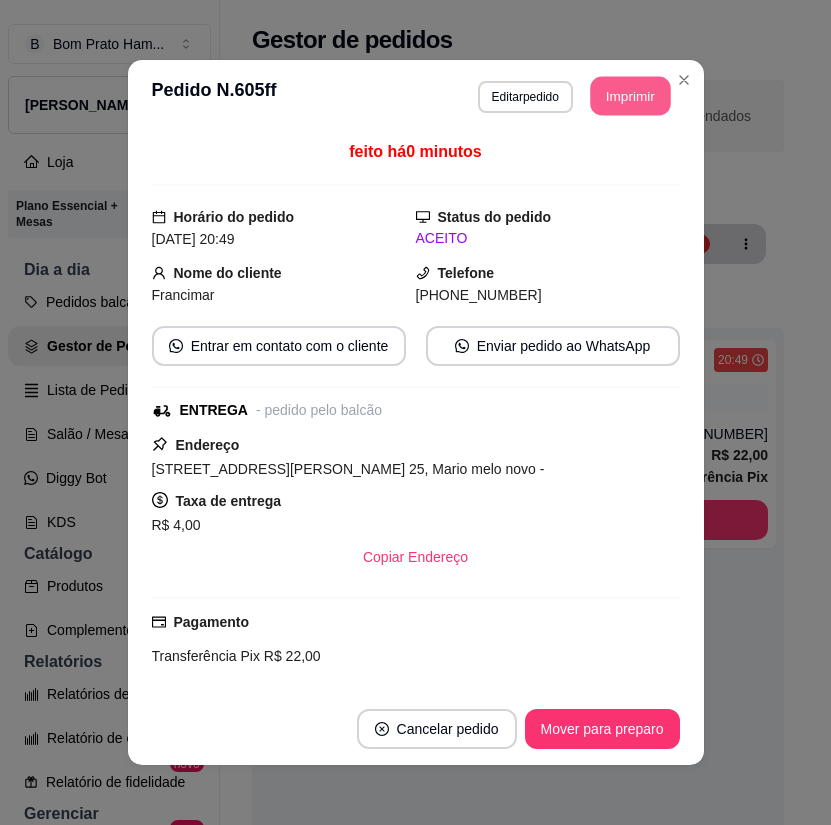 click on "Imprimir" at bounding box center (630, 96) 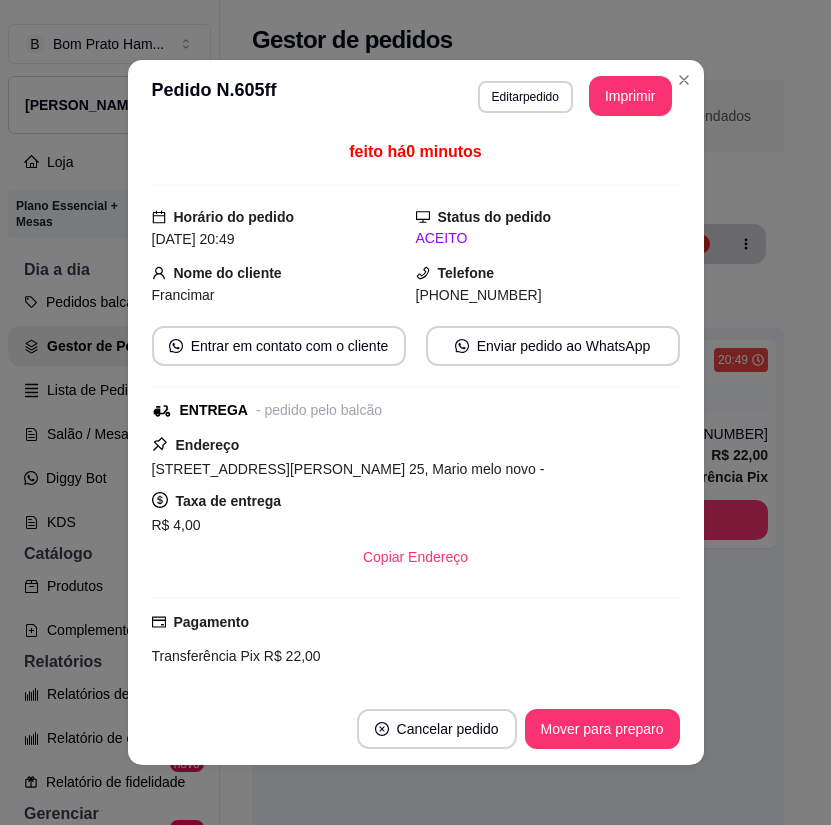 scroll, scrollTop: 0, scrollLeft: 0, axis: both 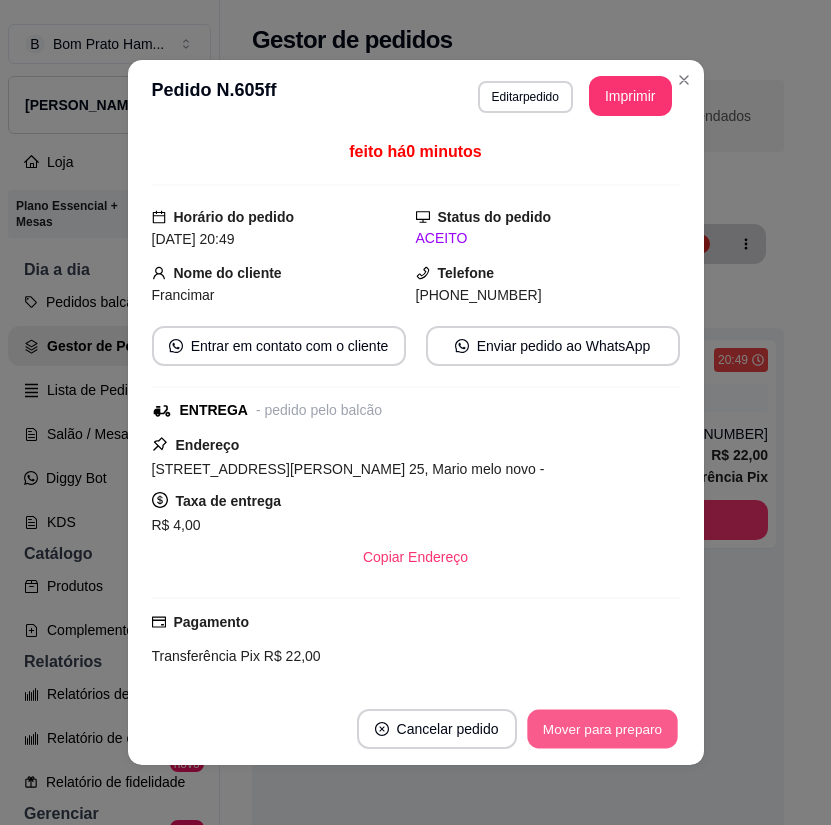 click on "Mover para preparo" at bounding box center [602, 729] 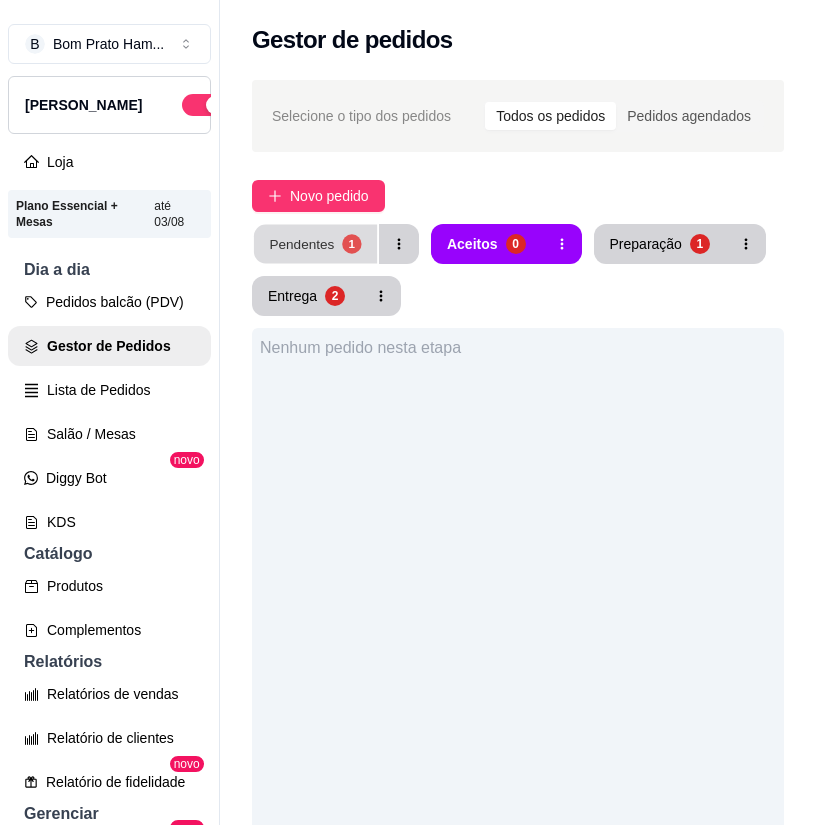 click on "Pendentes" at bounding box center (301, 243) 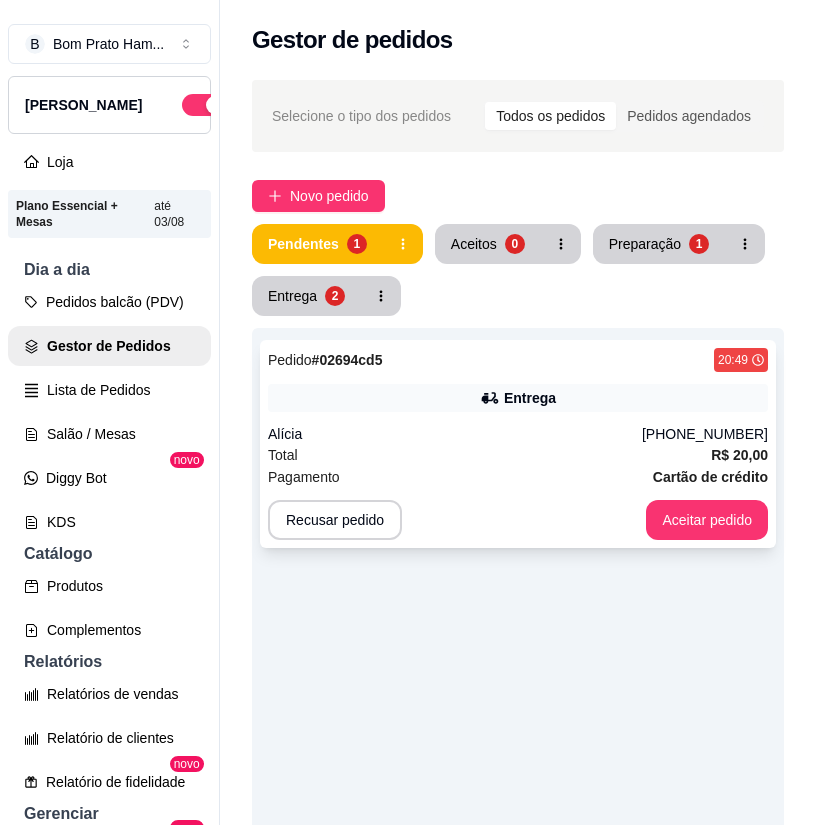 click on "Pedido  # 02694cd5 20:49 Entrega Alícia [PHONE_NUMBER] Total R$ 20,00 Pagamento Cartão de crédito Recusar pedido Aceitar pedido" at bounding box center [518, 444] 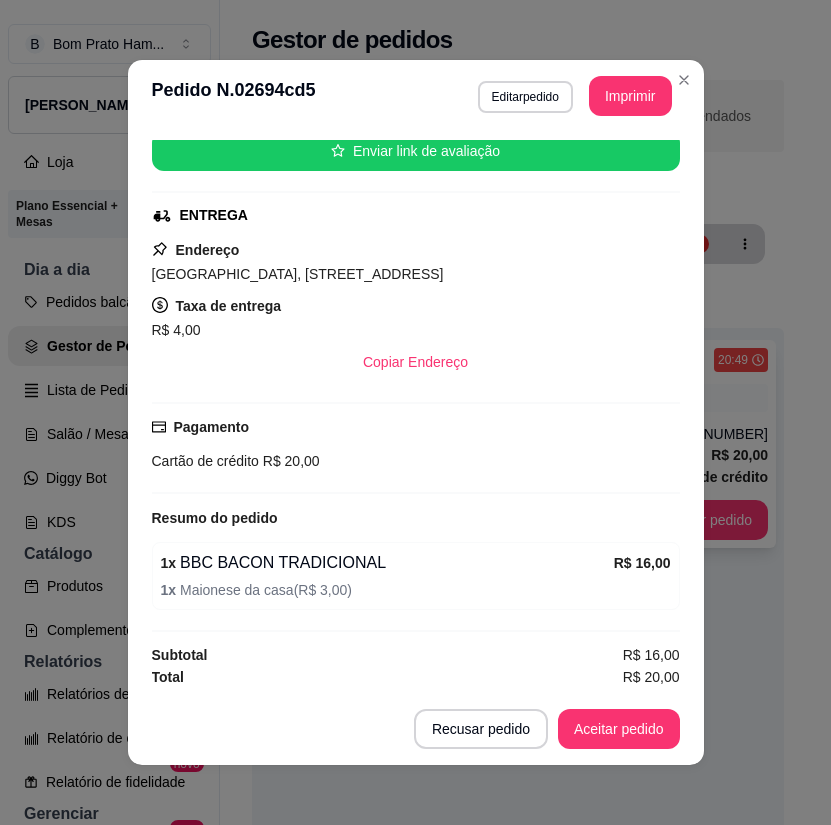 scroll, scrollTop: 258, scrollLeft: 0, axis: vertical 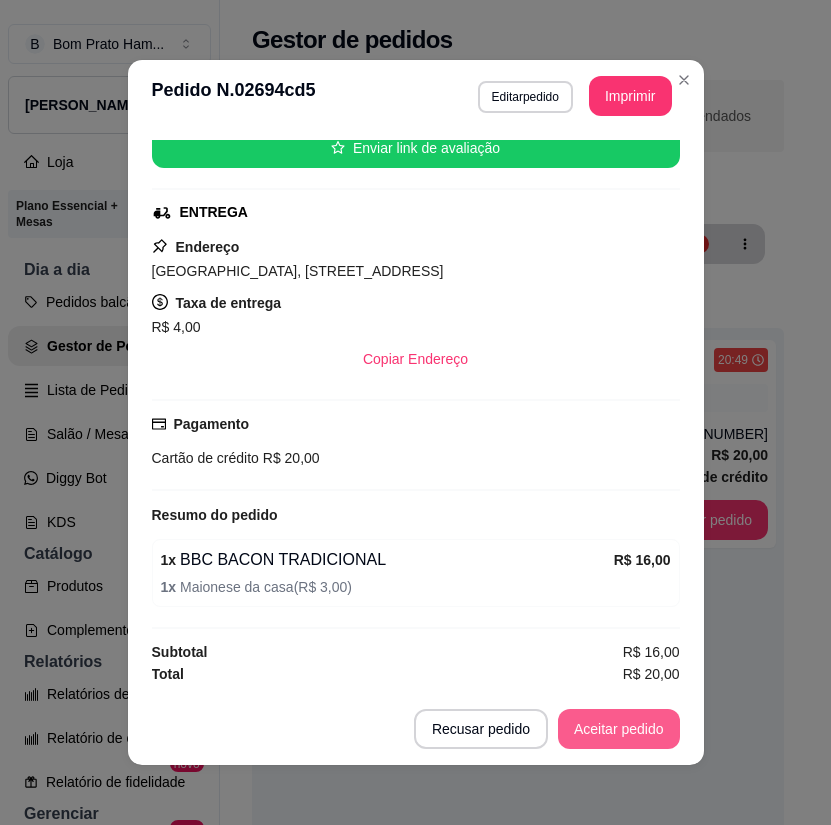 click on "Aceitar pedido" at bounding box center [619, 729] 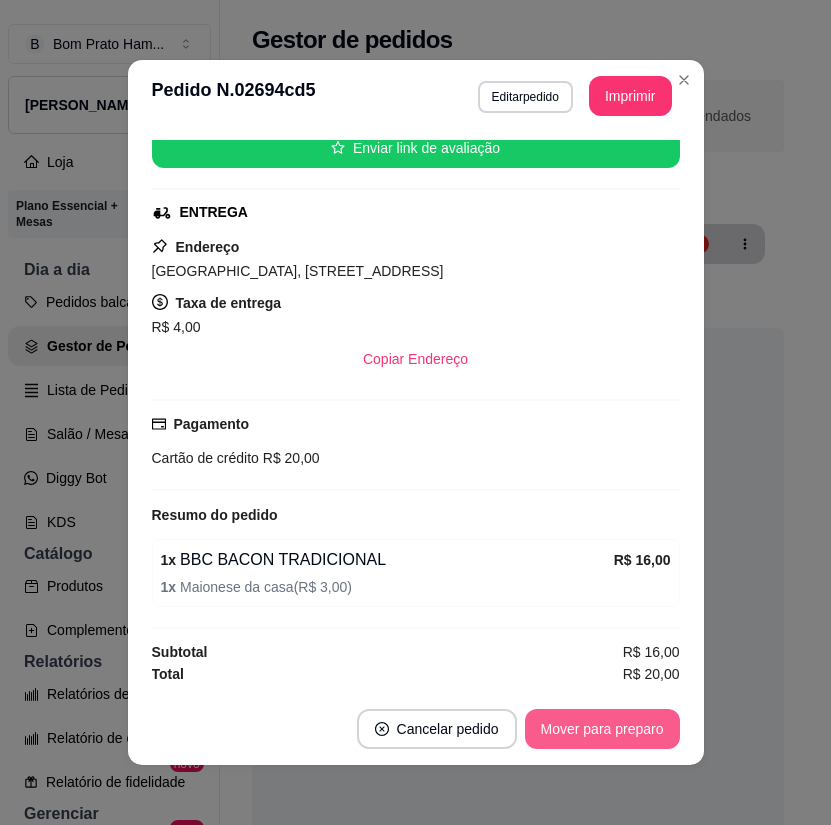 click on "Mover para preparo" at bounding box center [602, 729] 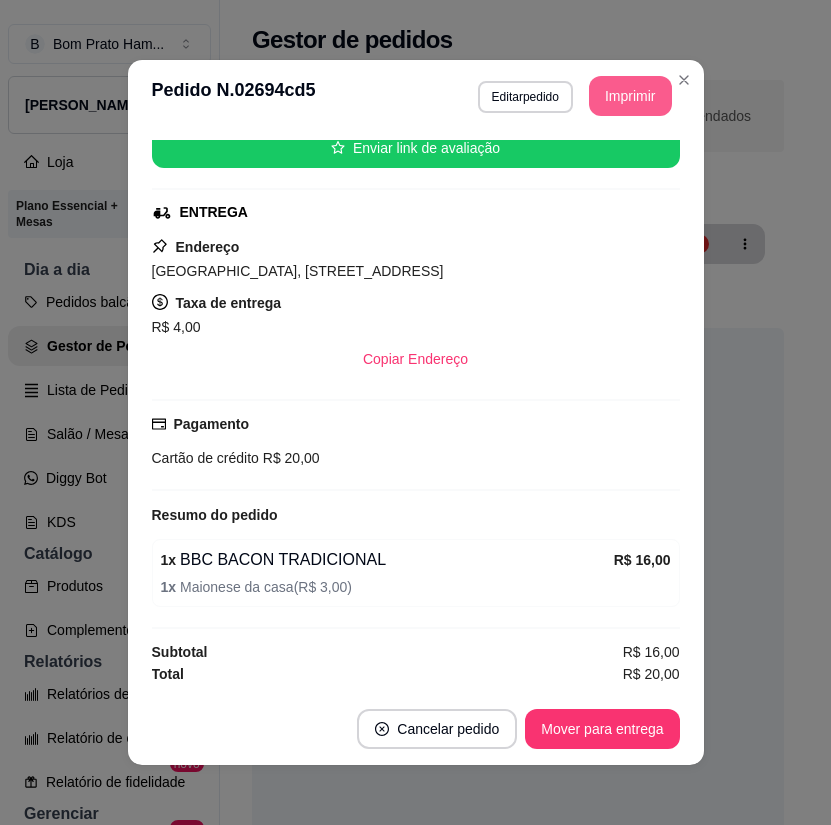 click on "Imprimir" at bounding box center [630, 96] 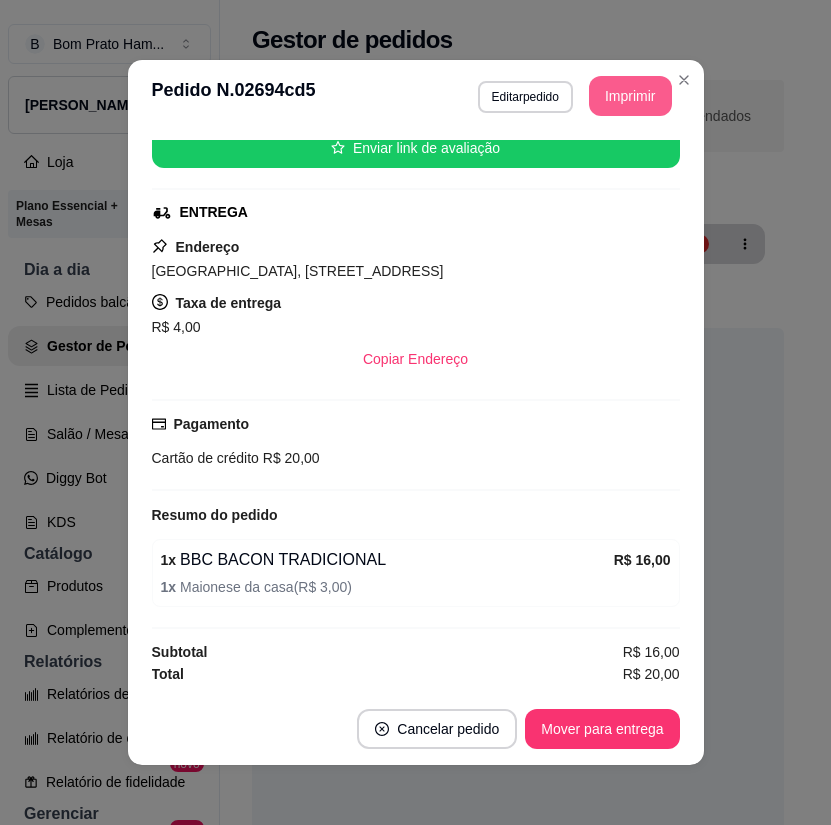 scroll, scrollTop: 0, scrollLeft: 0, axis: both 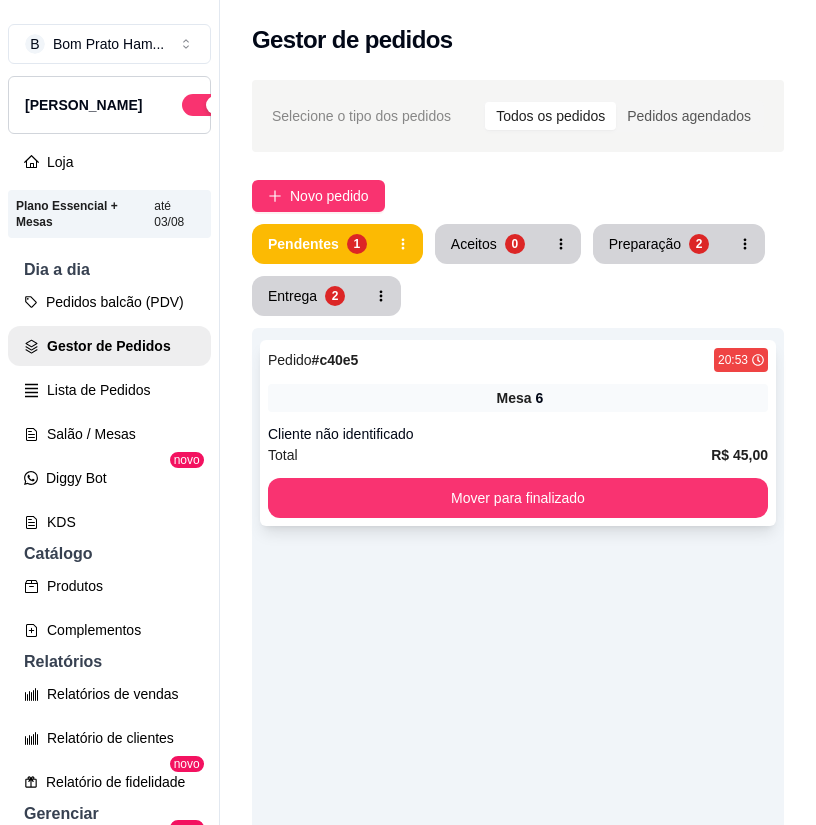 click on "Pedido  # c40e5 20:53 Mesa 6 Cliente não identificado Total R$ 45,00 Mover para finalizado" at bounding box center [518, 433] 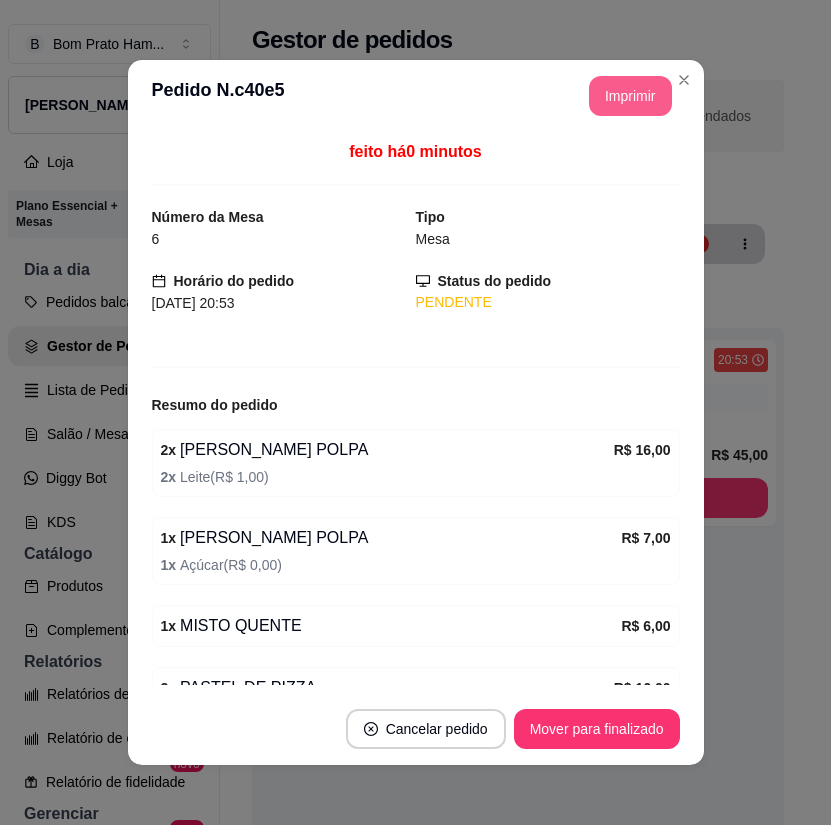 click on "Imprimir" at bounding box center (630, 96) 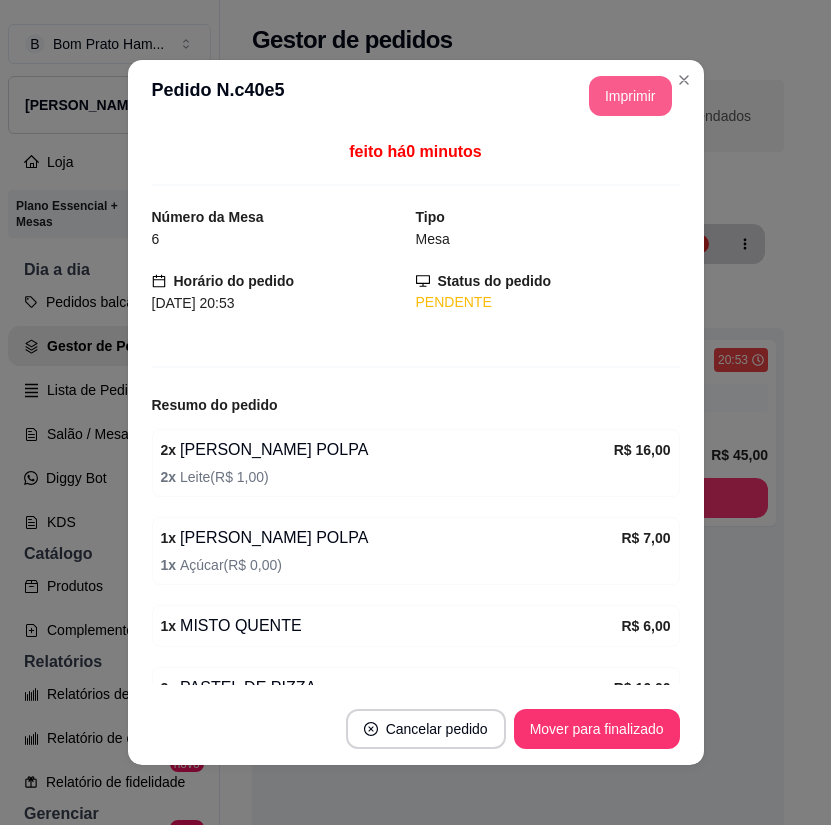 scroll, scrollTop: 0, scrollLeft: 0, axis: both 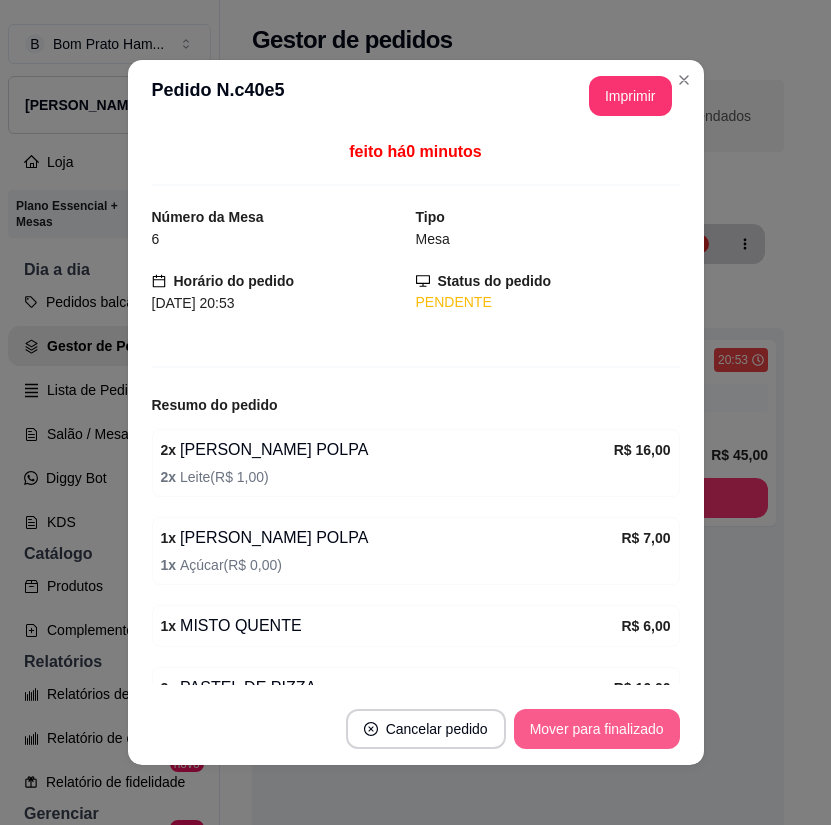 click on "Mover para finalizado" at bounding box center (597, 729) 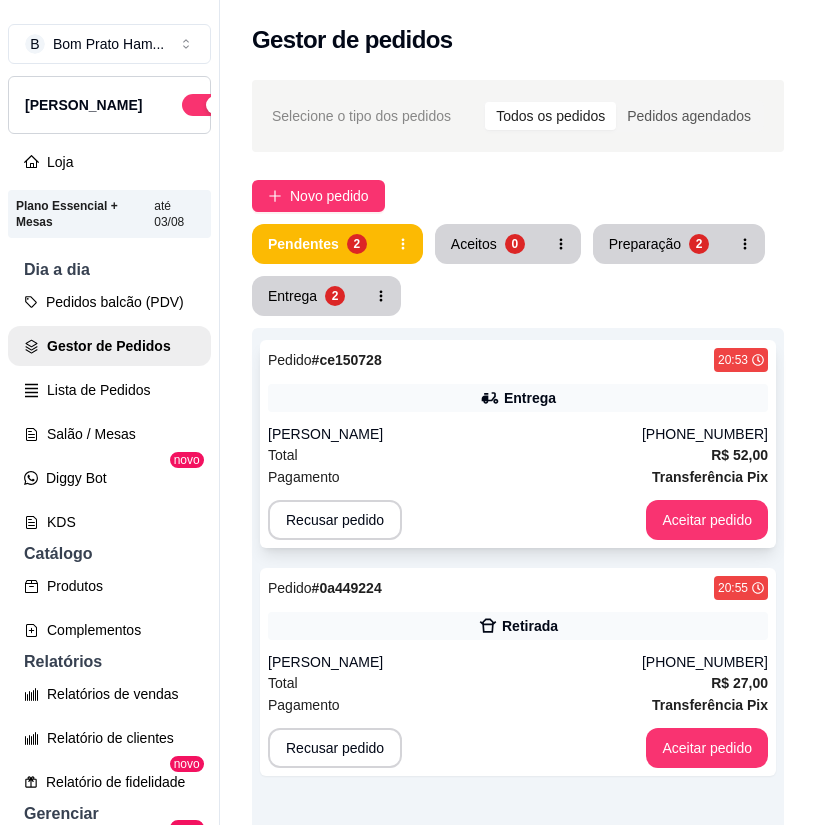 click on "Entrega" at bounding box center [518, 398] 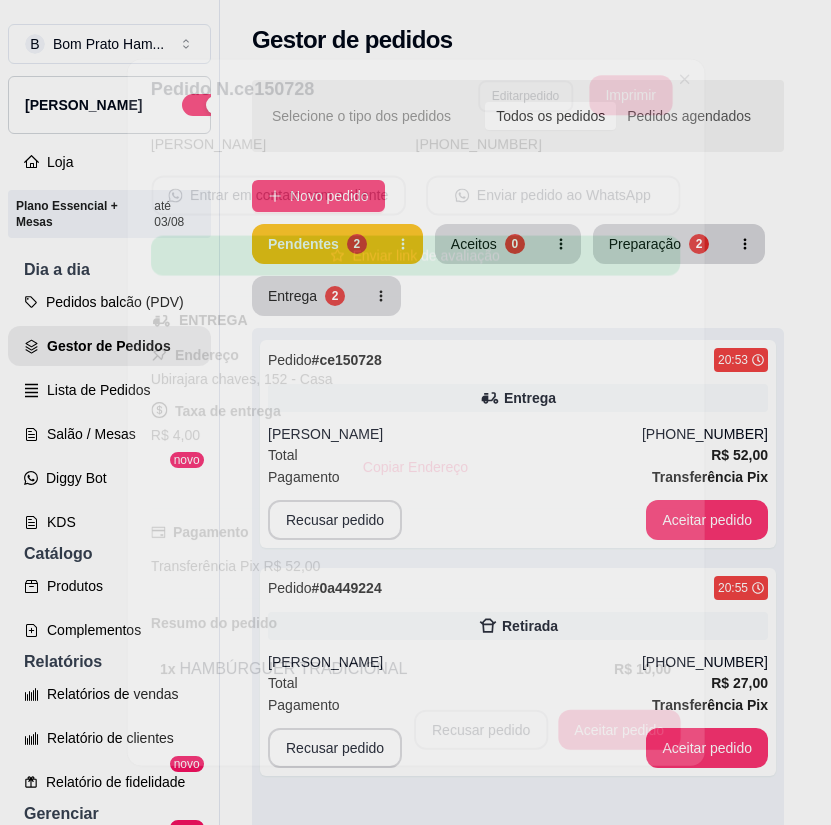 scroll, scrollTop: 470, scrollLeft: 0, axis: vertical 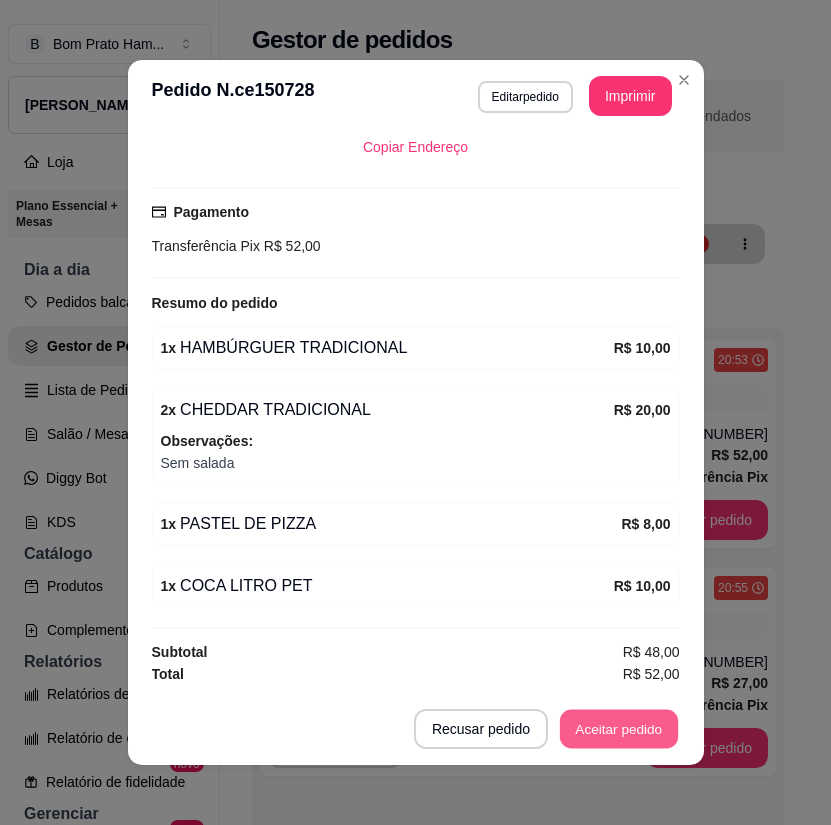 click on "Aceitar pedido" at bounding box center (619, 729) 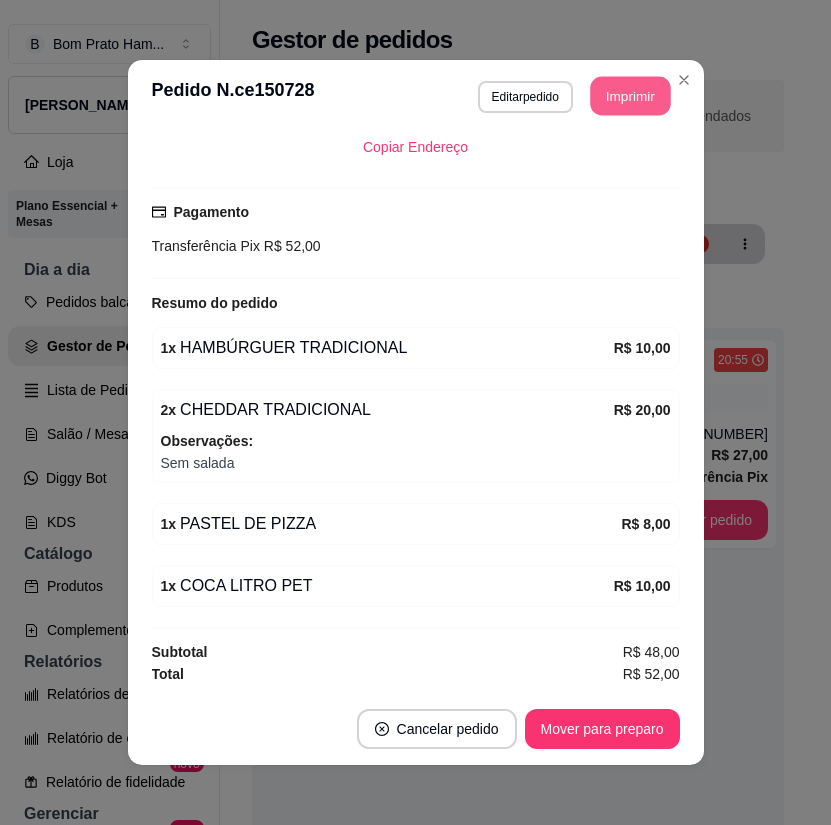 click on "Imprimir" at bounding box center [630, 96] 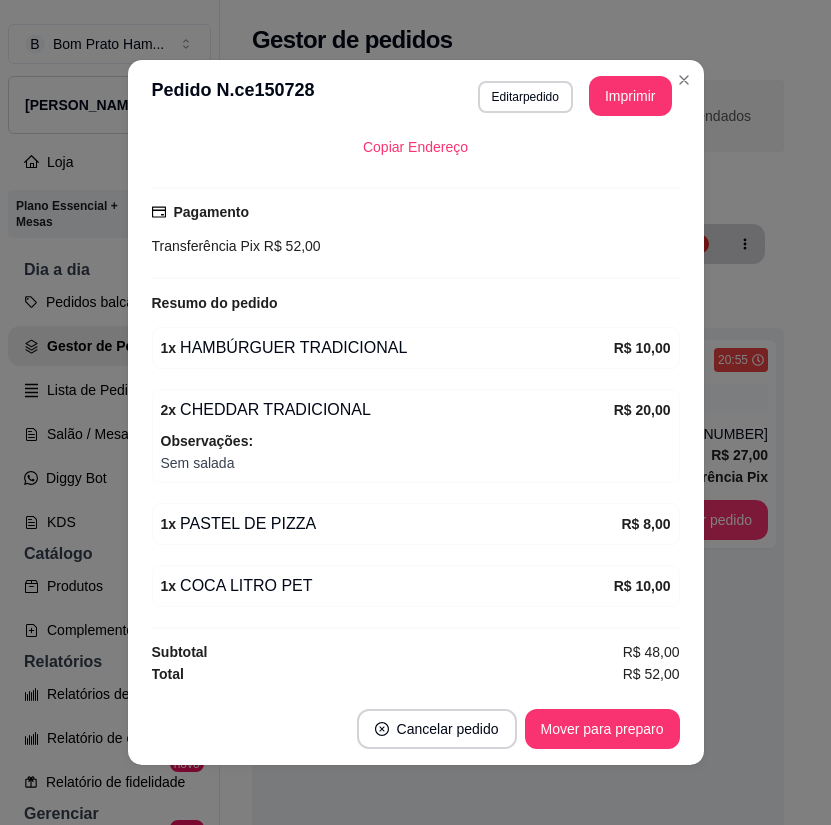 scroll, scrollTop: 0, scrollLeft: 0, axis: both 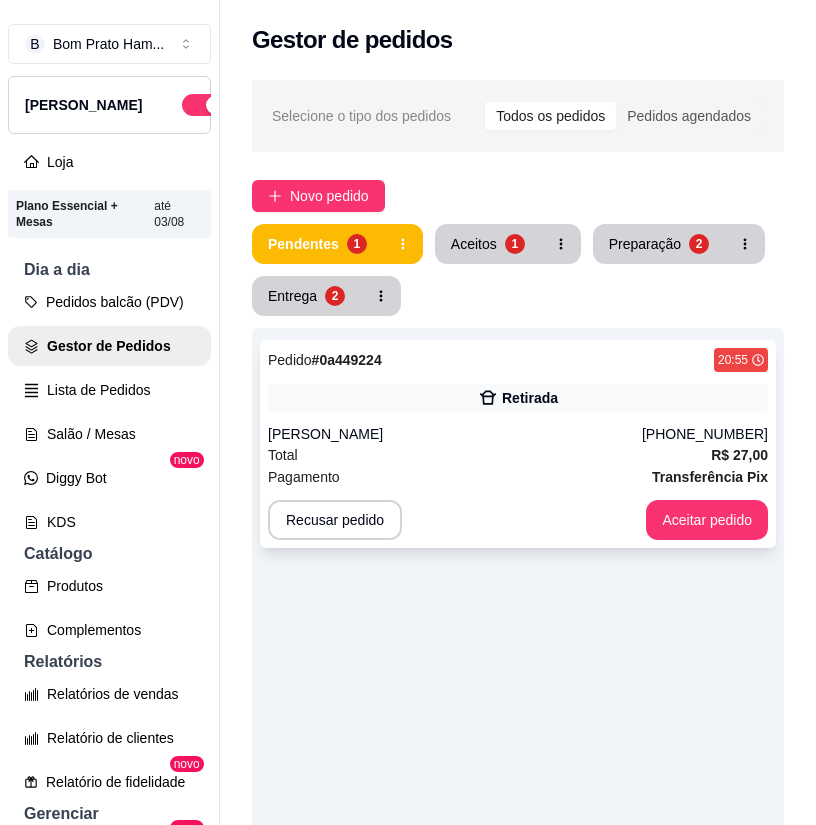 click on "Pedido  # 0a449224 20:55 Retirada [PERSON_NAME]  [PHONE_NUMBER] Total R$ 27,00 Pagamento Transferência Pix Recusar pedido Aceitar pedido" at bounding box center [518, 444] 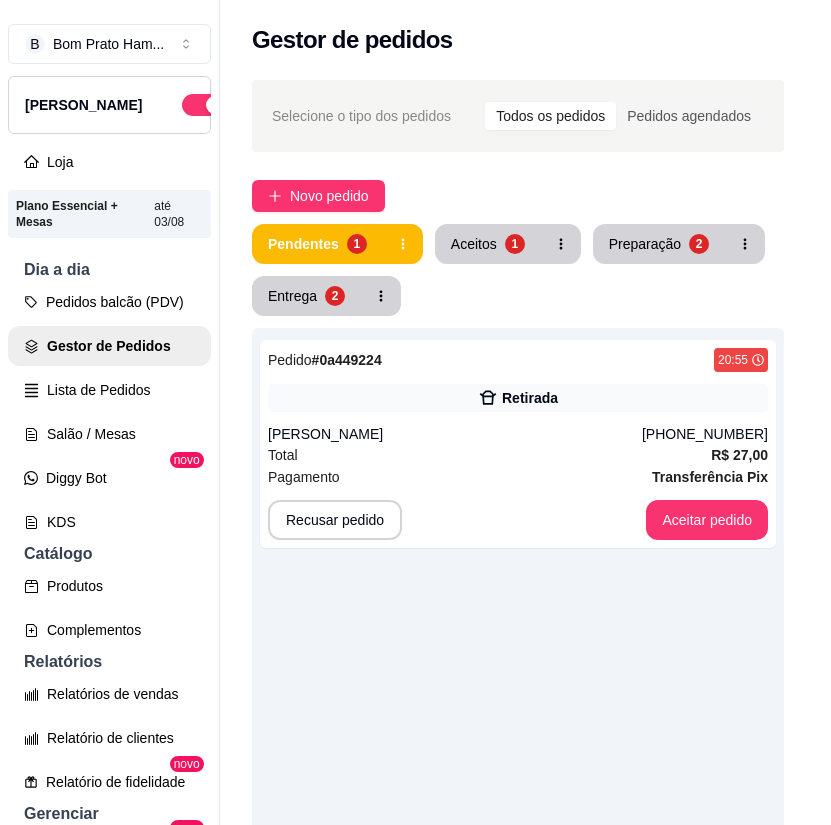 scroll, scrollTop: 76, scrollLeft: 0, axis: vertical 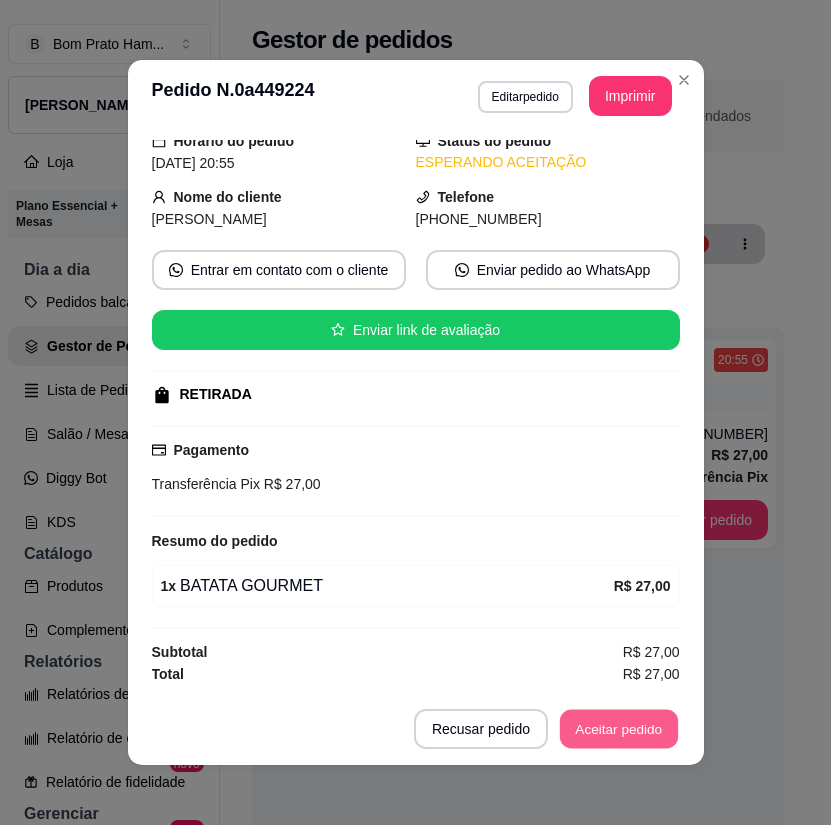 click on "Aceitar pedido" at bounding box center [619, 729] 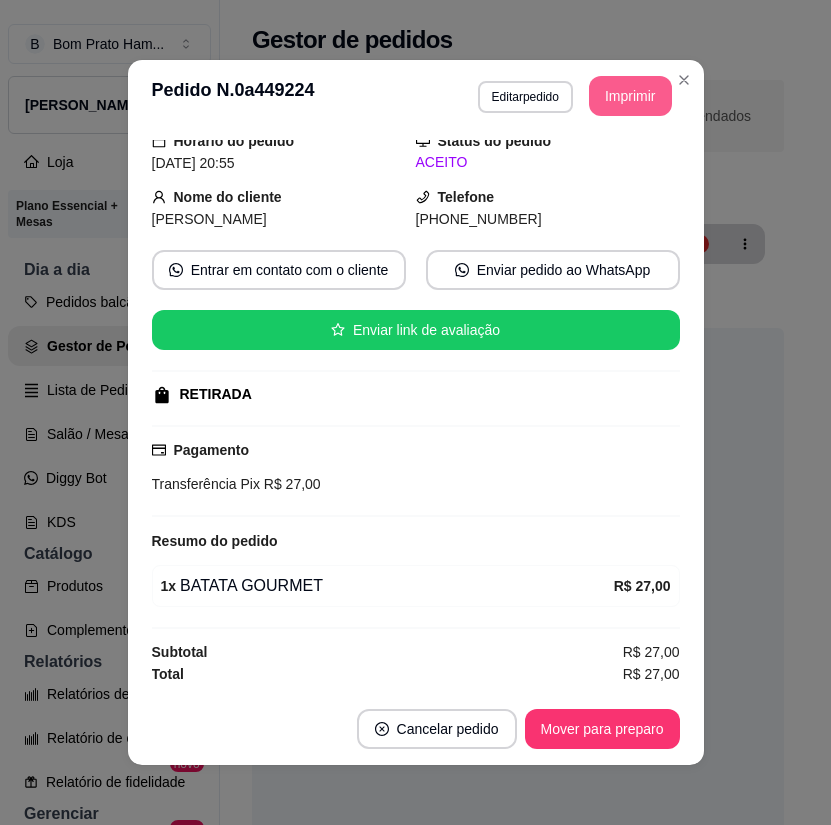 click on "Imprimir" at bounding box center (630, 96) 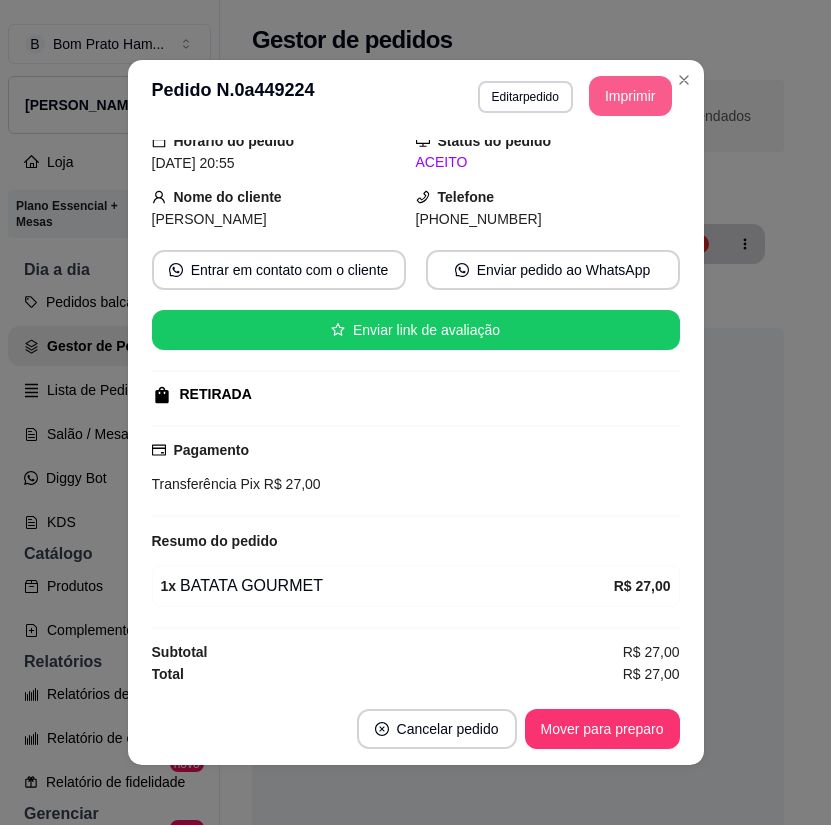 scroll, scrollTop: 0, scrollLeft: 0, axis: both 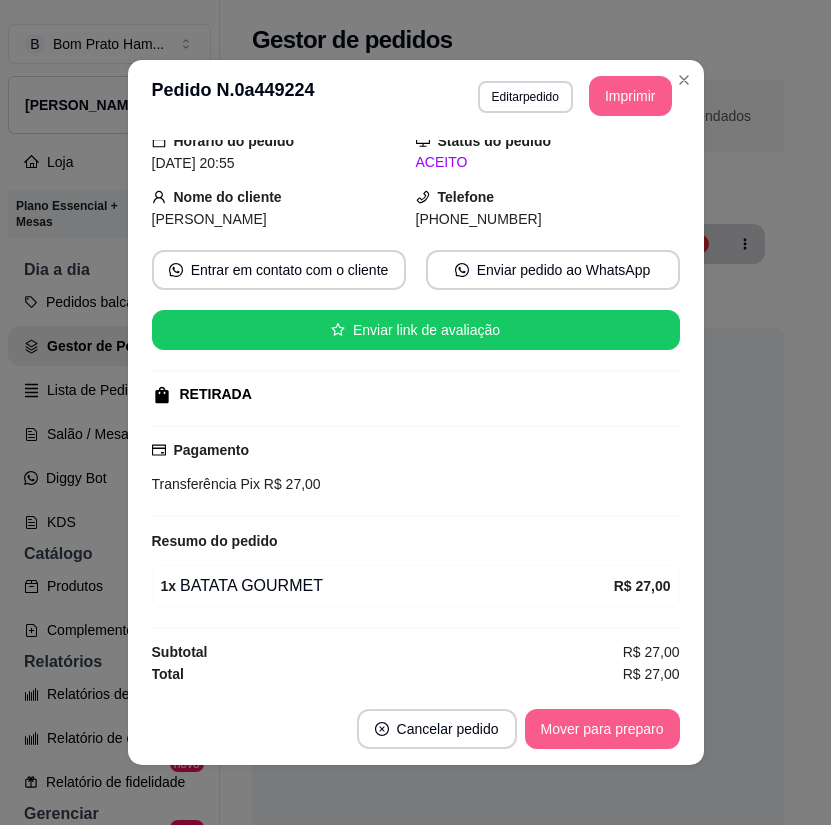 click on "Mover para preparo" at bounding box center (602, 729) 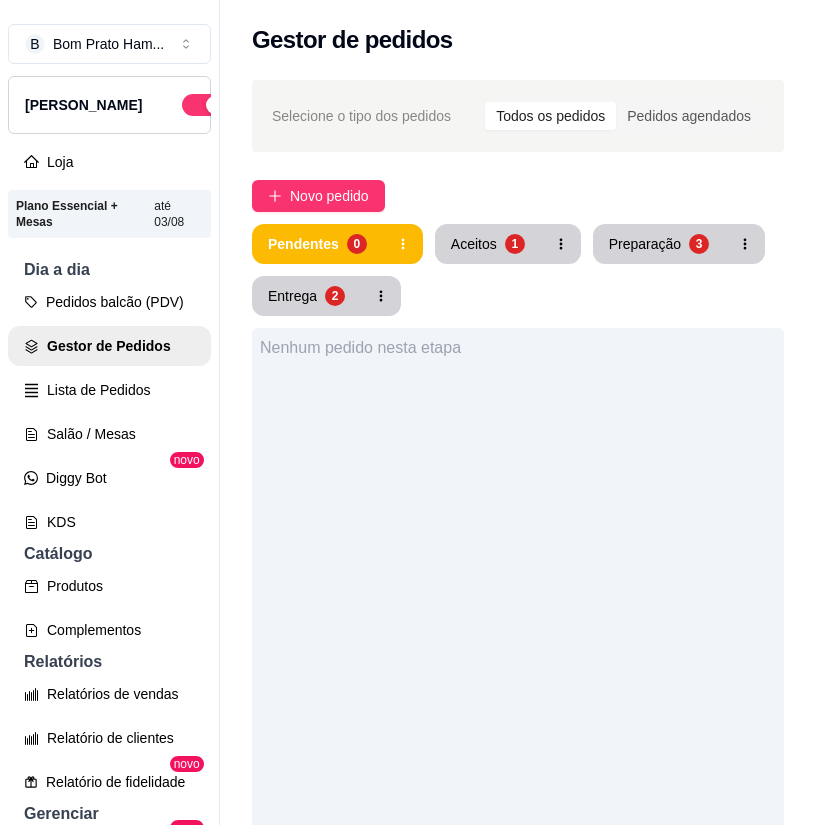 click on "Nenhum pedido nesta etapa" at bounding box center (518, 740) 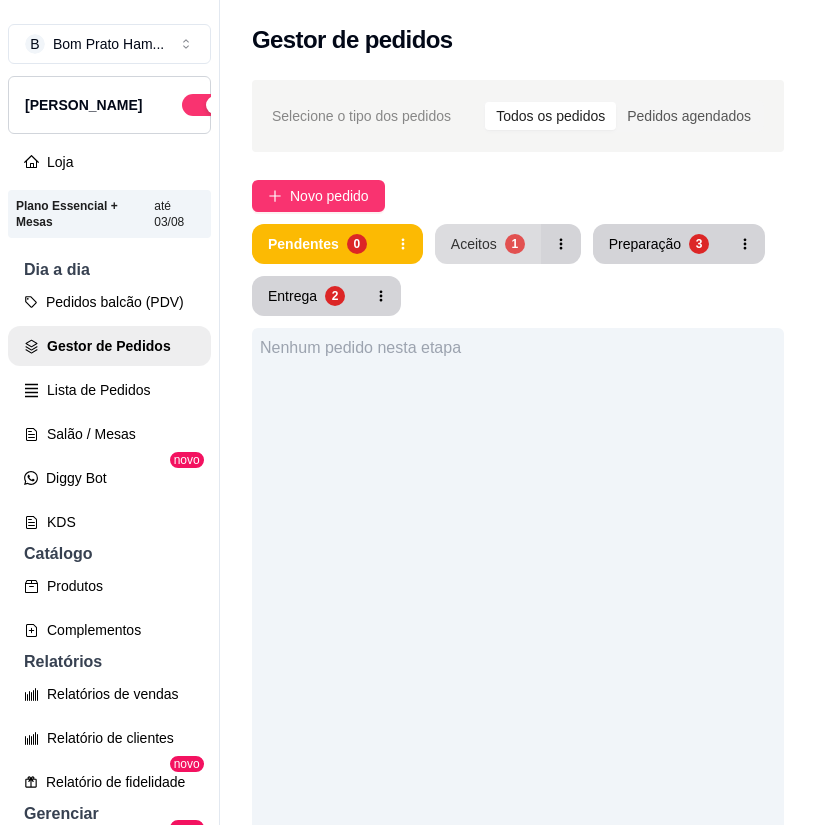 click on "Aceitos 1" at bounding box center (488, 244) 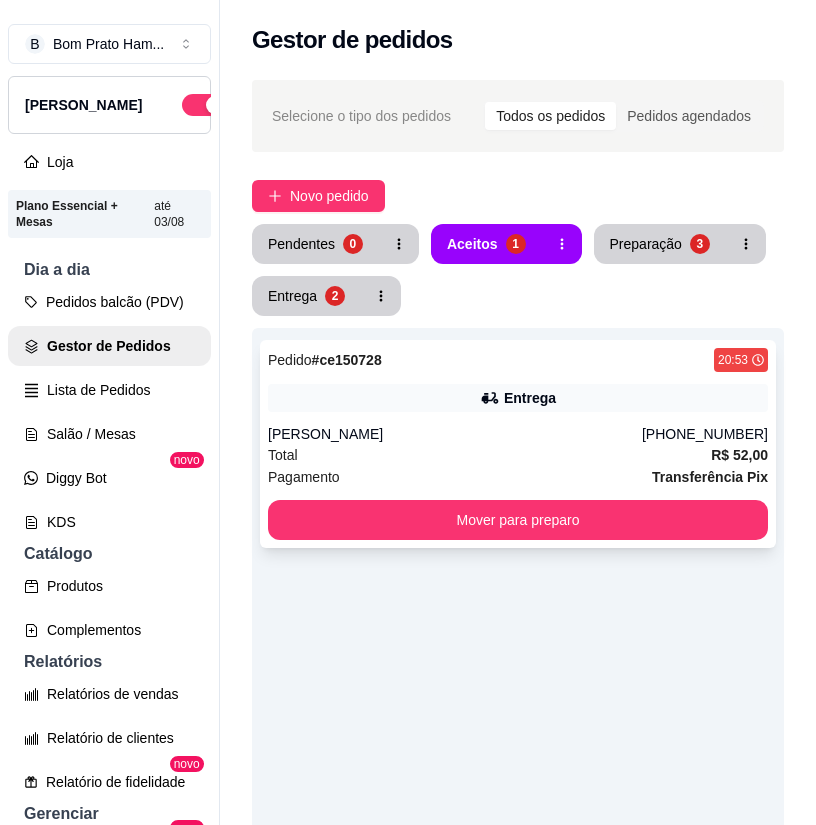 click on "Total R$ 52,00" at bounding box center [518, 455] 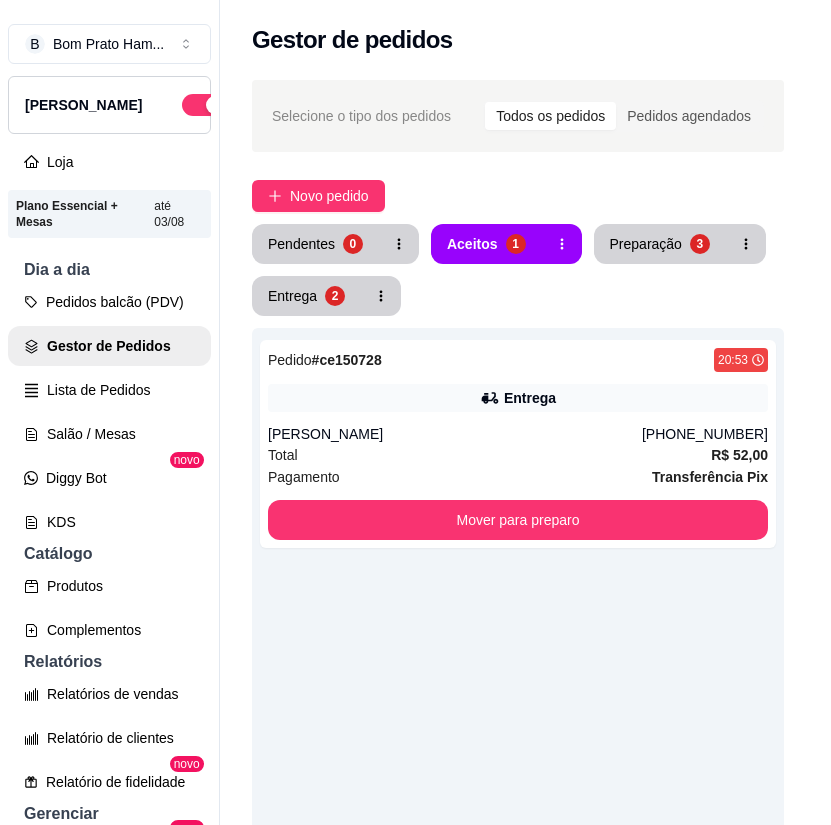 scroll, scrollTop: 470, scrollLeft: 0, axis: vertical 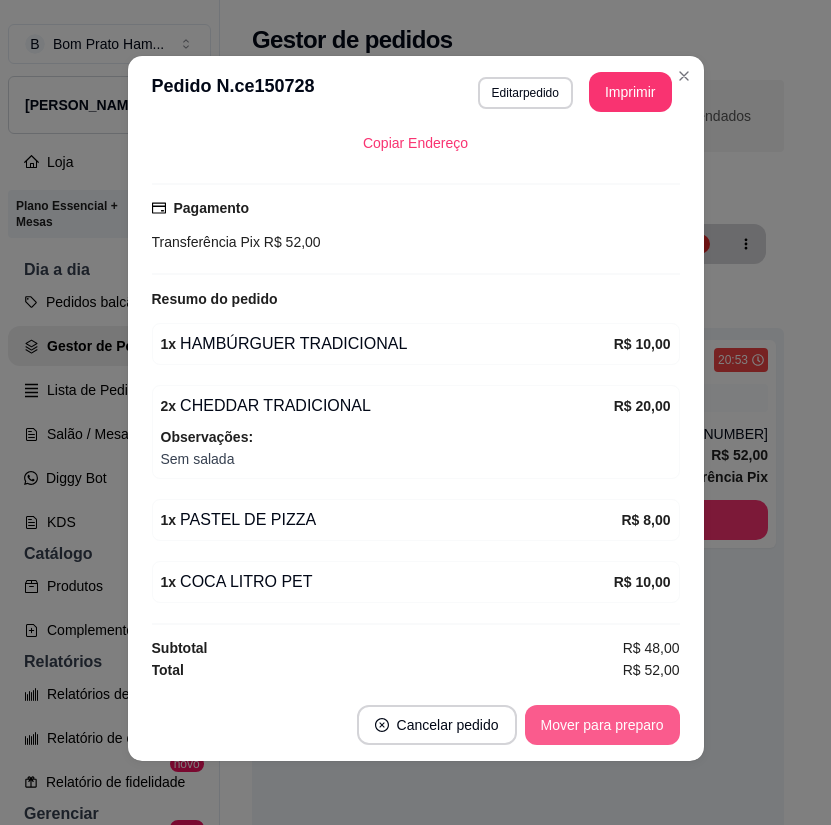 click on "Mover para preparo" at bounding box center [602, 725] 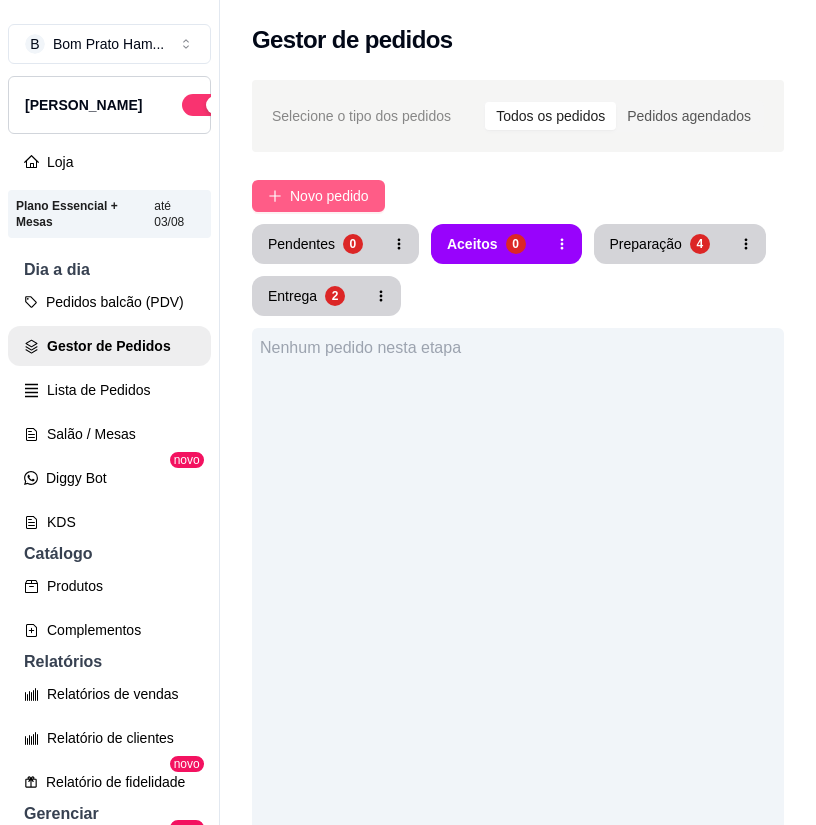 click on "Novo pedido" at bounding box center (329, 196) 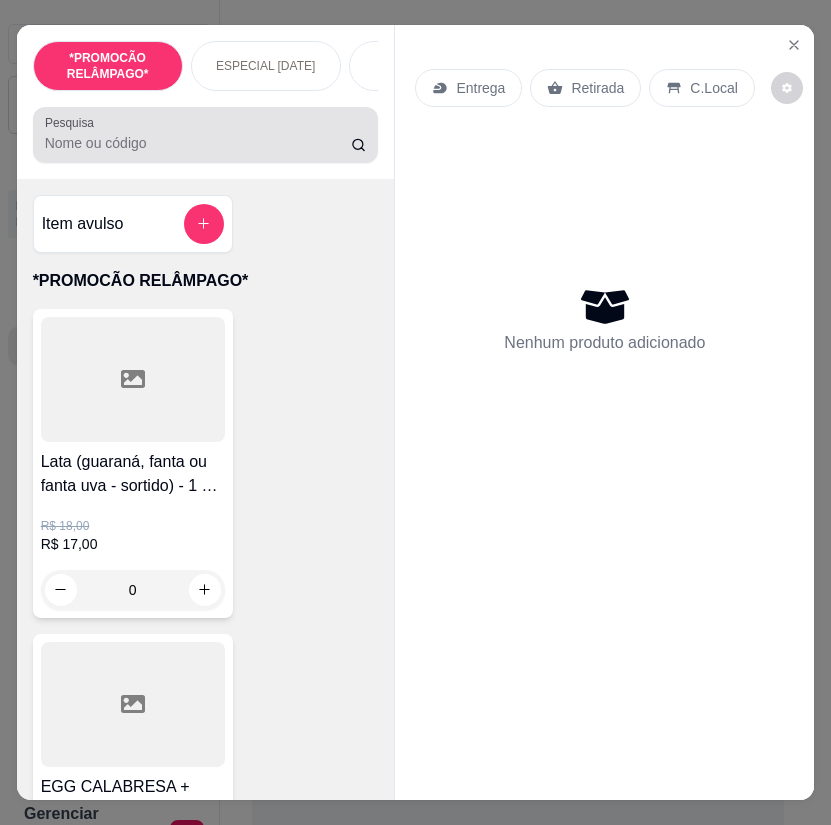 click on "Pesquisa" at bounding box center [198, 143] 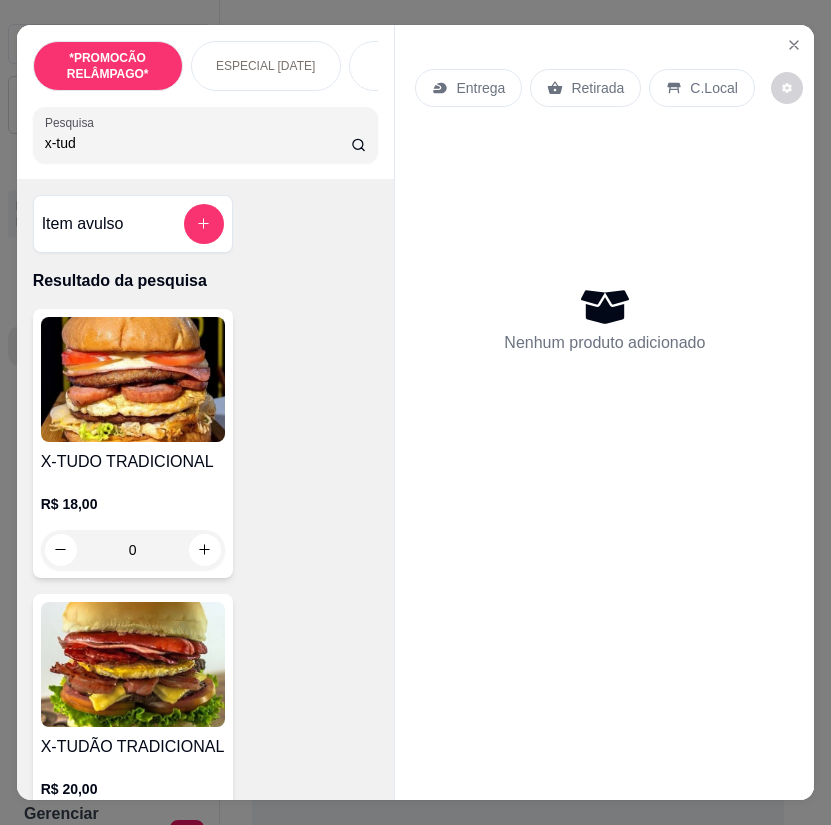 type on "x-tud" 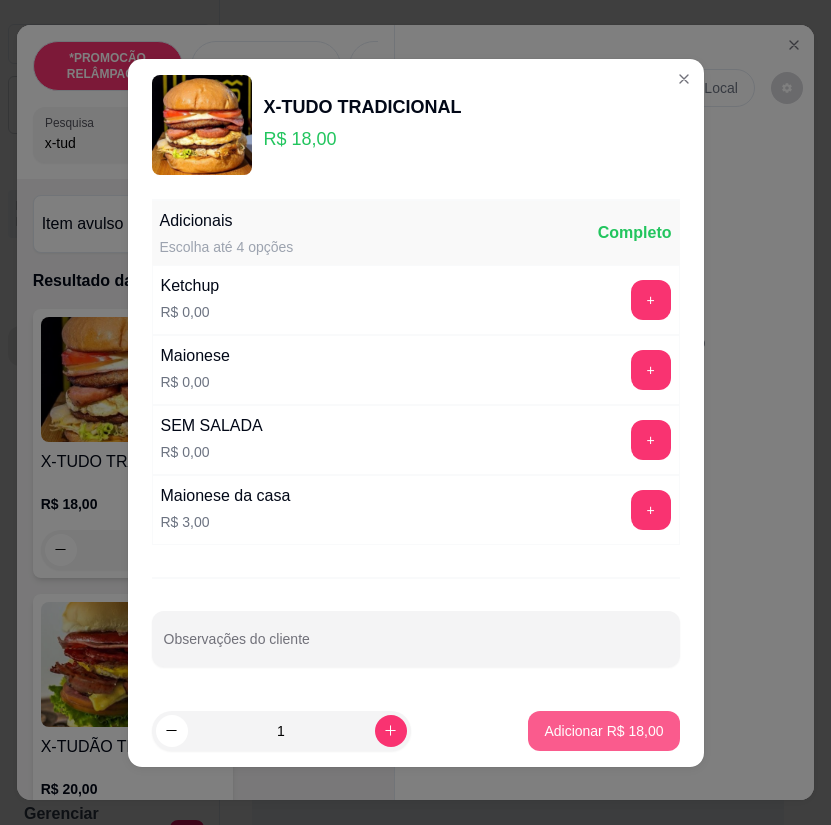 click on "Adicionar   R$ 18,00" at bounding box center (603, 731) 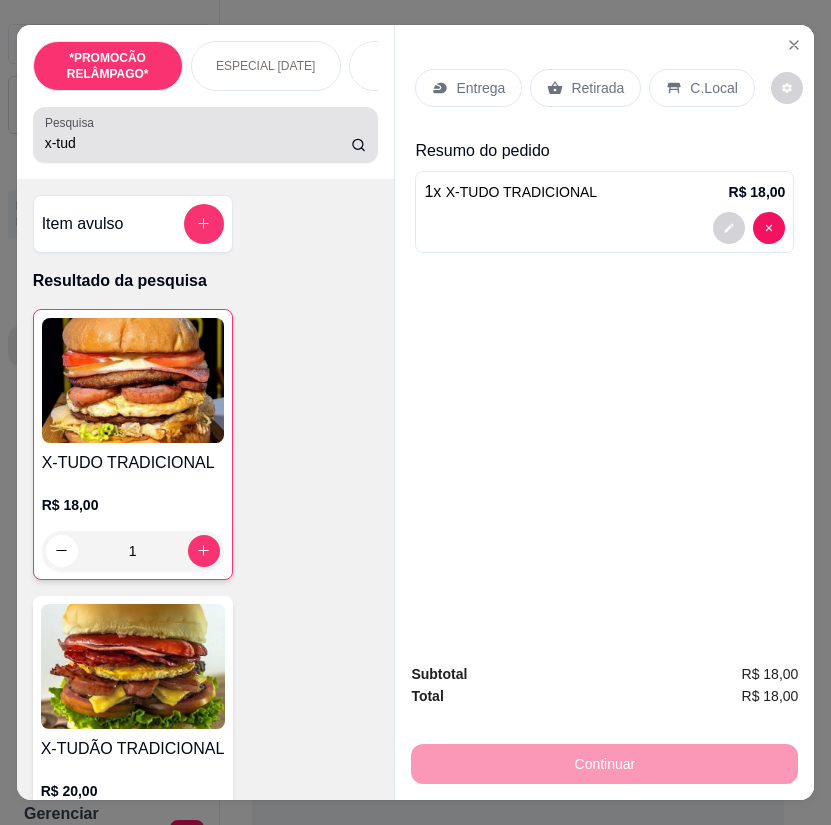 click on "x-tud" at bounding box center (198, 143) 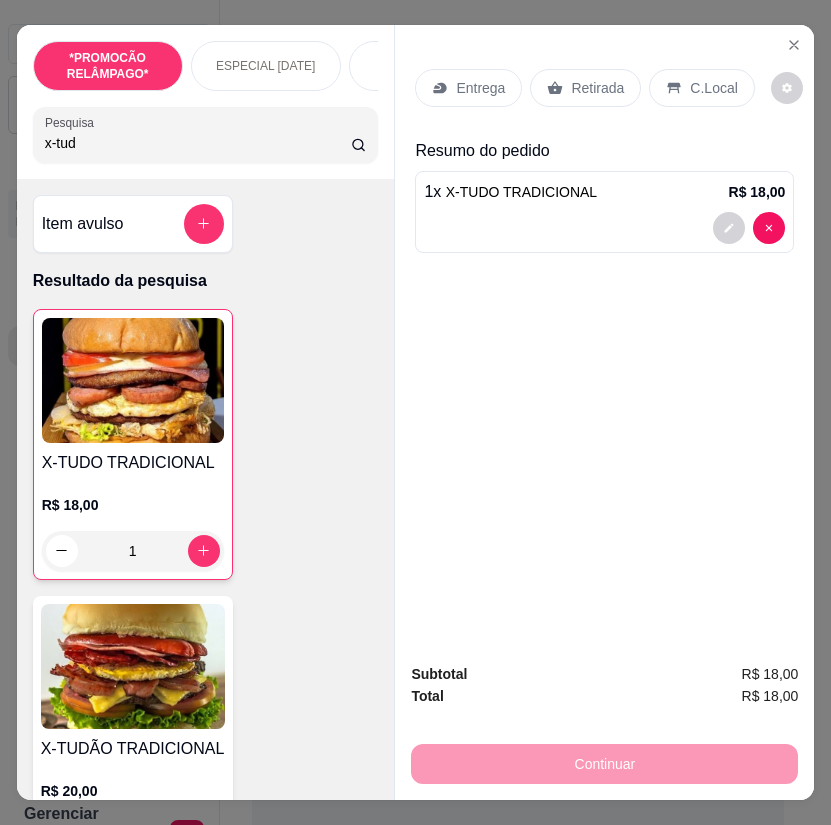 click on "x-tud" at bounding box center (198, 143) 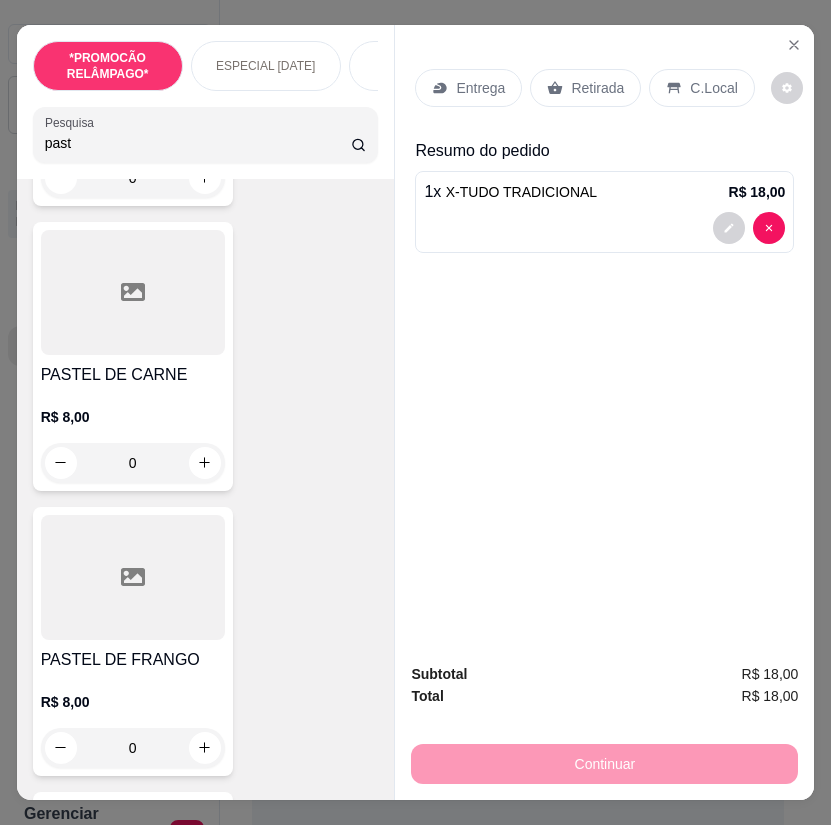 scroll, scrollTop: 400, scrollLeft: 0, axis: vertical 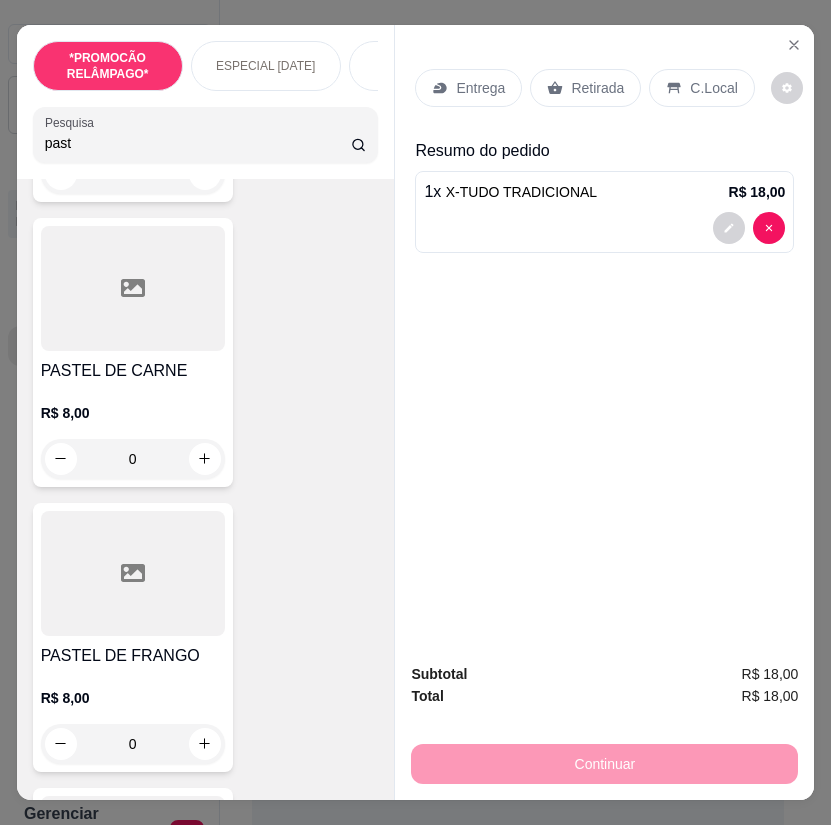 type on "past" 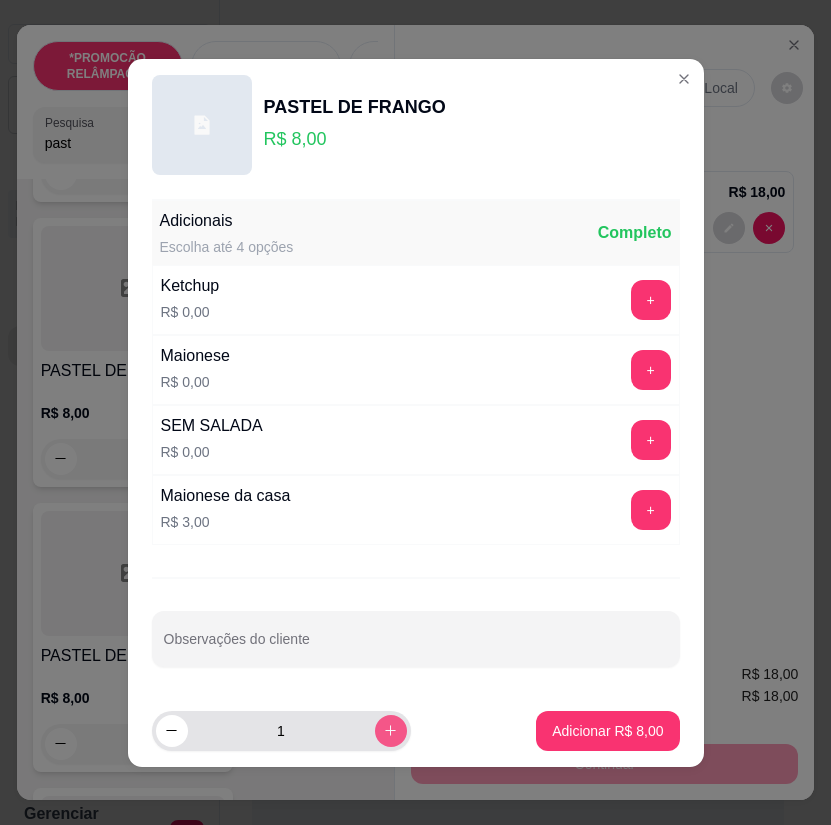 click 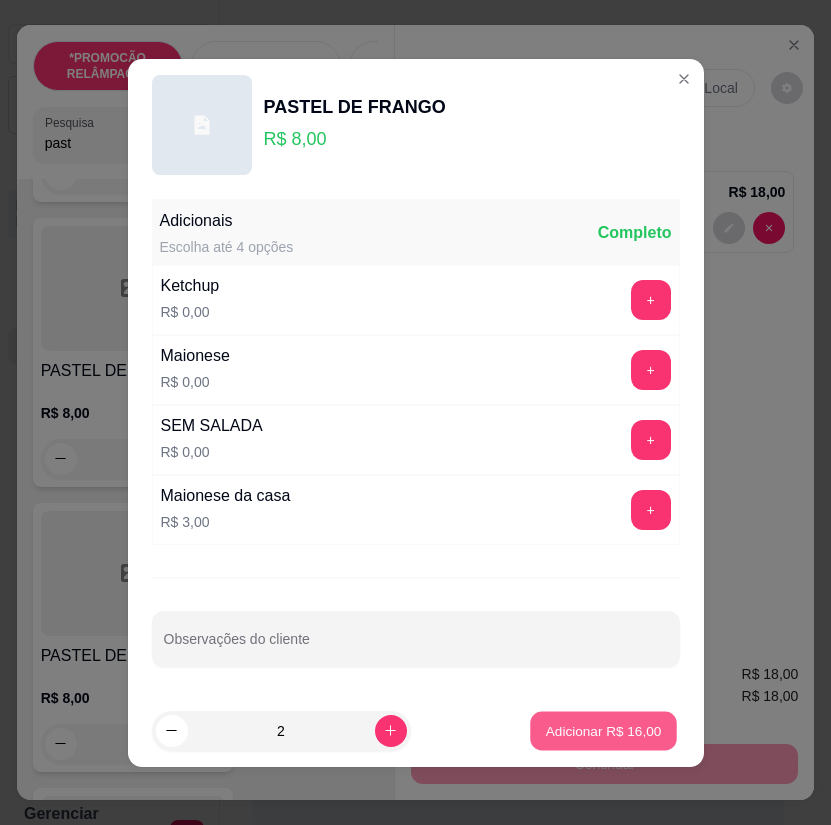 click on "Adicionar   R$ 16,00" at bounding box center (604, 730) 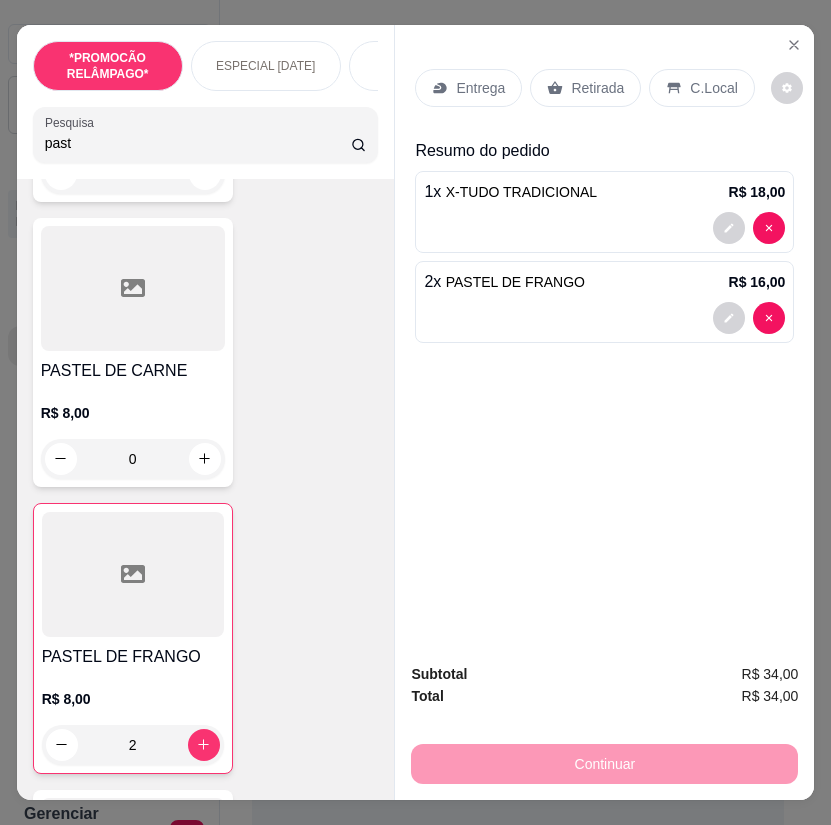 click on "Entrega" at bounding box center [480, 88] 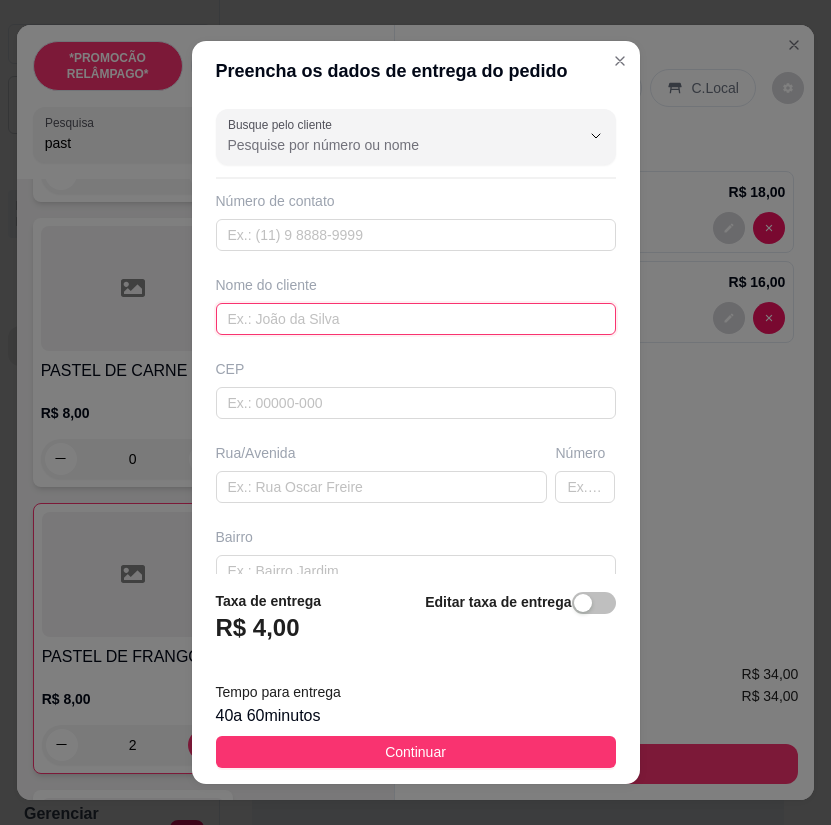 click at bounding box center [416, 319] 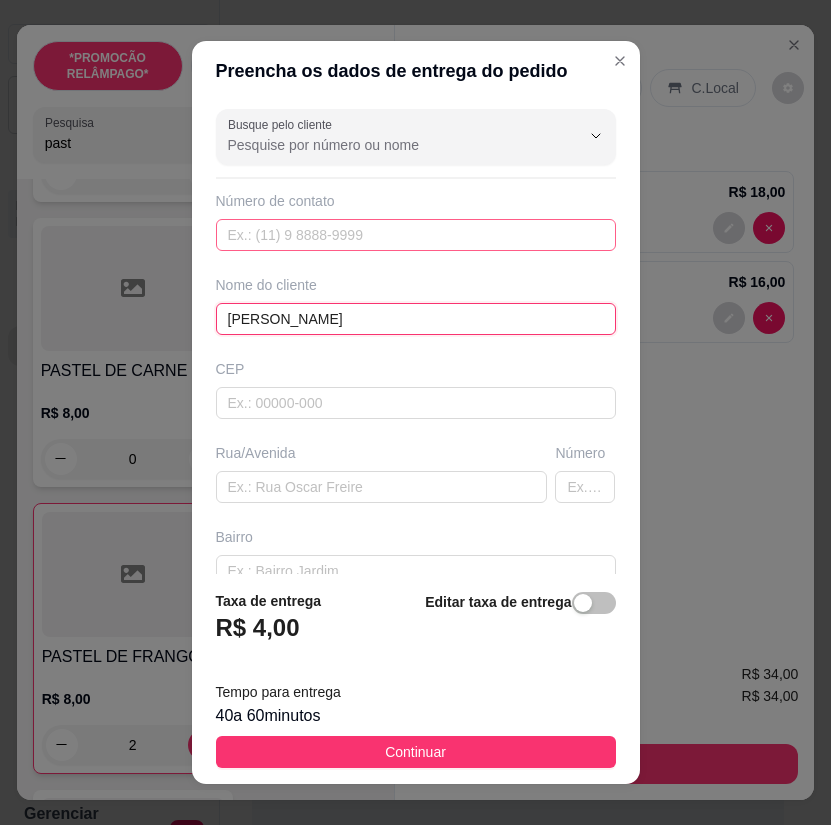 type on "[PERSON_NAME]" 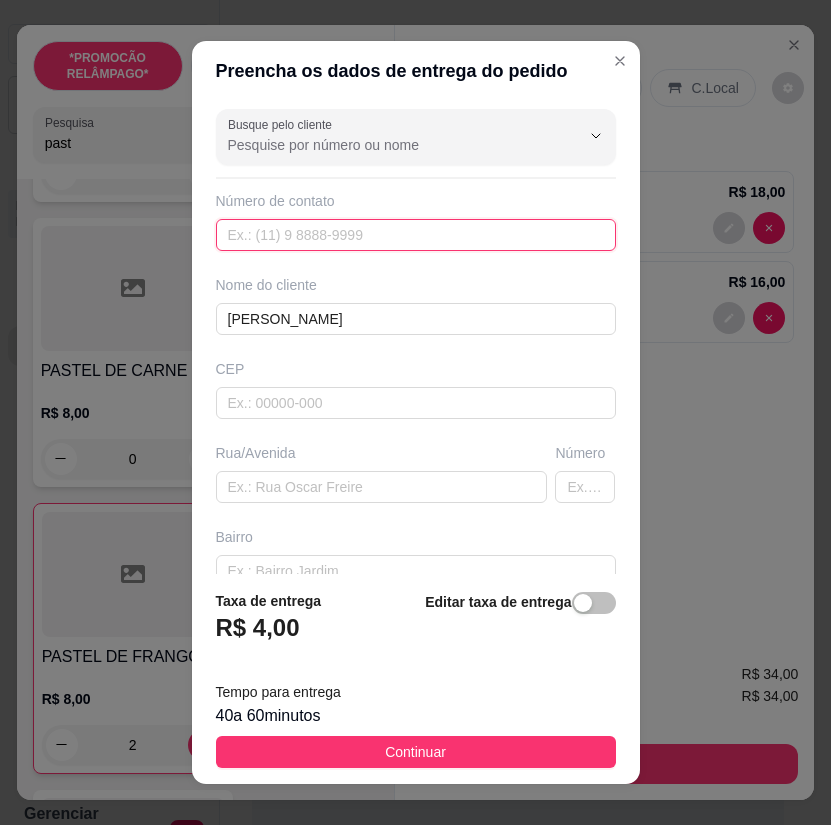 click at bounding box center [416, 235] 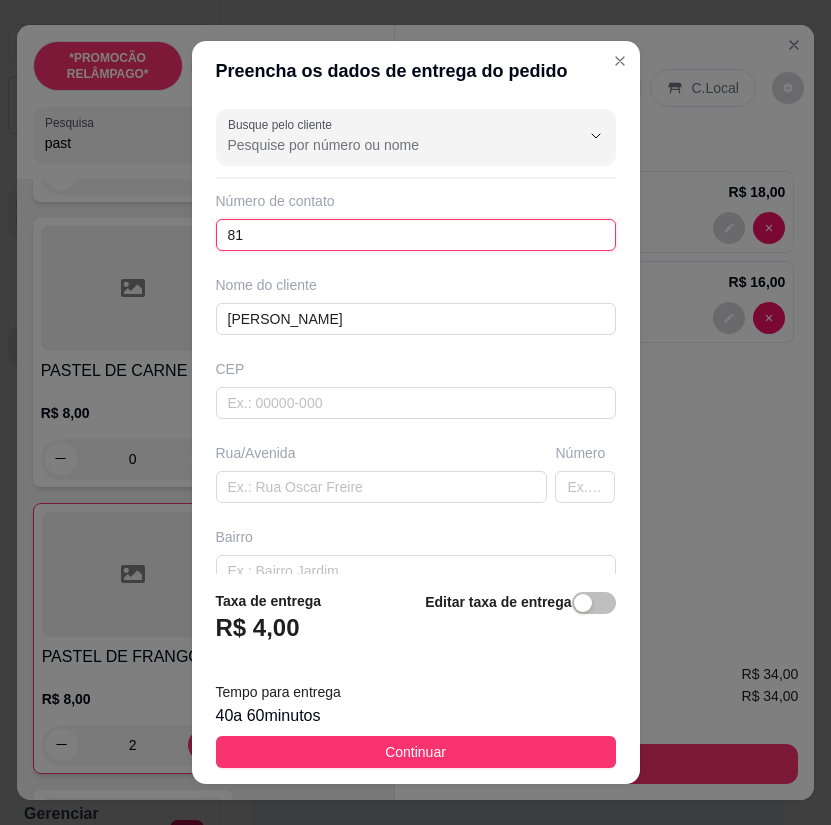 click on "81" at bounding box center (416, 235) 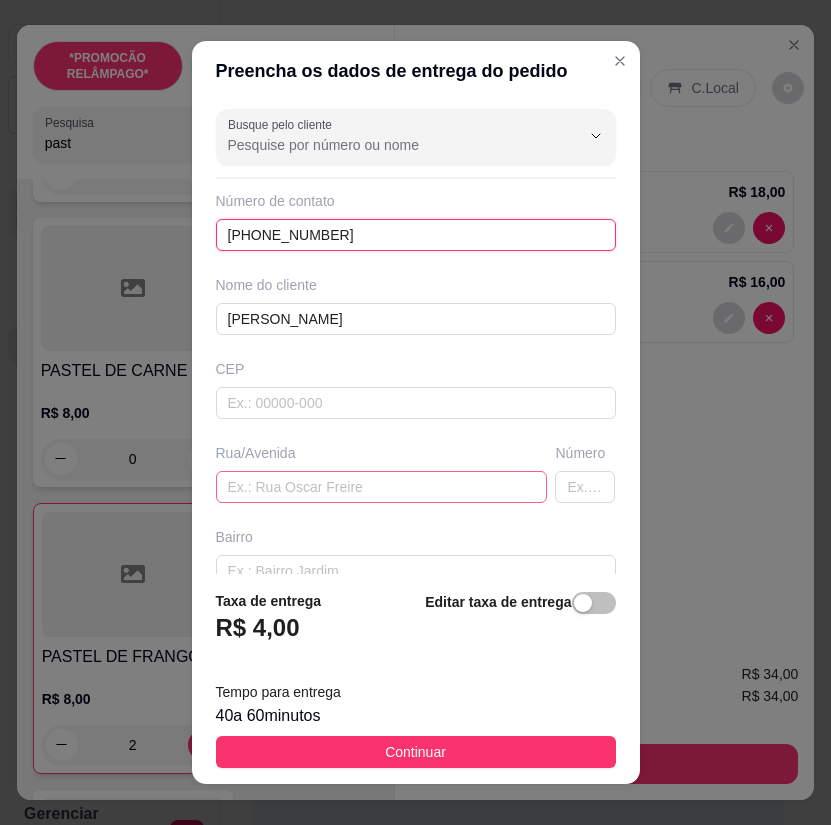type on "[PHONE_NUMBER]" 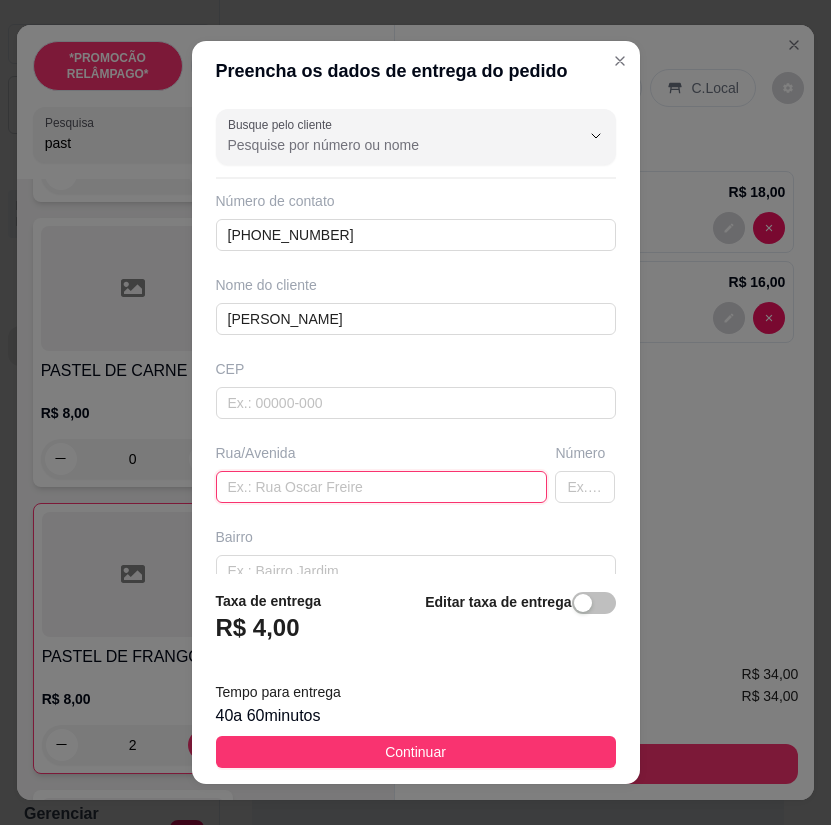 click at bounding box center (382, 487) 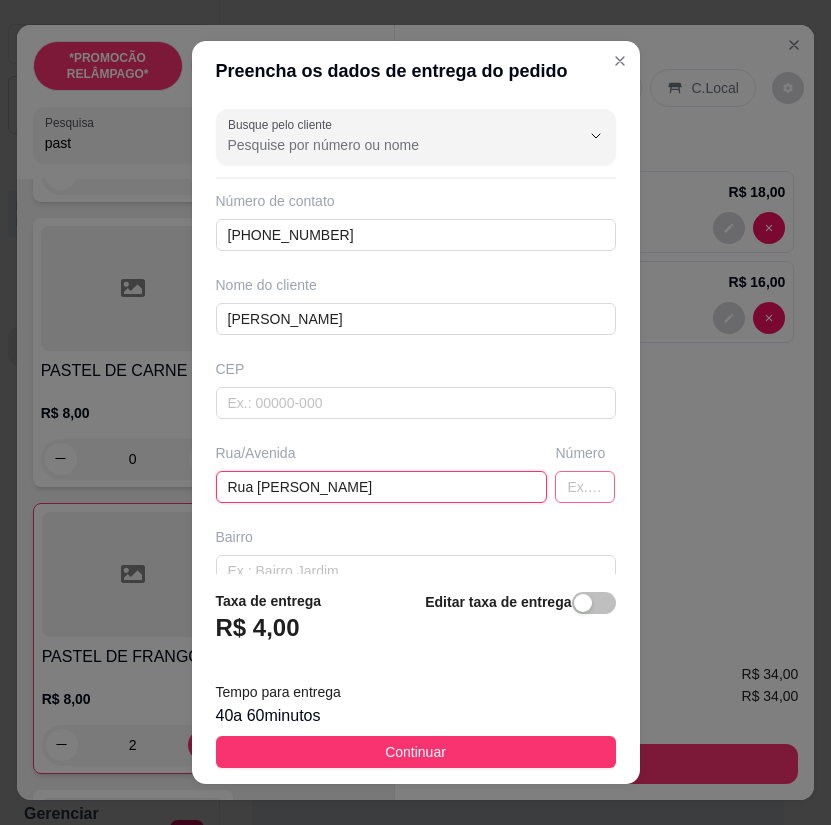 type on "Rua [PERSON_NAME]" 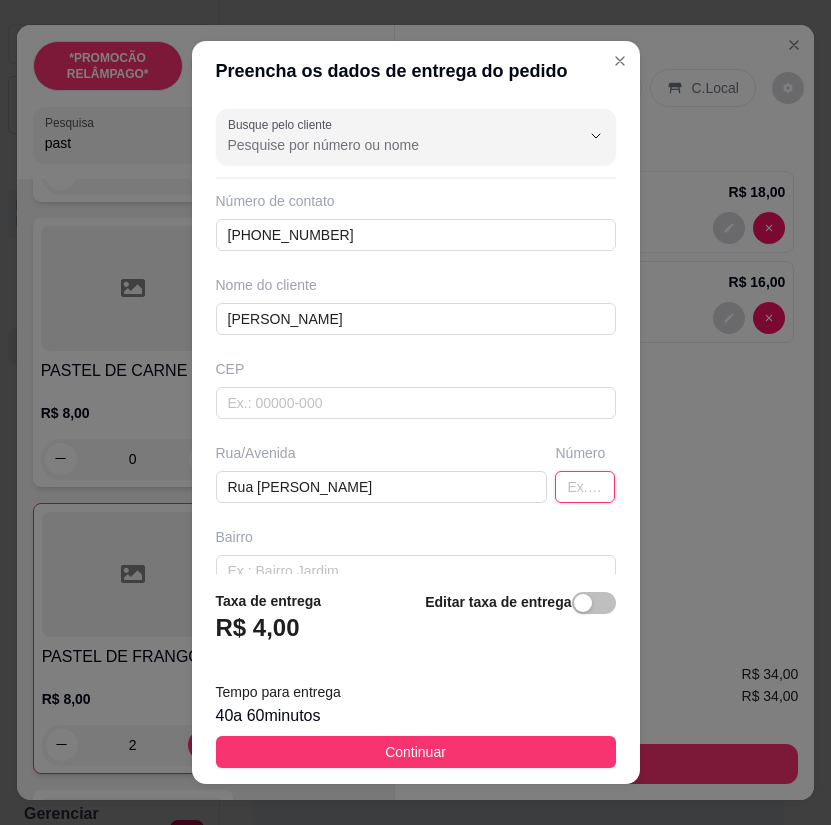 click at bounding box center [585, 487] 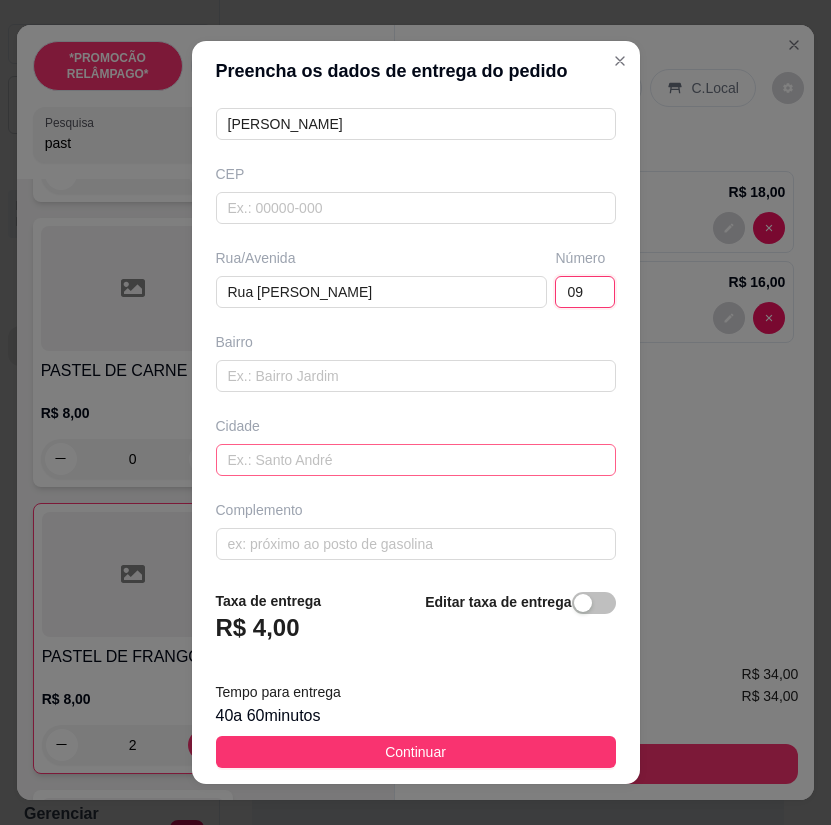 scroll, scrollTop: 200, scrollLeft: 0, axis: vertical 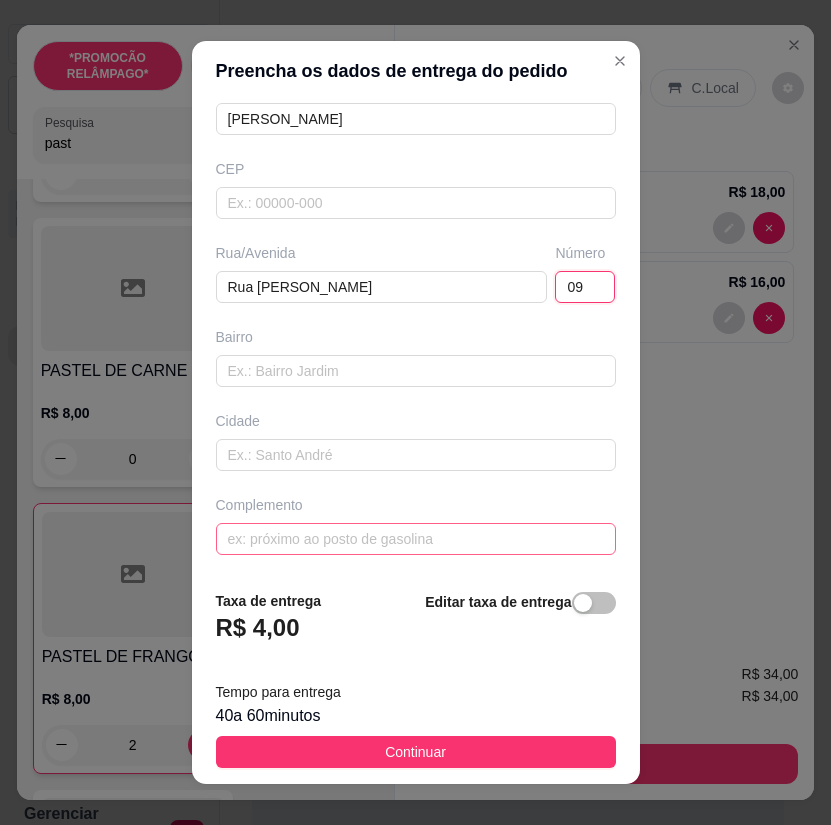 type on "09" 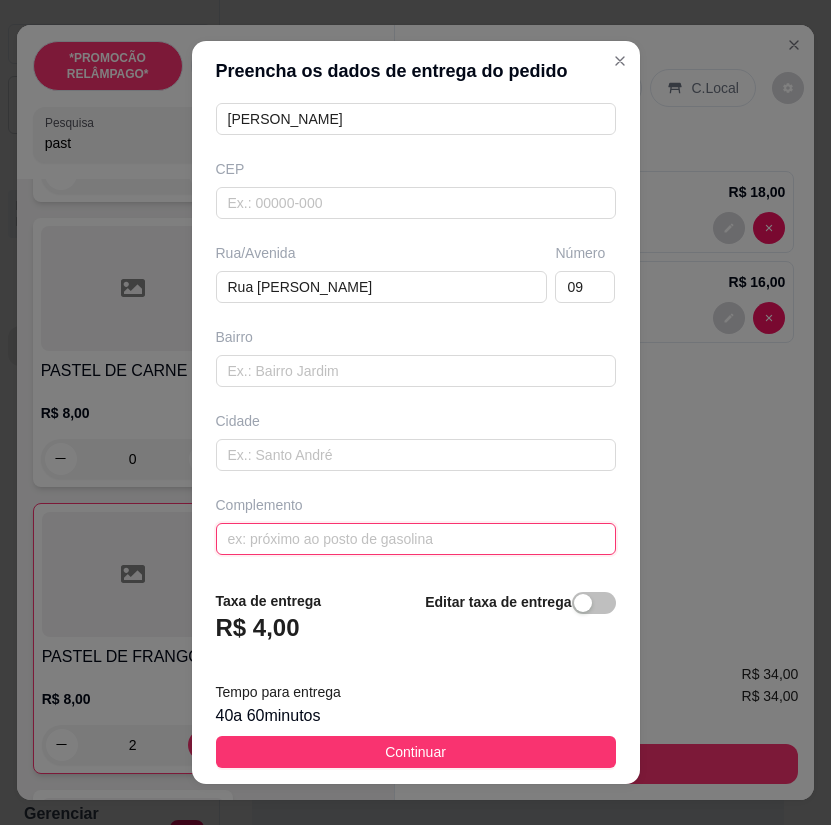 click at bounding box center (416, 539) 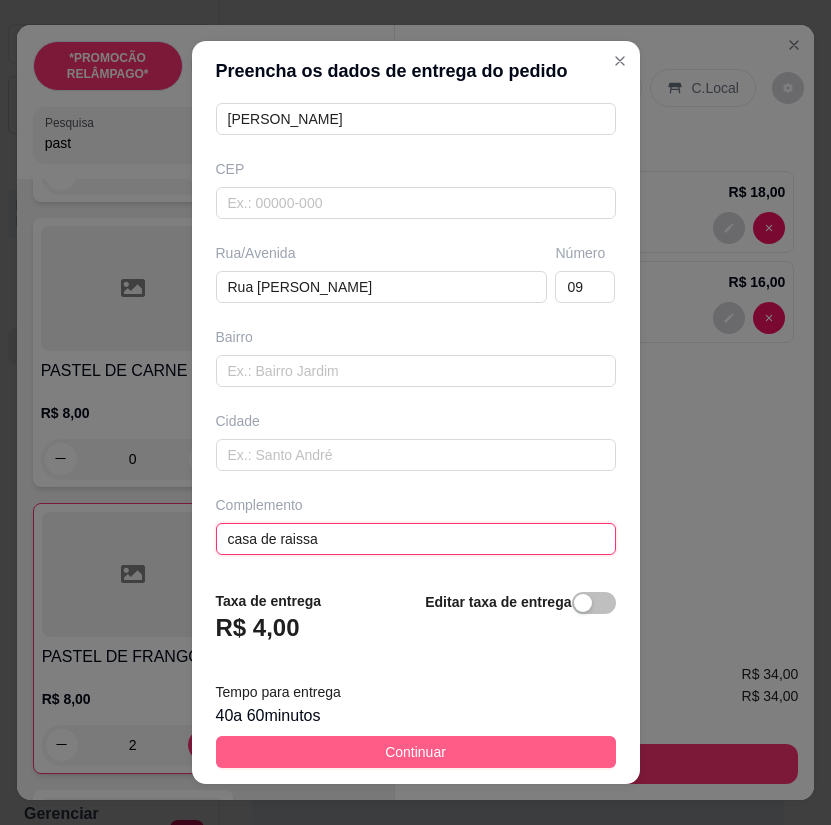 type on "casa de raissa" 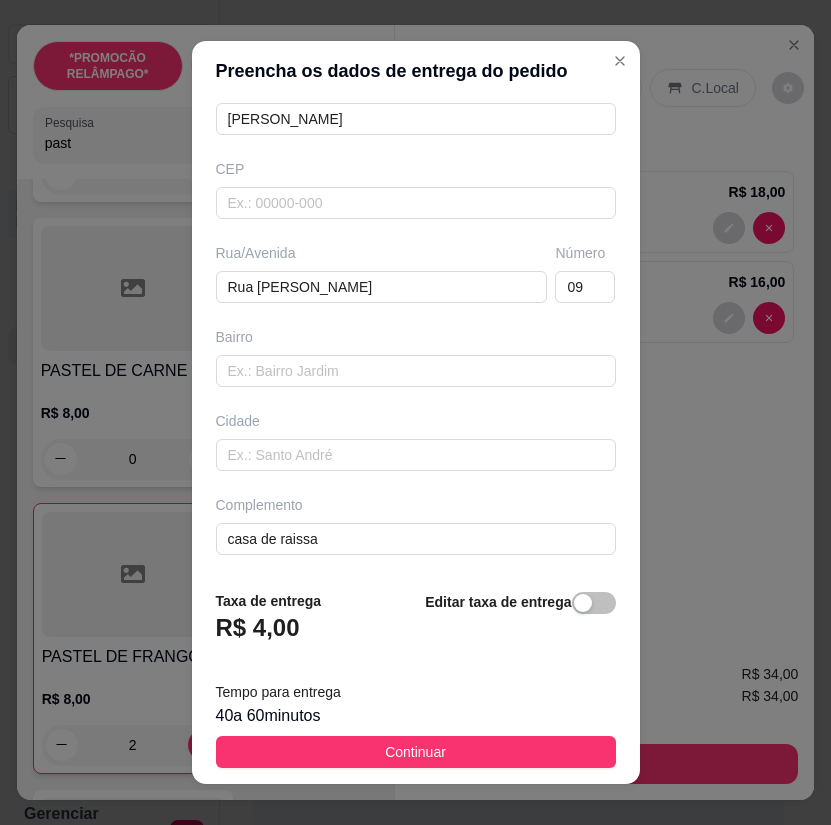 click on "Continuar" at bounding box center (416, 752) 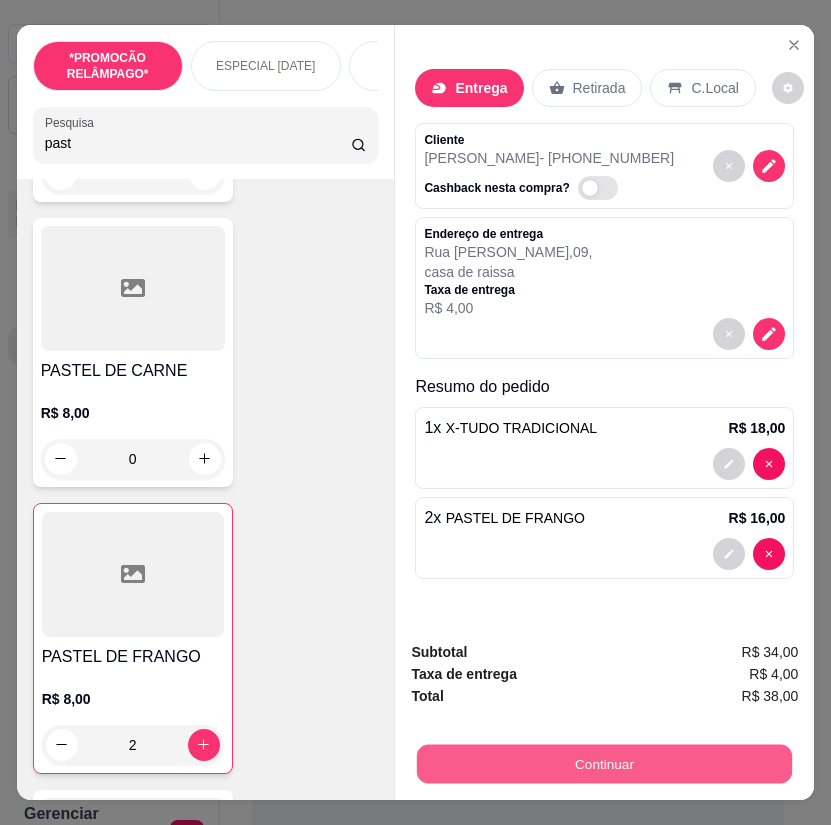 click on "Continuar" at bounding box center (604, 764) 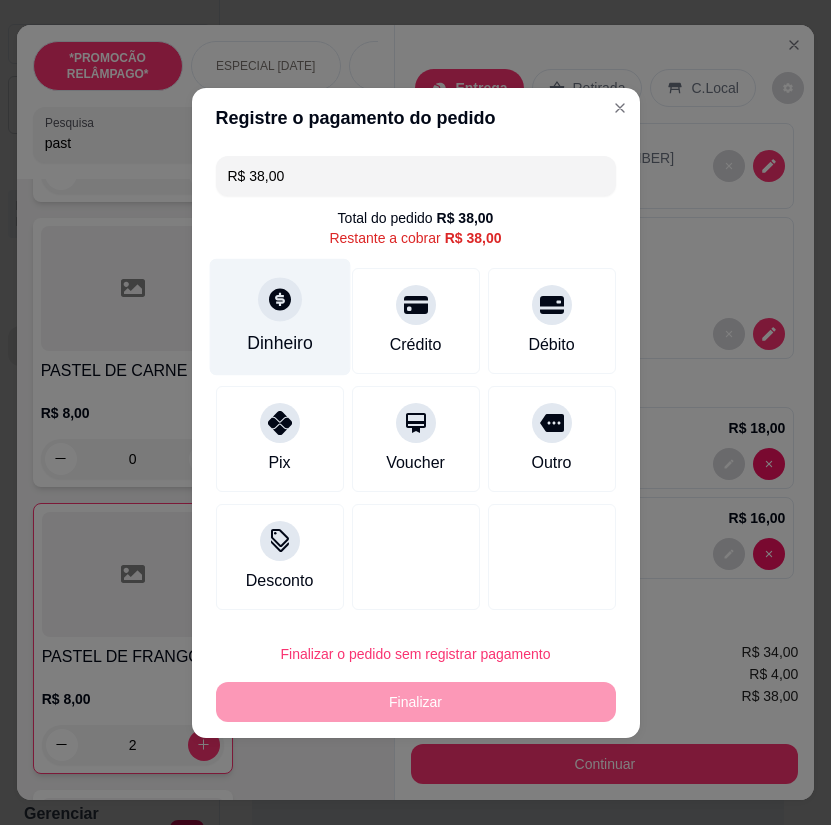 click on "Dinheiro" at bounding box center [280, 343] 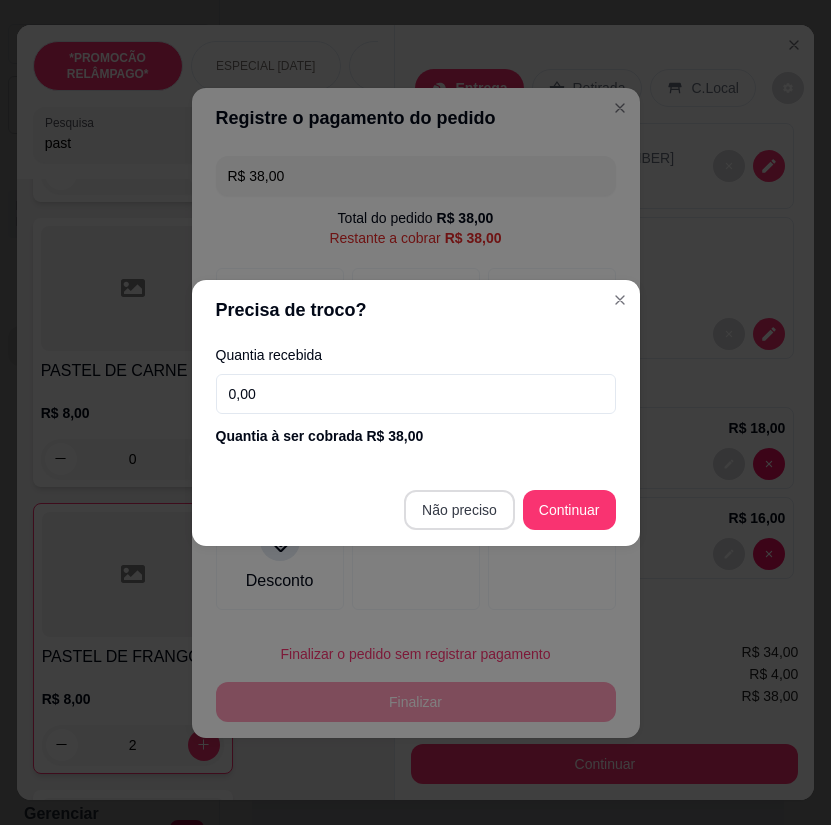 type on "R$ 0,00" 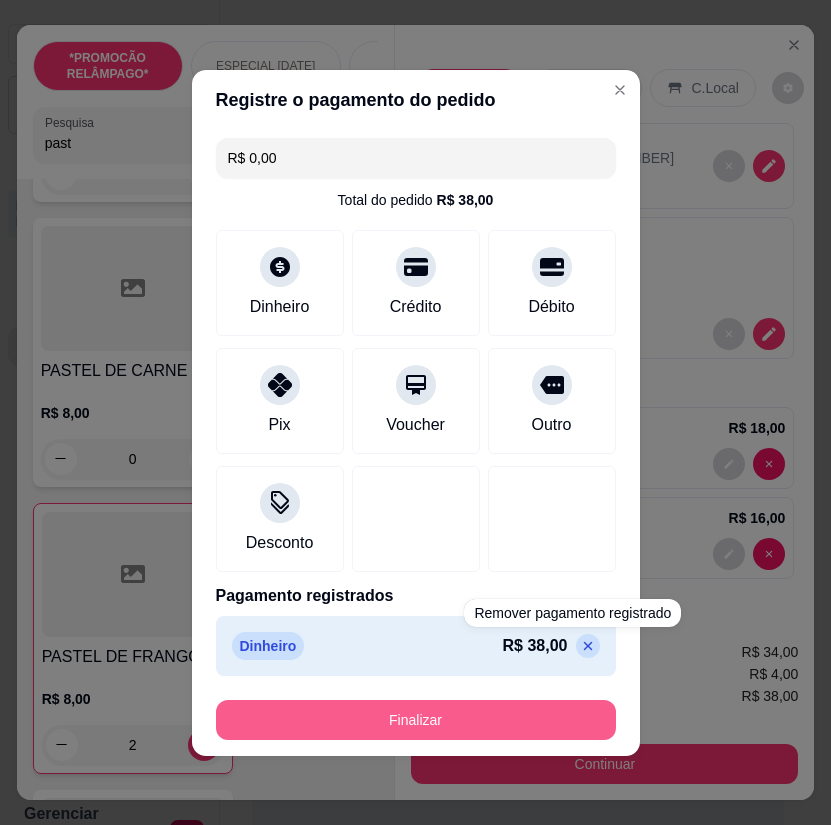 click on "Finalizar" at bounding box center (416, 720) 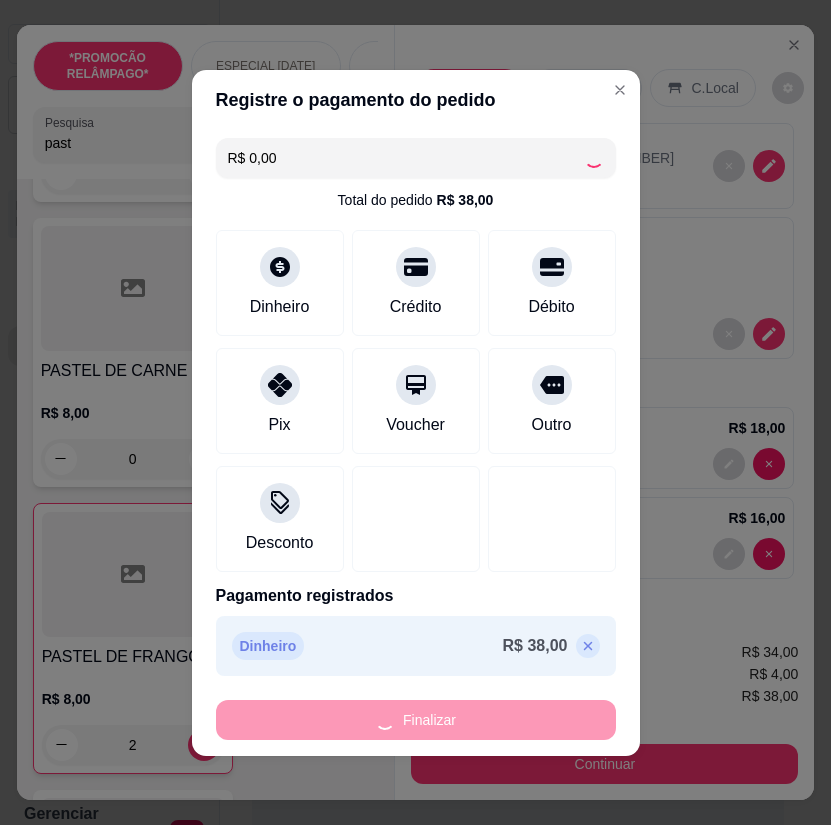 type on "0" 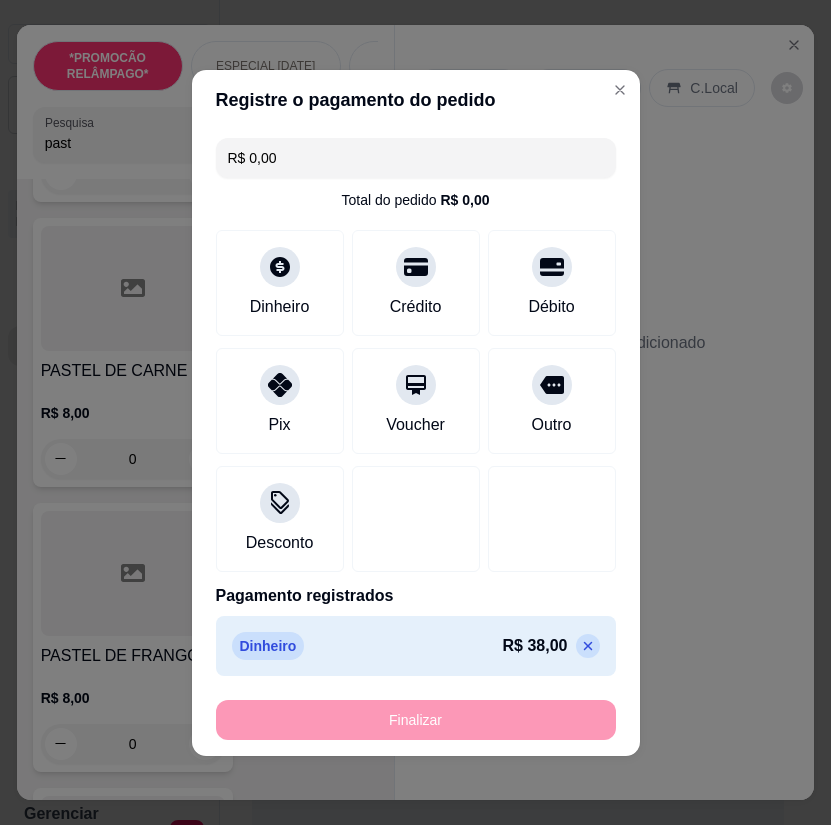 type on "-R$ 38,00" 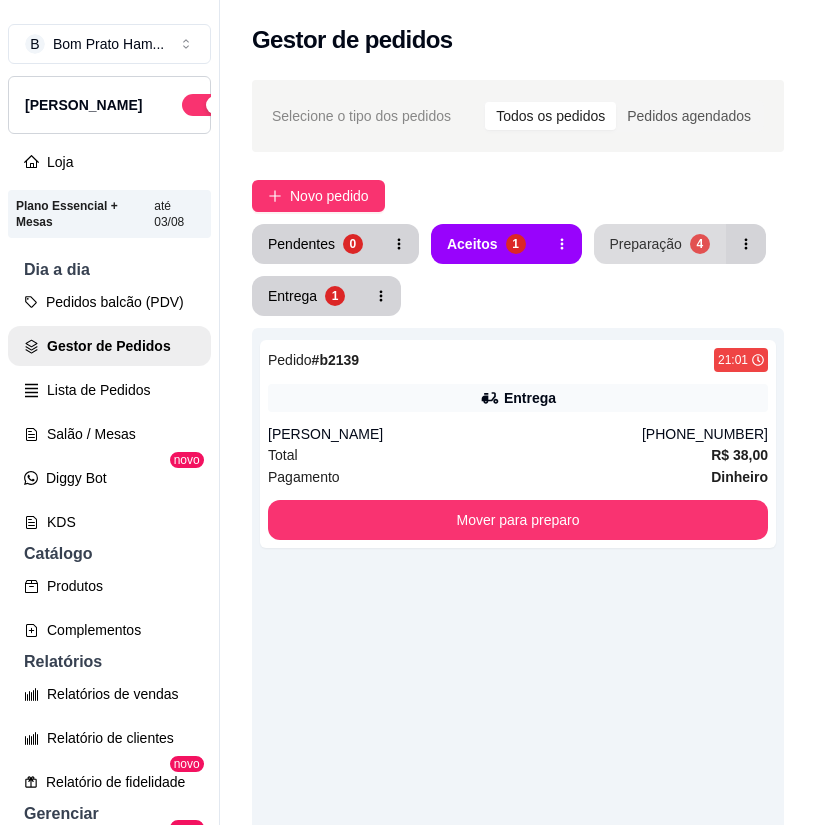 click on "Preparação 4" at bounding box center (660, 244) 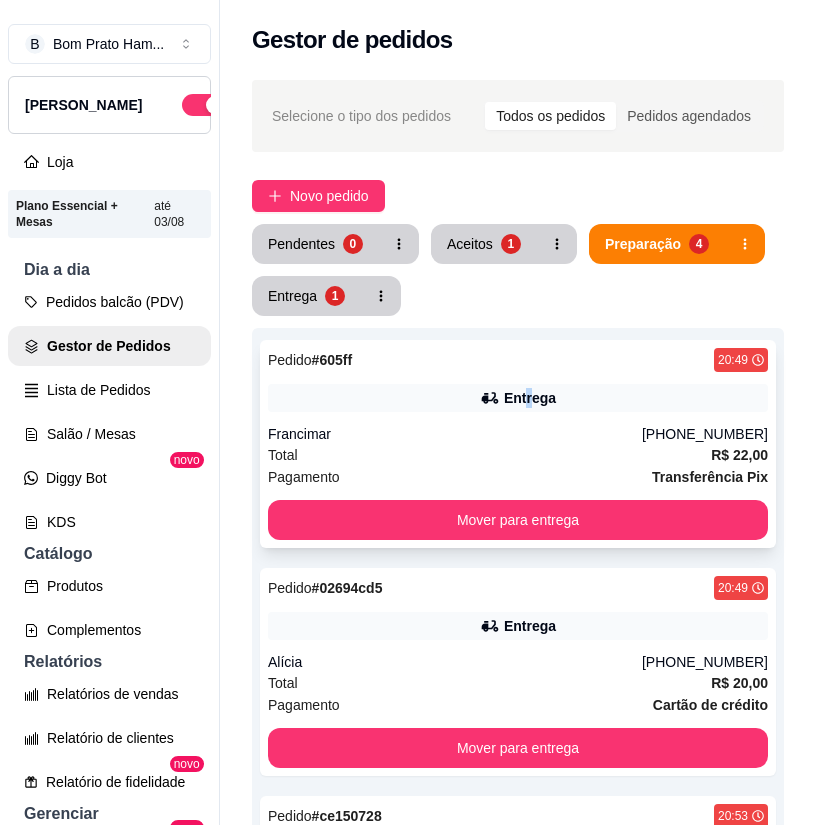 click on "Entrega" at bounding box center [530, 398] 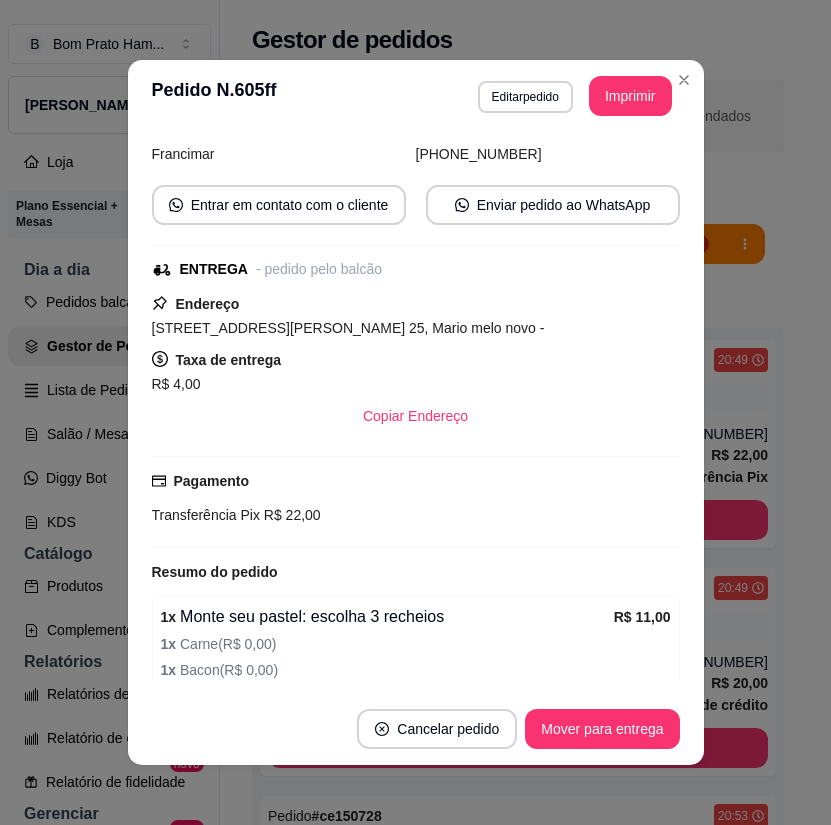 scroll, scrollTop: 138, scrollLeft: 0, axis: vertical 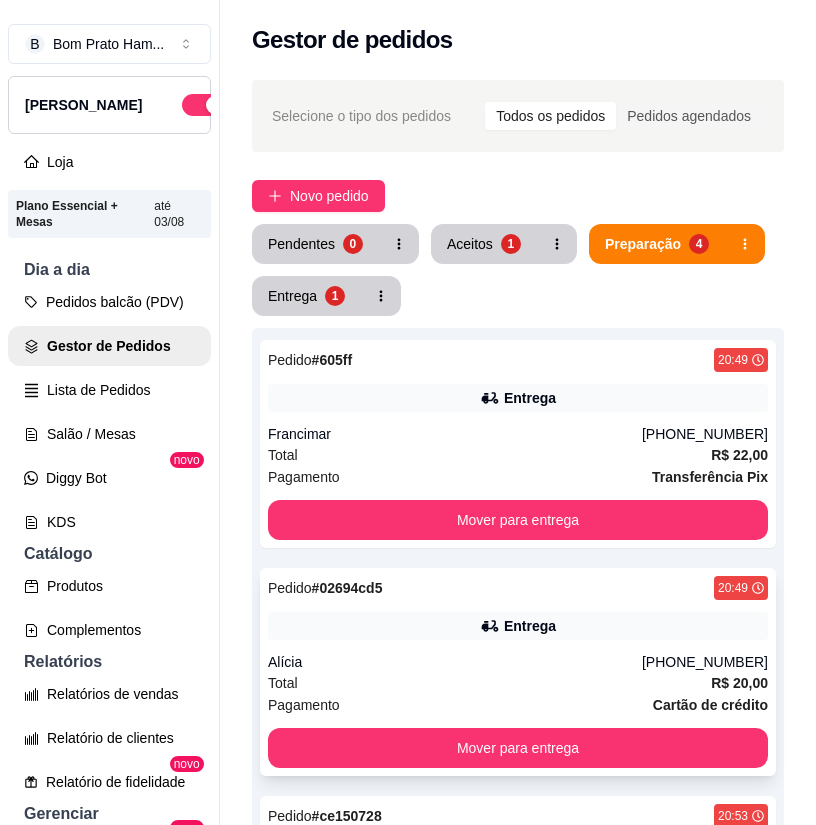 click on "Entrega" at bounding box center [518, 626] 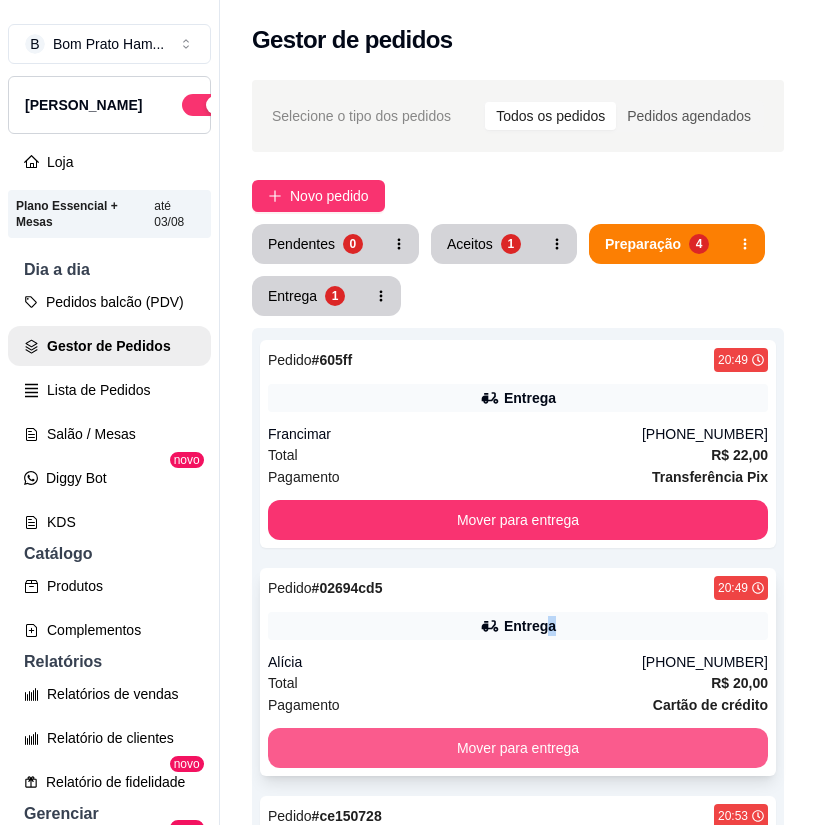 click on "Mover para entrega" at bounding box center [518, 748] 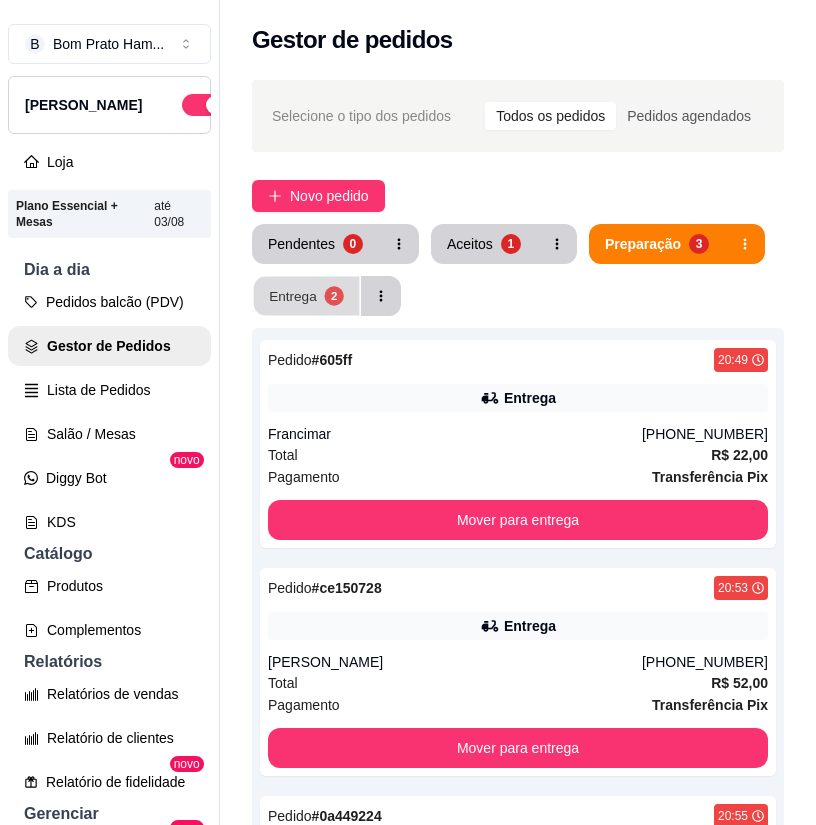 click on "2" at bounding box center [333, 295] 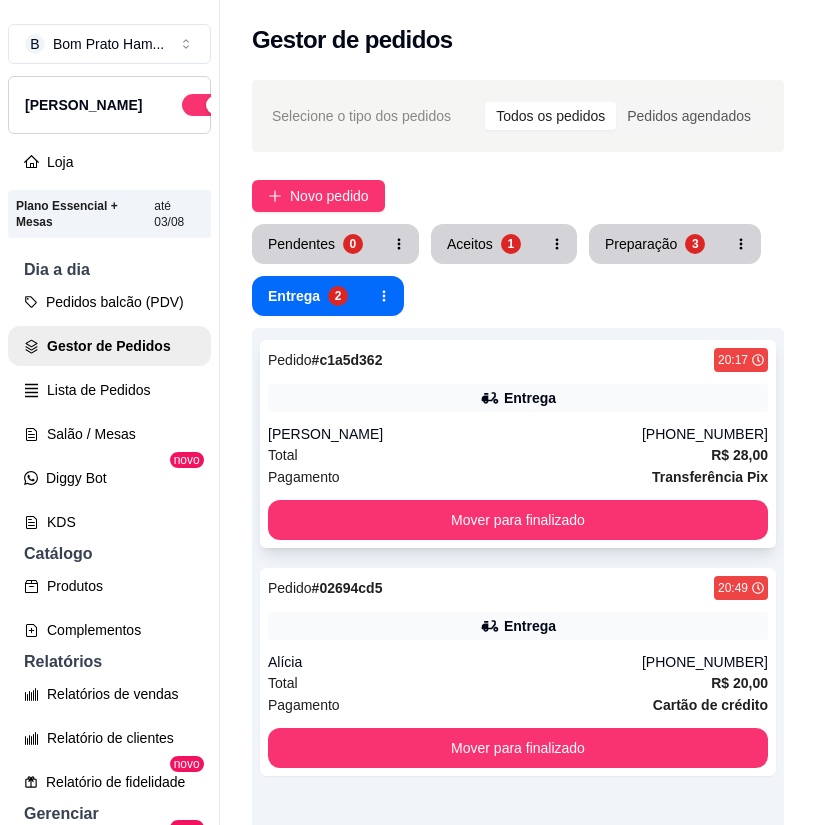click on "[PERSON_NAME]" at bounding box center [455, 434] 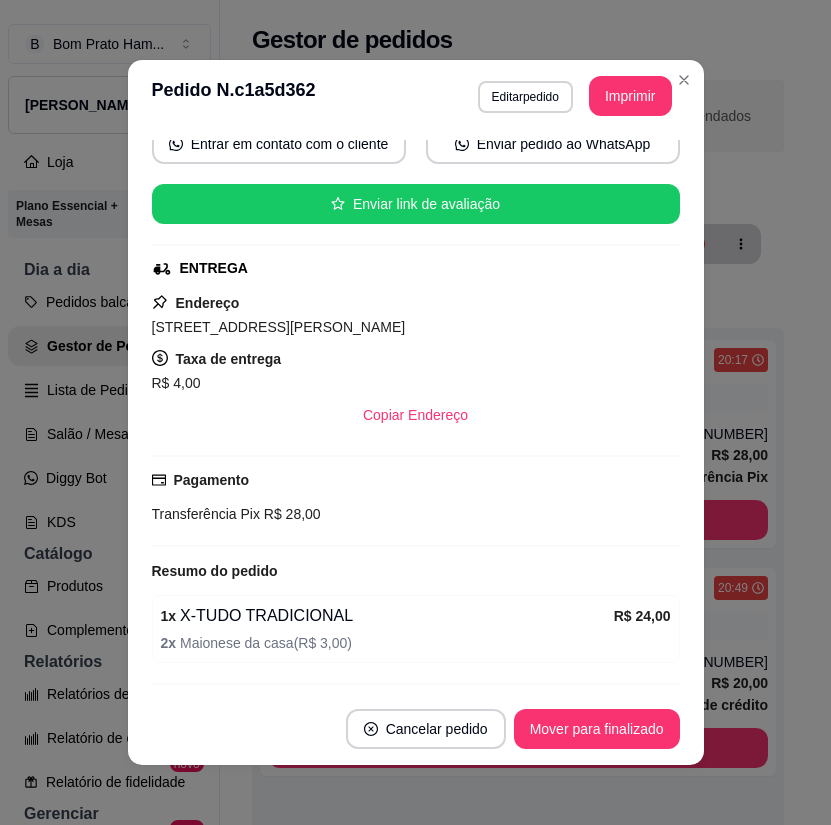 scroll, scrollTop: 258, scrollLeft: 0, axis: vertical 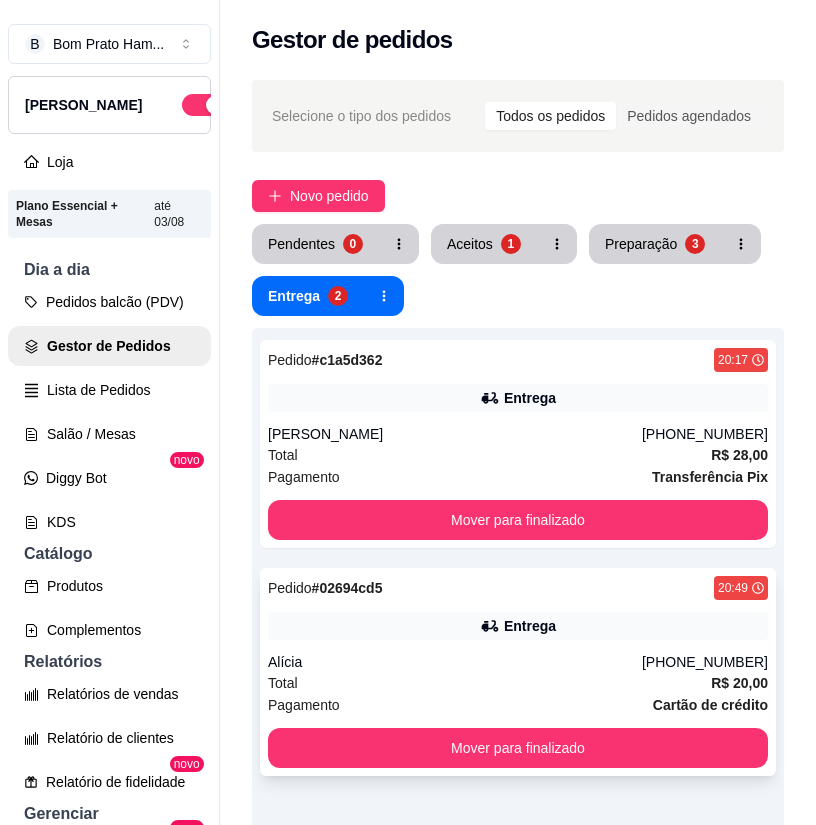 click on "Pedido  # 02694cd5 20:49 Entrega Alícia [PHONE_NUMBER] Total R$ 20,00 Pagamento Cartão de crédito Mover para finalizado" at bounding box center (518, 672) 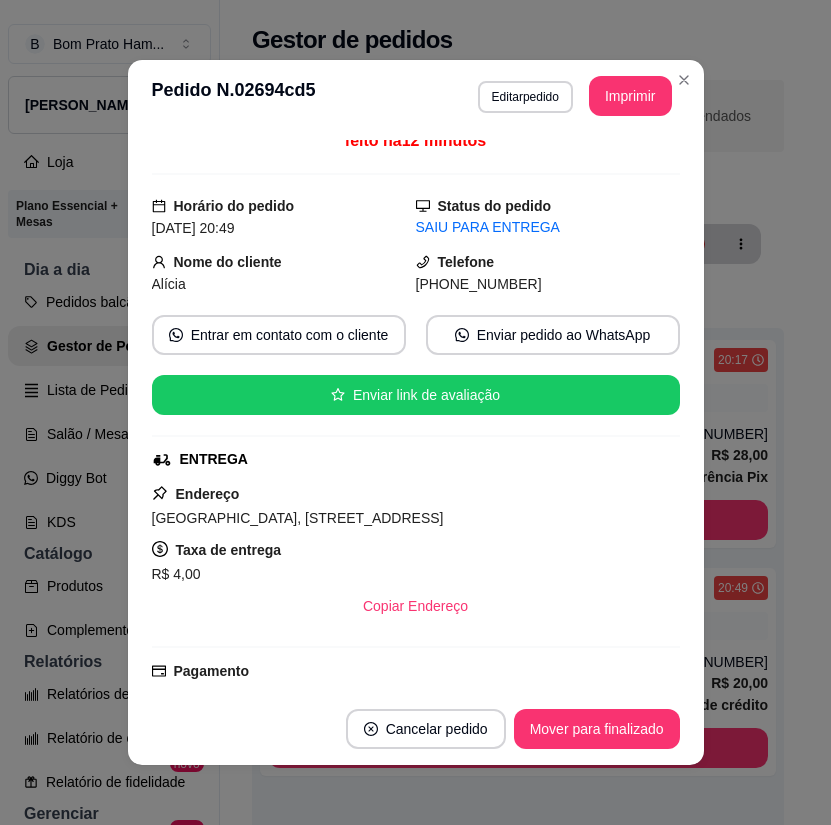scroll, scrollTop: 0, scrollLeft: 0, axis: both 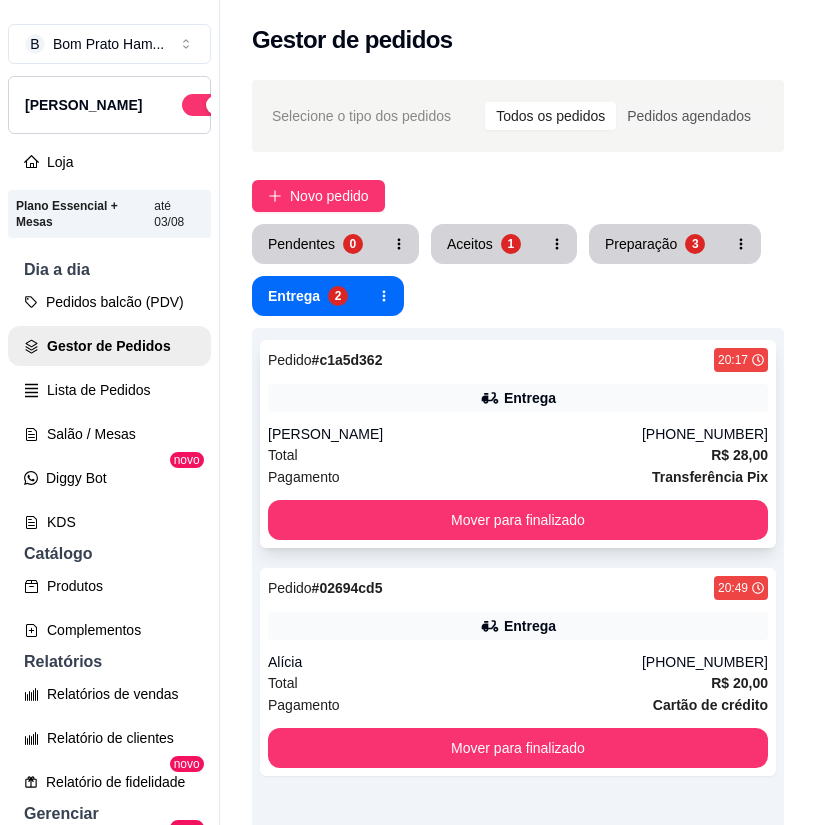 click on "Total R$ 28,00" at bounding box center [518, 455] 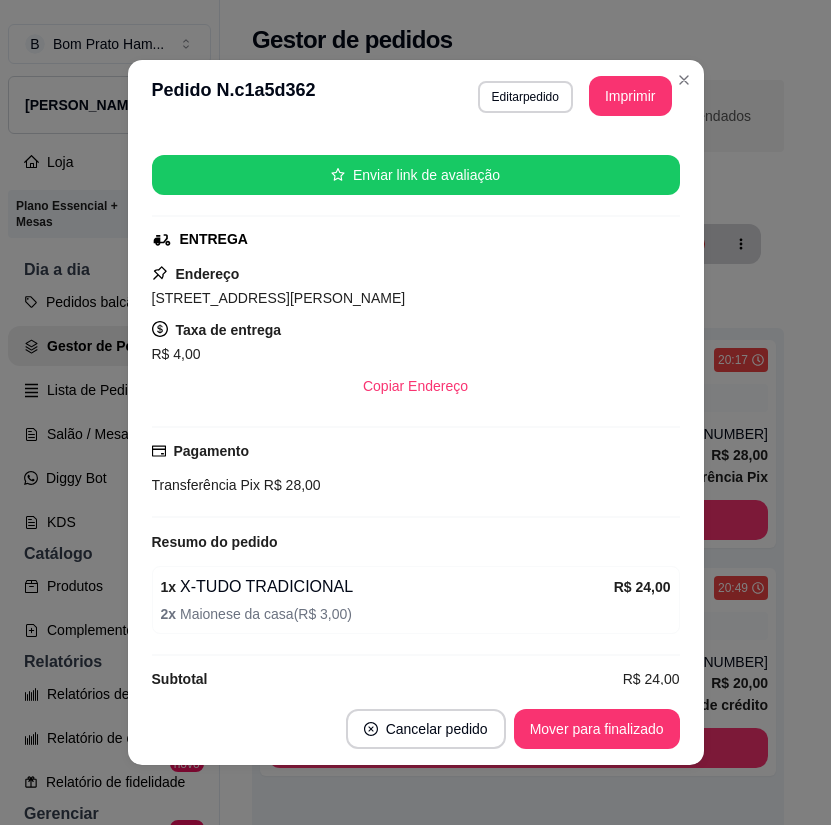 scroll, scrollTop: 258, scrollLeft: 0, axis: vertical 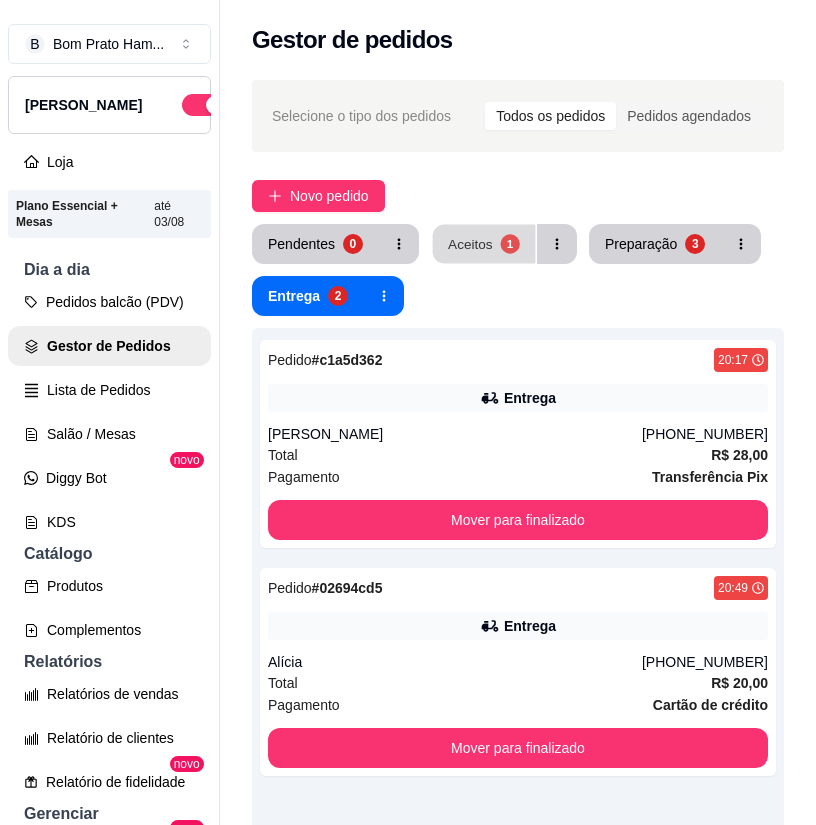click on "Aceitos 1" at bounding box center (484, 244) 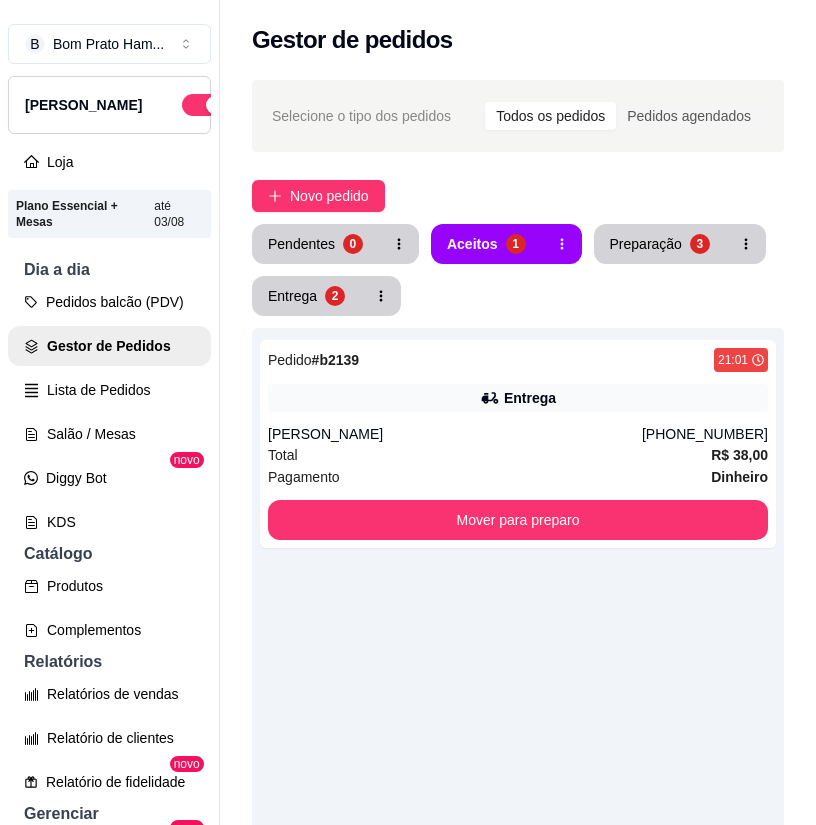 click on "[PERSON_NAME]" at bounding box center [455, 434] 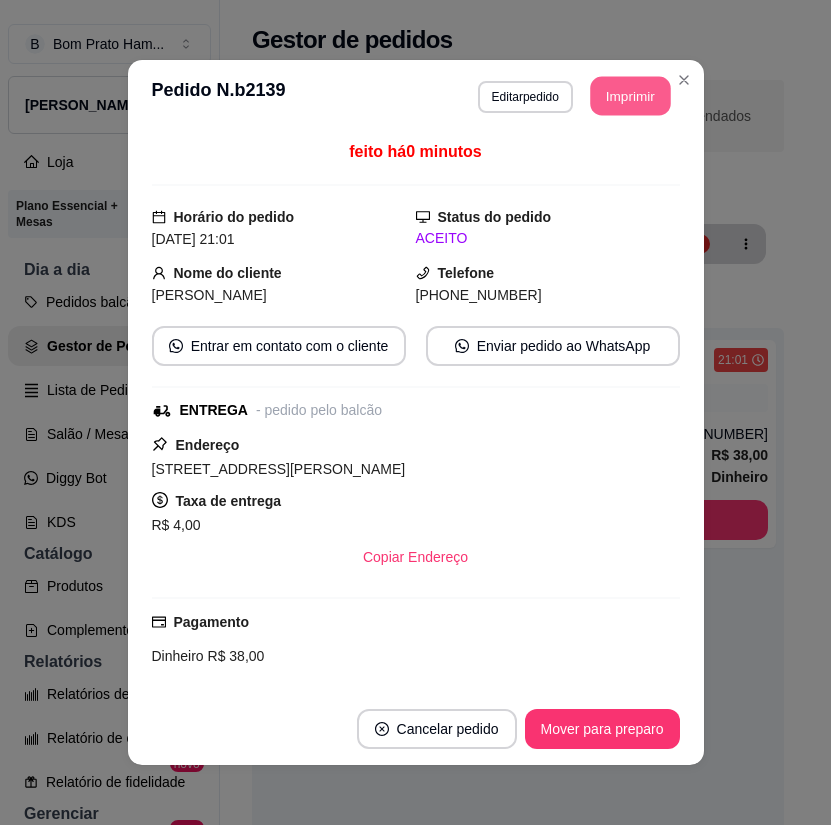 click on "Imprimir" at bounding box center (630, 96) 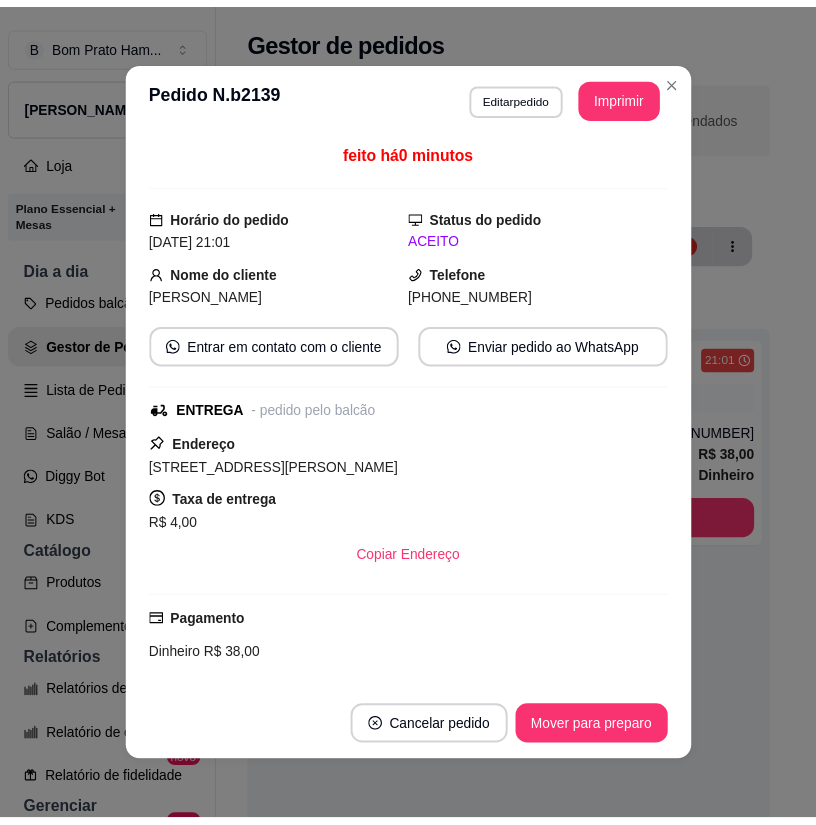 scroll, scrollTop: 0, scrollLeft: 0, axis: both 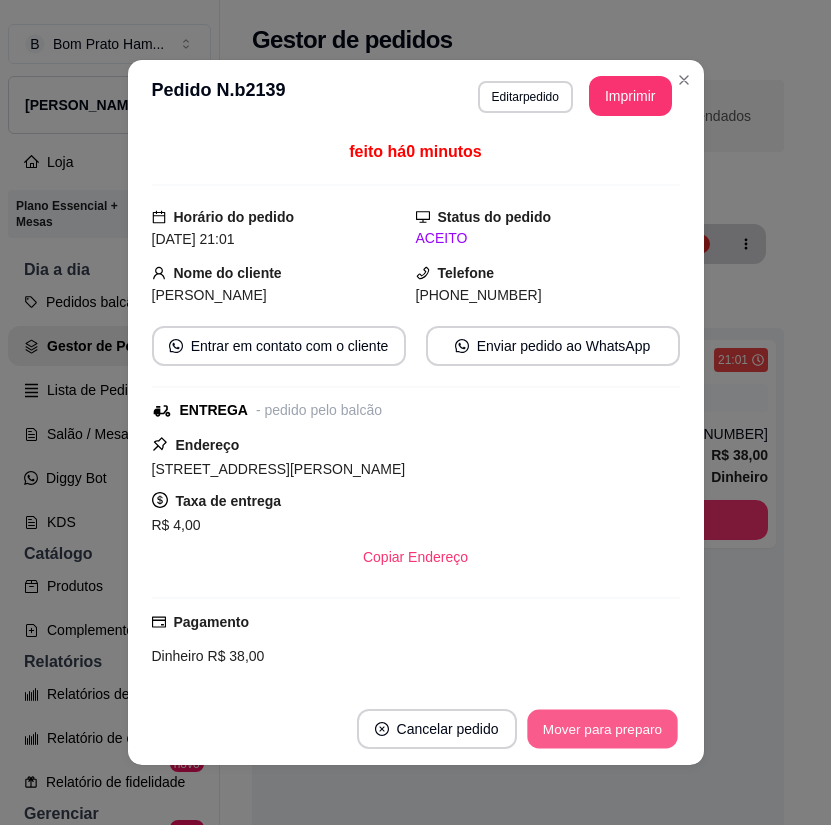 click on "Mover para preparo" at bounding box center [602, 729] 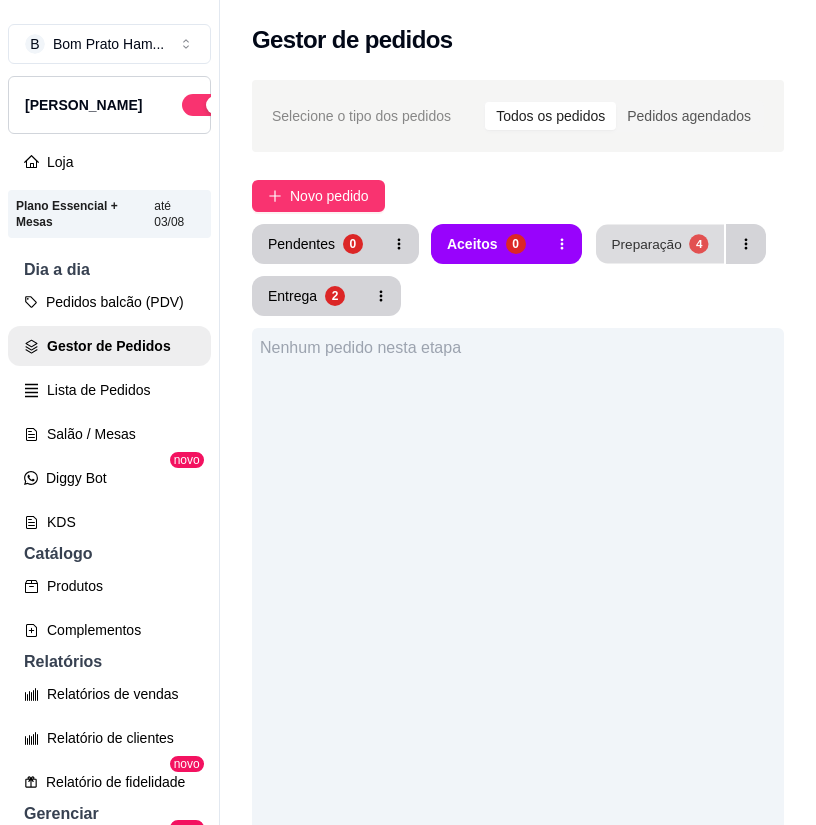 click on "Preparação" at bounding box center (646, 243) 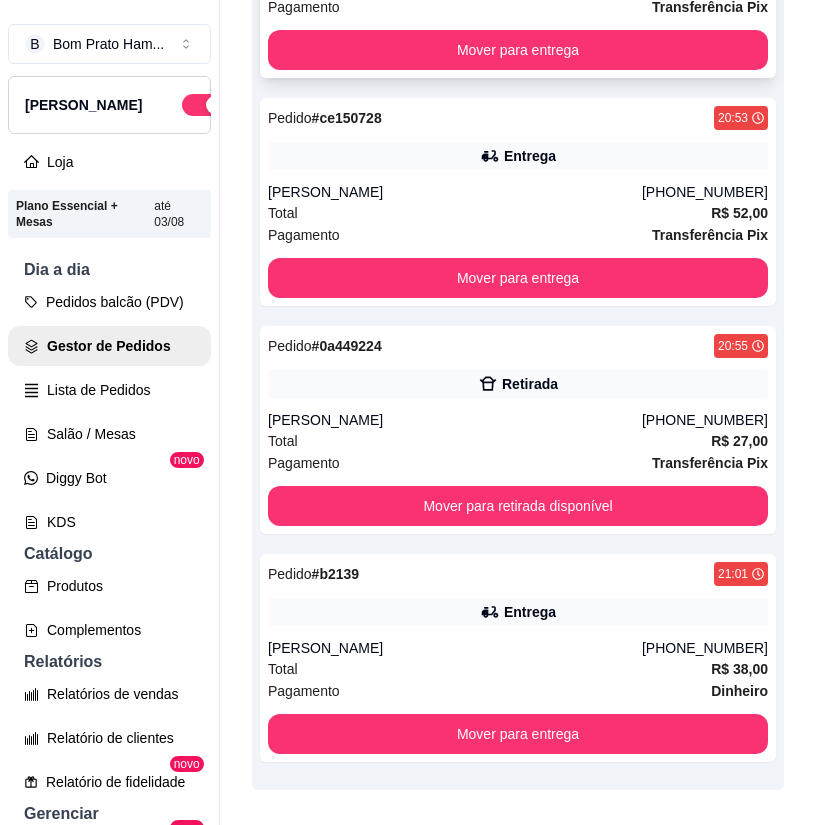 scroll, scrollTop: 530, scrollLeft: 0, axis: vertical 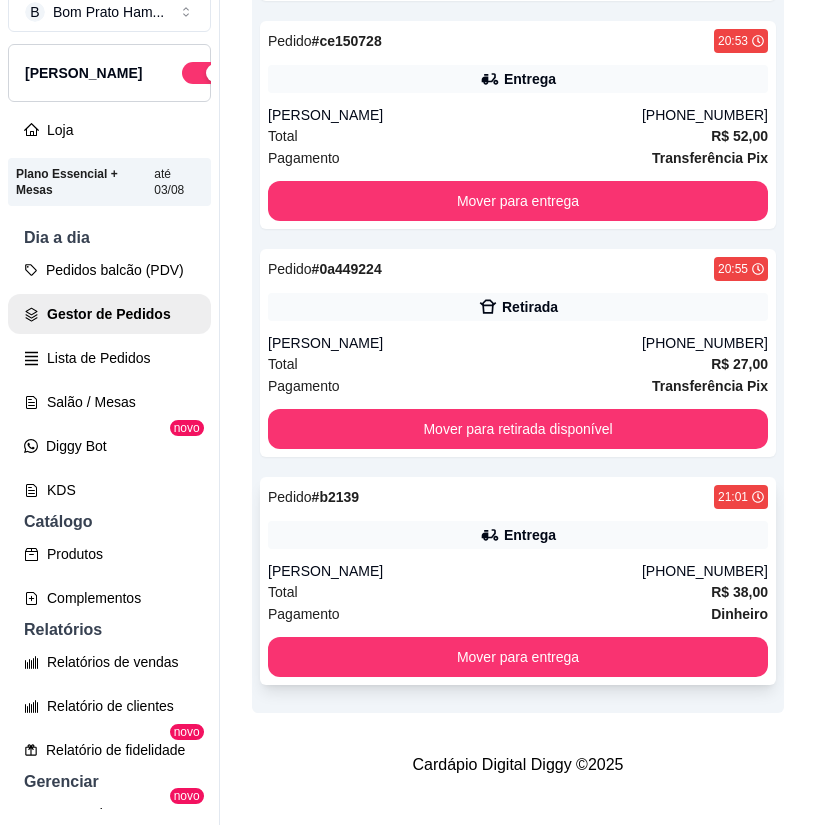 click on "[PERSON_NAME]" at bounding box center (455, 571) 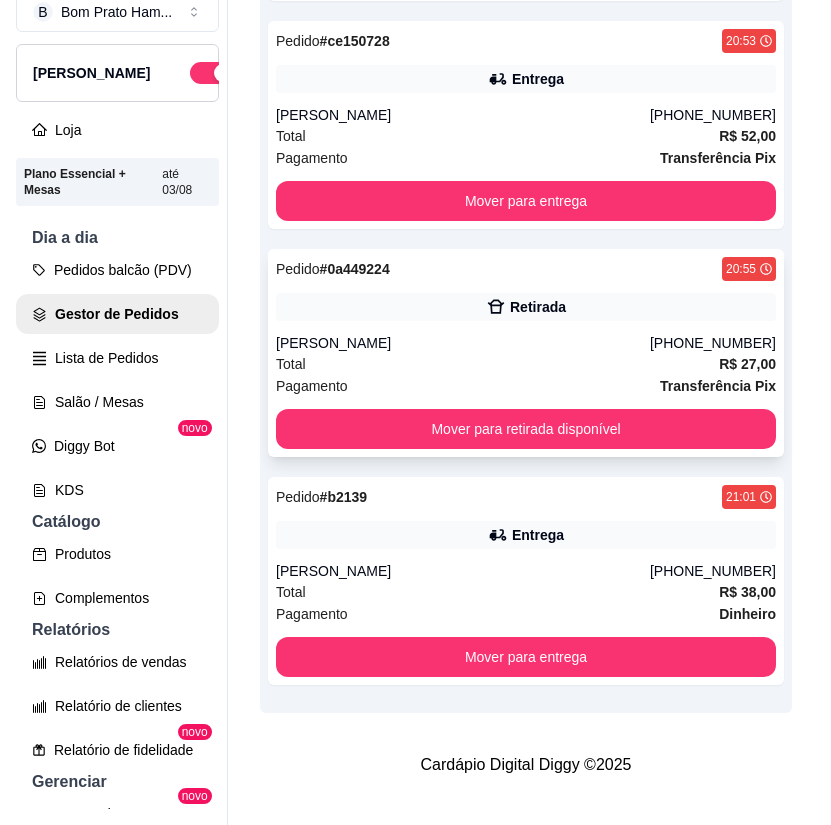 scroll, scrollTop: 430, scrollLeft: 0, axis: vertical 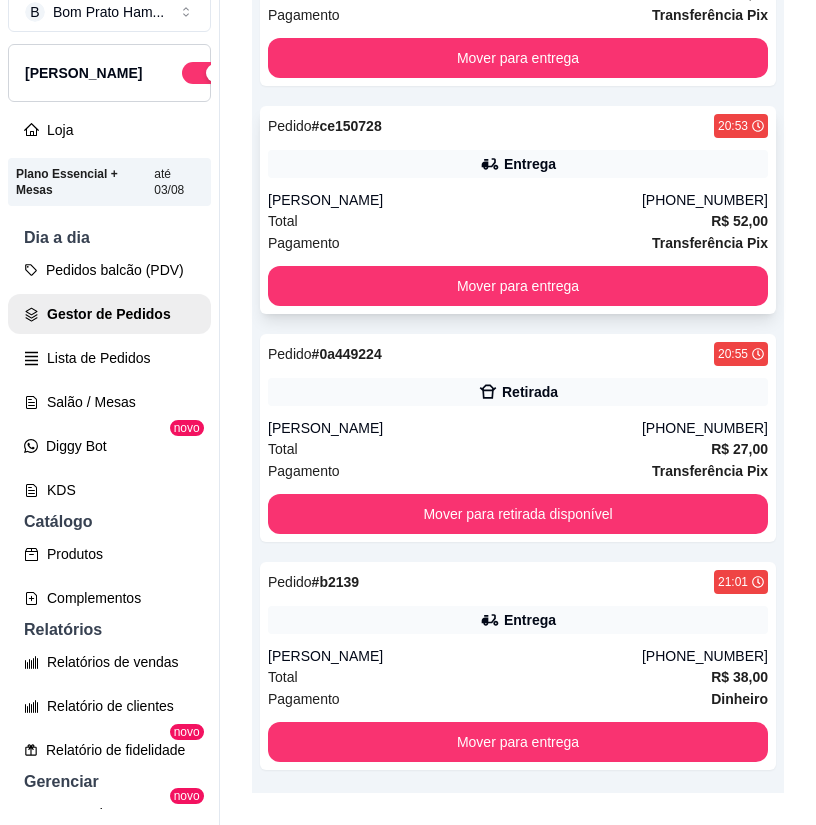 click on "[PERSON_NAME]" at bounding box center (455, 200) 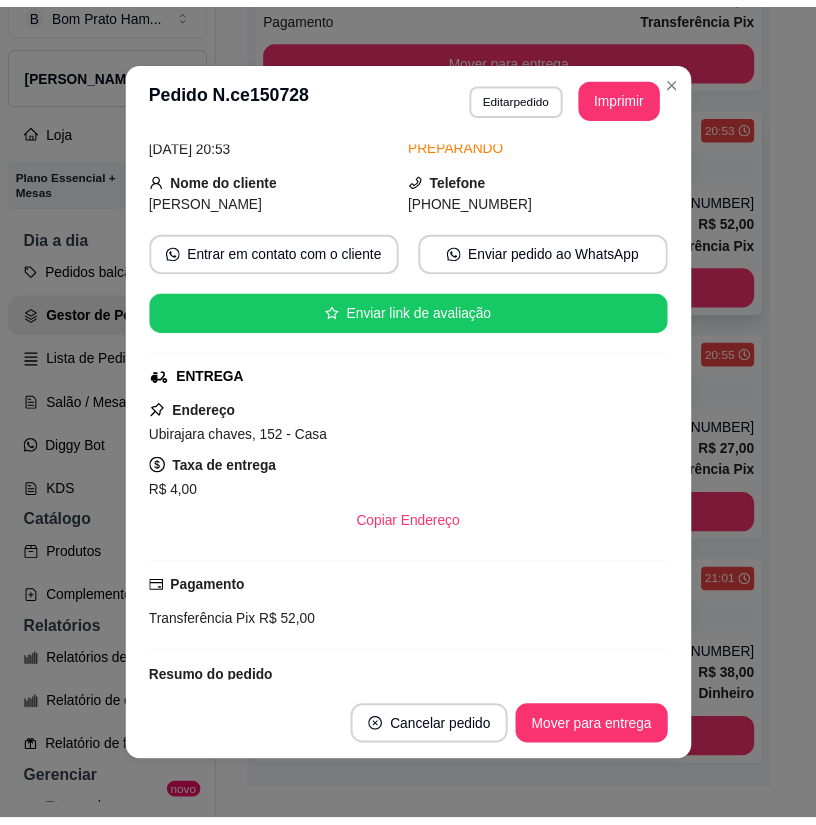 scroll, scrollTop: 200, scrollLeft: 0, axis: vertical 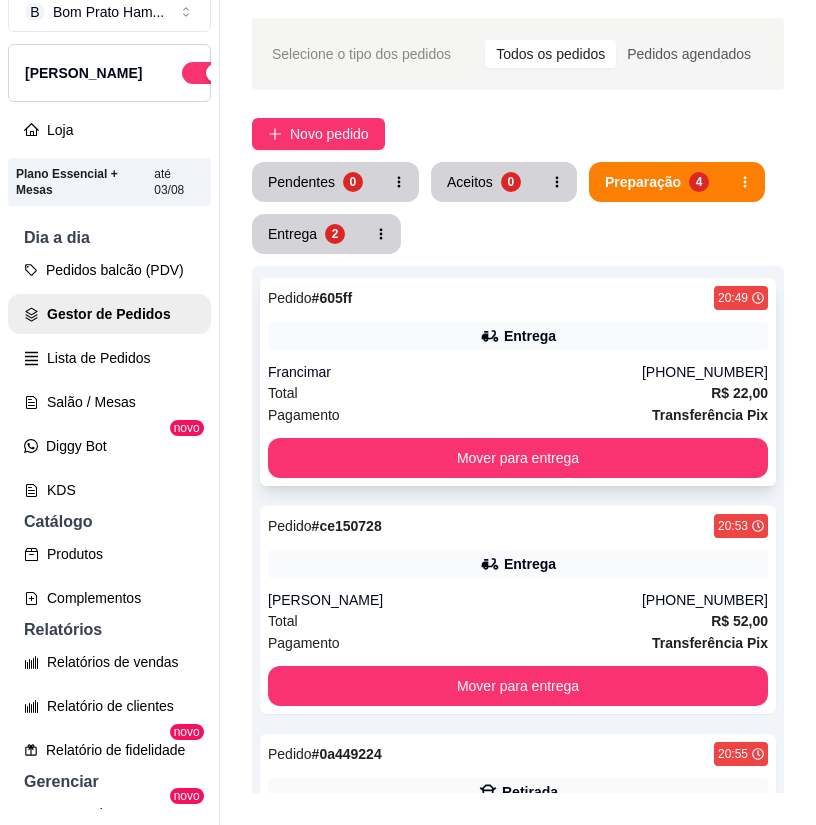 click on "Pedido  # 605ff 20:49 Entrega Francimar [PHONE_NUMBER] Total R$ 22,00 Pagamento Transferência Pix Mover para entrega" at bounding box center (518, 382) 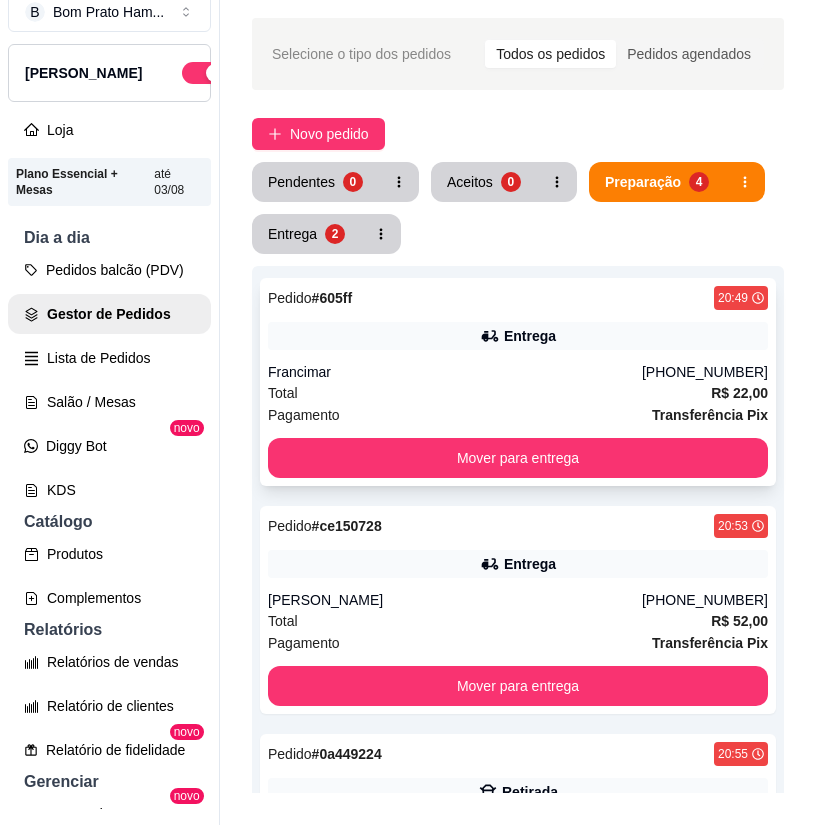 scroll, scrollTop: 200, scrollLeft: 0, axis: vertical 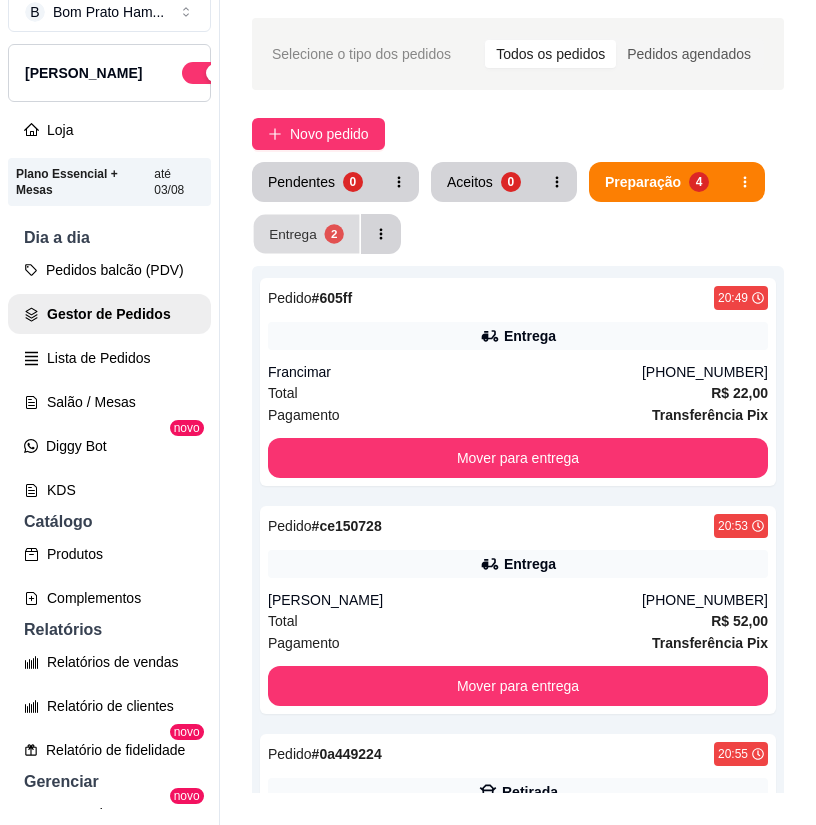 click on "Entrega" at bounding box center [293, 233] 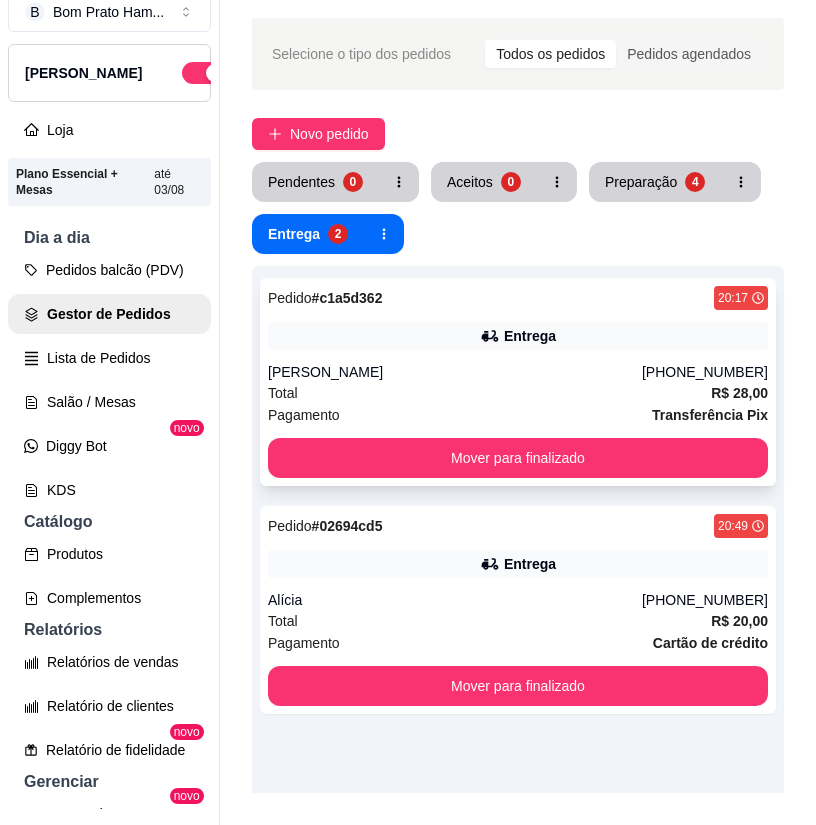 click on "Total R$ 28,00" at bounding box center [518, 393] 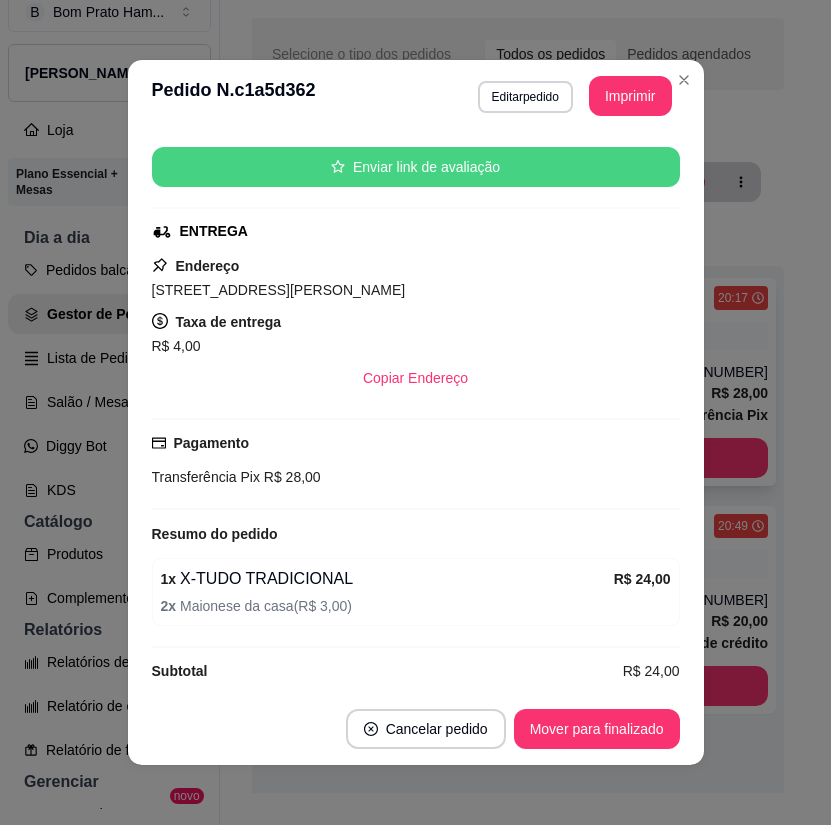 scroll, scrollTop: 258, scrollLeft: 0, axis: vertical 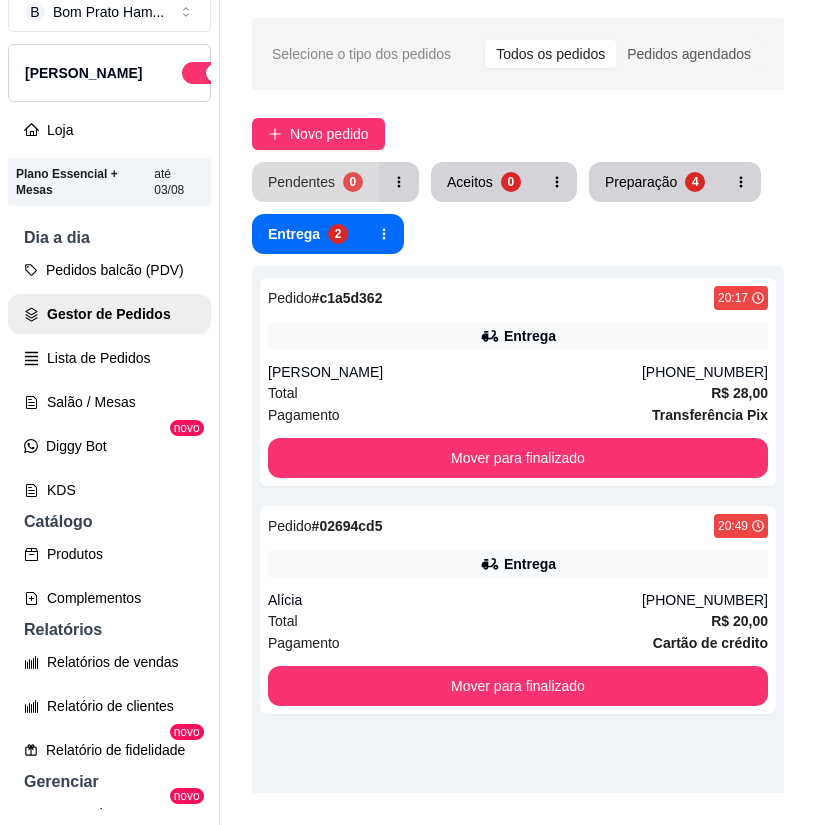 click on "Pendentes 0" at bounding box center [315, 182] 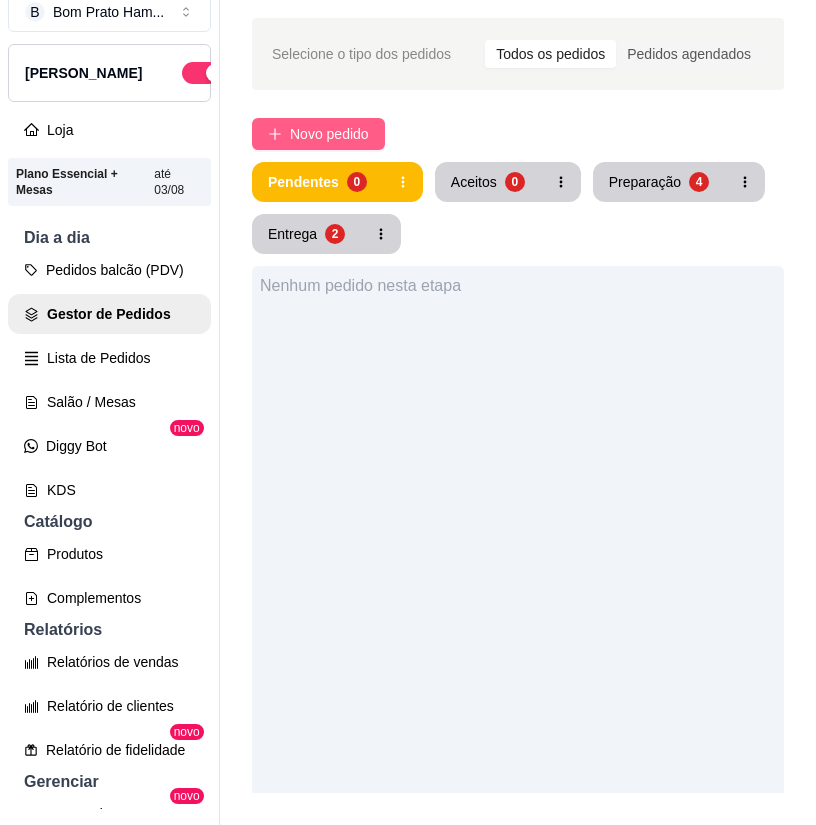 click on "Novo pedido" at bounding box center (329, 134) 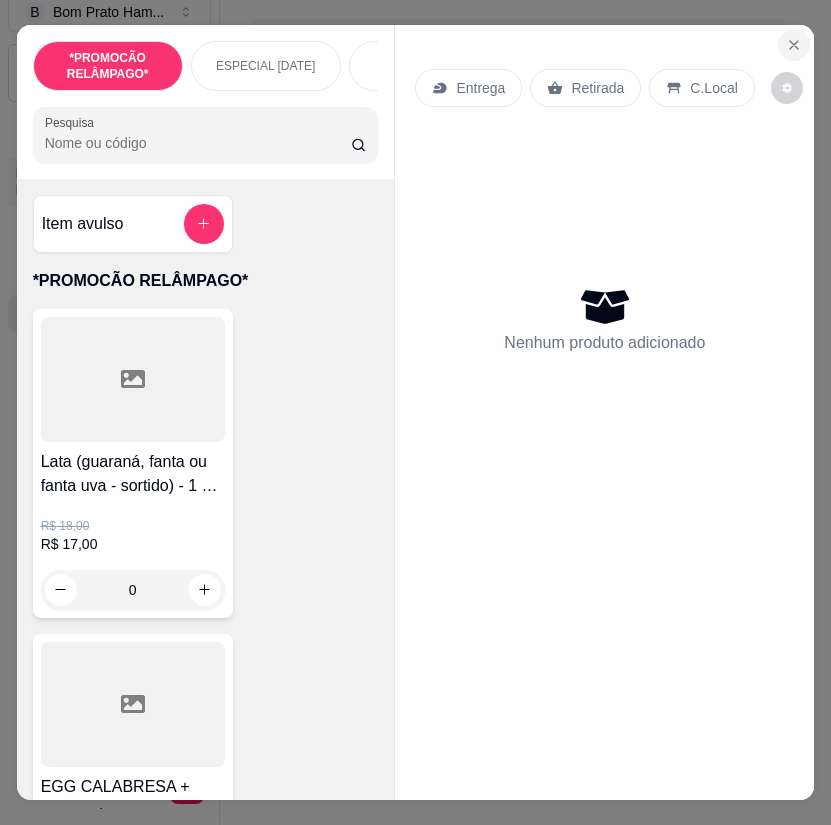 click 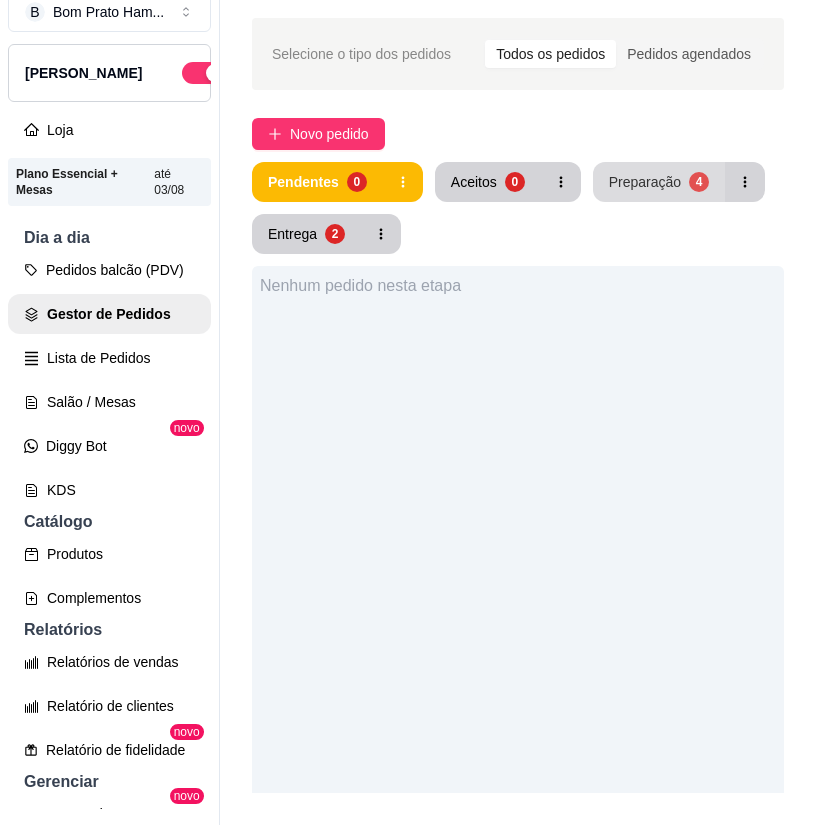 click on "Preparação" at bounding box center [645, 182] 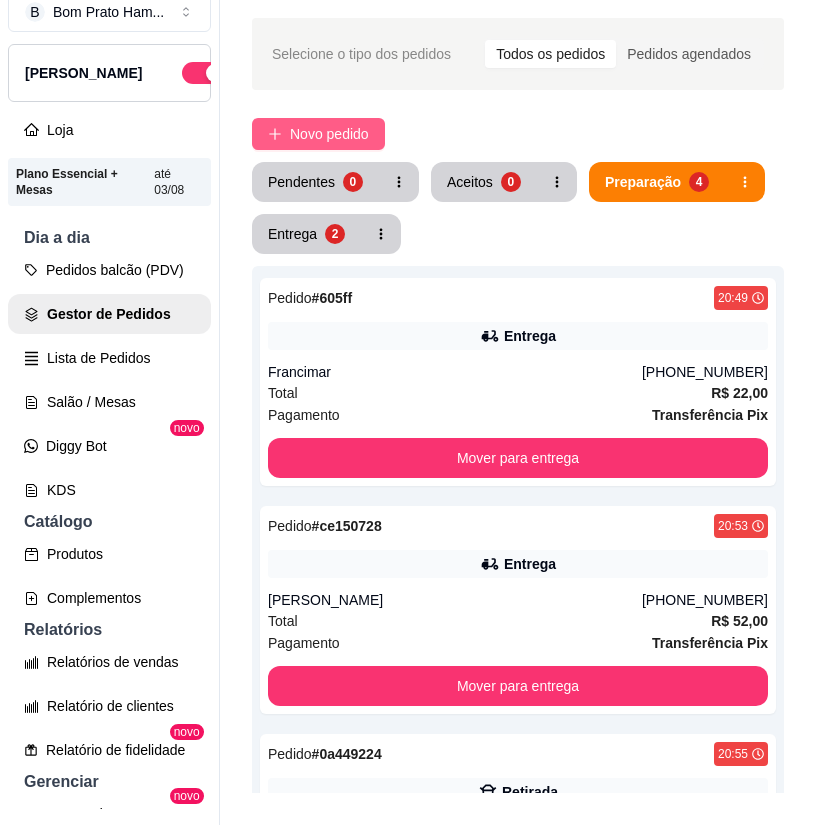 click on "Novo pedido" at bounding box center (329, 134) 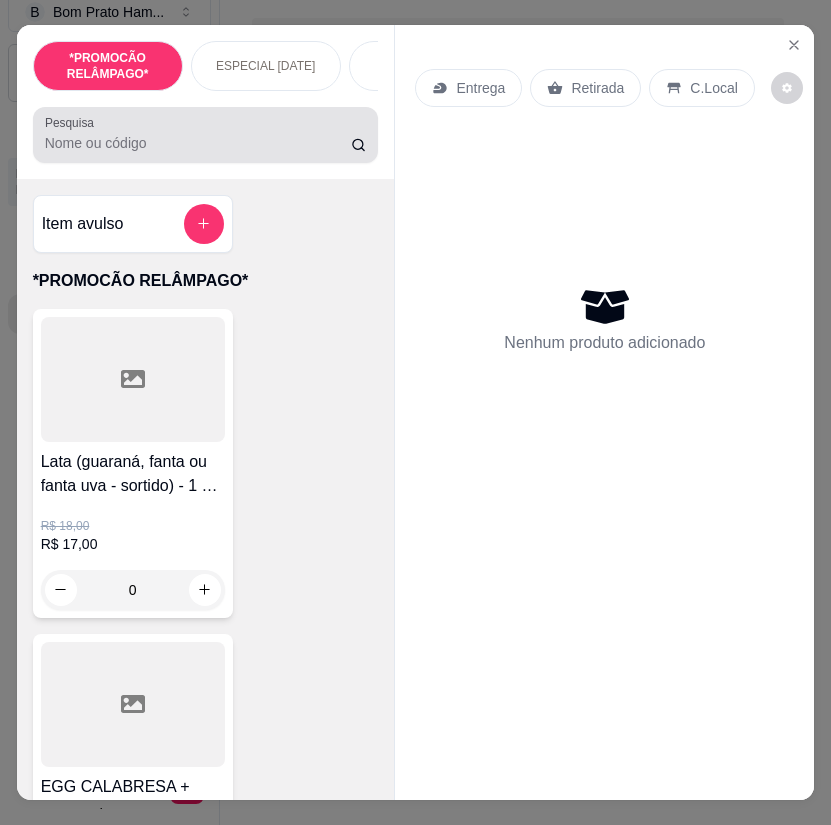 click on "Pesquisa" at bounding box center [198, 143] 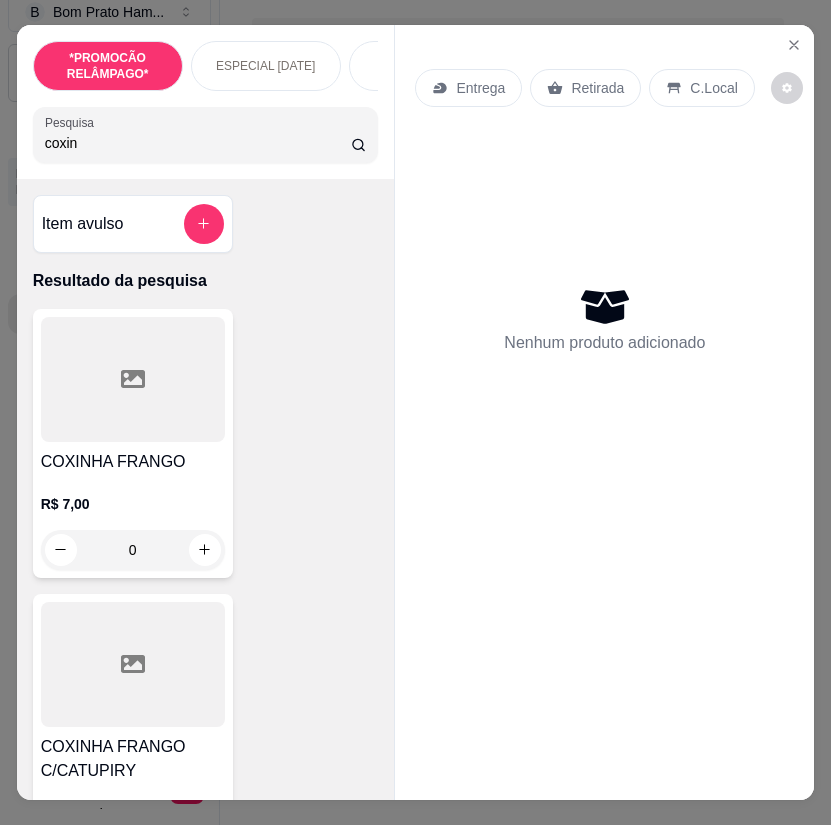 type on "coxin" 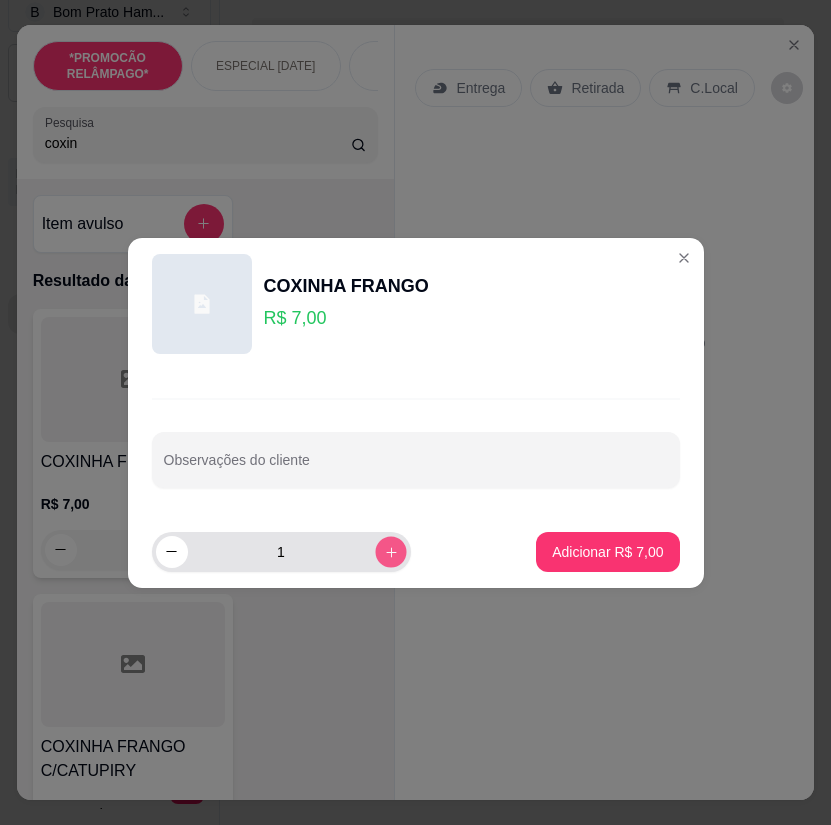 click at bounding box center (390, 551) 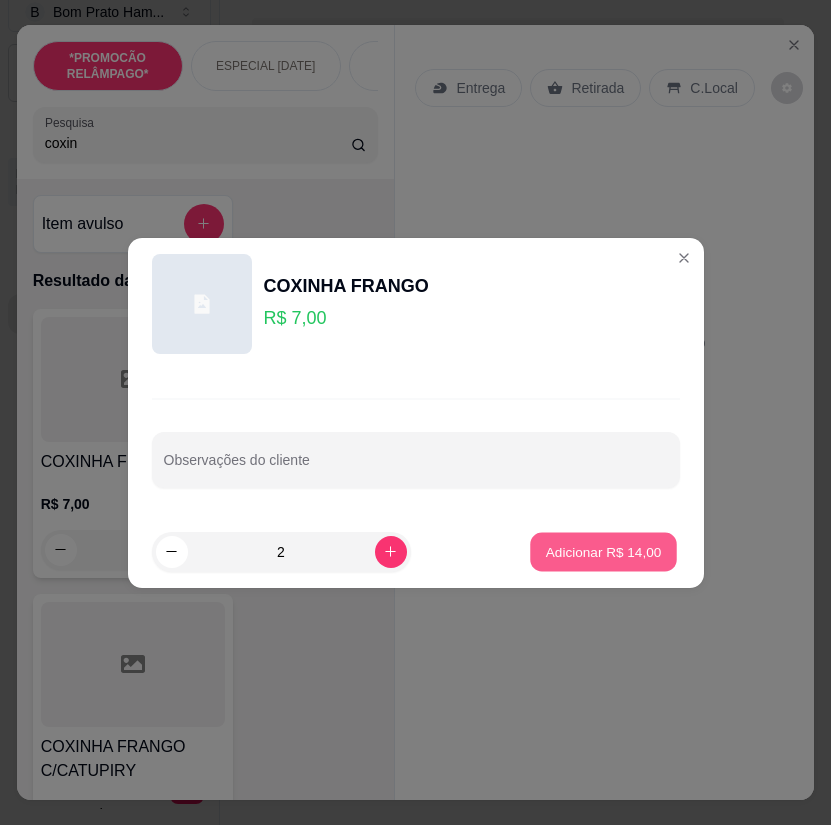 click on "Adicionar   R$ 14,00" at bounding box center [604, 551] 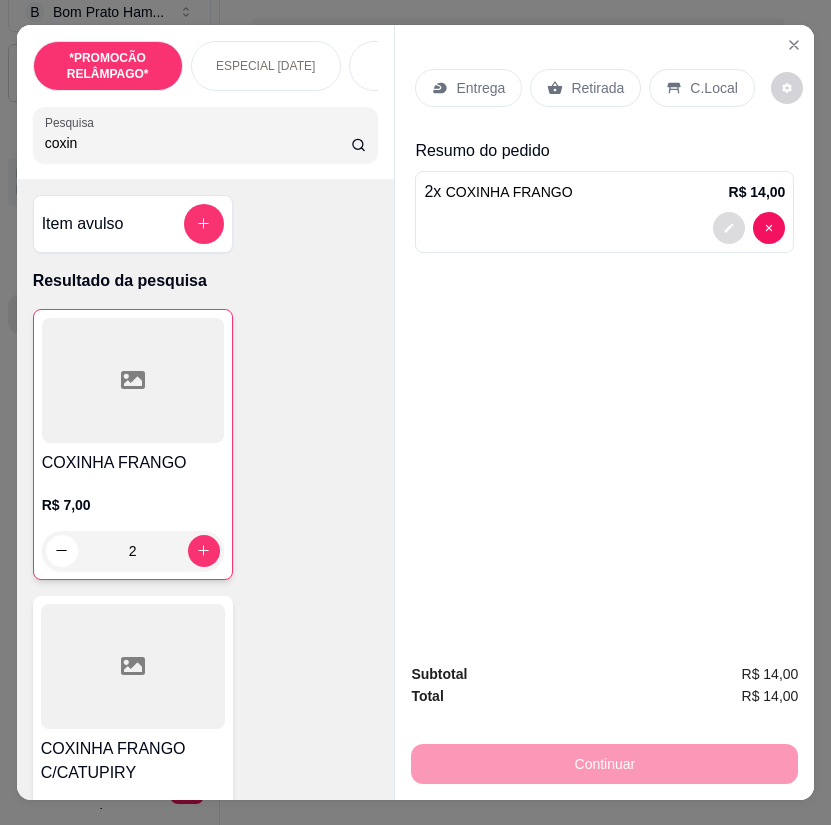 click at bounding box center (729, 228) 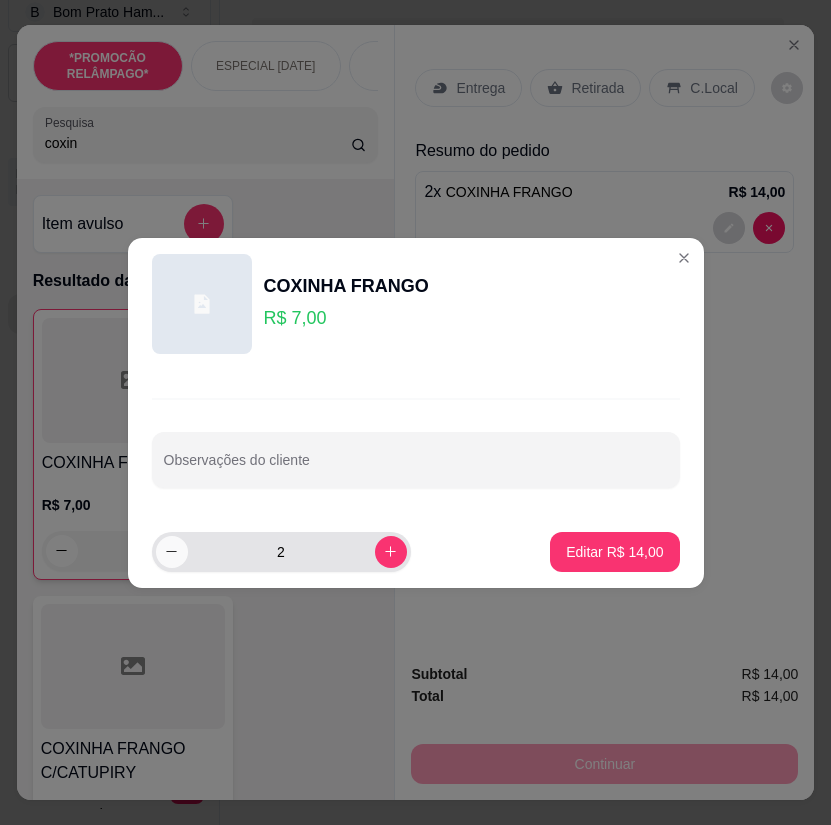click 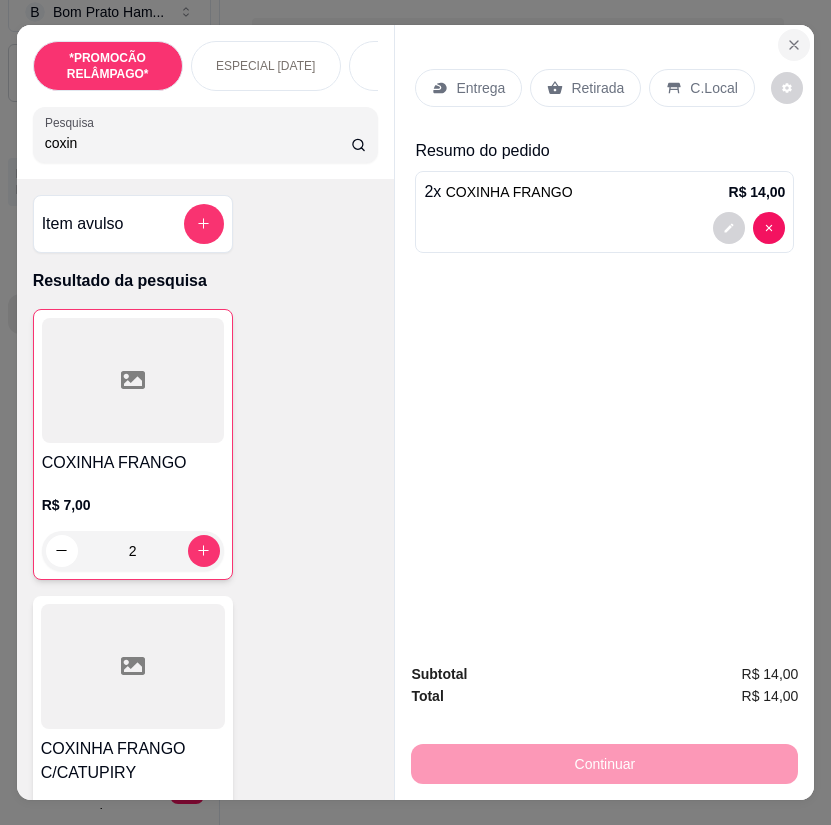 click on "Entrega Retirada C.Local Resumo do pedido 2 x   COXINHA FRANGO R$ 14,00" at bounding box center (604, 157) 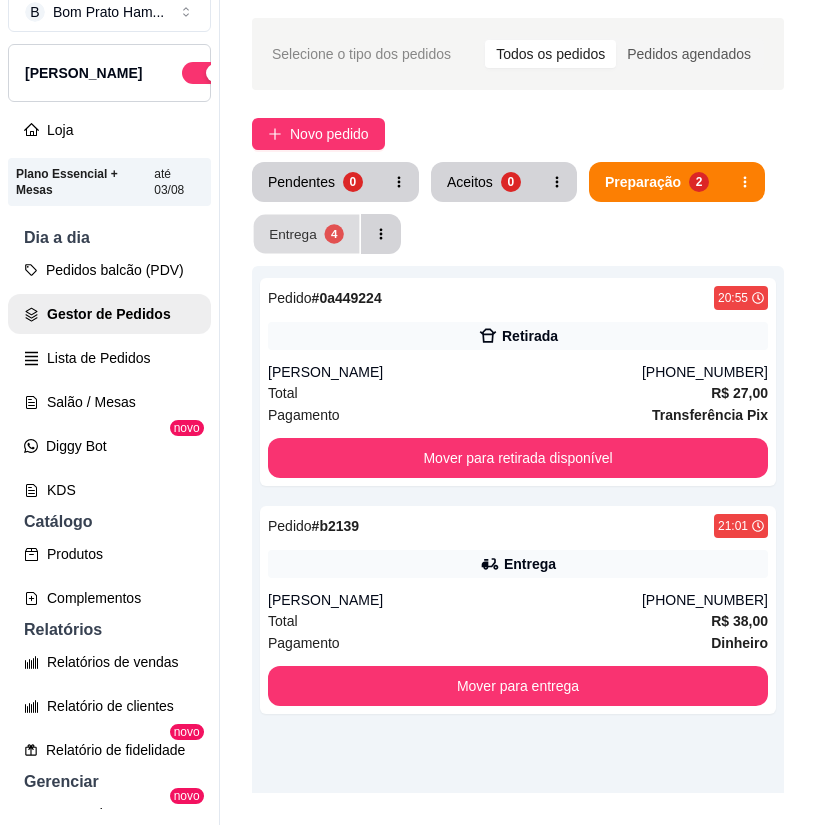 click on "Entrega" at bounding box center (293, 233) 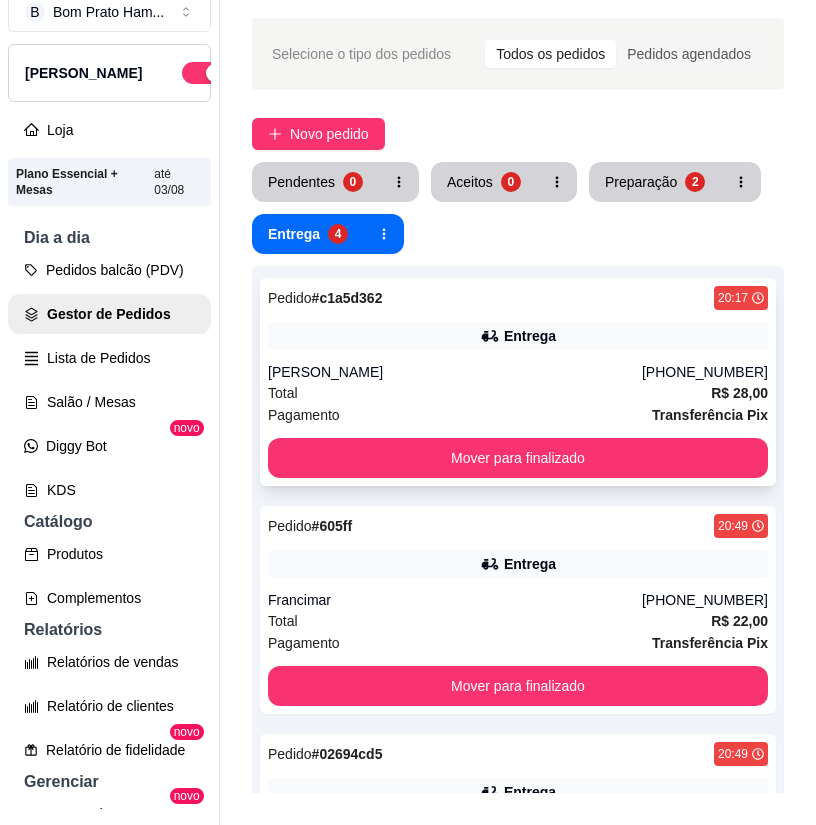 click on "[PERSON_NAME]" at bounding box center [455, 372] 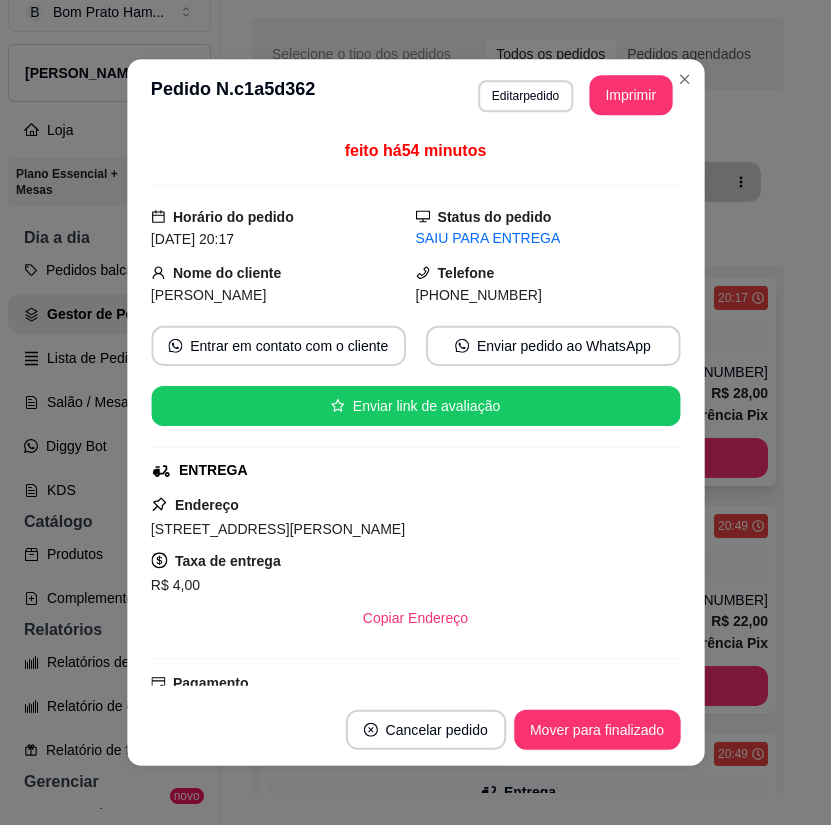 scroll, scrollTop: 258, scrollLeft: 0, axis: vertical 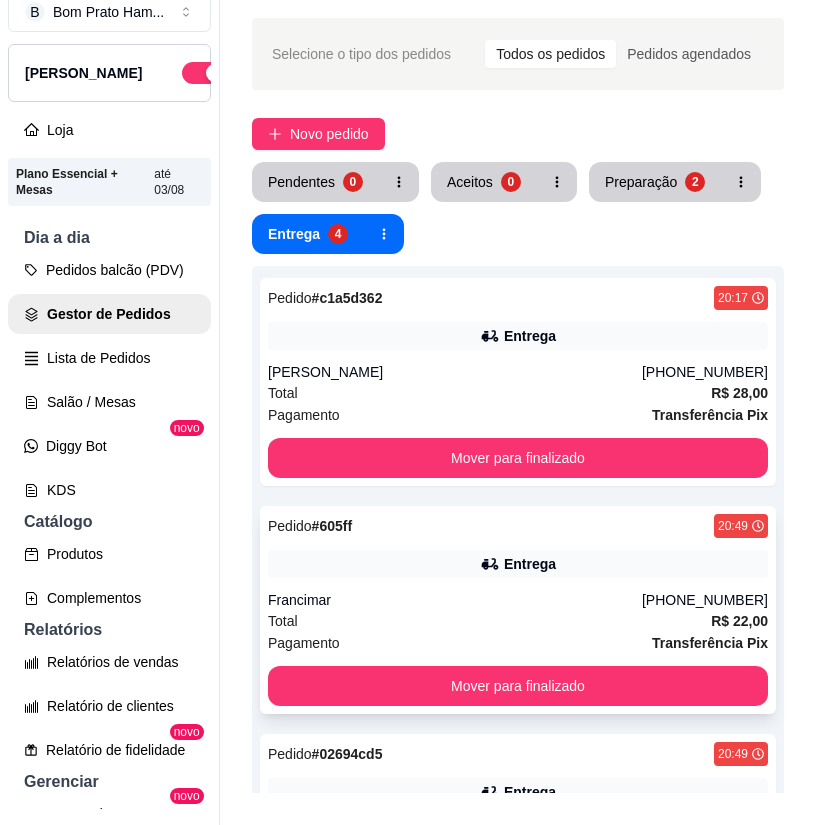 click on "Pedido  # 605ff 20:49 Entrega Francimar [PHONE_NUMBER] Total R$ 22,00 Pagamento Transferência Pix Mover para finalizado" at bounding box center (518, 610) 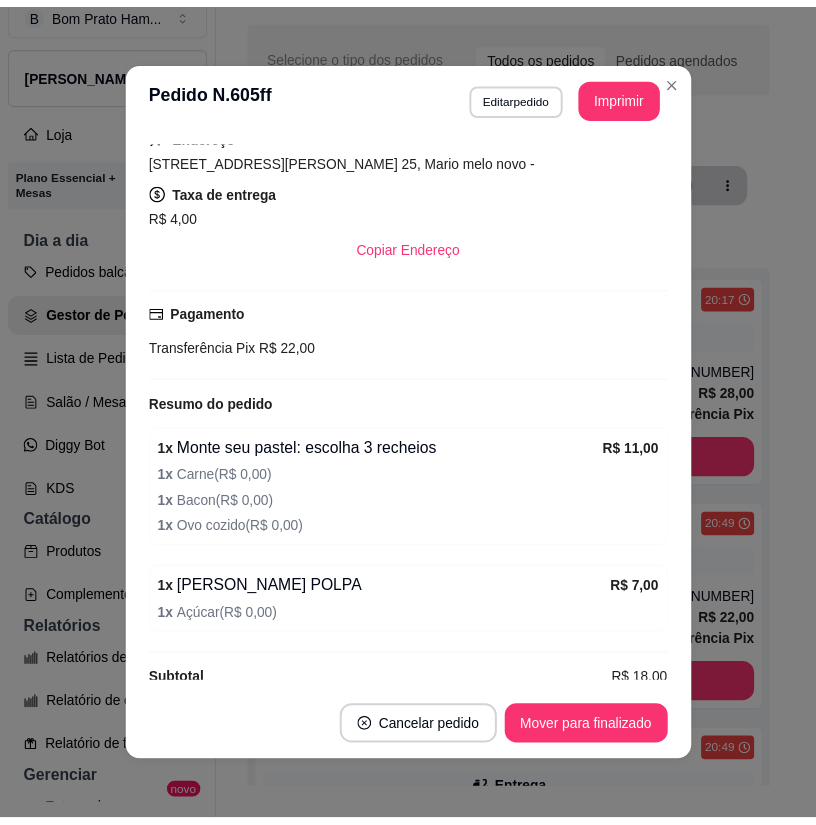 scroll, scrollTop: 338, scrollLeft: 0, axis: vertical 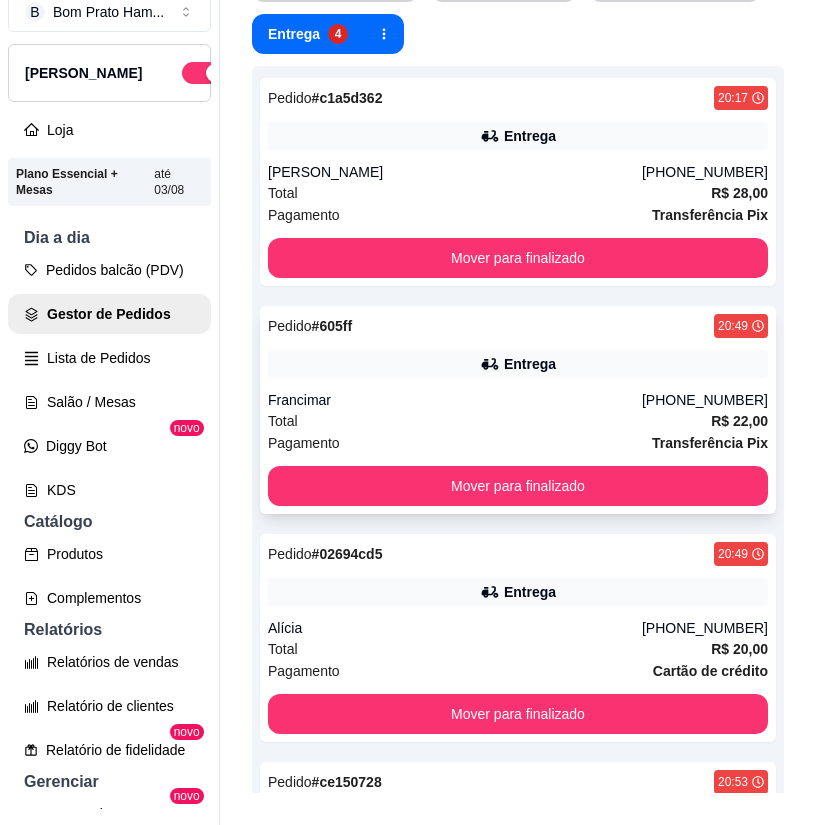click on "Pedido  # 605ff 20:49 Entrega Francimar [PHONE_NUMBER] Total R$ 22,00 Pagamento Transferência Pix Mover para finalizado" at bounding box center (518, 410) 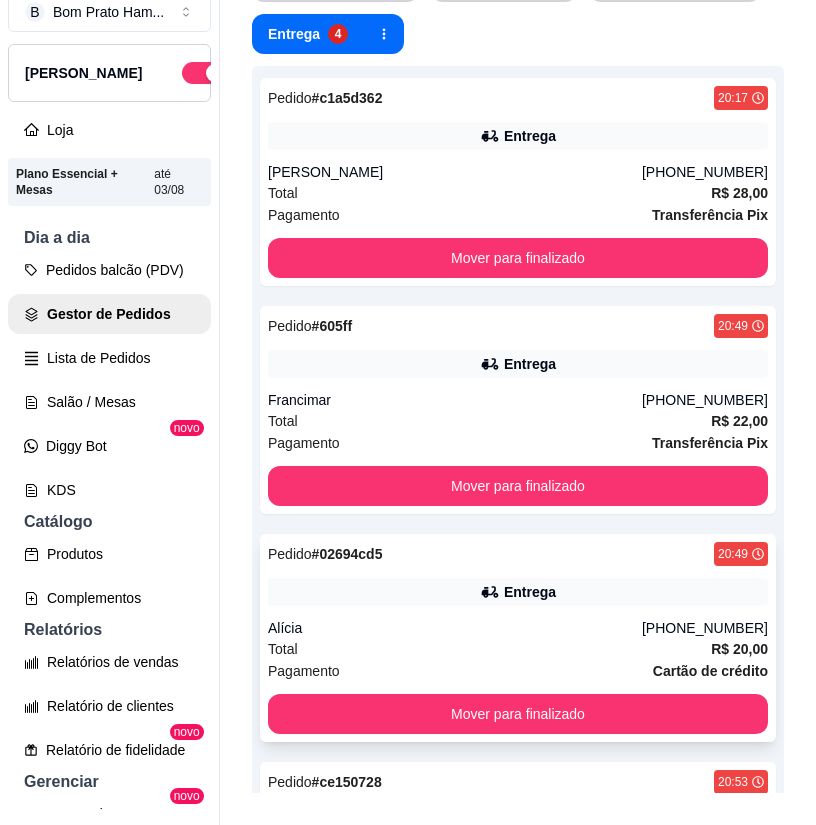 click on "Pedido  # 02694cd5 20:49 Entrega Alícia [PHONE_NUMBER] Total R$ 20,00 Pagamento Cartão de crédito Mover para finalizado" at bounding box center (518, 638) 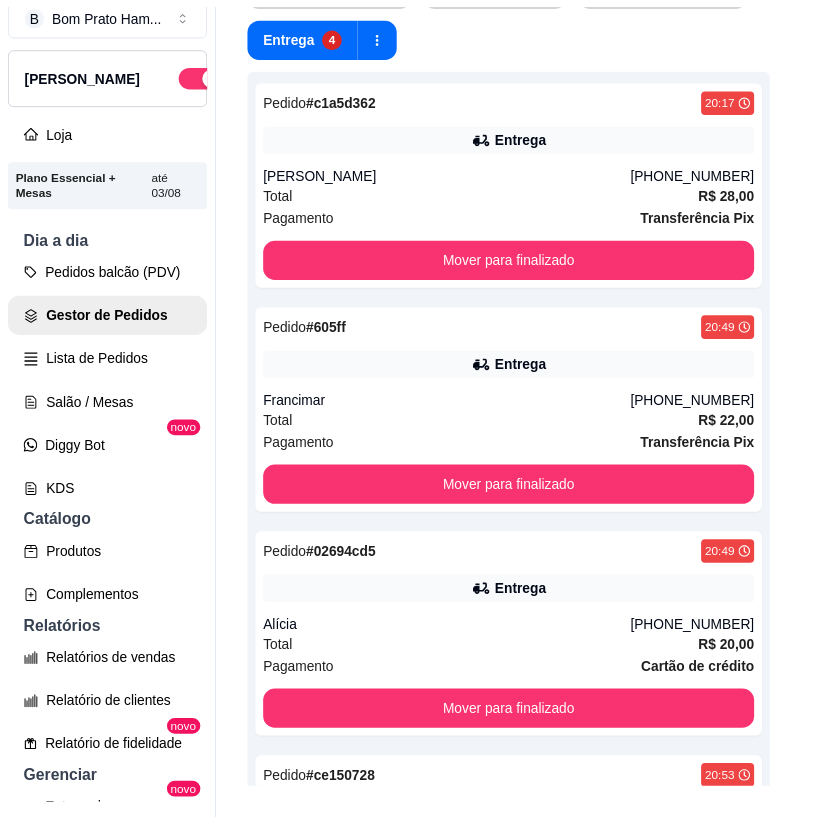 scroll, scrollTop: 258, scrollLeft: 0, axis: vertical 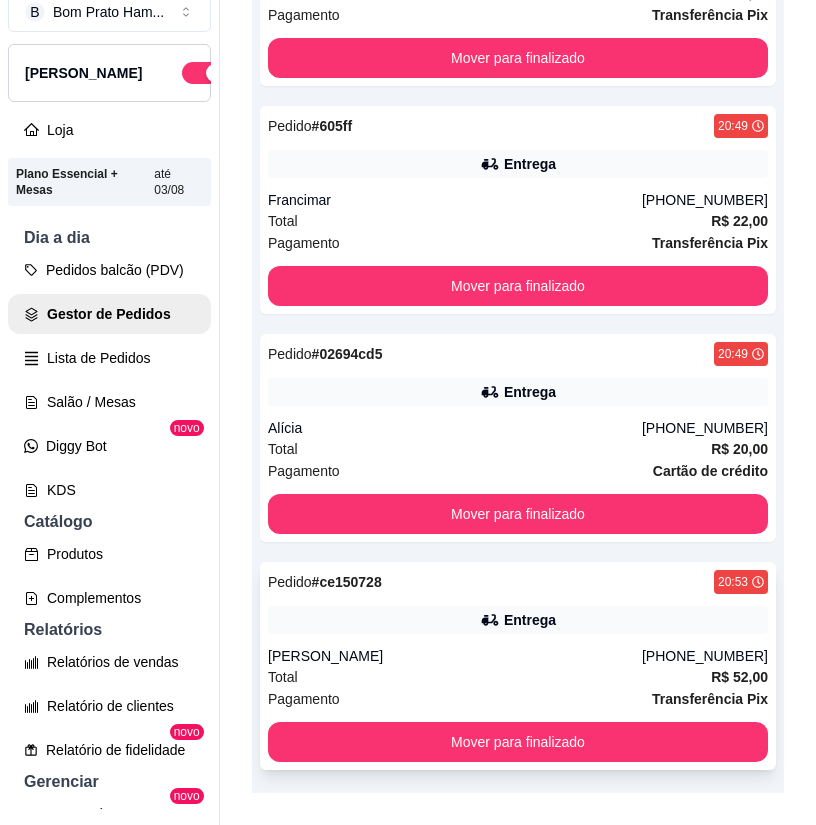 click on "Pedido  # ce150728 20:53" at bounding box center (518, 582) 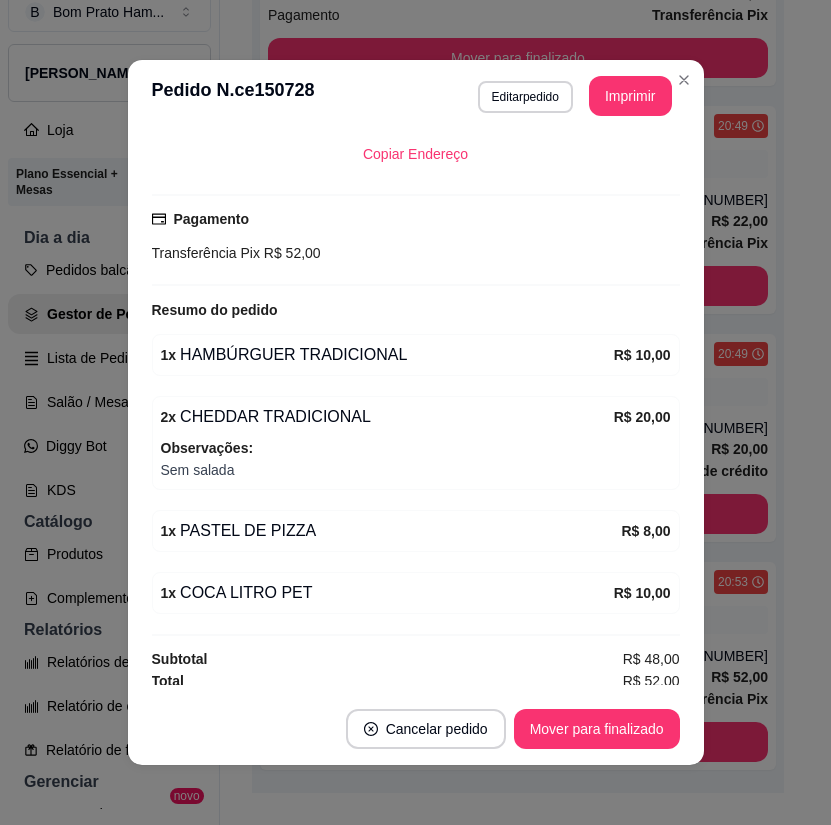 scroll, scrollTop: 470, scrollLeft: 0, axis: vertical 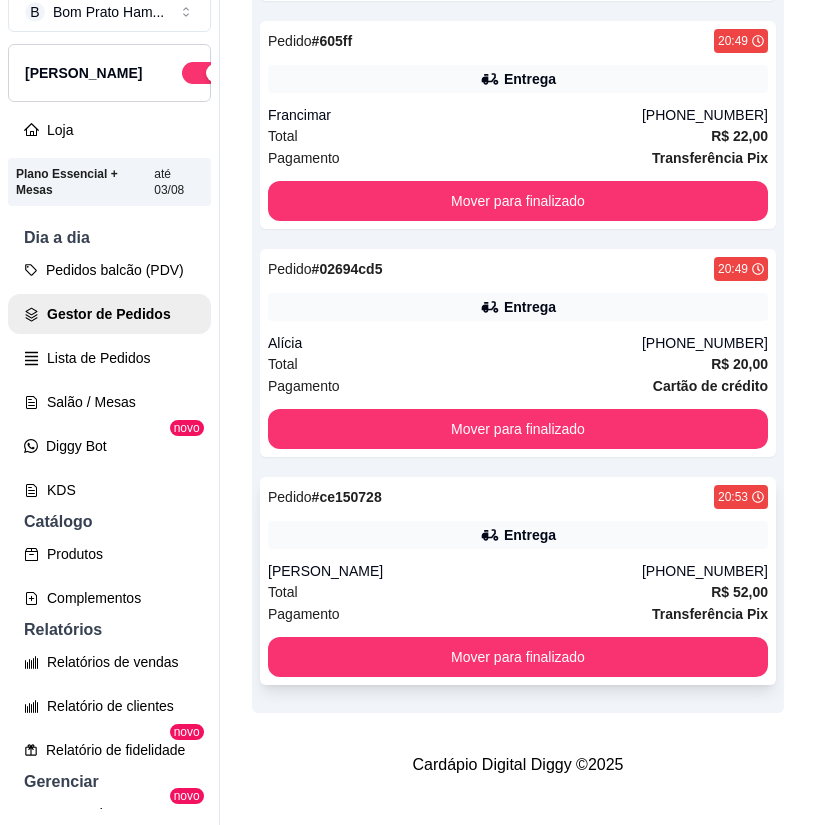 click on "Entrega" at bounding box center (518, 535) 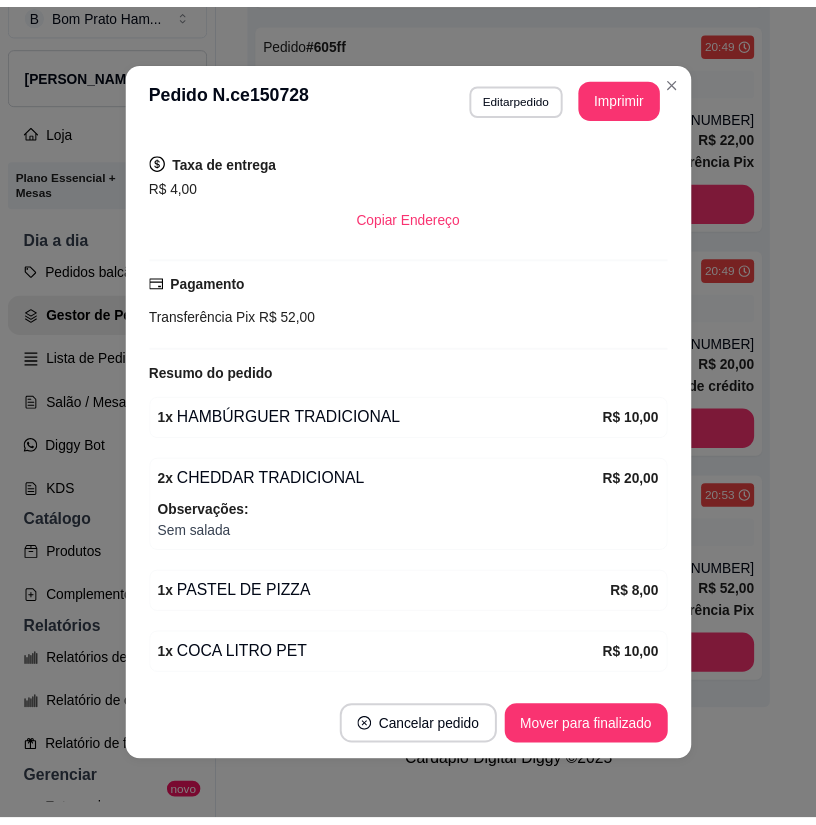 scroll, scrollTop: 470, scrollLeft: 0, axis: vertical 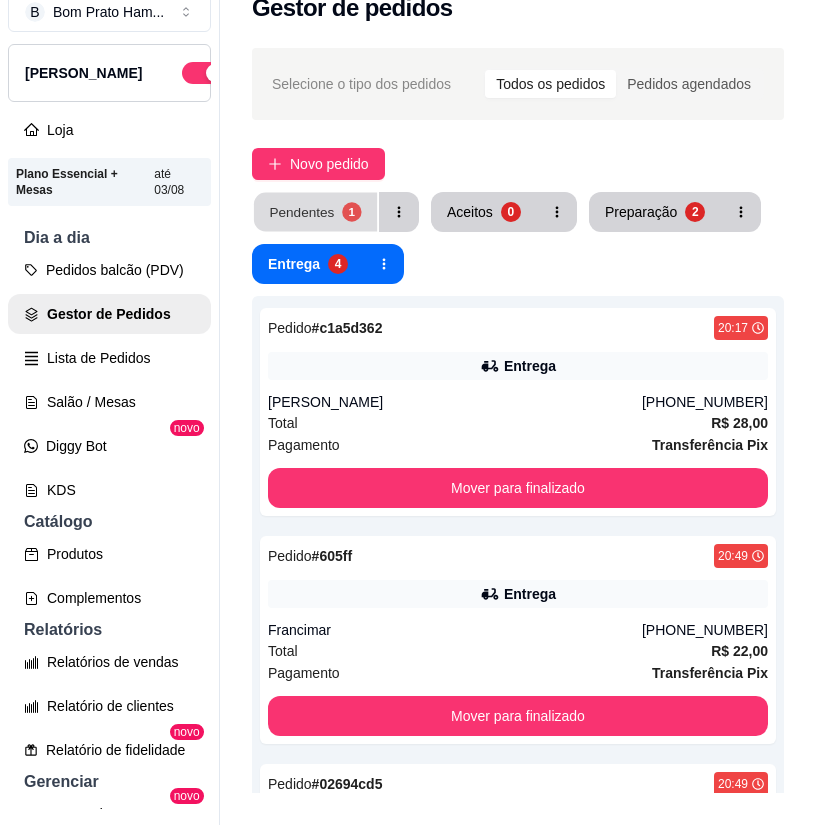 click on "Pendentes" at bounding box center [301, 211] 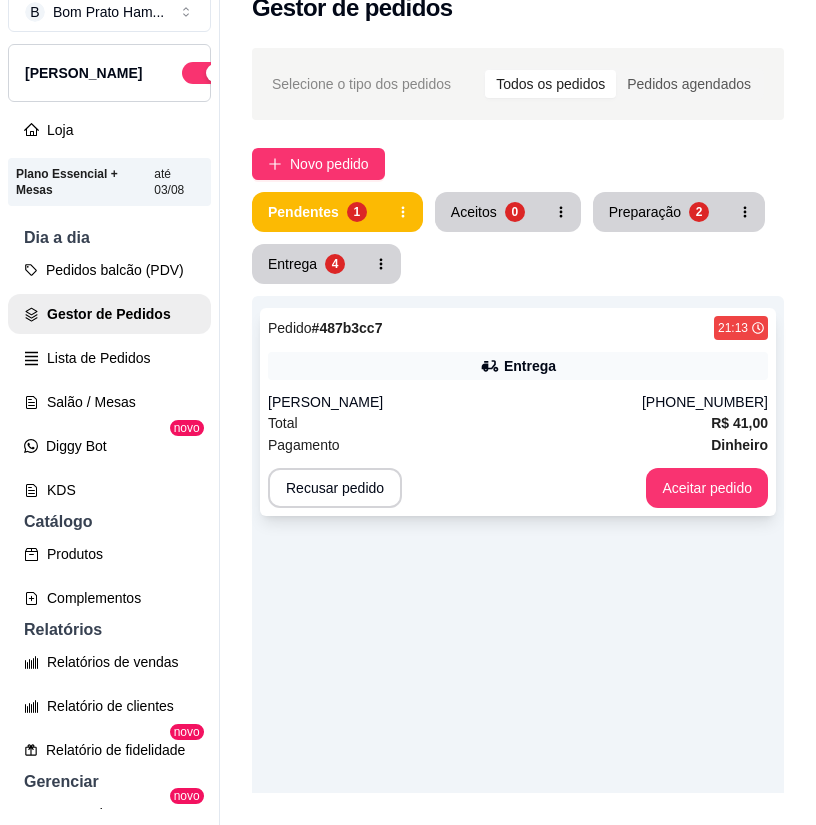 click on "Pedido  # 487b3cc7 21:13 Entrega [PERSON_NAME] [PHONE_NUMBER] Total R$ 41,00 Pagamento Dinheiro Recusar pedido Aceitar pedido" at bounding box center [518, 412] 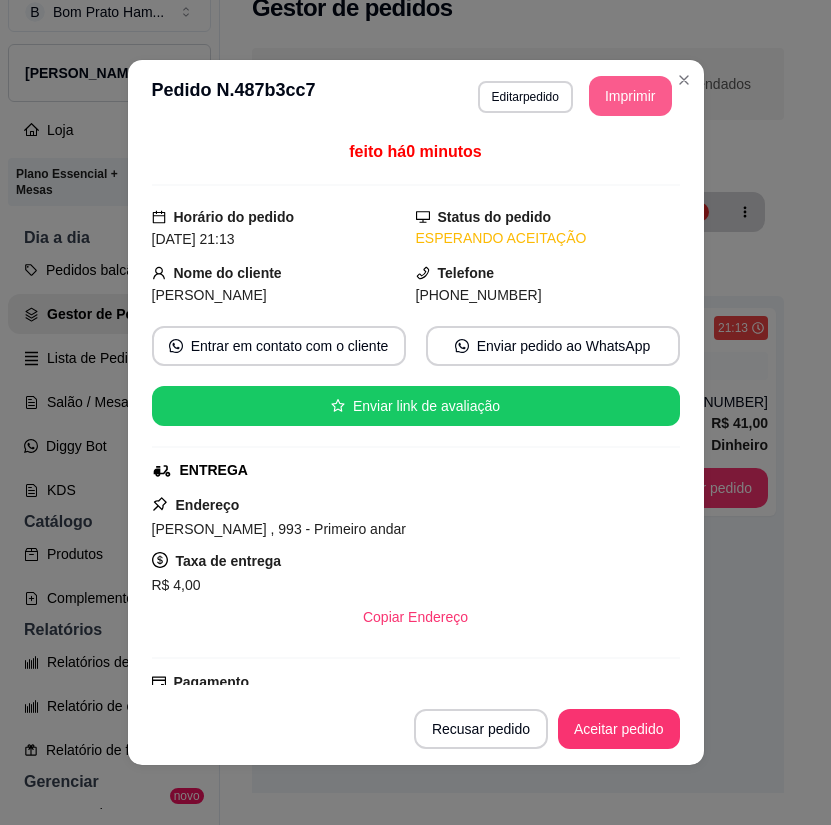 click on "Imprimir" at bounding box center [630, 96] 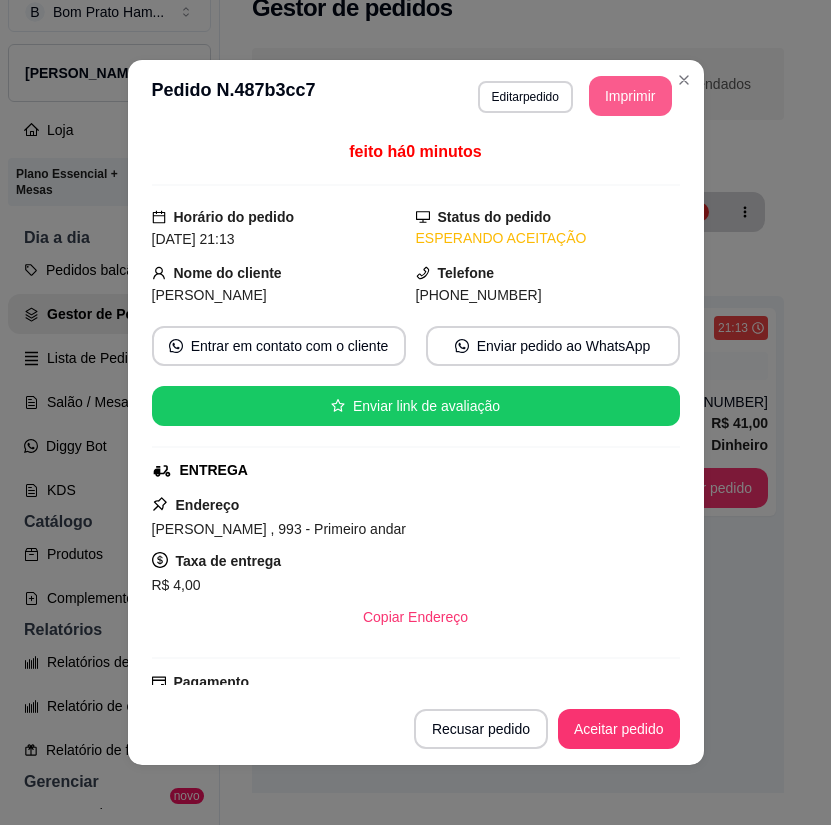 scroll, scrollTop: 0, scrollLeft: 0, axis: both 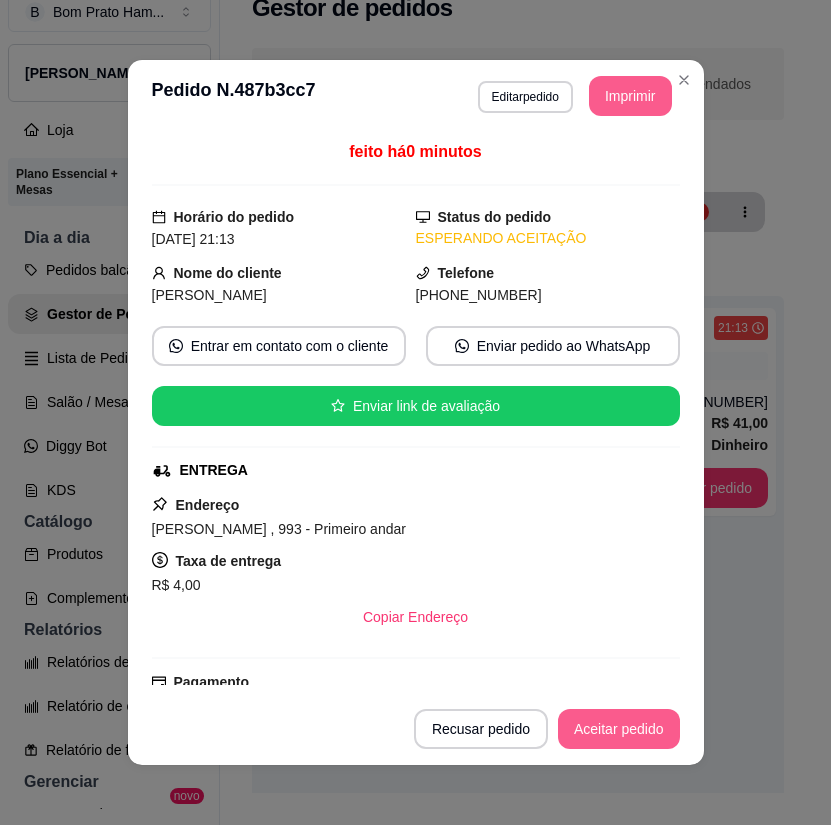 click on "Aceitar pedido" at bounding box center (619, 729) 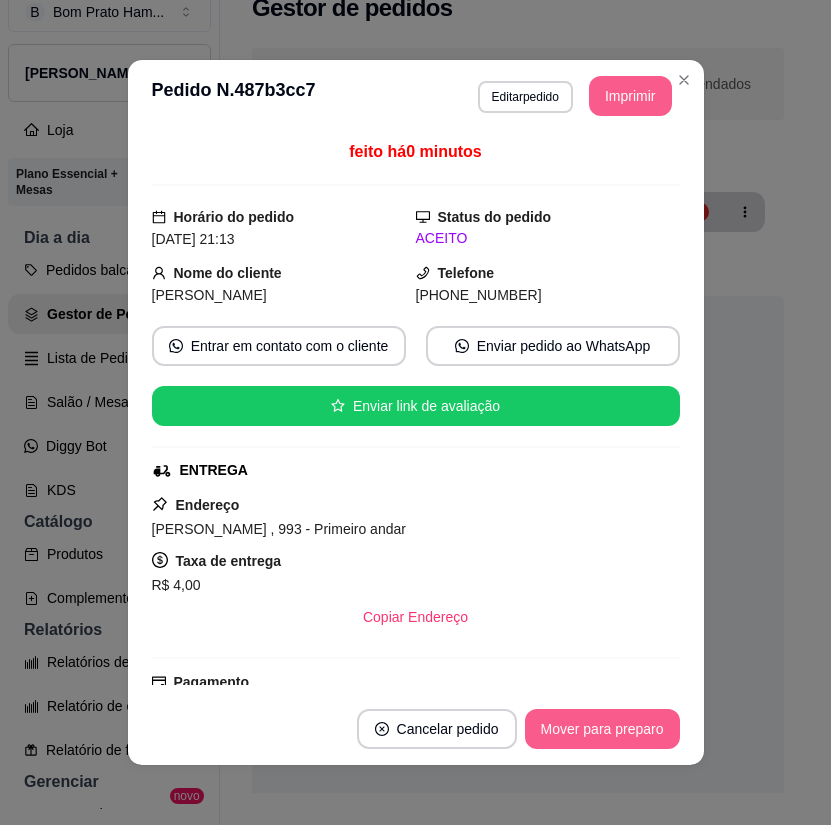 click on "Mover para preparo" at bounding box center [602, 729] 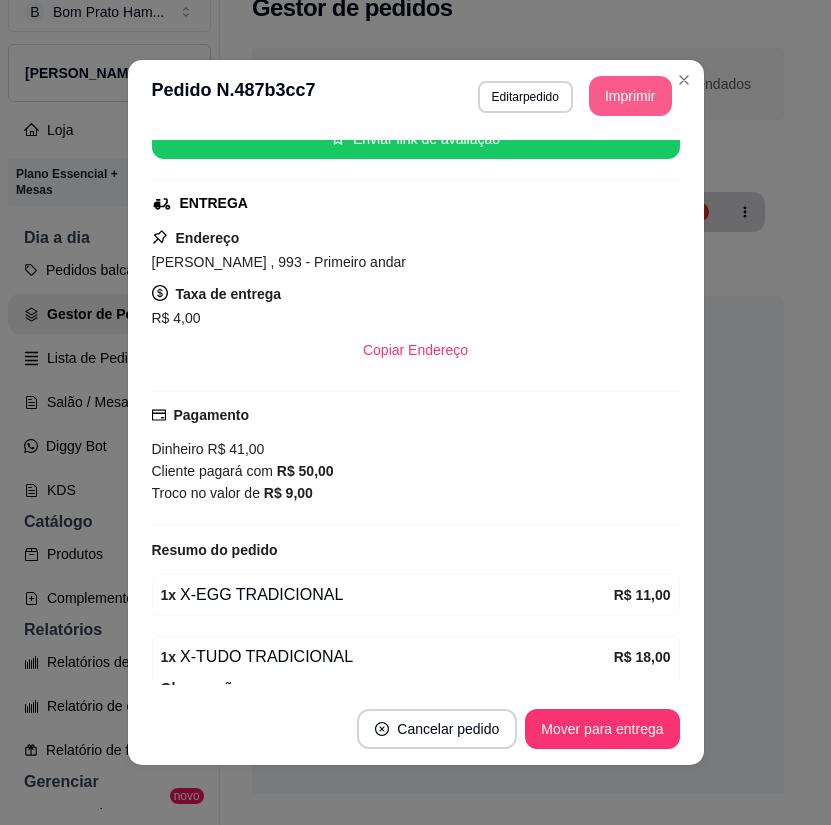 scroll, scrollTop: 300, scrollLeft: 0, axis: vertical 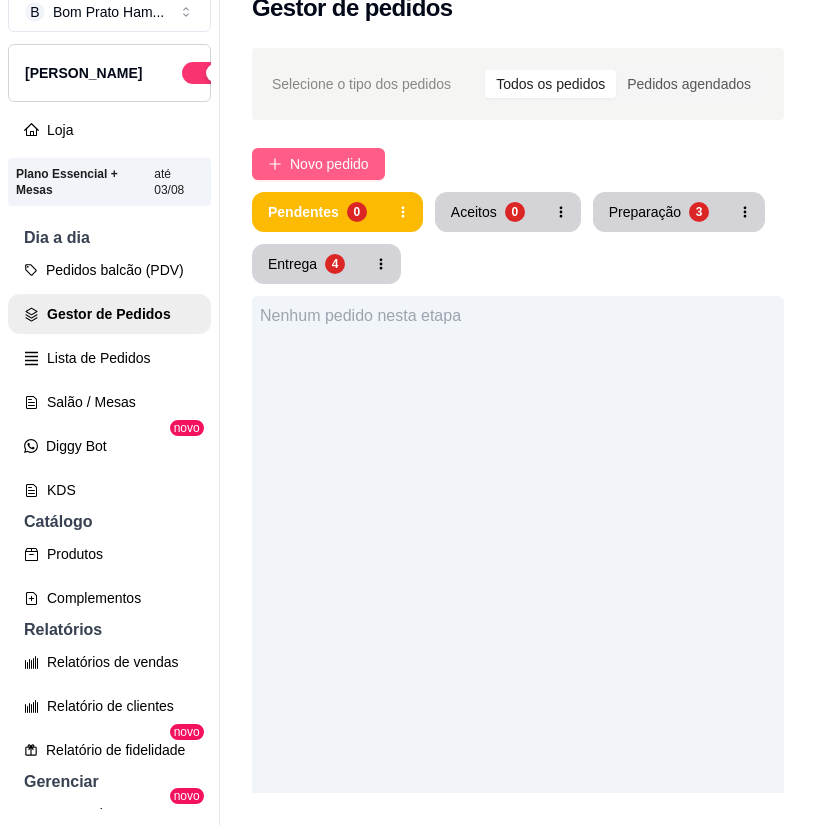 click on "Novo pedido" at bounding box center (318, 164) 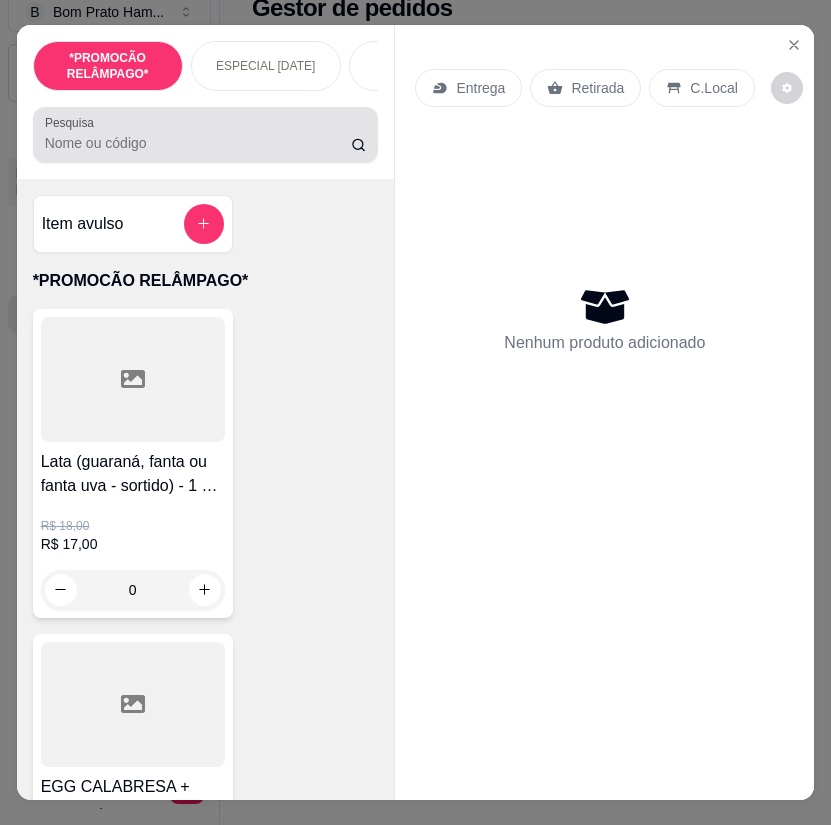 click at bounding box center [206, 135] 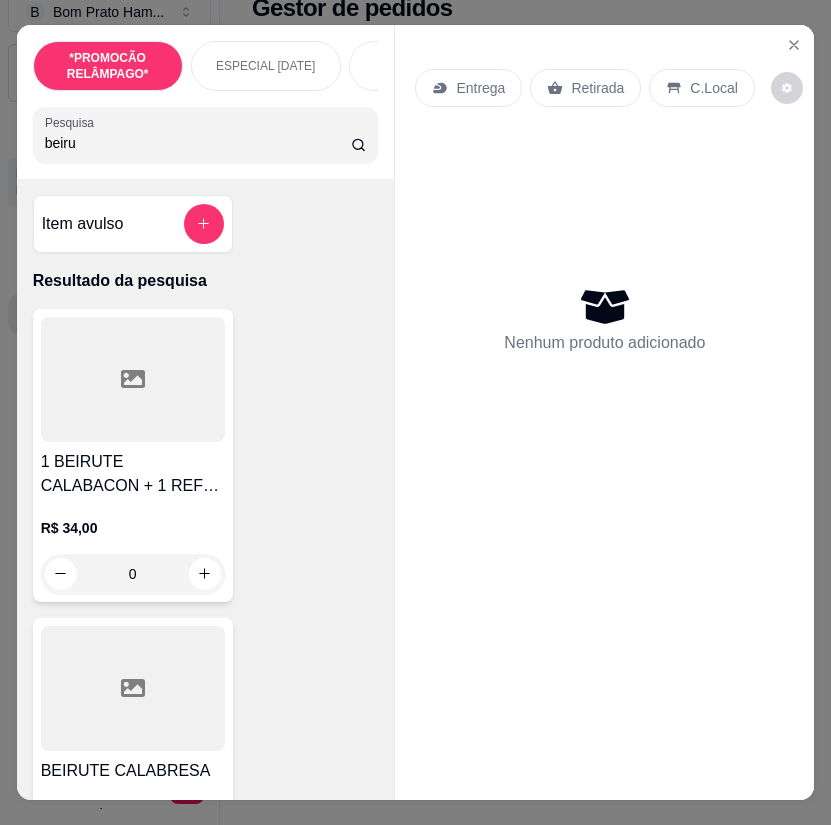 type on "beiru" 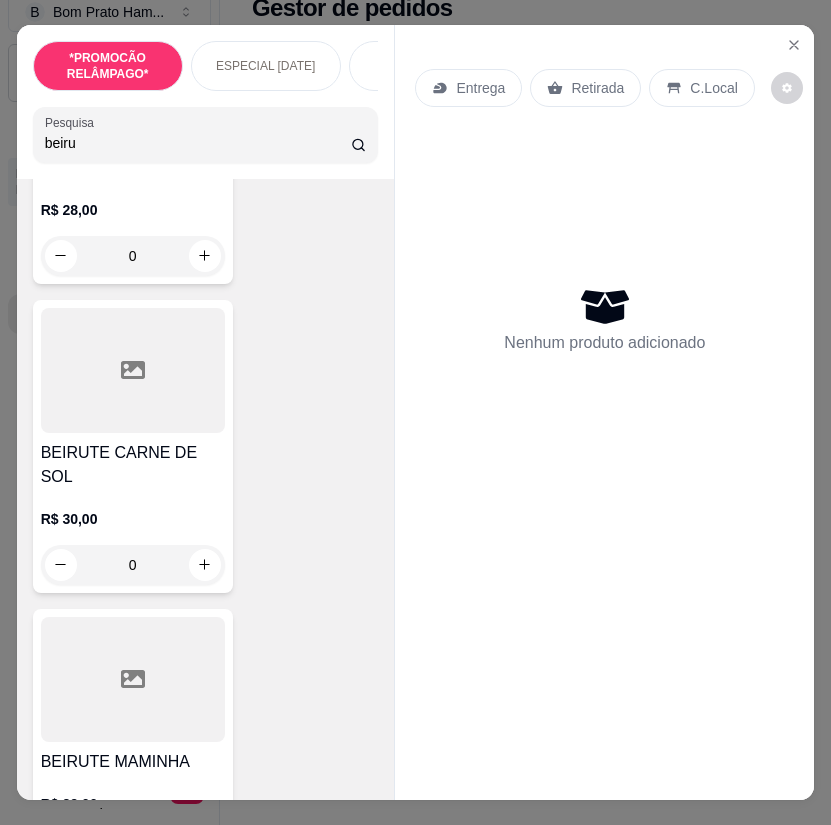 scroll, scrollTop: 1200, scrollLeft: 0, axis: vertical 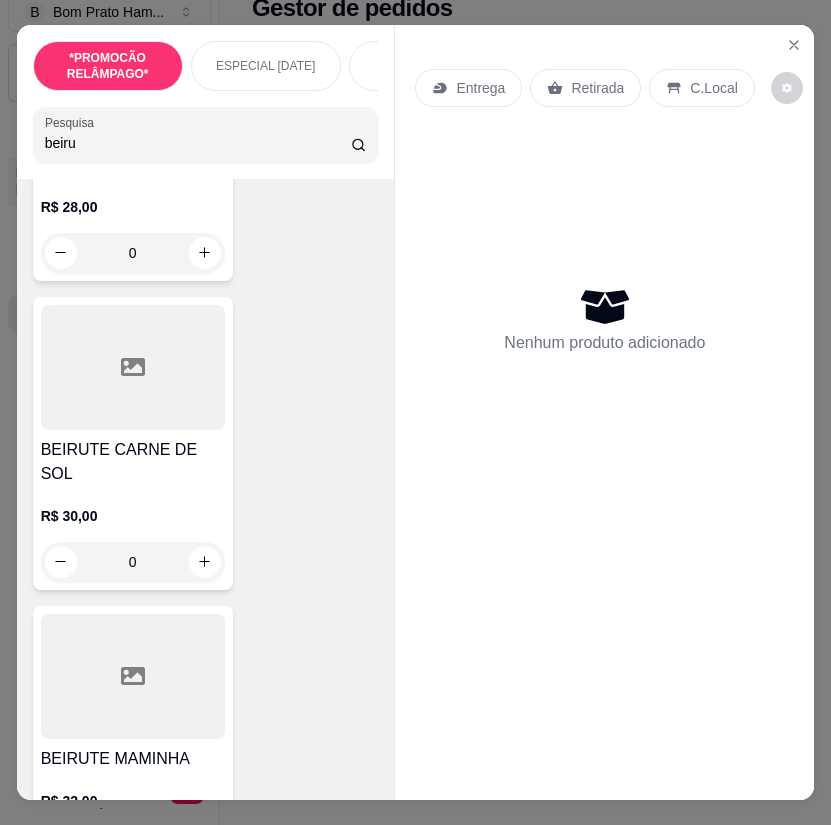 click on "BEIRUTE CARNE DE SOL   R$ 30,00 0" at bounding box center [133, 443] 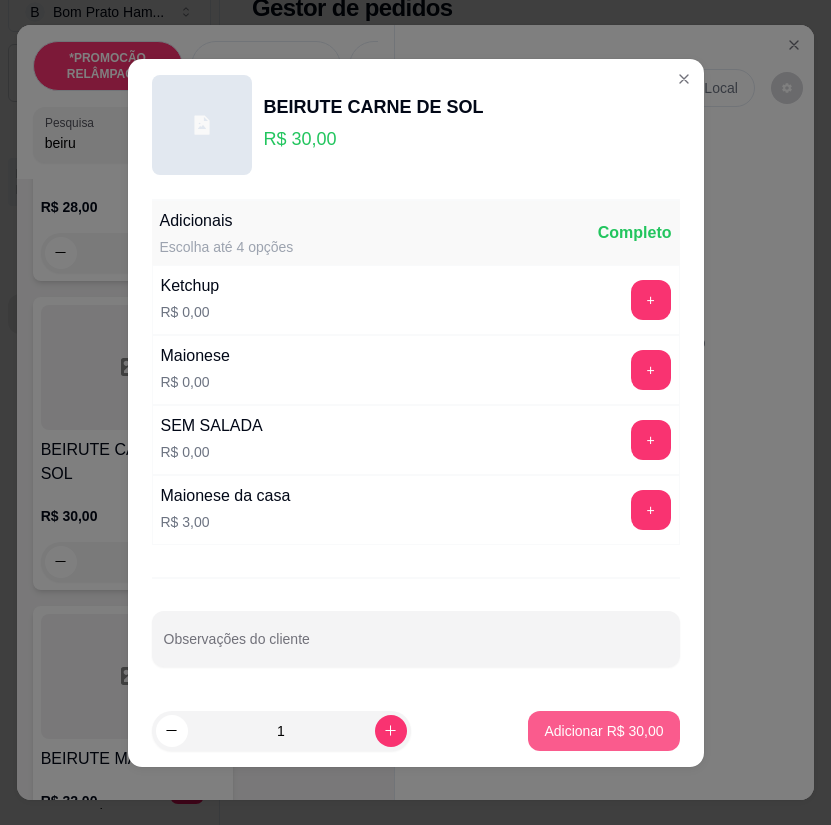 click on "Adicionar   R$ 30,00" at bounding box center [603, 731] 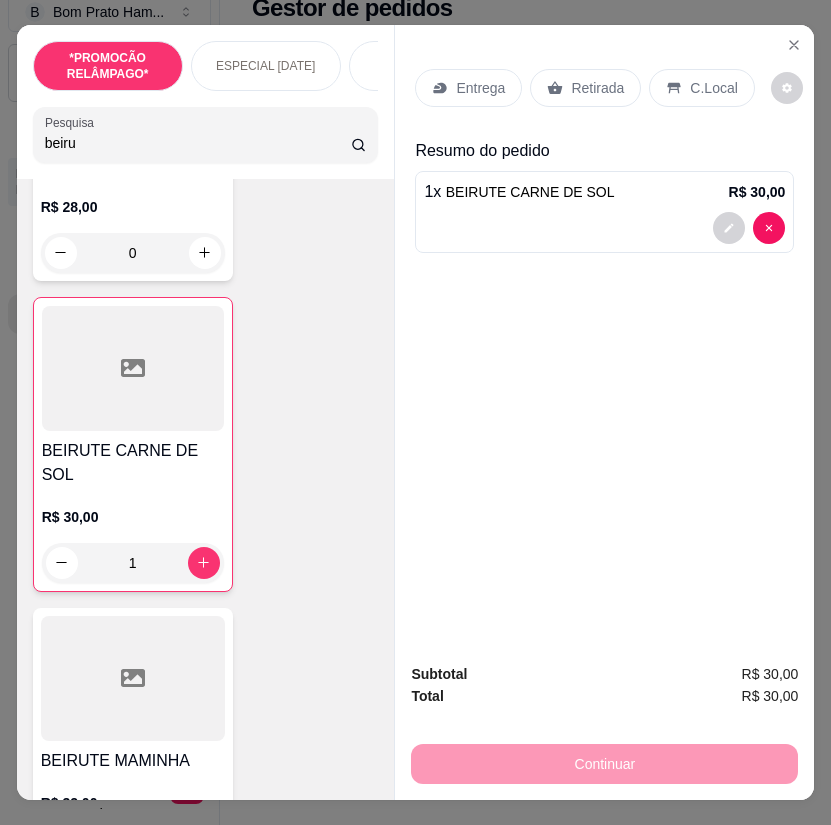 click on "Entrega" at bounding box center [468, 88] 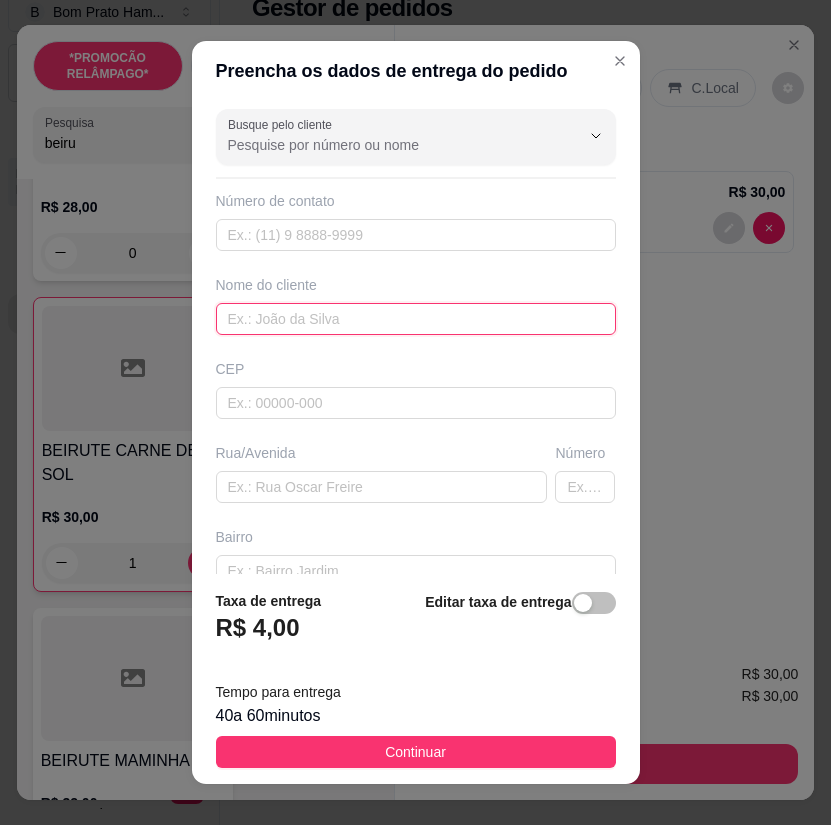 click at bounding box center (416, 319) 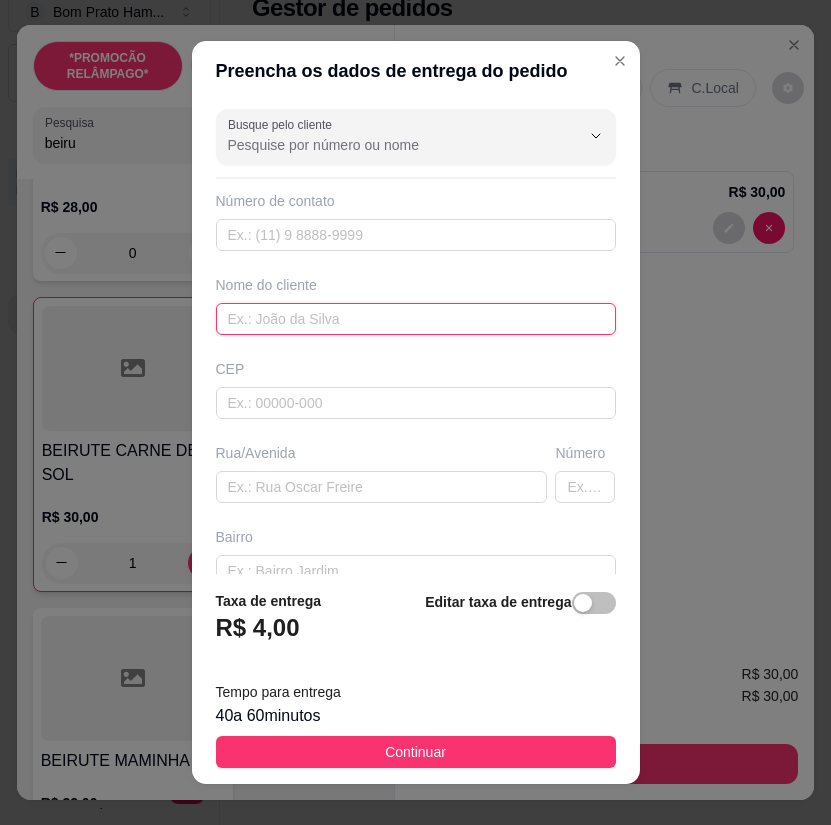 paste on "Edjanildo" 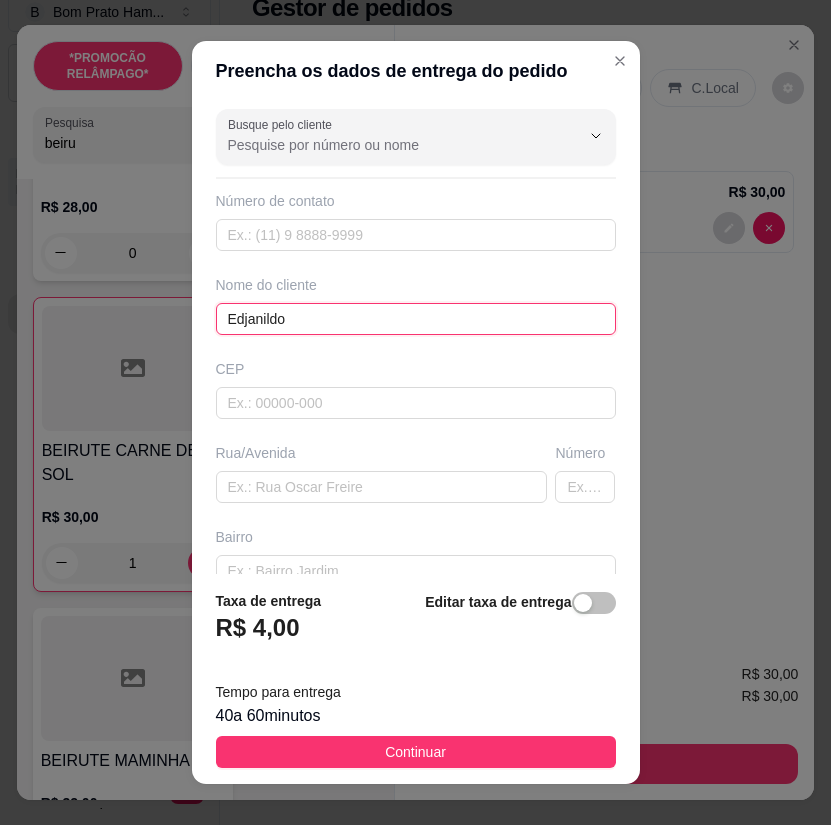 type on "Edjanildo" 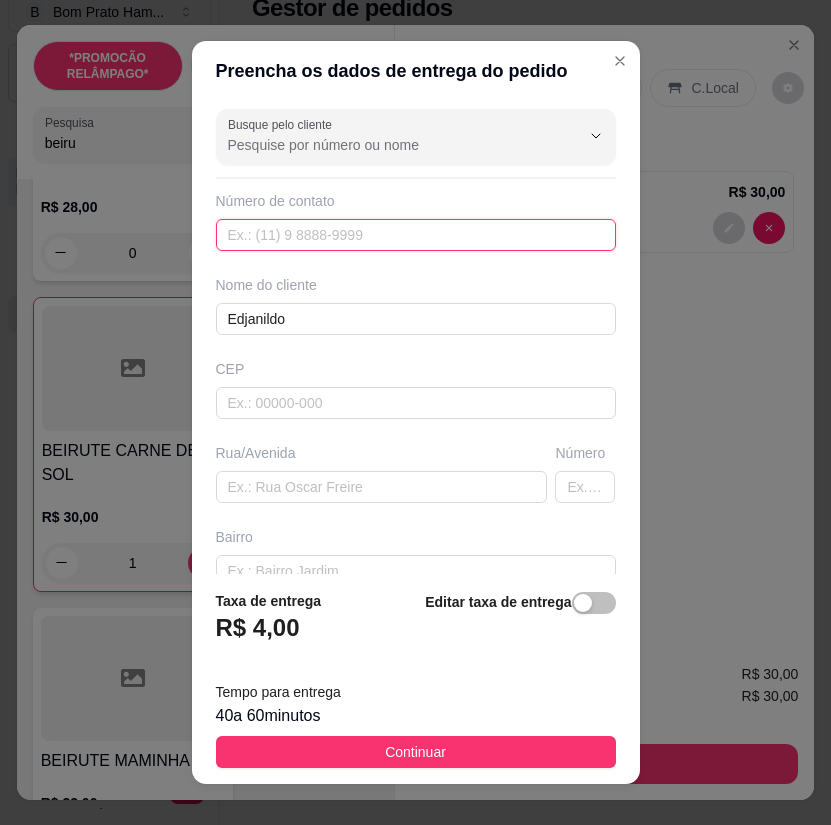 click at bounding box center (416, 235) 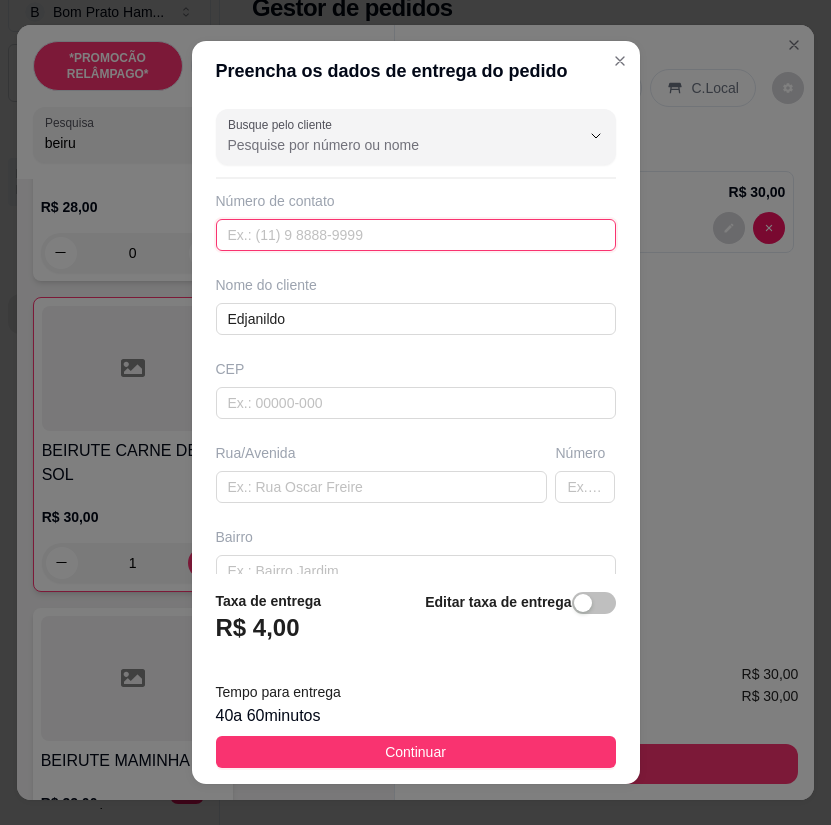 paste on "[PHONE_NUMBER]" 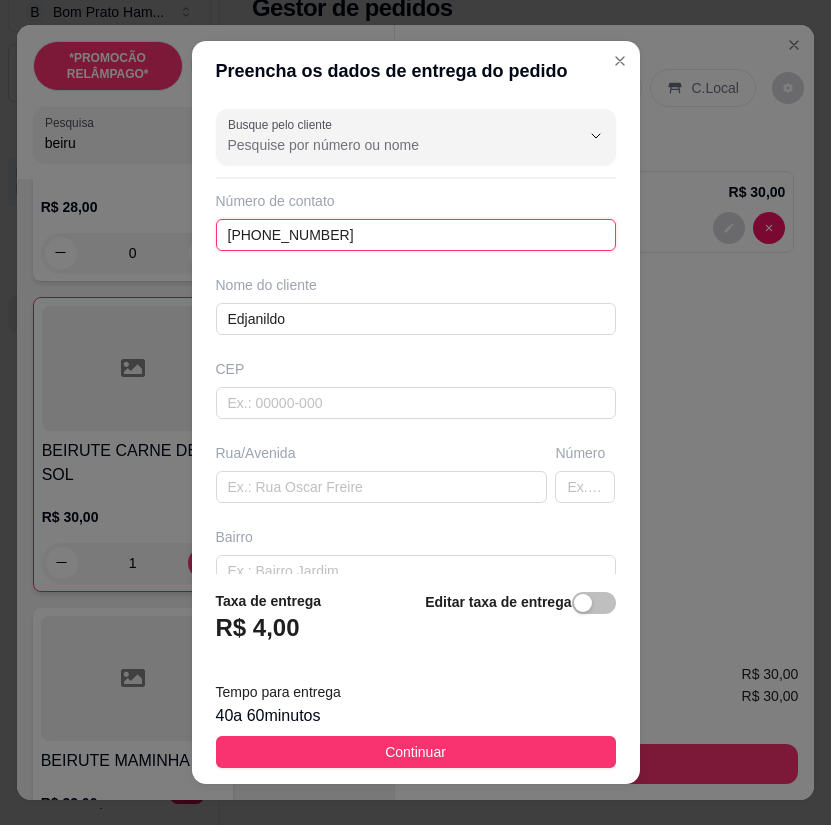 type on "[PHONE_NUMBER]" 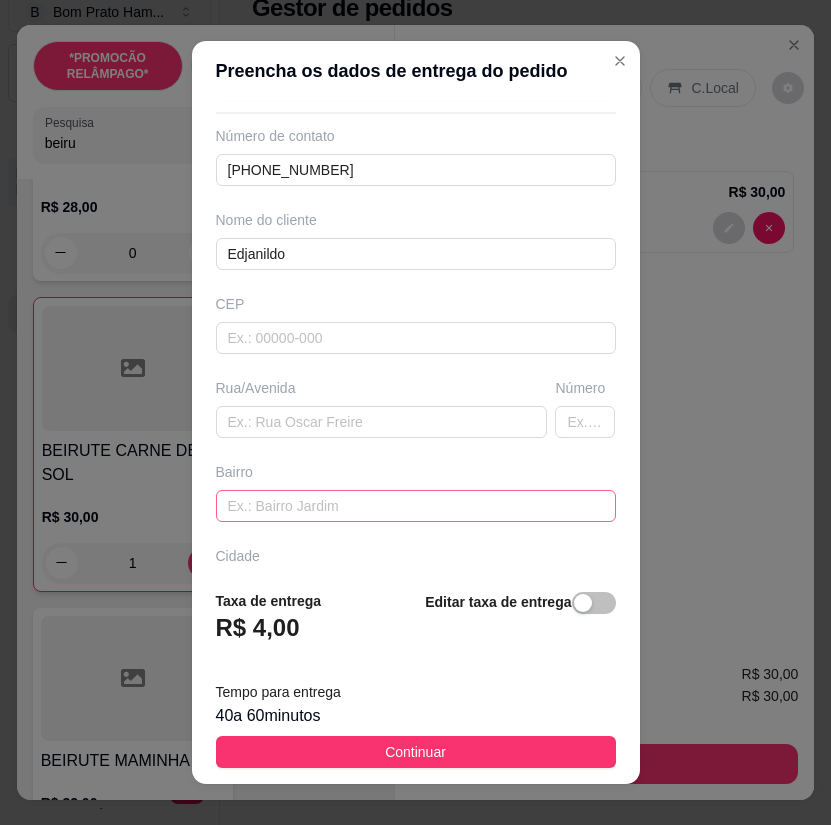 scroll, scrollTop: 100, scrollLeft: 0, axis: vertical 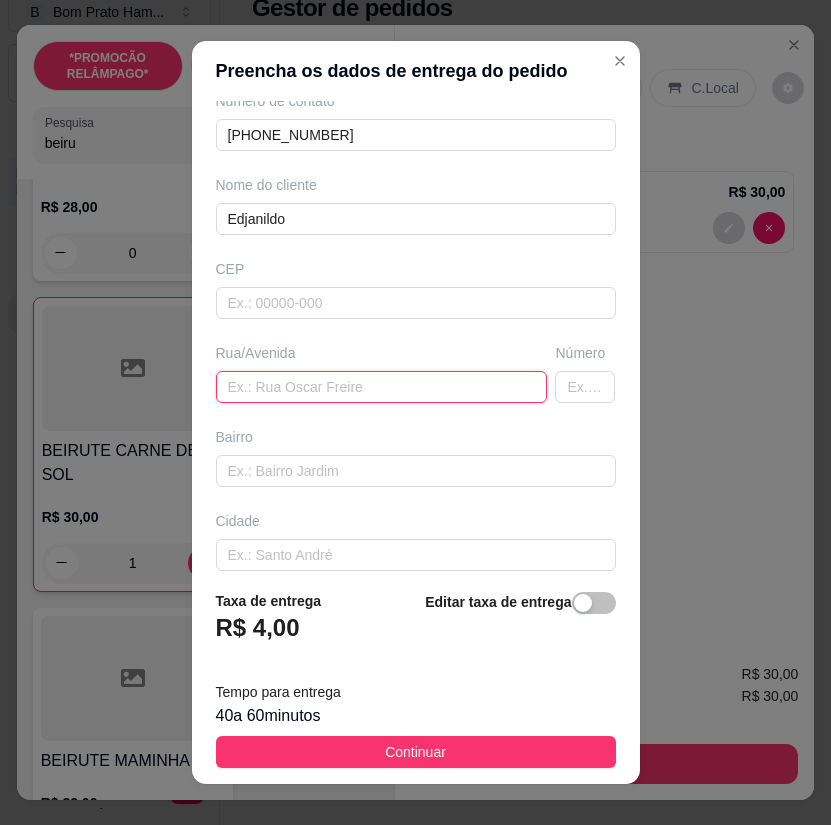 click at bounding box center [382, 387] 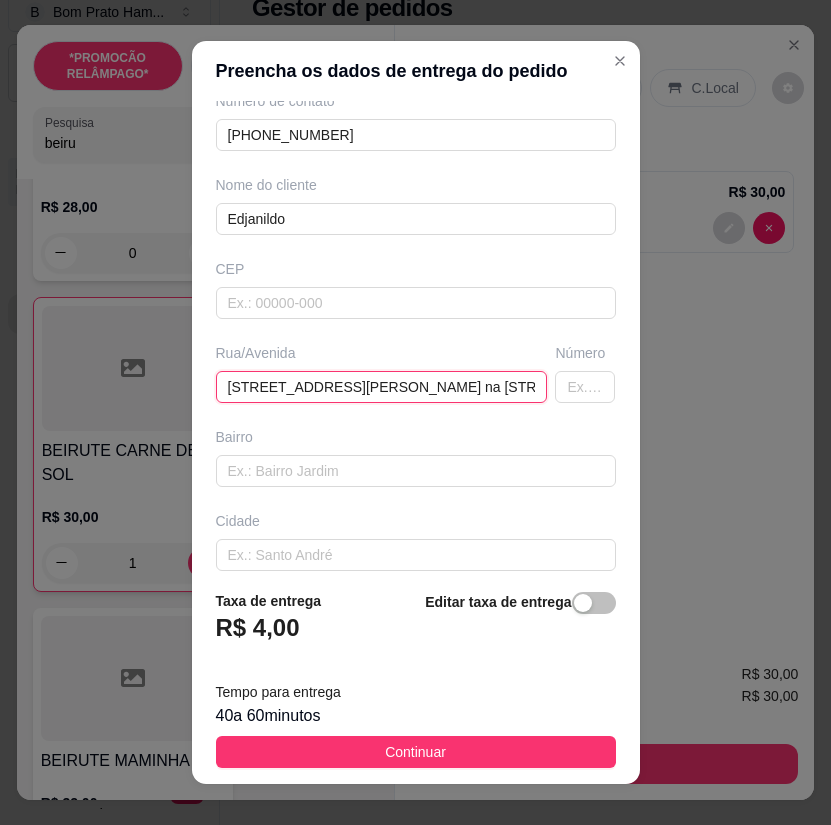 scroll, scrollTop: 0, scrollLeft: 114, axis: horizontal 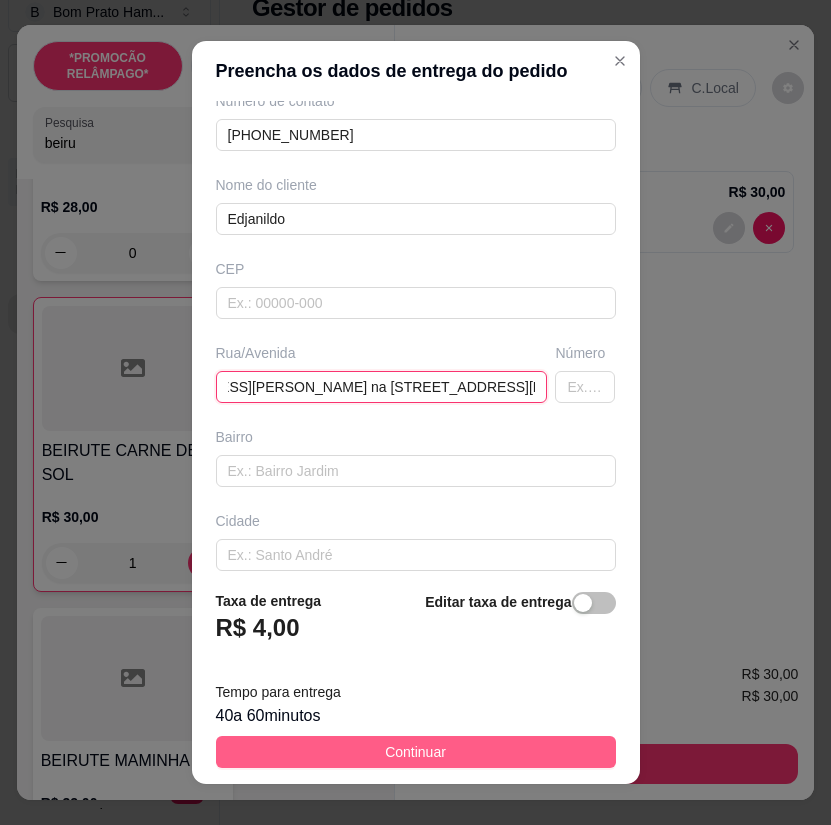 type on "[STREET_ADDRESS][PERSON_NAME] na [STREET_ADDRESS][PERSON_NAME]" 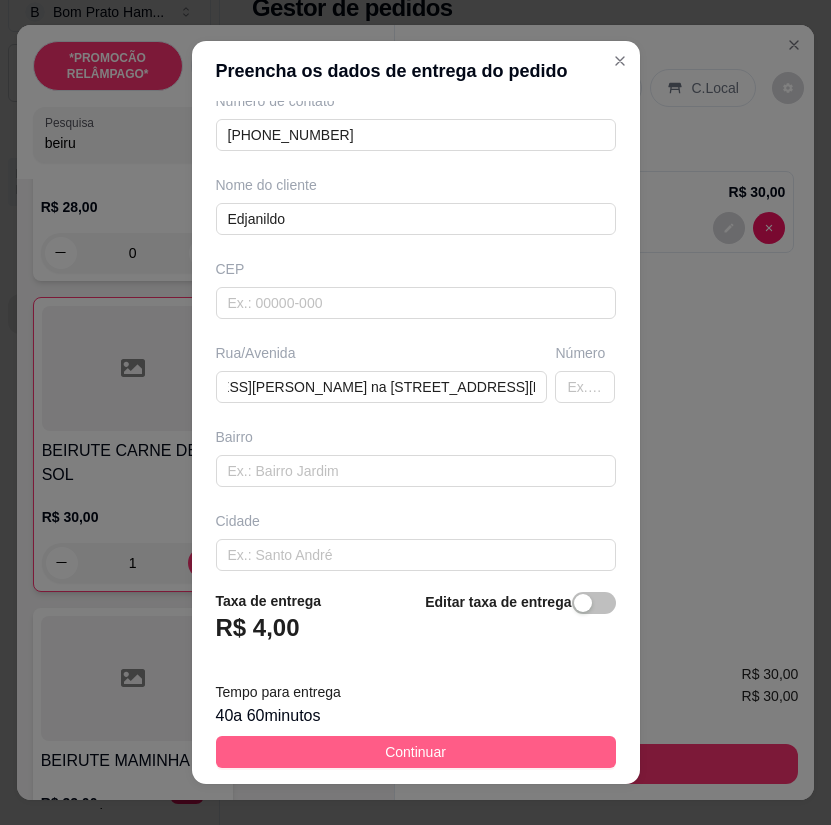 drag, startPoint x: 530, startPoint y: 767, endPoint x: 606, endPoint y: 757, distance: 76.655075 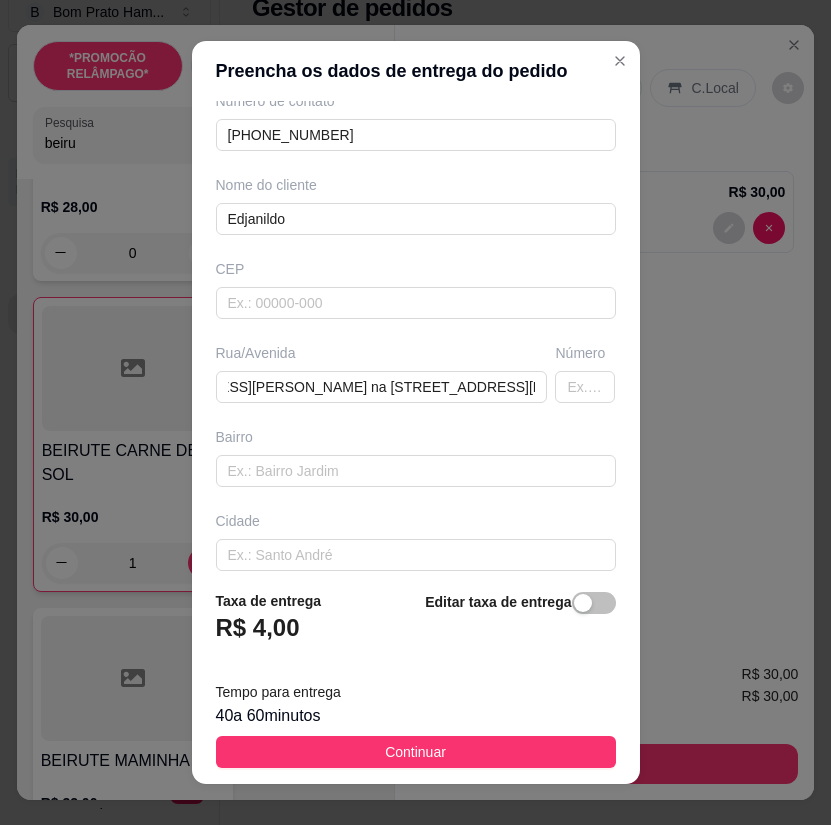 scroll, scrollTop: 0, scrollLeft: 0, axis: both 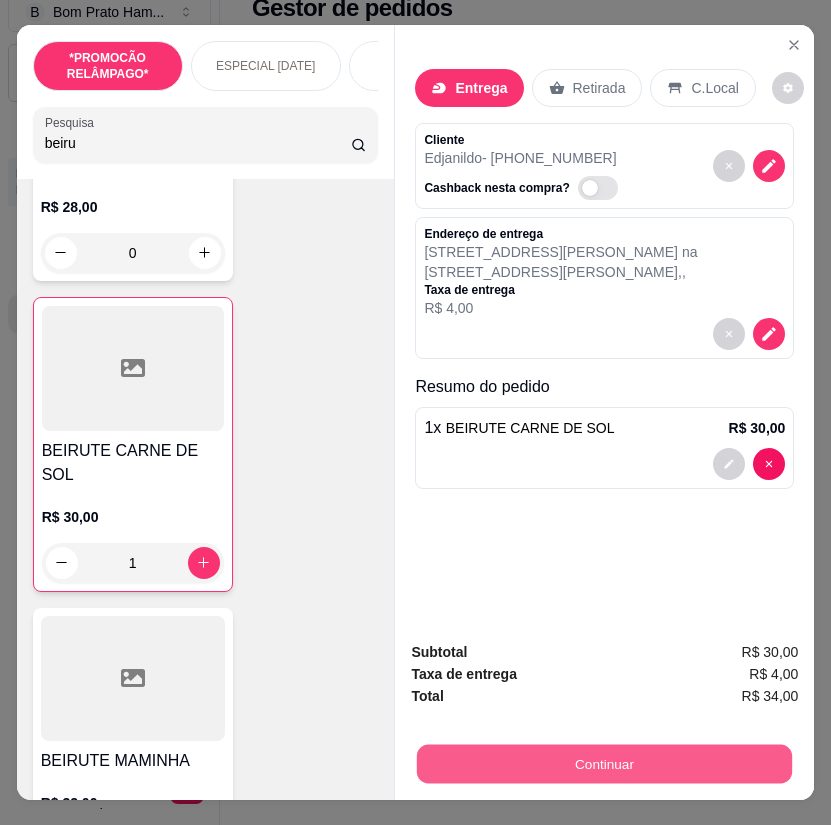 click on "Continuar" at bounding box center [604, 764] 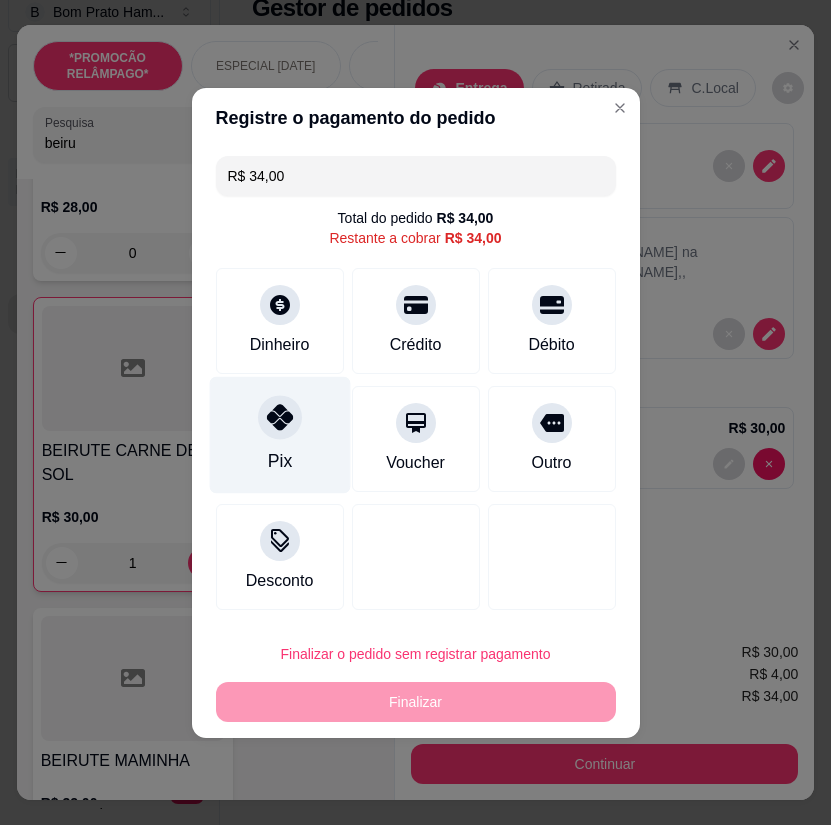 click on "Pix" at bounding box center [279, 434] 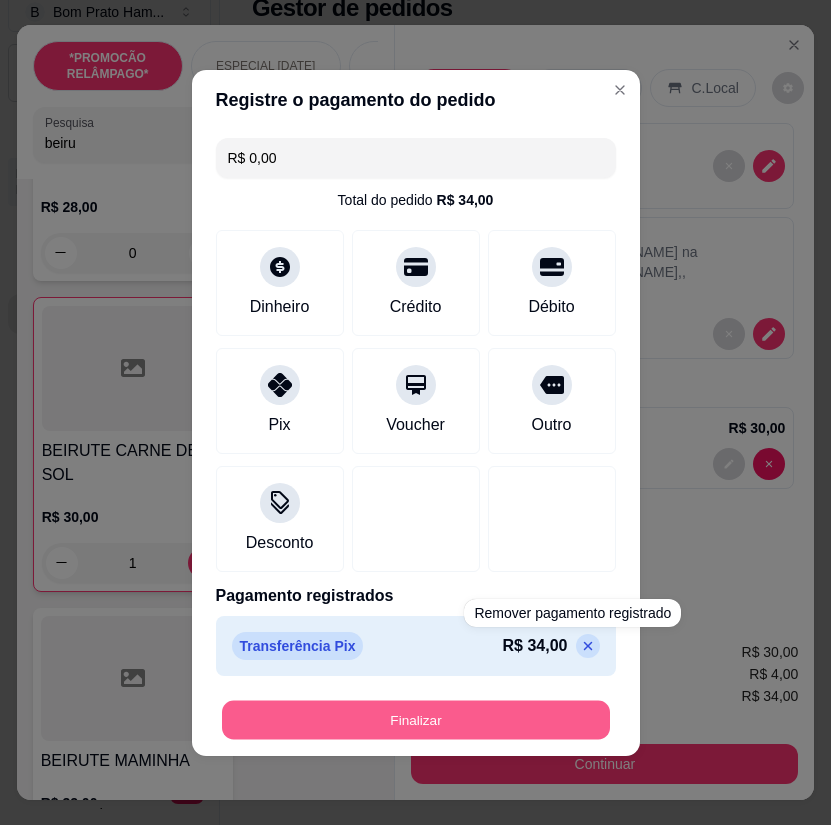 click on "Finalizar" at bounding box center (416, 719) 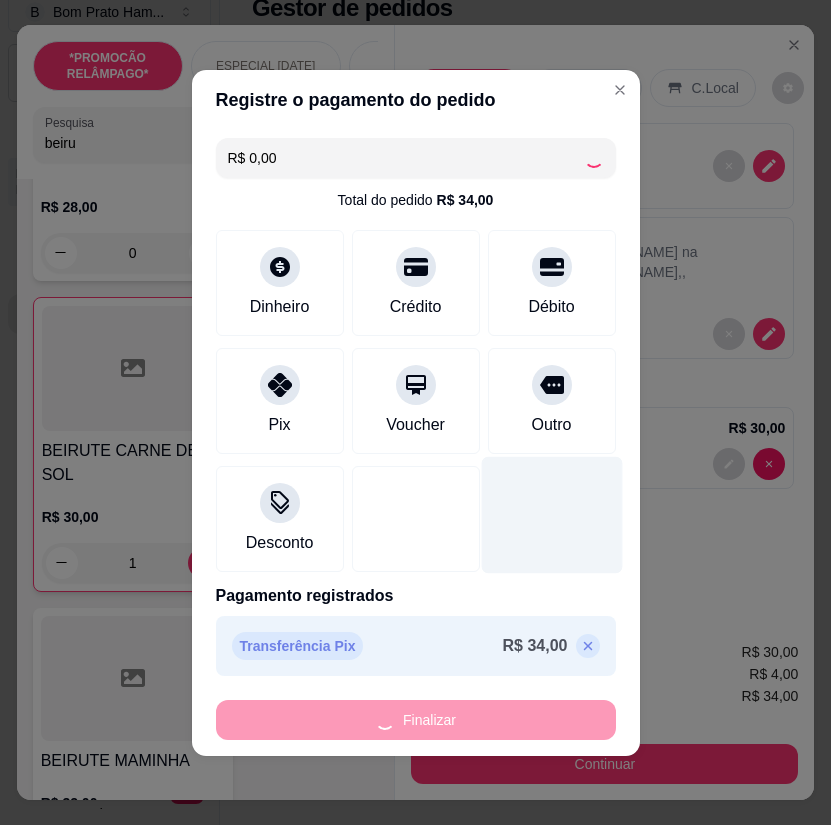 type on "0" 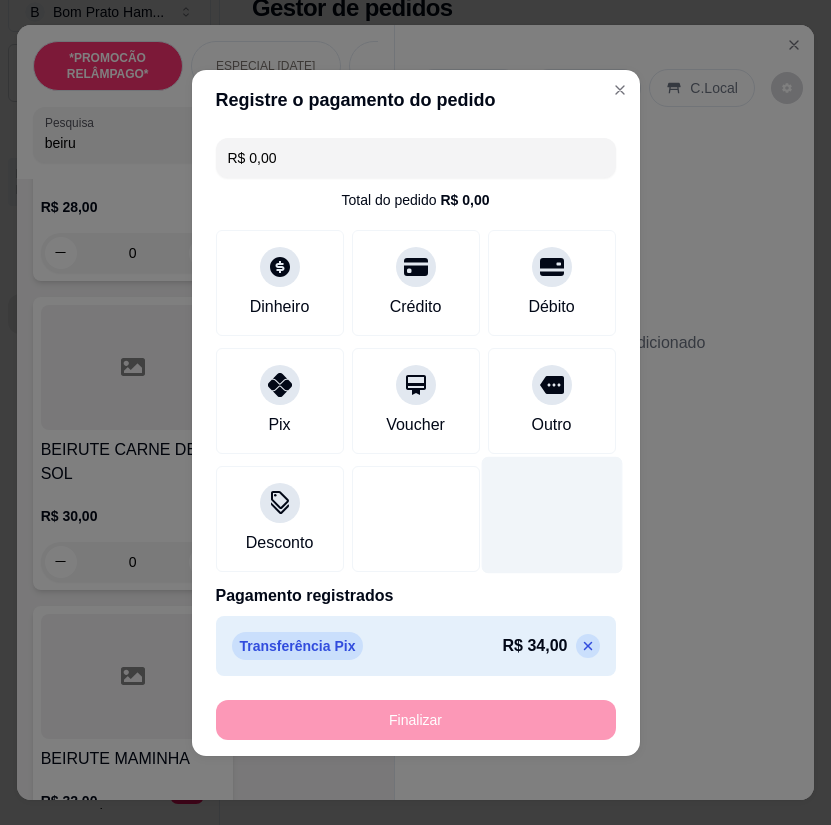 type on "-R$ 34,00" 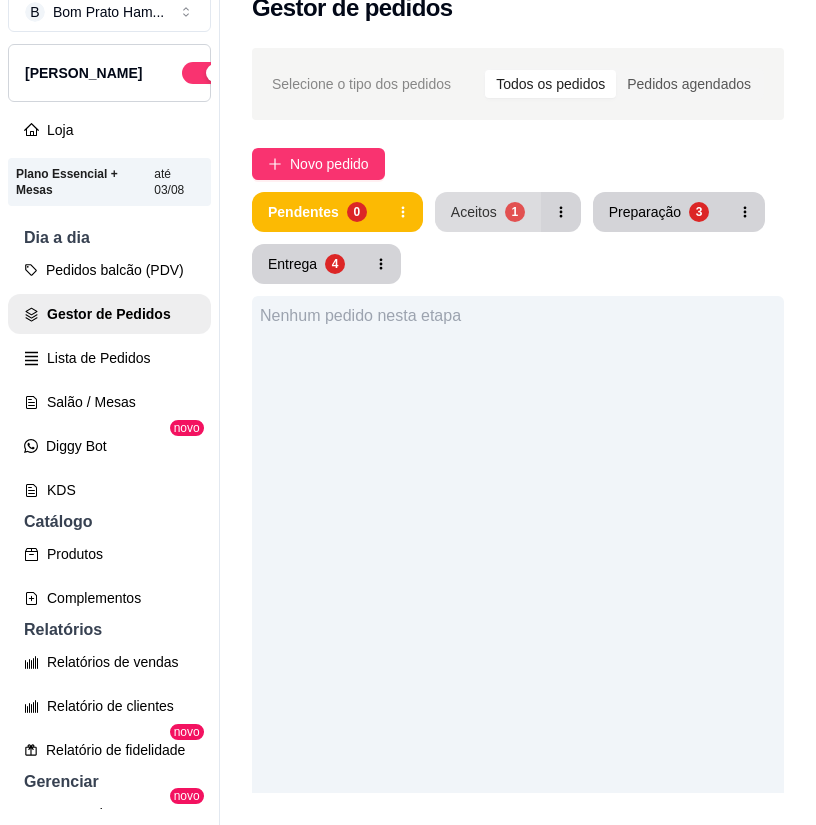 click on "Aceitos 1" at bounding box center [488, 212] 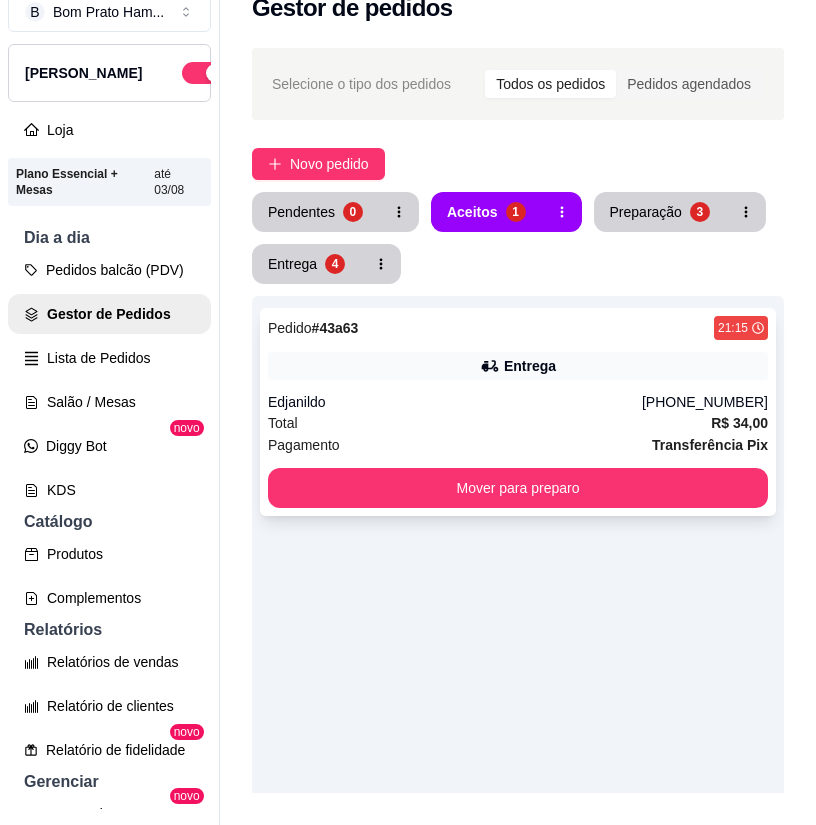 click on "Entrega" at bounding box center [518, 366] 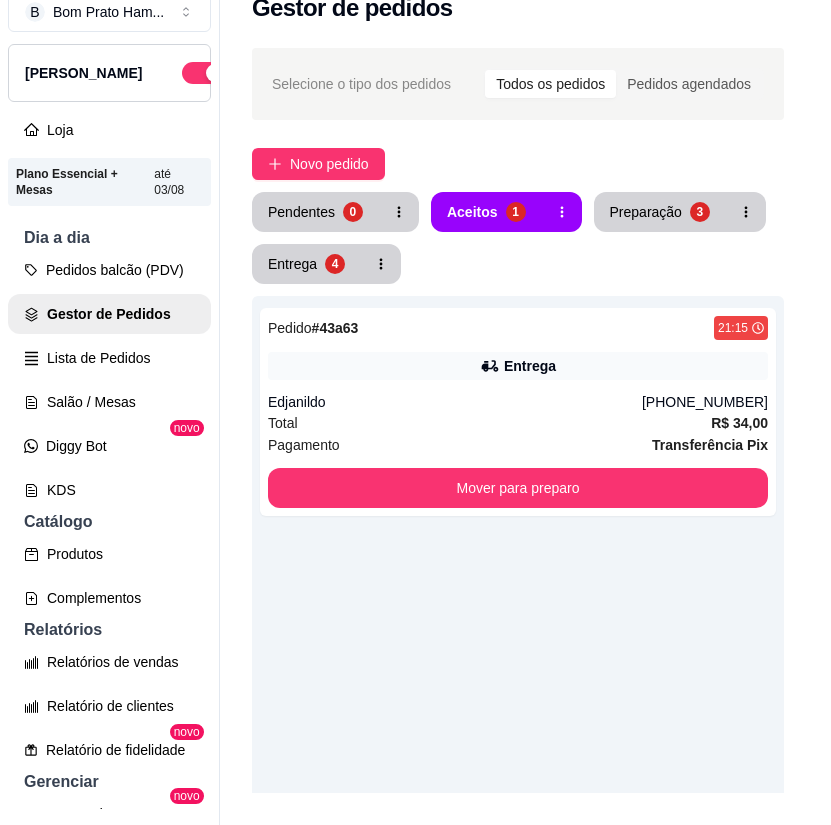 scroll, scrollTop: 172, scrollLeft: 0, axis: vertical 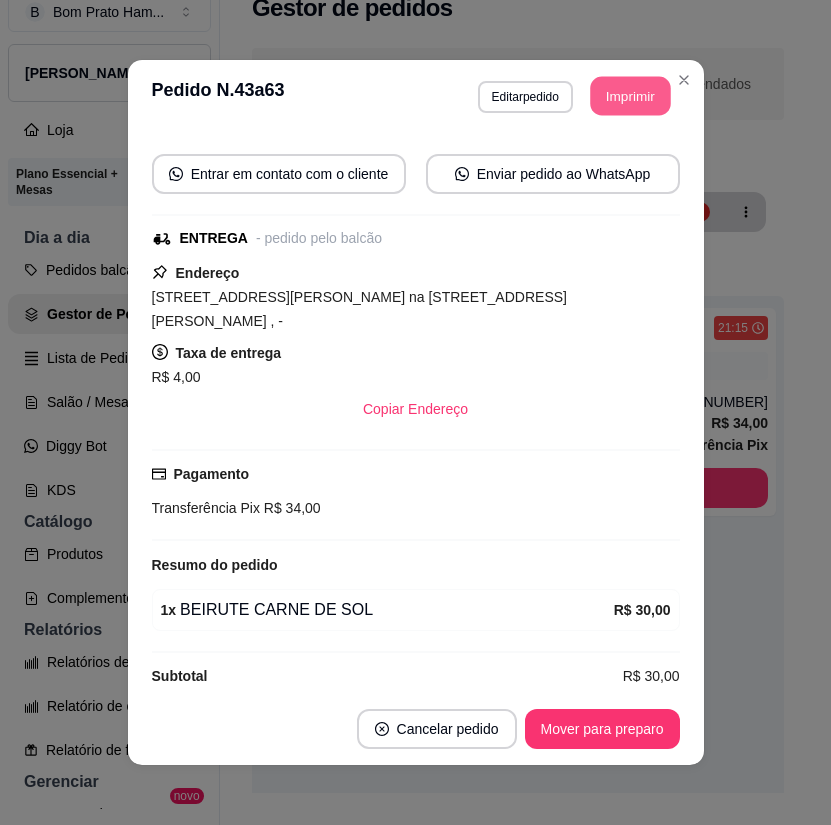 click on "Imprimir" at bounding box center [630, 96] 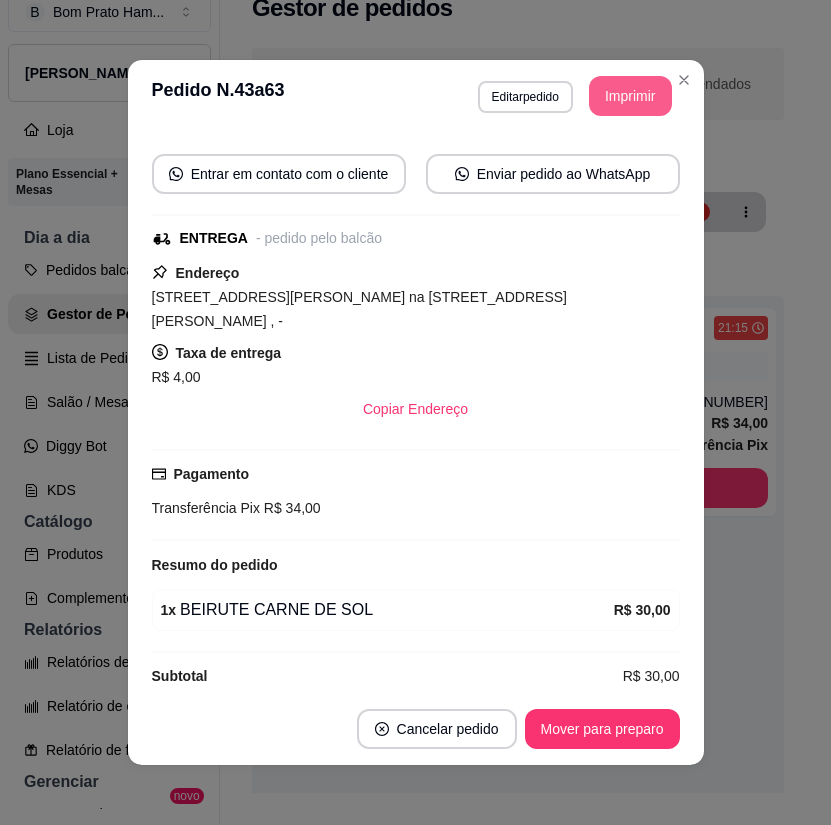 scroll, scrollTop: 0, scrollLeft: 0, axis: both 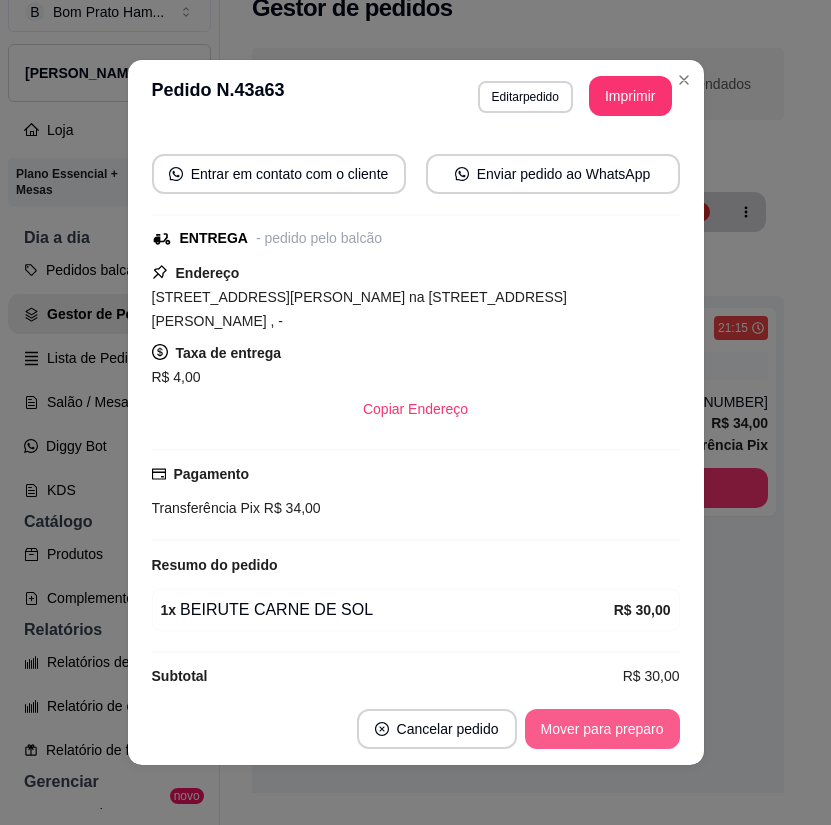 click on "Mover para preparo" at bounding box center (602, 729) 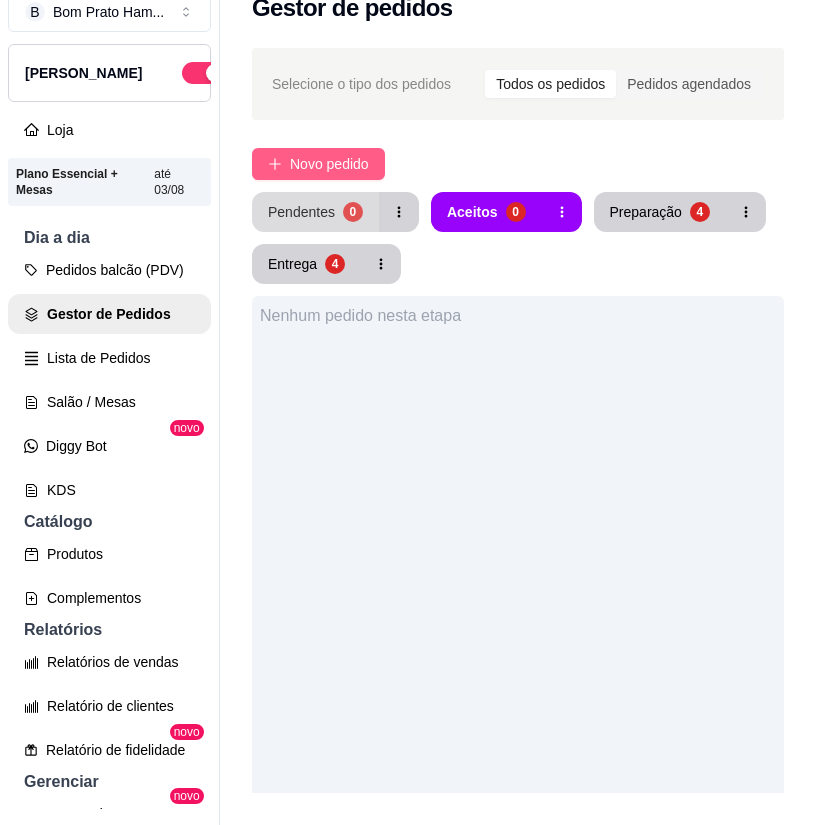click on "Novo pedido" at bounding box center [329, 164] 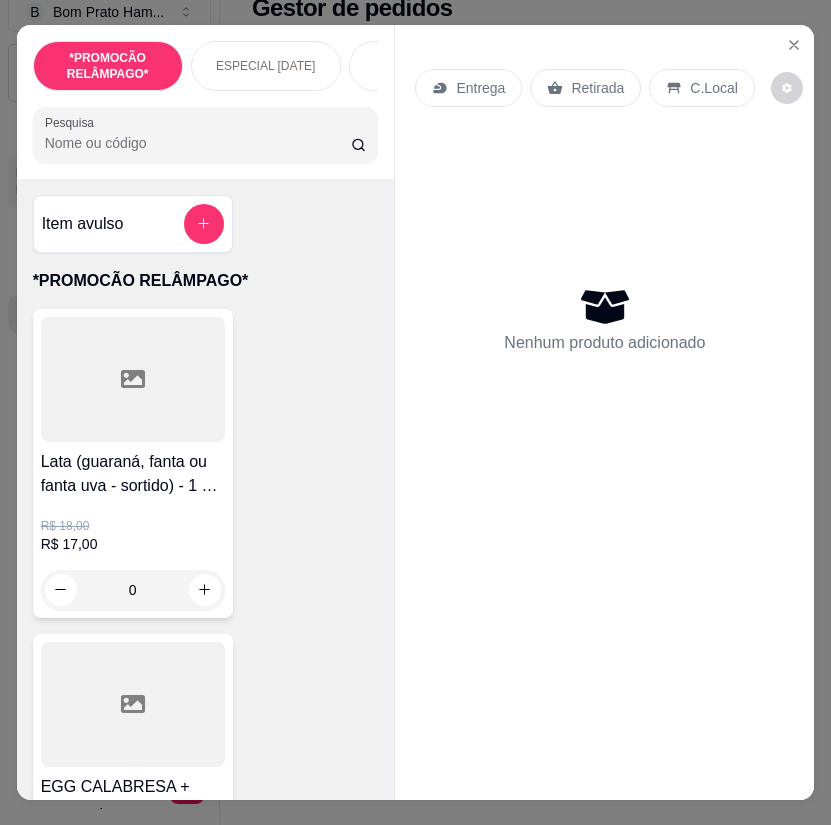 scroll, scrollTop: 100, scrollLeft: 0, axis: vertical 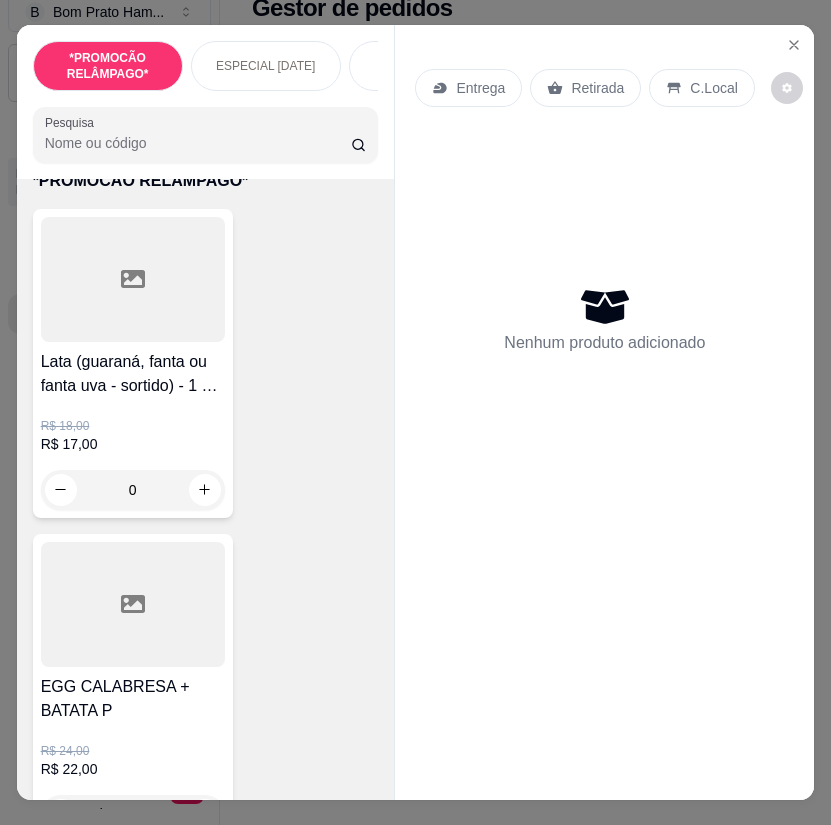 click on "Pesquisa" at bounding box center (198, 143) 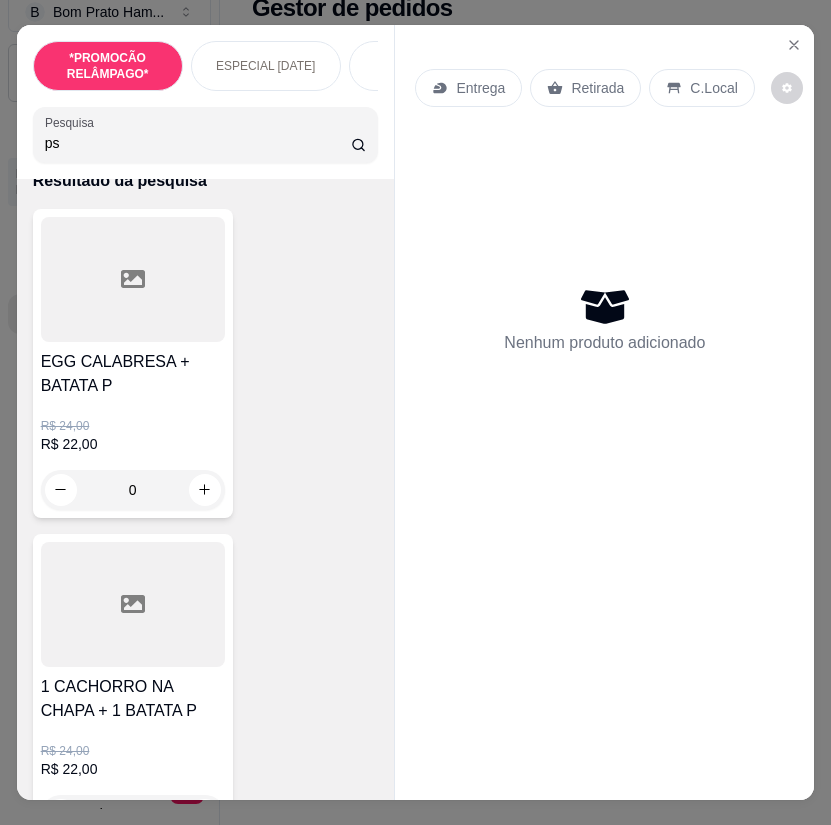 scroll, scrollTop: 204, scrollLeft: 0, axis: vertical 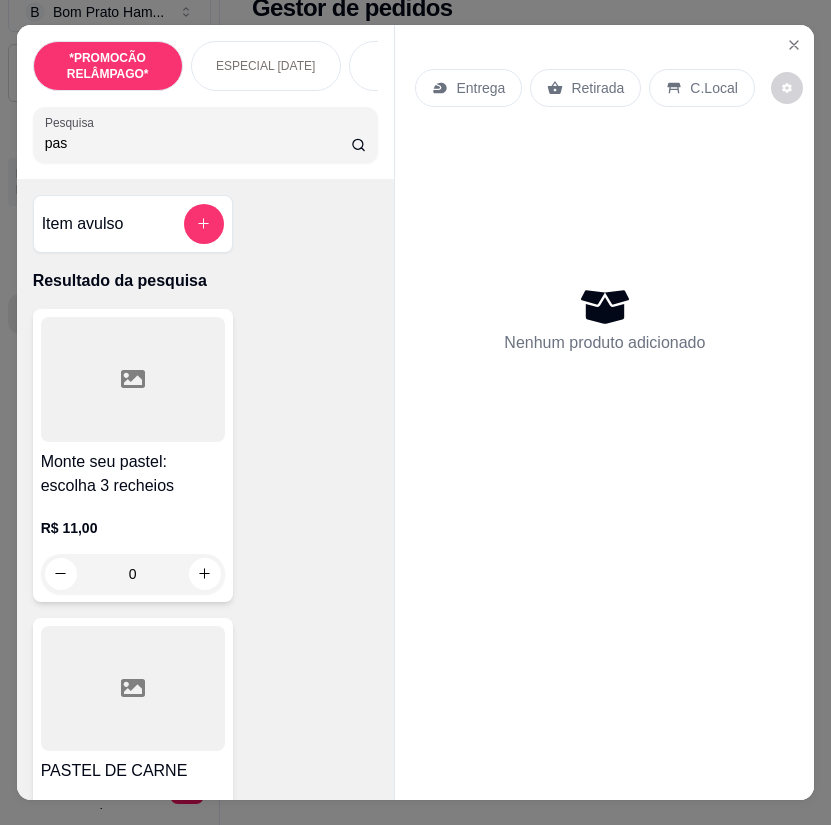 type on "pas" 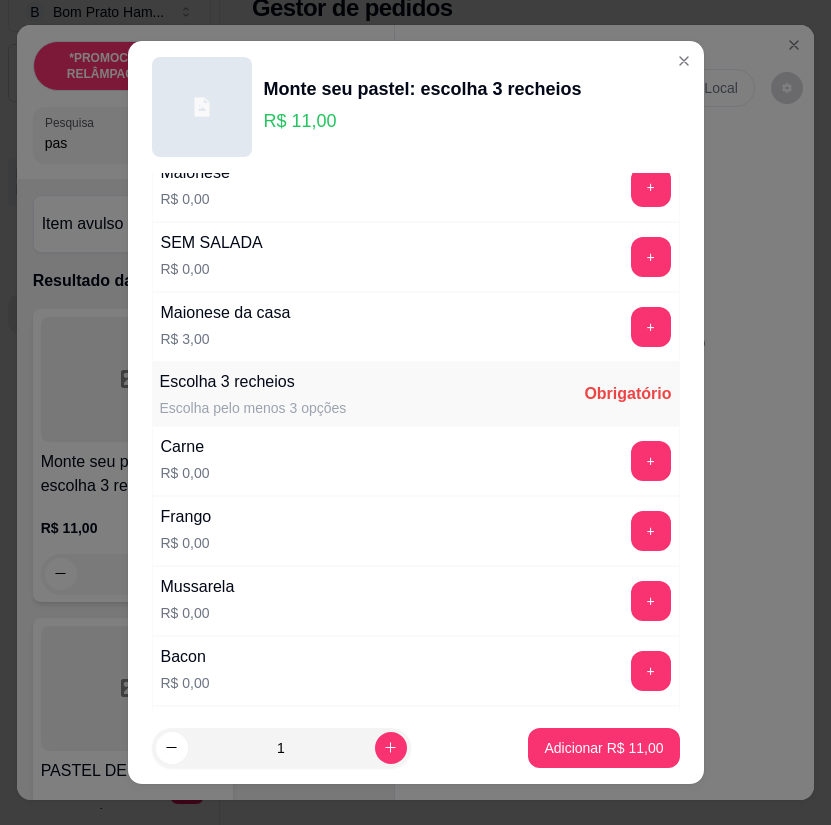 scroll, scrollTop: 200, scrollLeft: 0, axis: vertical 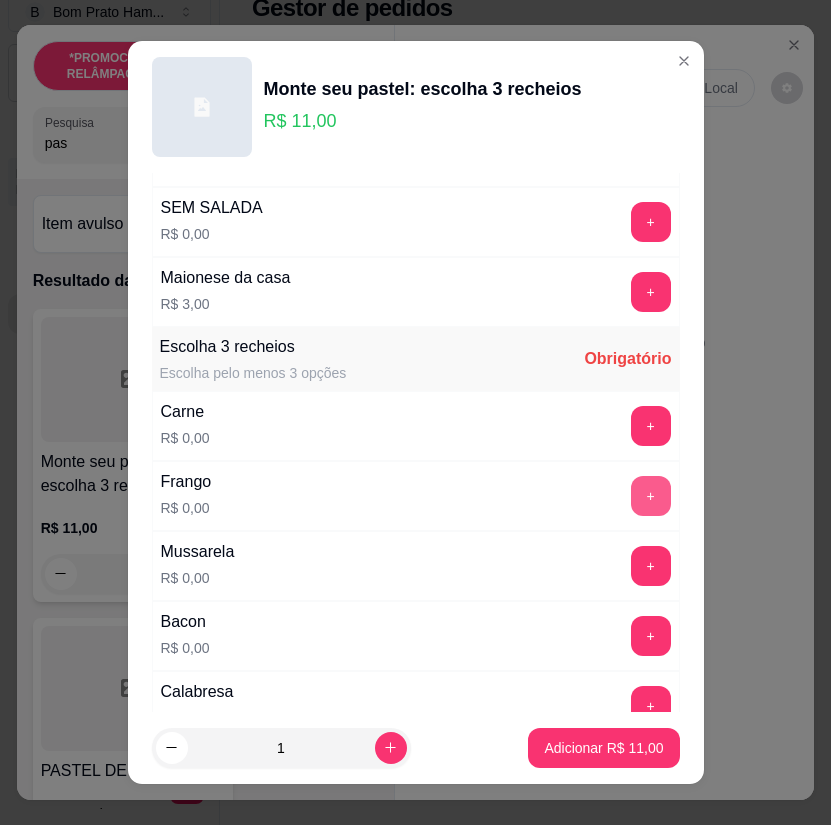 click on "+" at bounding box center [651, 496] 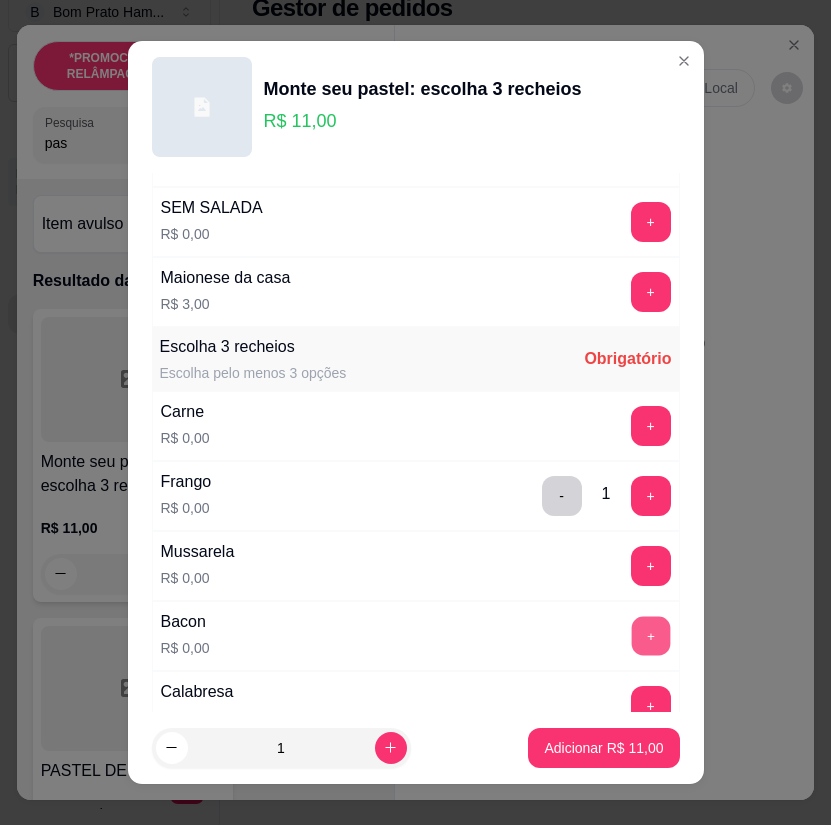 click on "+" at bounding box center [650, 636] 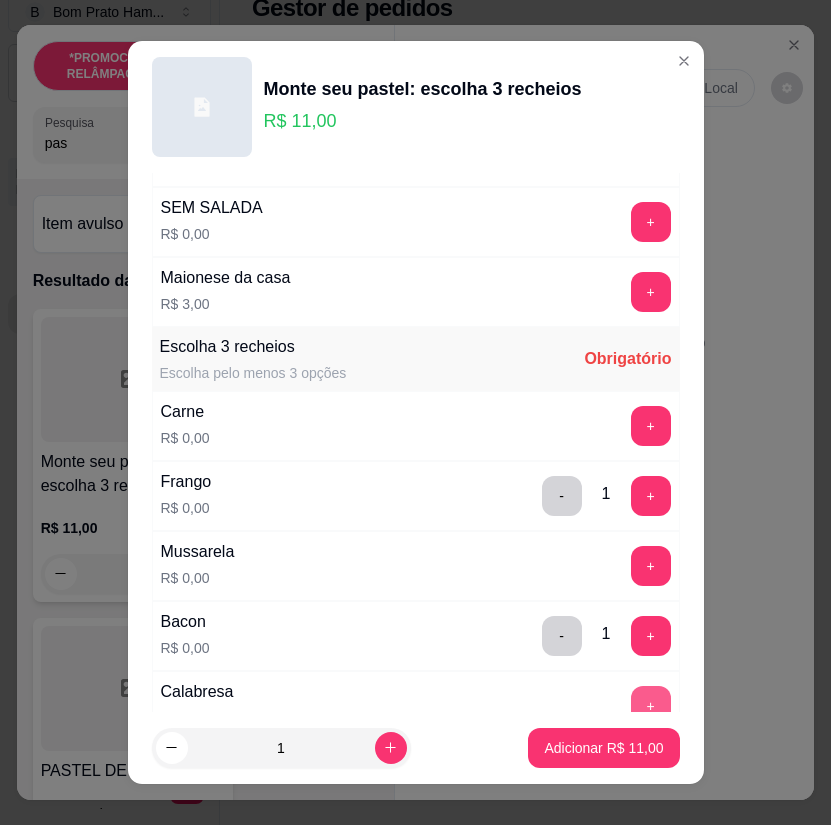 click on "+" at bounding box center (651, 706) 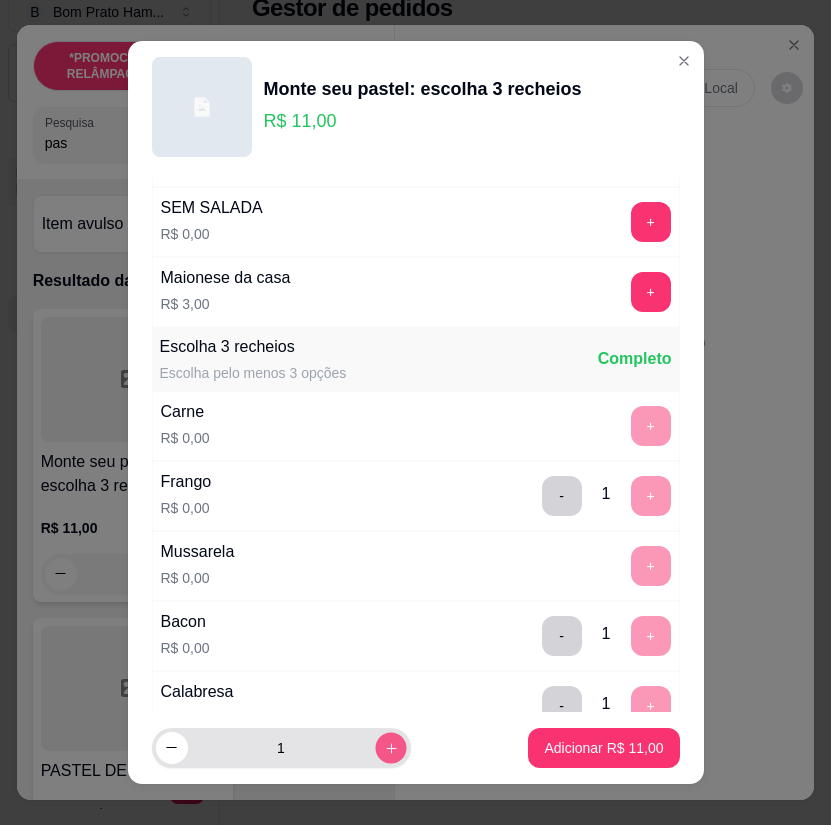 click at bounding box center [390, 747] 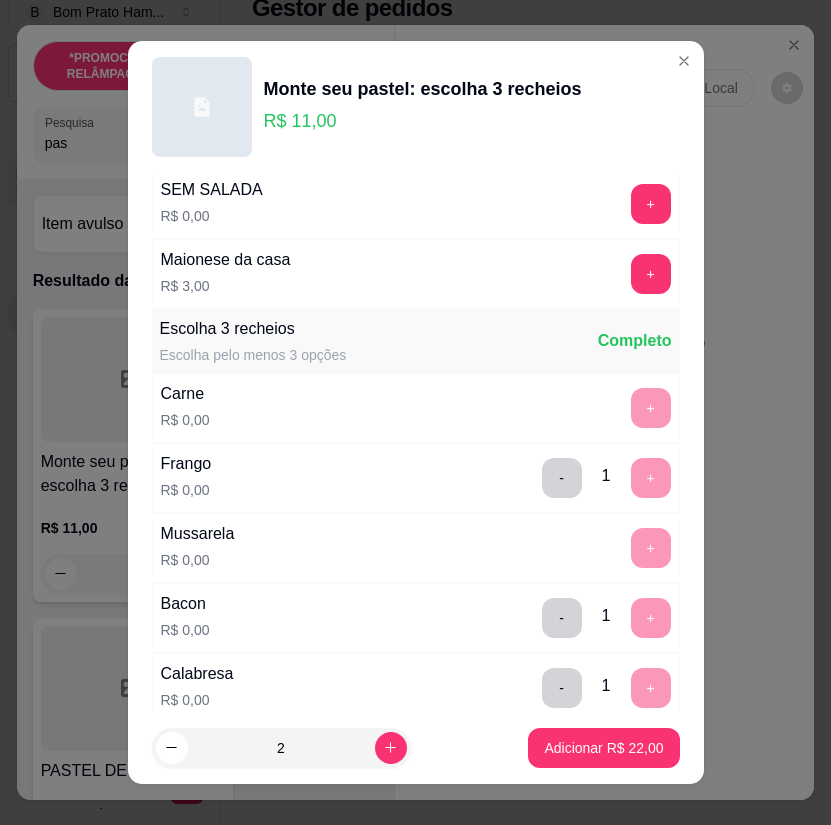 scroll, scrollTop: 0, scrollLeft: 0, axis: both 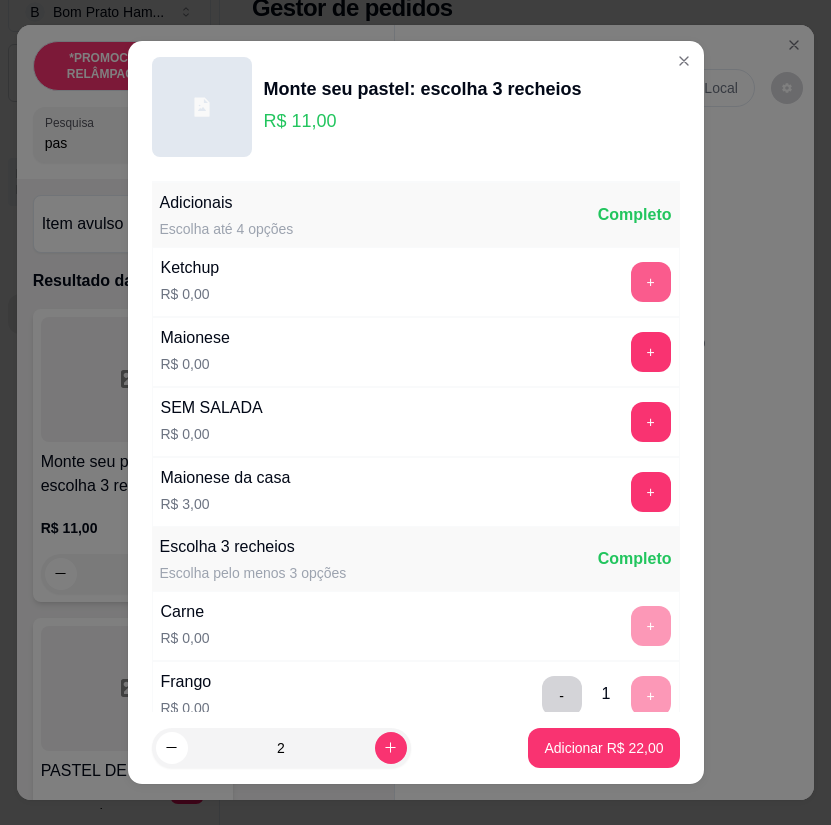click on "+" at bounding box center [651, 282] 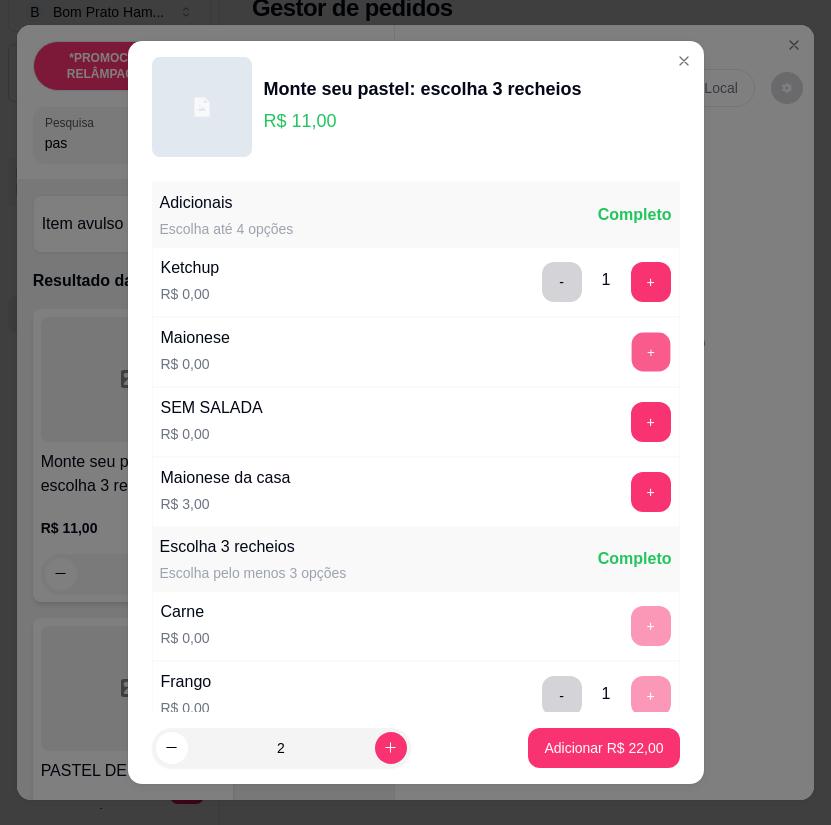 click on "+" at bounding box center [650, 352] 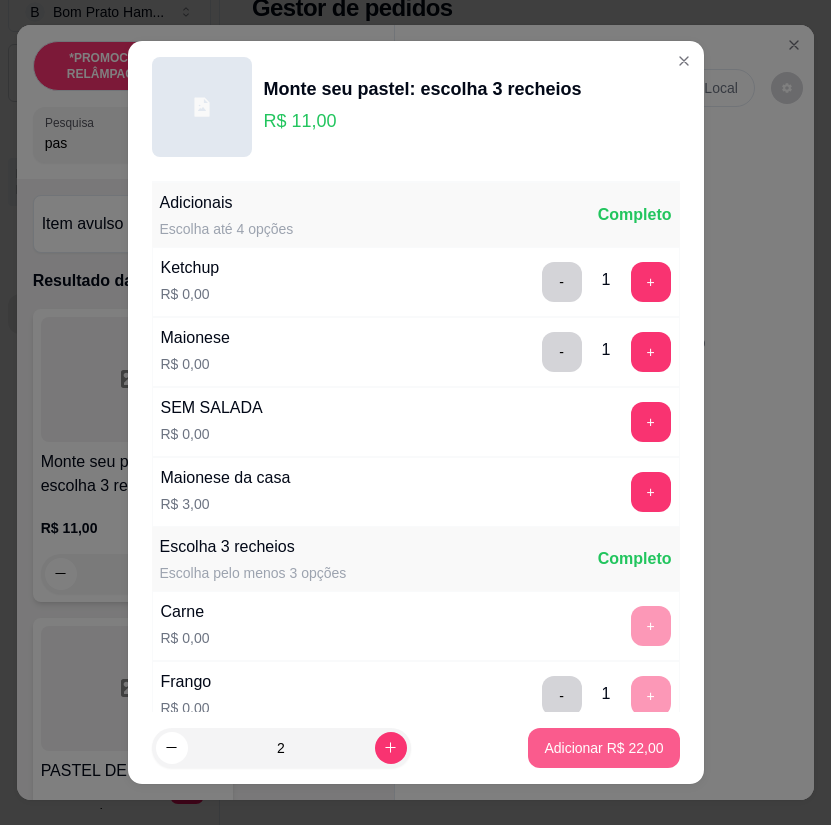 click on "Adicionar   R$ 22,00" at bounding box center [603, 748] 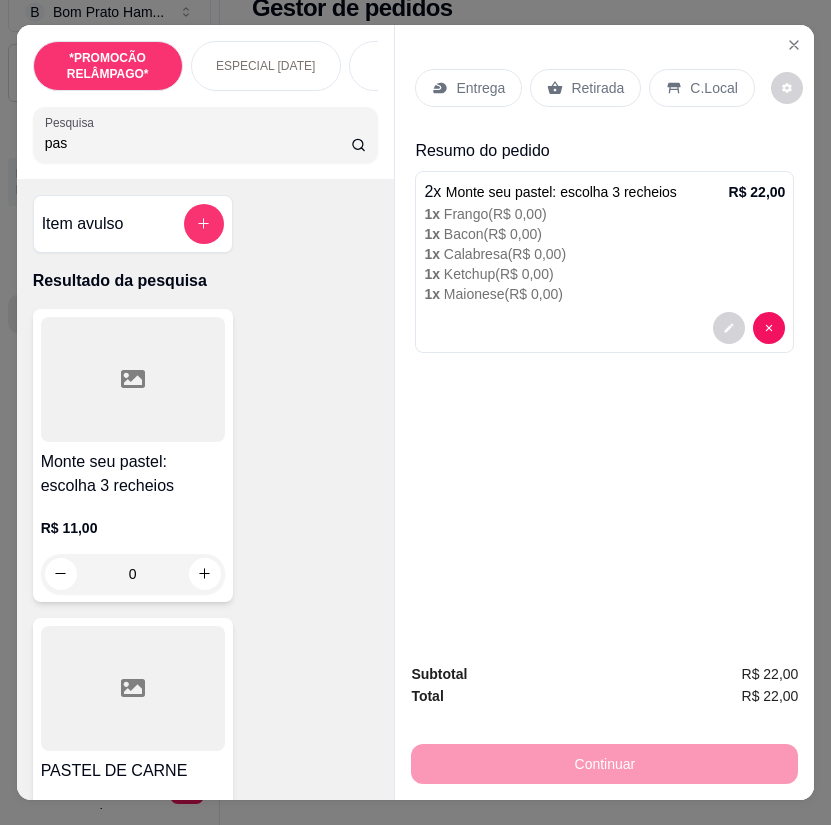 drag, startPoint x: 181, startPoint y: 143, endPoint x: 1, endPoint y: 141, distance: 180.01111 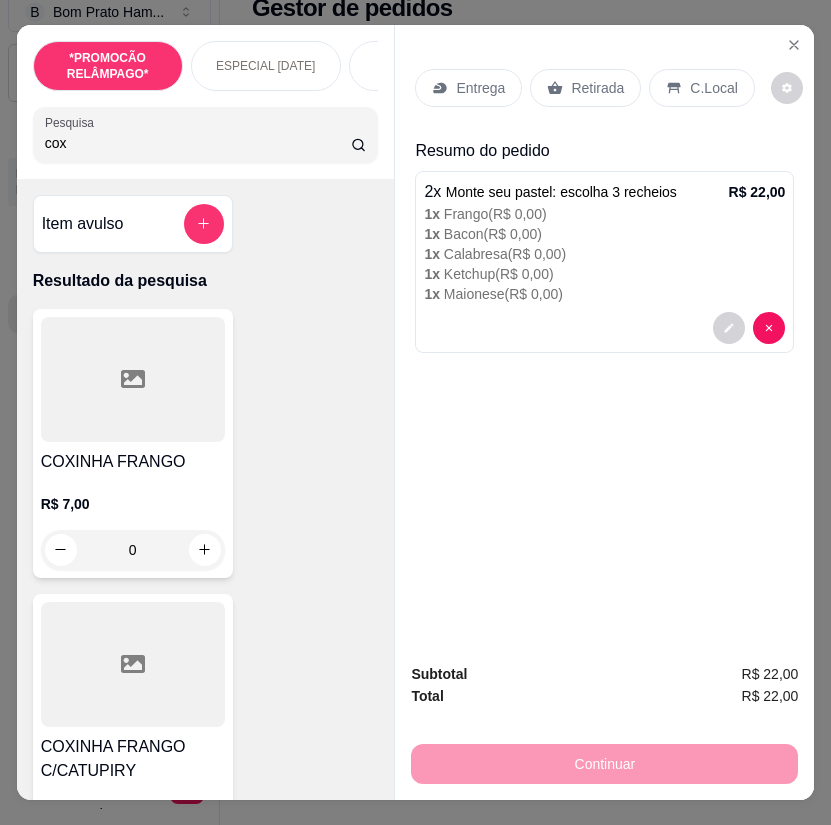 type on "cox" 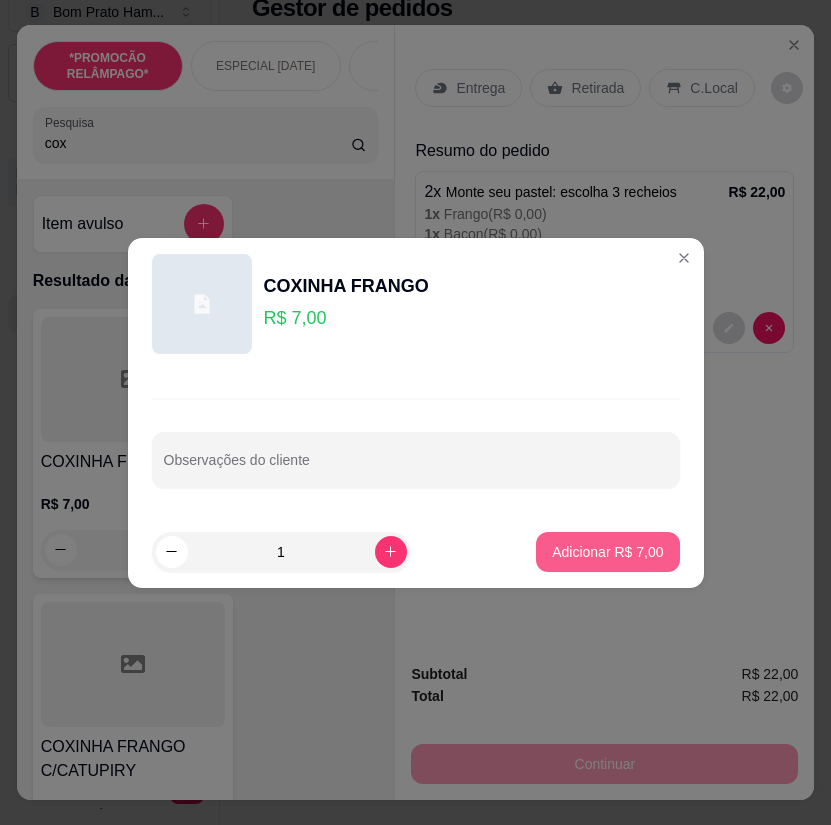 click on "Adicionar   R$ 7,00" at bounding box center (607, 552) 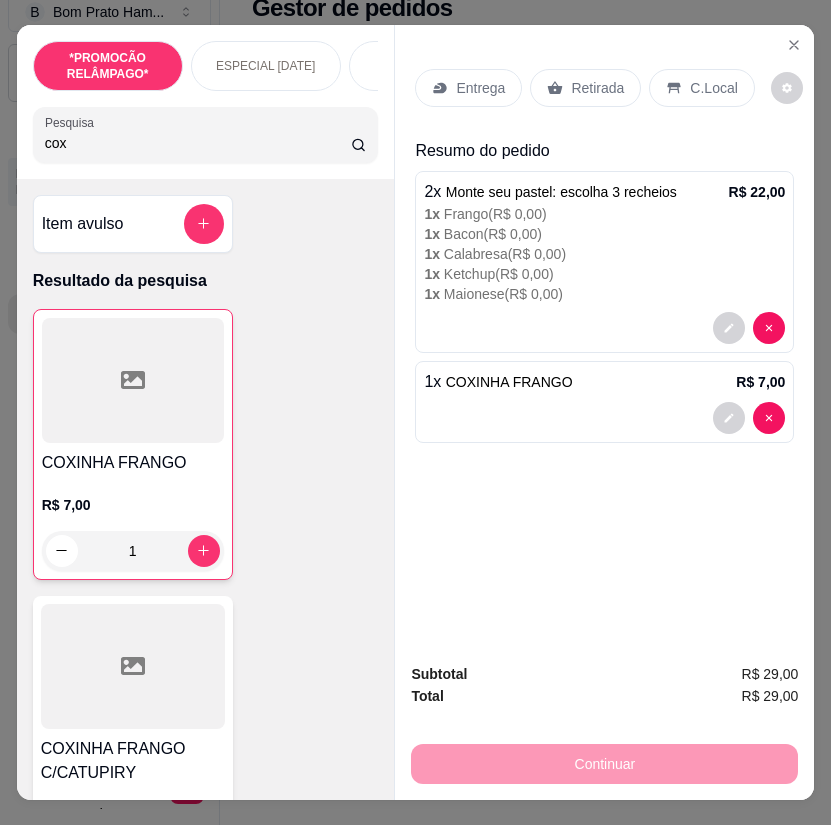 click on "Entrega" at bounding box center (480, 88) 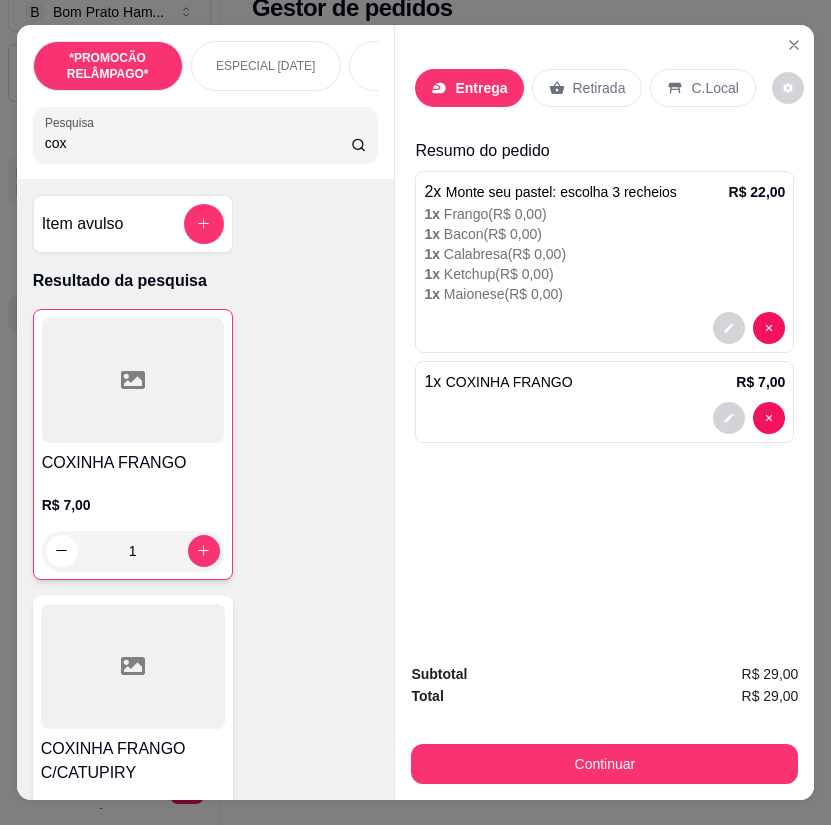 click at bounding box center (382, 487) 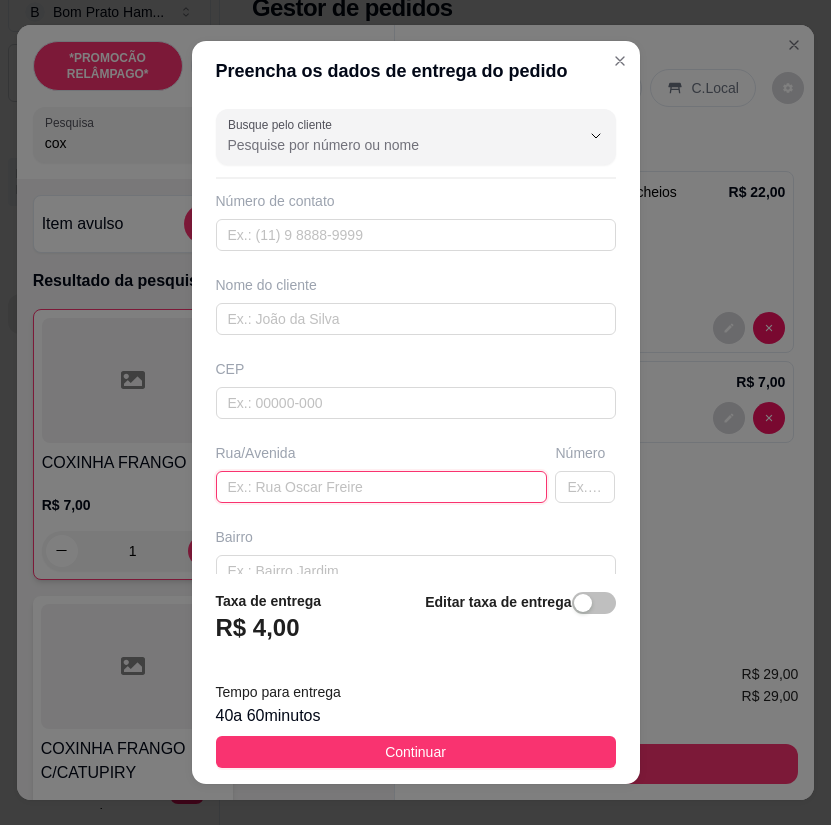 paste on "[PERSON_NAME] 146" 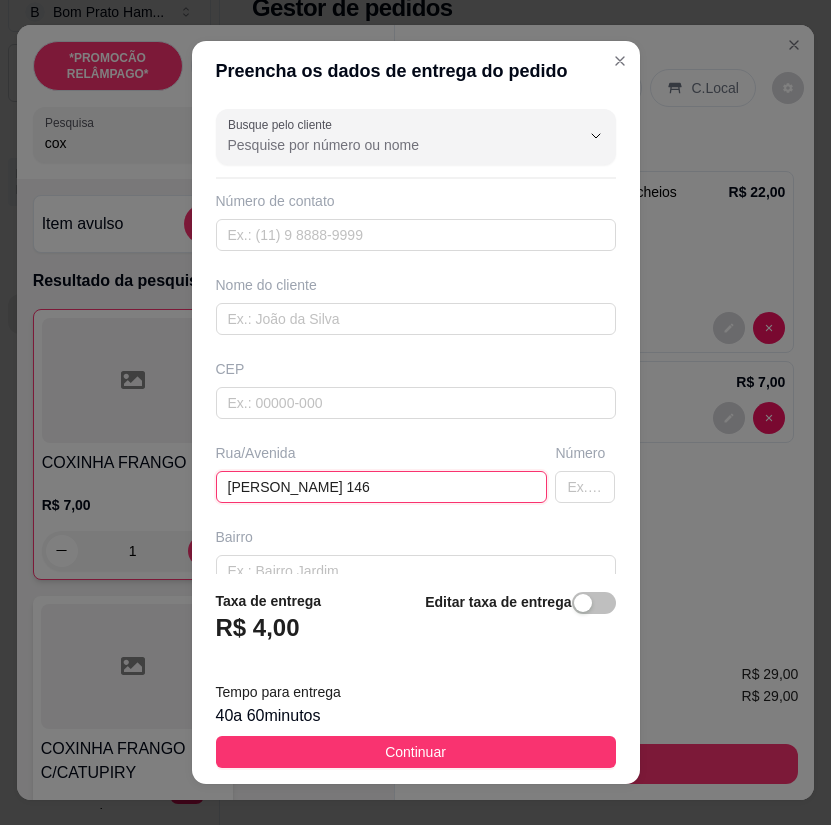 type on "[PERSON_NAME] 146" 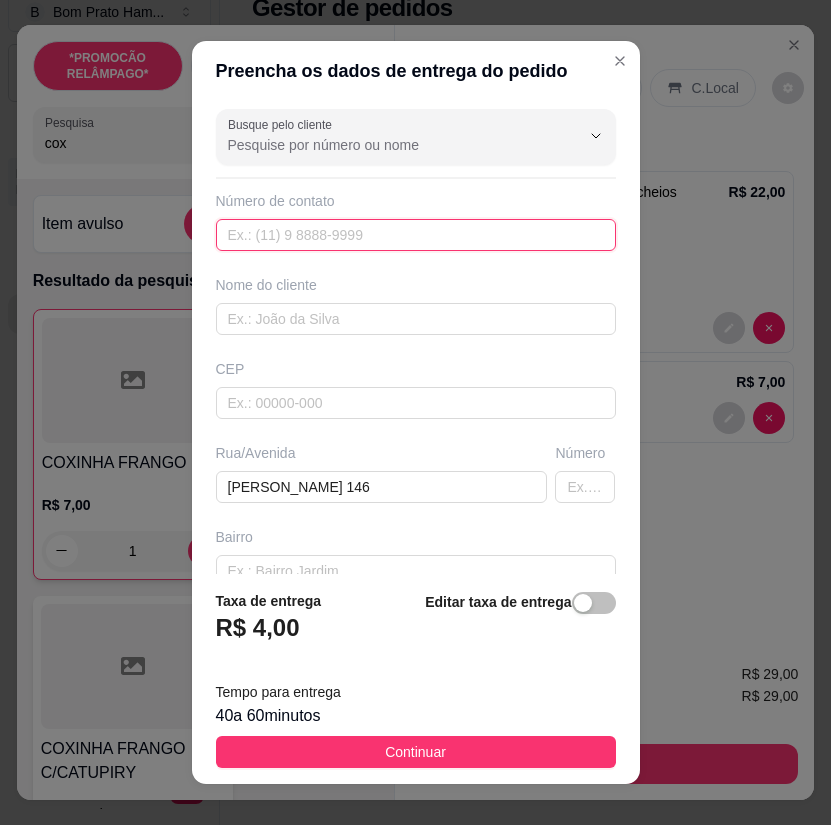 click at bounding box center [416, 235] 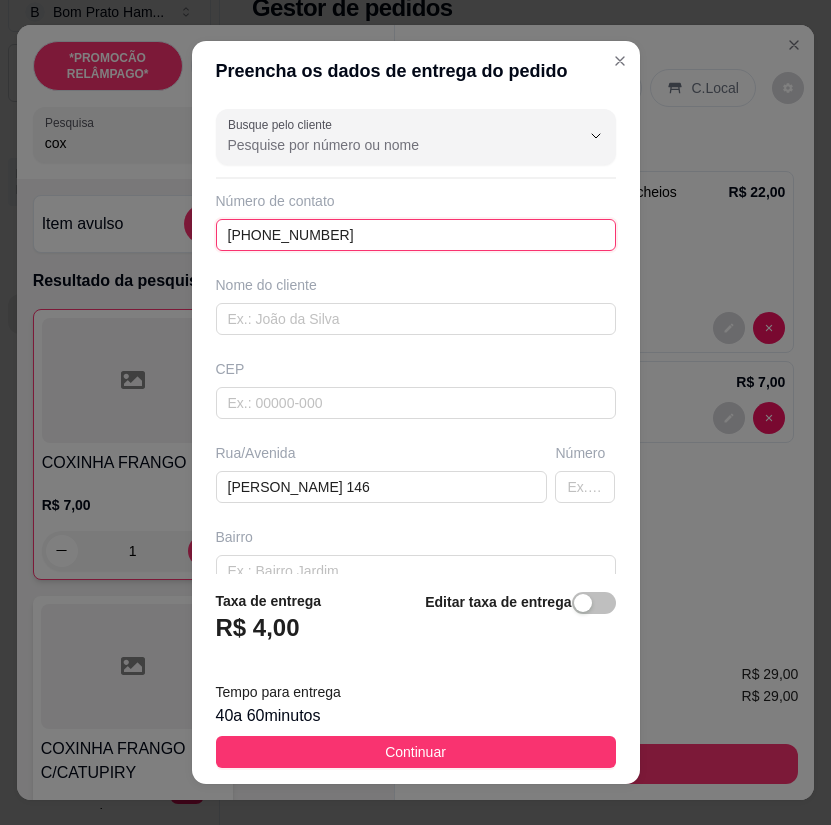 type on "[PHONE_NUMBER]" 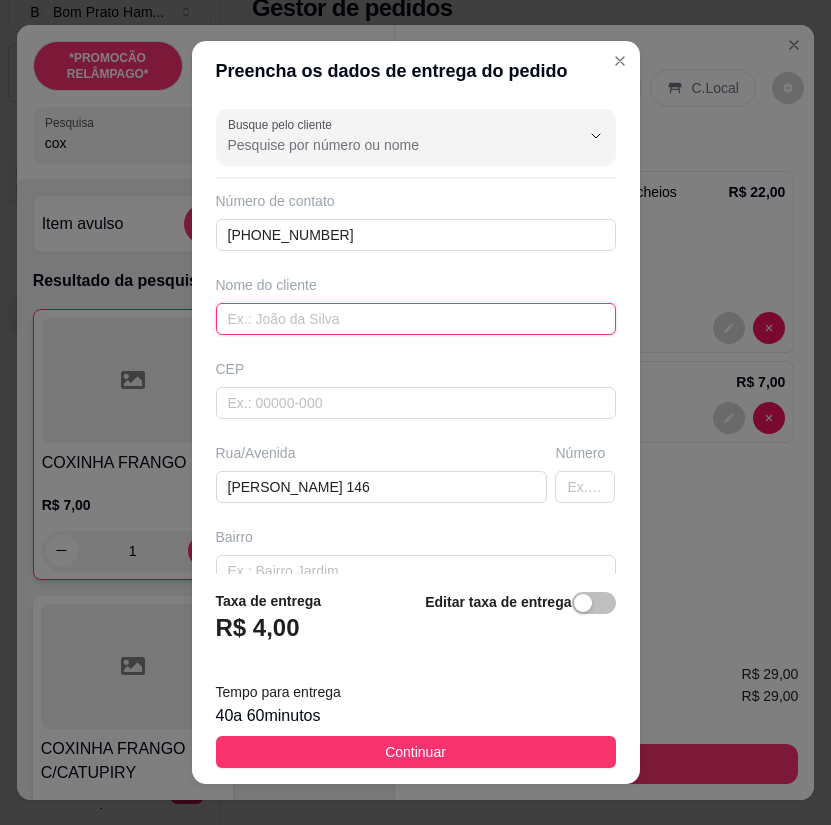 click at bounding box center (416, 319) 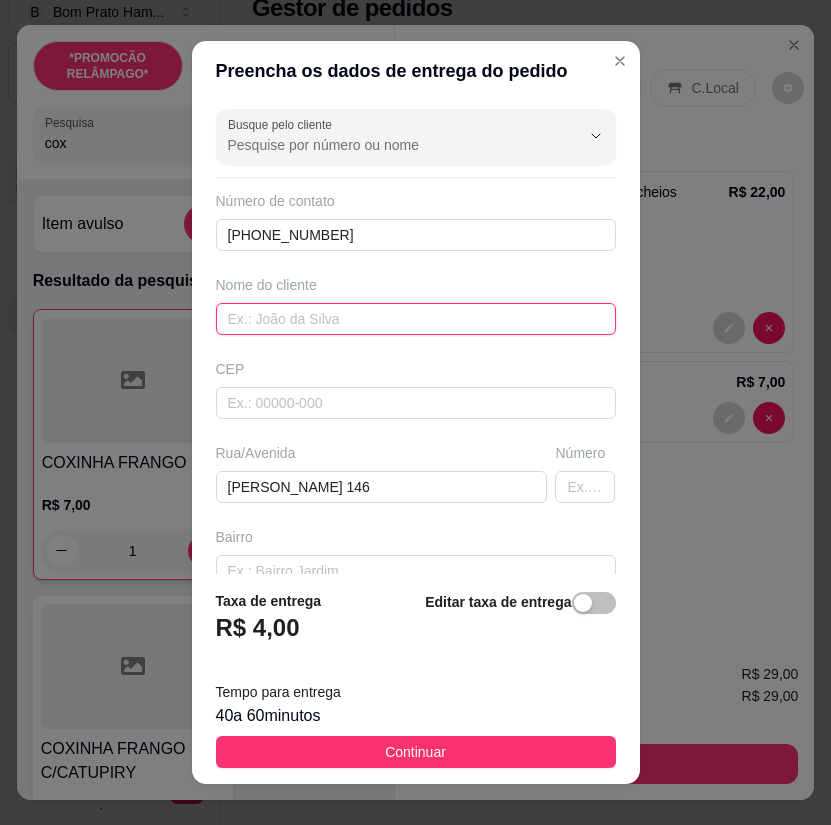 paste on "[PERSON_NAME]" 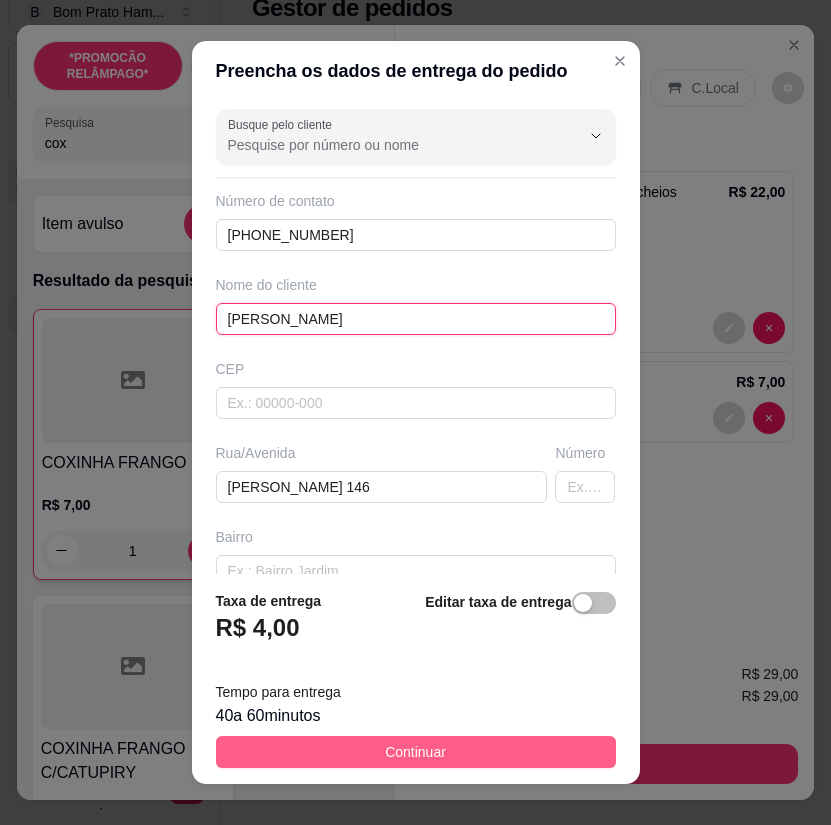 type on "[PERSON_NAME]" 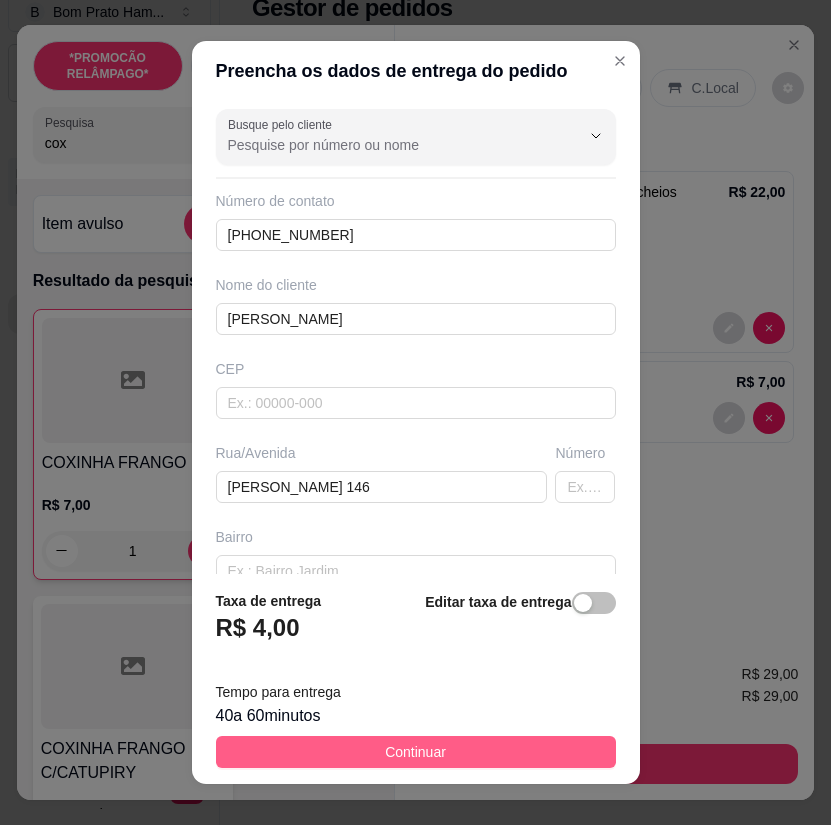 click on "Continuar" at bounding box center [416, 752] 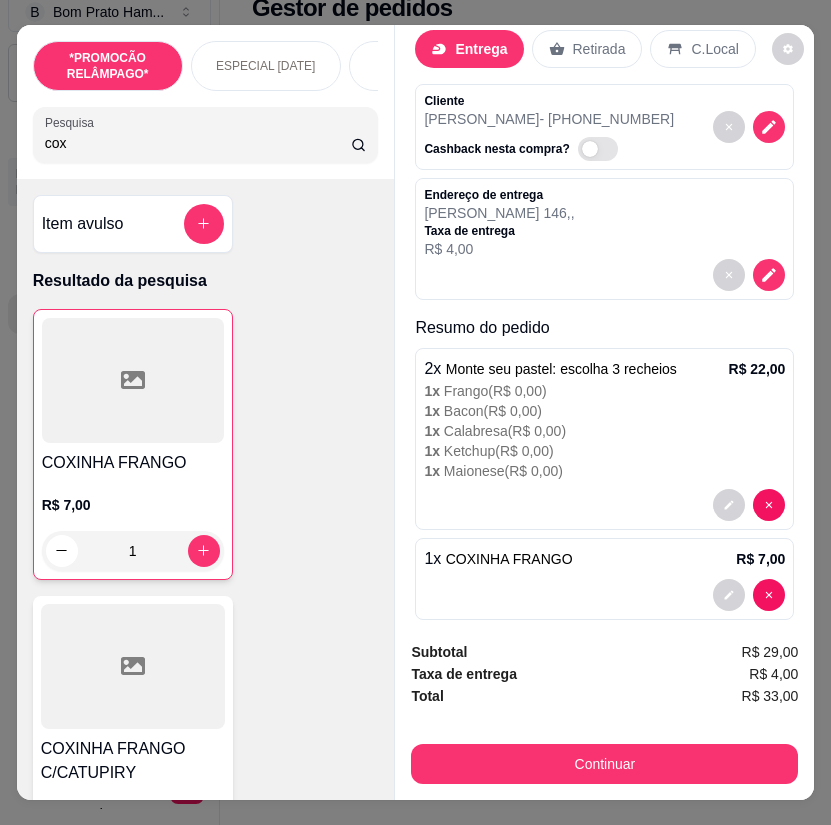 scroll, scrollTop: 61, scrollLeft: 0, axis: vertical 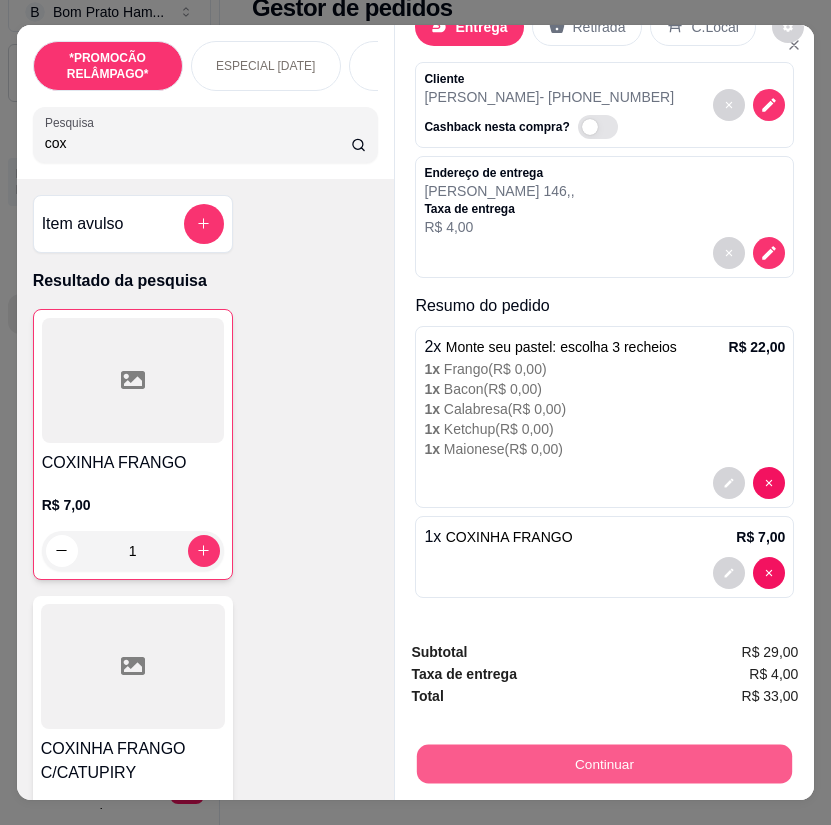 click on "Continuar" at bounding box center [604, 764] 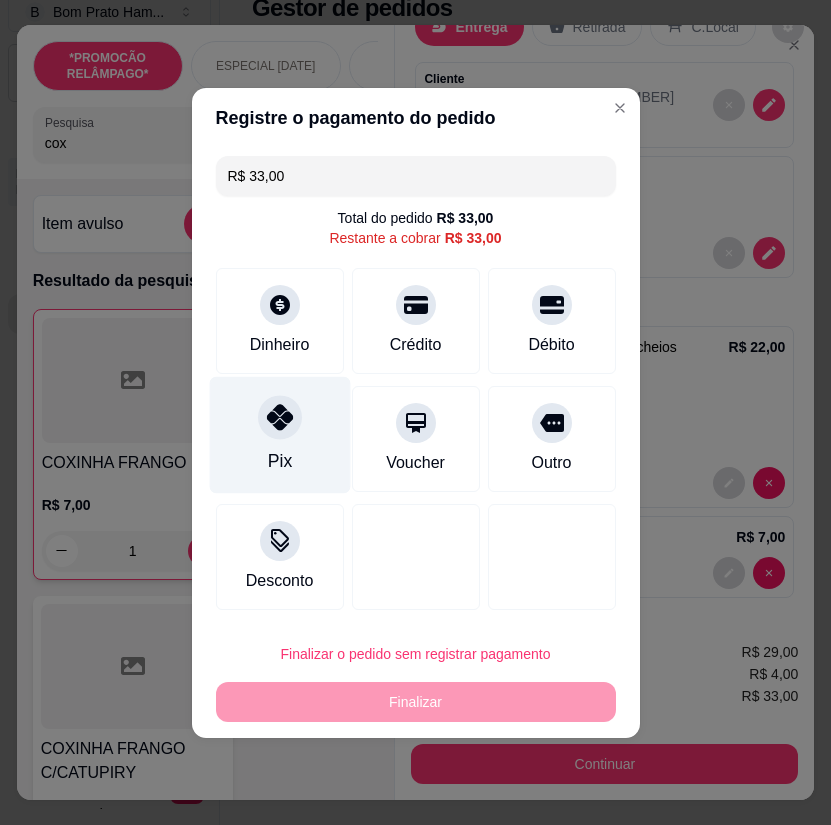 click 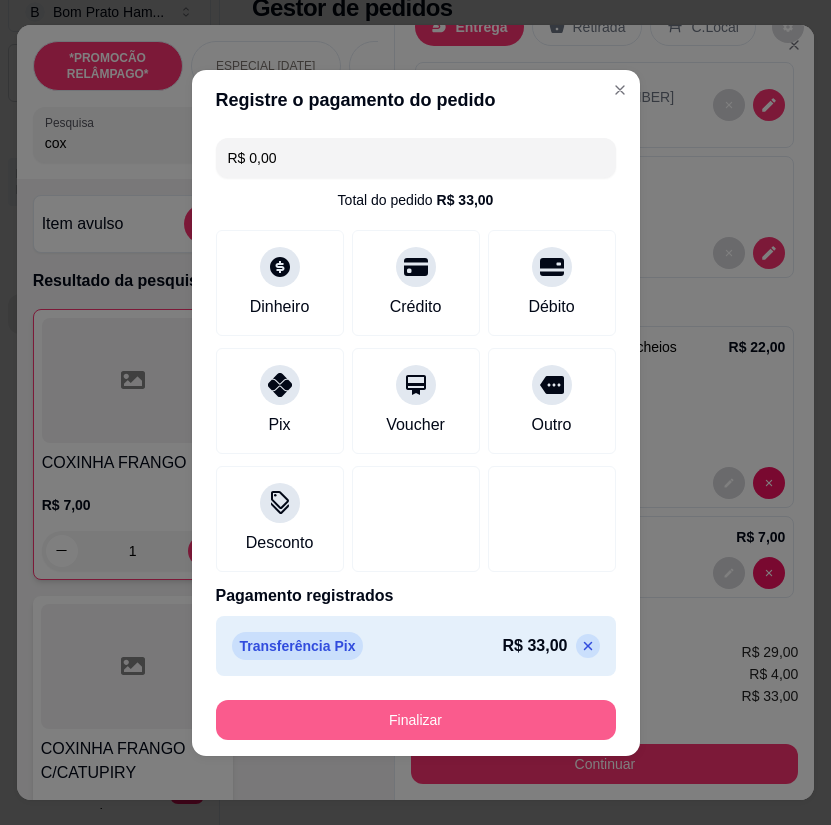 click on "Finalizar" at bounding box center (416, 720) 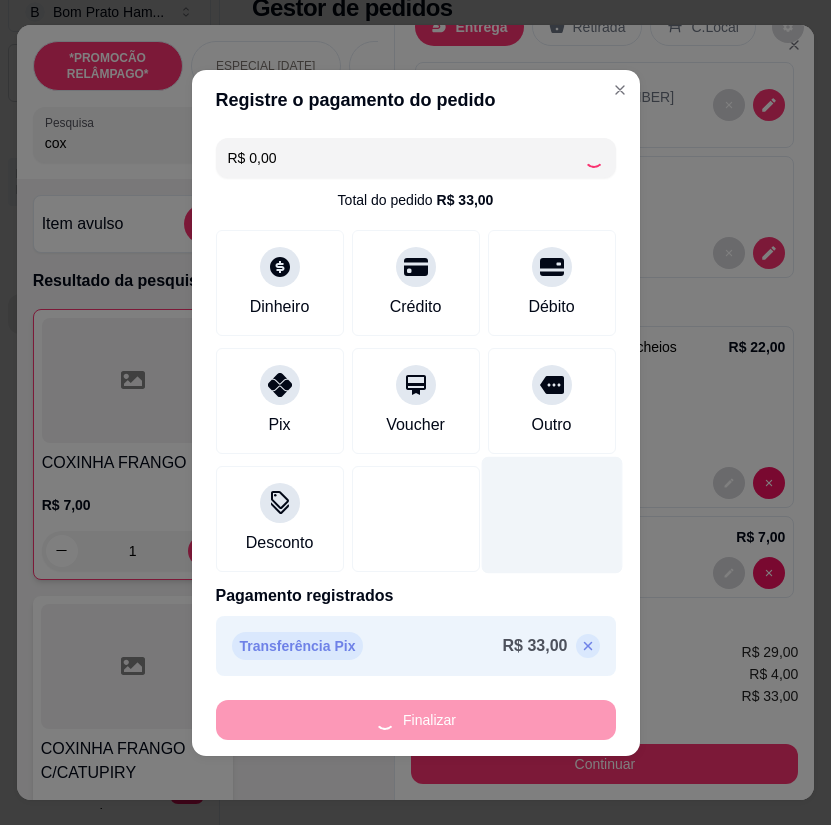 type on "0" 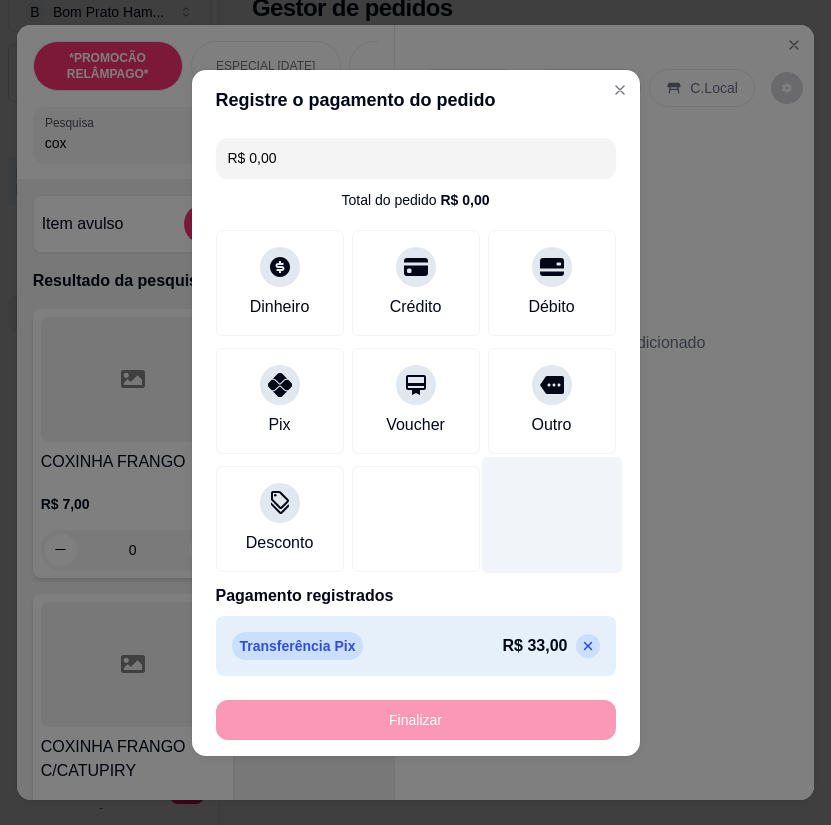 type on "-R$ 33,00" 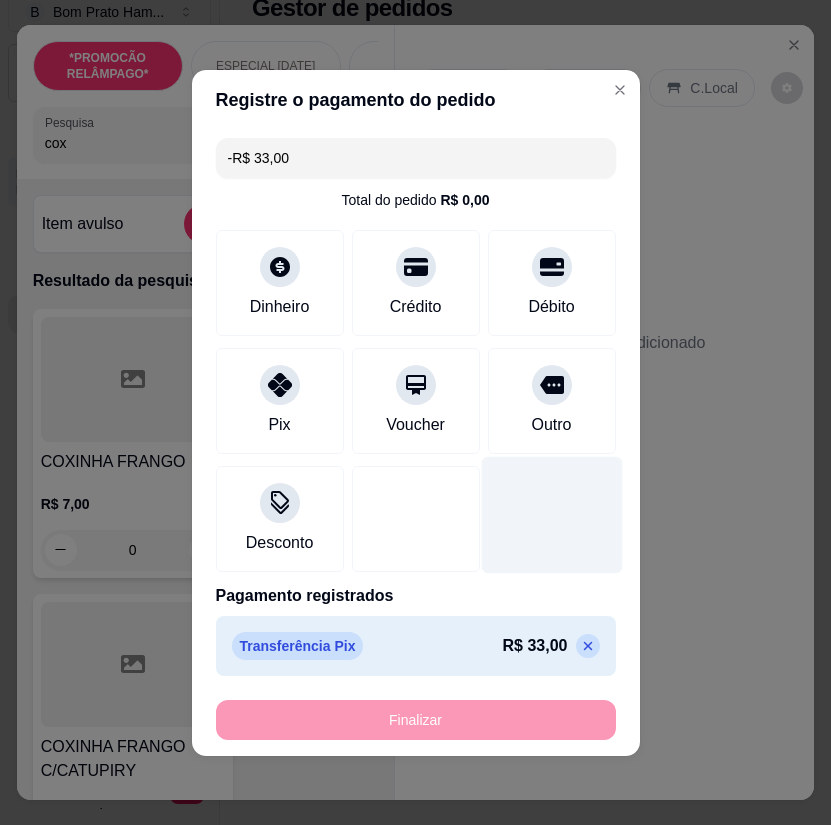 scroll, scrollTop: 0, scrollLeft: 0, axis: both 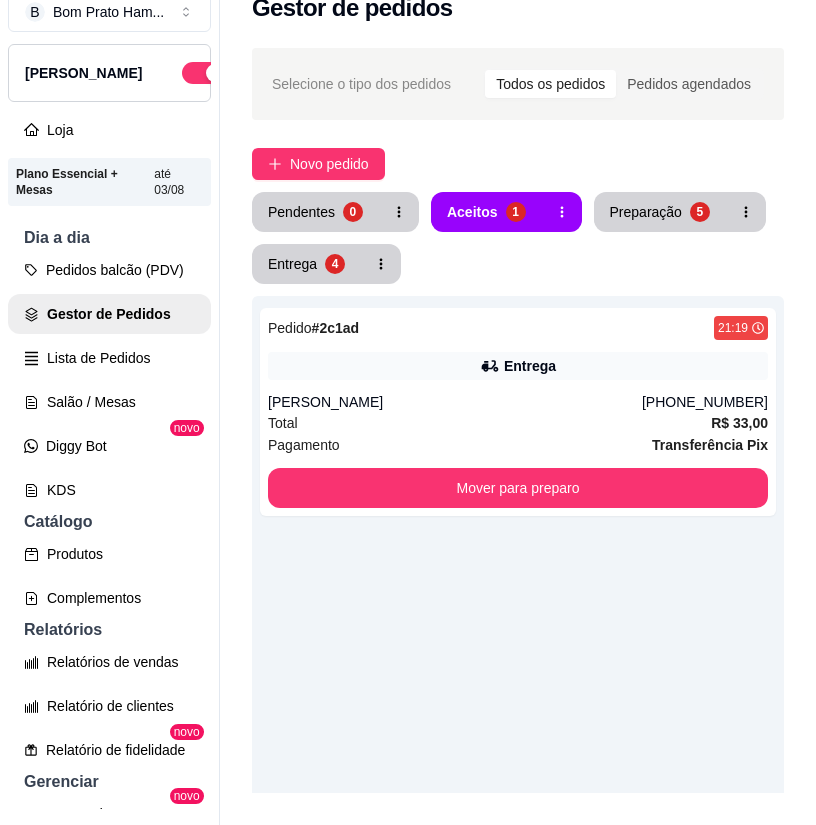 click on "Pendentes 0 Aceitos 1 Preparação 5 Entrega 4 Pedido  # 2c1ad 21:19 Entrega Joao [PHONE_NUMBER] Total R$ 33,00 Pagamento Transferência Pix Mover para preparo" at bounding box center [518, 656] 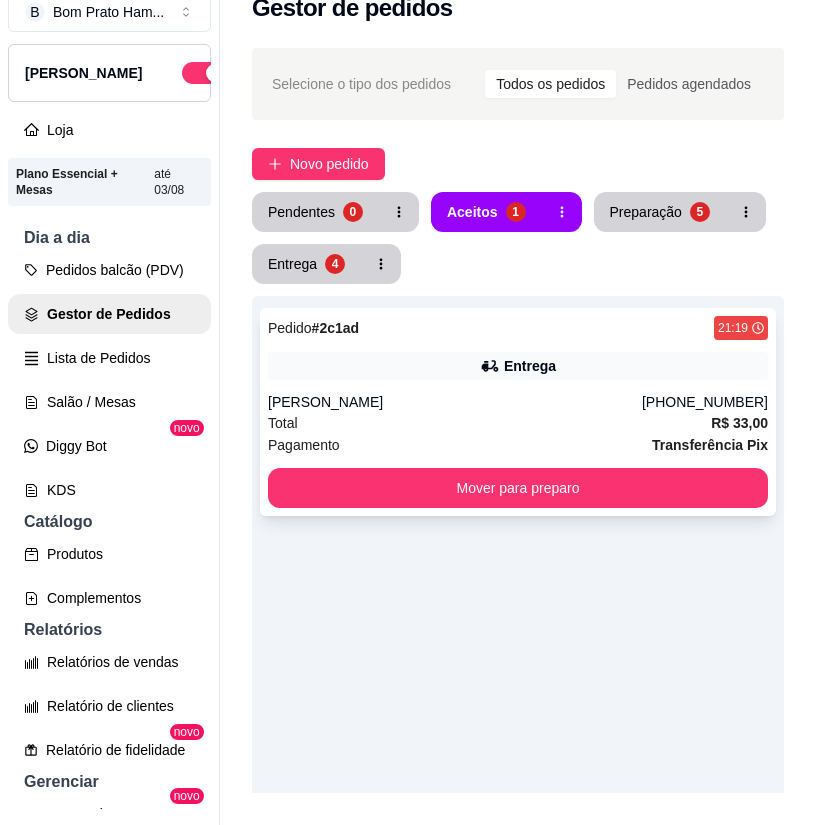 click on "Pedido  # 2c1ad 21:19 Entrega Joao [PHONE_NUMBER] Total R$ 33,00 Pagamento Transferência Pix Mover para preparo" at bounding box center [518, 412] 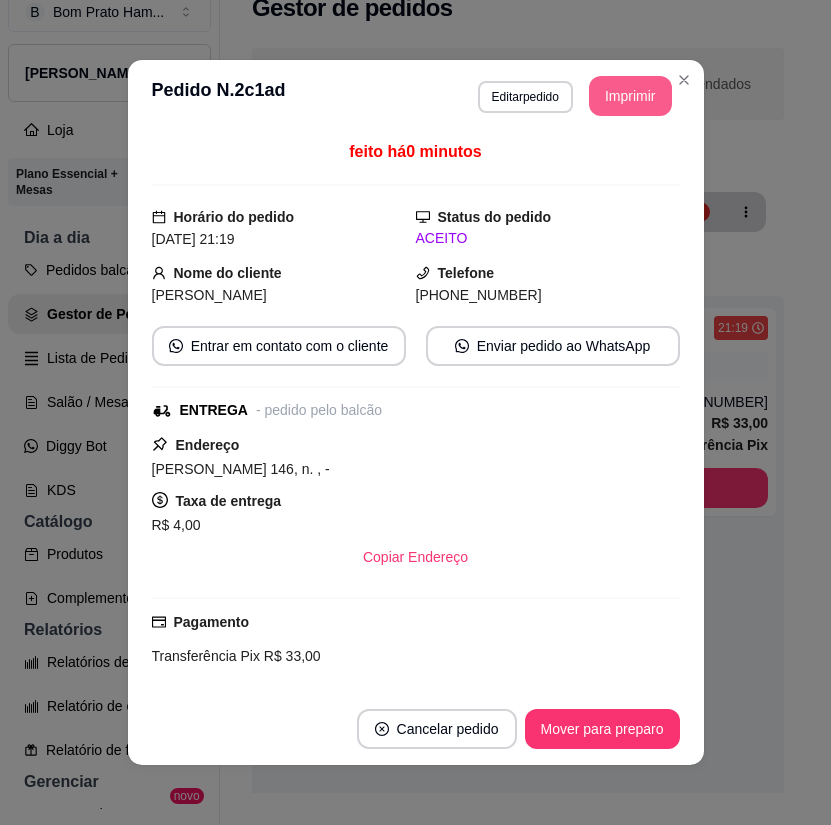 click on "Imprimir" at bounding box center [630, 96] 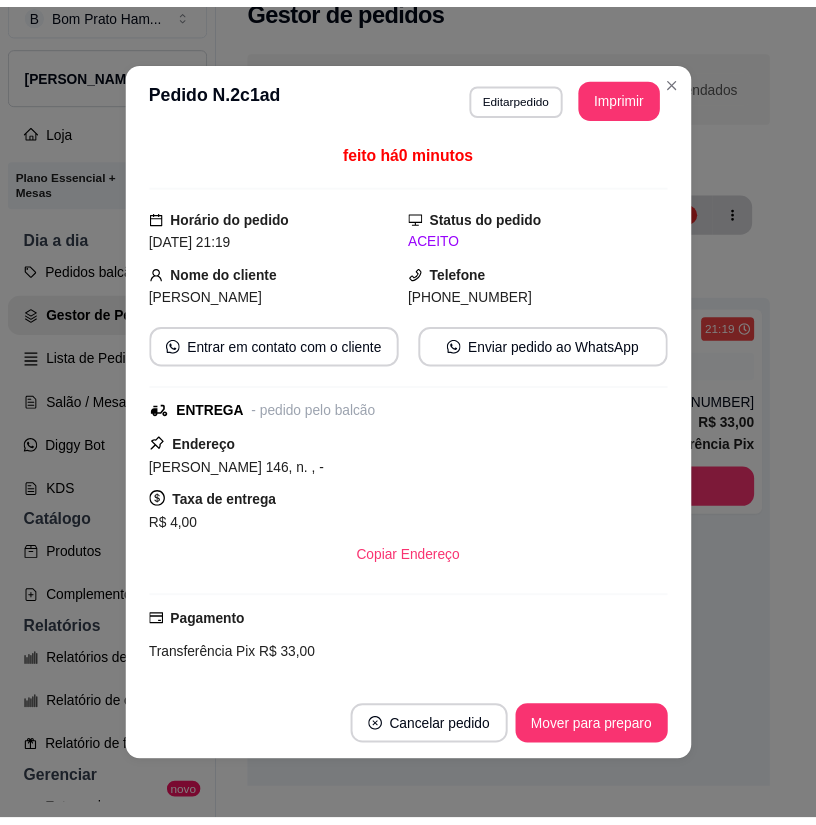 scroll, scrollTop: 0, scrollLeft: 0, axis: both 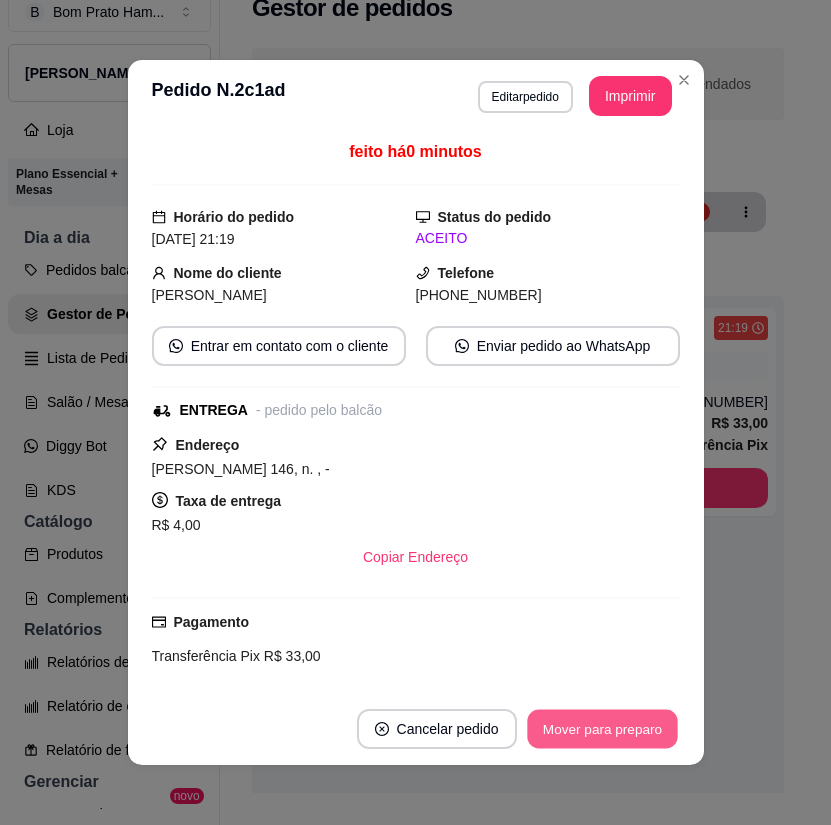 click on "Mover para preparo" at bounding box center (602, 729) 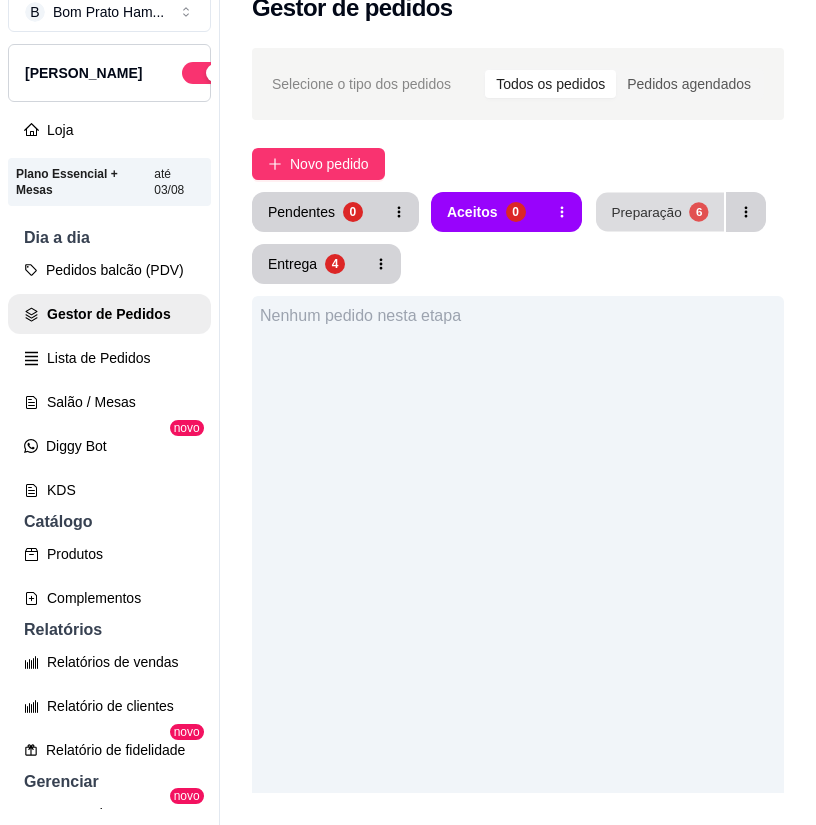 click on "Preparação" at bounding box center [646, 211] 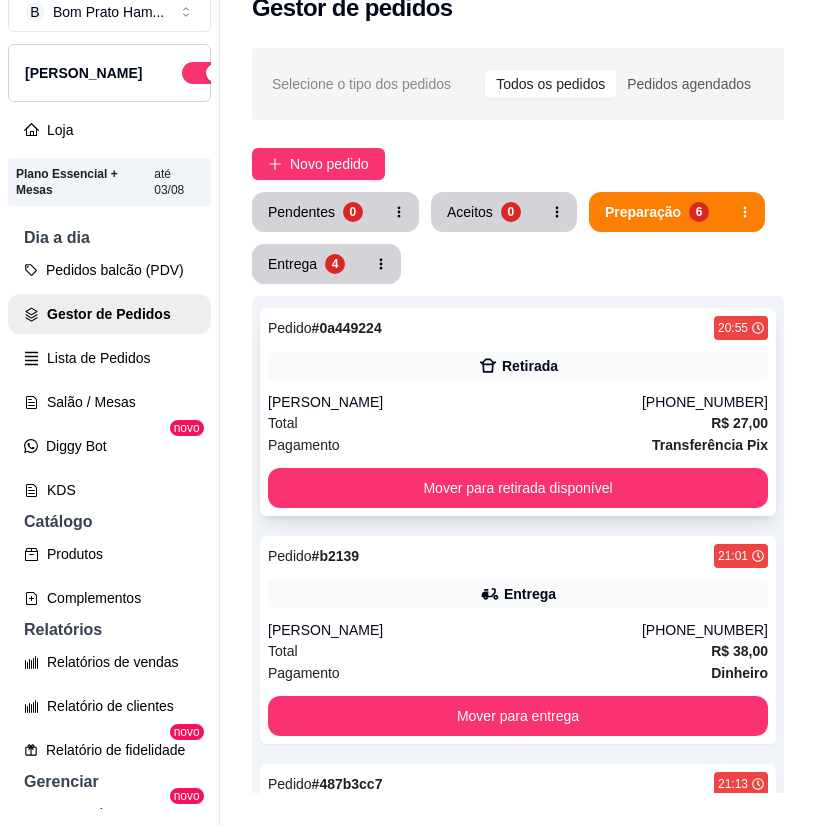 click on "Pedido  # 0a449224 20:55 Retirada [PERSON_NAME]  [PHONE_NUMBER] Total R$ 27,00 Pagamento Transferência Pix Mover para retirada disponível" at bounding box center [518, 412] 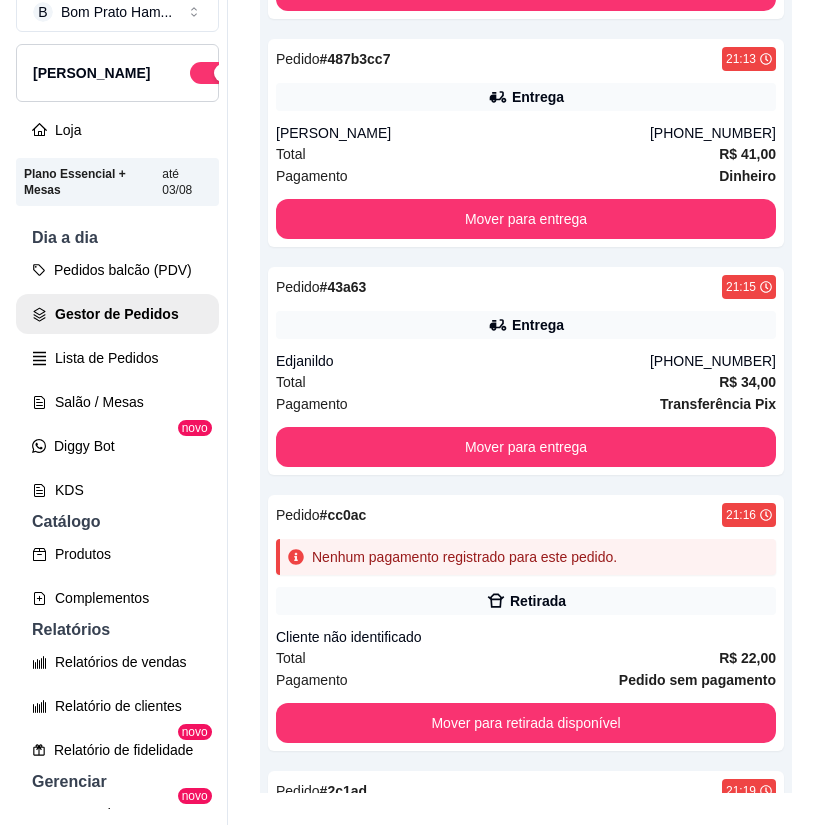 scroll, scrollTop: 1034, scrollLeft: 0, axis: vertical 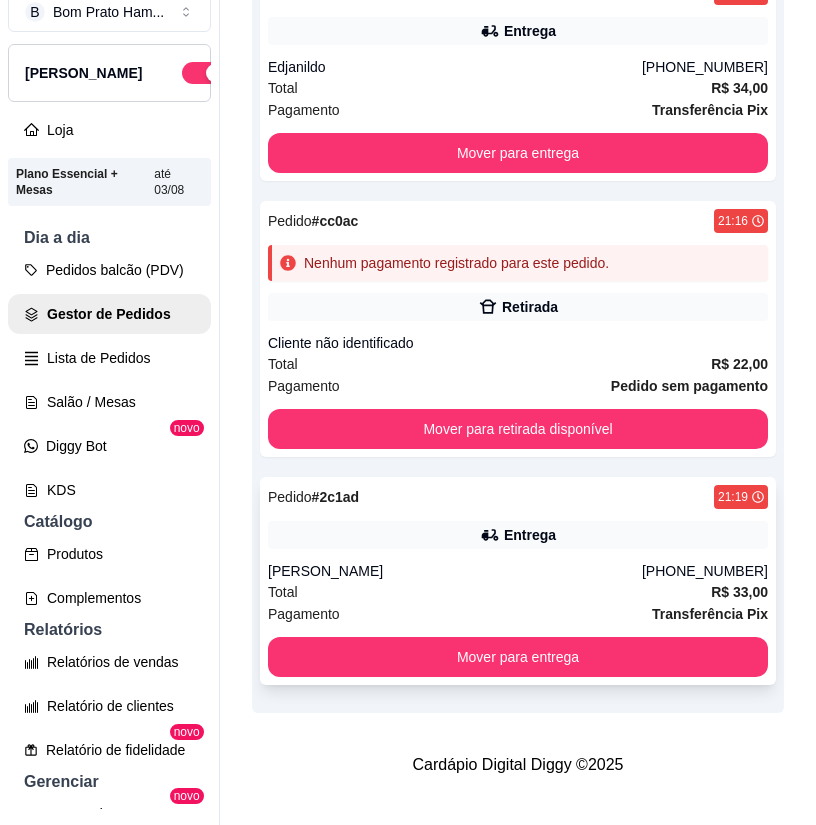 click on "Entrega" at bounding box center [518, 535] 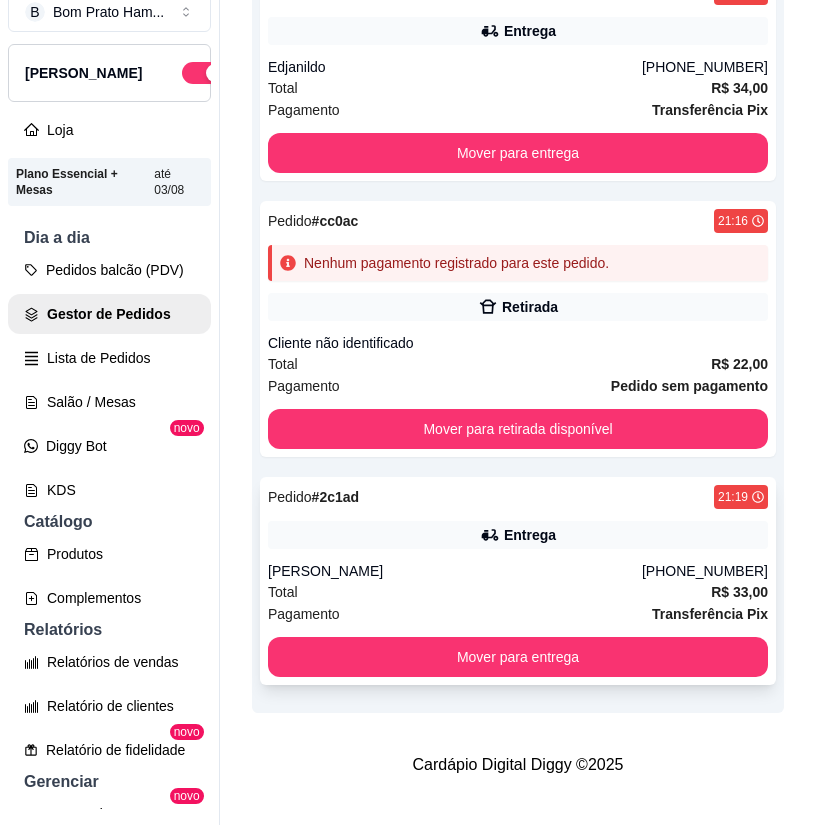 scroll, scrollTop: 364, scrollLeft: 0, axis: vertical 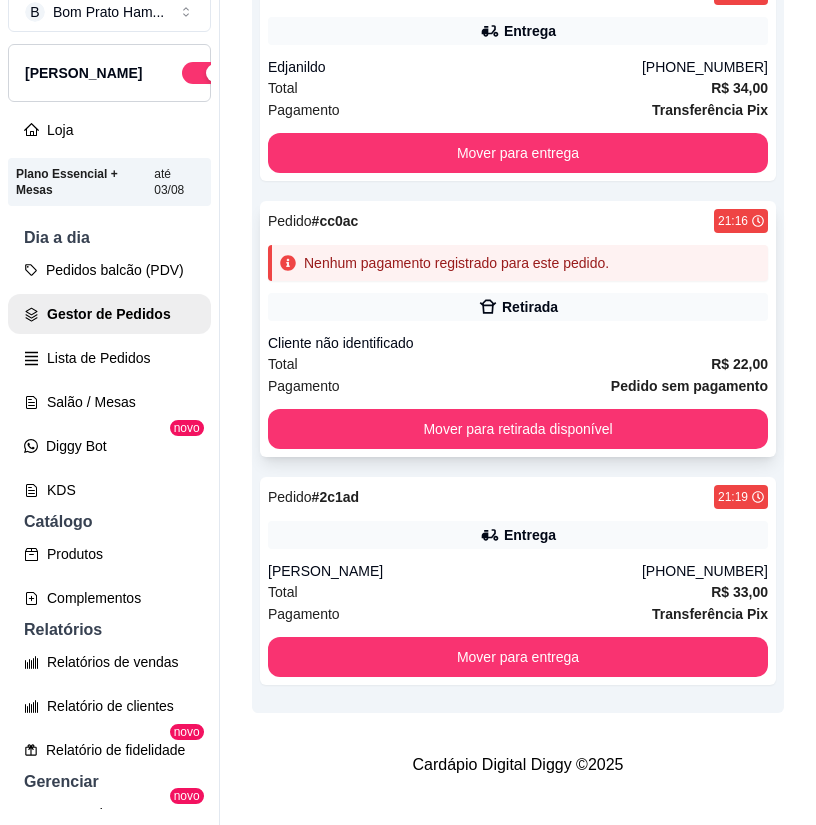 click on "Cliente não identificado" at bounding box center [518, 343] 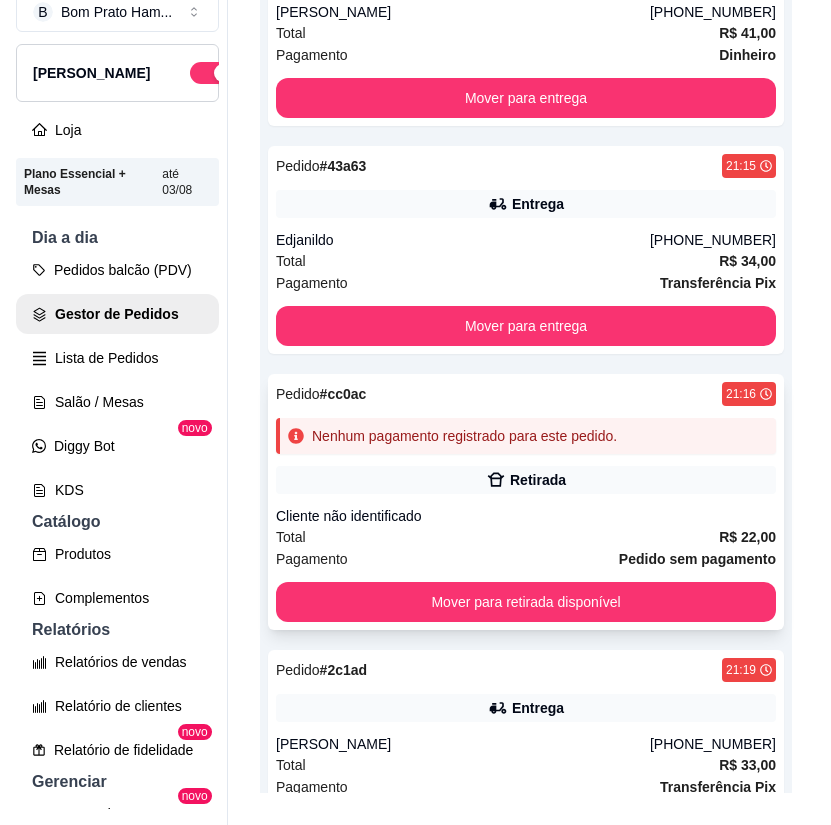 scroll, scrollTop: 834, scrollLeft: 0, axis: vertical 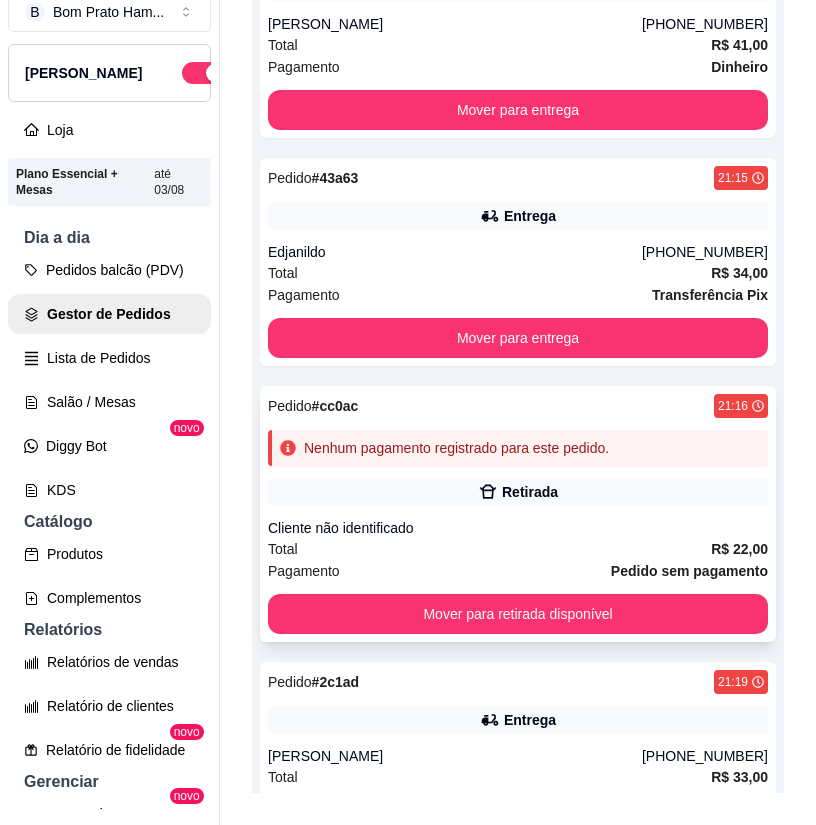 click on "Nenhum pagamento registrado para este pedido." at bounding box center (518, 448) 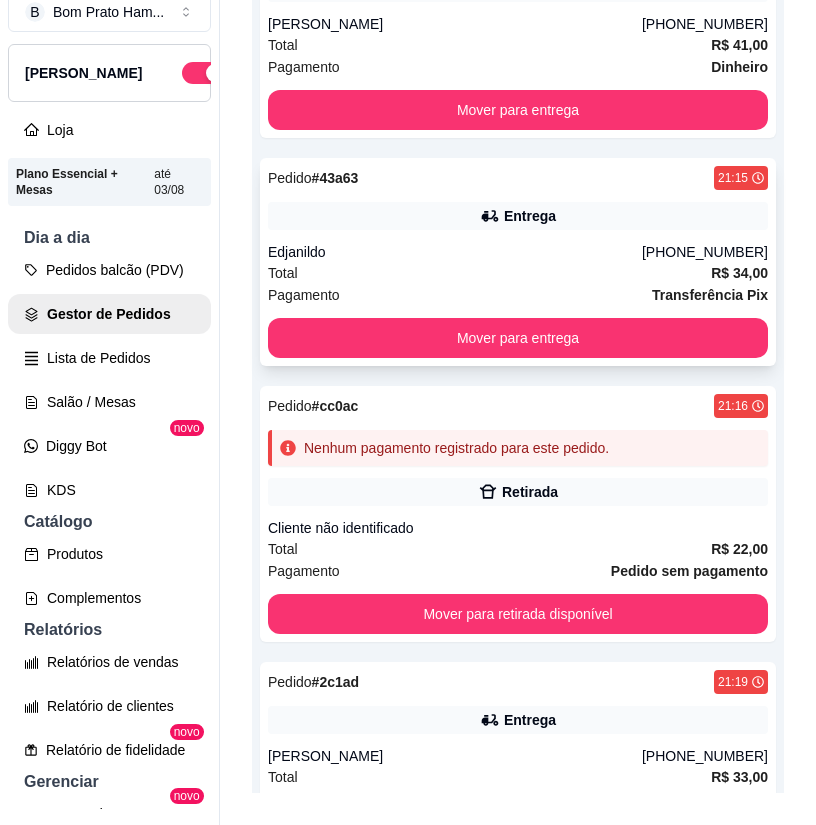 click on "Edjanildo" at bounding box center [455, 252] 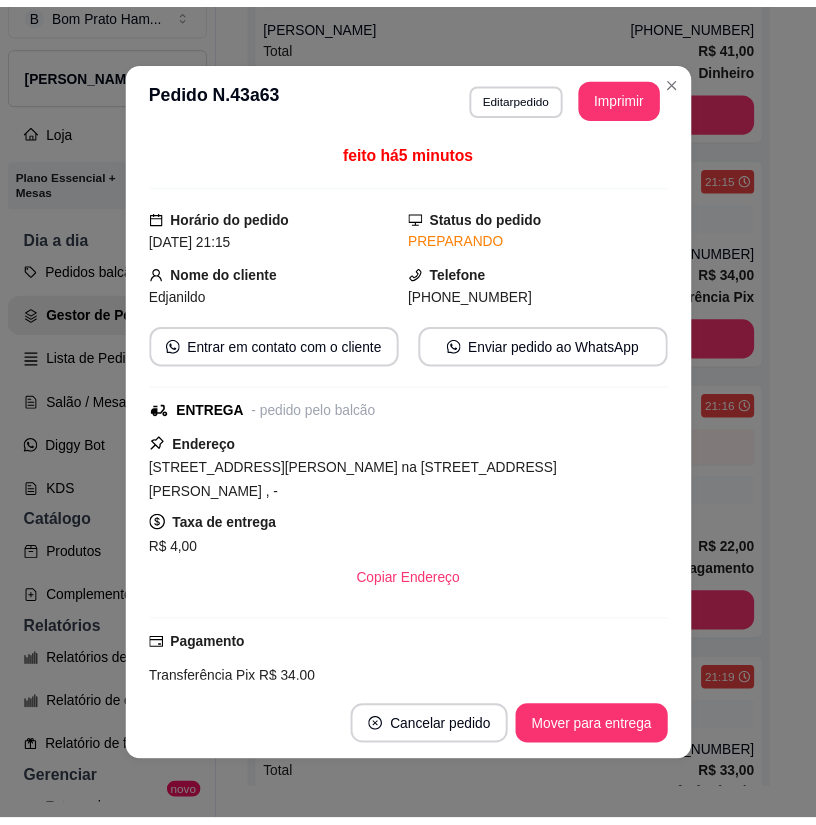 scroll, scrollTop: 172, scrollLeft: 0, axis: vertical 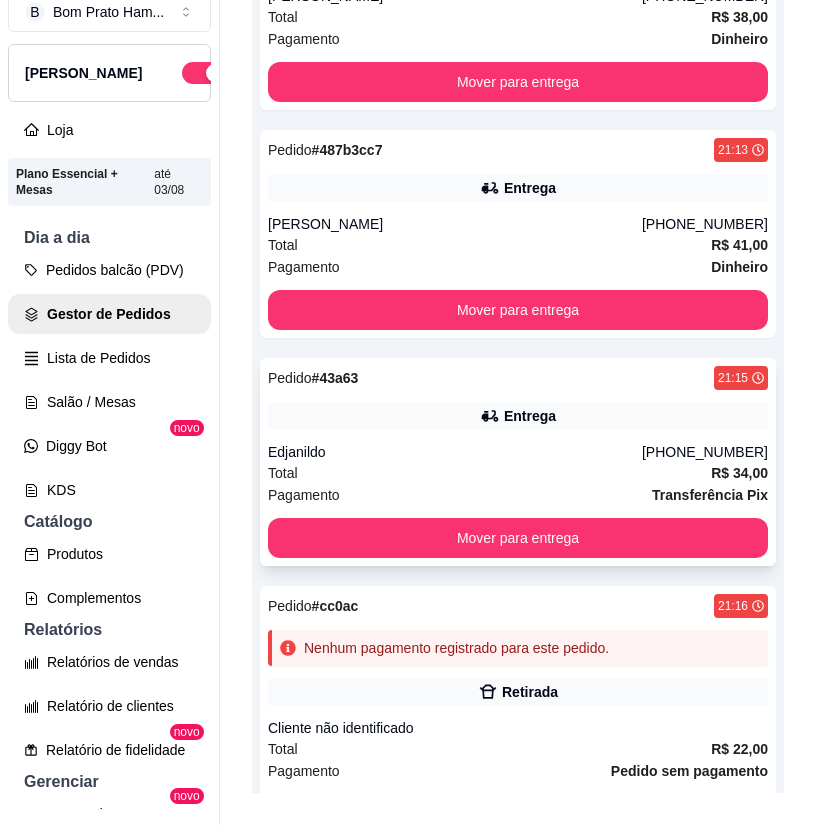 click on "Entrega" at bounding box center (518, 416) 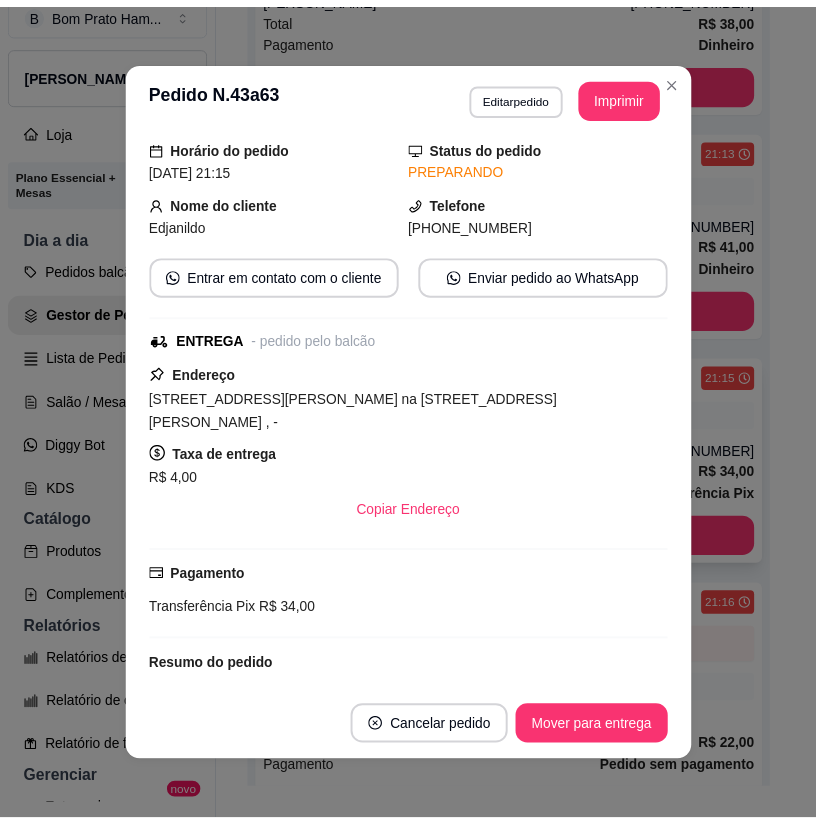 scroll, scrollTop: 172, scrollLeft: 0, axis: vertical 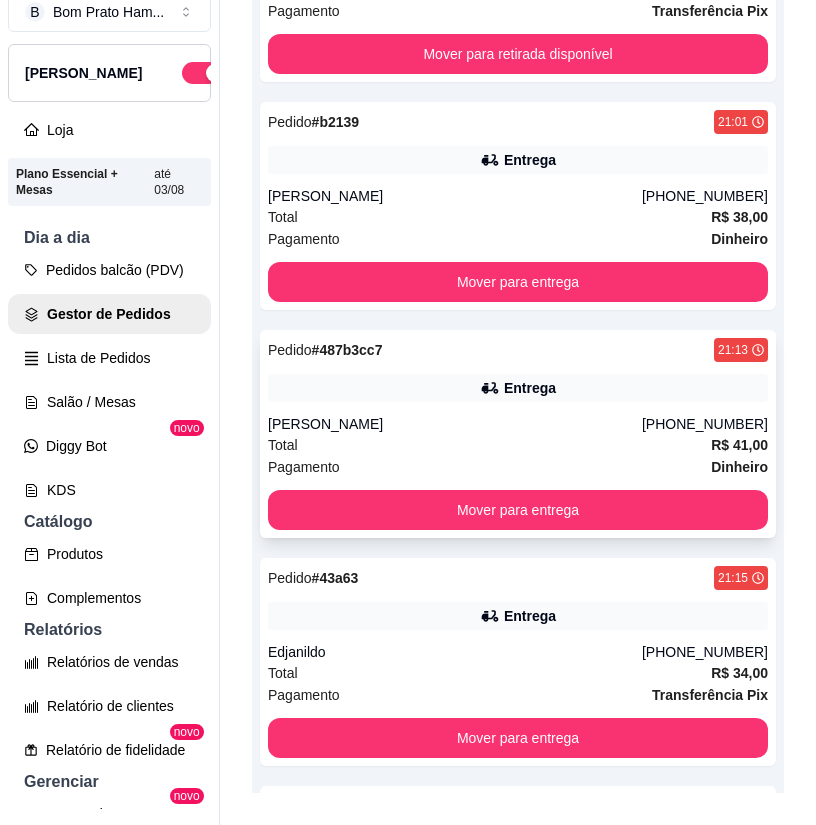 click on "Total R$ 41,00" at bounding box center (518, 445) 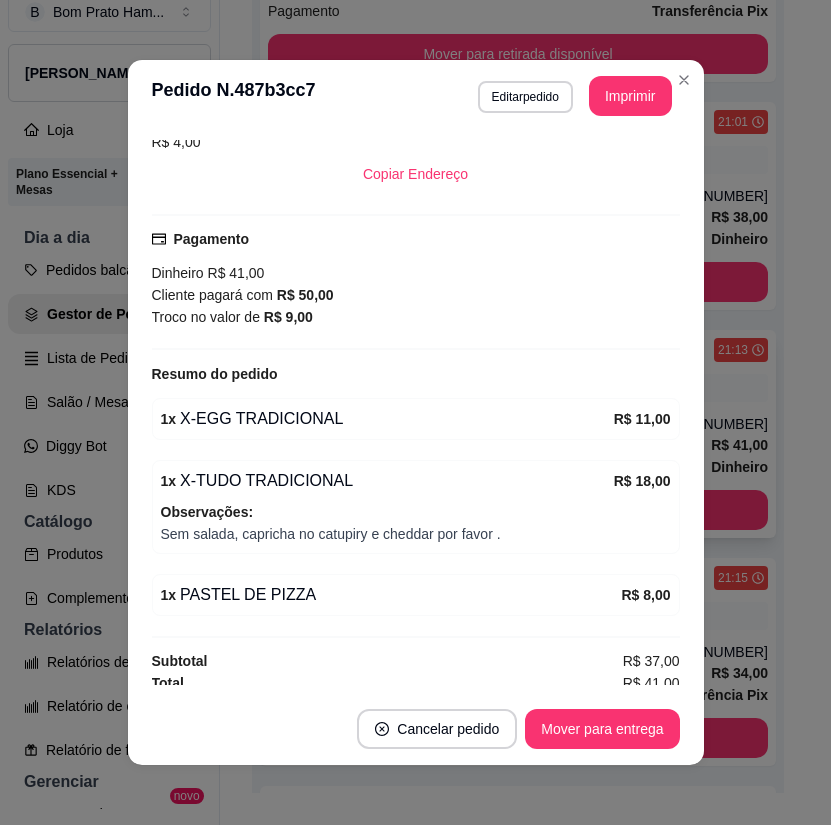 scroll, scrollTop: 452, scrollLeft: 0, axis: vertical 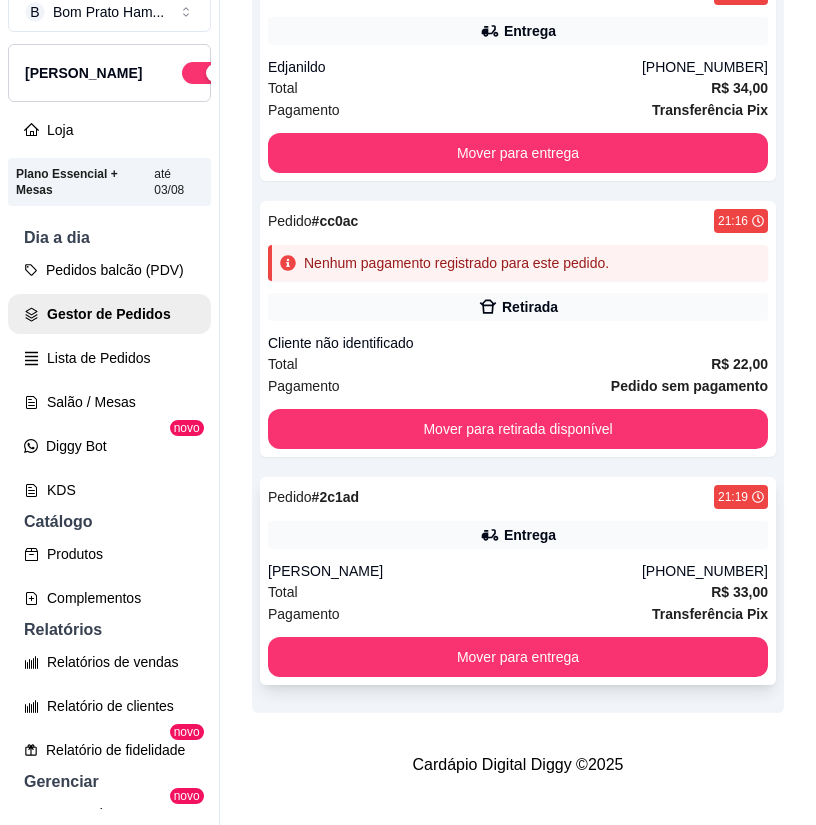 click on "Pedido  # 2c1ad 21:19 Entrega Joao [PHONE_NUMBER] Total R$ 33,00 Pagamento Transferência Pix Mover para entrega" at bounding box center [518, 581] 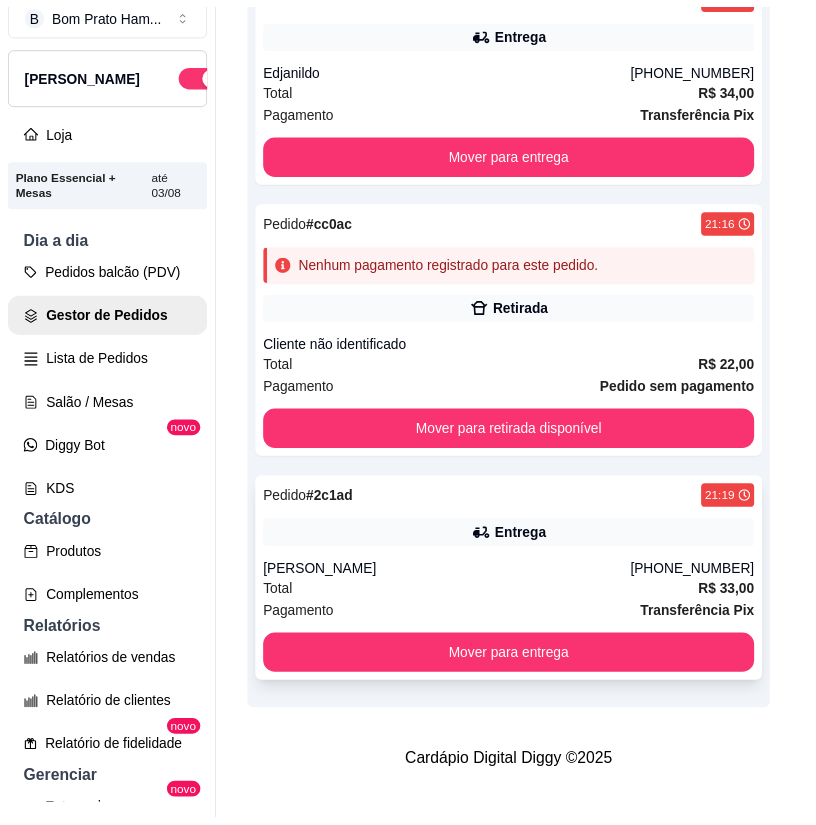 scroll, scrollTop: 364, scrollLeft: 0, axis: vertical 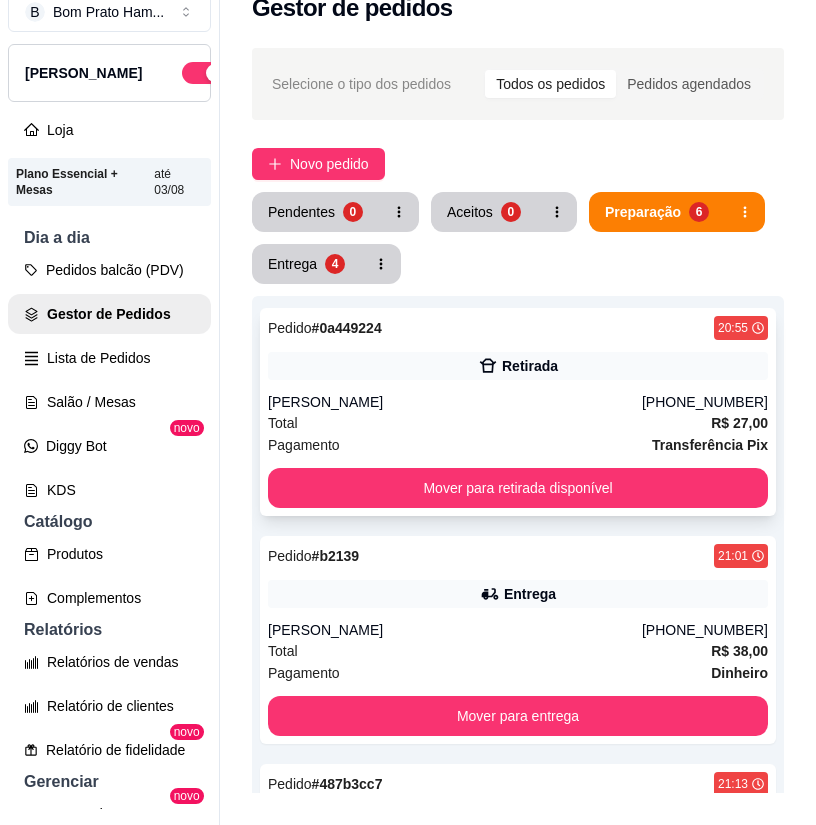 click on "[PERSON_NAME]" at bounding box center [455, 402] 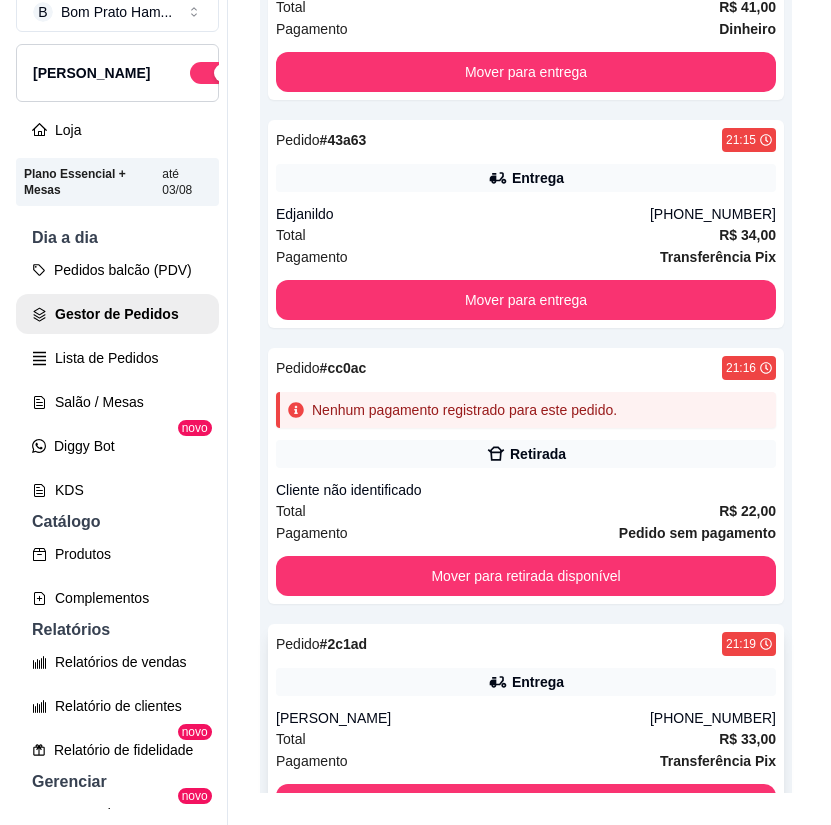 scroll, scrollTop: 1034, scrollLeft: 0, axis: vertical 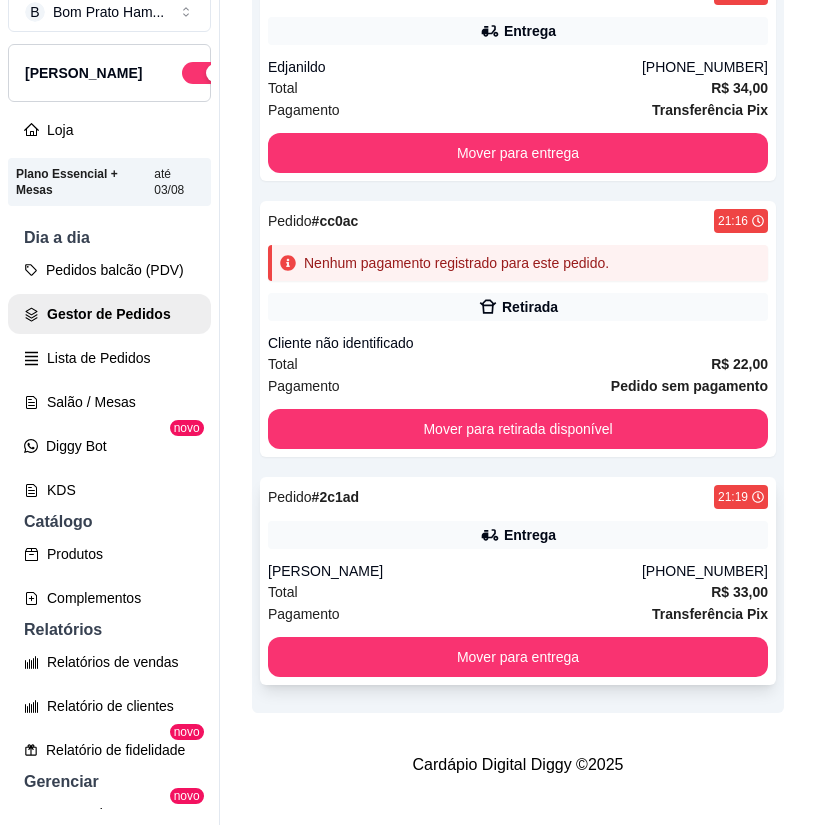 click on "Total R$ 33,00" at bounding box center [518, 592] 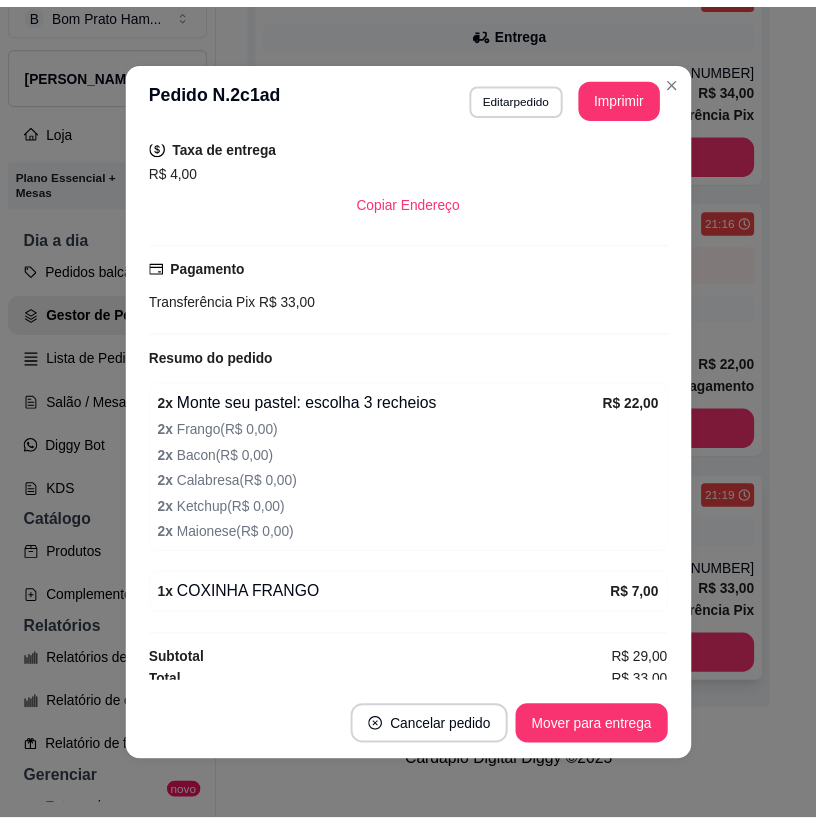 scroll, scrollTop: 364, scrollLeft: 0, axis: vertical 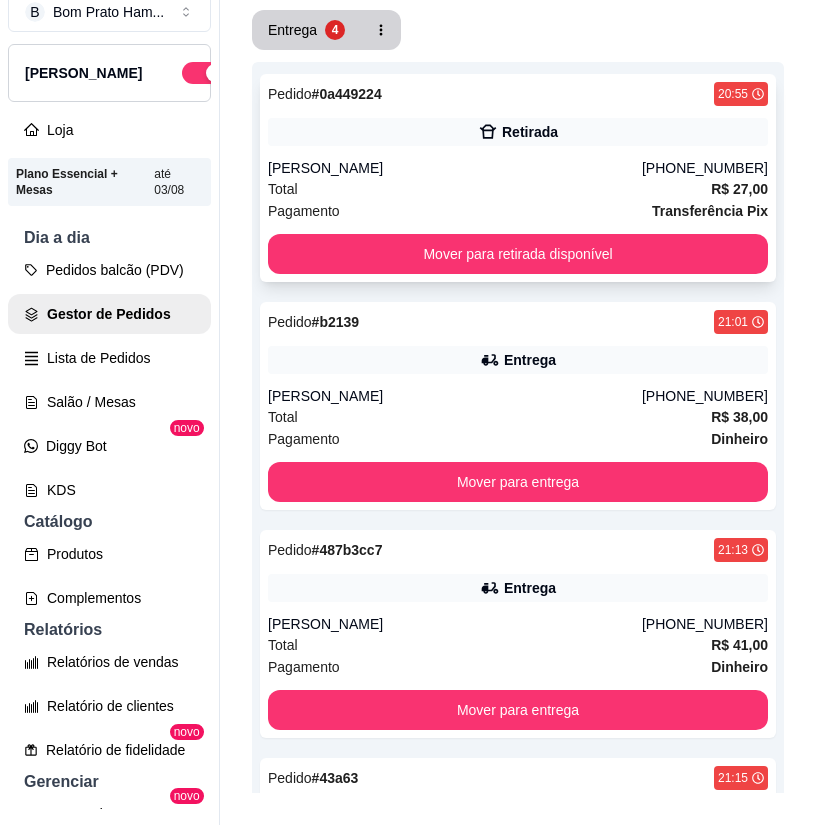 click on "[PERSON_NAME]" at bounding box center [455, 168] 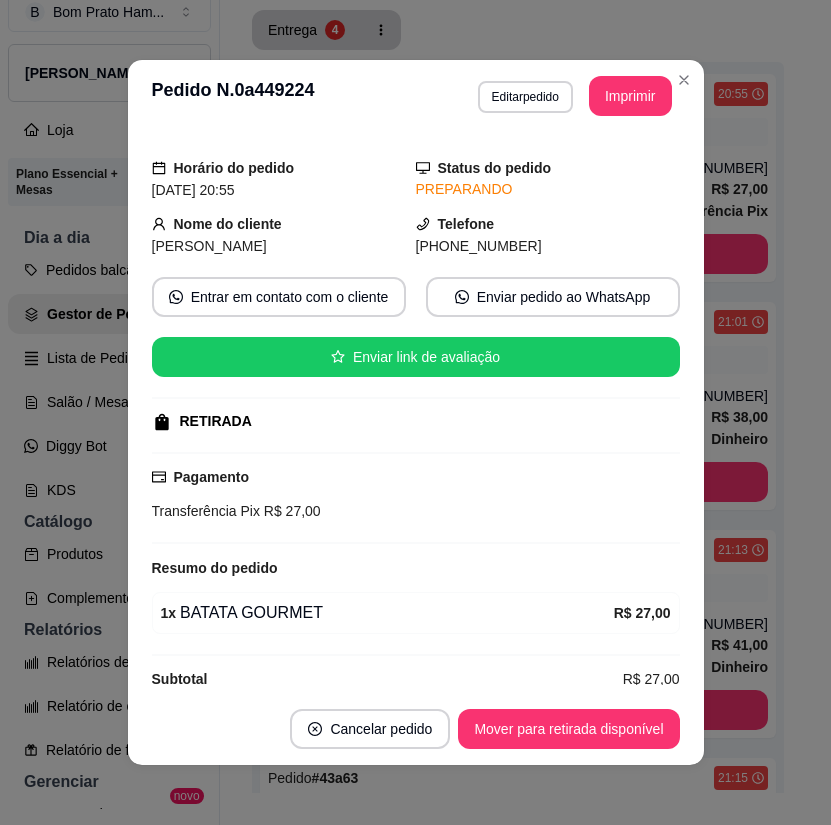 scroll, scrollTop: 76, scrollLeft: 0, axis: vertical 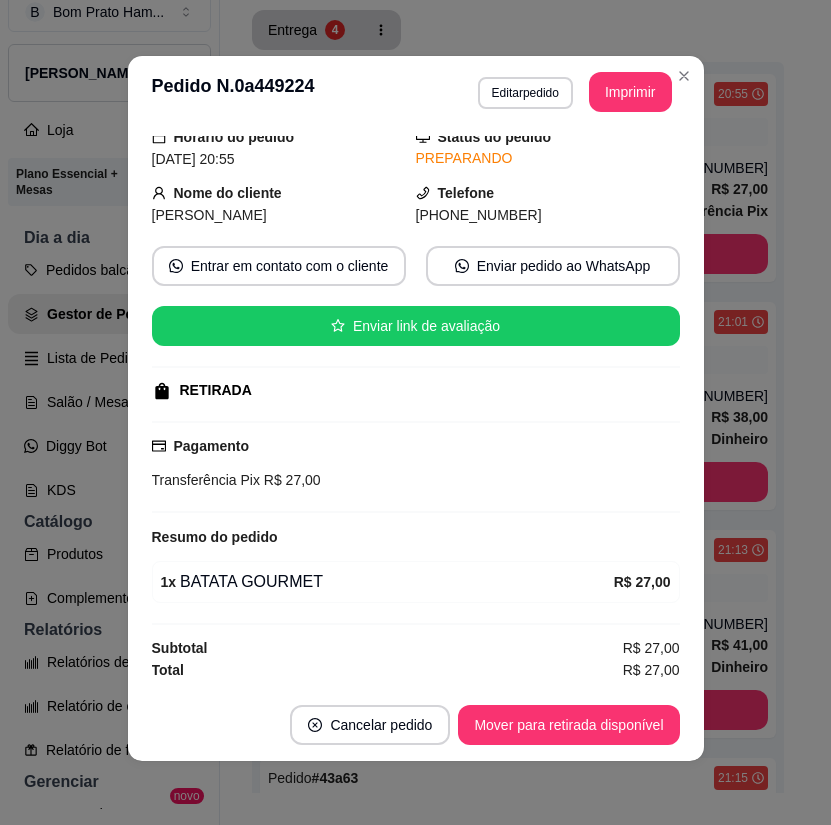 click on "Cancelar pedido Mover para retirada disponível" at bounding box center (416, 725) 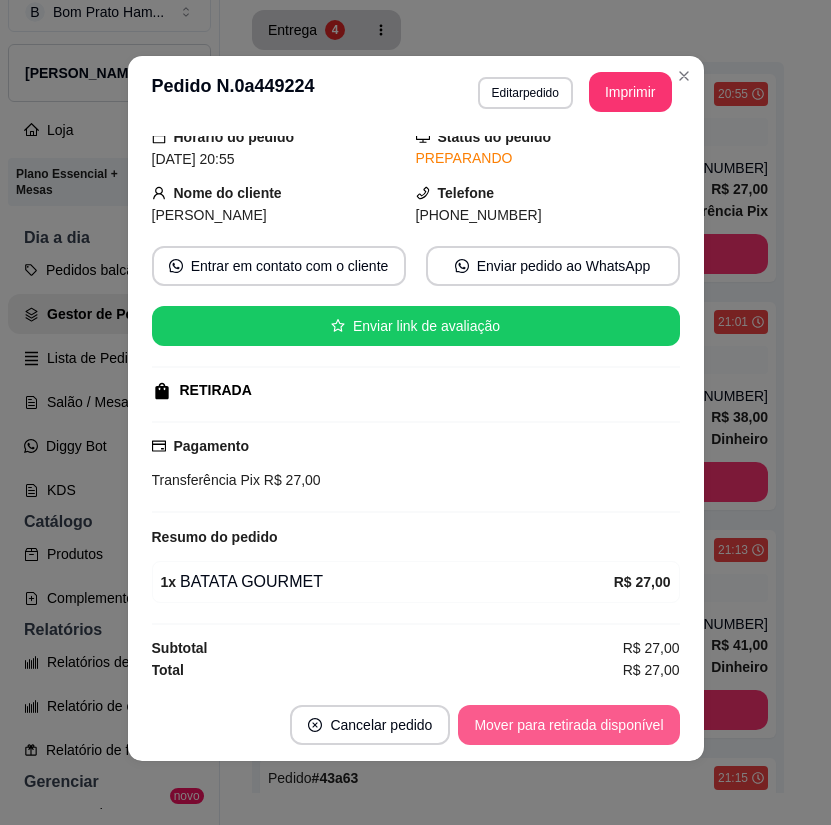 click on "Mover para retirada disponível" at bounding box center (568, 725) 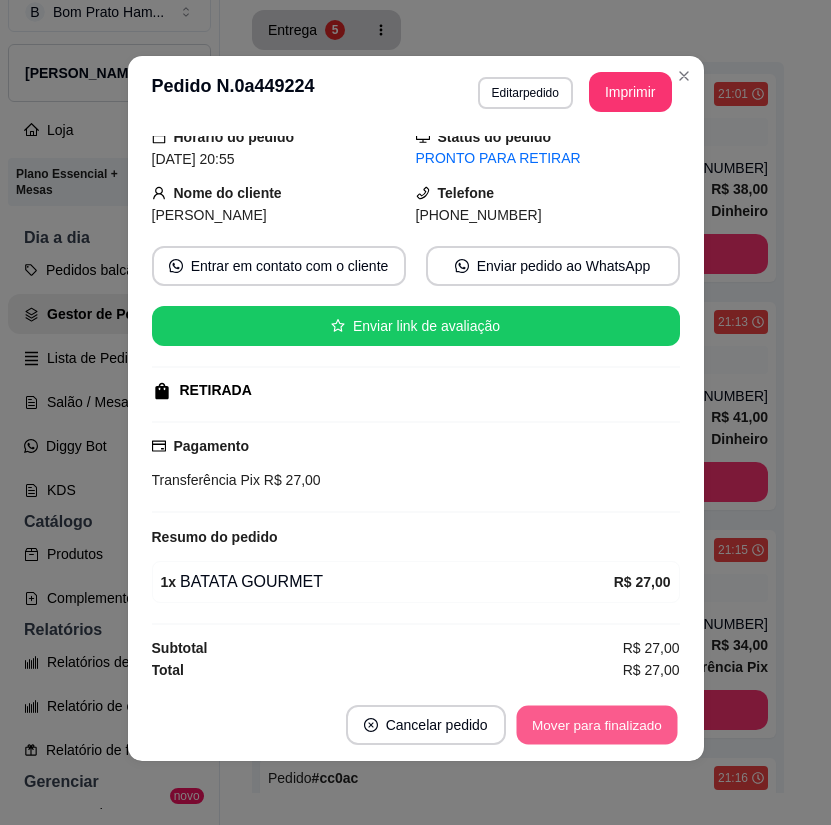 click on "Mover para finalizado" at bounding box center (596, 725) 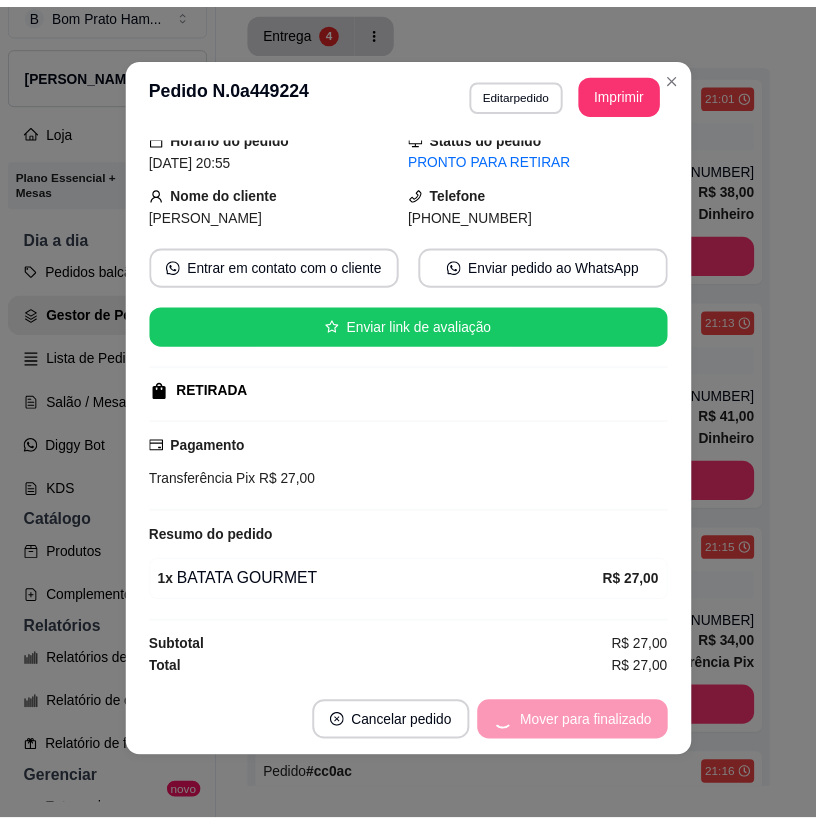 scroll, scrollTop: 30, scrollLeft: 0, axis: vertical 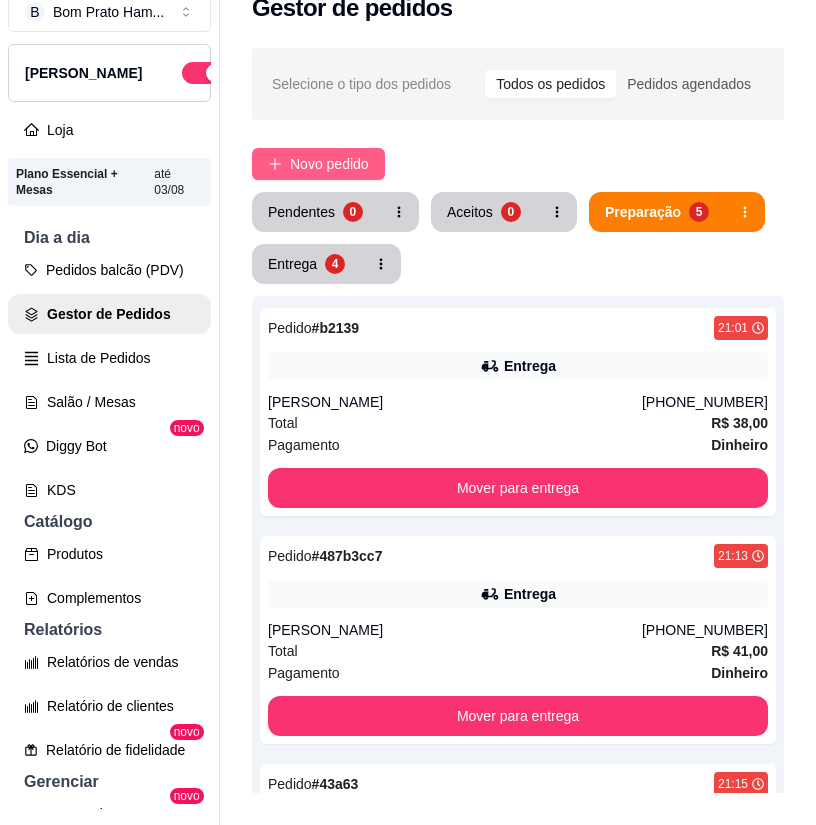 click on "Novo pedido" at bounding box center [329, 164] 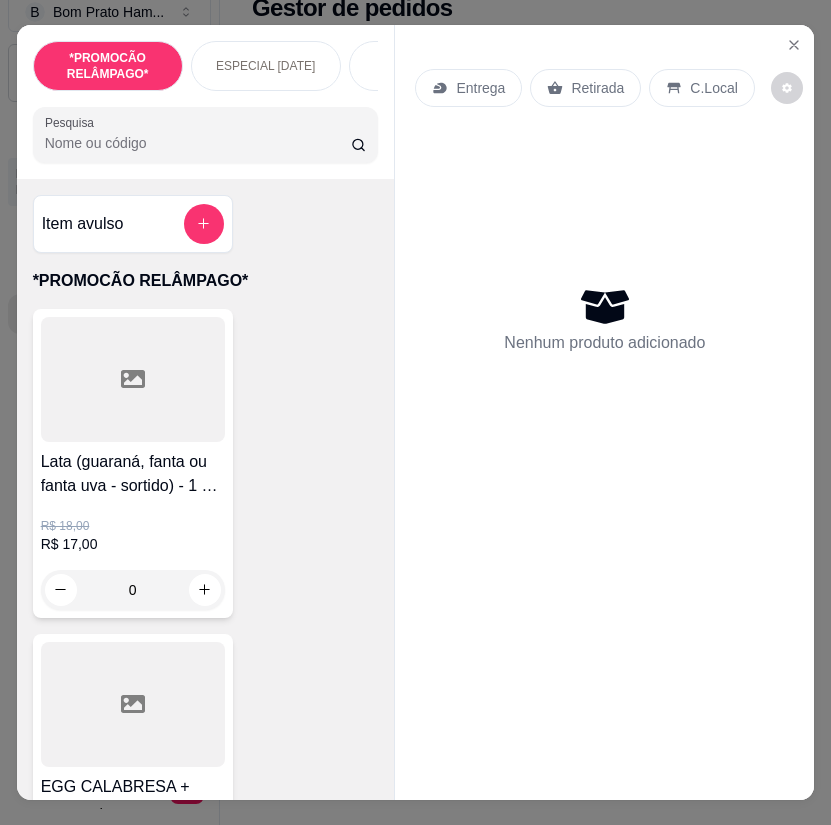 click on "Pesquisa" at bounding box center [198, 143] 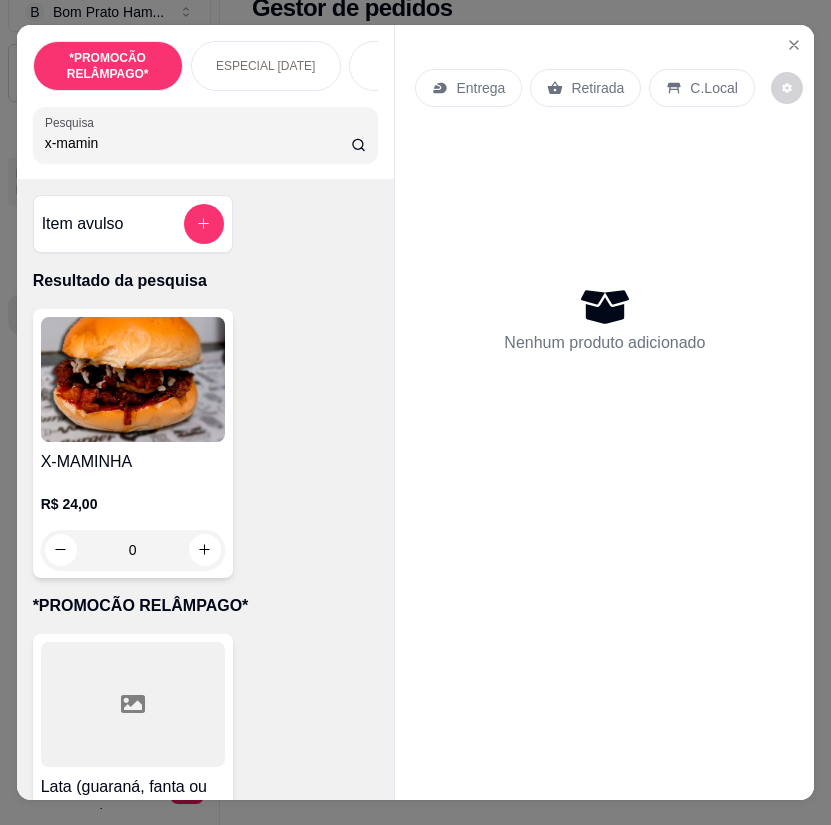 type on "x-mamin" 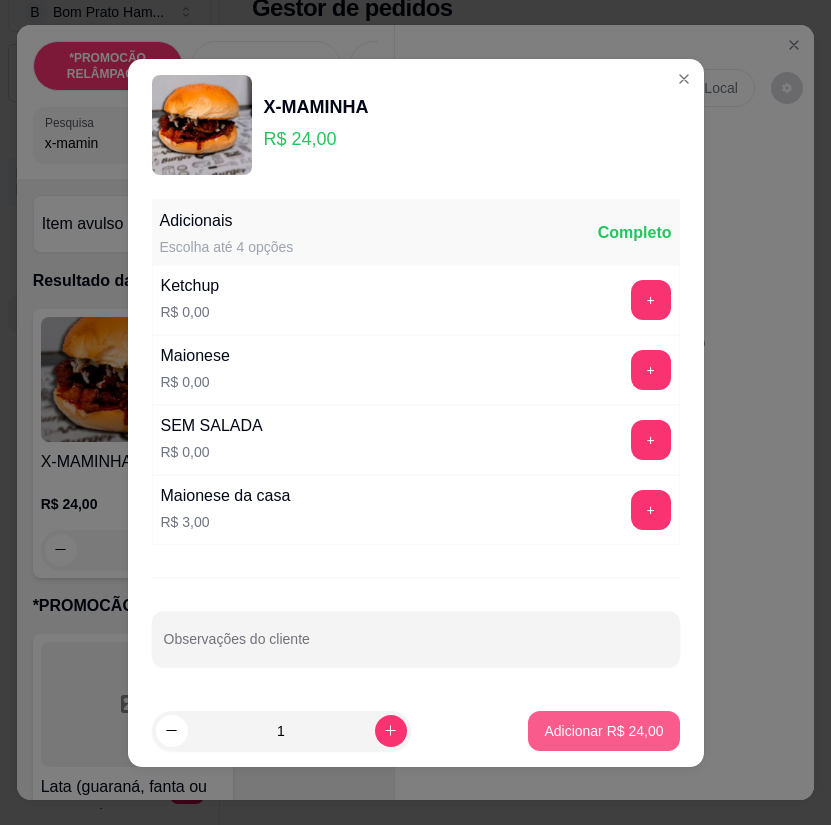 click on "Adicionar   R$ 24,00" at bounding box center [603, 731] 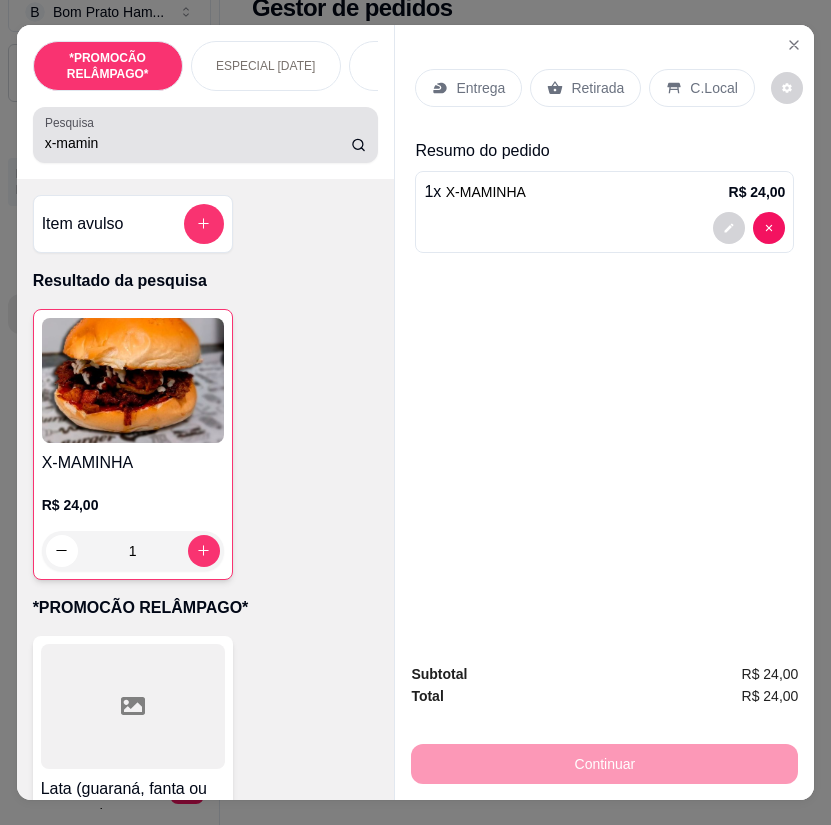 click on "x-mamin" at bounding box center (198, 143) 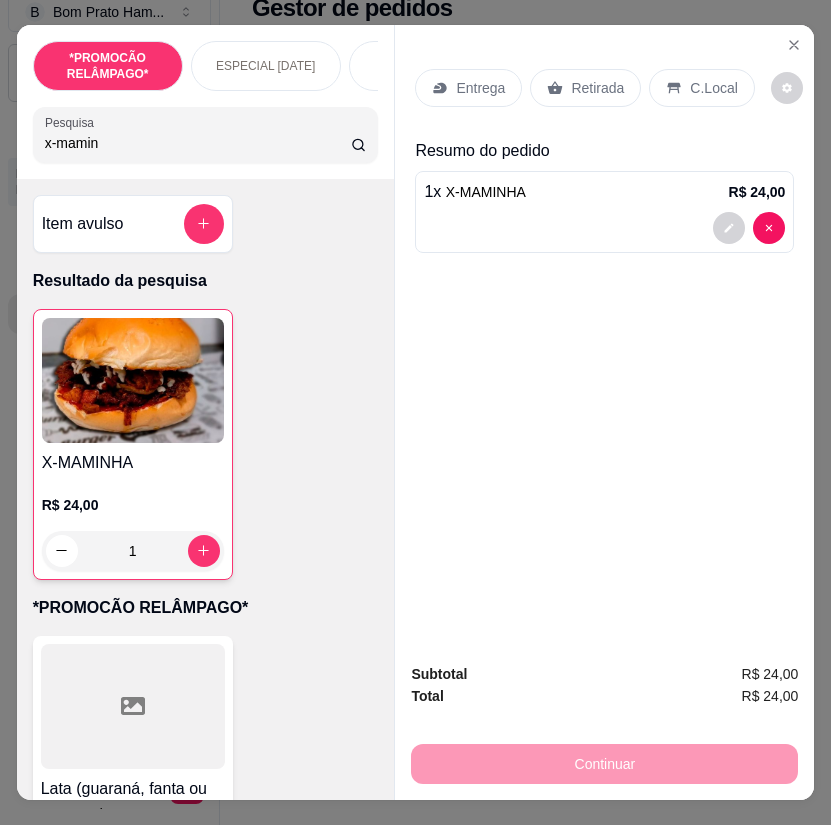 click on "x-mamin" at bounding box center (198, 143) 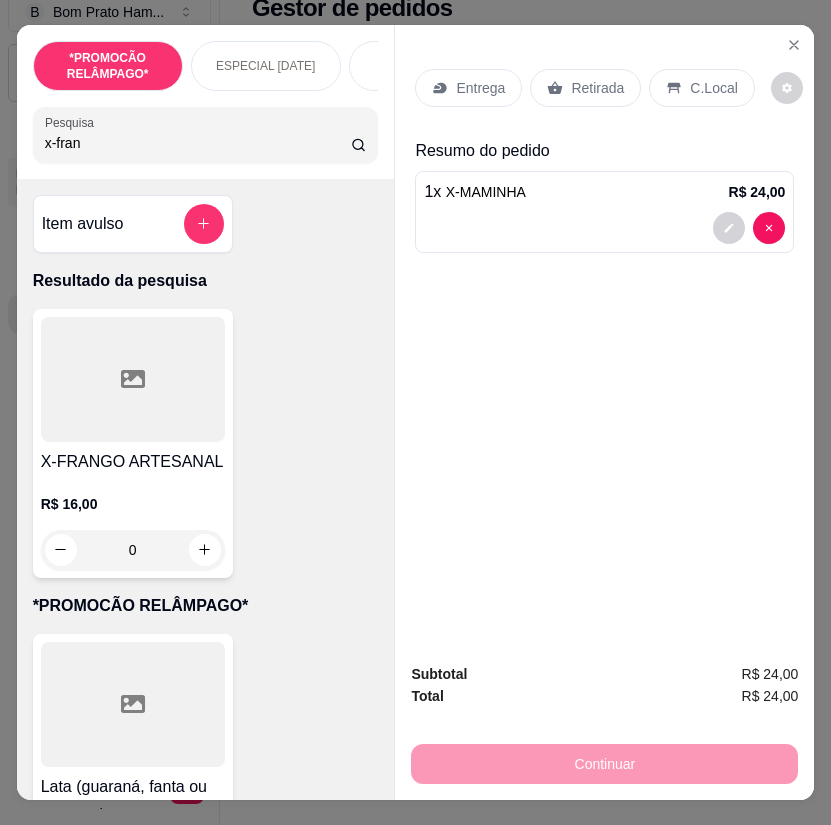 type on "x-fran" 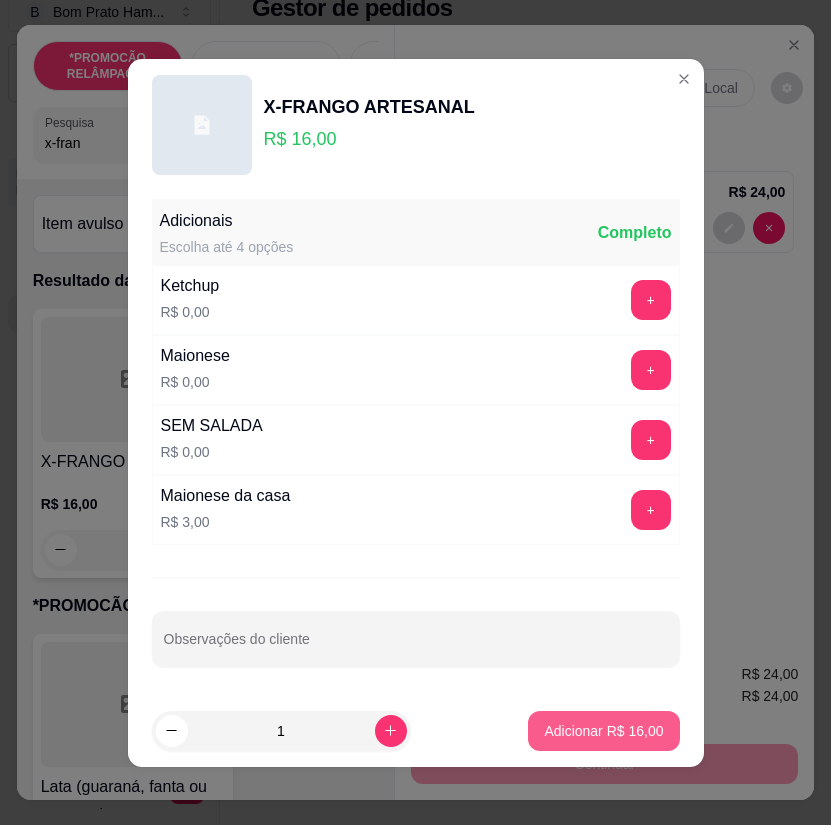 click on "Adicionar   R$ 16,00" at bounding box center [603, 731] 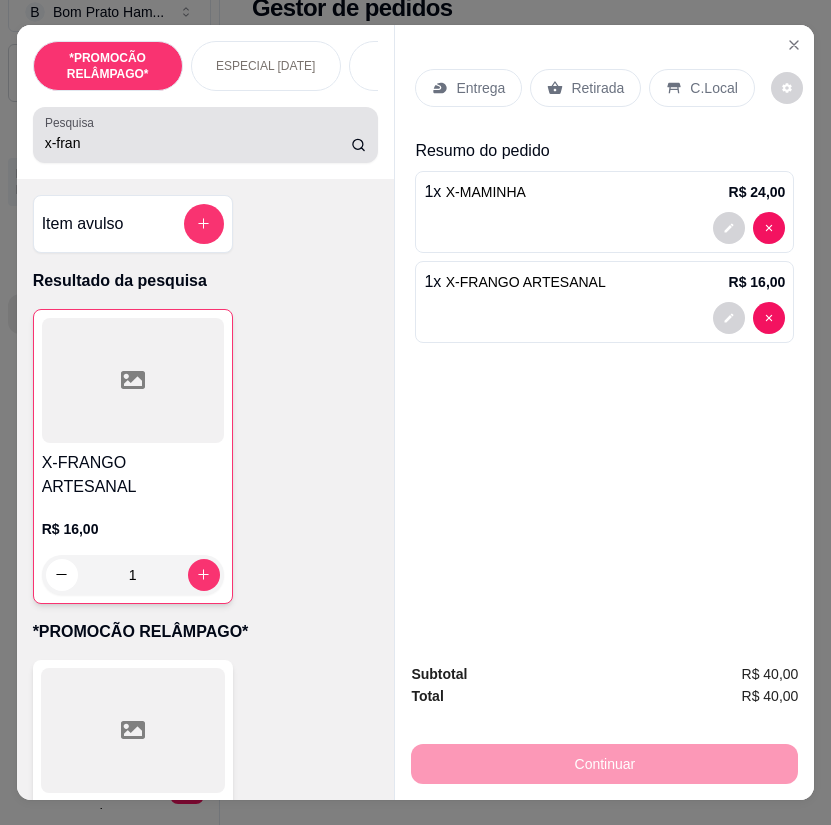 click on "x-fran" at bounding box center [198, 143] 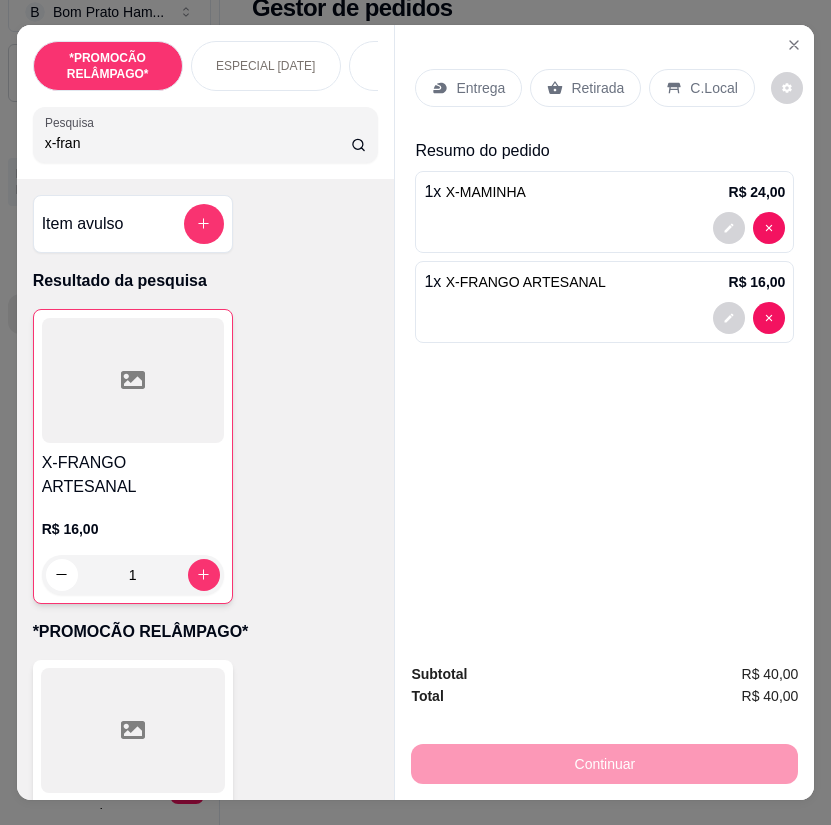 click on "x-fran" at bounding box center [198, 143] 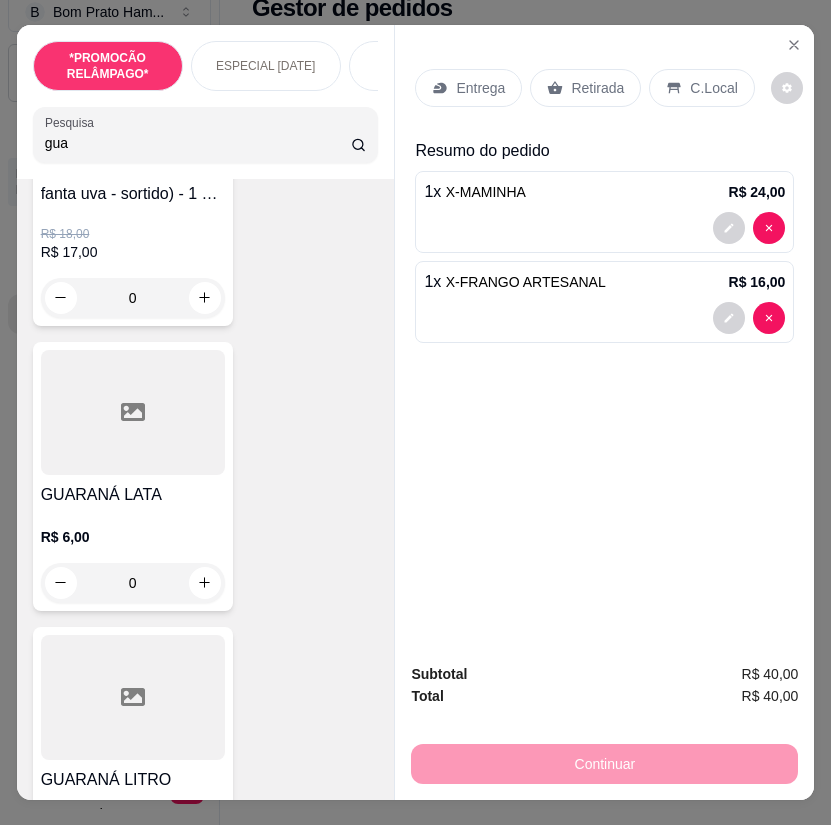 scroll, scrollTop: 300, scrollLeft: 0, axis: vertical 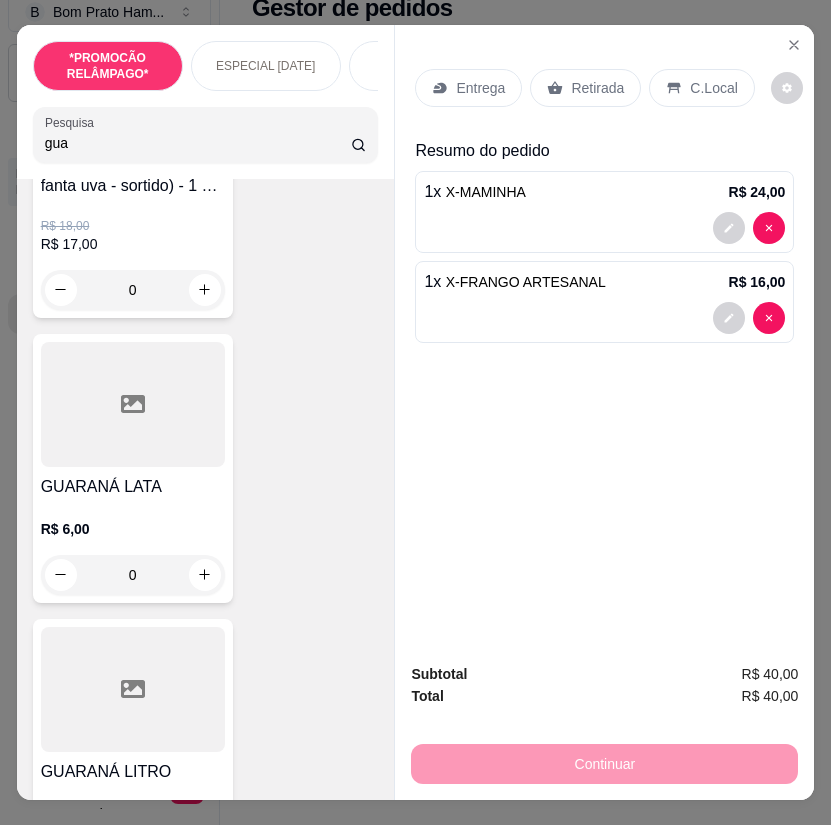 type on "gua" 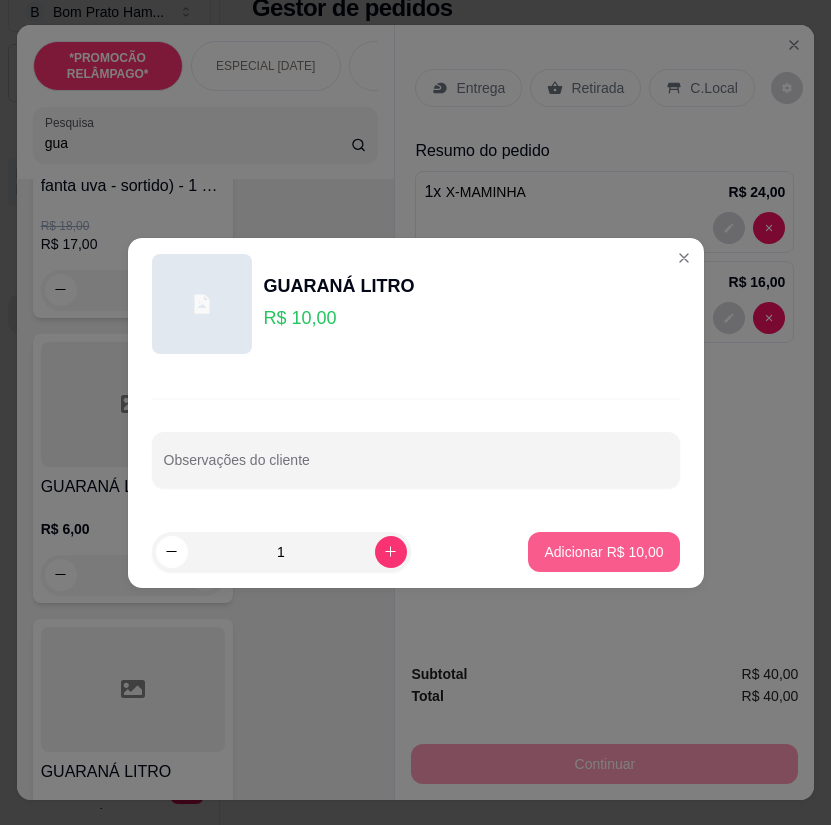 click on "Adicionar   R$ 10,00" at bounding box center (603, 552) 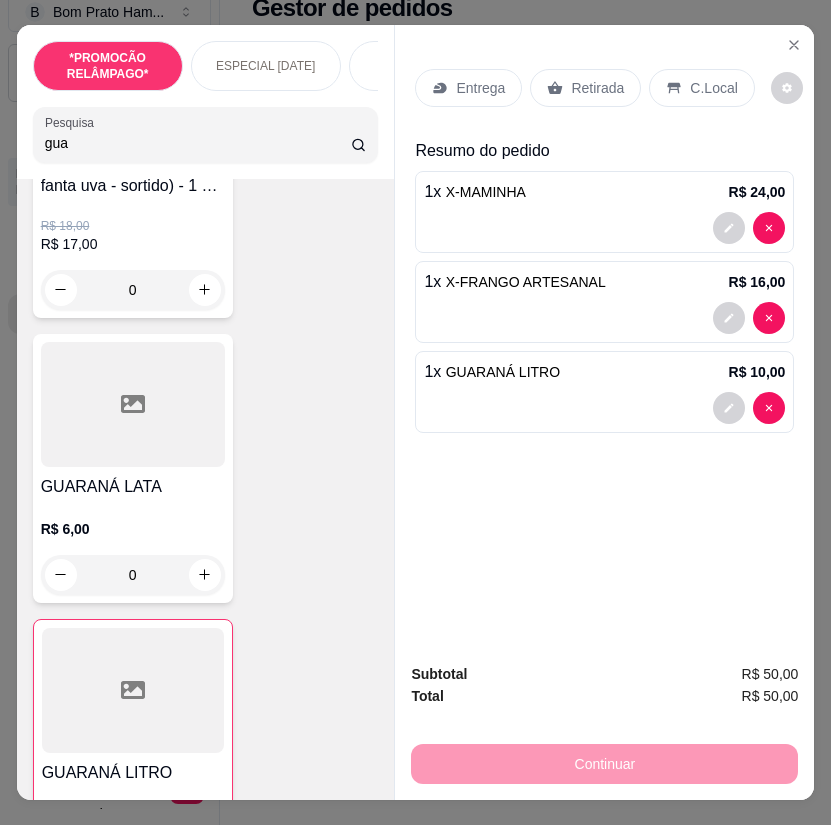 click on "Entrega" at bounding box center (480, 88) 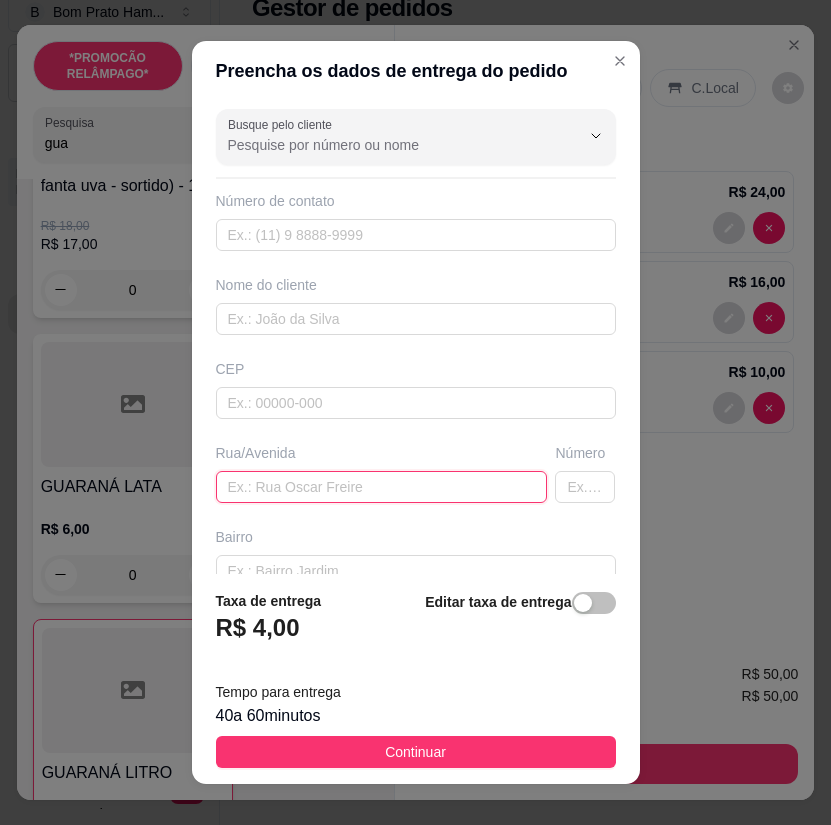 click at bounding box center [382, 487] 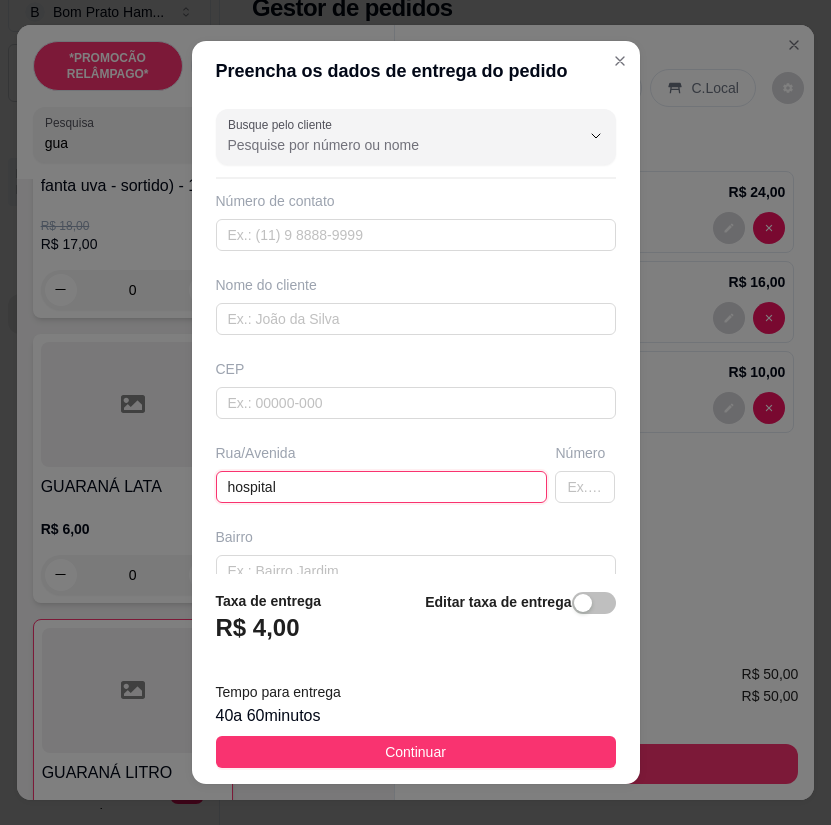 type on "hospital" 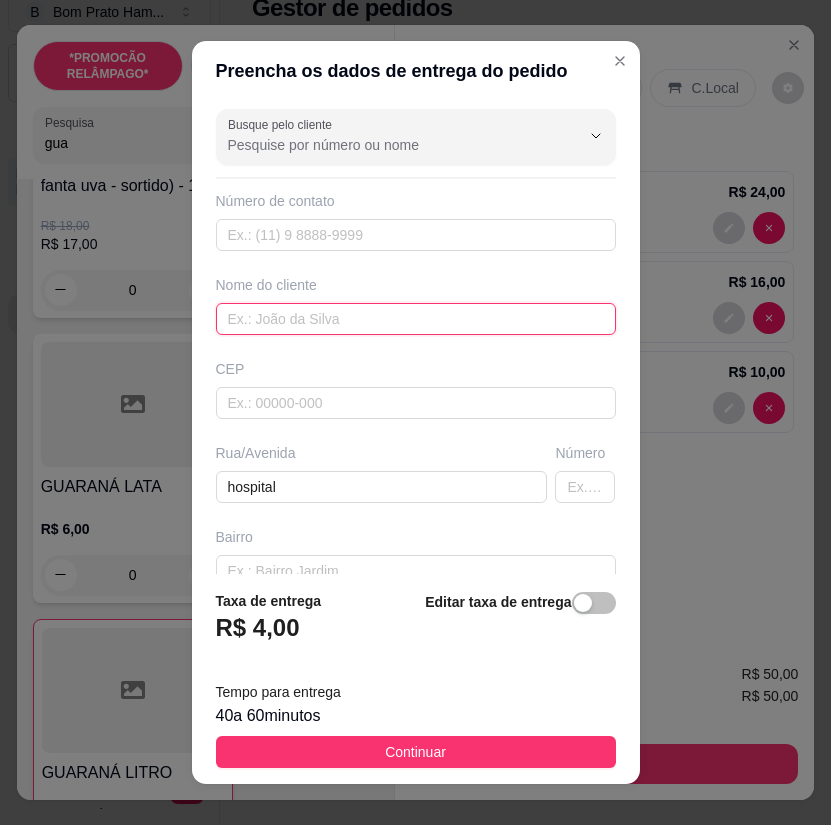 paste on "[PERSON_NAME]" 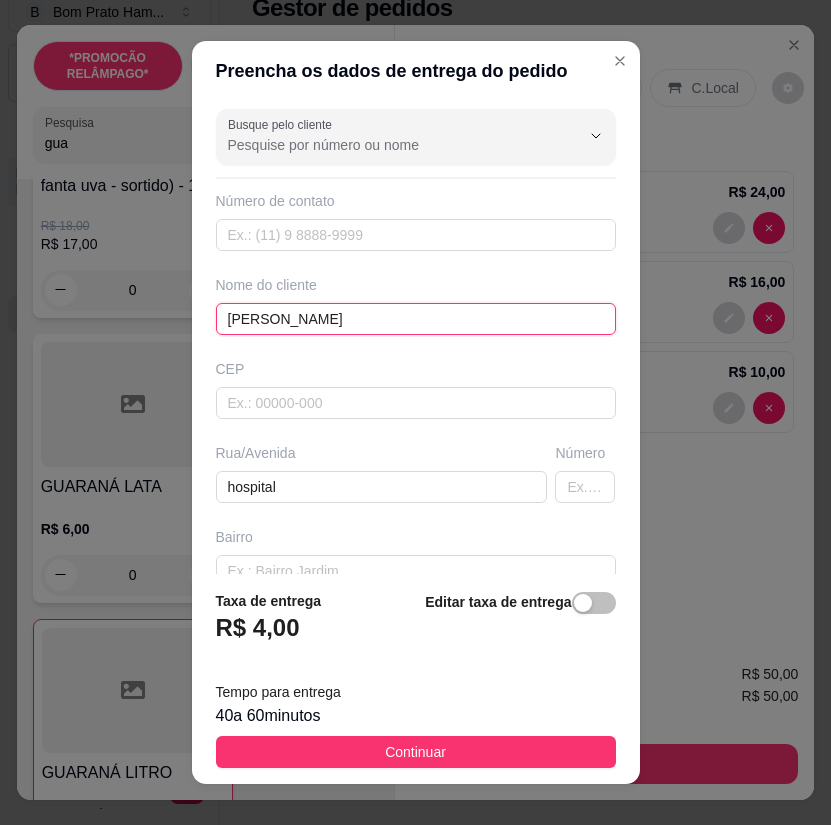 type on "[PERSON_NAME]" 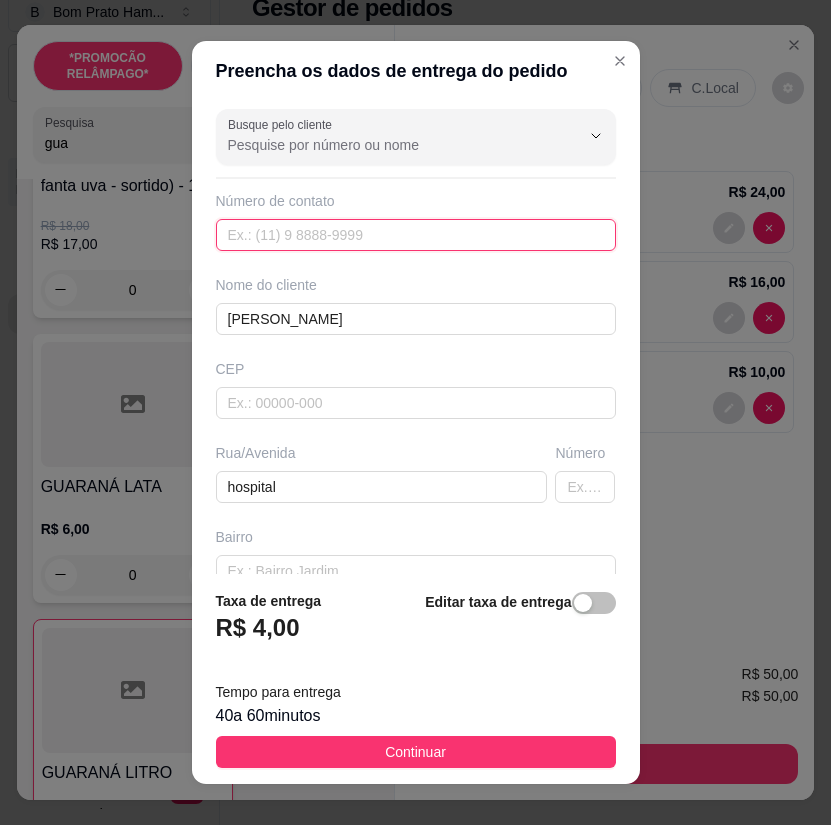 paste on "[PHONE_NUMBER]" 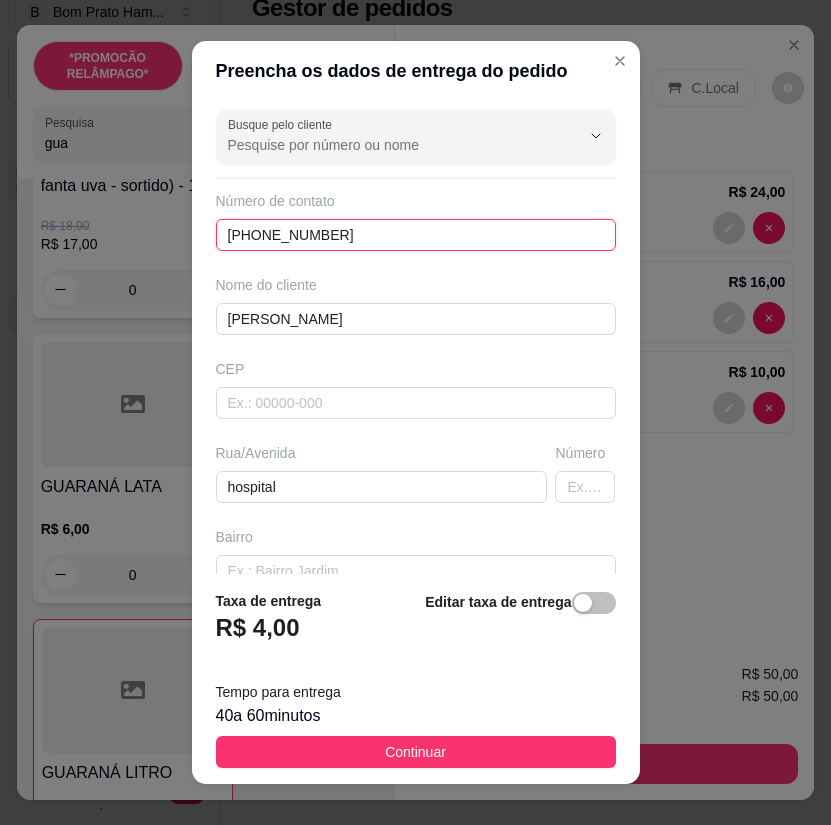 type on "[PHONE_NUMBER]" 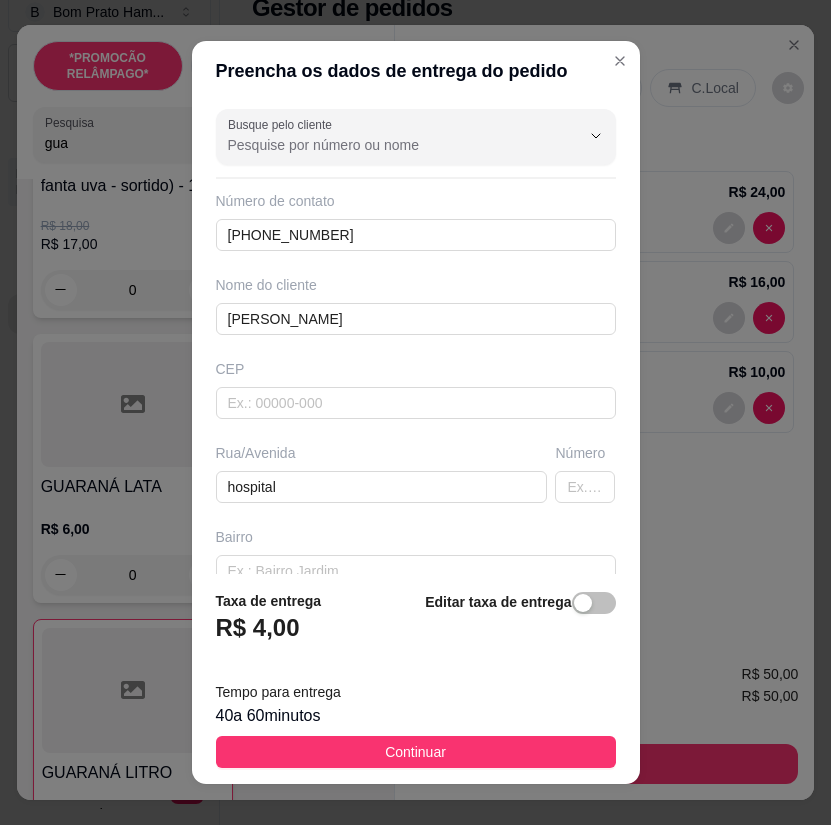 drag, startPoint x: 544, startPoint y: 752, endPoint x: 824, endPoint y: 781, distance: 281.49777 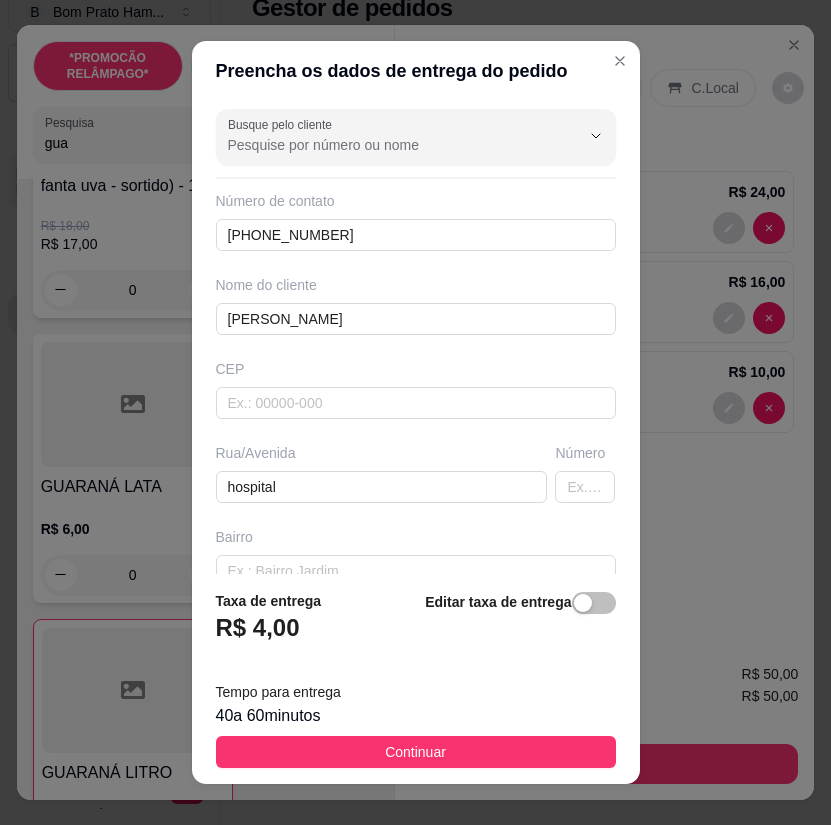 click on "Continuar" at bounding box center (416, 752) 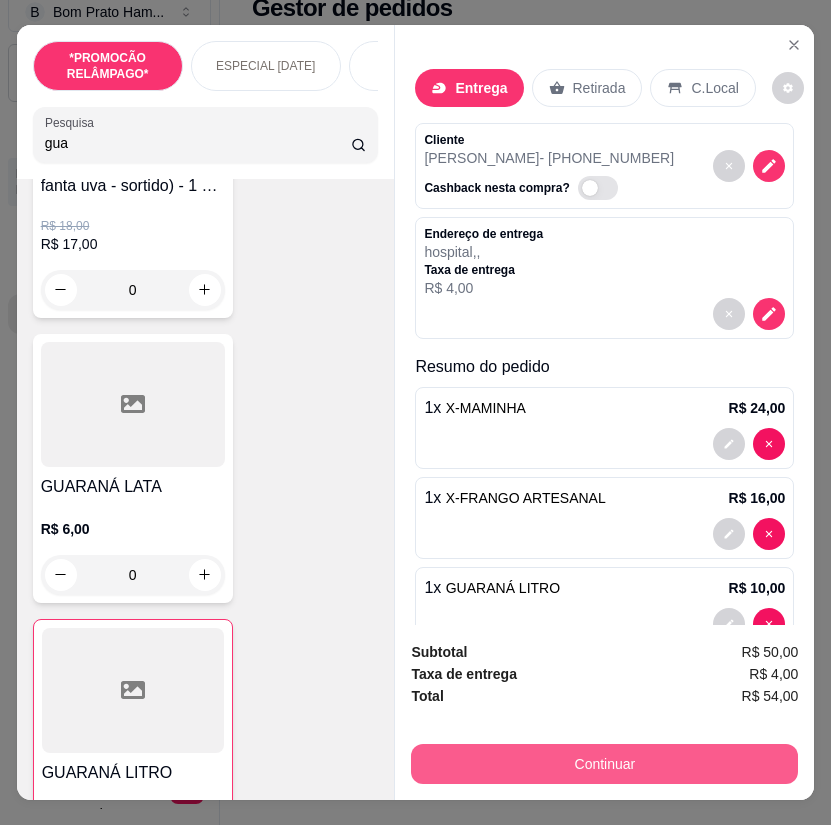 click on "Continuar" at bounding box center [604, 764] 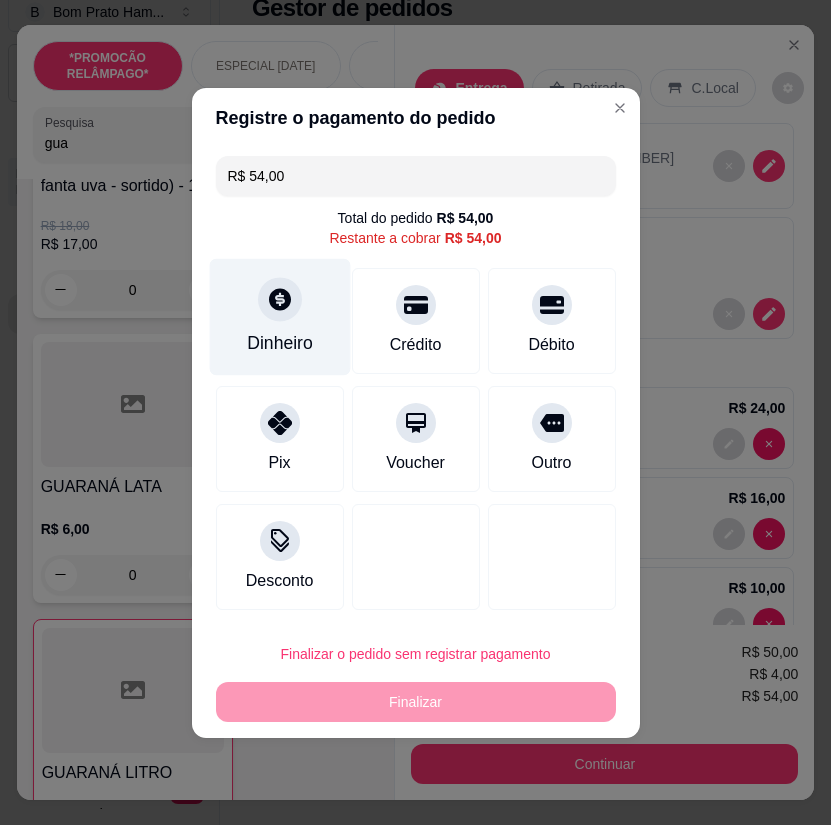 click on "Dinheiro" at bounding box center (279, 316) 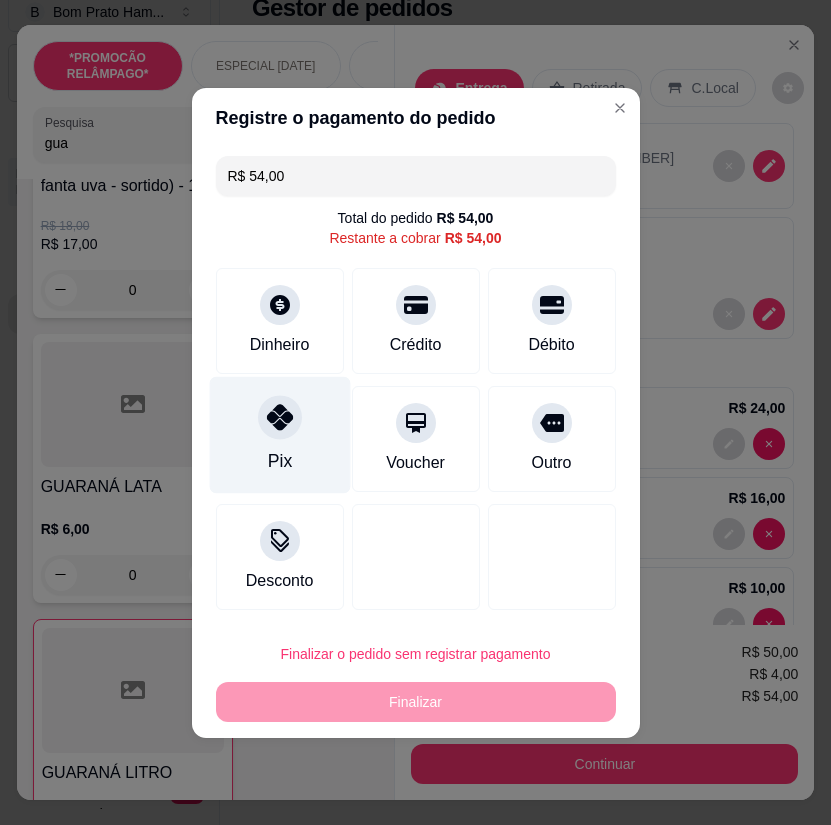 click at bounding box center (280, 417) 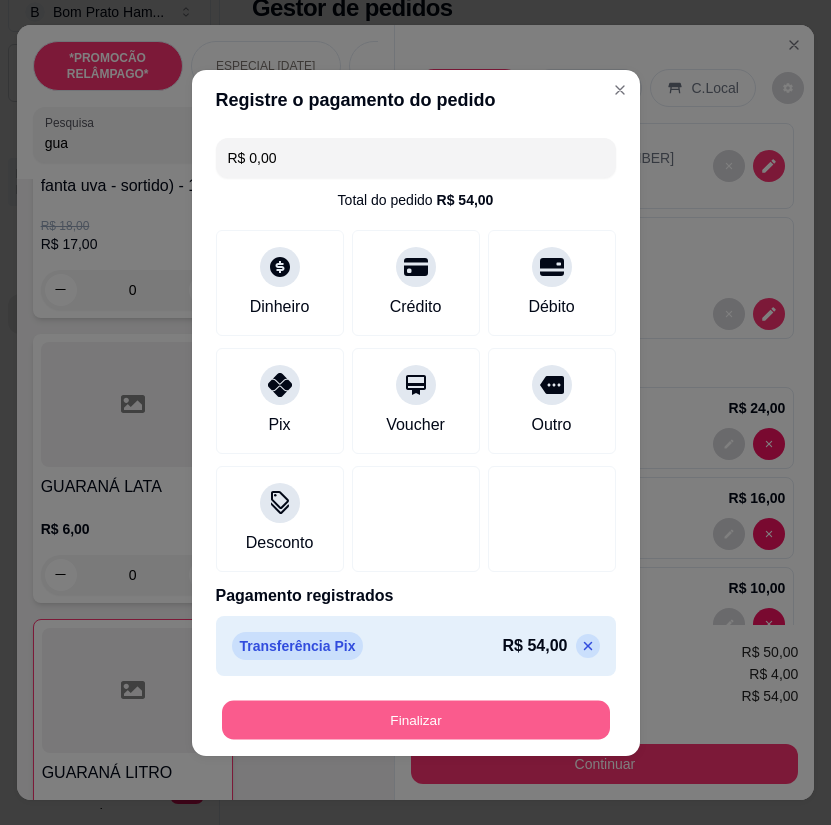 click on "Finalizar" at bounding box center (416, 719) 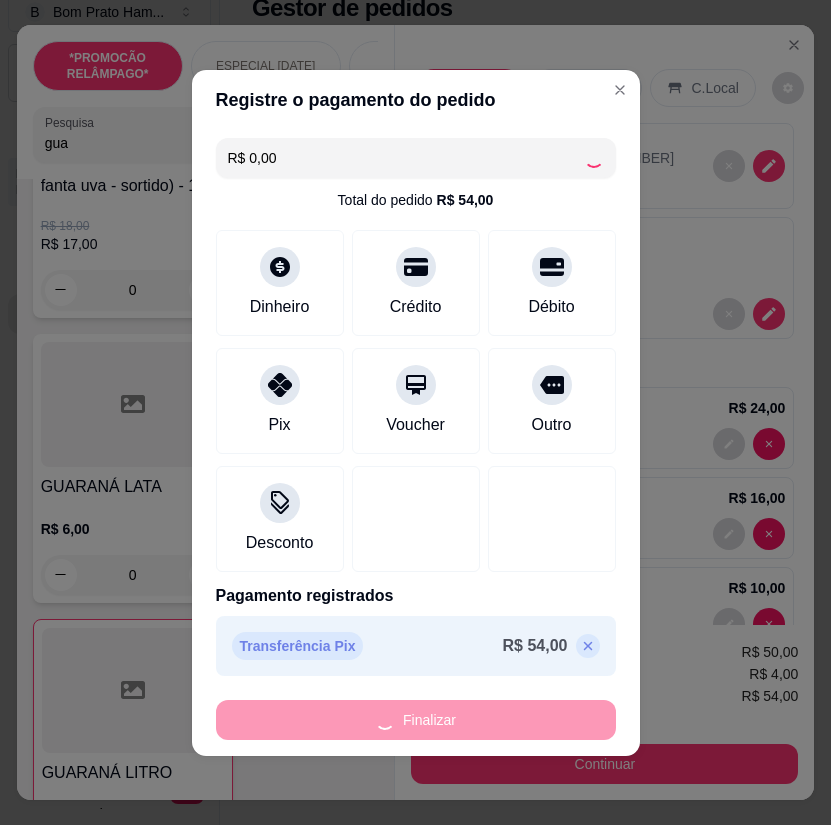 type on "0" 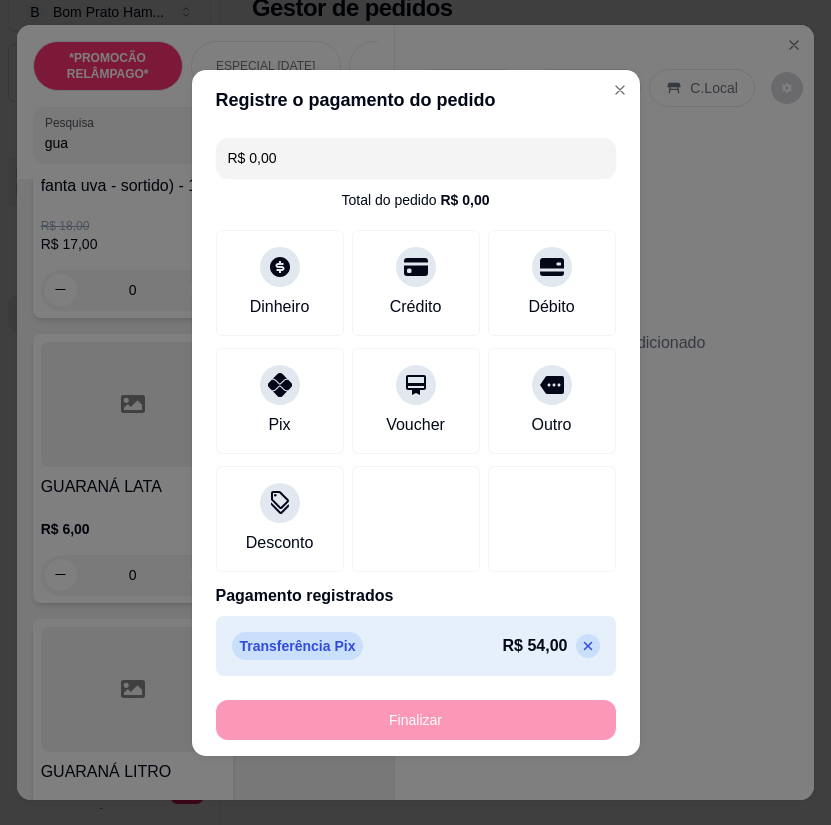 type on "-R$ 54,00" 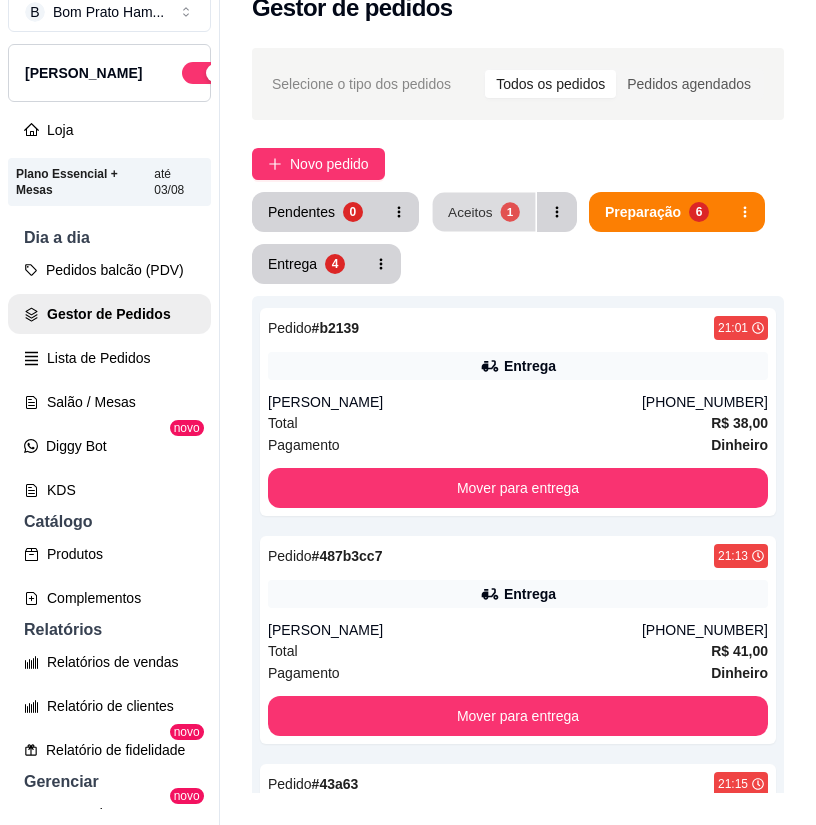 click on "Aceitos" at bounding box center (470, 211) 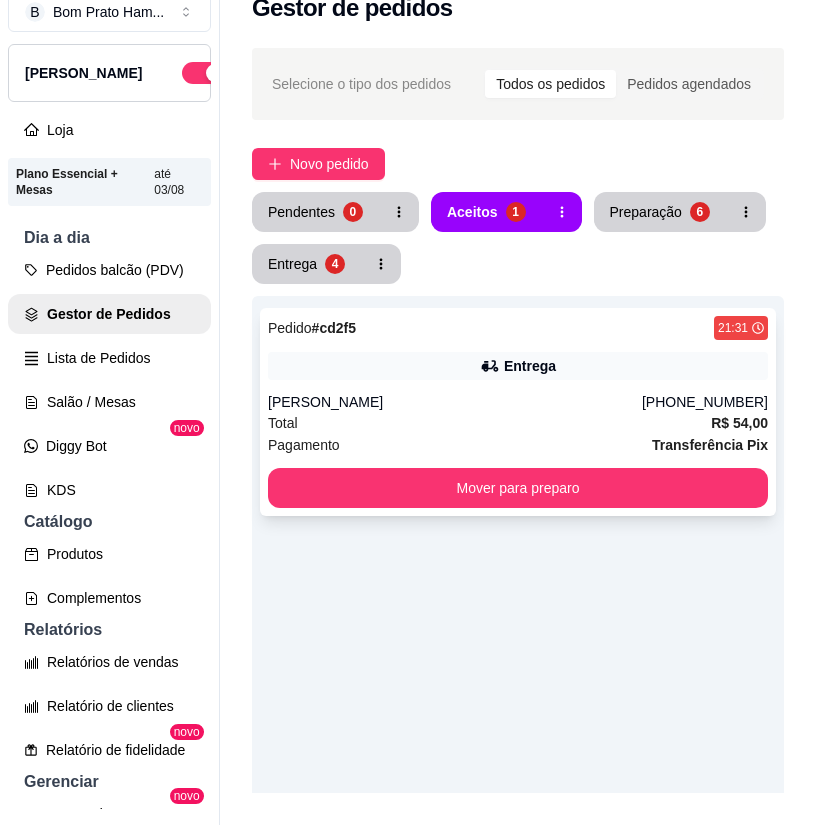 click on "Pagamento Transferência Pix" at bounding box center [518, 445] 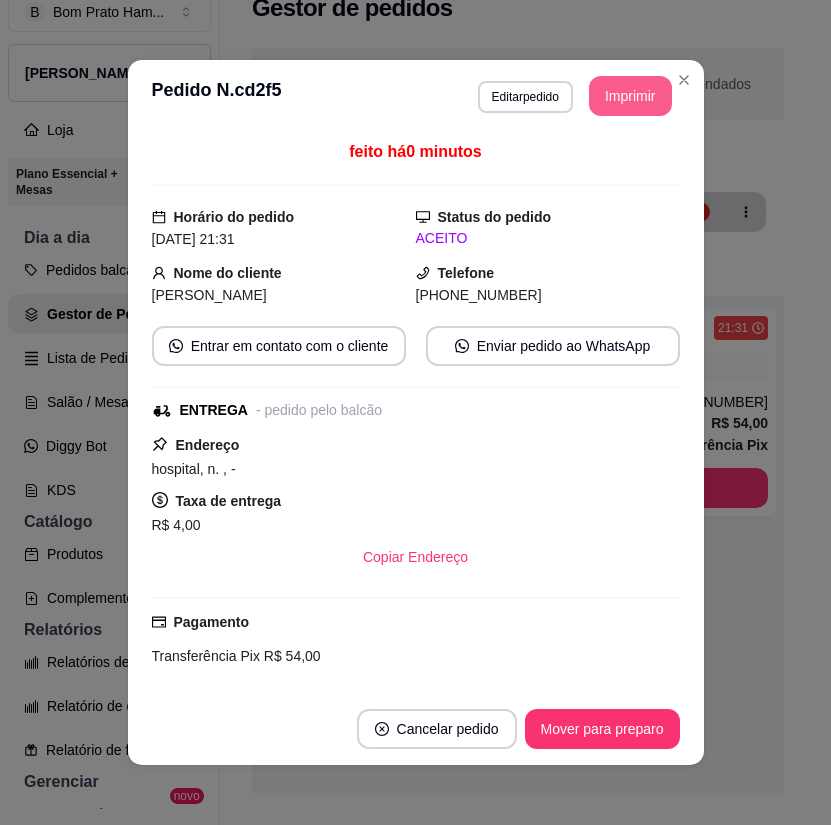 click on "Imprimir" at bounding box center (630, 96) 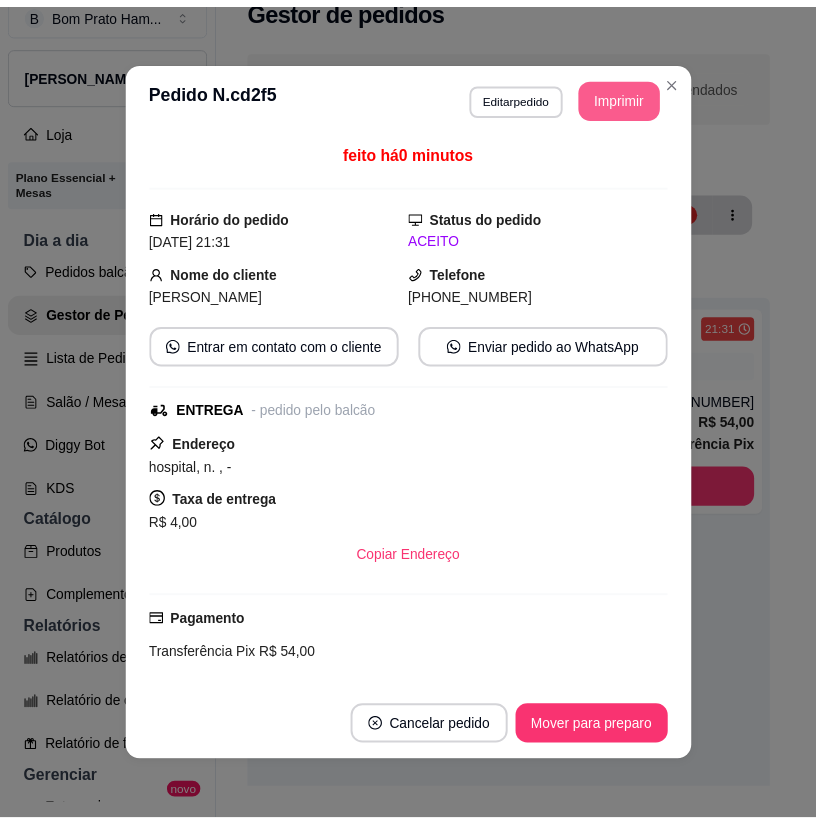 scroll, scrollTop: 0, scrollLeft: 0, axis: both 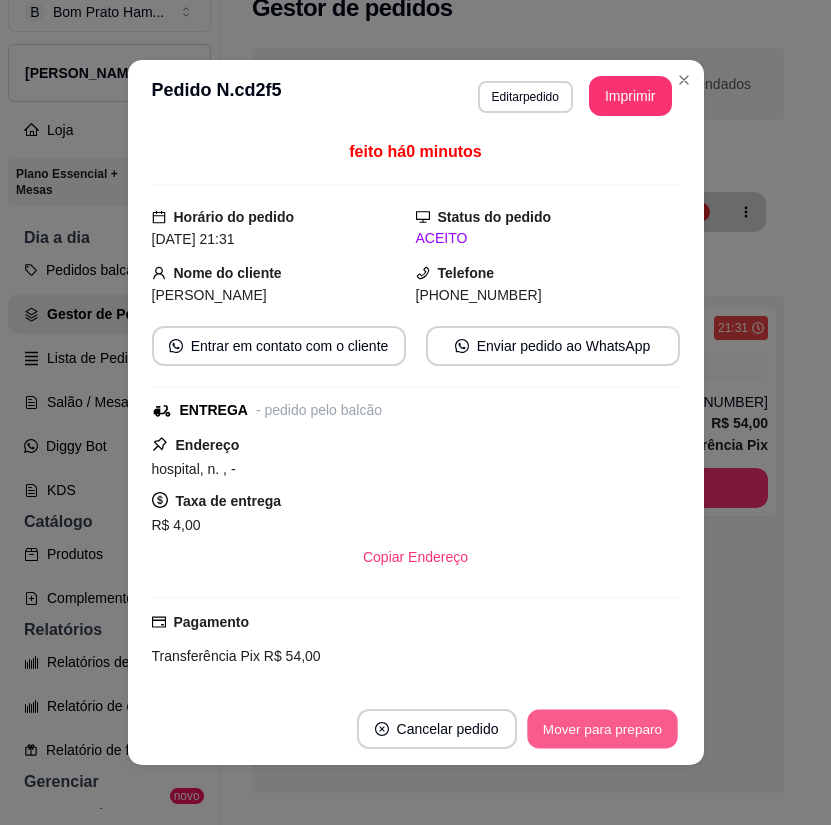 click on "Mover para preparo" at bounding box center (602, 729) 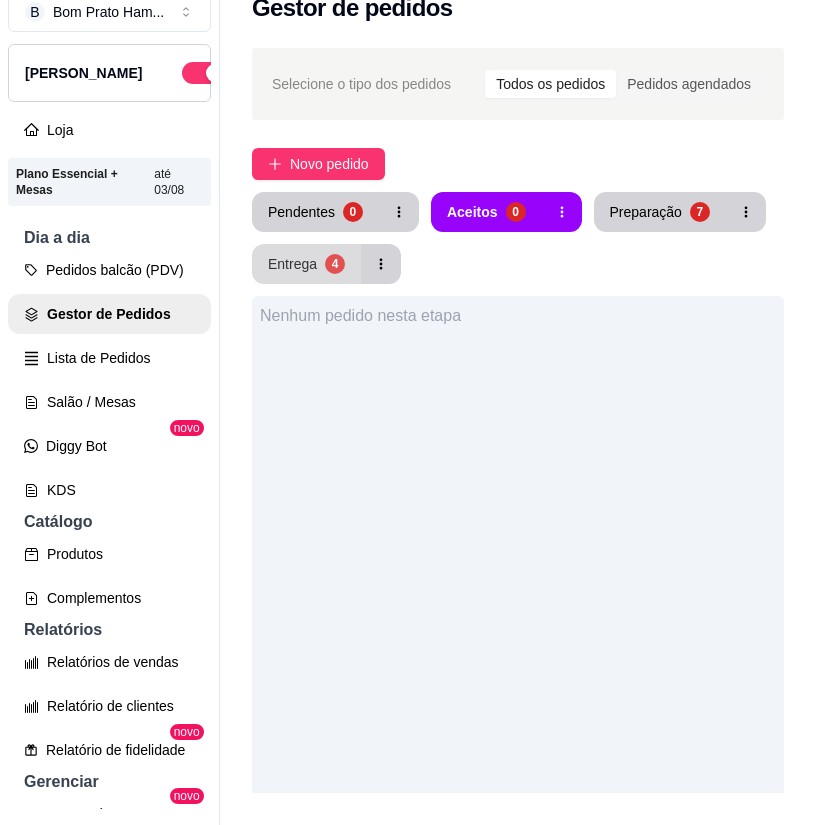 click on "4" at bounding box center [335, 264] 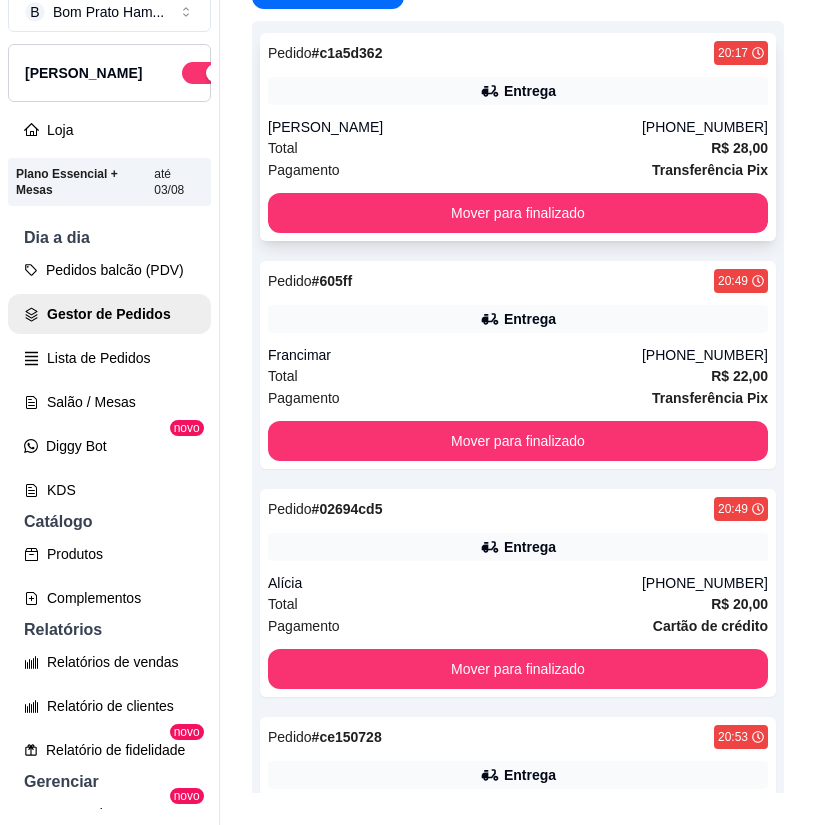scroll, scrollTop: 0, scrollLeft: 0, axis: both 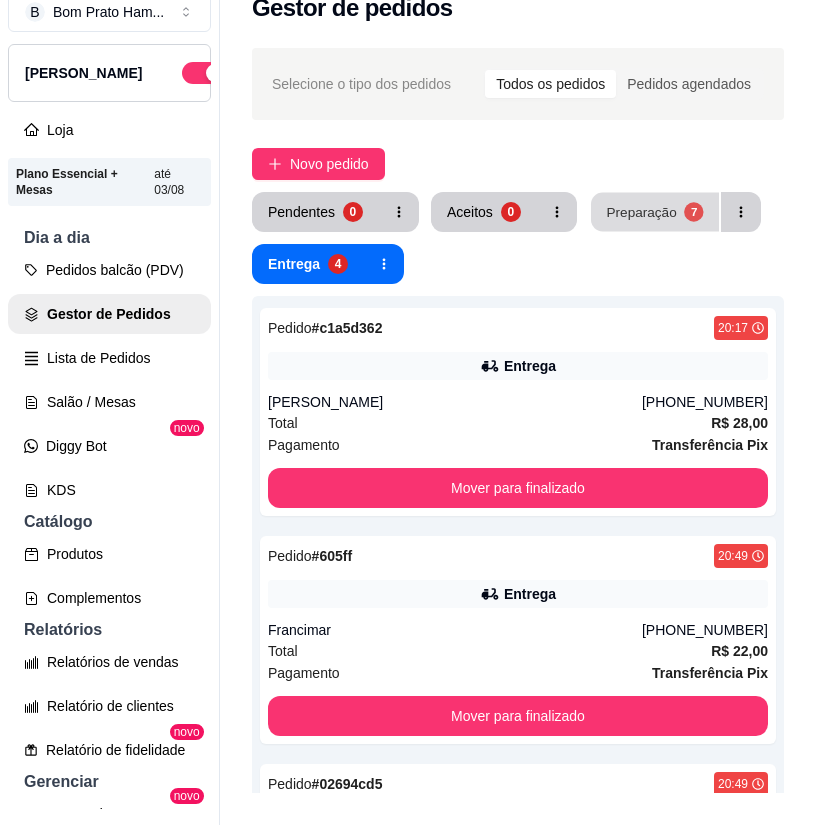 click on "Preparação" at bounding box center [641, 211] 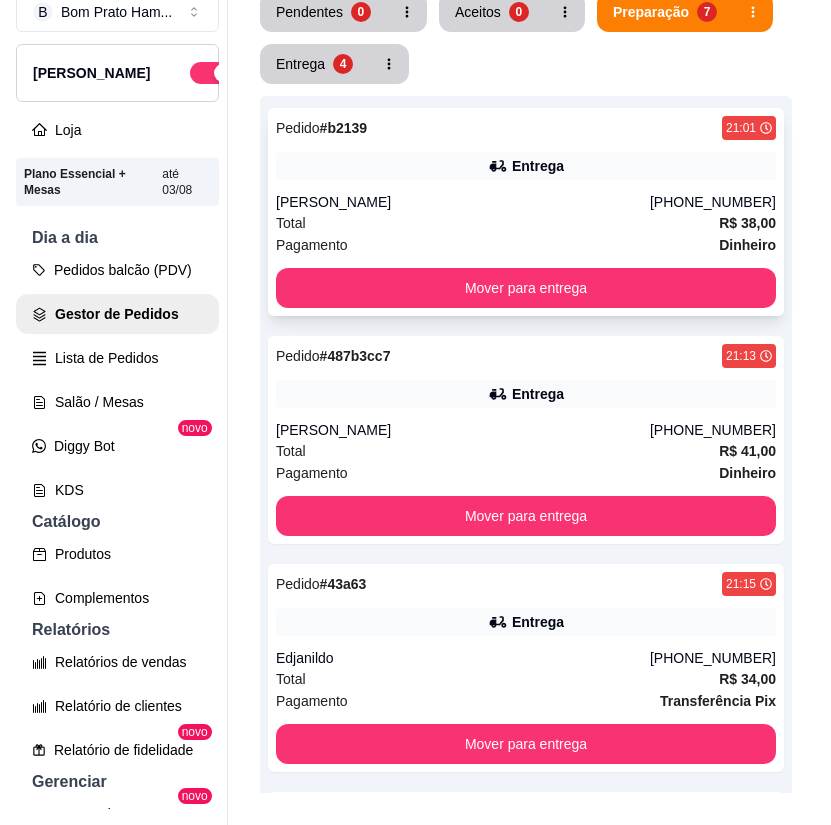 scroll, scrollTop: 400, scrollLeft: 0, axis: vertical 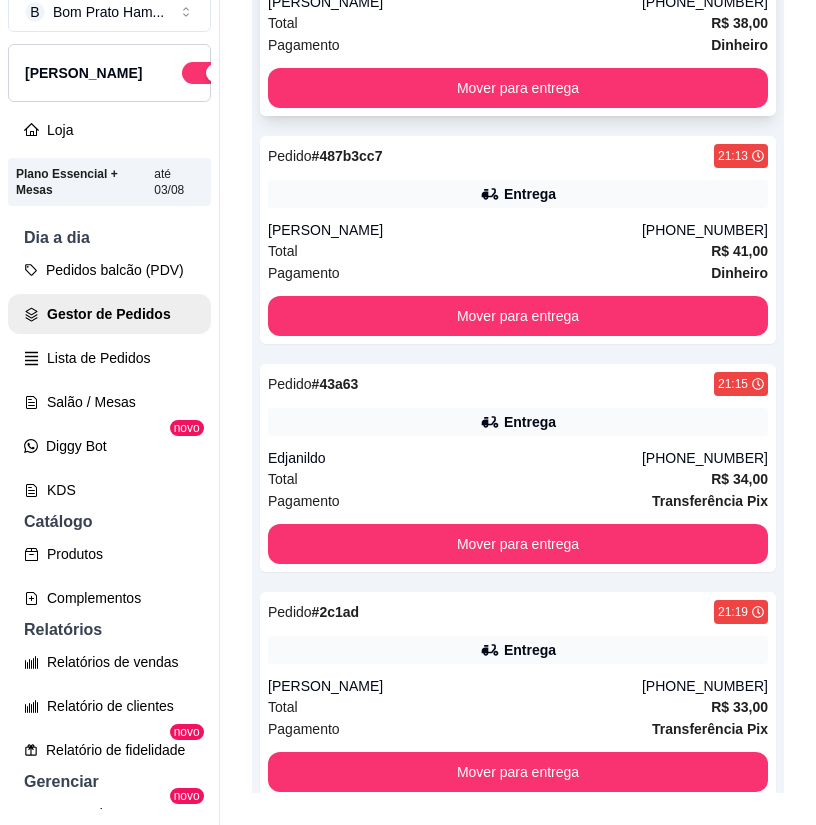 click on "Entrega" at bounding box center (518, 422) 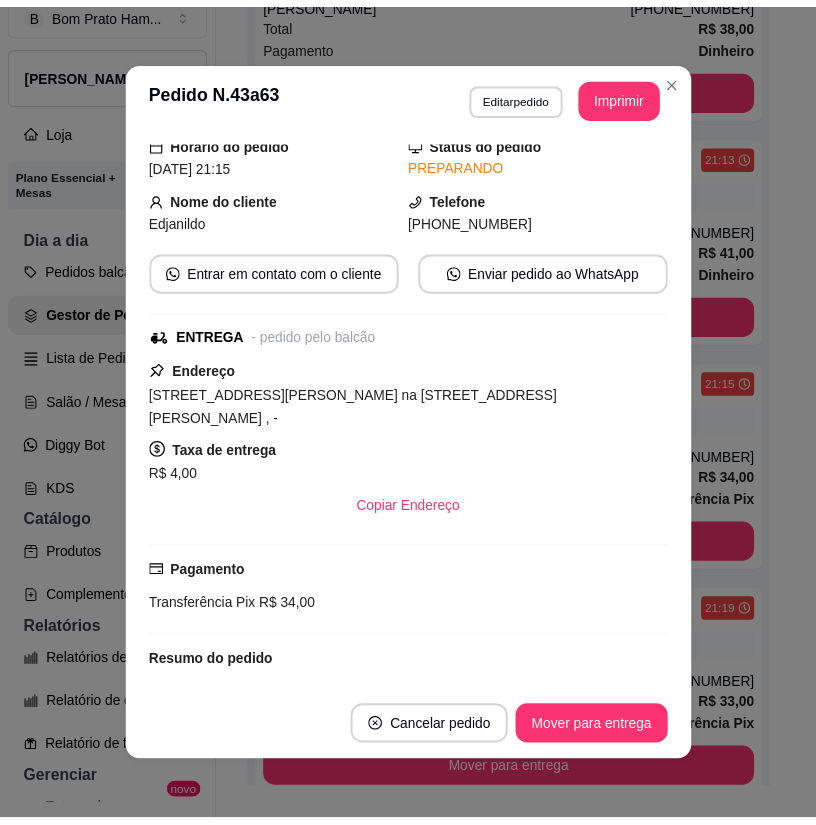scroll, scrollTop: 172, scrollLeft: 0, axis: vertical 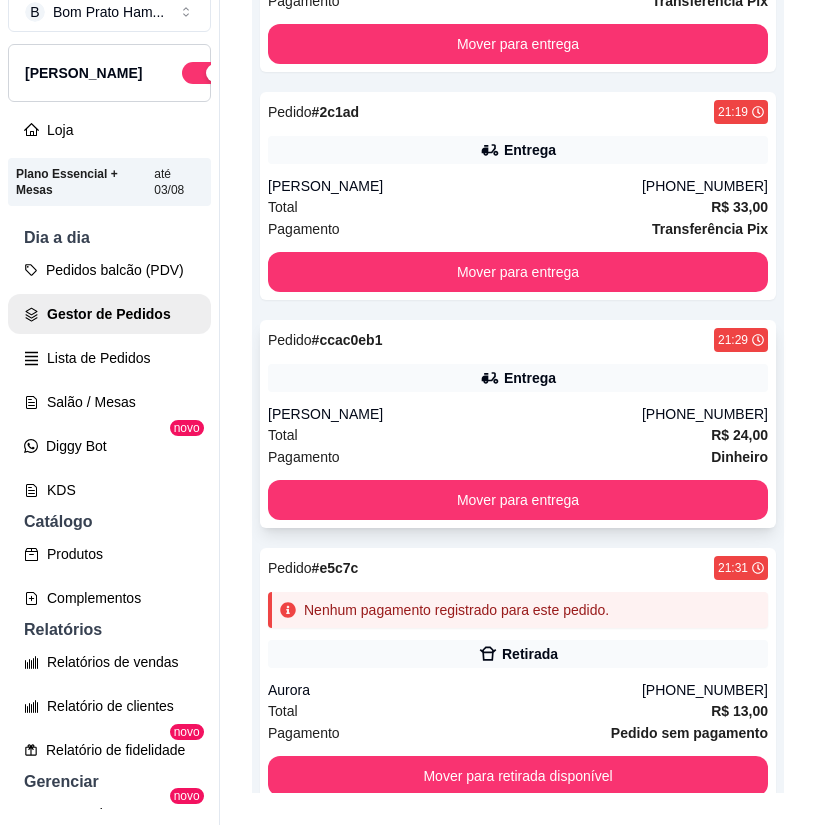 click on "Total R$ 24,00" at bounding box center (518, 435) 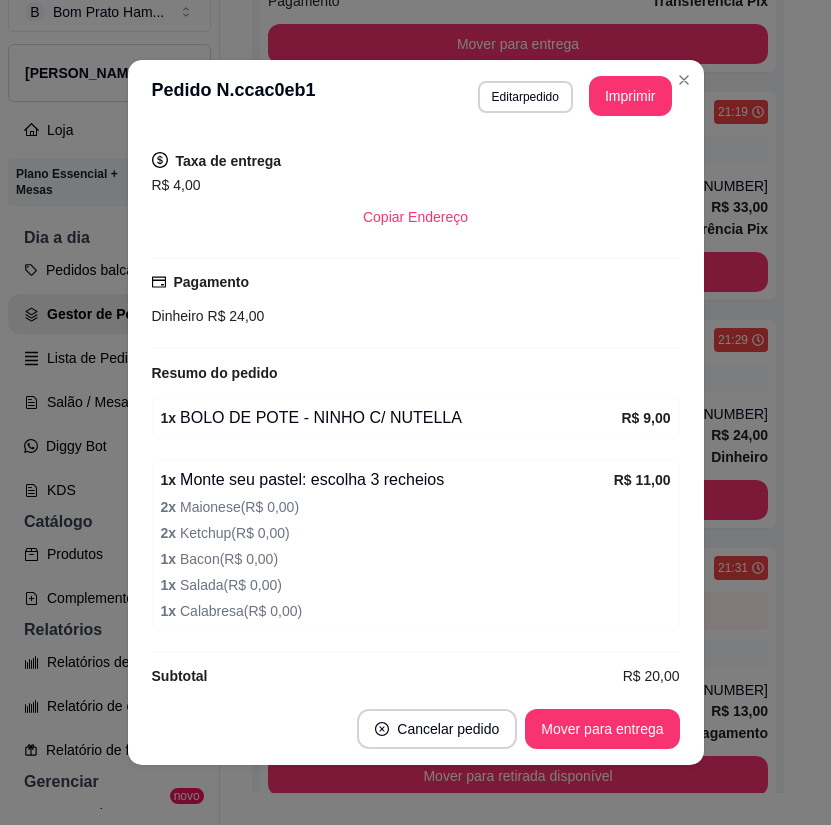 scroll, scrollTop: 424, scrollLeft: 0, axis: vertical 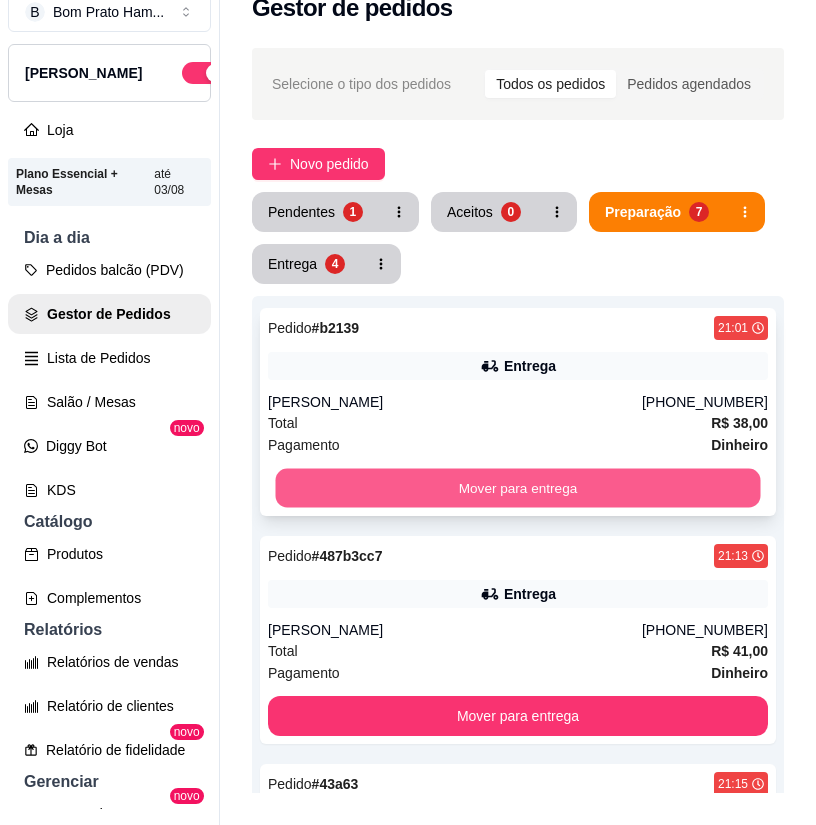 click on "Mover para entrega" at bounding box center [518, 488] 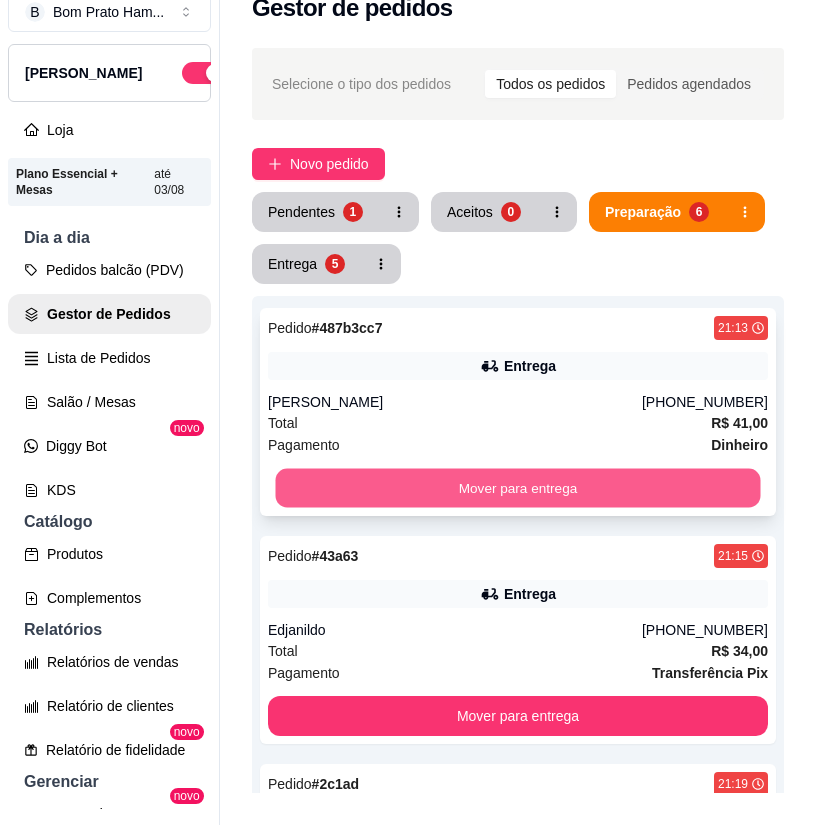 click on "Mover para entrega" at bounding box center (518, 488) 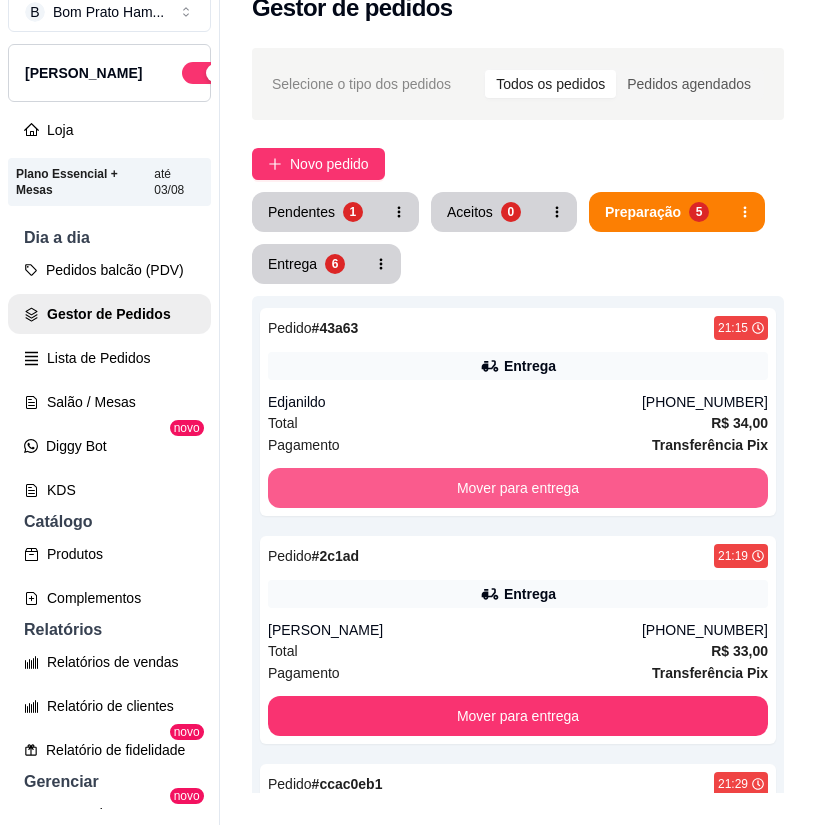 click on "Mover para entrega" at bounding box center (518, 488) 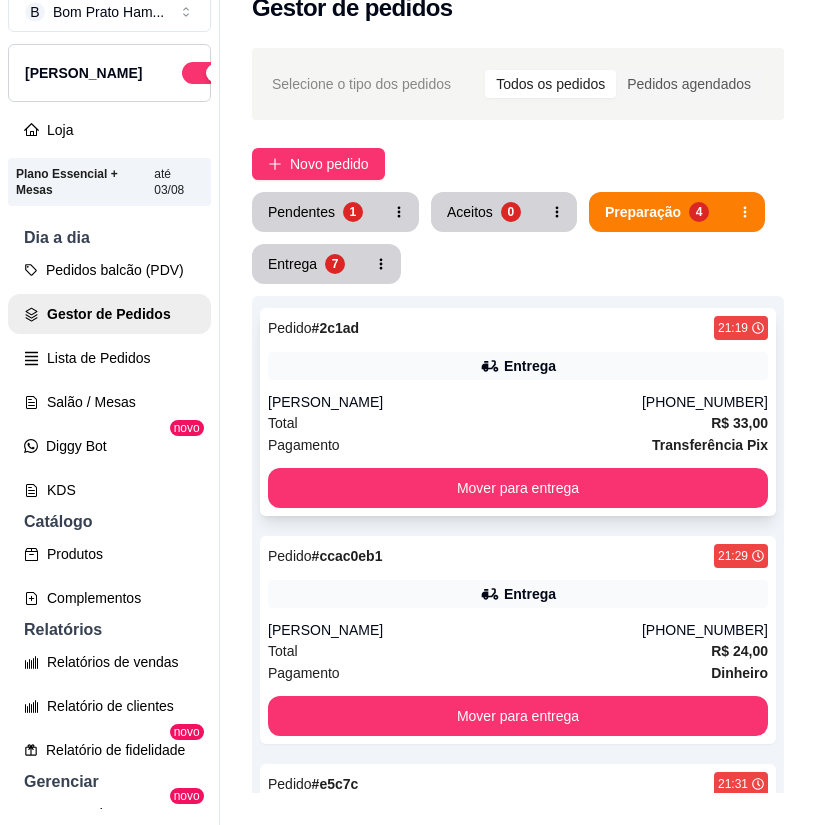 click on "Pedido  # 2c1ad 21:19 Entrega Joao [PHONE_NUMBER] Total R$ 33,00 Pagamento Transferência Pix Mover para entrega" at bounding box center [518, 412] 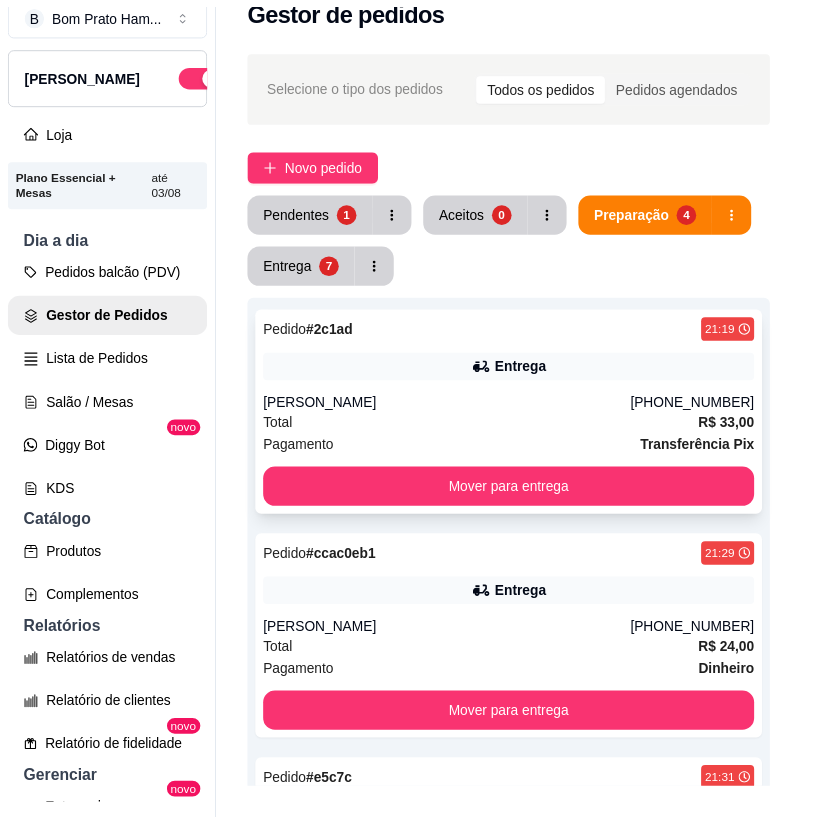 scroll, scrollTop: 364, scrollLeft: 0, axis: vertical 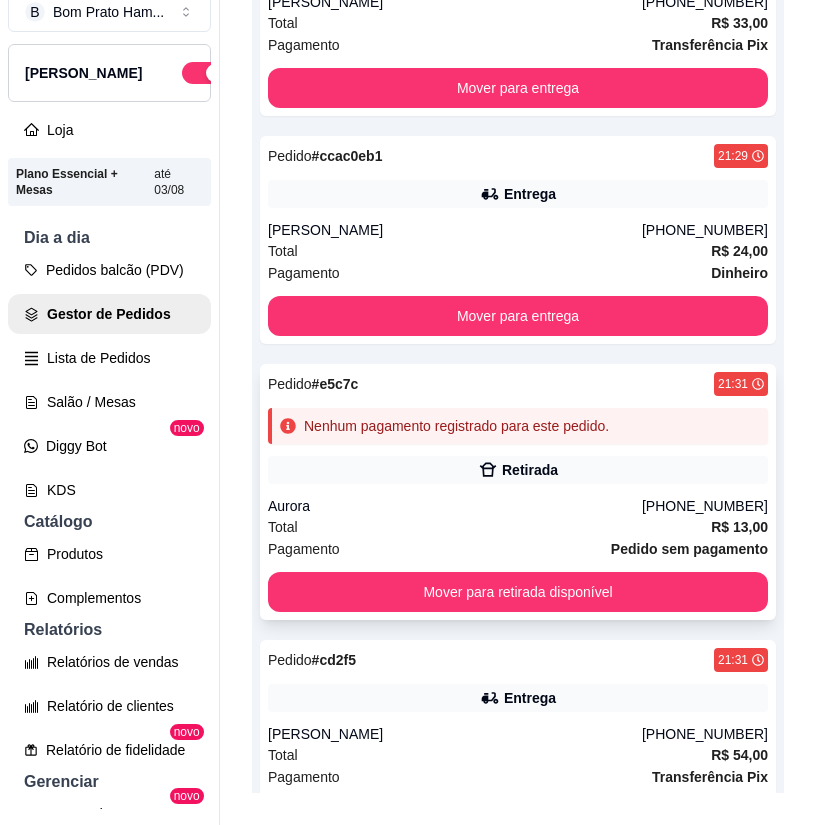 click on "Retirada" at bounding box center [518, 470] 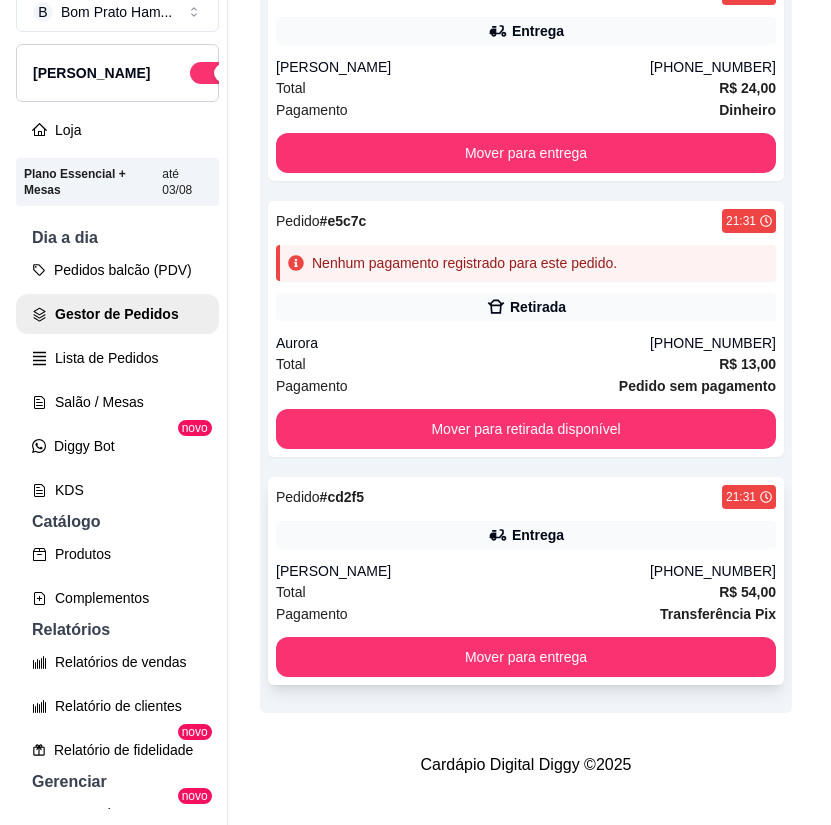 scroll, scrollTop: 578, scrollLeft: 0, axis: vertical 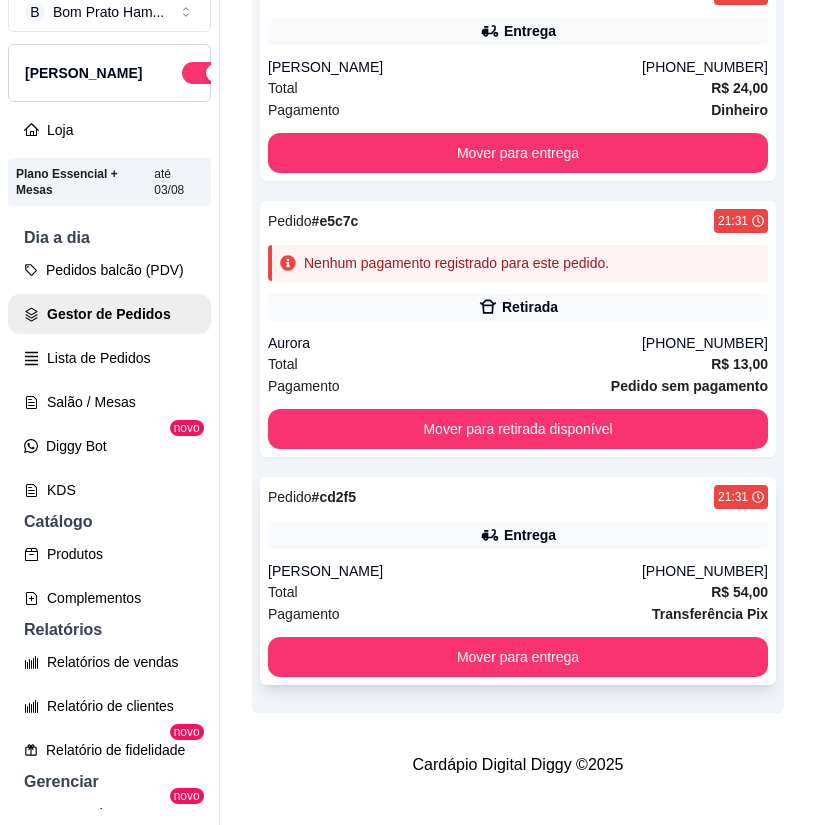 click on "Entrega" at bounding box center [518, 535] 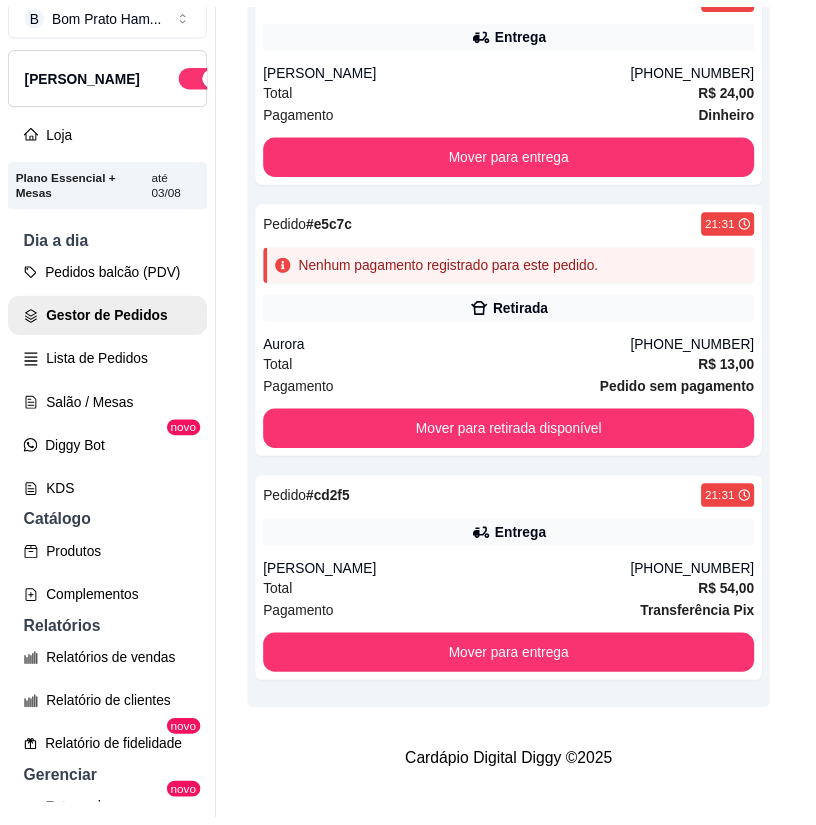 scroll, scrollTop: 296, scrollLeft: 0, axis: vertical 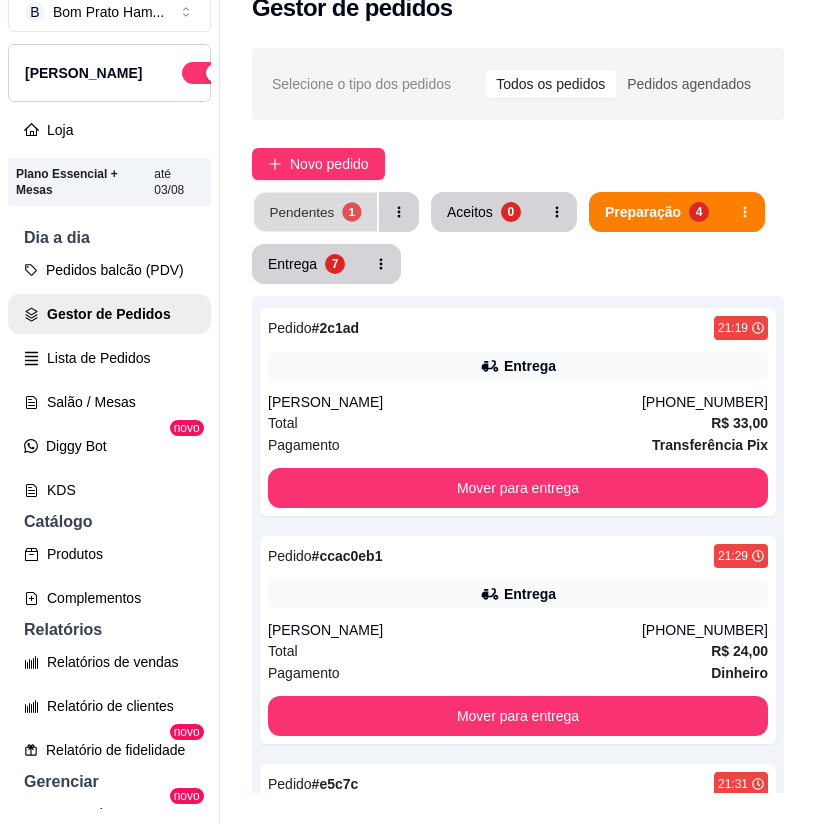click on "Pendentes" at bounding box center (301, 211) 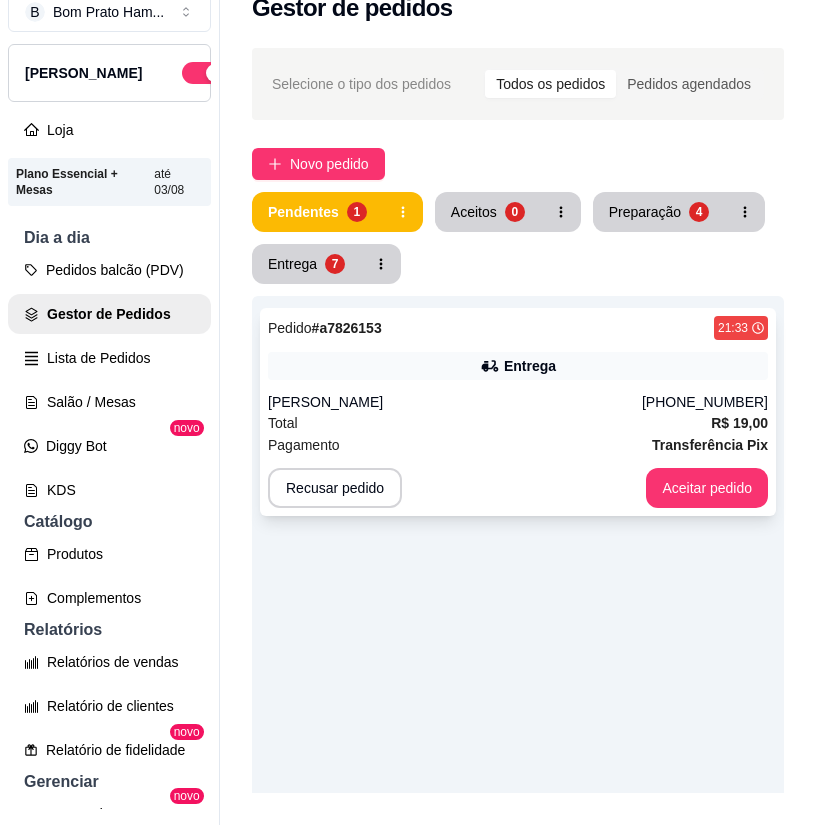 click on "[PERSON_NAME]" at bounding box center [455, 402] 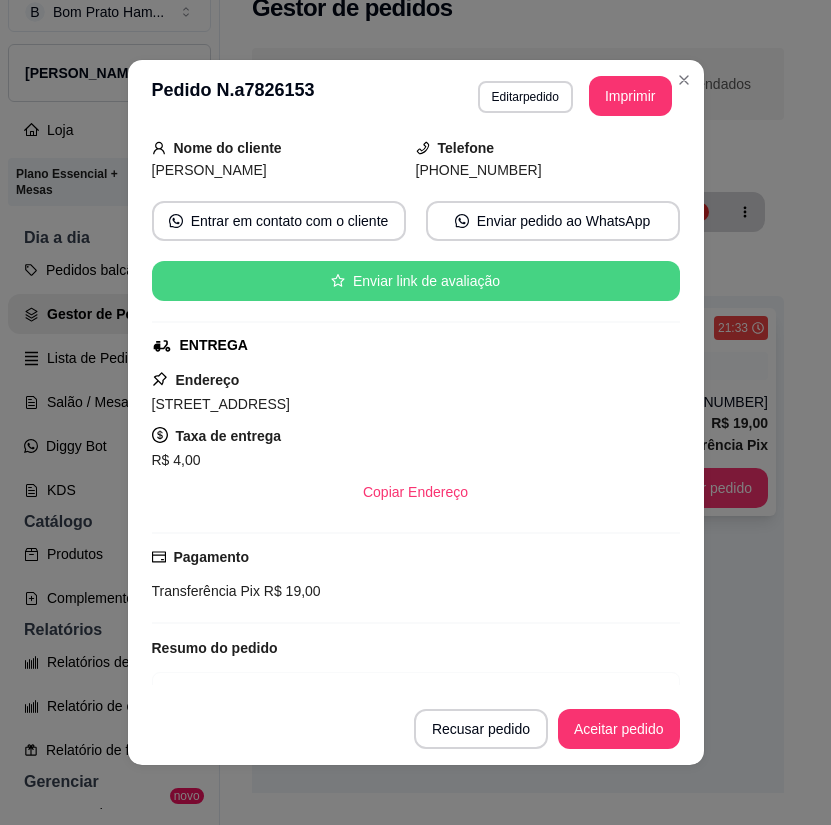 scroll, scrollTop: 294, scrollLeft: 0, axis: vertical 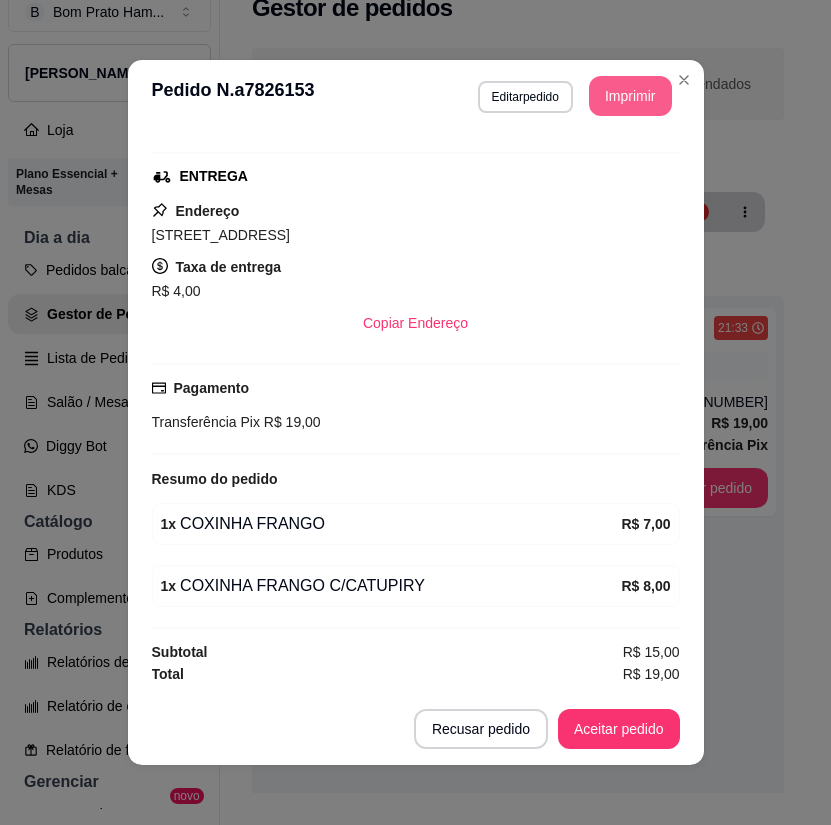 click on "Imprimir" at bounding box center [630, 96] 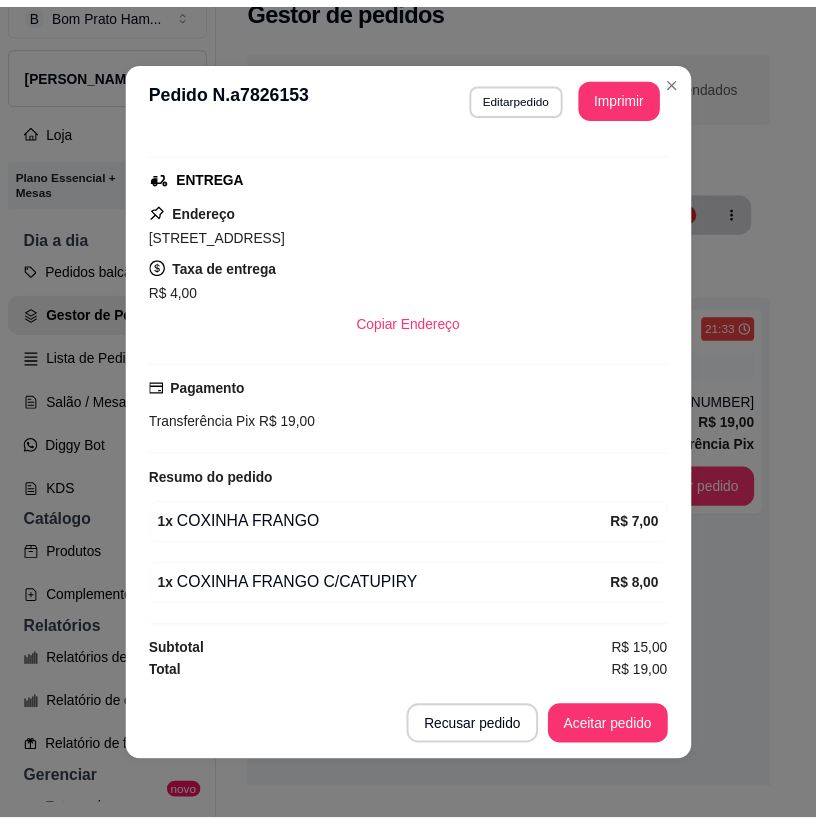 scroll, scrollTop: 0, scrollLeft: 0, axis: both 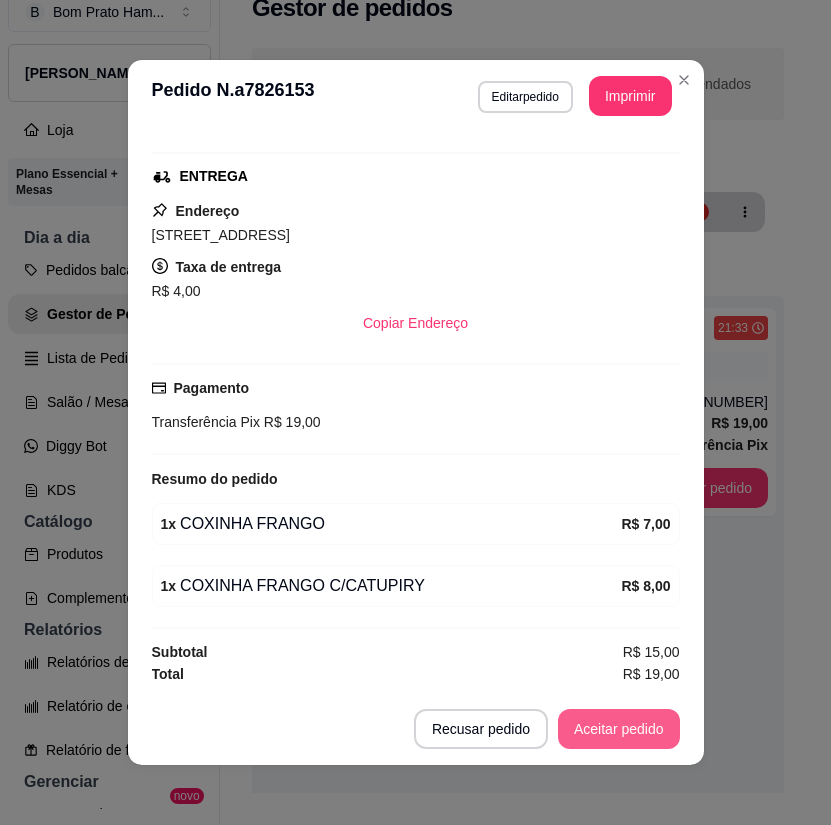 click on "Aceitar pedido" at bounding box center (619, 729) 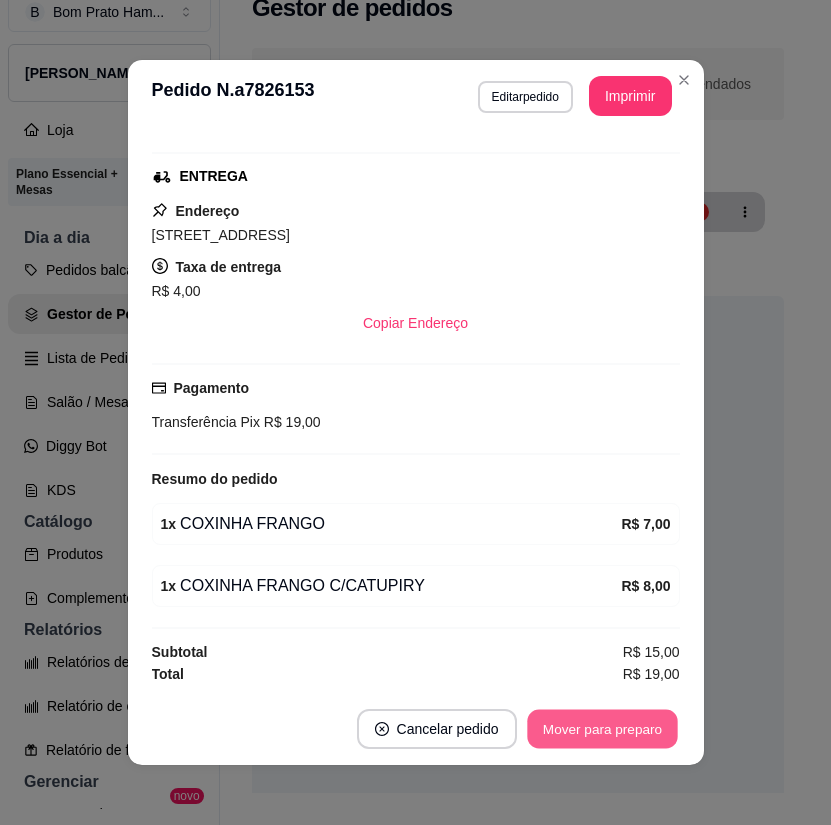 click on "Mover para preparo" at bounding box center (602, 729) 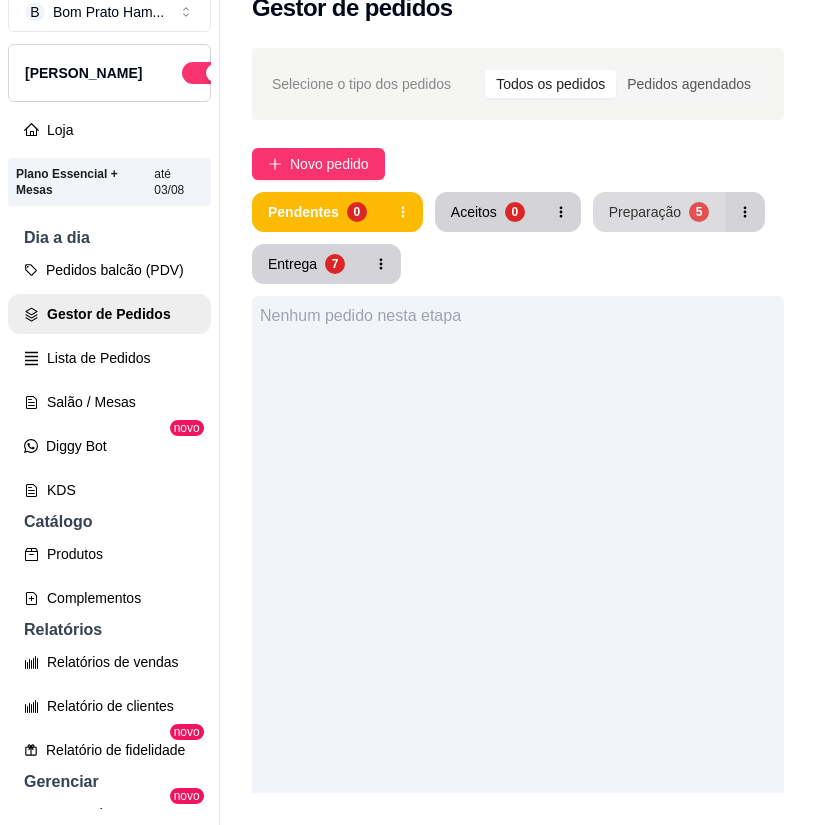 click on "Preparação 5" at bounding box center [659, 212] 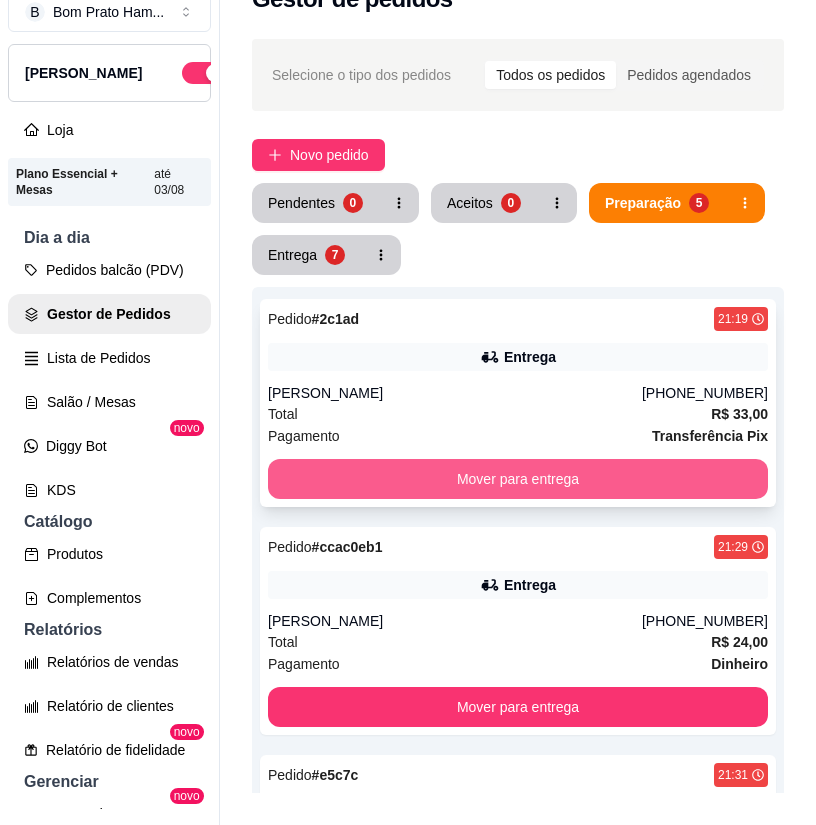 scroll, scrollTop: 0, scrollLeft: 0, axis: both 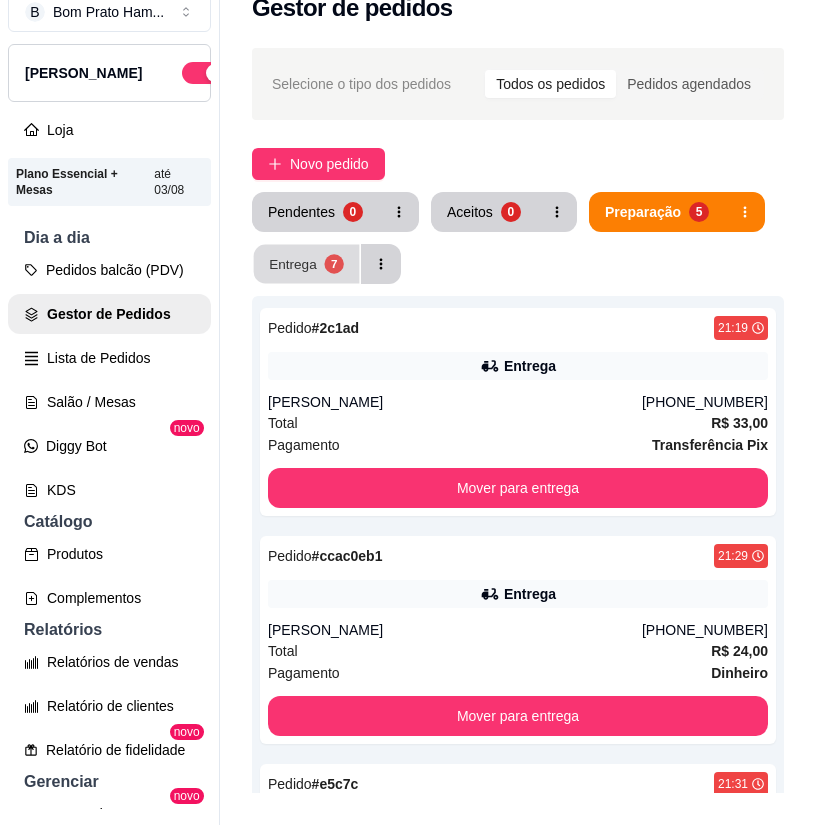 click on "Entrega 7" at bounding box center (307, 264) 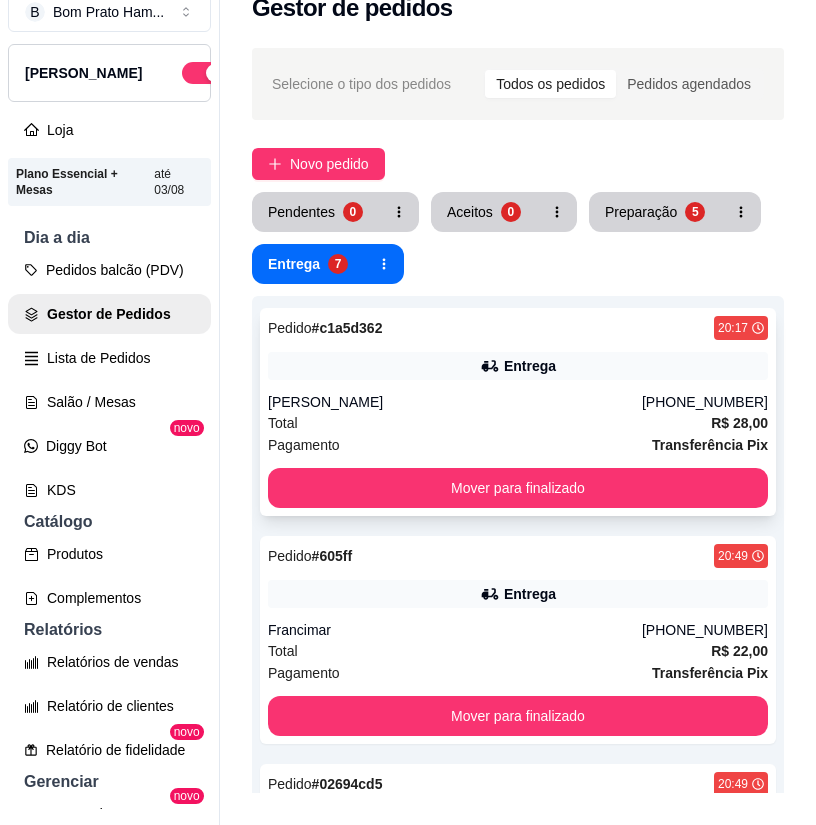 scroll, scrollTop: 100, scrollLeft: 0, axis: vertical 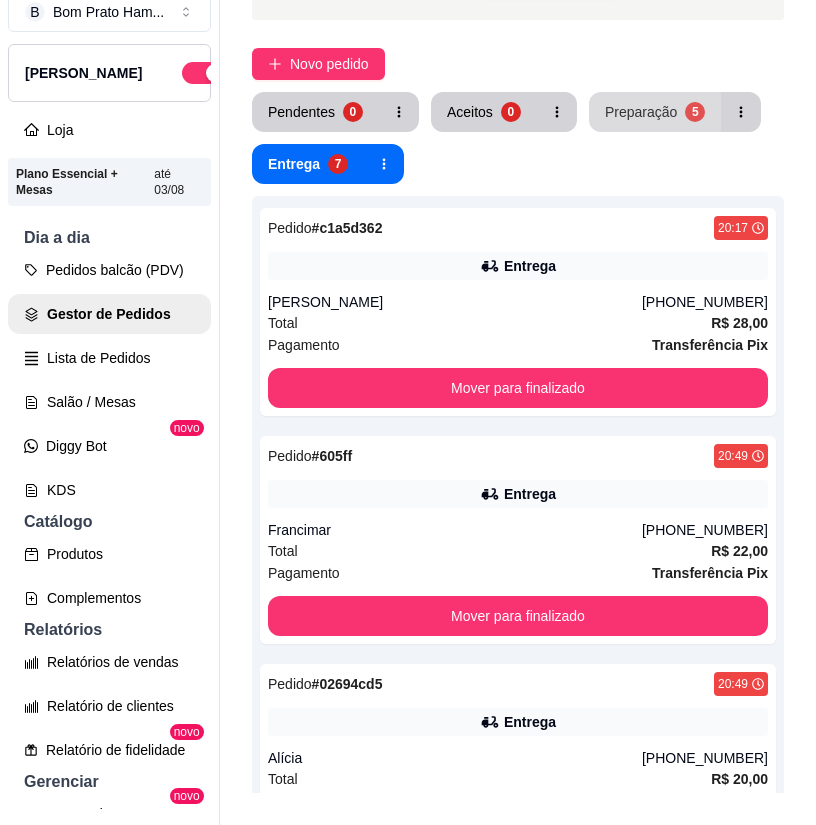 click on "Preparação 5" at bounding box center (655, 112) 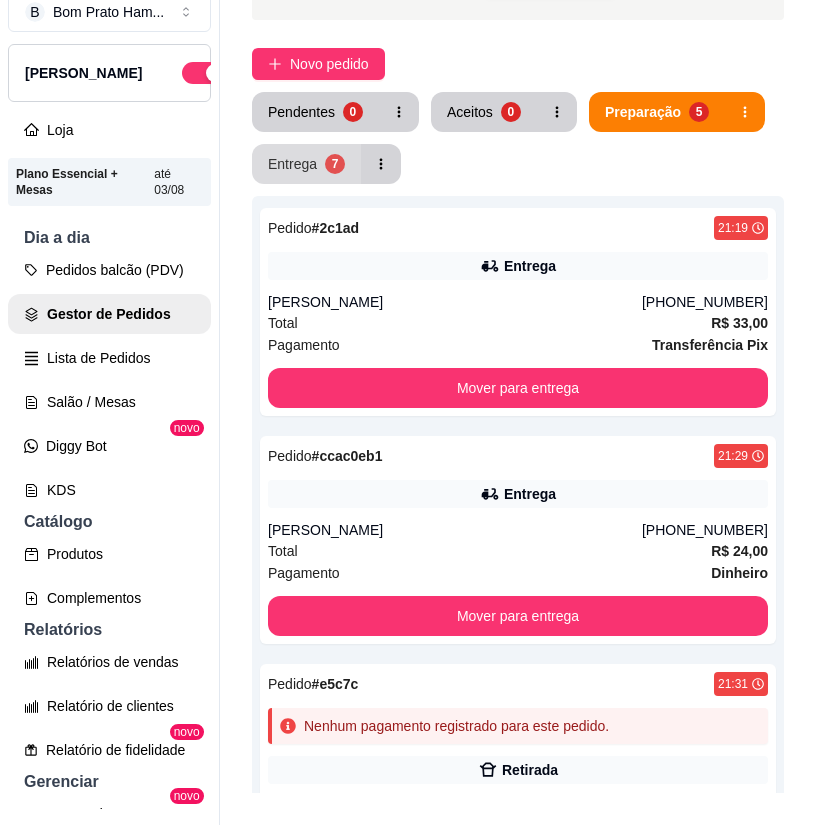 click on "Entrega 7" at bounding box center (306, 164) 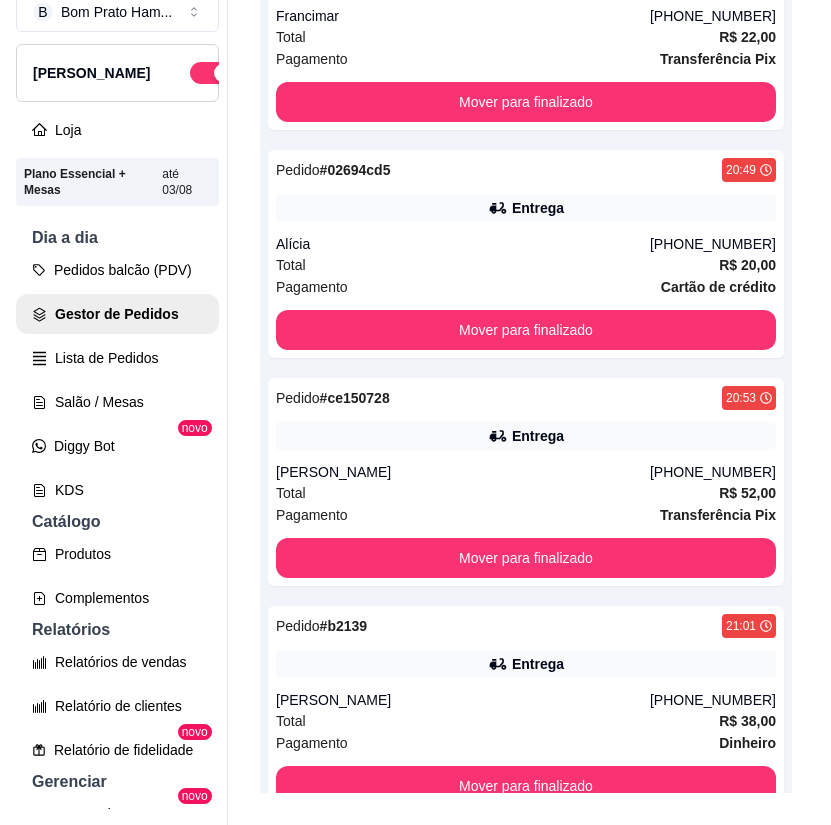 scroll, scrollTop: 0, scrollLeft: 0, axis: both 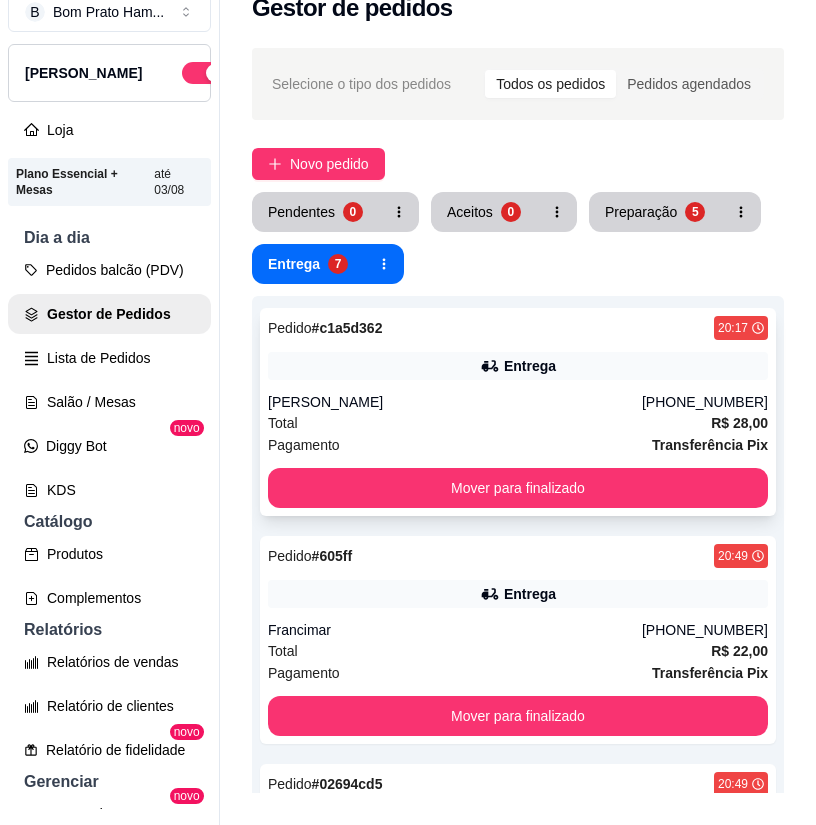 click on "Entrega" at bounding box center (518, 366) 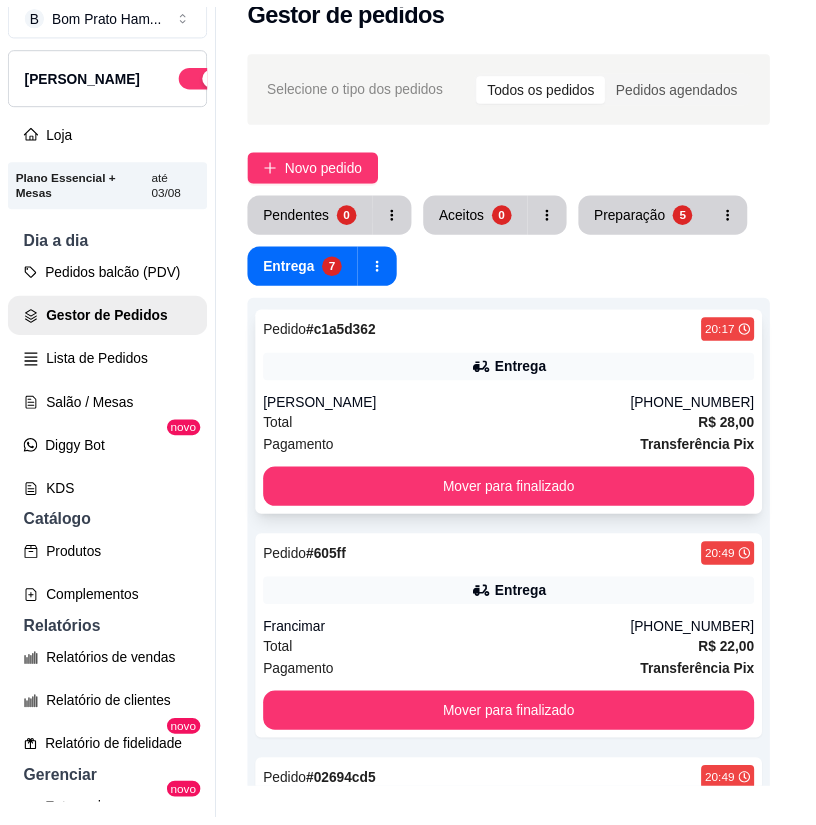 scroll, scrollTop: 258, scrollLeft: 0, axis: vertical 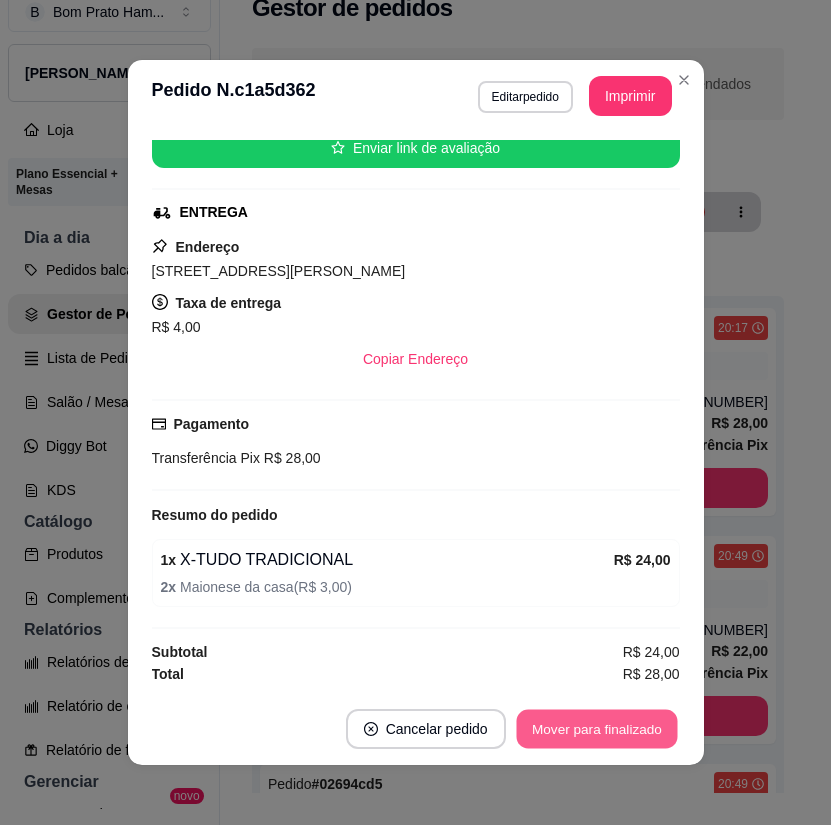 click on "Mover para finalizado" at bounding box center (596, 729) 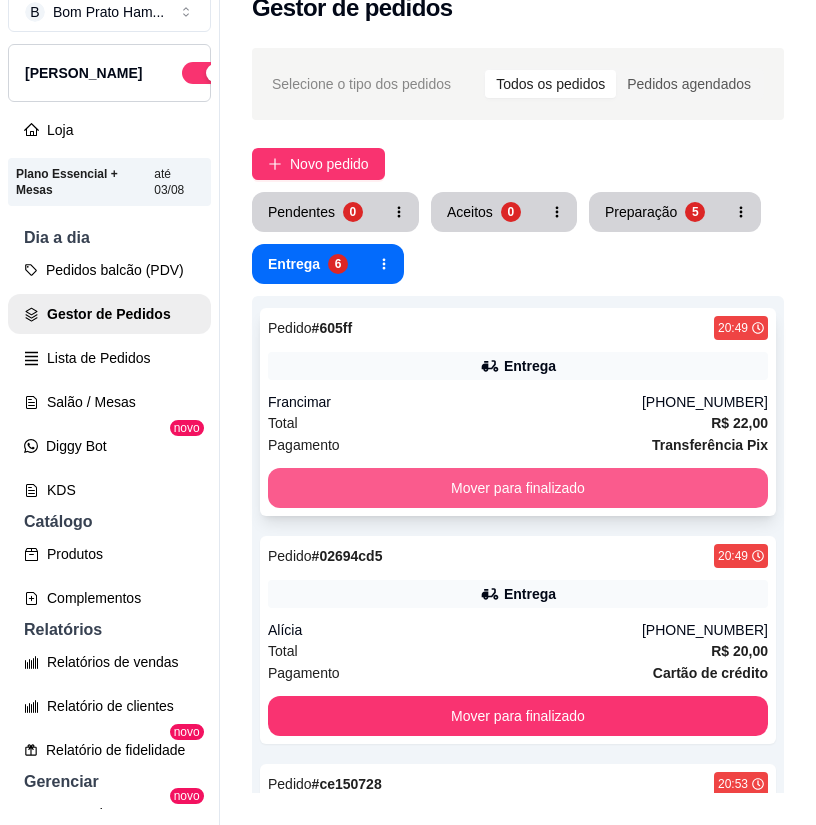 click on "Mover para finalizado" at bounding box center [518, 488] 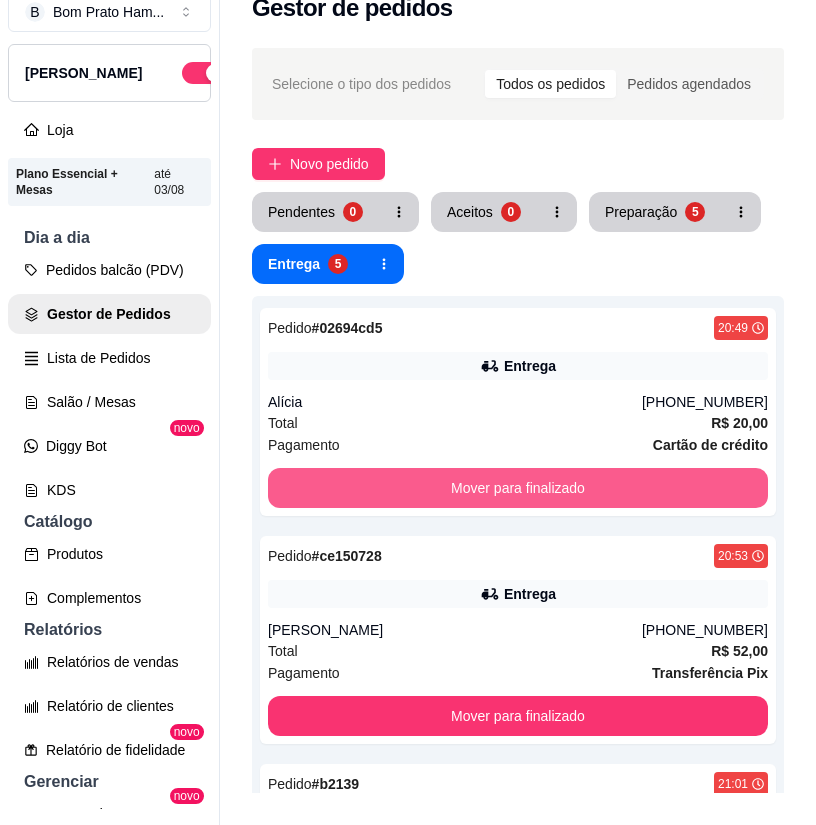 click on "Mover para finalizado" at bounding box center [518, 488] 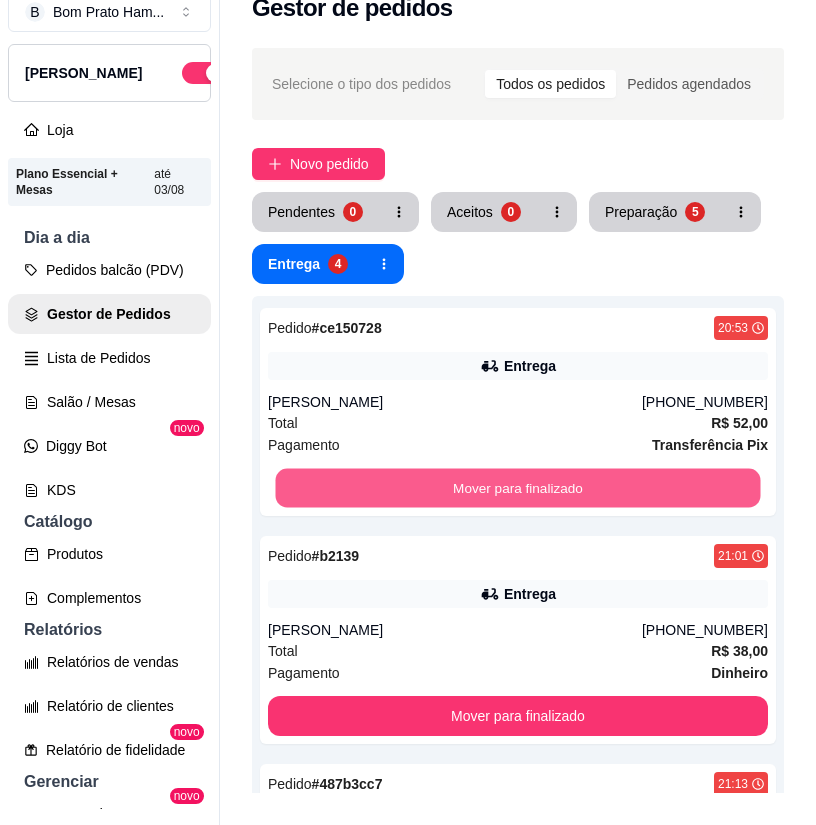 click on "Mover para finalizado" at bounding box center (518, 488) 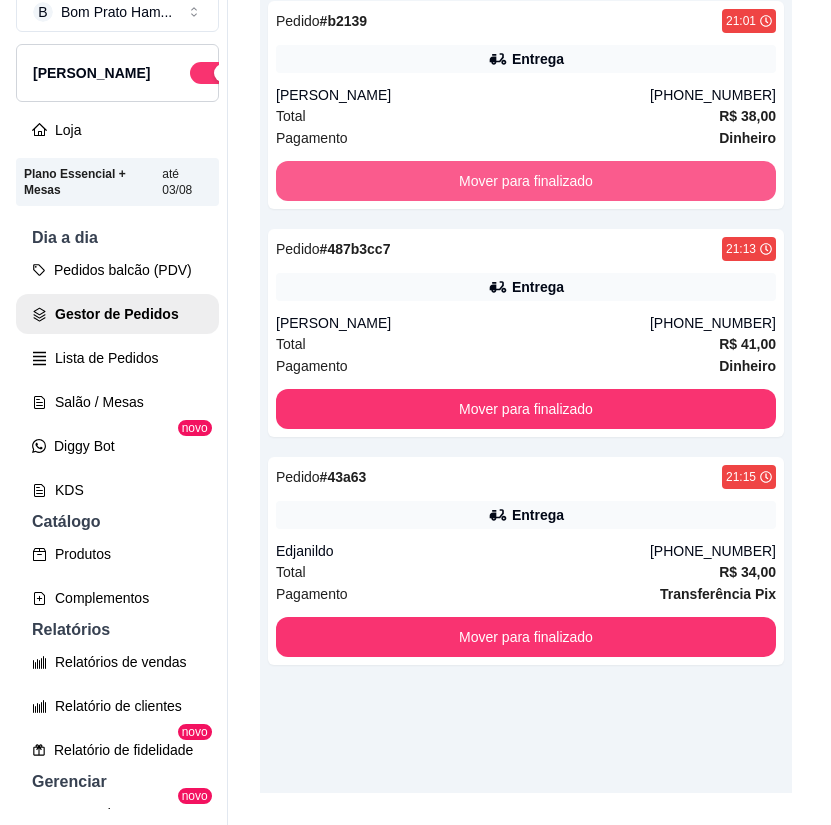 scroll, scrollTop: 423, scrollLeft: 0, axis: vertical 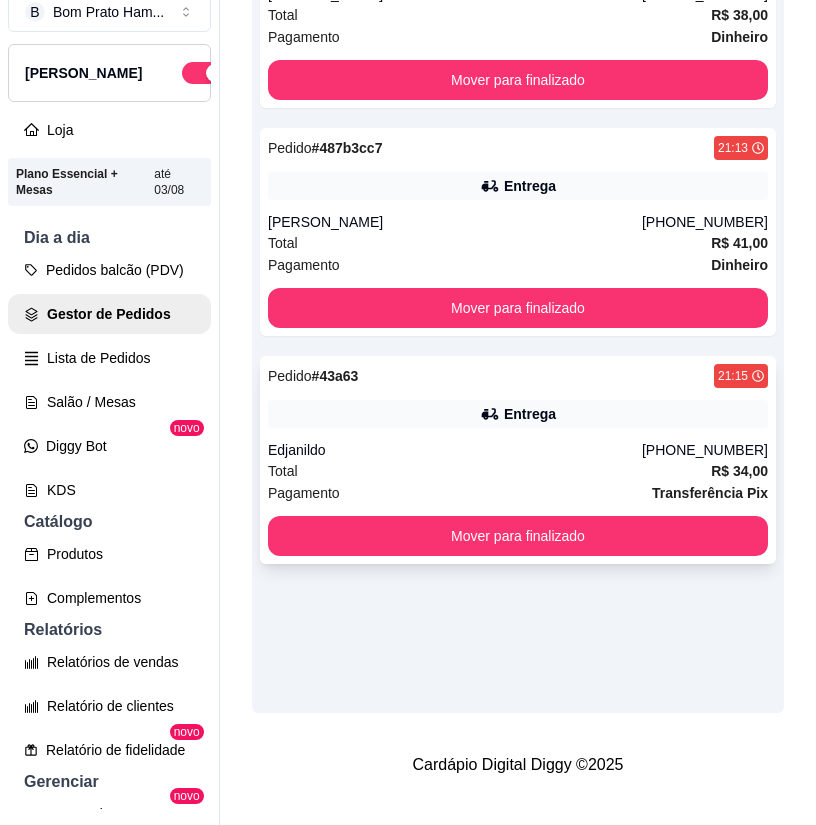 click on "Pagamento Transferência Pix" at bounding box center (518, 493) 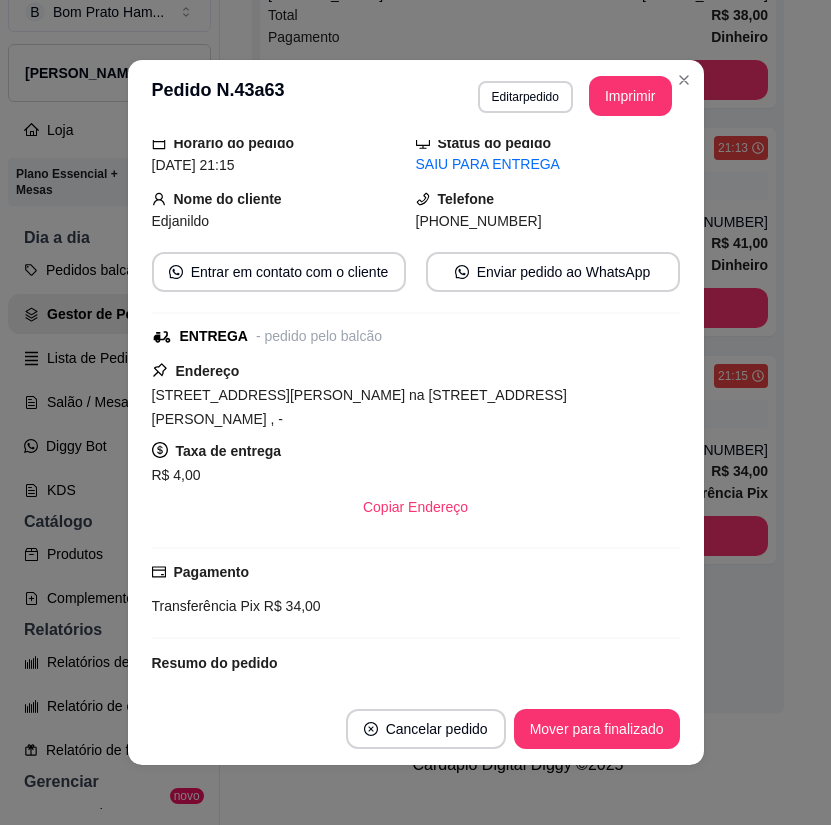 scroll, scrollTop: 172, scrollLeft: 0, axis: vertical 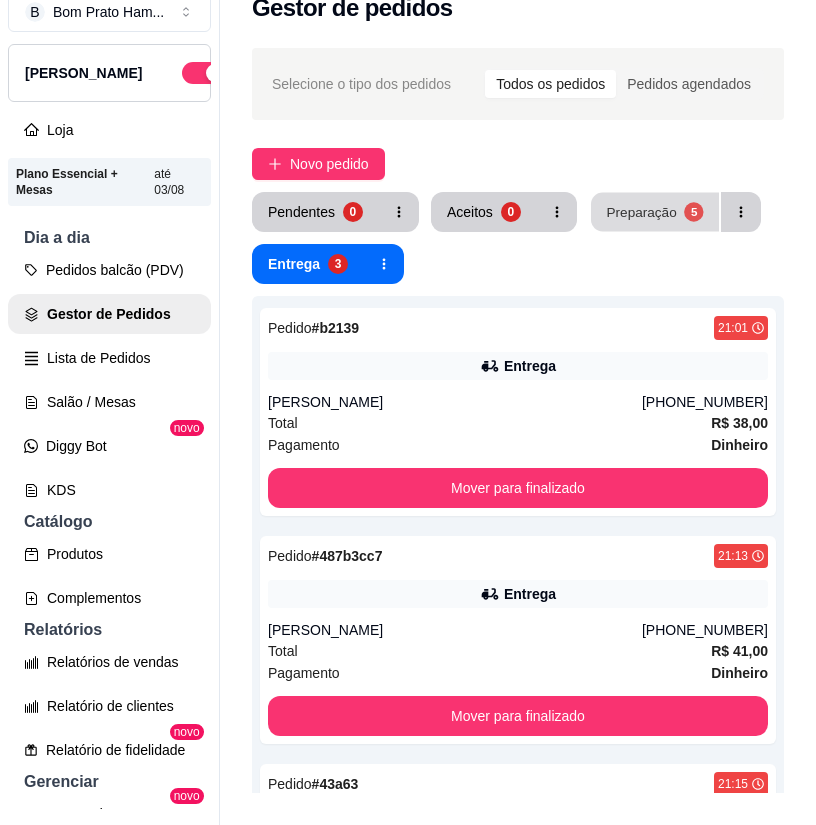 click on "Preparação" at bounding box center (641, 211) 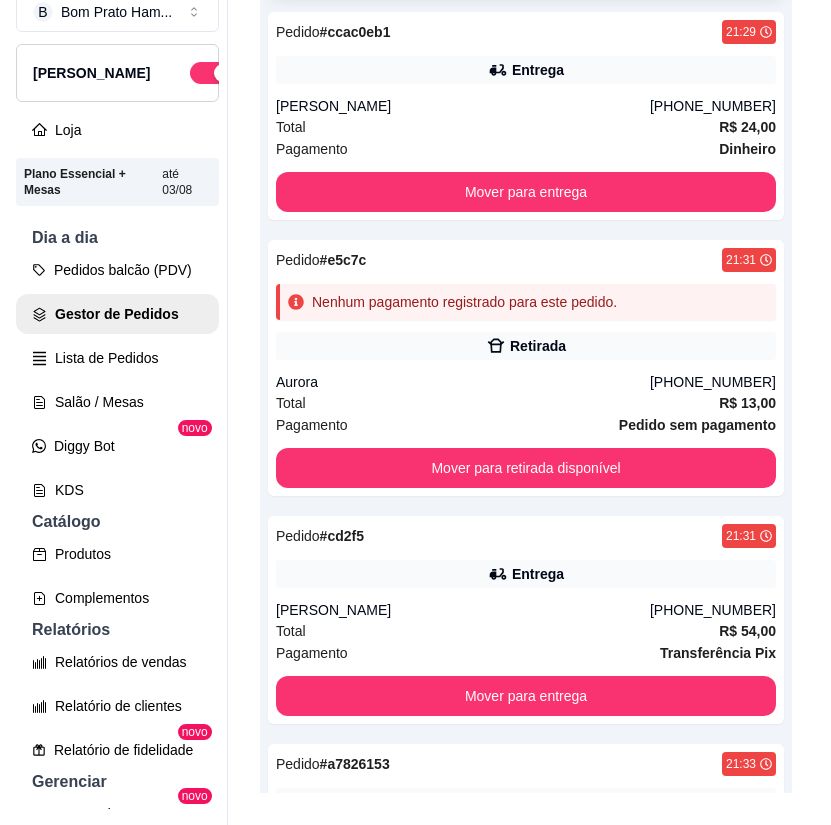 scroll, scrollTop: 600, scrollLeft: 0, axis: vertical 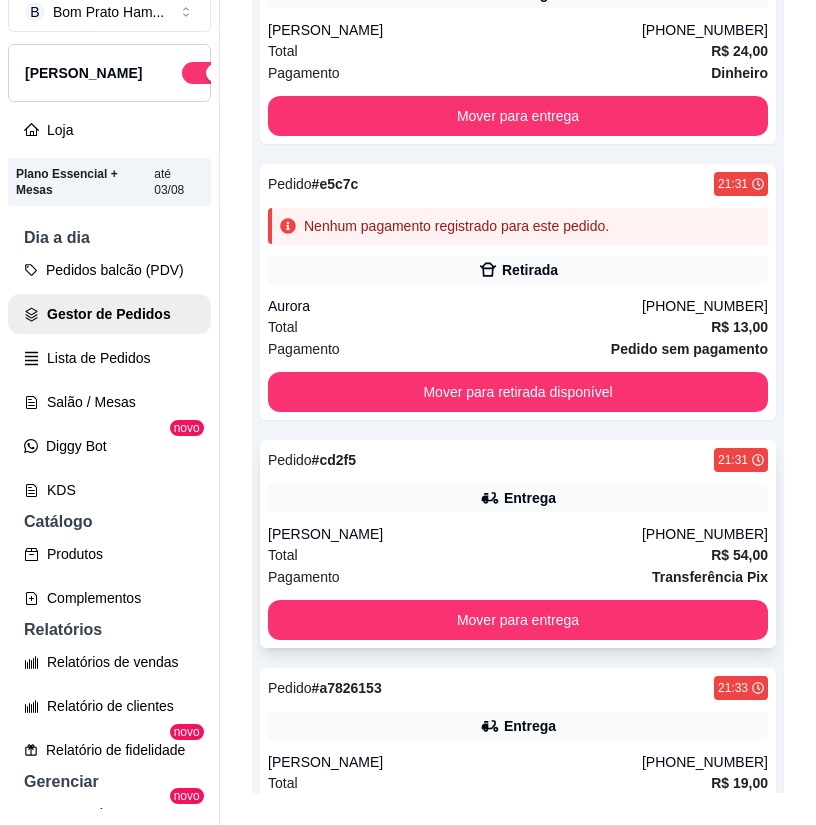 click on "[PERSON_NAME]" at bounding box center (455, 534) 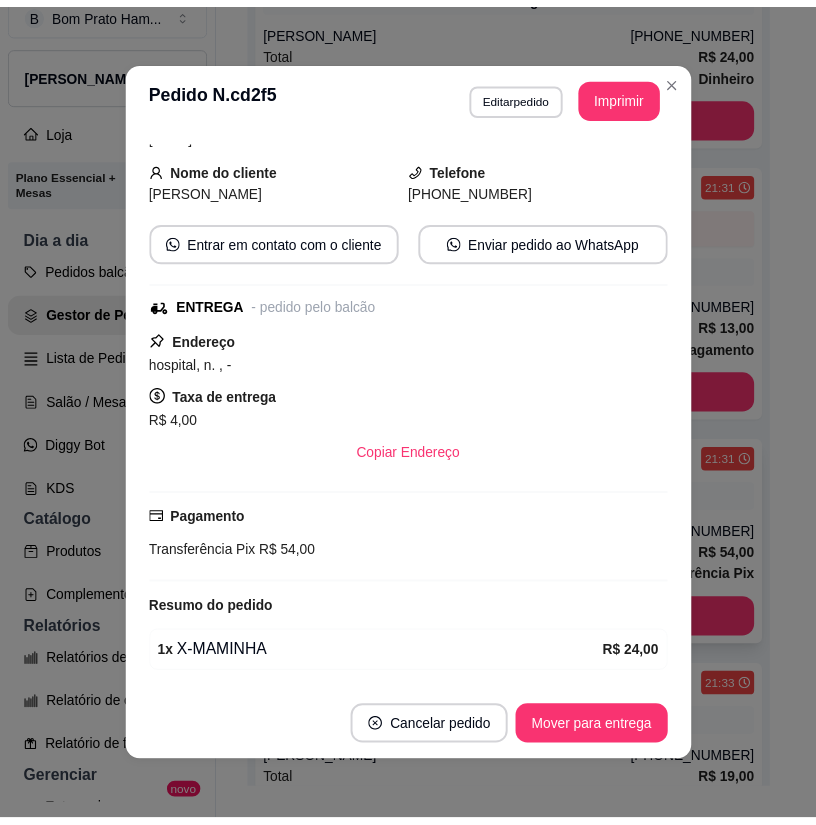 scroll, scrollTop: 296, scrollLeft: 0, axis: vertical 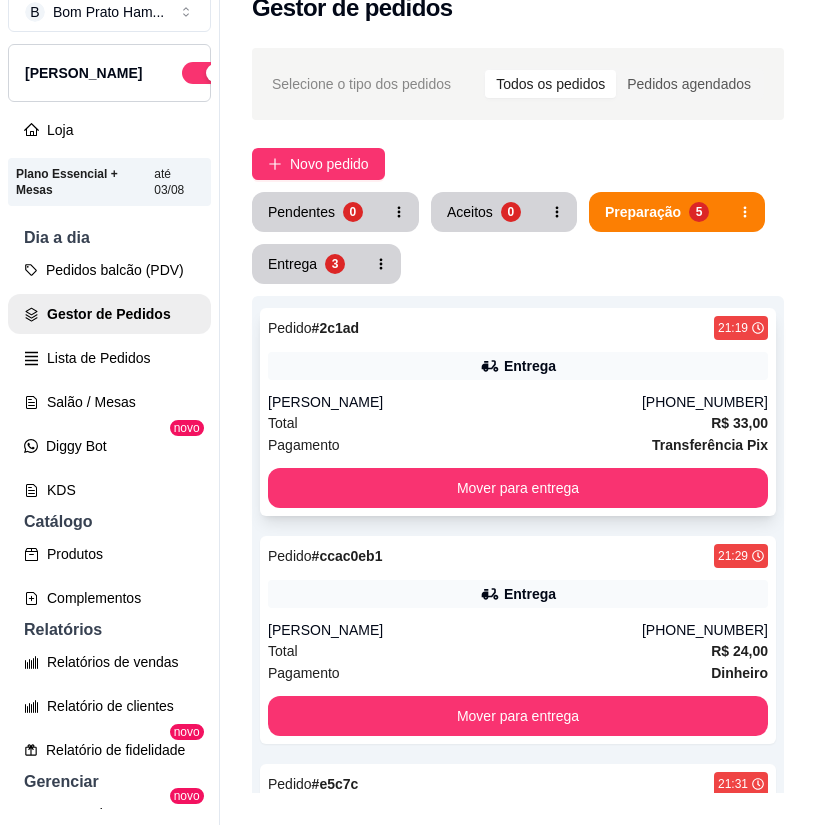 click on "[PERSON_NAME]" at bounding box center (455, 402) 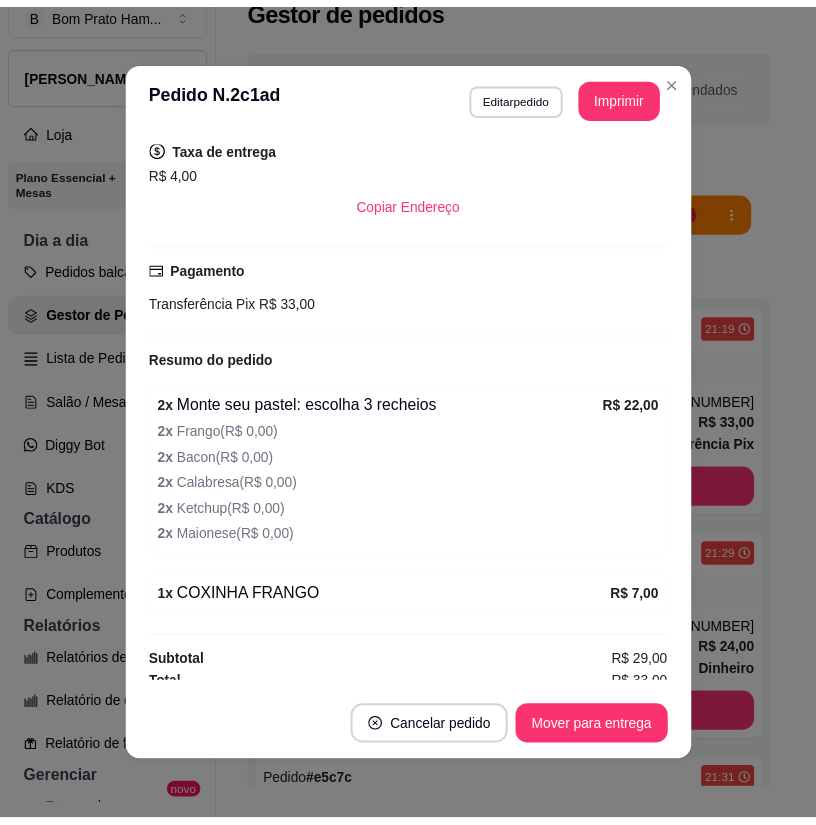 scroll, scrollTop: 364, scrollLeft: 0, axis: vertical 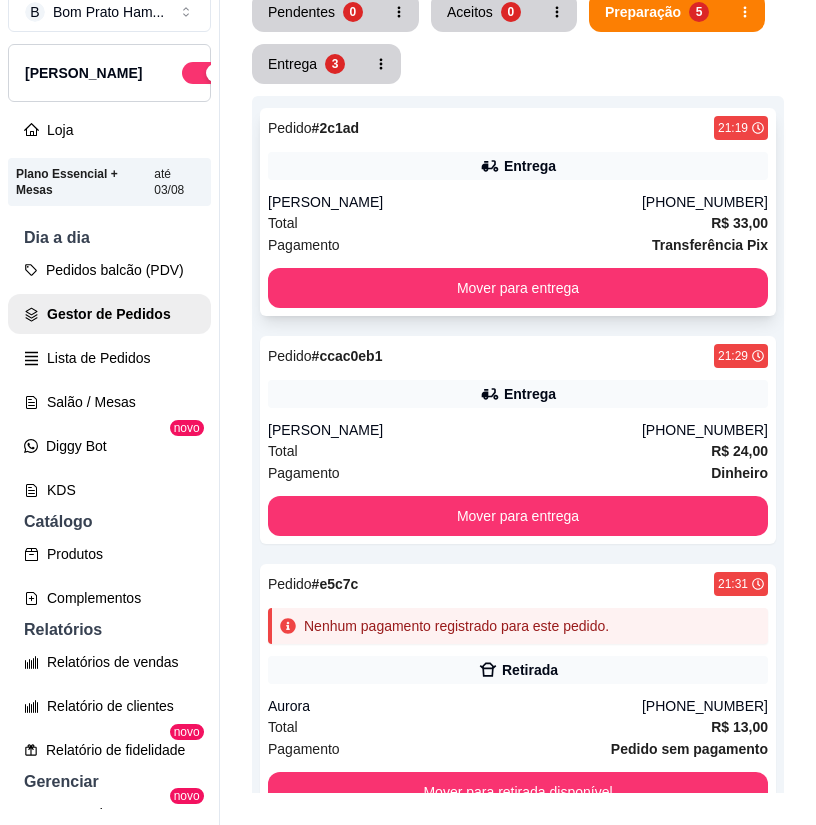 click on "R$ 33,00" at bounding box center [739, 223] 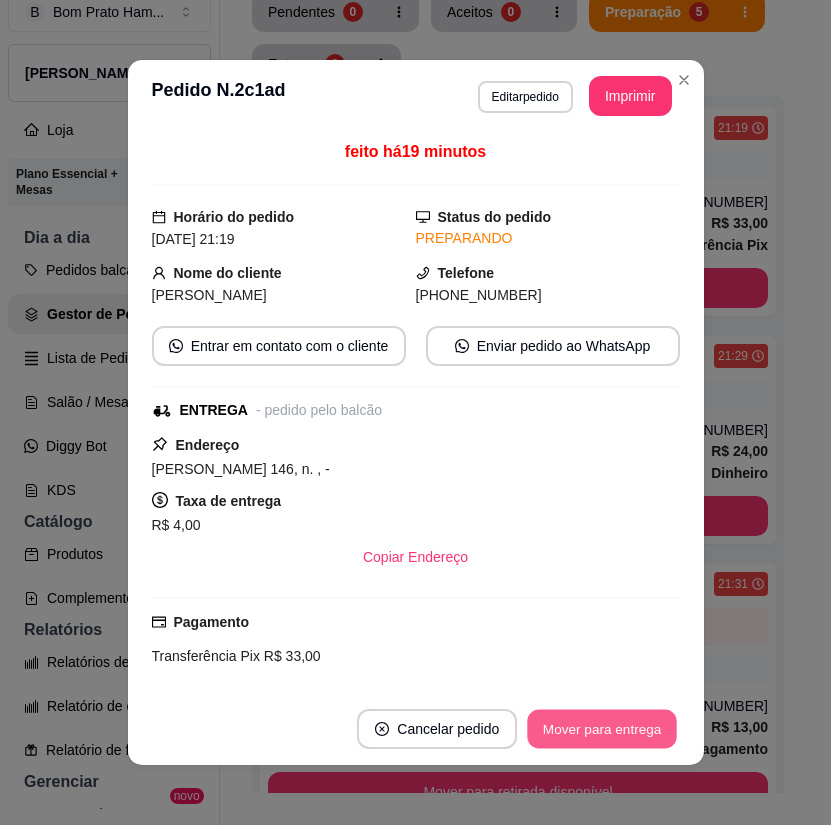 click on "Mover para entrega" at bounding box center [603, 729] 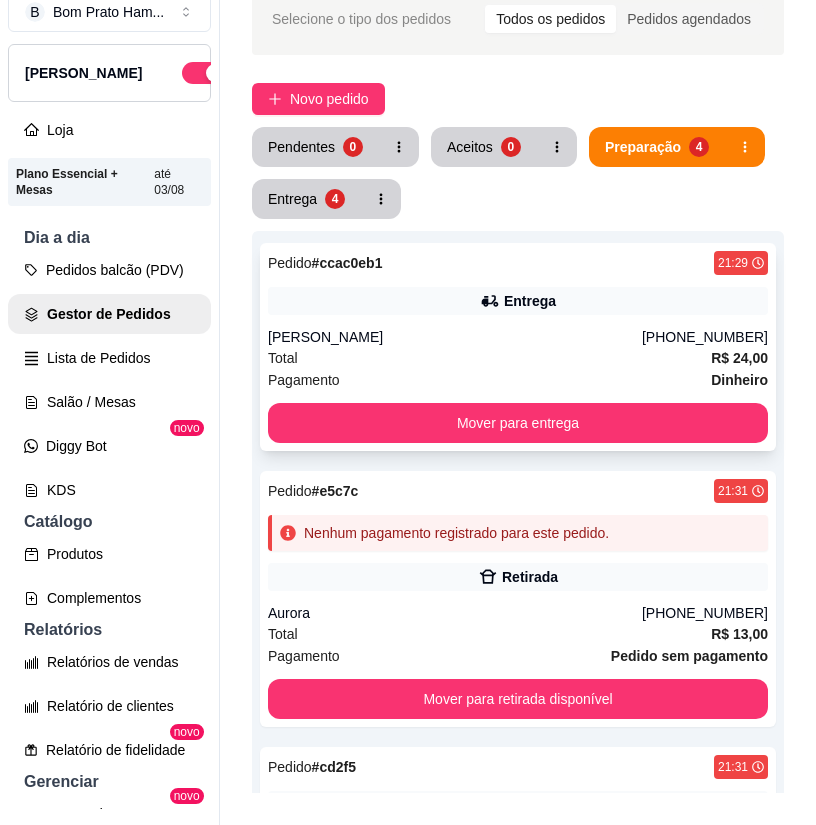 scroll, scrollTop: 100, scrollLeft: 0, axis: vertical 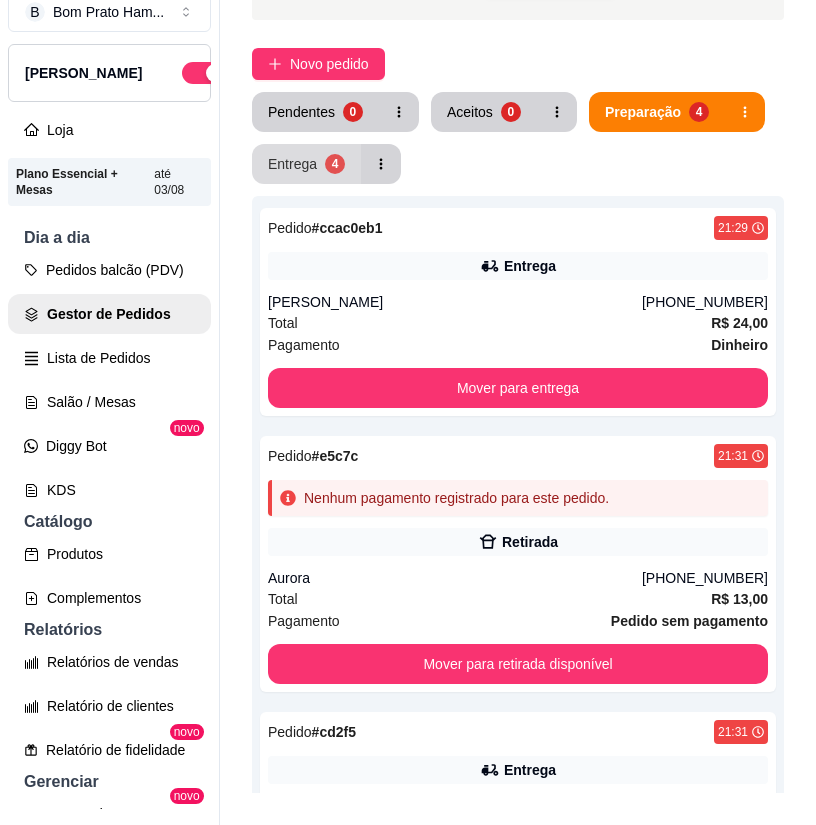 click on "Entrega 4" at bounding box center [306, 164] 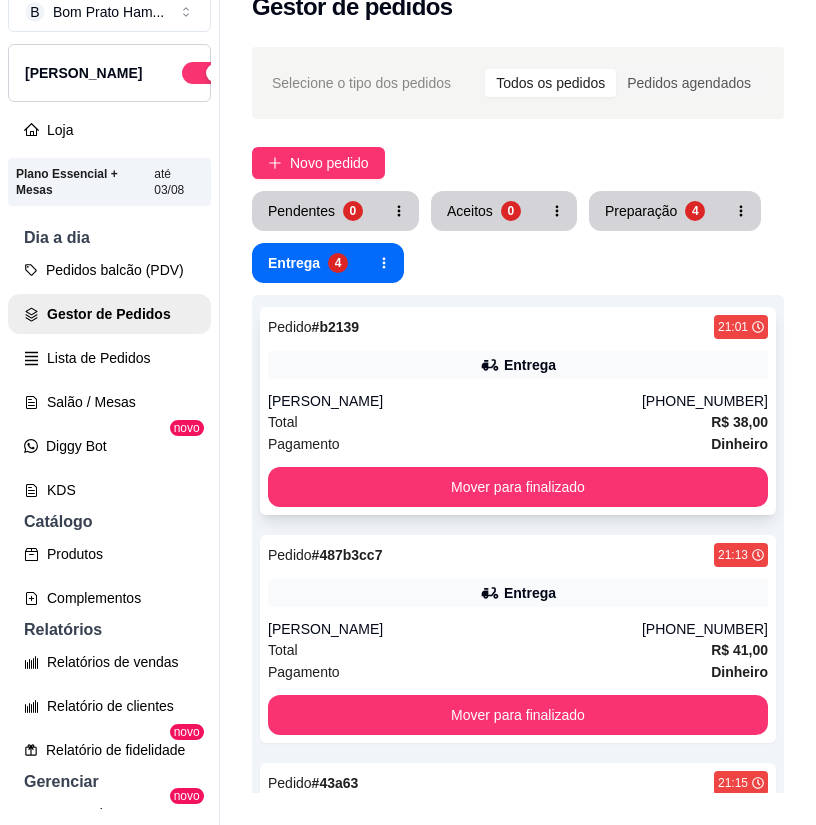 scroll, scrollTop: 0, scrollLeft: 0, axis: both 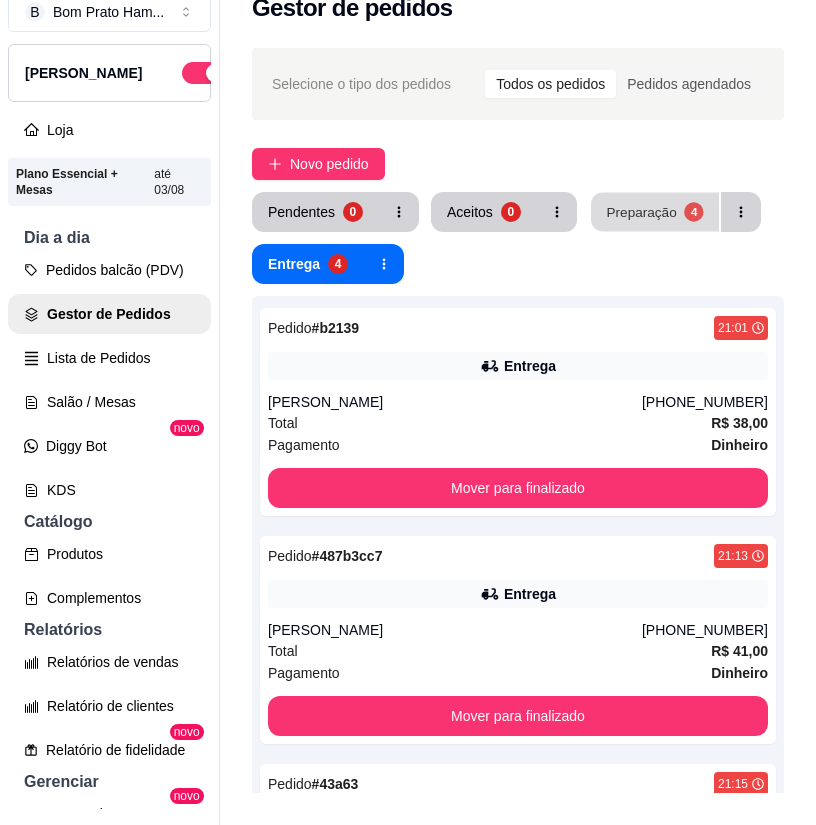 click on "Preparação 4" at bounding box center [655, 212] 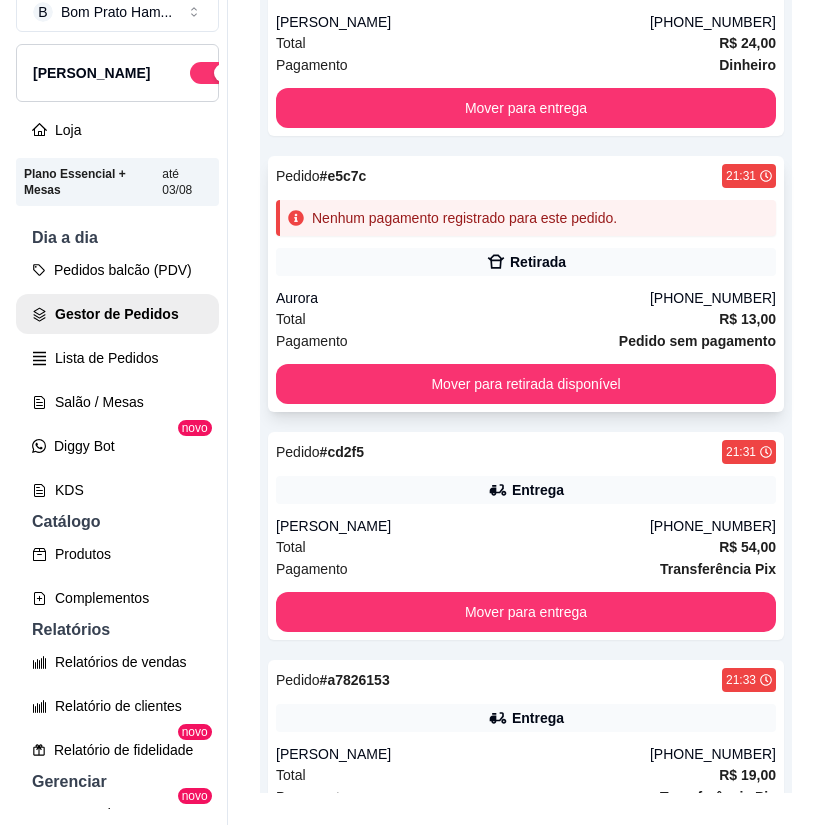 scroll, scrollTop: 578, scrollLeft: 0, axis: vertical 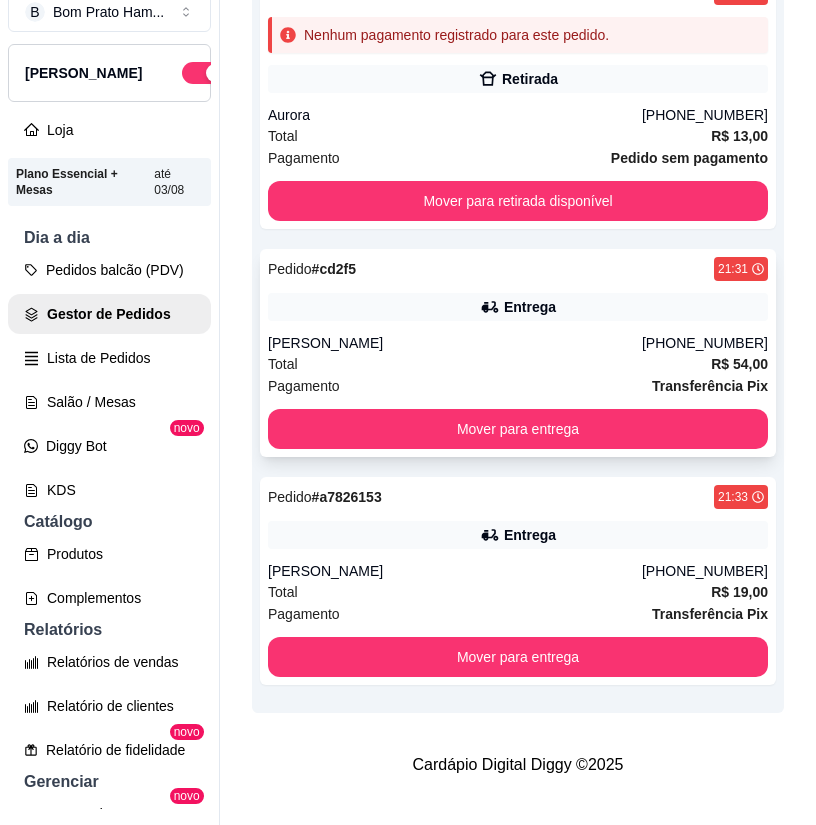 click on "Total R$ 54,00" at bounding box center (518, 364) 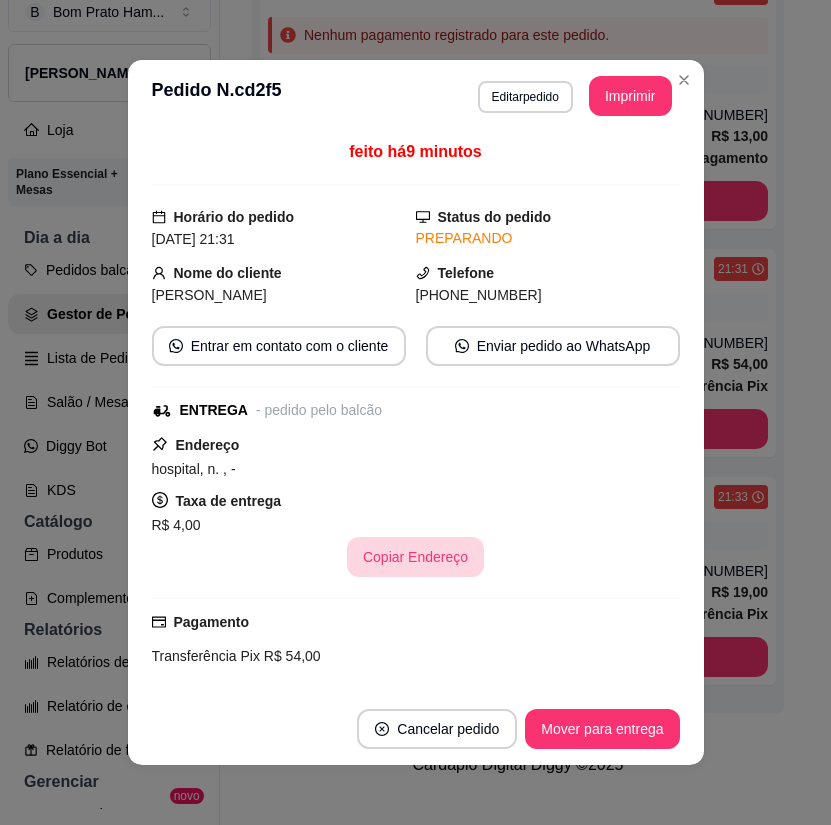 click on "Copiar Endereço" at bounding box center [415, 557] 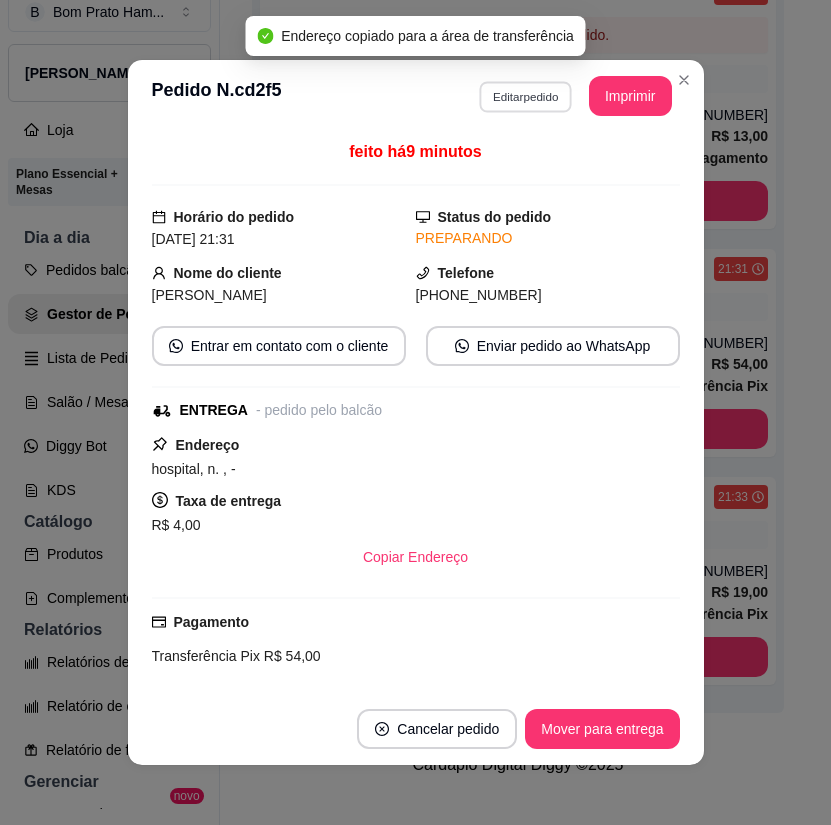 click on "Editar  pedido" at bounding box center [525, 96] 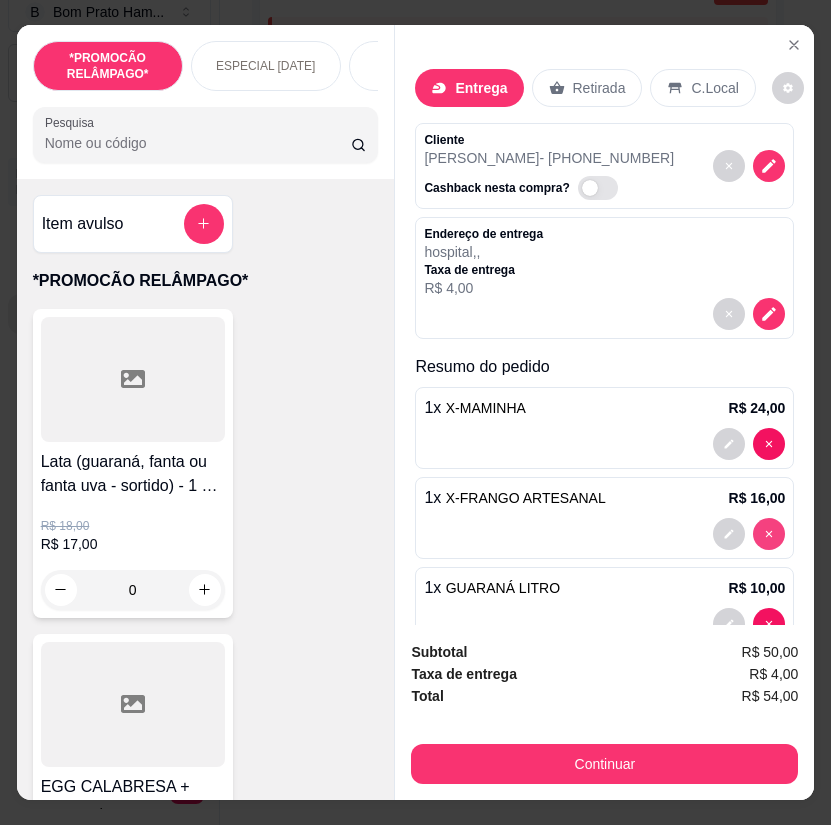 type on "0" 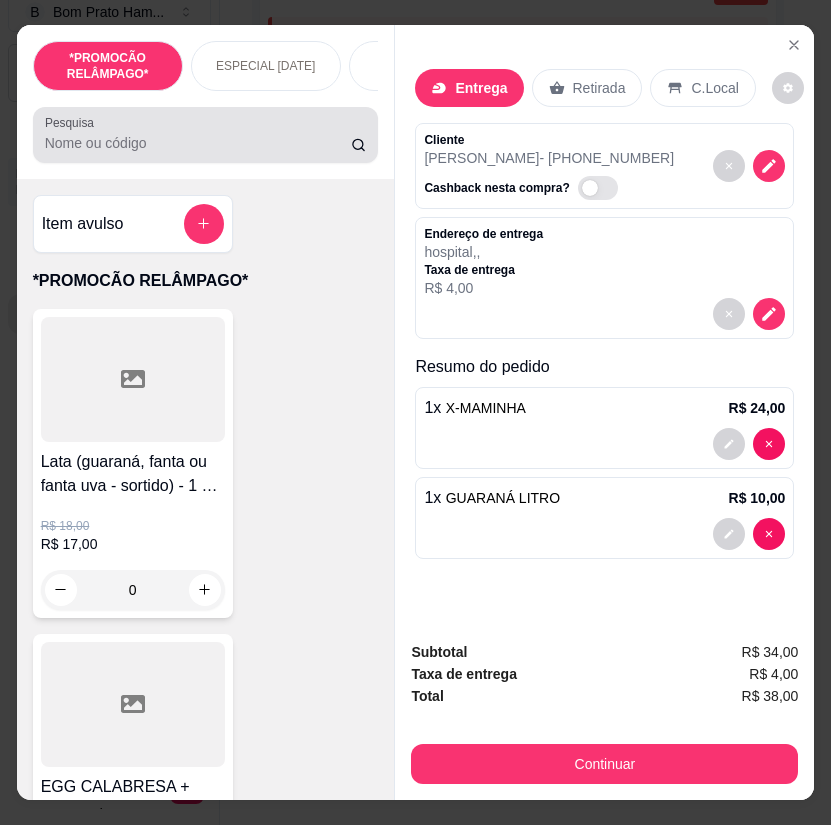 click on "Pesquisa" at bounding box center [198, 143] 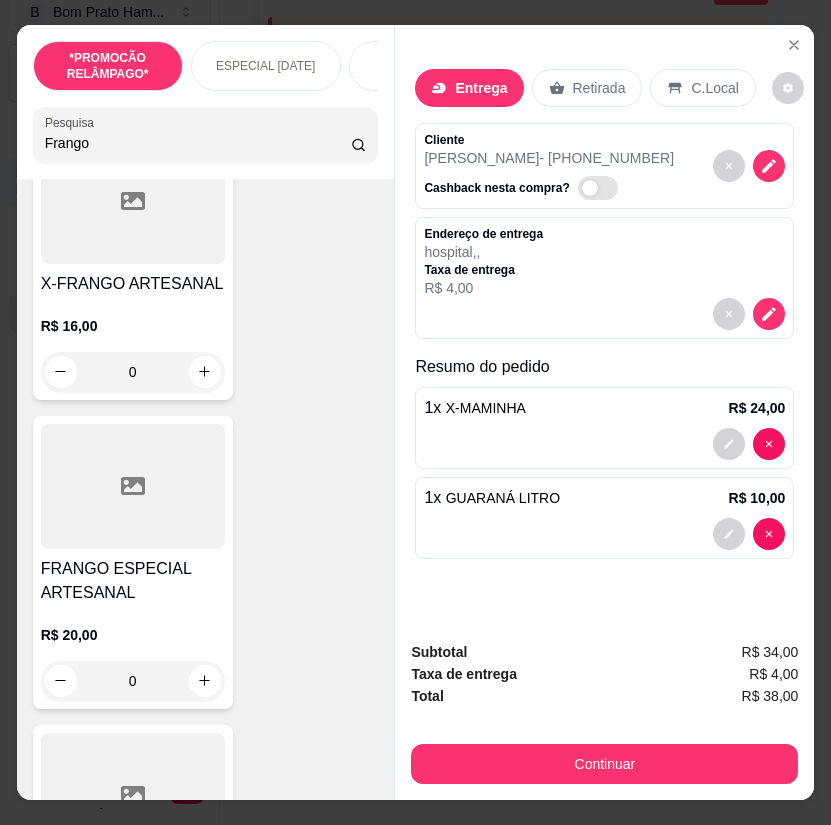 scroll, scrollTop: 600, scrollLeft: 0, axis: vertical 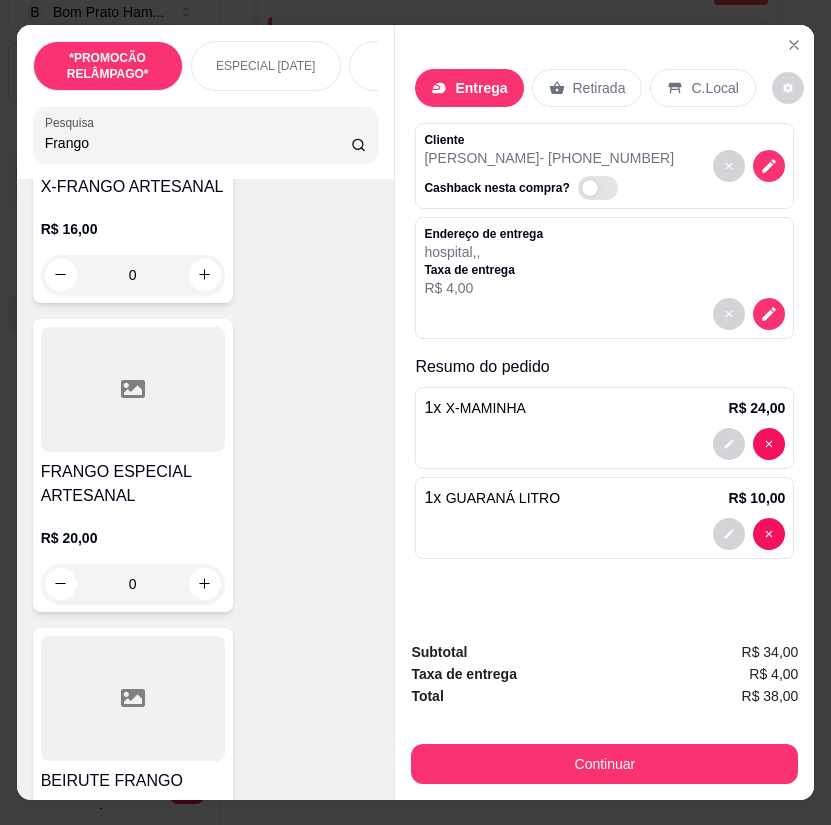 type on "Frango" 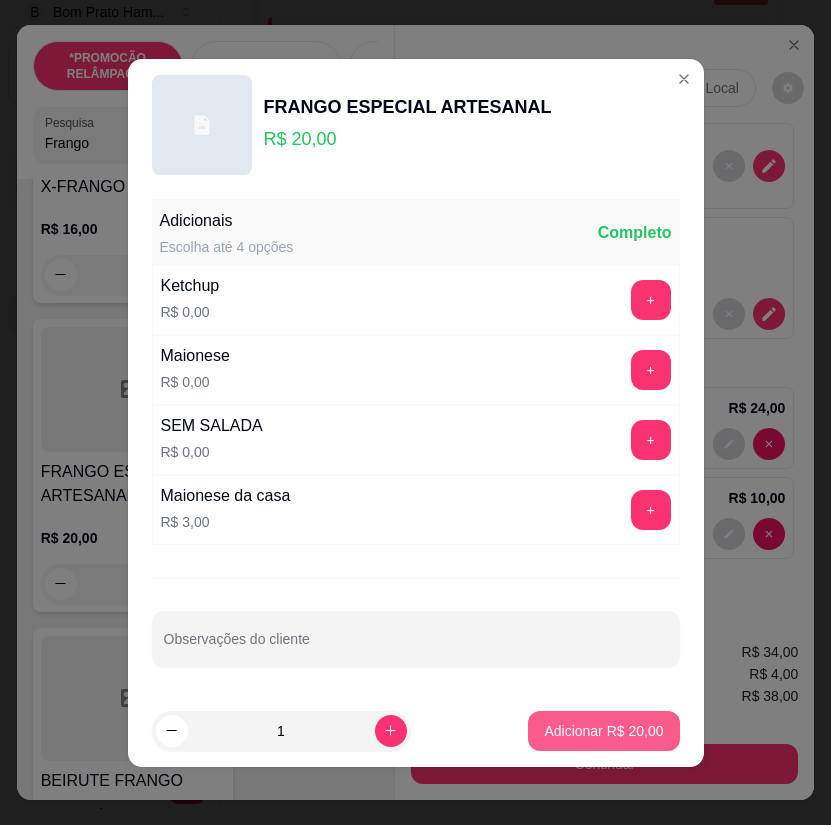click on "Adicionar   R$ 20,00" at bounding box center (603, 731) 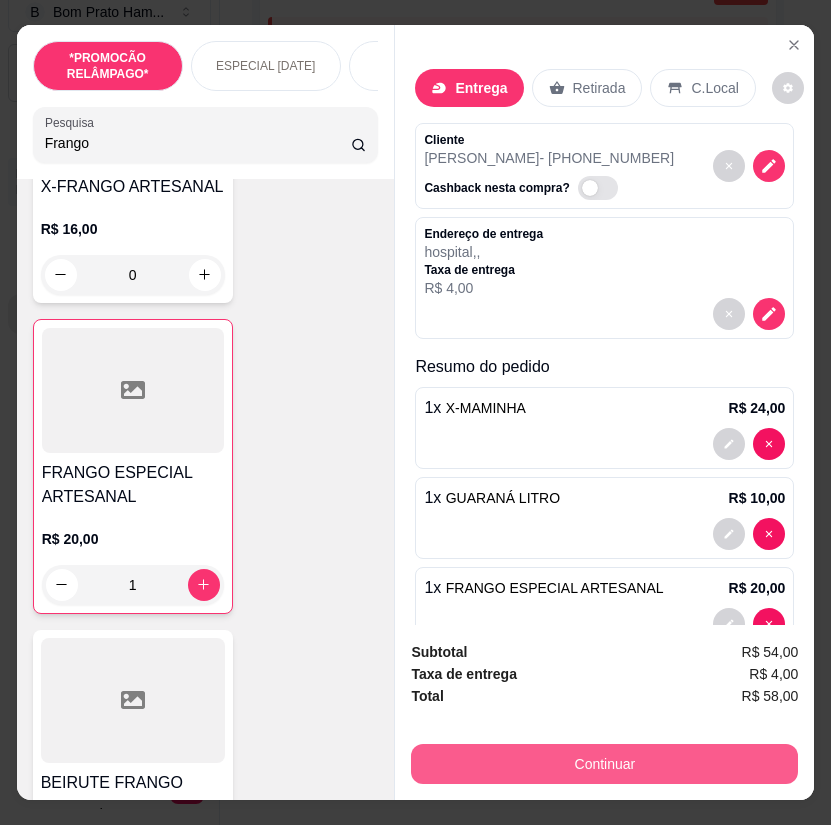 click on "Continuar" at bounding box center [604, 764] 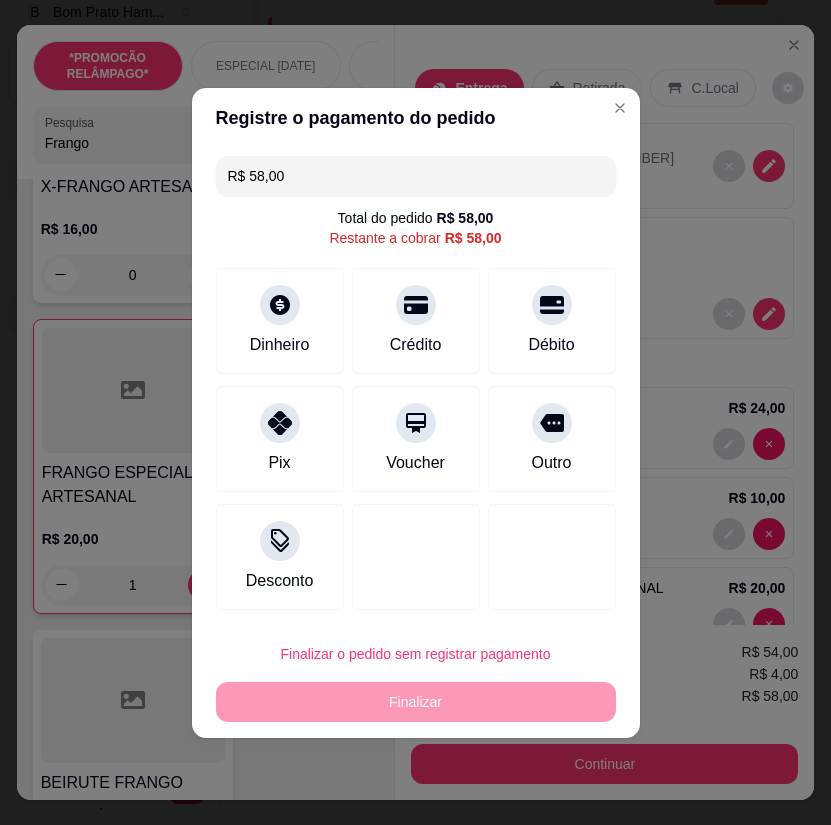 drag, startPoint x: 611, startPoint y: 480, endPoint x: 640, endPoint y: 475, distance: 29.427877 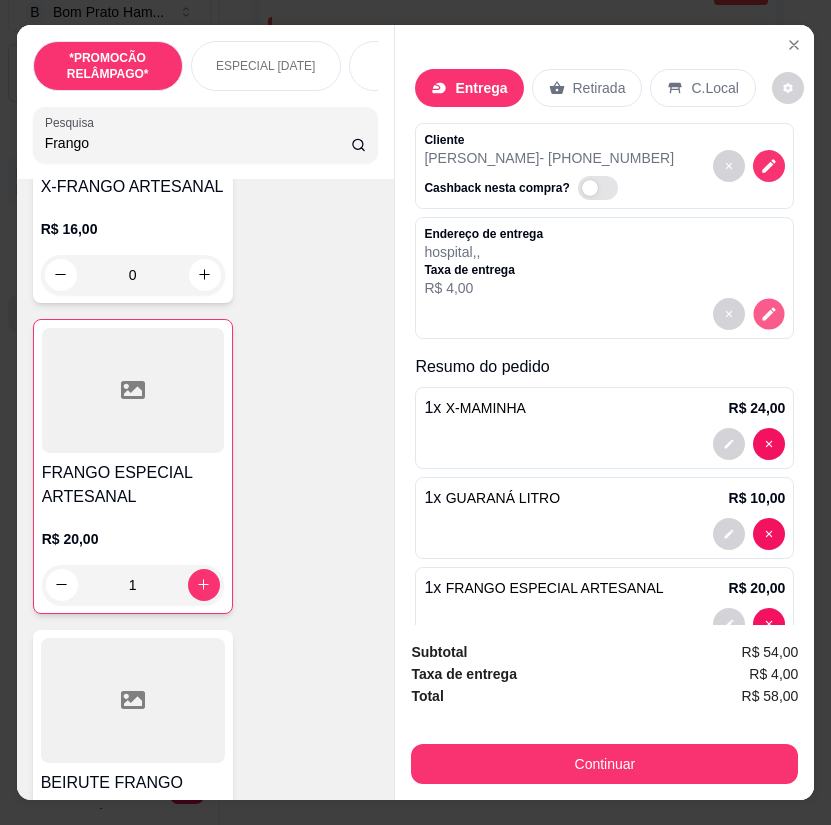 click 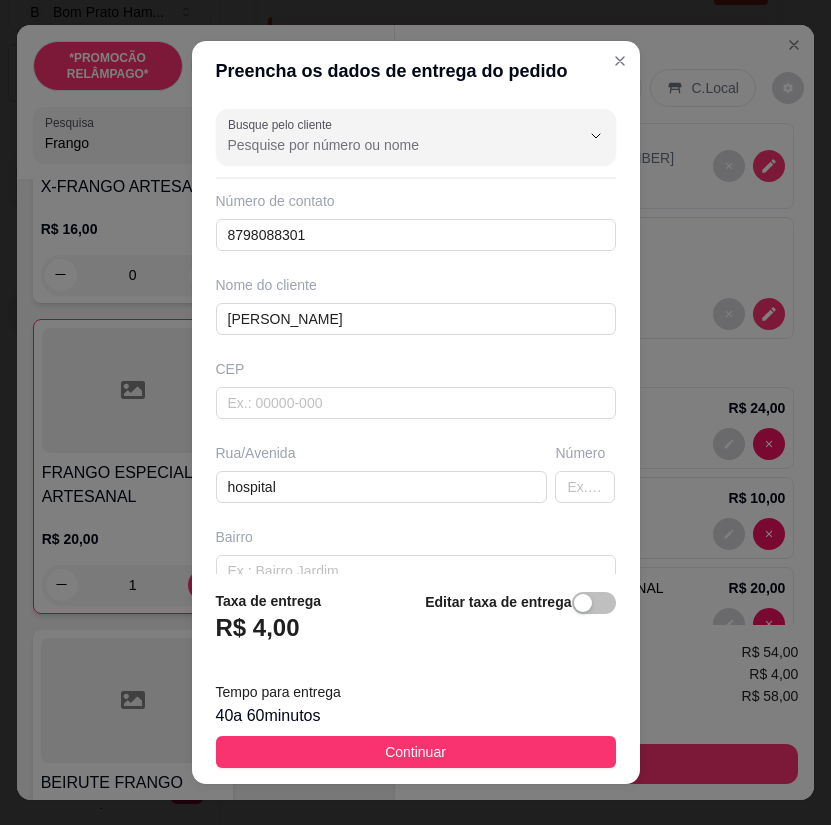 click on "Continuar" at bounding box center [416, 752] 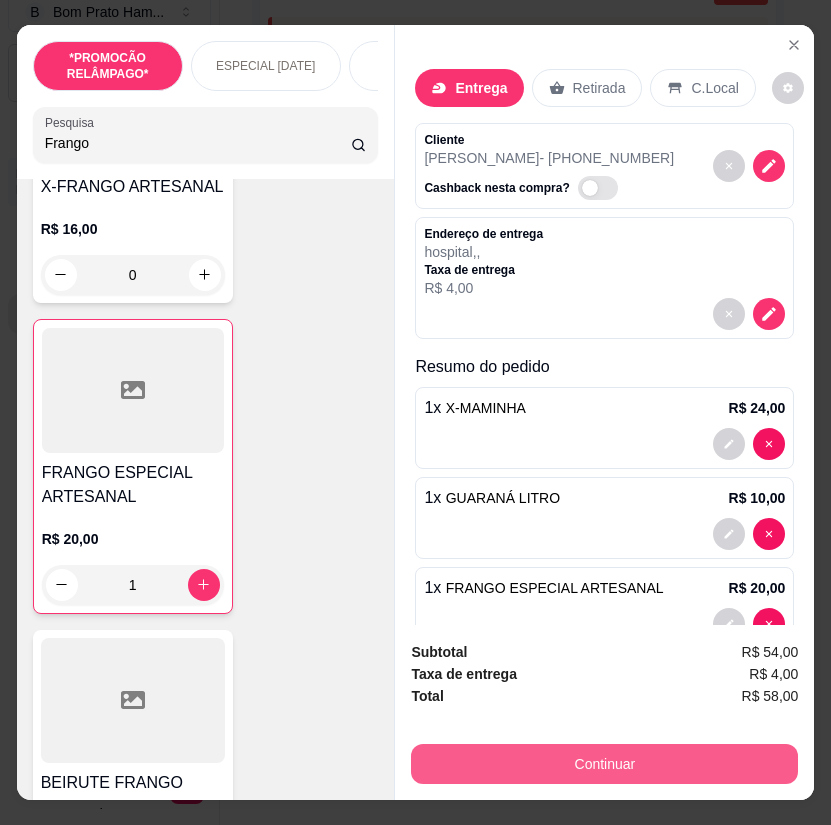 click on "Continuar" at bounding box center (604, 764) 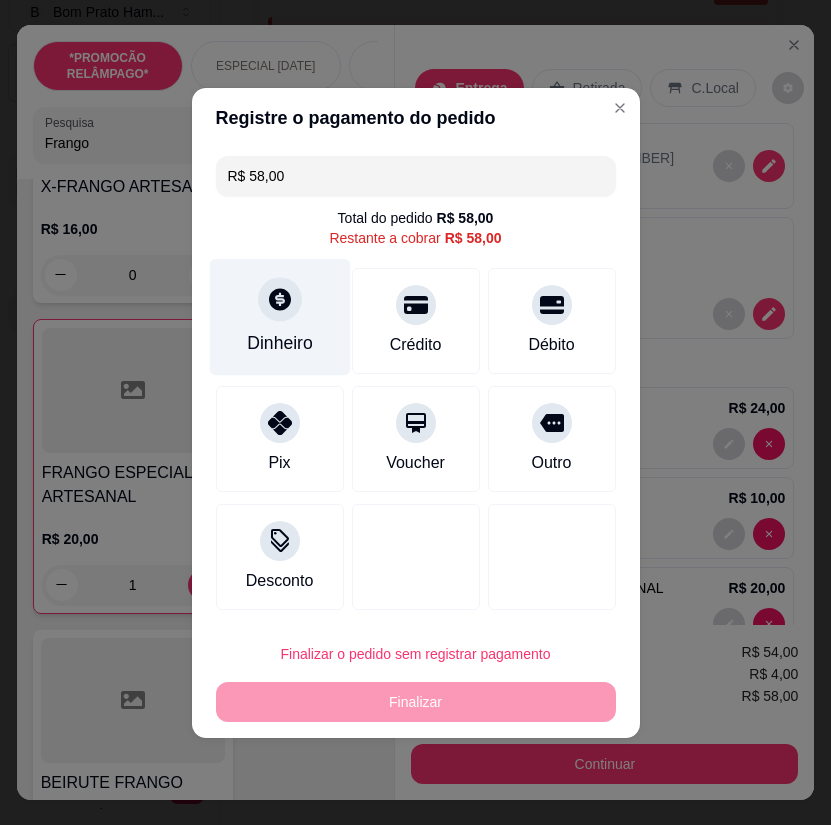 click on "Dinheiro" at bounding box center (279, 316) 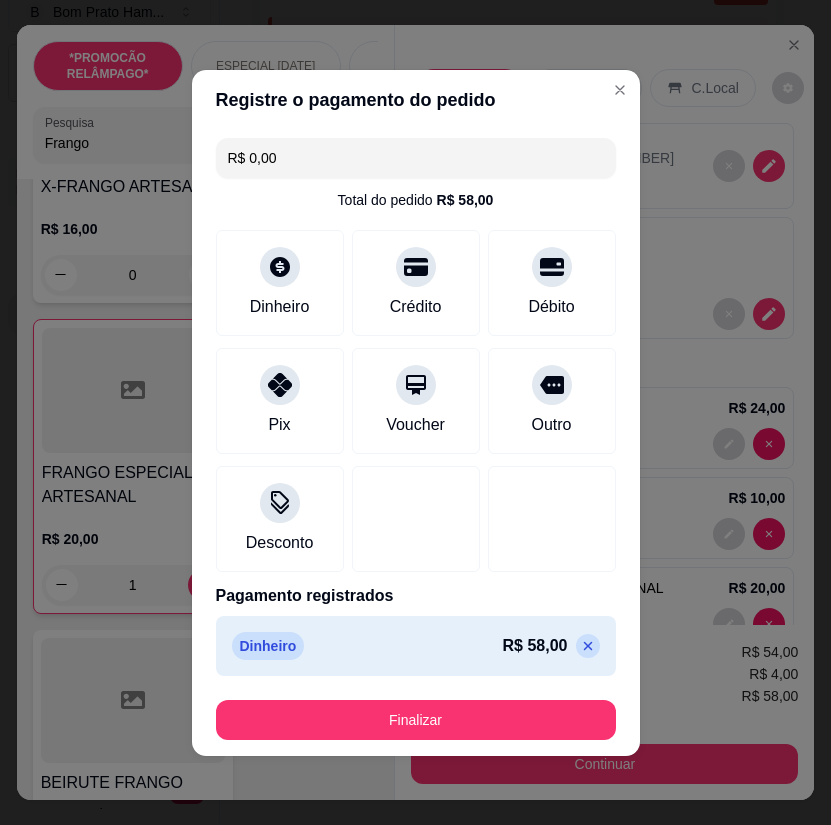 click 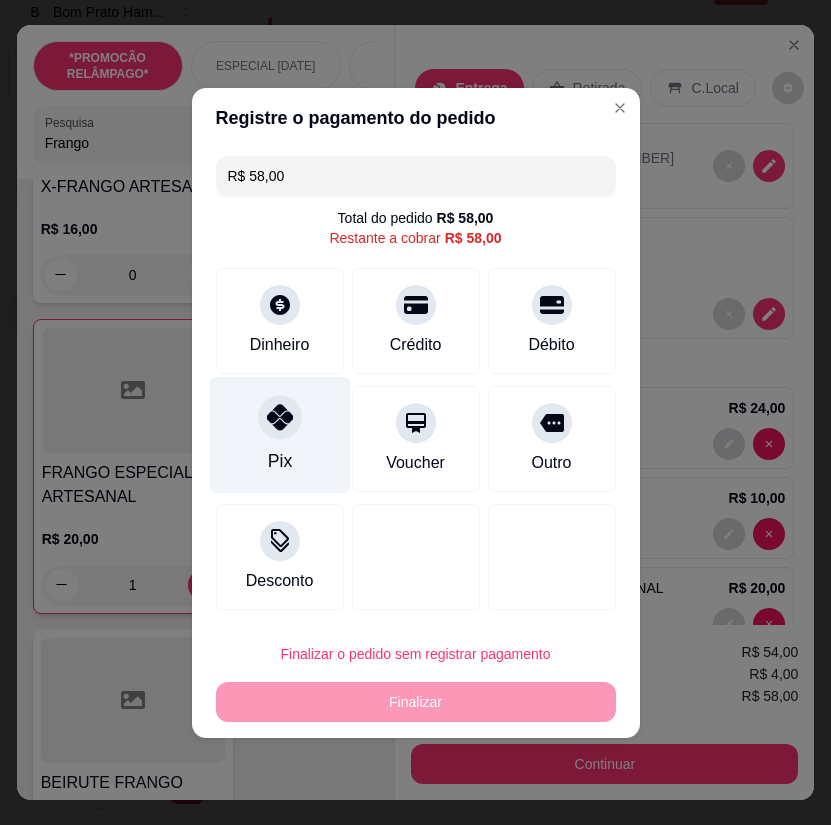 click on "Pix" at bounding box center (279, 434) 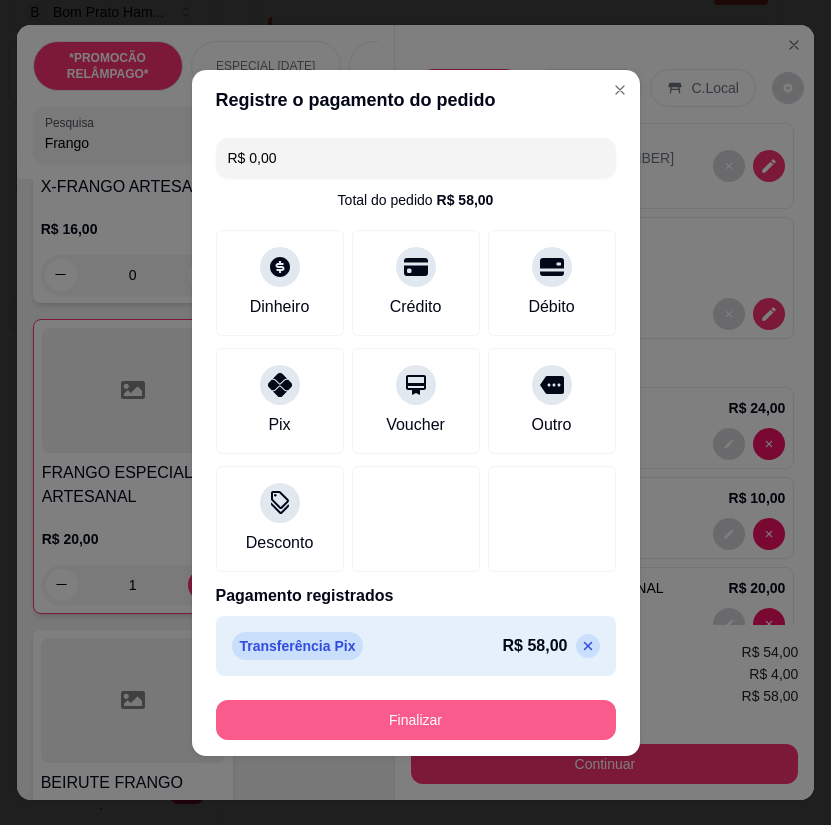 click on "Finalizar" at bounding box center (416, 720) 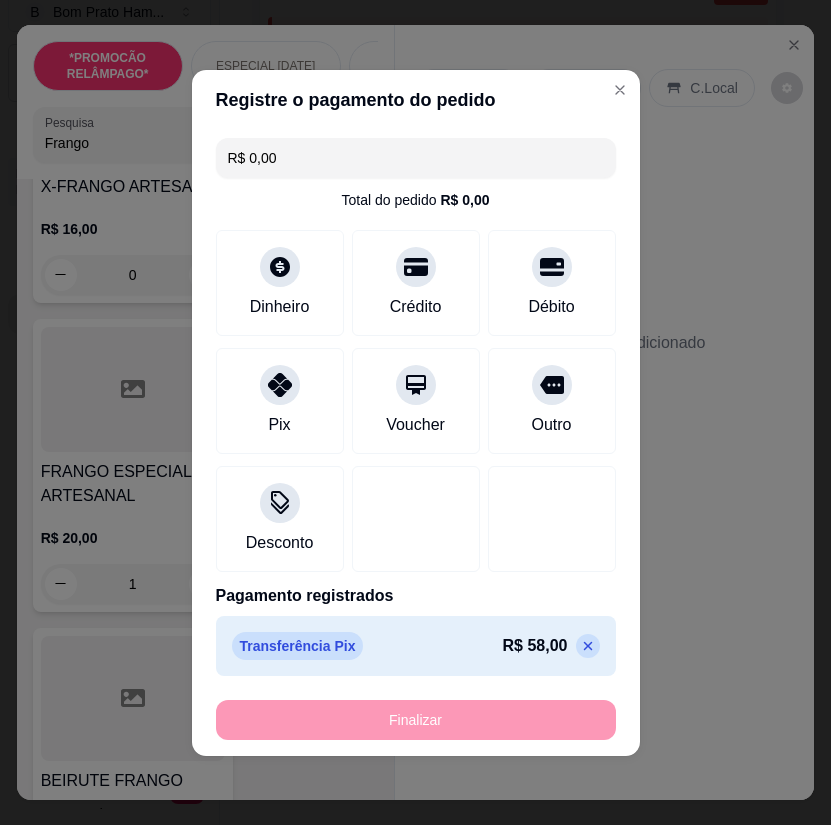 type on "0" 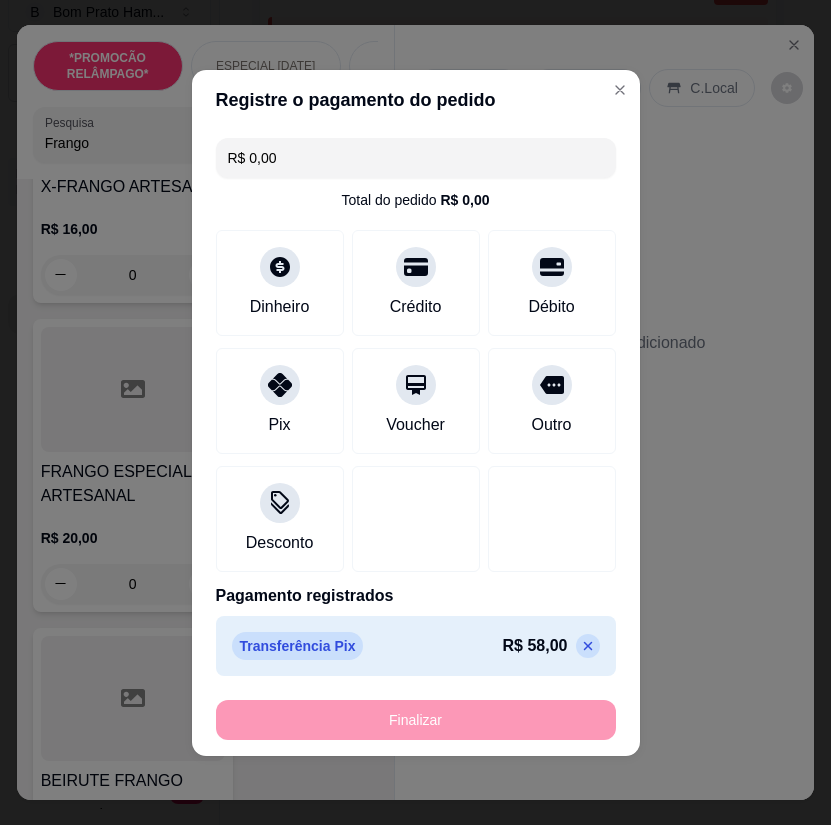 type on "-R$ 58,00" 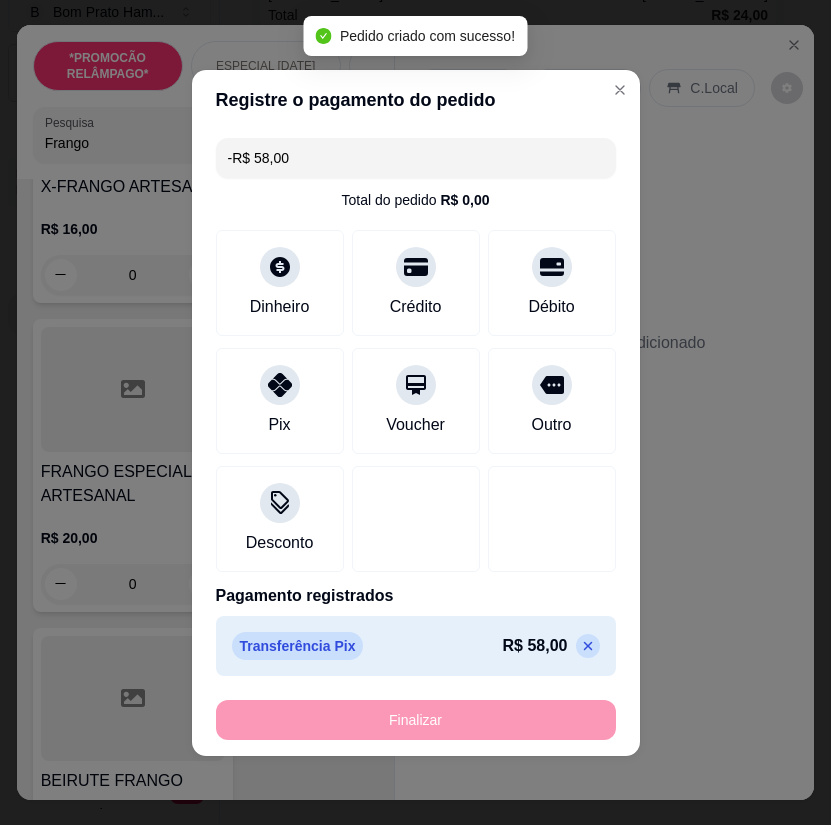 scroll, scrollTop: 423, scrollLeft: 0, axis: vertical 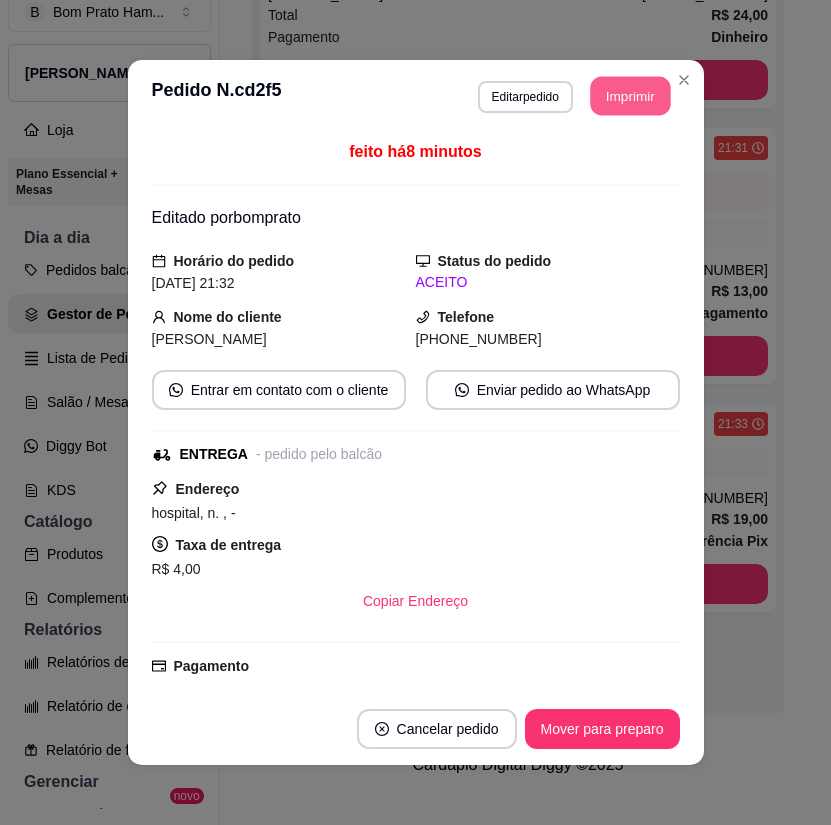 click on "Imprimir" at bounding box center (630, 96) 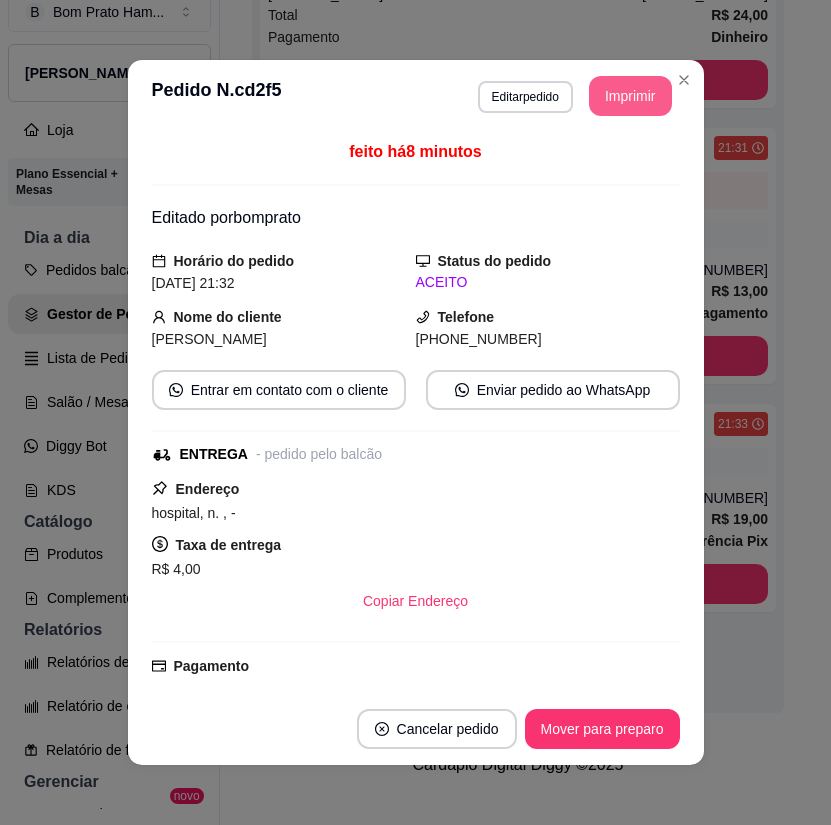 scroll, scrollTop: 0, scrollLeft: 0, axis: both 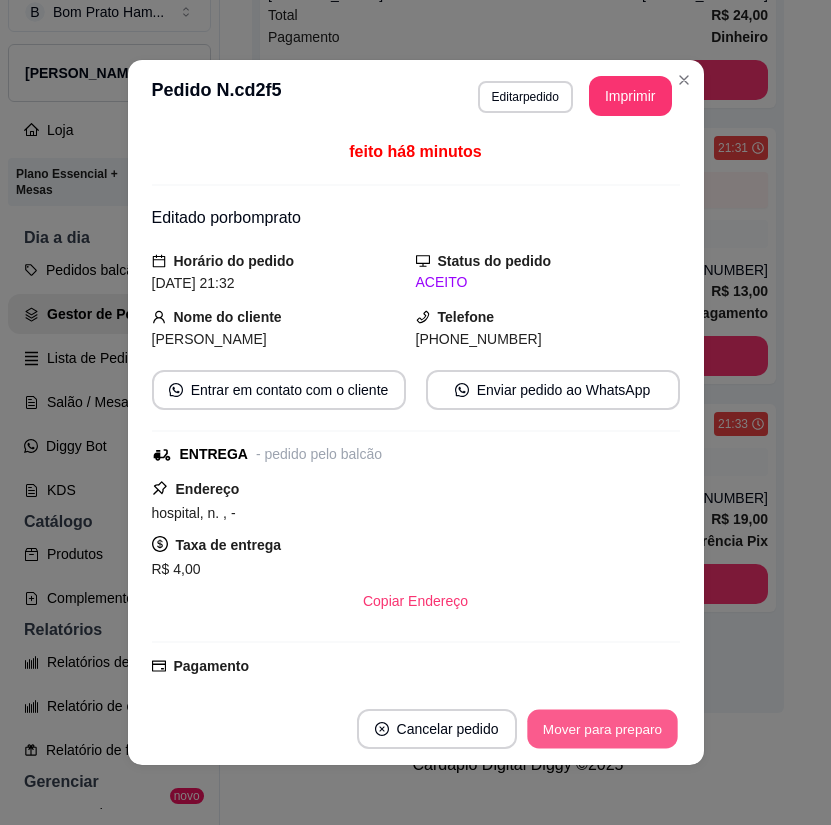 click on "Mover para preparo" at bounding box center [602, 729] 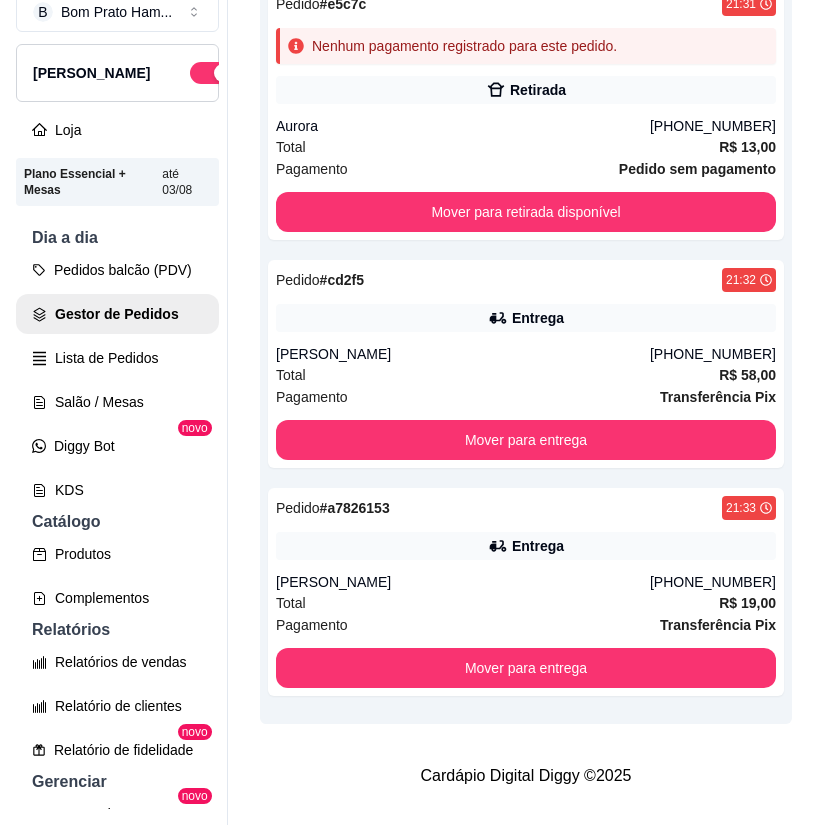scroll, scrollTop: 578, scrollLeft: 0, axis: vertical 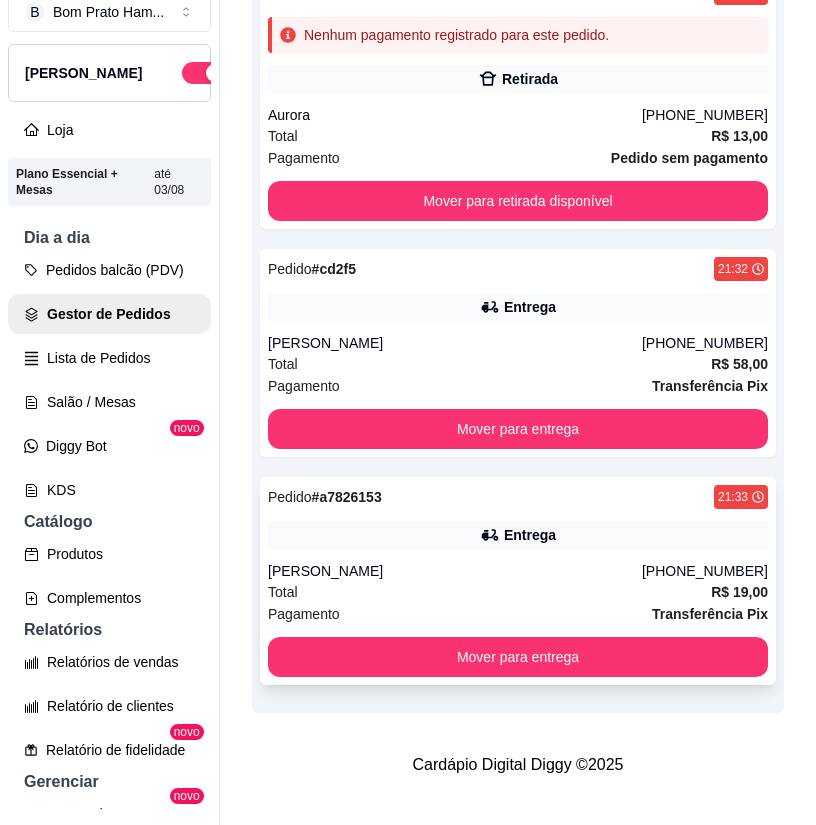 click on "Pedido  # a7826153 21:33 Entrega Iasmin [PHONE_NUMBER] Total R$ 19,00 Pagamento Transferência Pix Mover para entrega" at bounding box center (518, 581) 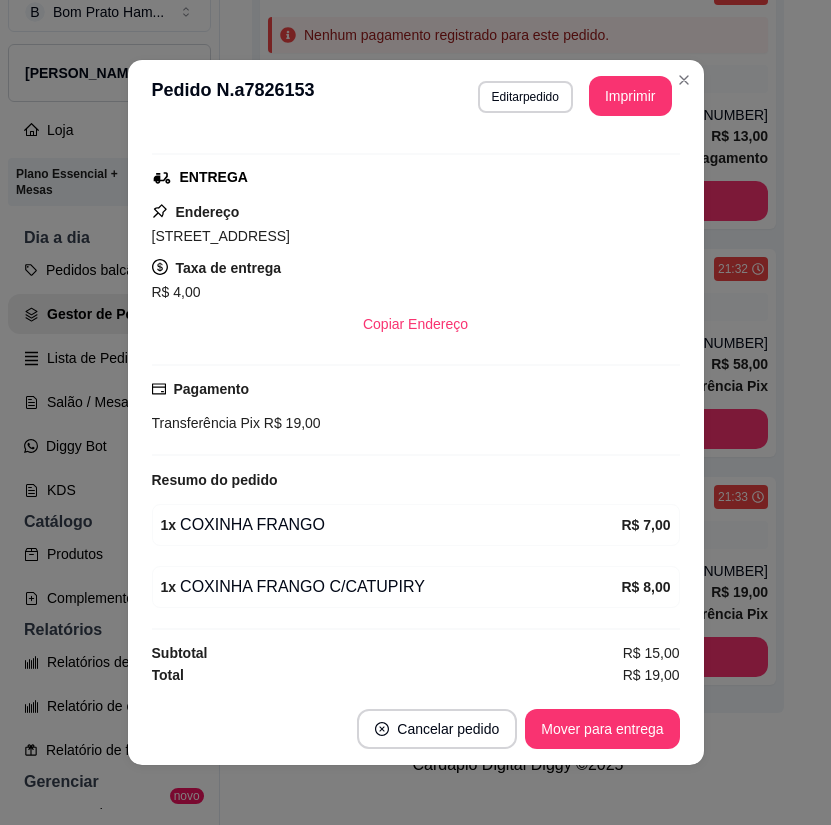 scroll, scrollTop: 294, scrollLeft: 0, axis: vertical 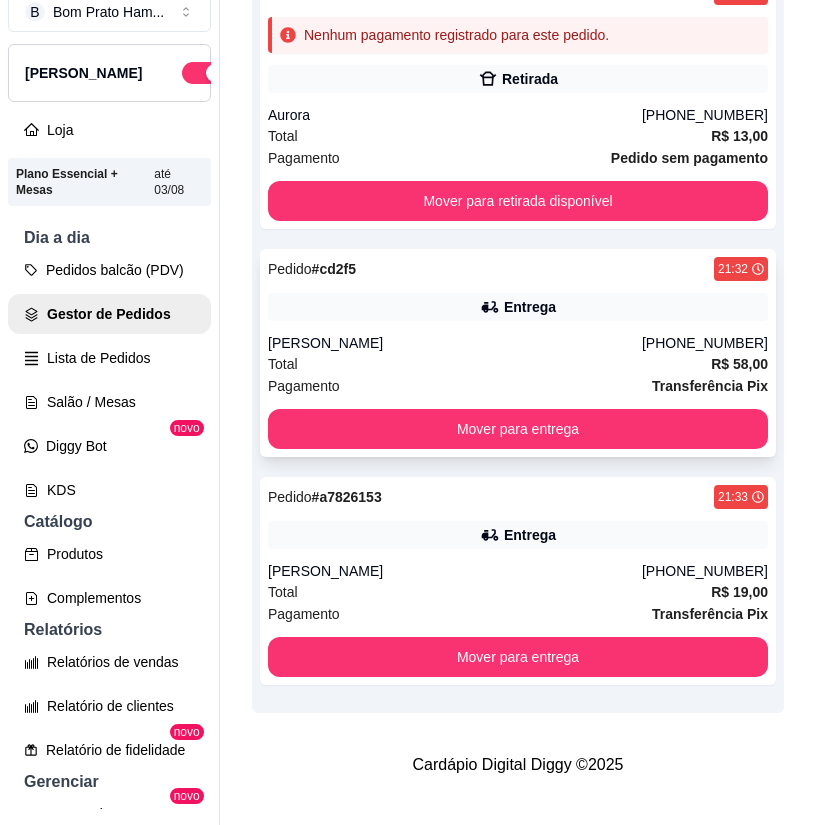 click on "Pedido  # cd2f5 21:32 Entrega [PERSON_NAME] [PHONE_NUMBER] Total R$ 58,00 Pagamento Transferência Pix Mover para entrega" at bounding box center (518, 353) 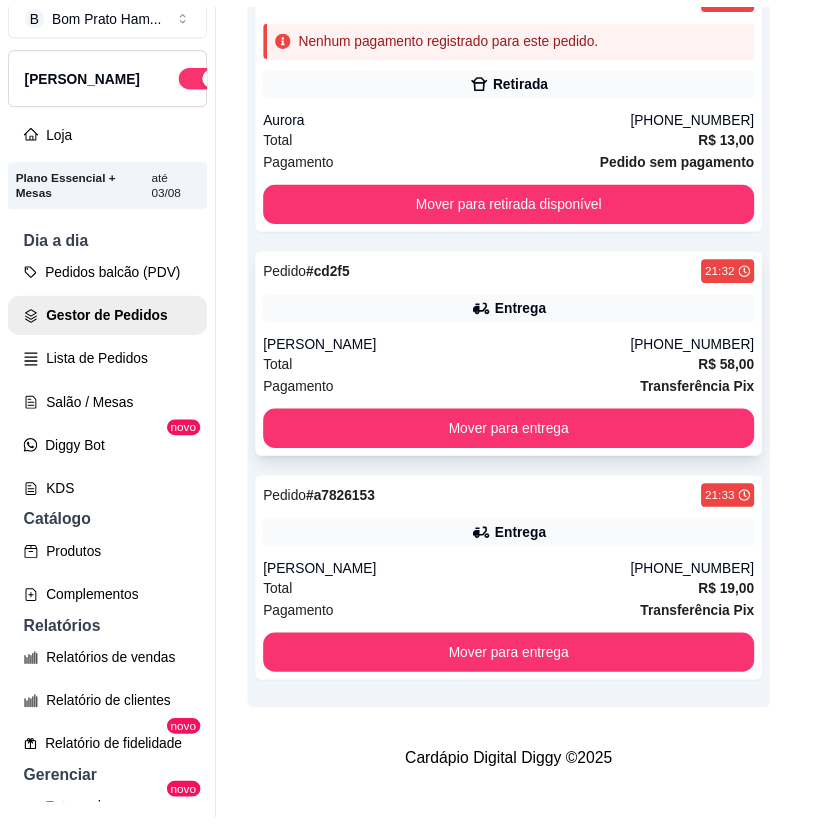 scroll, scrollTop: 340, scrollLeft: 0, axis: vertical 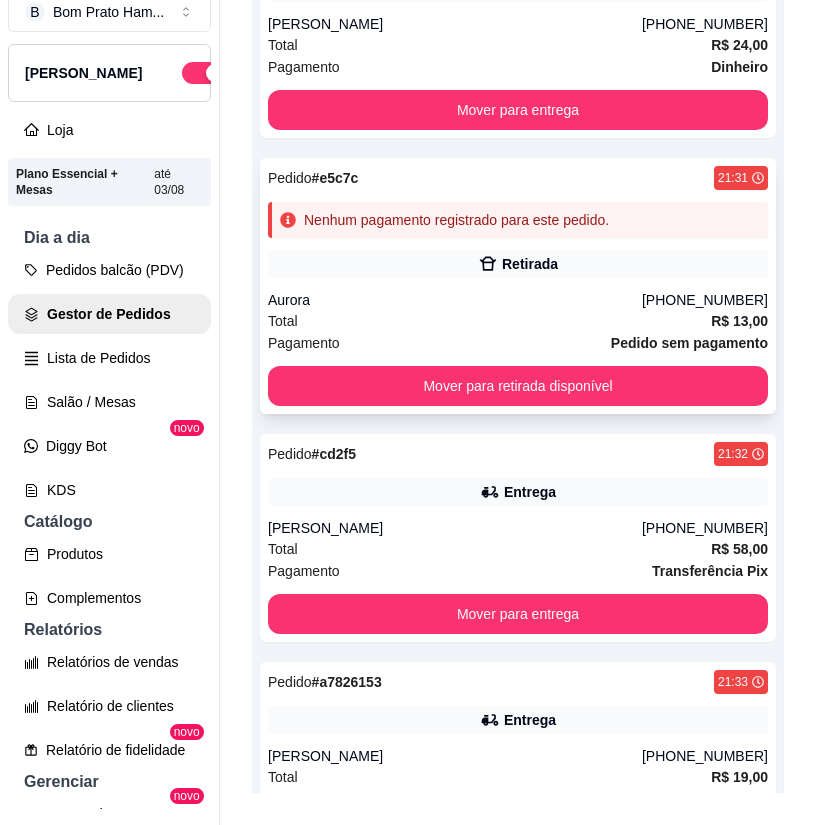 click on "Aurora" at bounding box center [455, 300] 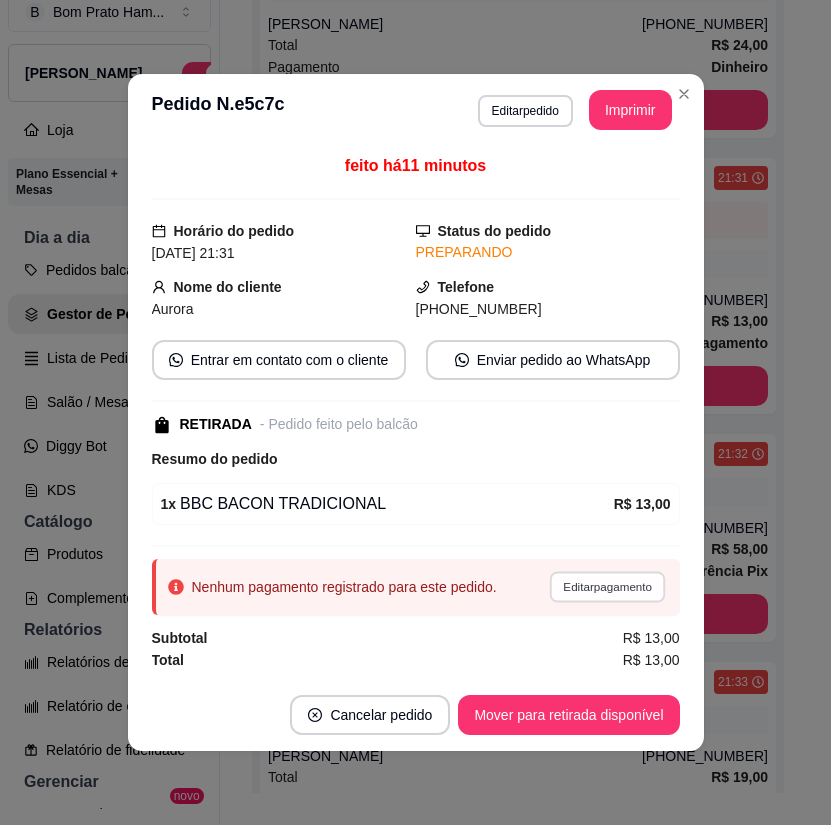 click on "Editar  pagamento" at bounding box center [608, 586] 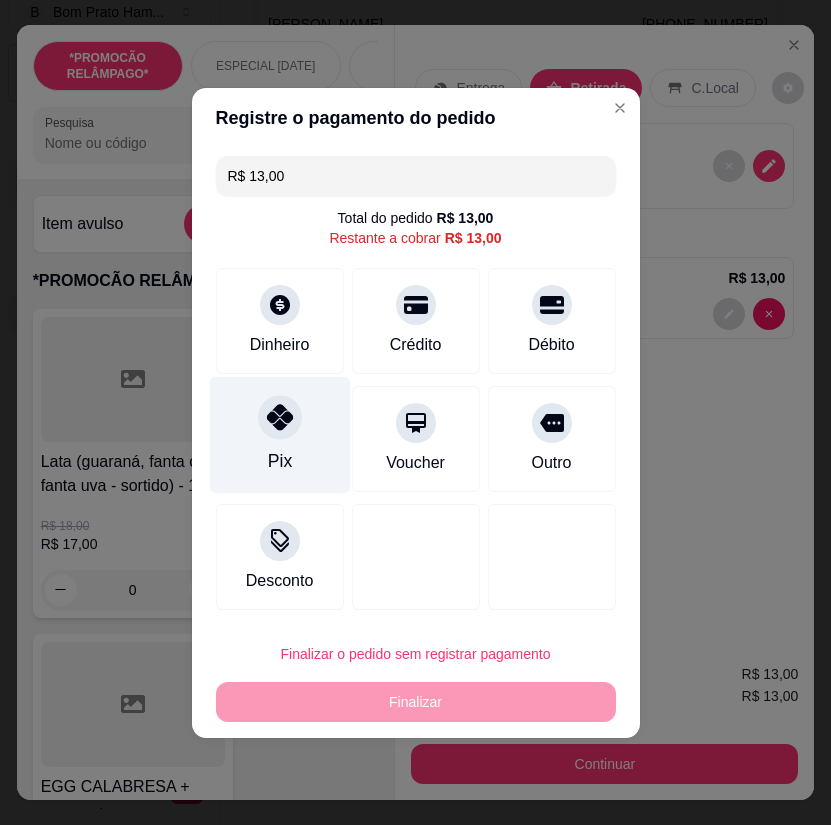 click on "Pix" at bounding box center [279, 434] 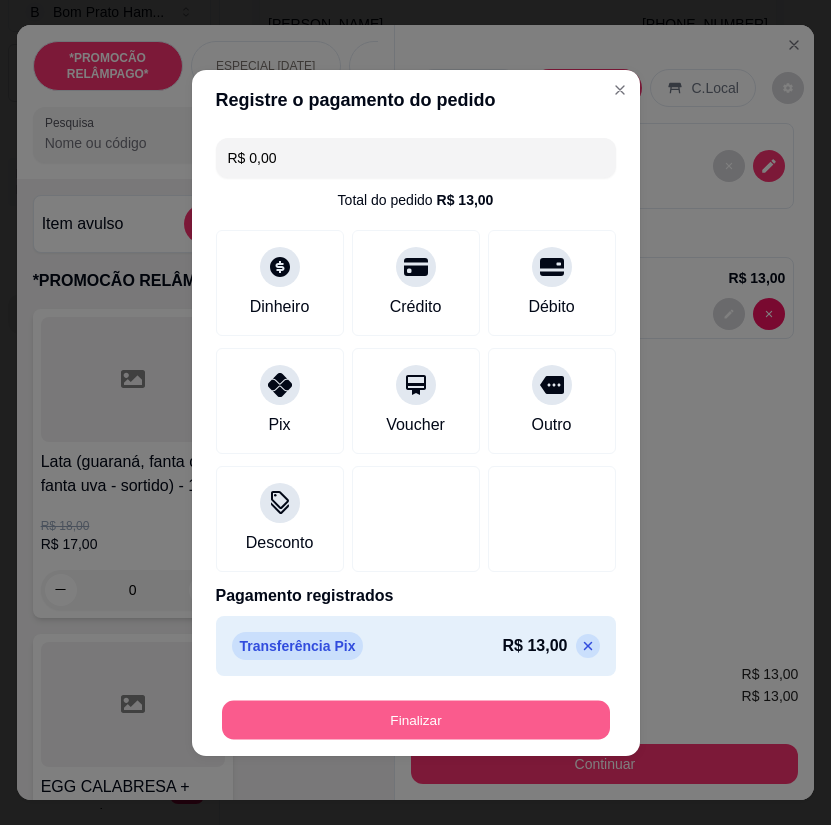 click on "Finalizar" at bounding box center (416, 719) 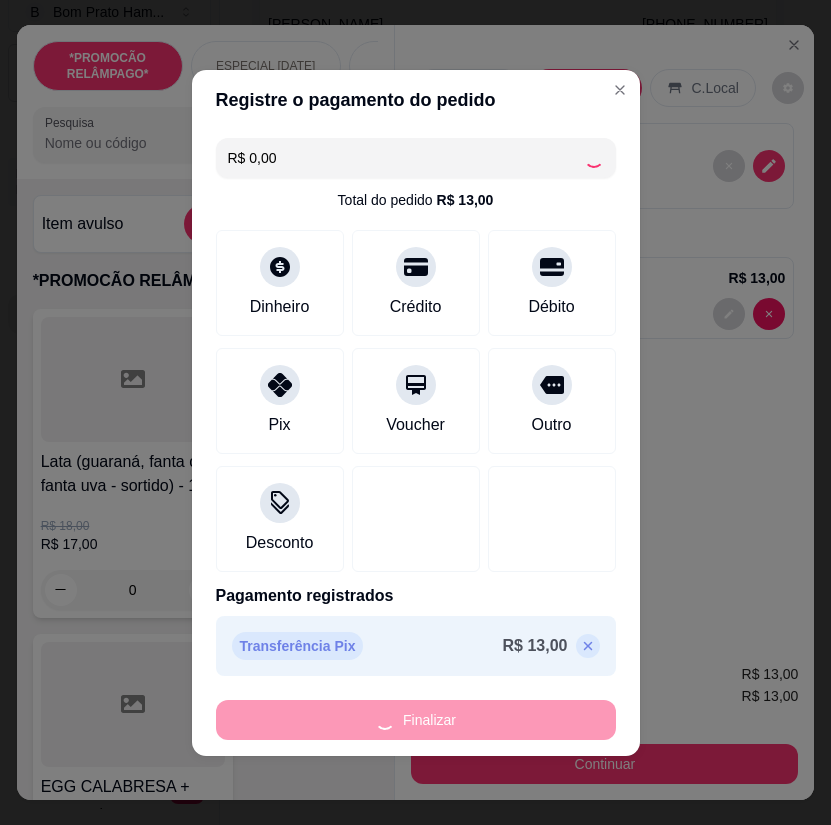 type on "0" 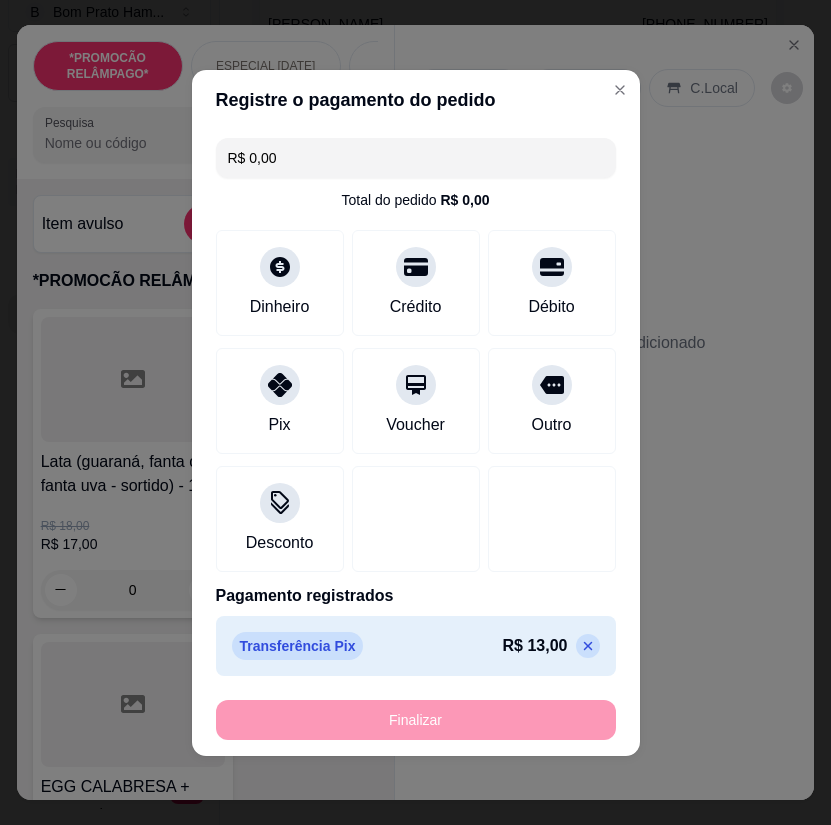type on "-R$ 13,00" 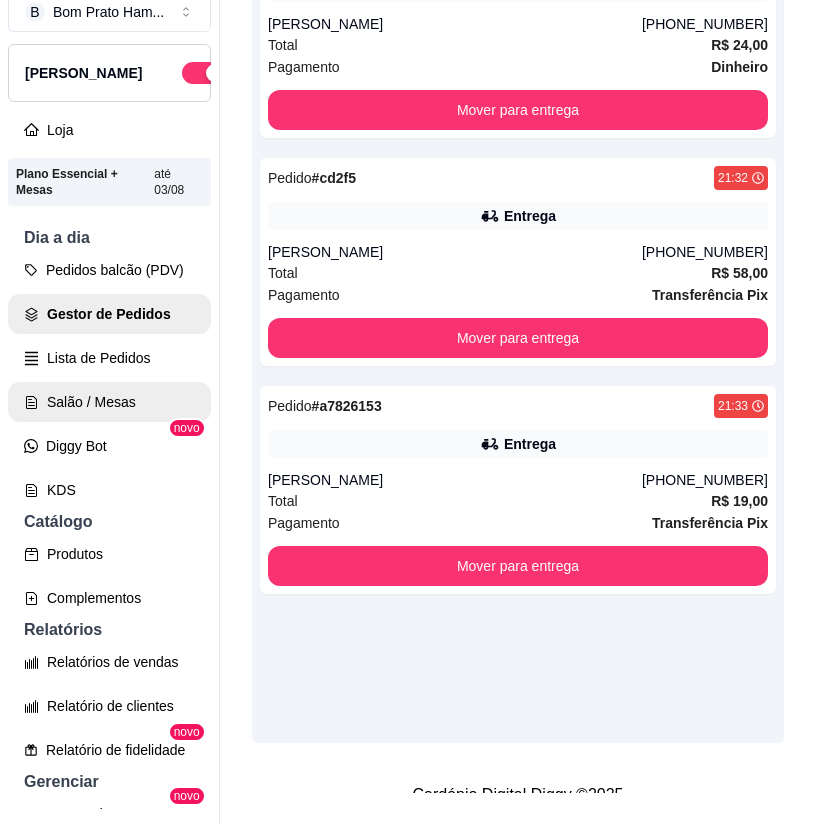 click on "Salão / Mesas" at bounding box center (109, 402) 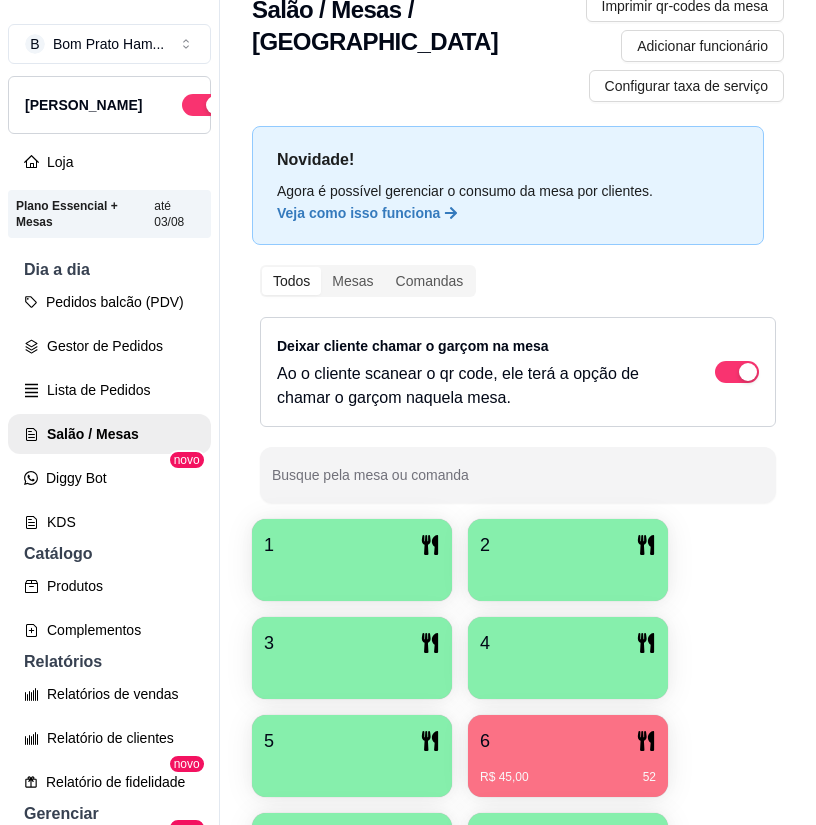 scroll, scrollTop: 200, scrollLeft: 0, axis: vertical 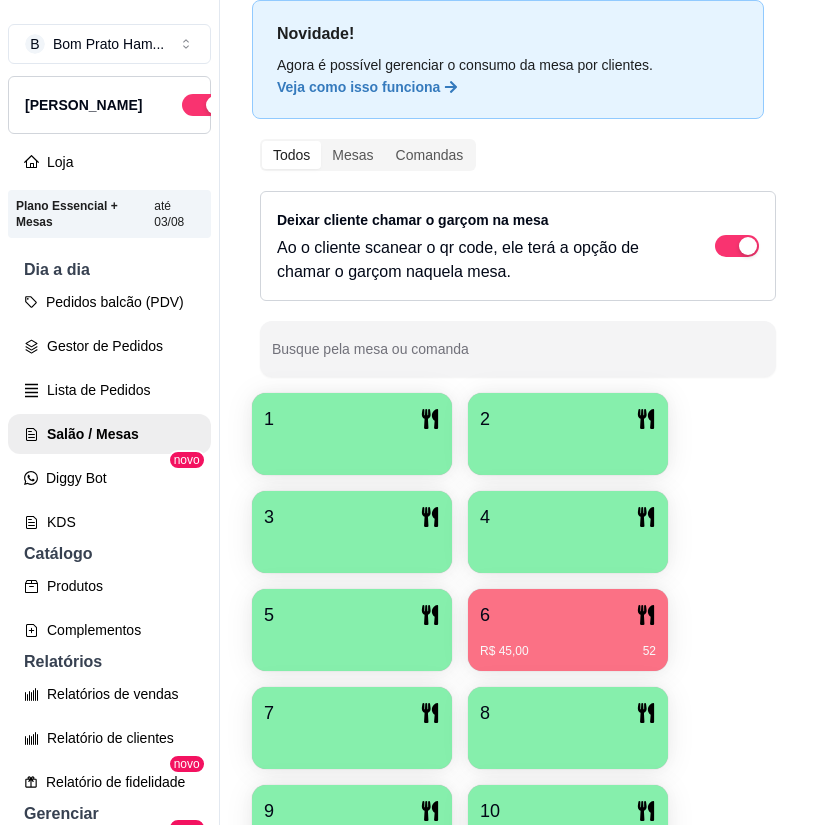 click on "6" at bounding box center [568, 615] 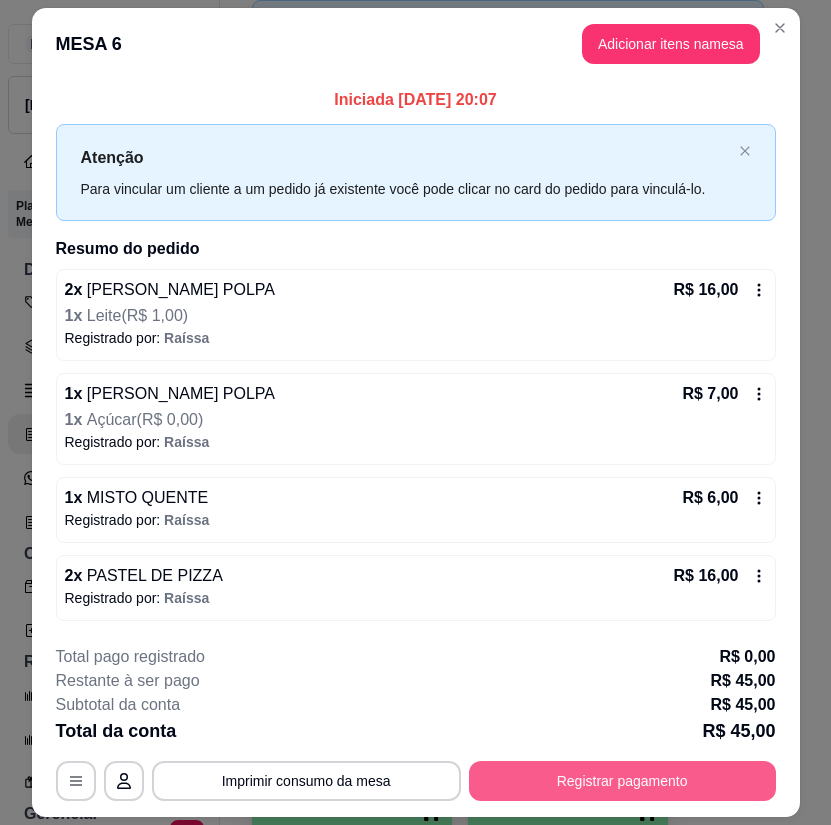 click on "Registrar pagamento" at bounding box center (622, 781) 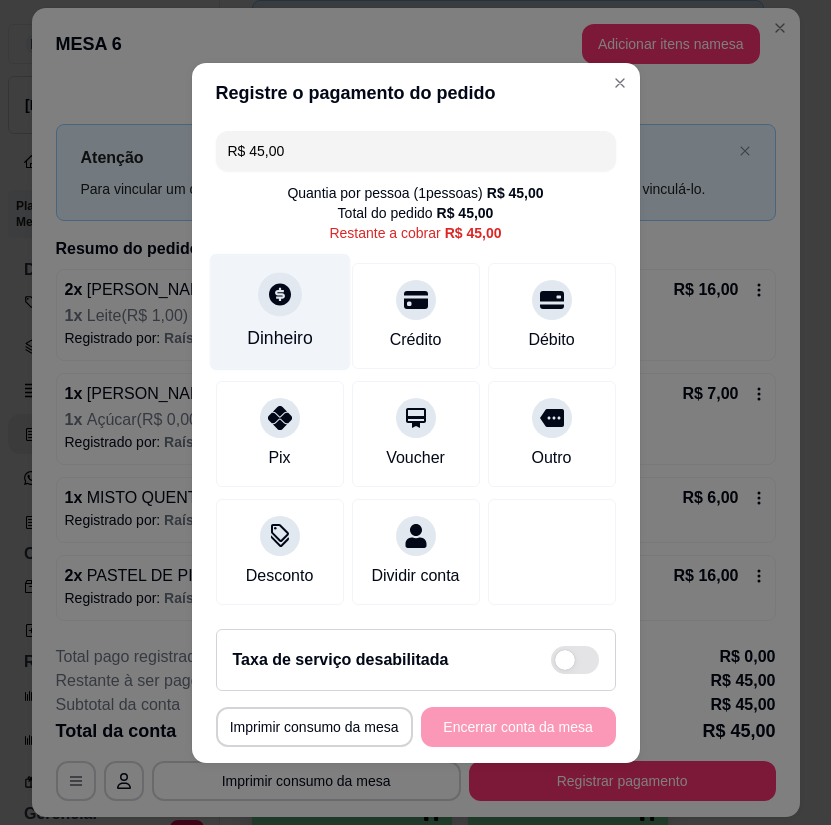 click on "Dinheiro" at bounding box center [280, 338] 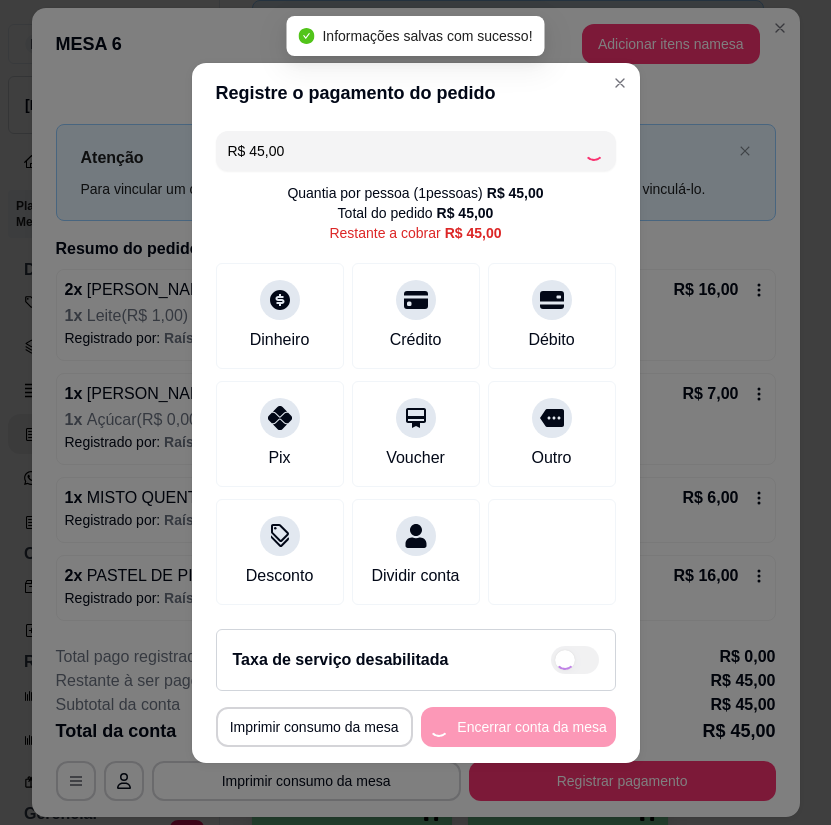 type on "R$ 0,00" 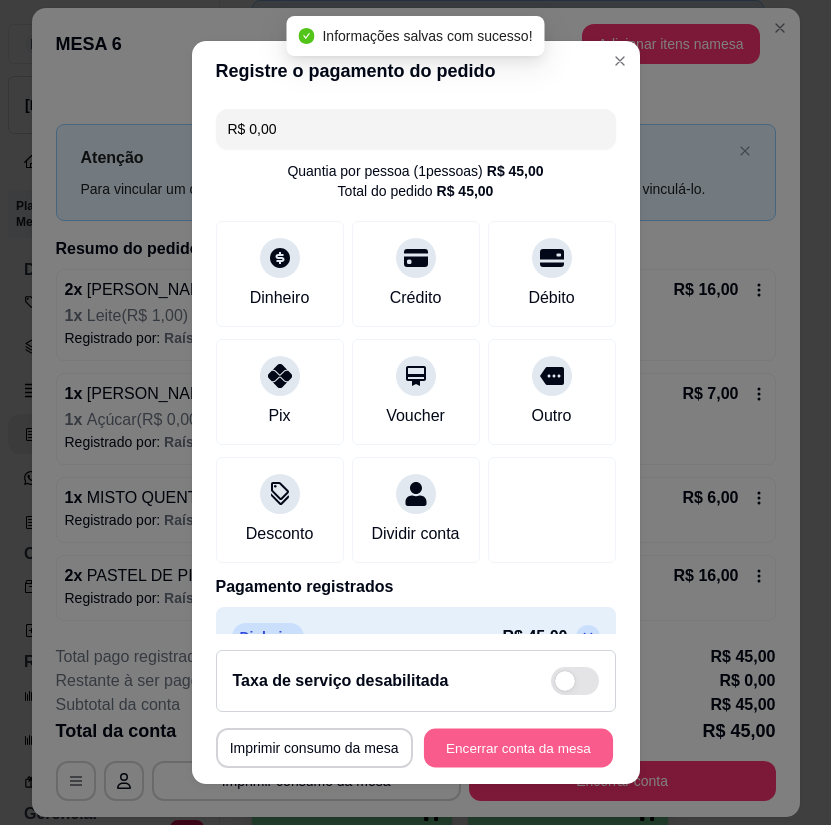 click on "Encerrar conta da mesa" at bounding box center [518, 747] 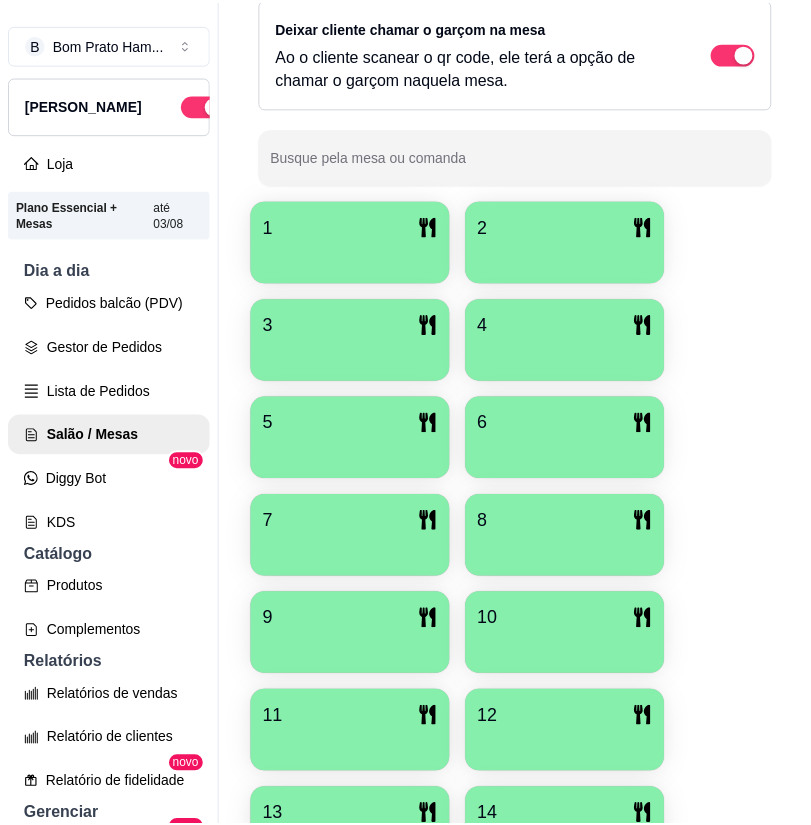 scroll, scrollTop: 0, scrollLeft: 0, axis: both 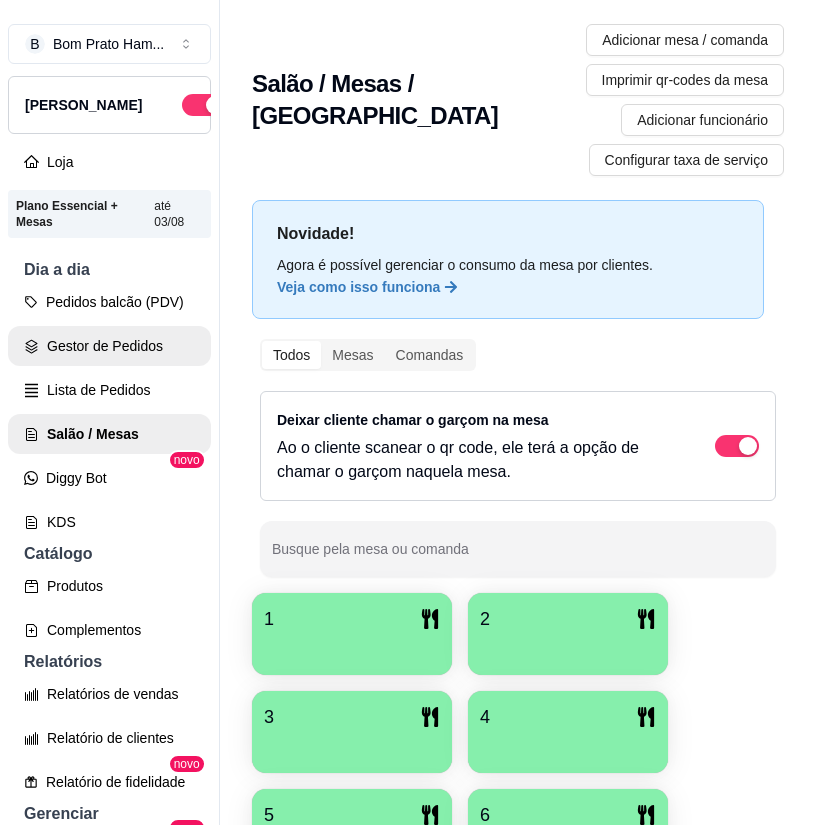 click on "Gestor de Pedidos" at bounding box center (109, 346) 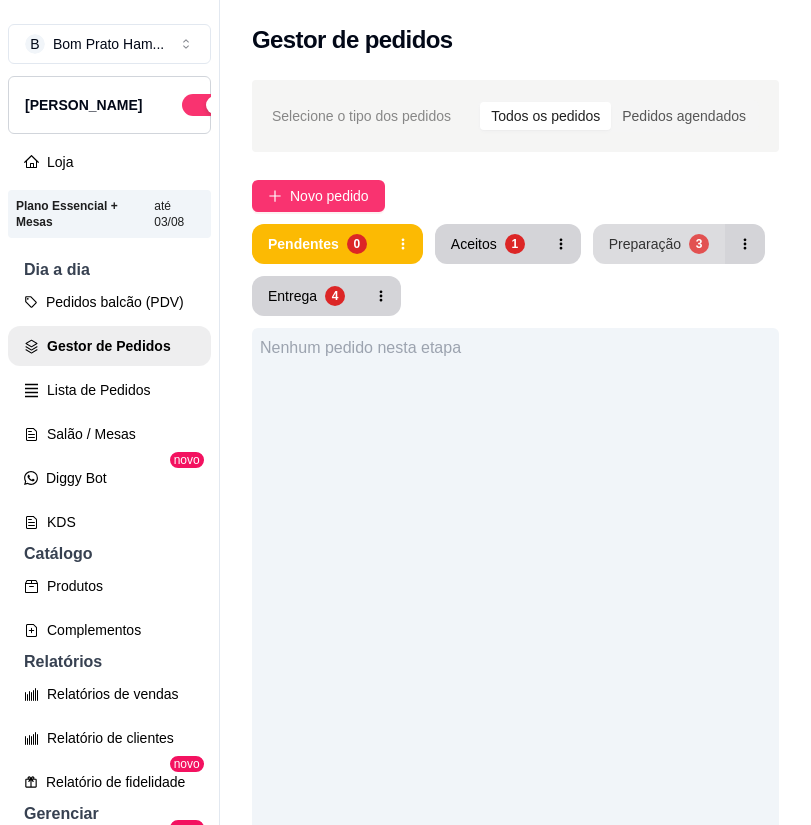 click on "Preparação" at bounding box center (645, 244) 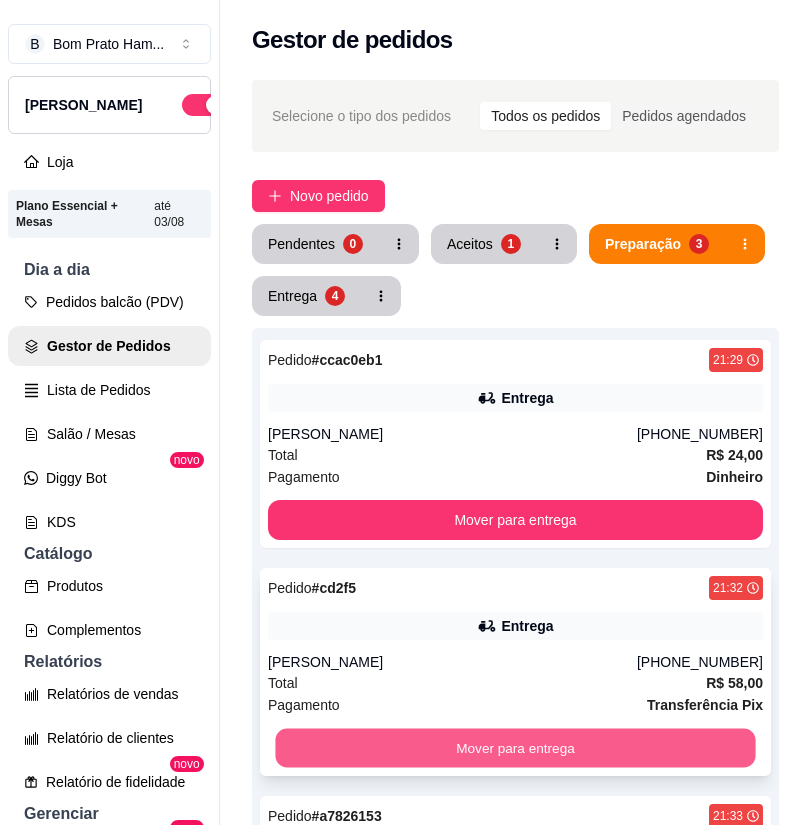 click on "Mover para entrega" at bounding box center [515, 748] 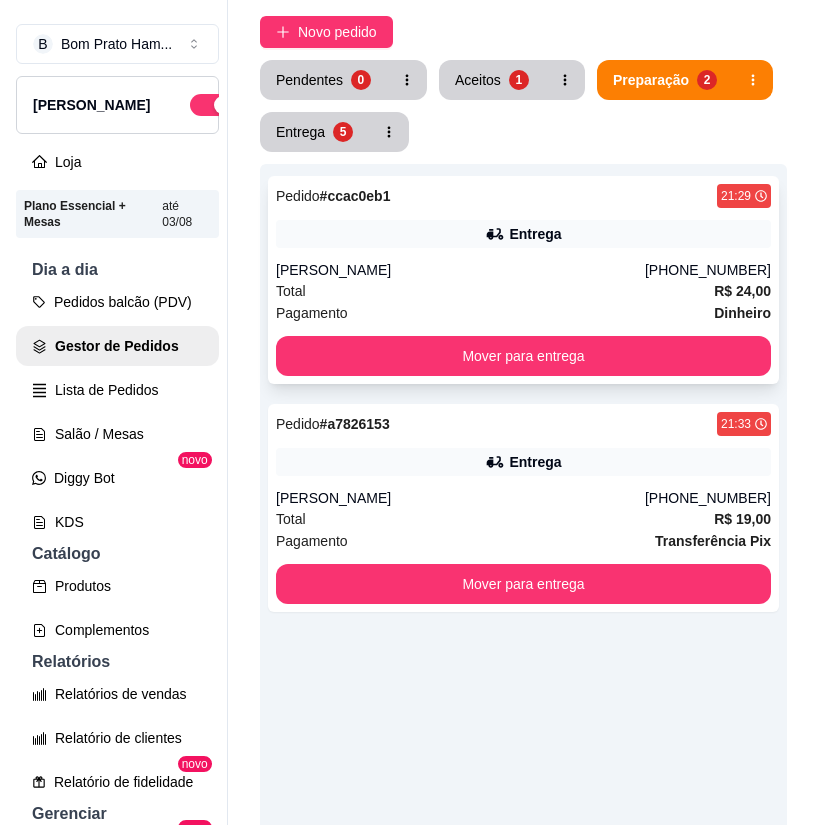 scroll, scrollTop: 100, scrollLeft: 0, axis: vertical 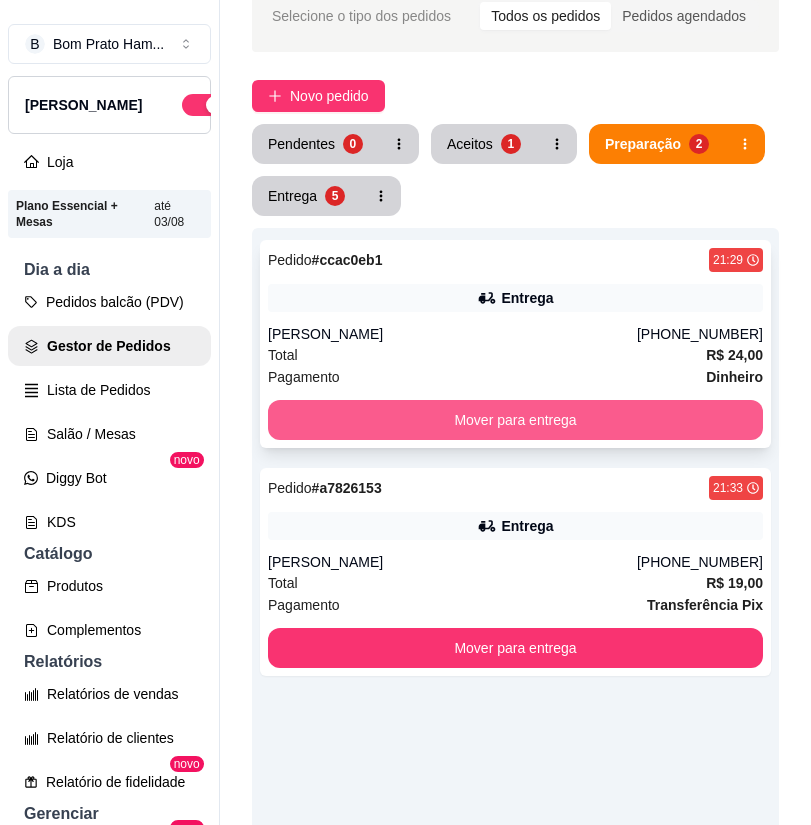click on "Mover para entrega" at bounding box center [515, 420] 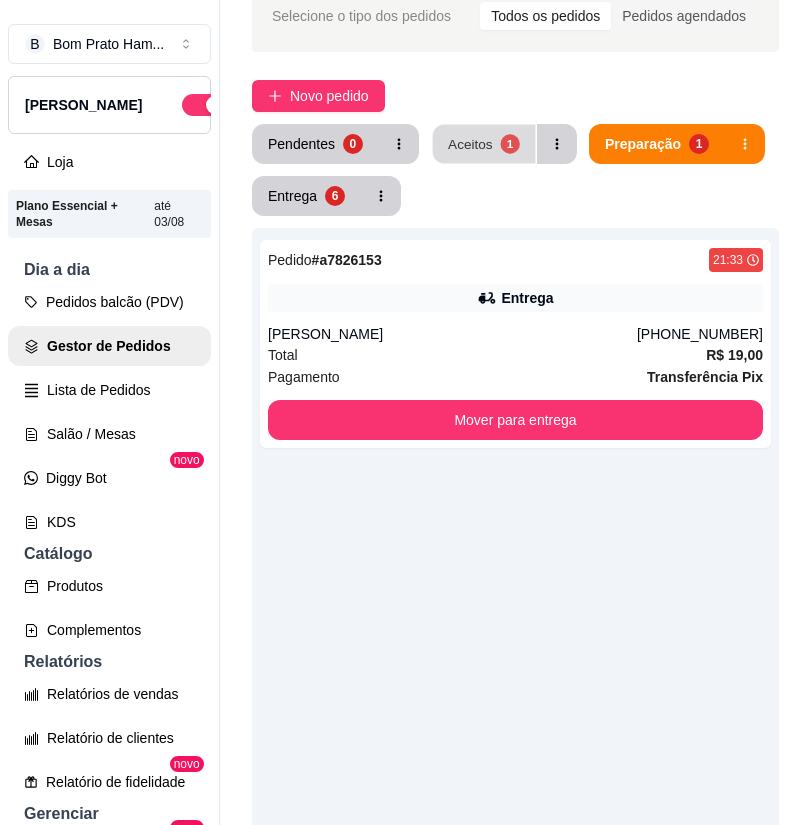 click on "1" at bounding box center (509, 143) 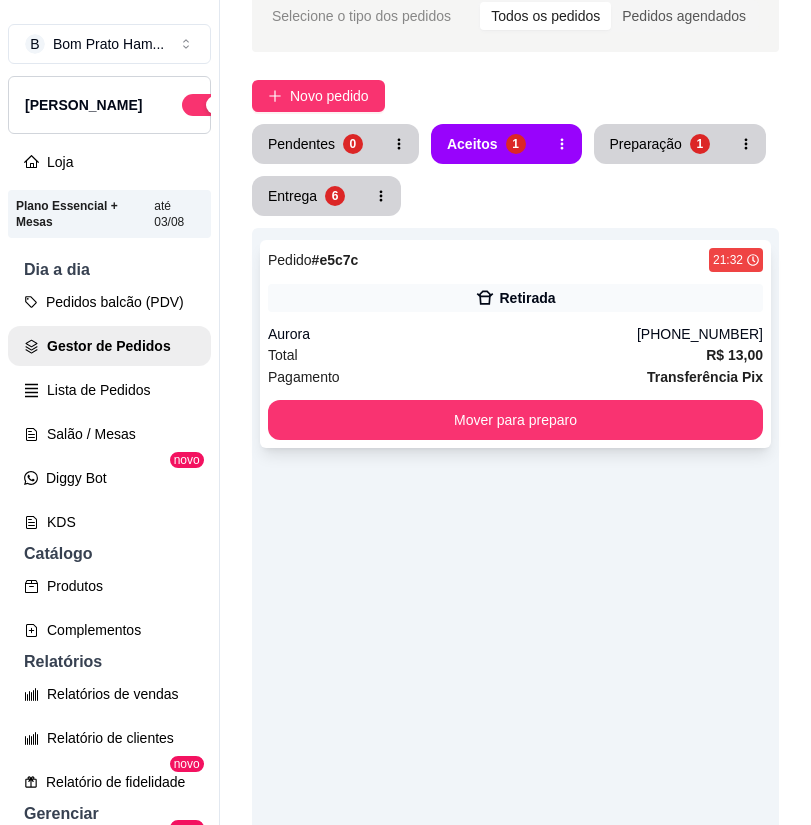 click on "Total R$ 13,00" at bounding box center [515, 355] 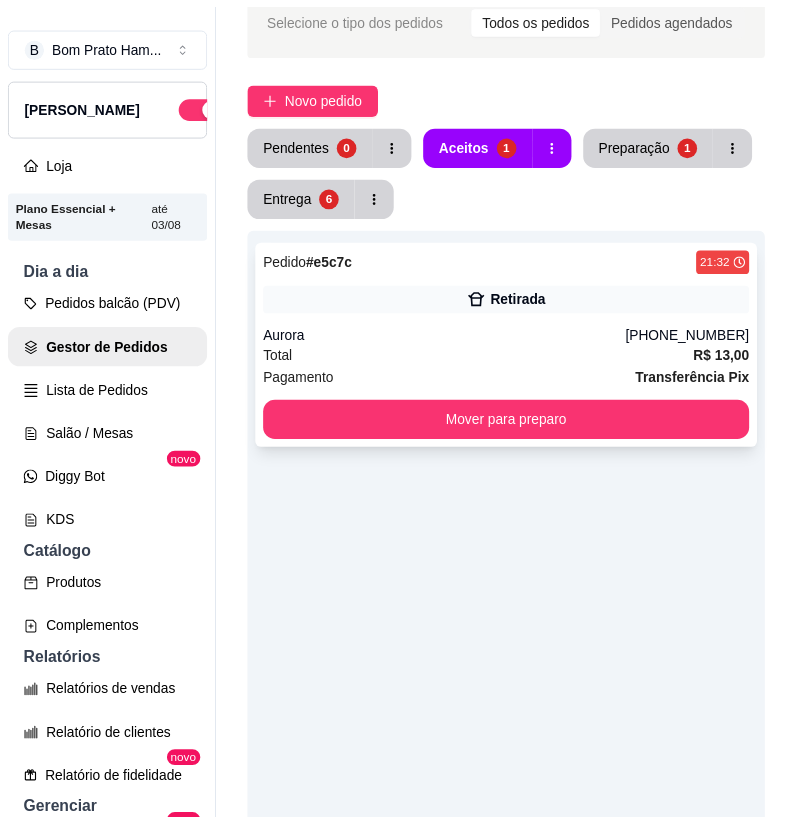scroll, scrollTop: 60, scrollLeft: 0, axis: vertical 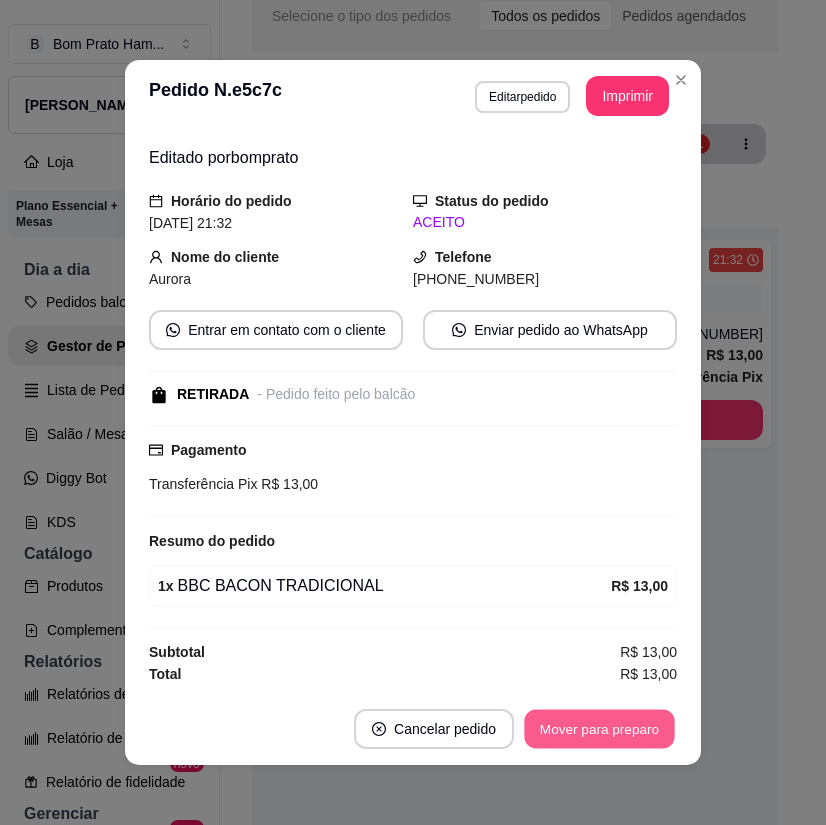 click on "Mover para preparo" at bounding box center [599, 729] 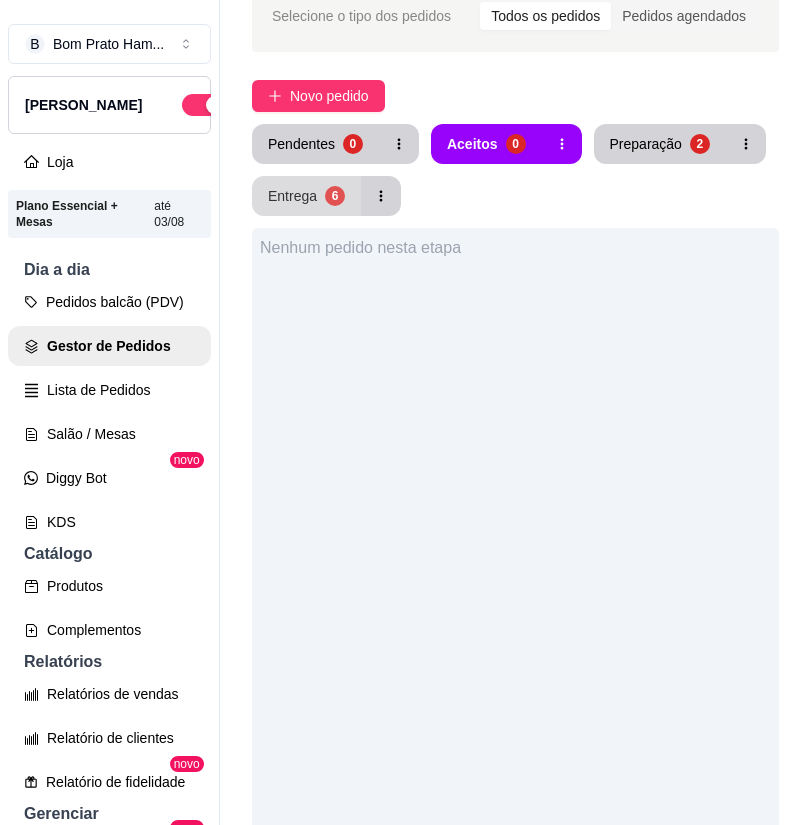 click on "Entrega" at bounding box center [292, 196] 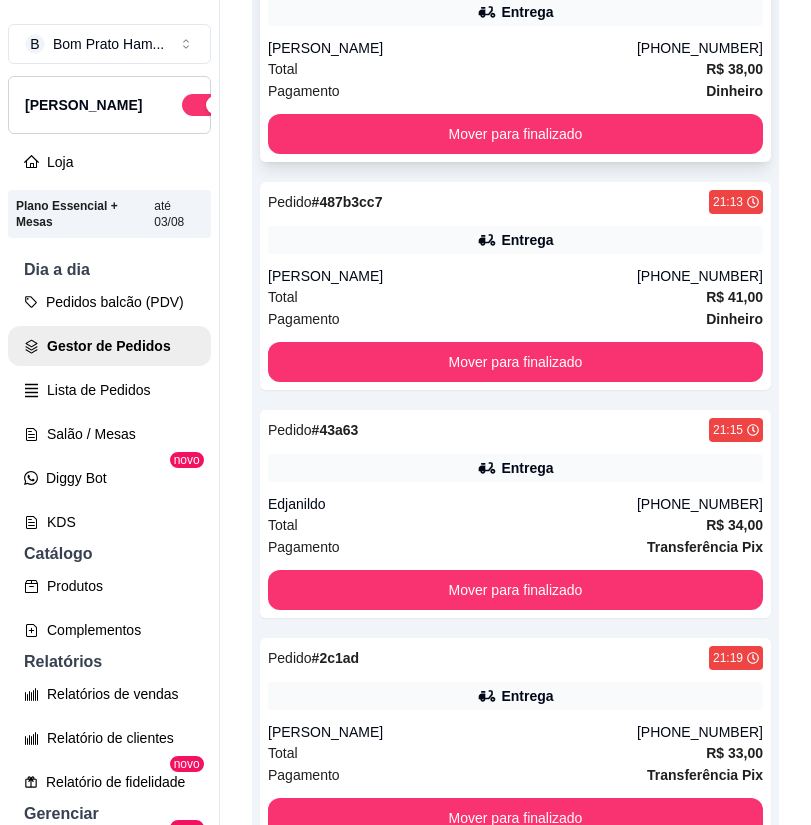 scroll, scrollTop: 0, scrollLeft: 0, axis: both 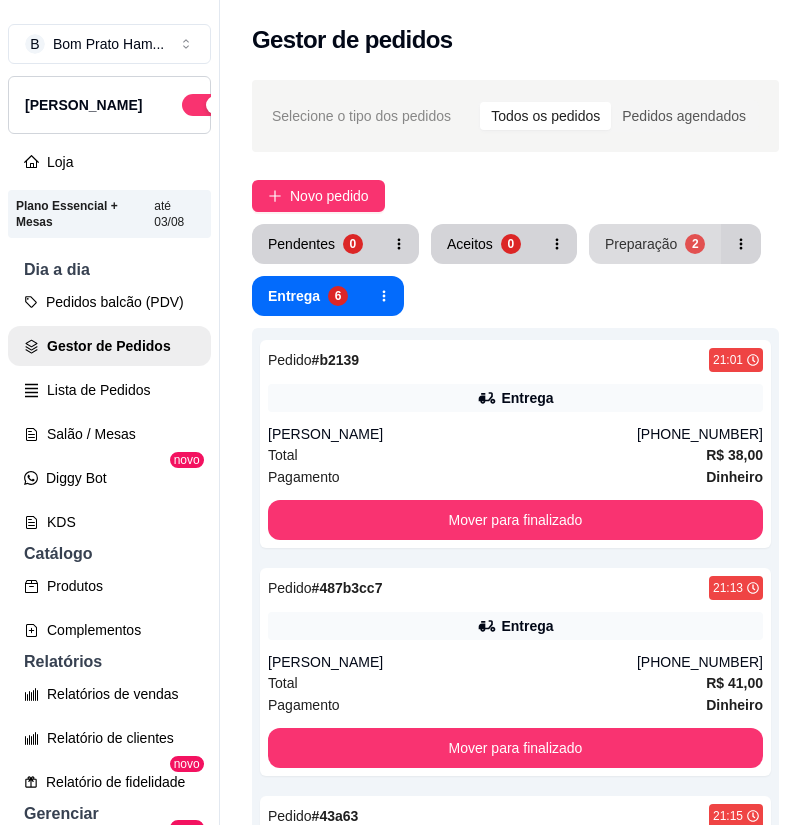 click on "Preparação 2" at bounding box center [655, 244] 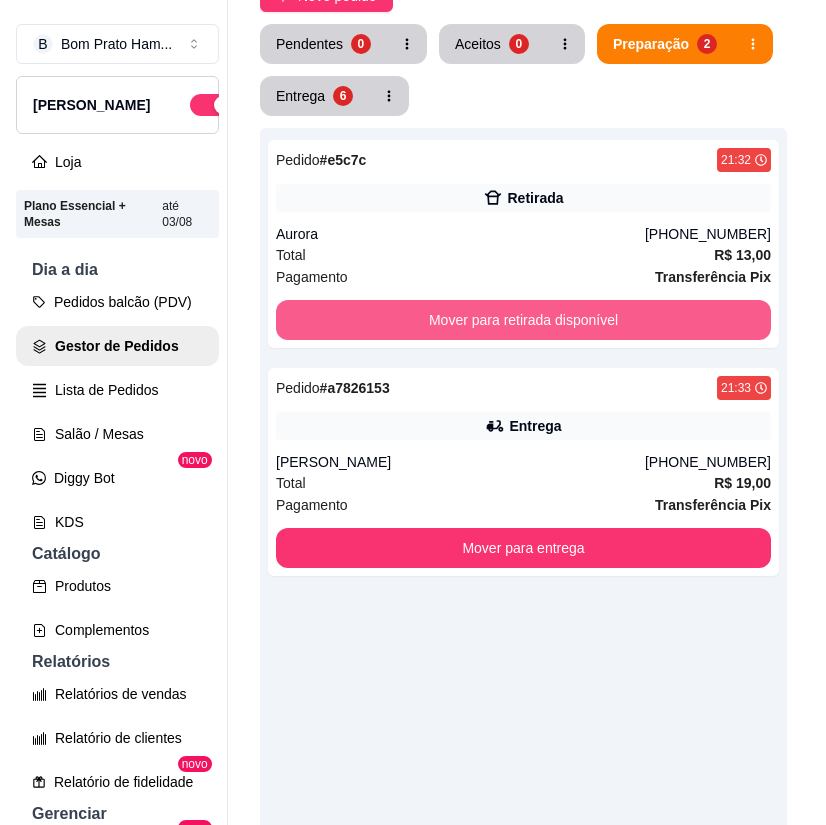 scroll, scrollTop: 0, scrollLeft: 0, axis: both 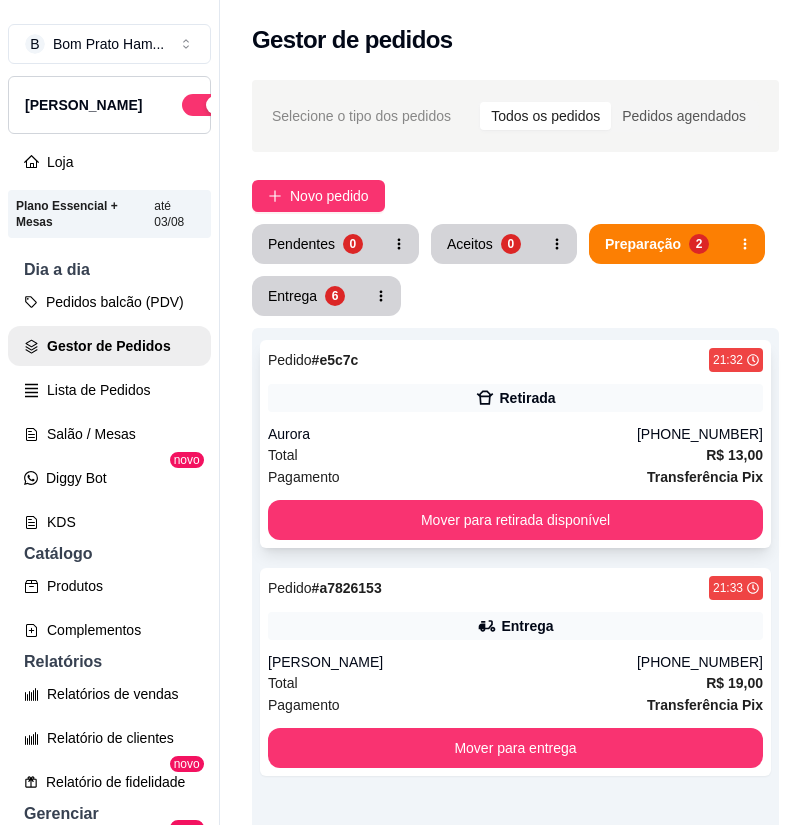 click on "Retirada" at bounding box center (527, 398) 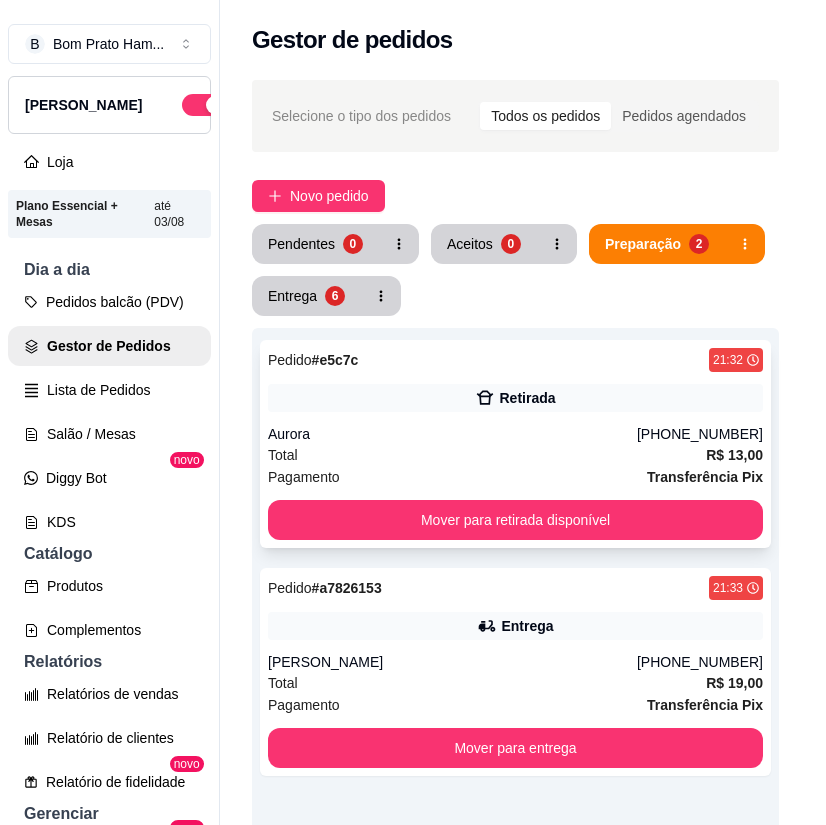 scroll, scrollTop: 60, scrollLeft: 0, axis: vertical 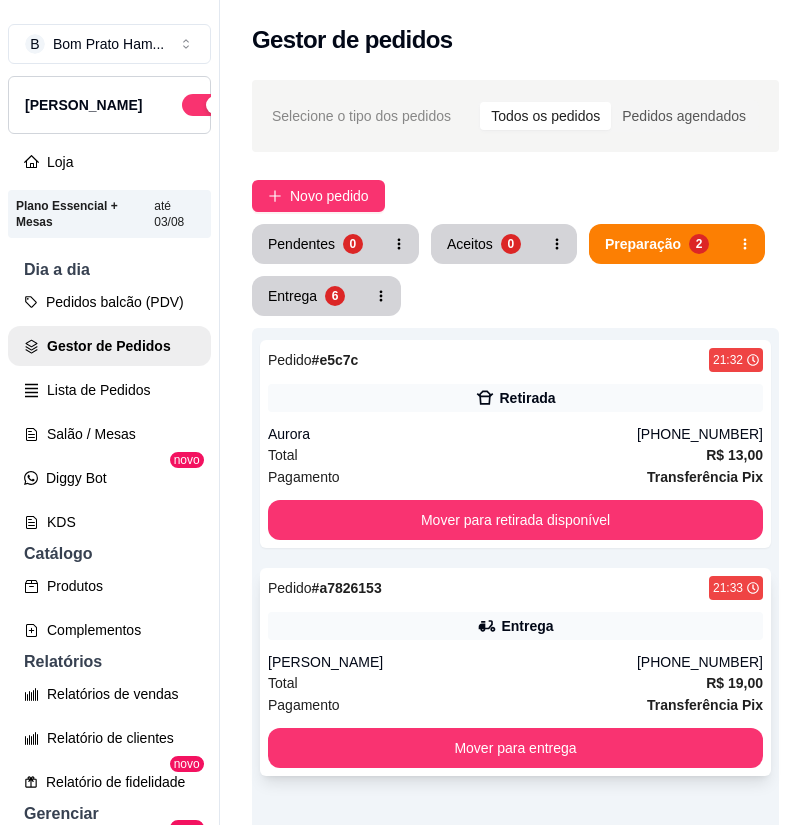 click on "Entrega" at bounding box center [527, 626] 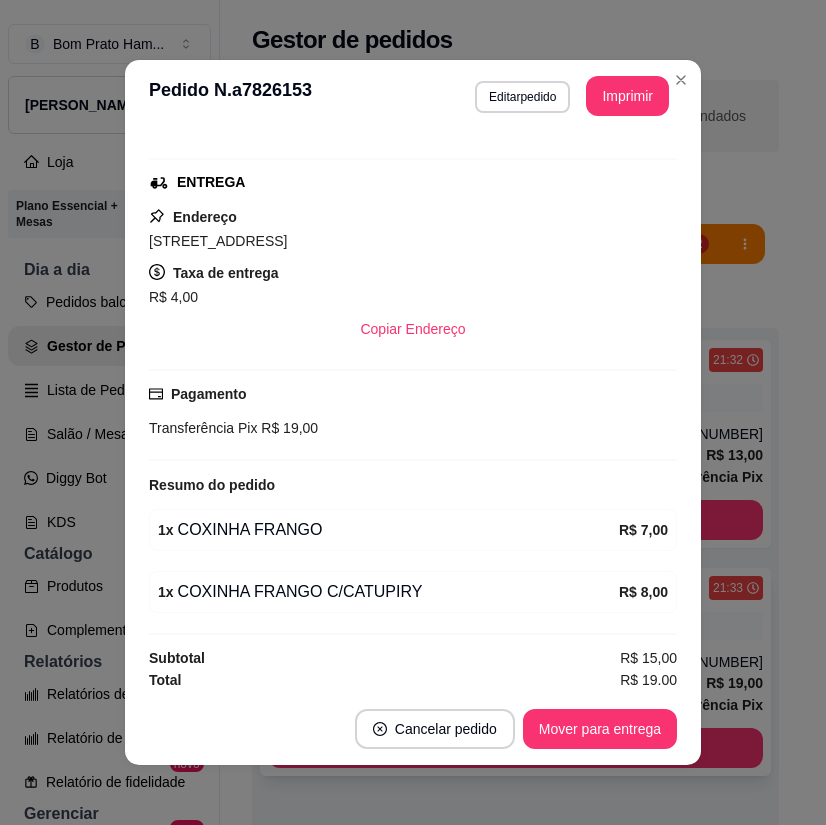 scroll, scrollTop: 294, scrollLeft: 0, axis: vertical 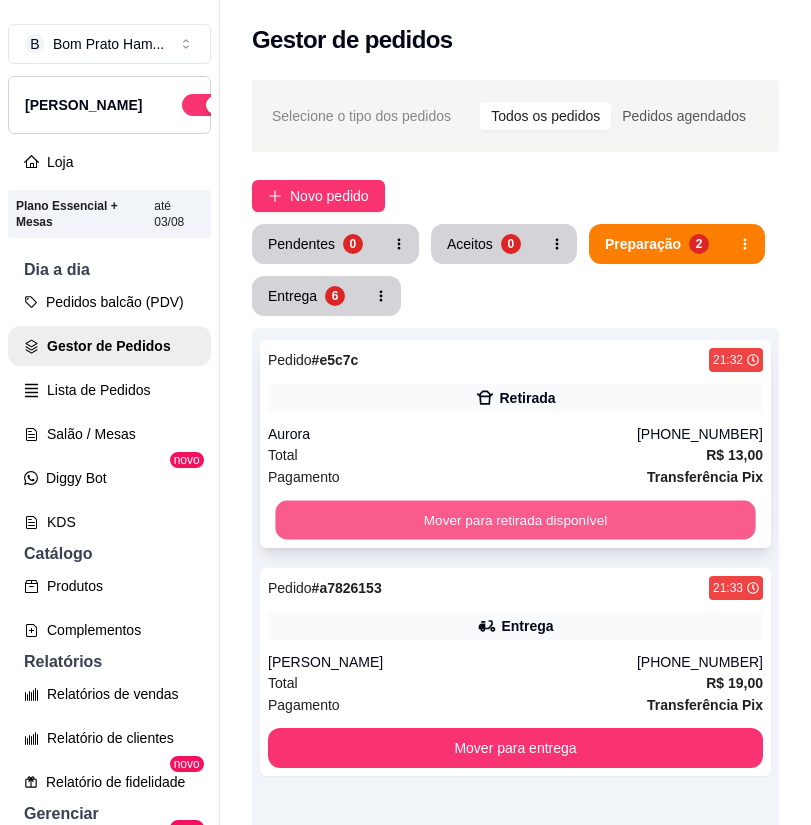 click on "Mover para retirada disponível" at bounding box center (515, 520) 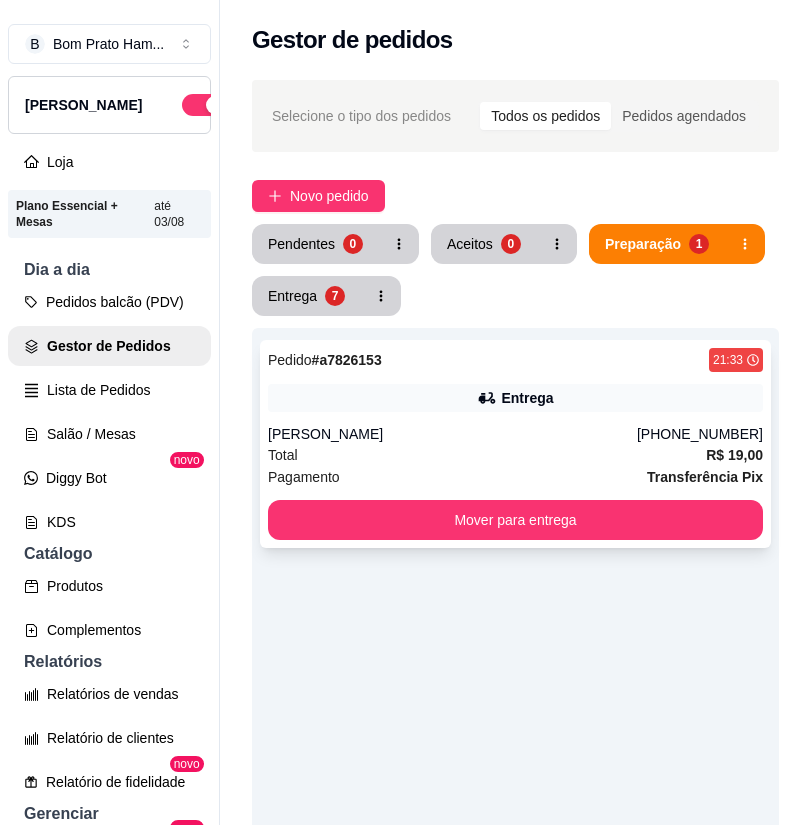 click on "Total R$ 19,00" at bounding box center [515, 455] 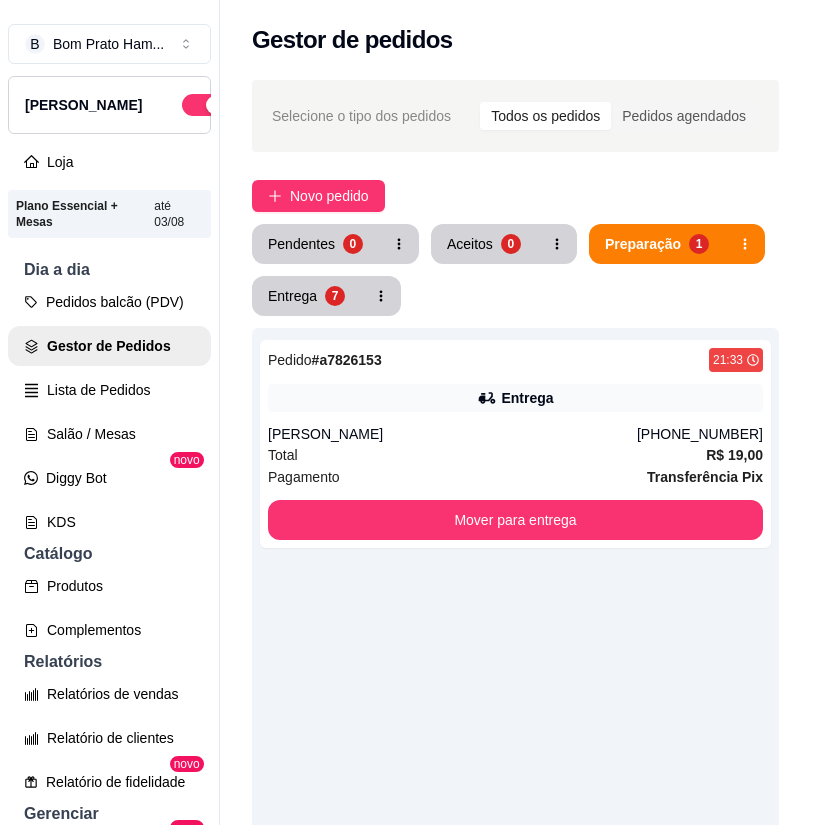 scroll, scrollTop: 294, scrollLeft: 0, axis: vertical 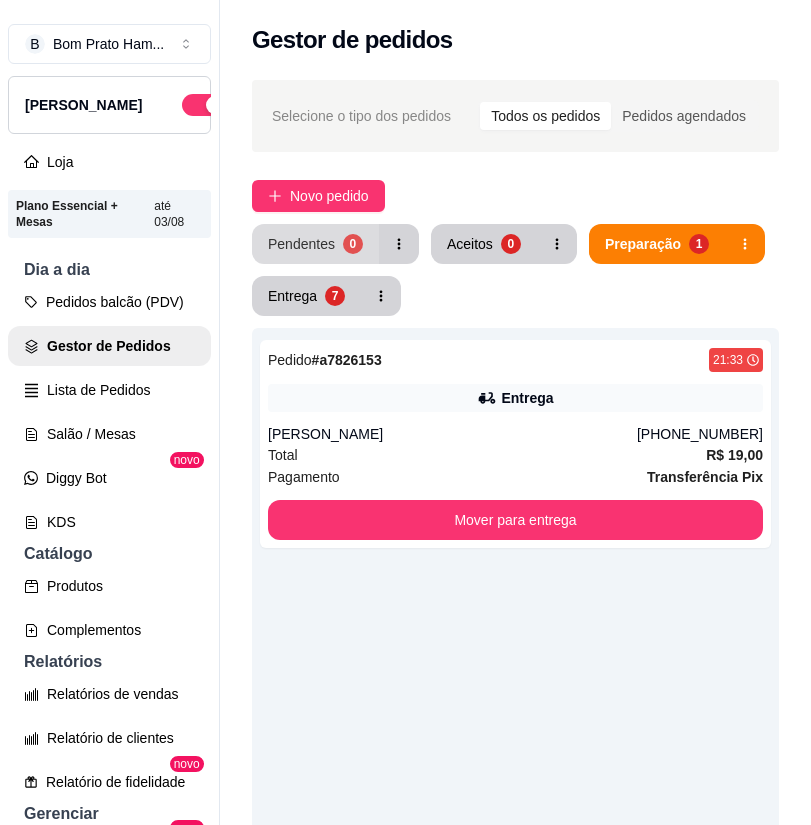 click on "Pendentes 0" at bounding box center (315, 244) 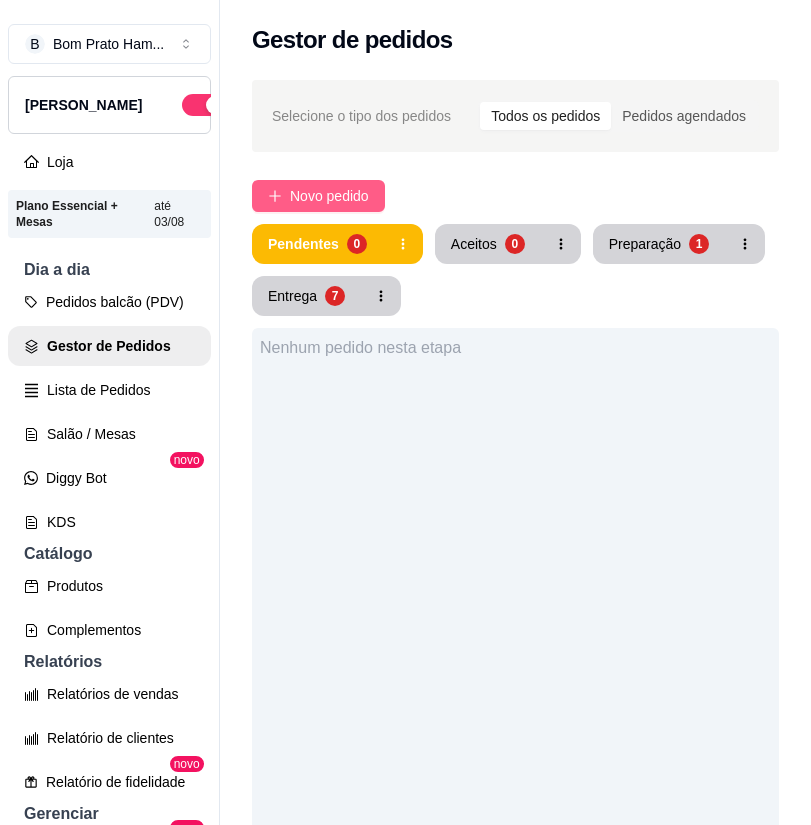 click on "Novo pedido" at bounding box center [329, 196] 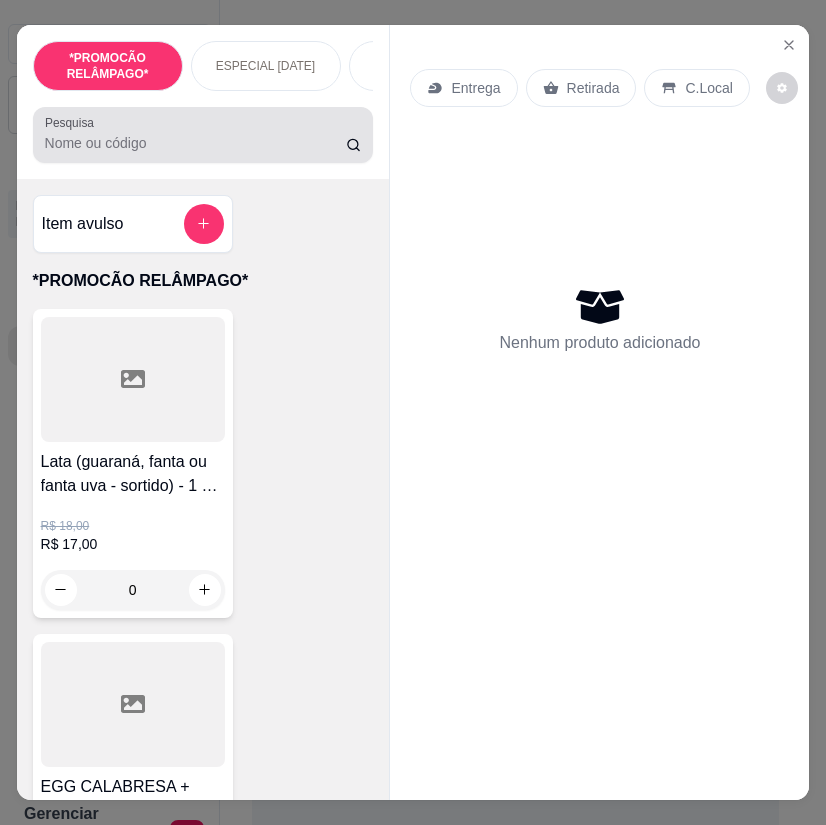 click on "Pesquisa" at bounding box center (196, 143) 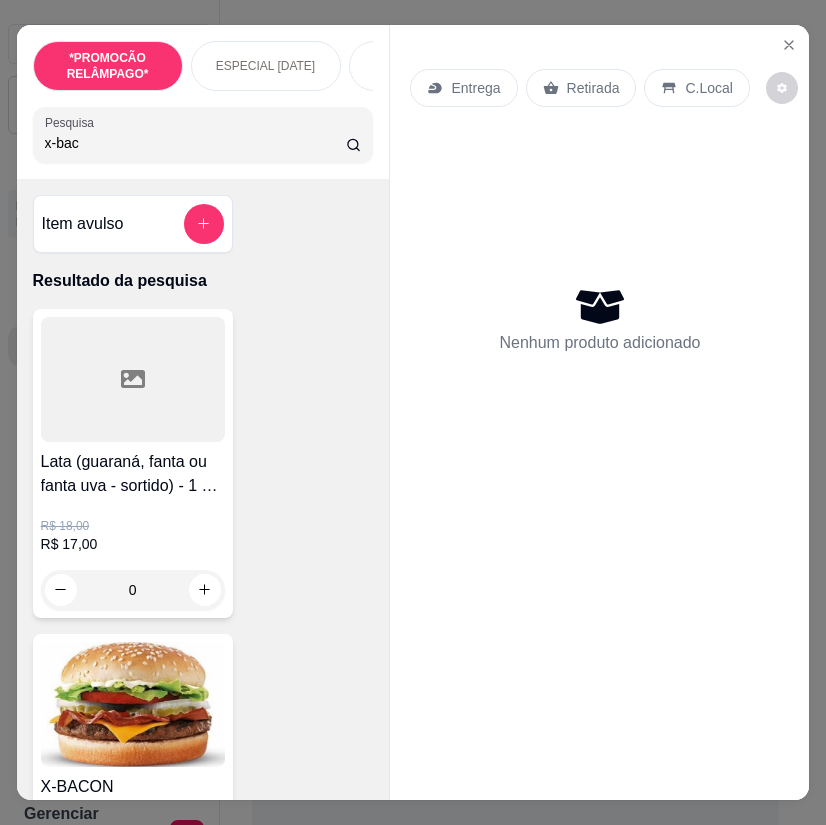 type on "x-bac" 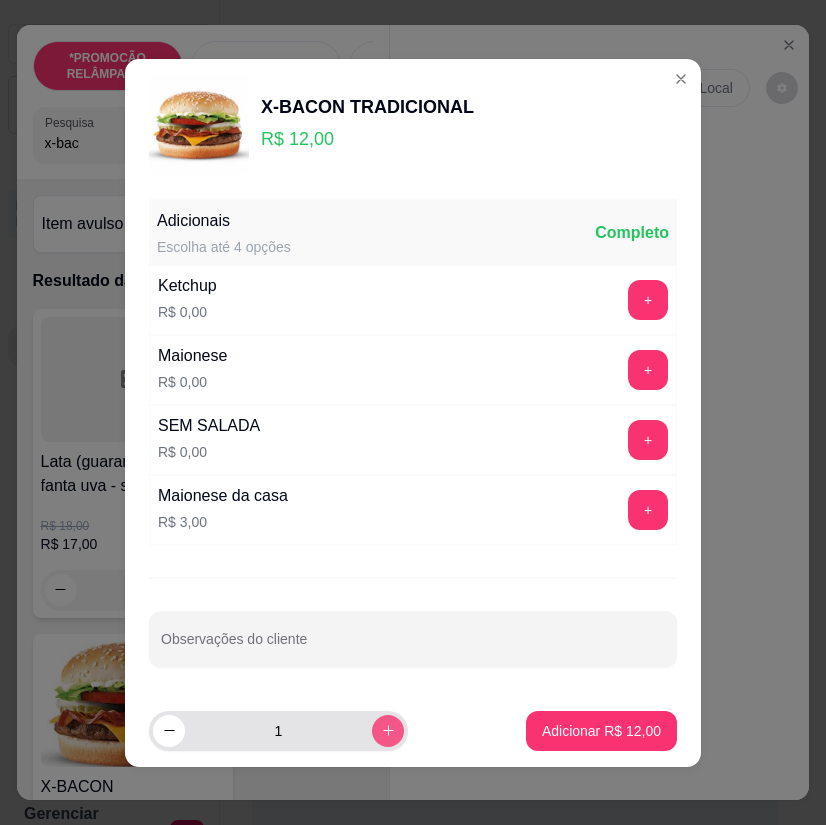 click 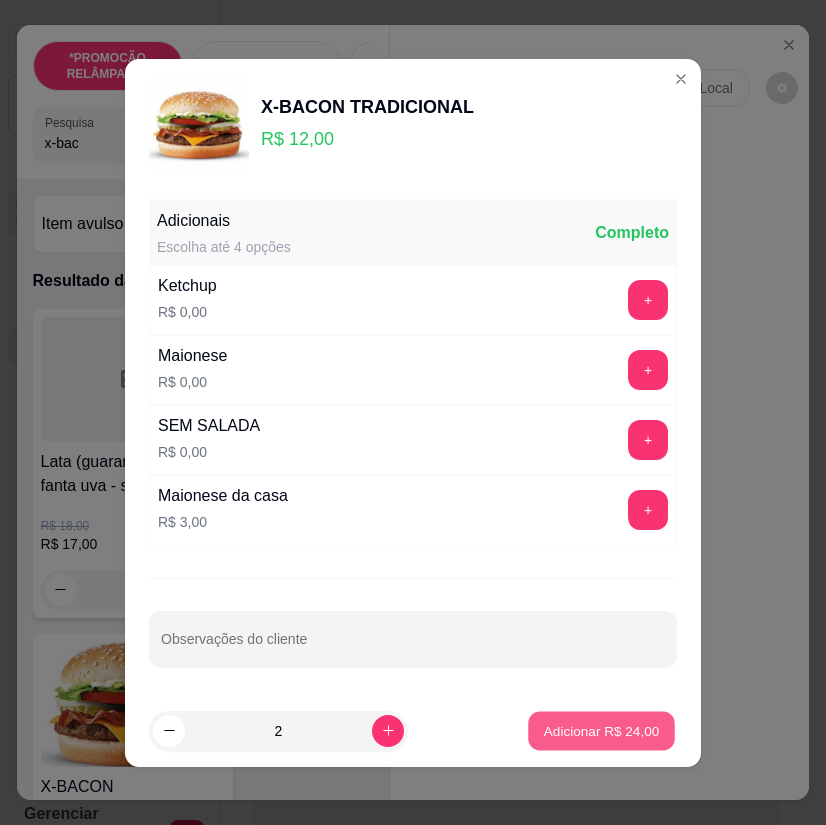 click on "Adicionar   R$ 24,00" at bounding box center [602, 730] 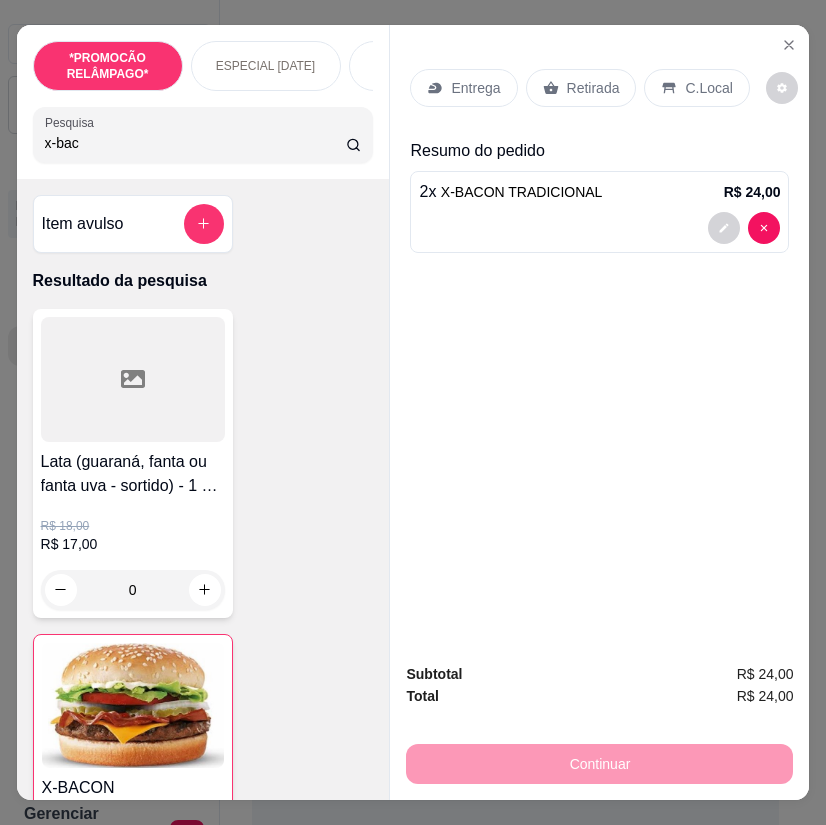 click on "Entrega" at bounding box center [475, 88] 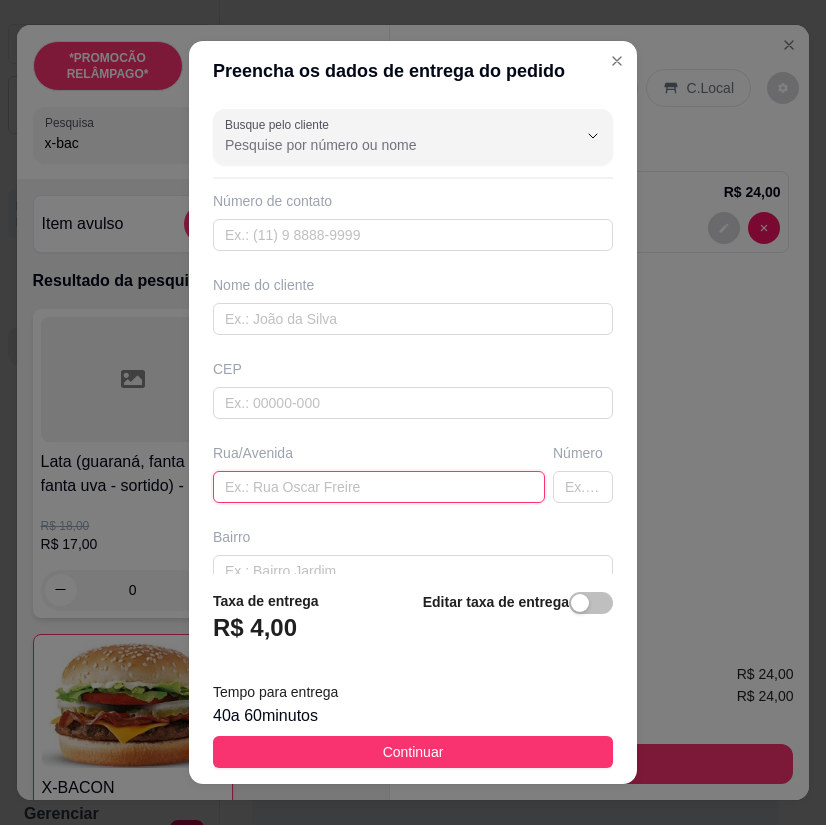 drag, startPoint x: 406, startPoint y: 470, endPoint x: 401, endPoint y: 502, distance: 32.38827 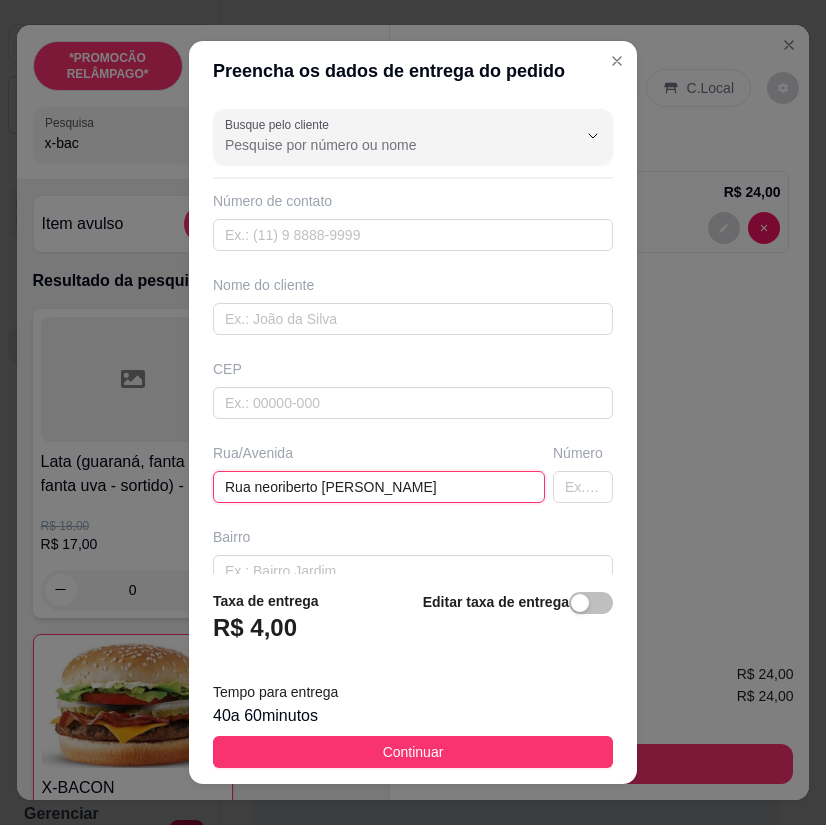 type on "Rua neoriberto [PERSON_NAME]" 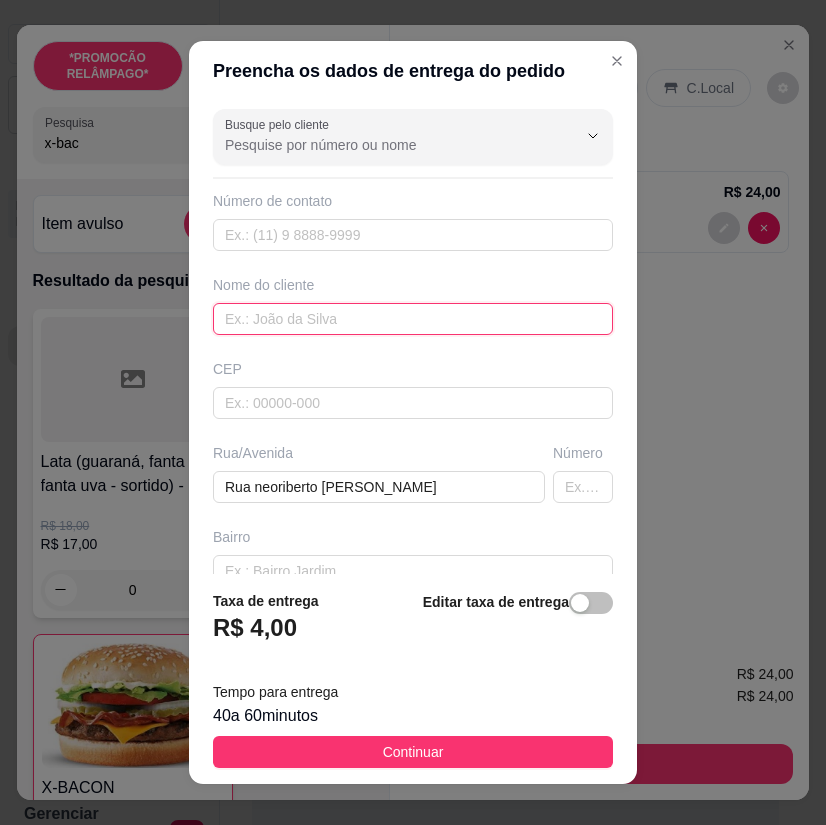 paste on "Claudiane" 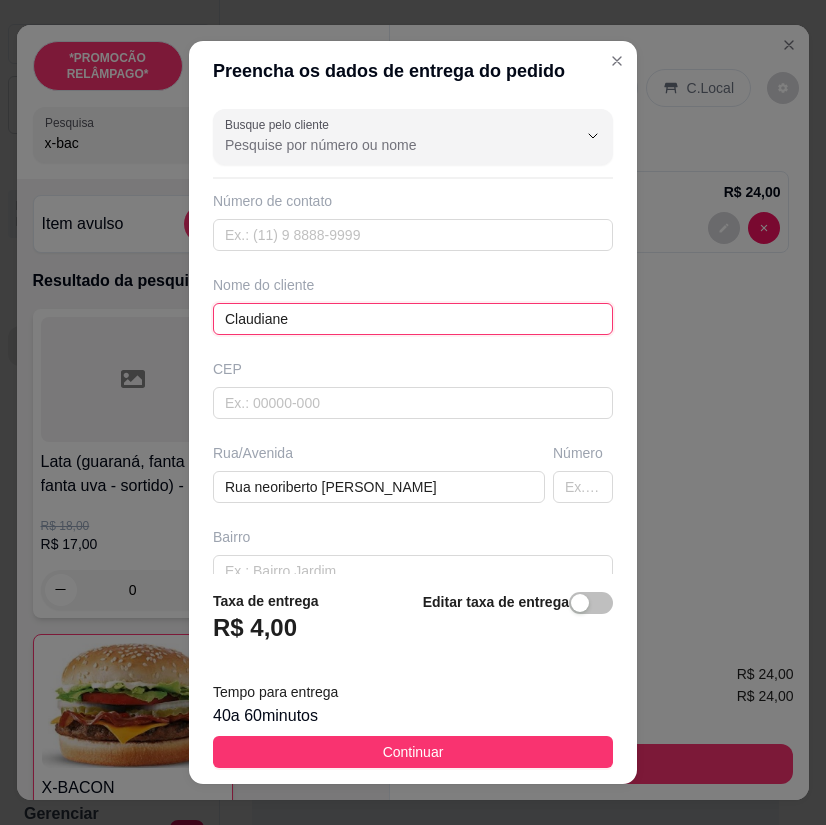 type on "Claudiane" 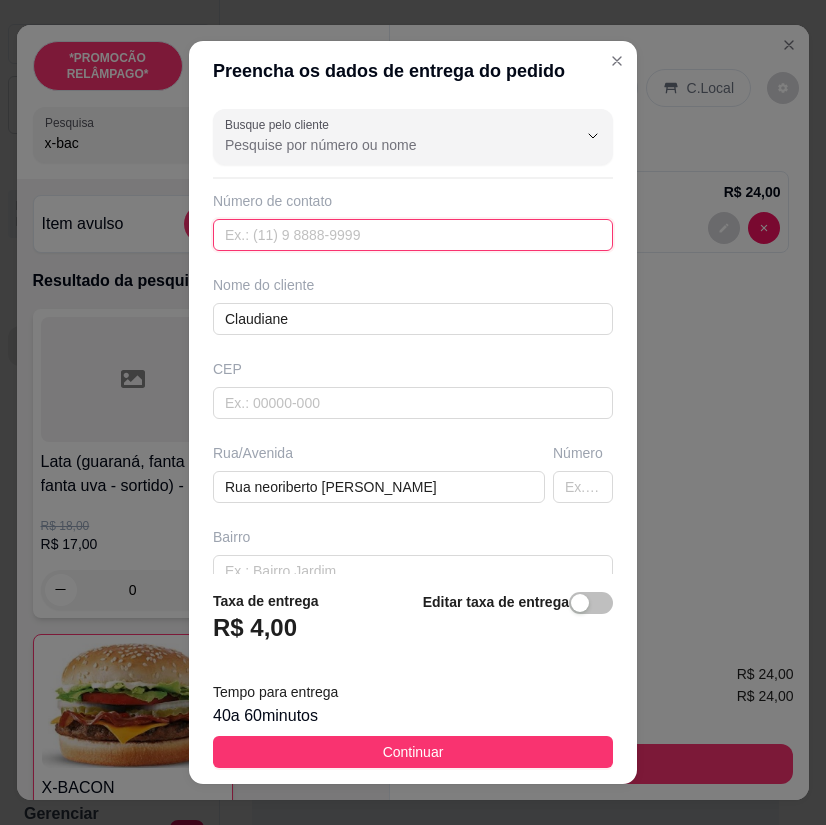 paste on "[PHONE_NUMBER]" 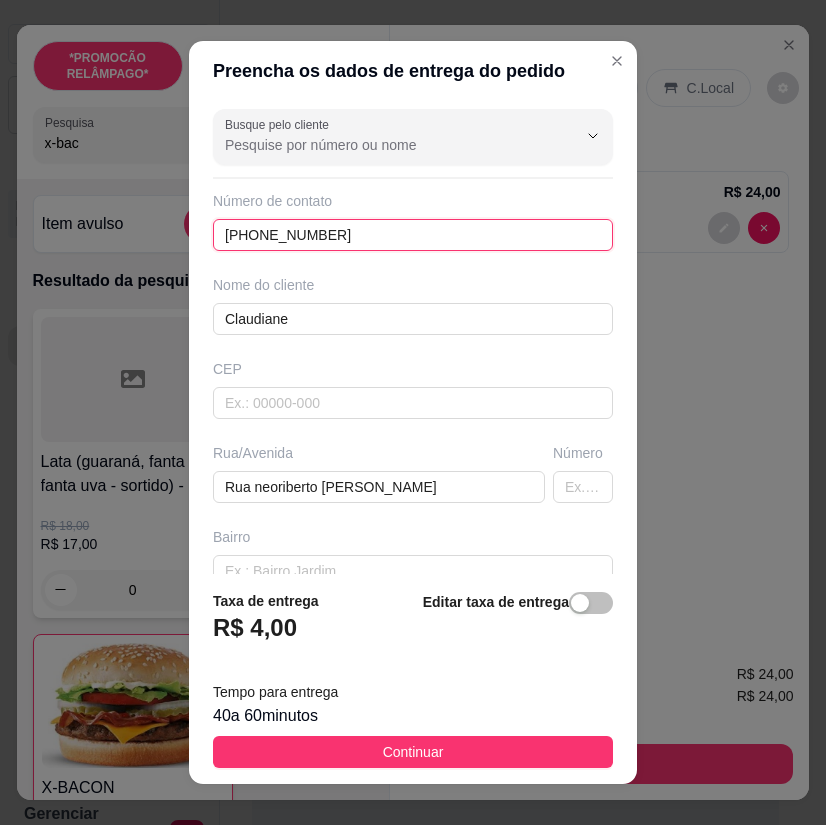 type on "[PHONE_NUMBER]" 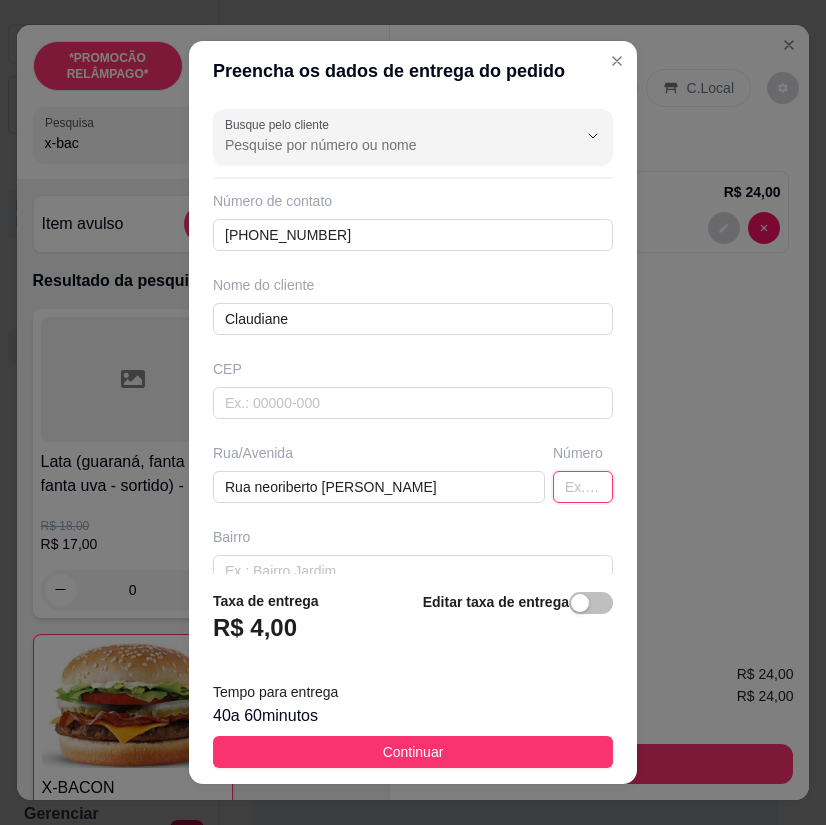click at bounding box center [583, 487] 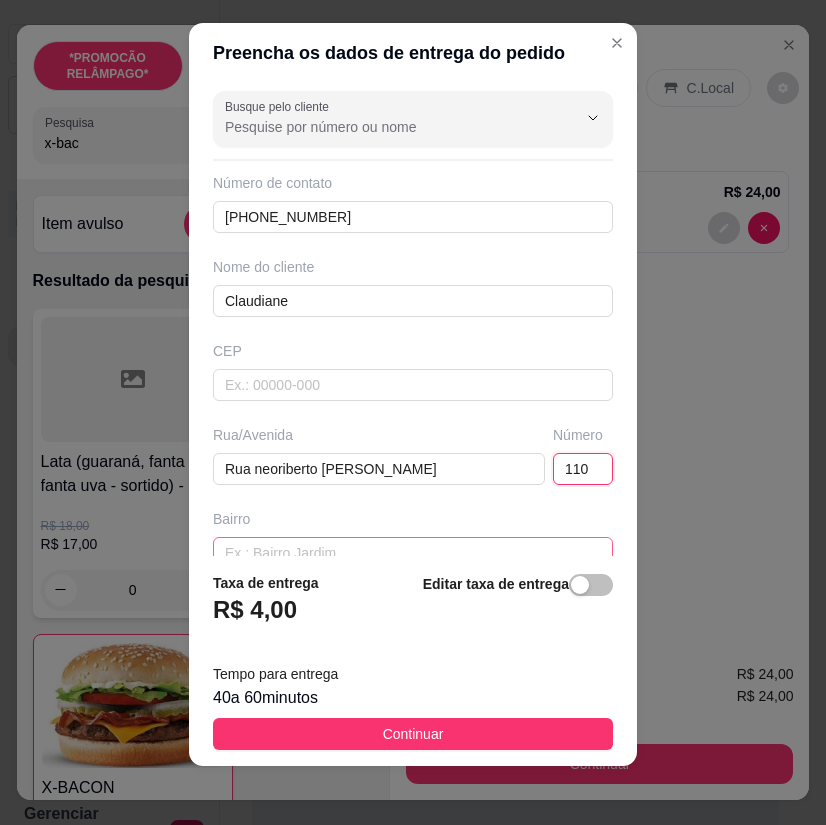 scroll, scrollTop: 23, scrollLeft: 0, axis: vertical 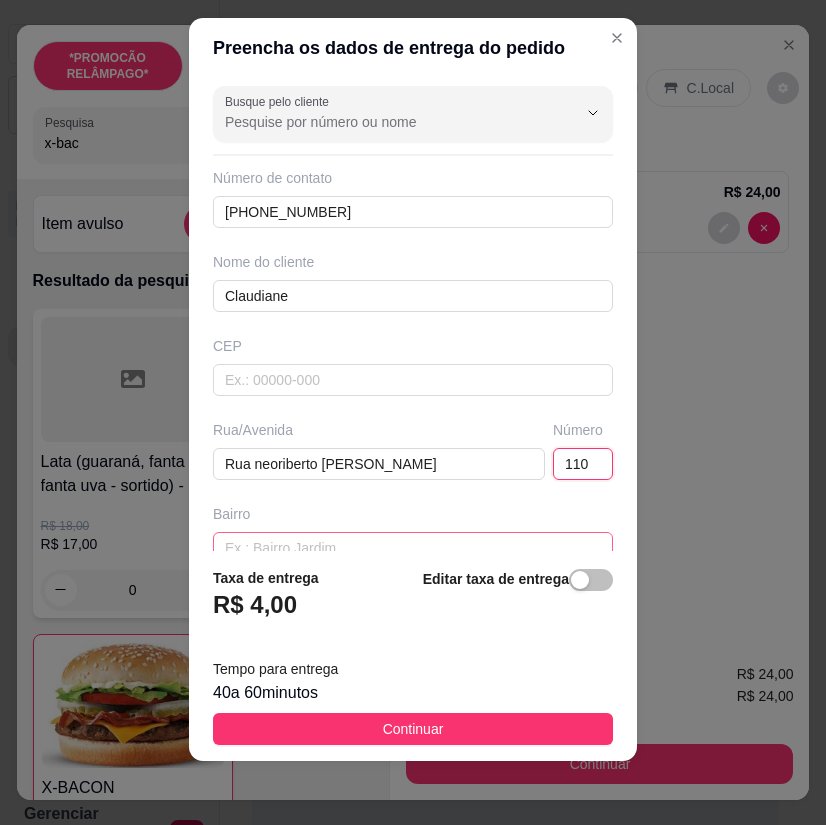 type on "110" 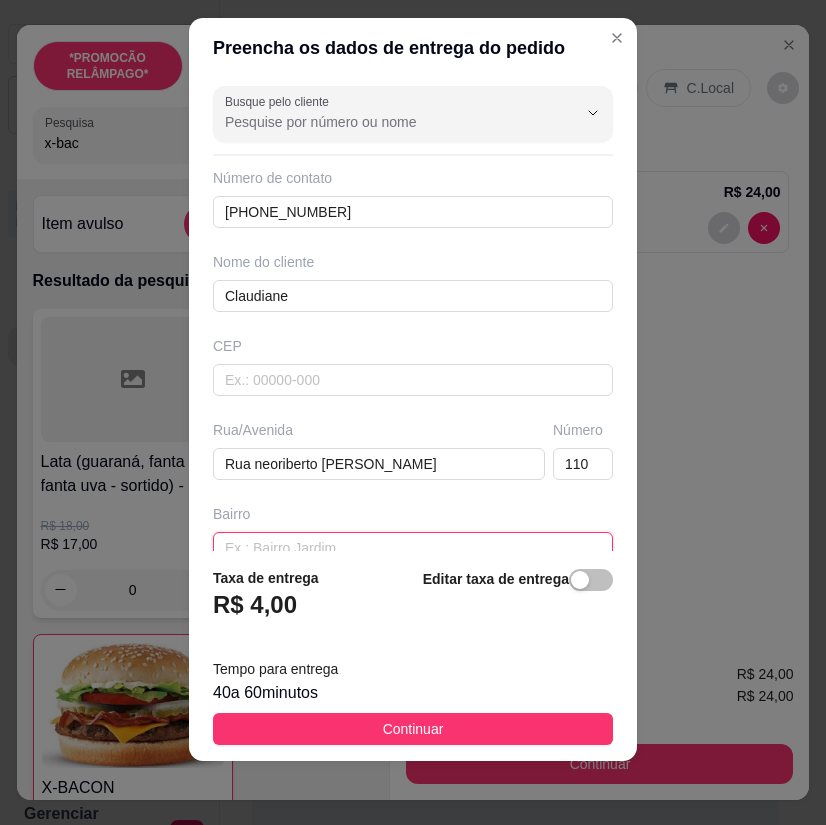 click at bounding box center (413, 548) 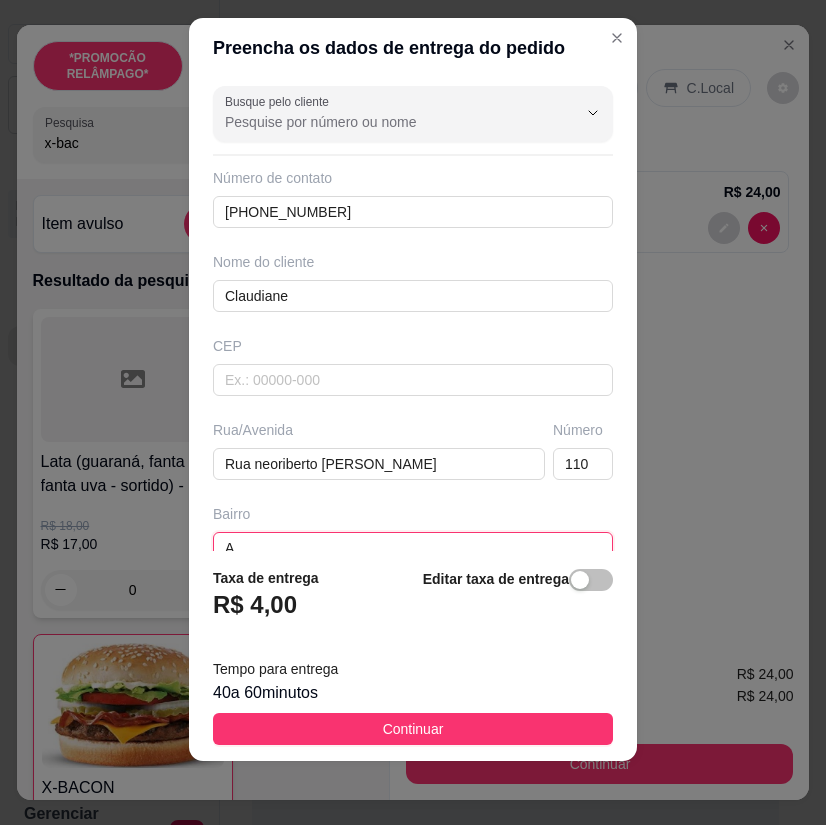 scroll, scrollTop: 7, scrollLeft: 0, axis: vertical 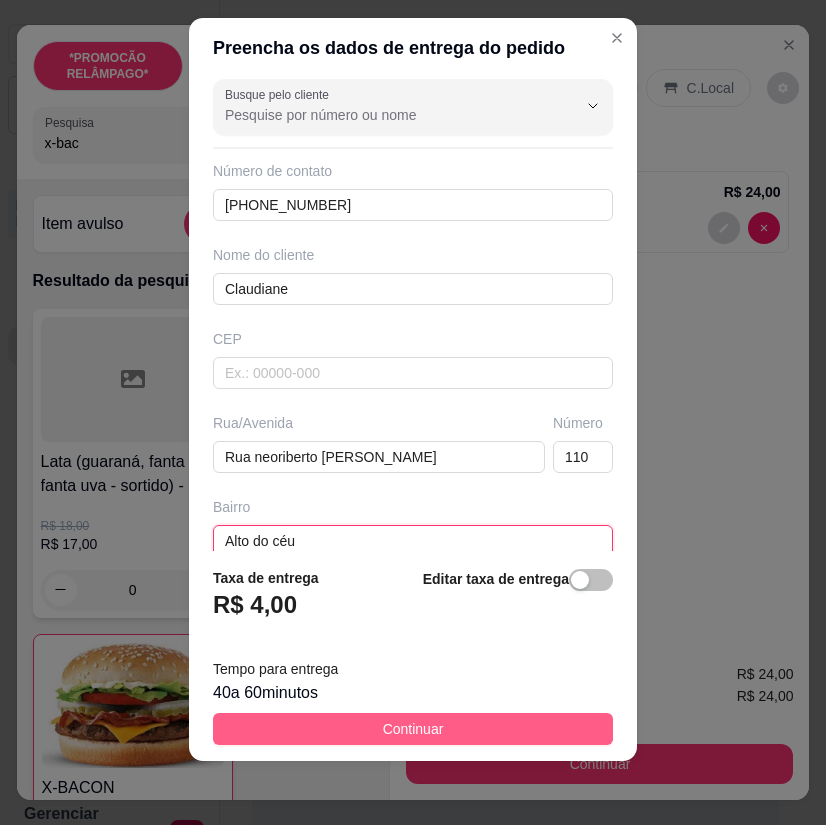 type on "Alto do céu" 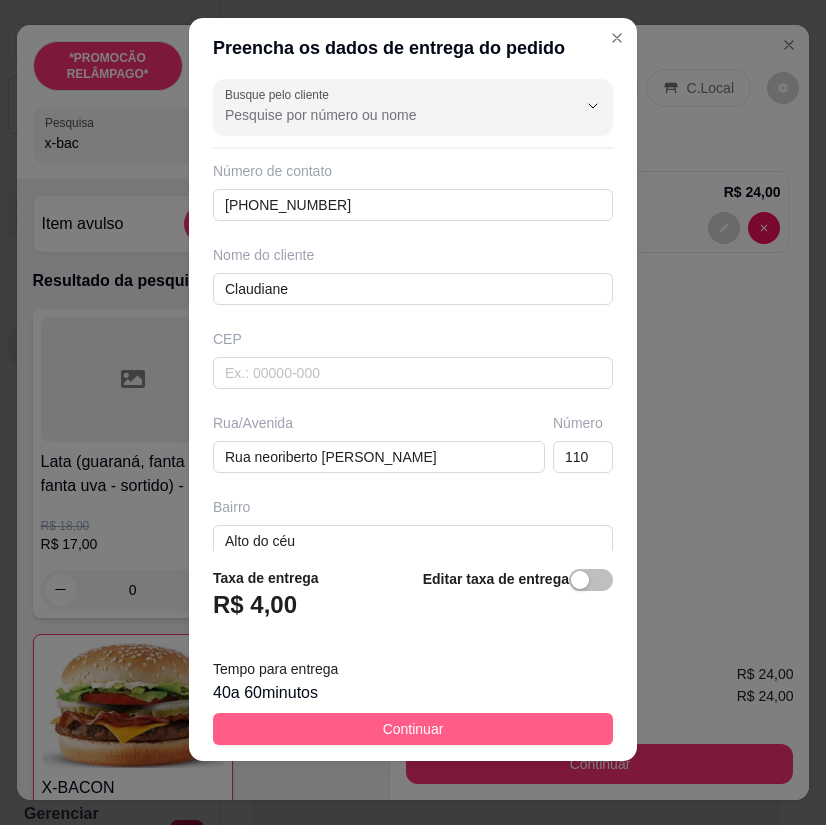 click on "Continuar" at bounding box center (413, 729) 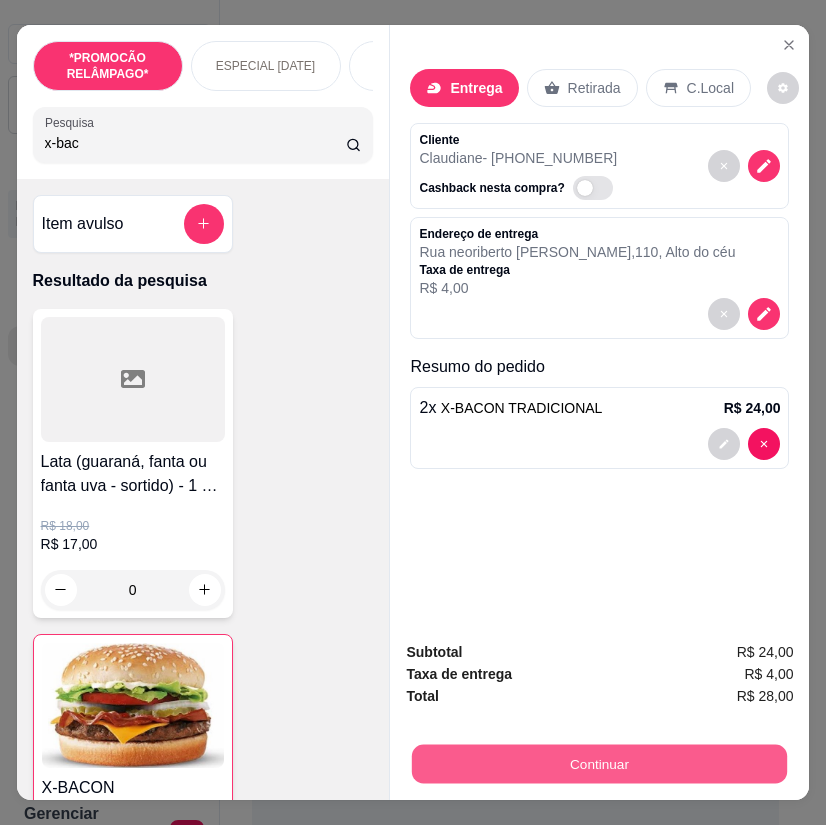 click on "Continuar" at bounding box center (599, 764) 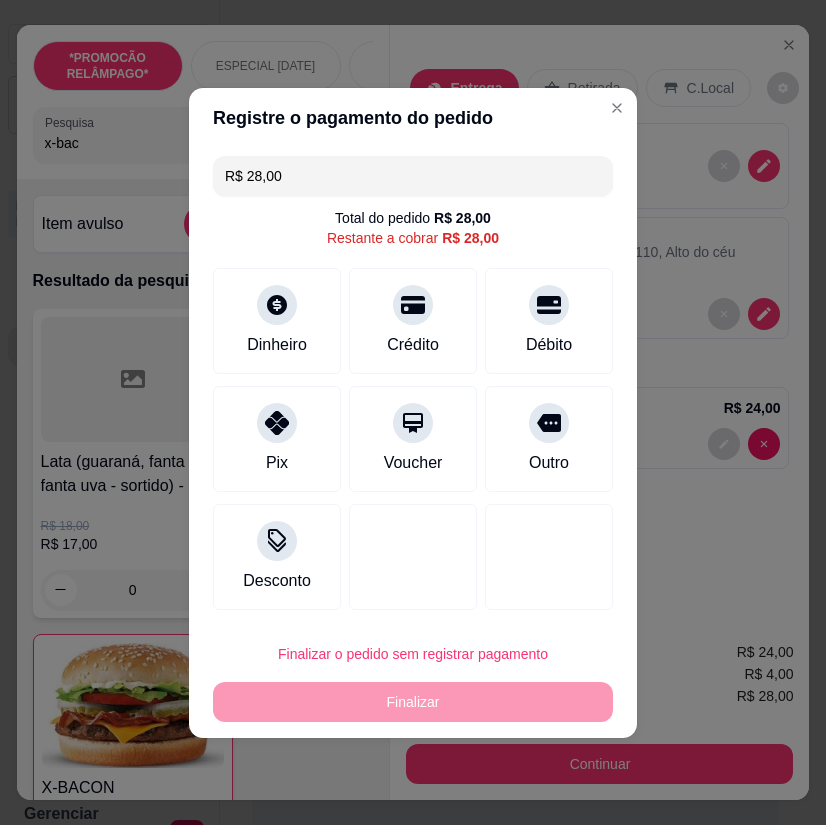 drag, startPoint x: 310, startPoint y: 179, endPoint x: 188, endPoint y: 168, distance: 122.494896 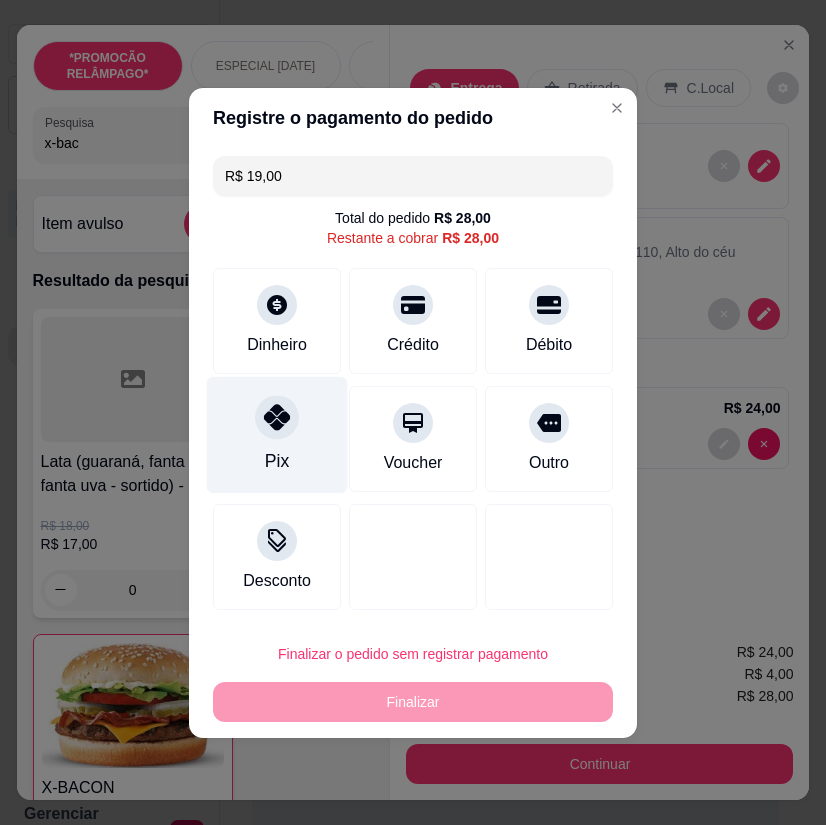 click at bounding box center (277, 417) 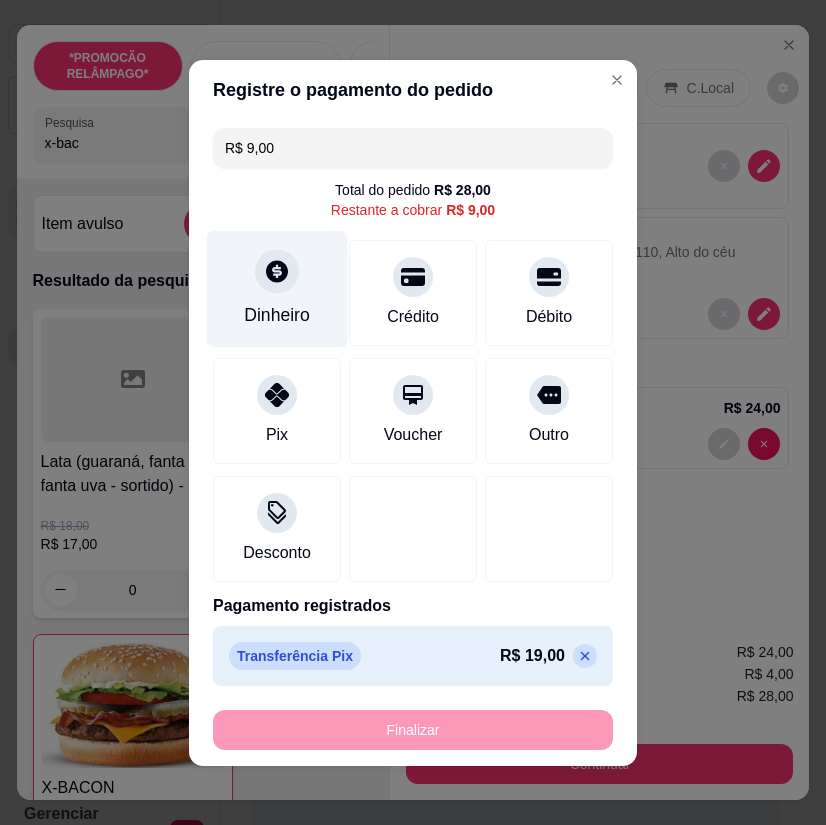 click on "Dinheiro" at bounding box center (277, 315) 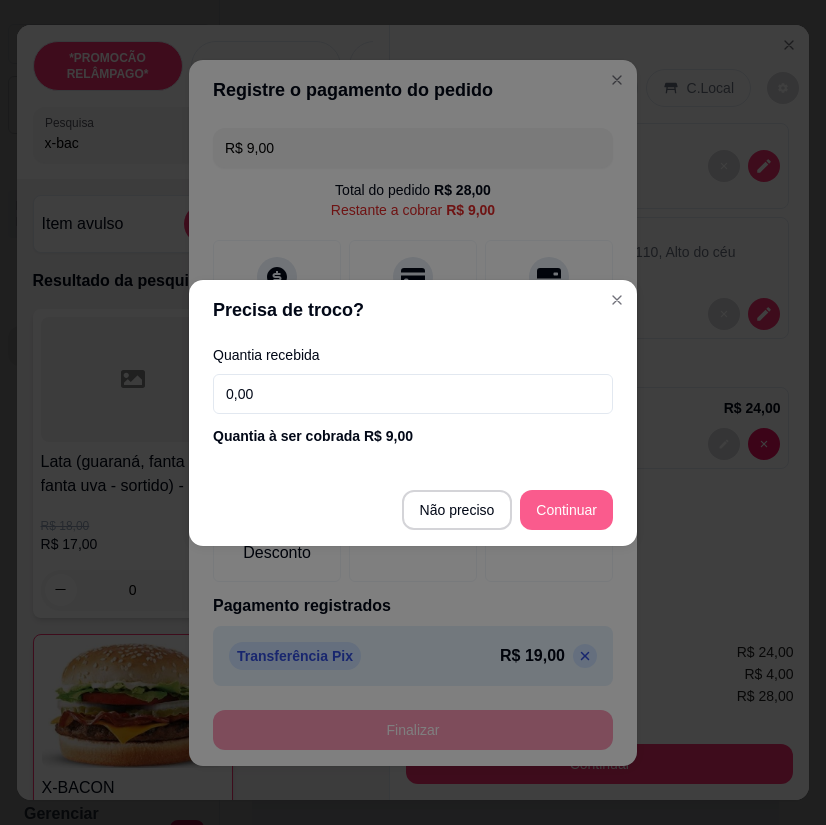 type on "R$ 0,00" 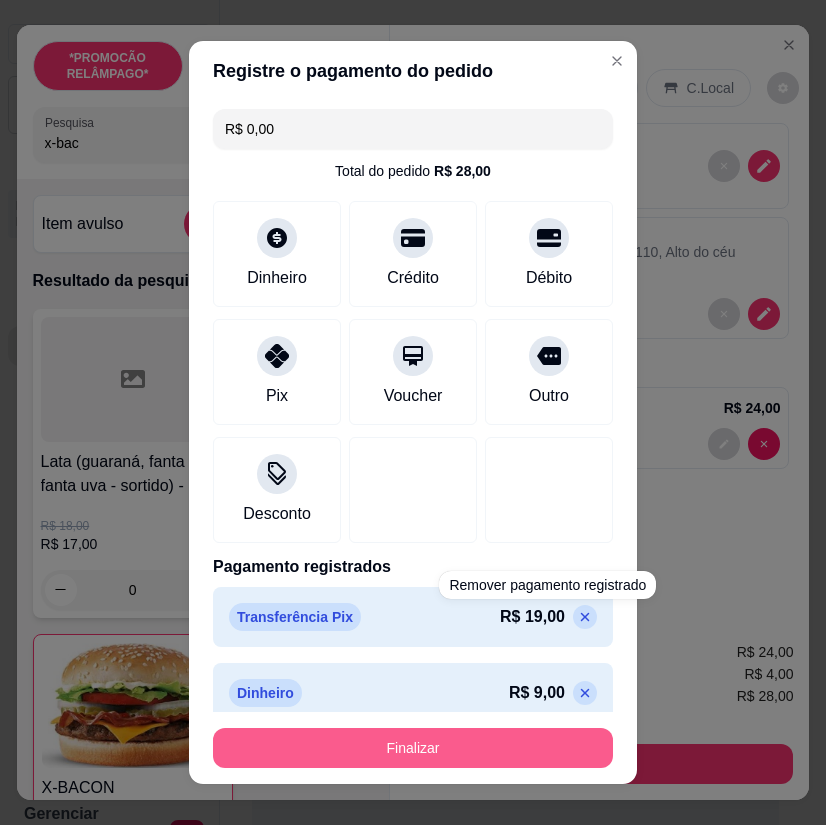 click on "Finalizar" at bounding box center (413, 748) 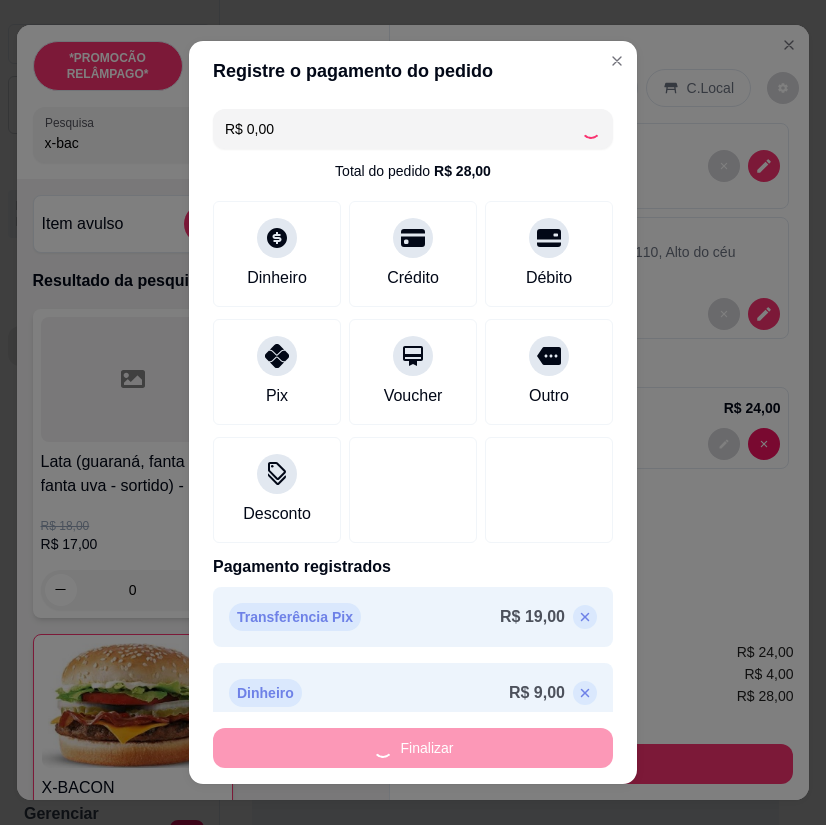 type on "0" 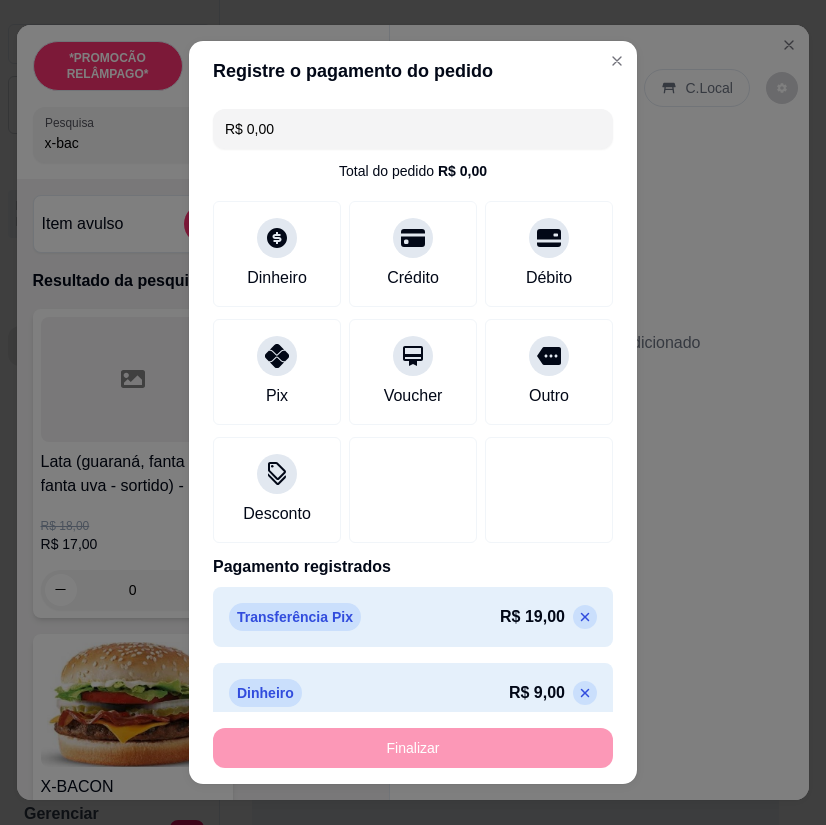 type on "-R$ 28,00" 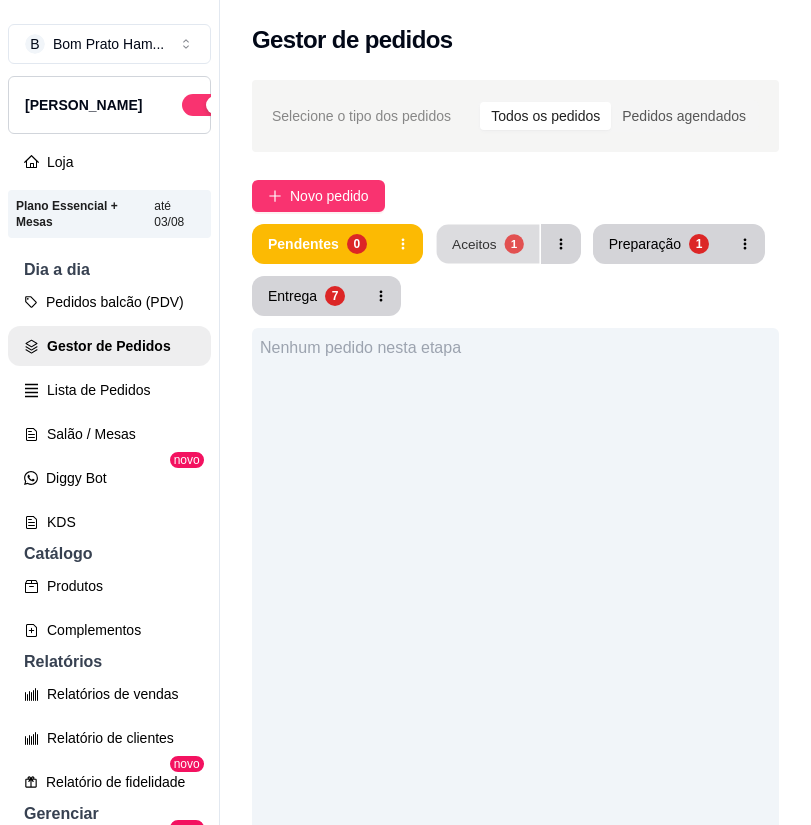 click on "Aceitos" at bounding box center (474, 243) 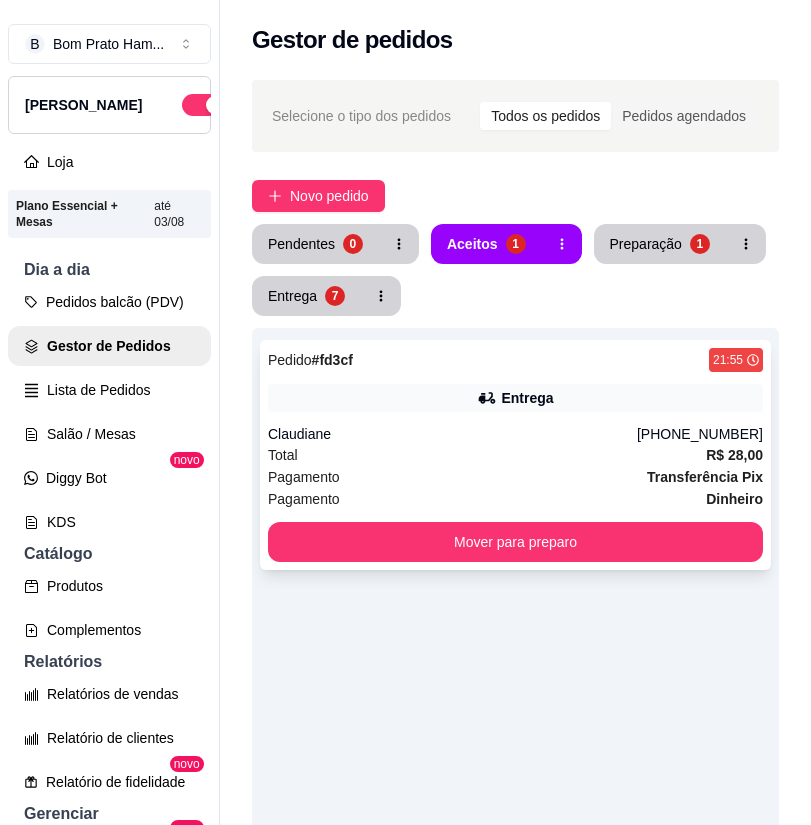 click on "Pedido  # fd3cf 21:55 Entrega Claudiane [PHONE_NUMBER] Total R$ 28,00 Pagamento Transferência Pix Pagamento Dinheiro Mover para preparo" at bounding box center [515, 455] 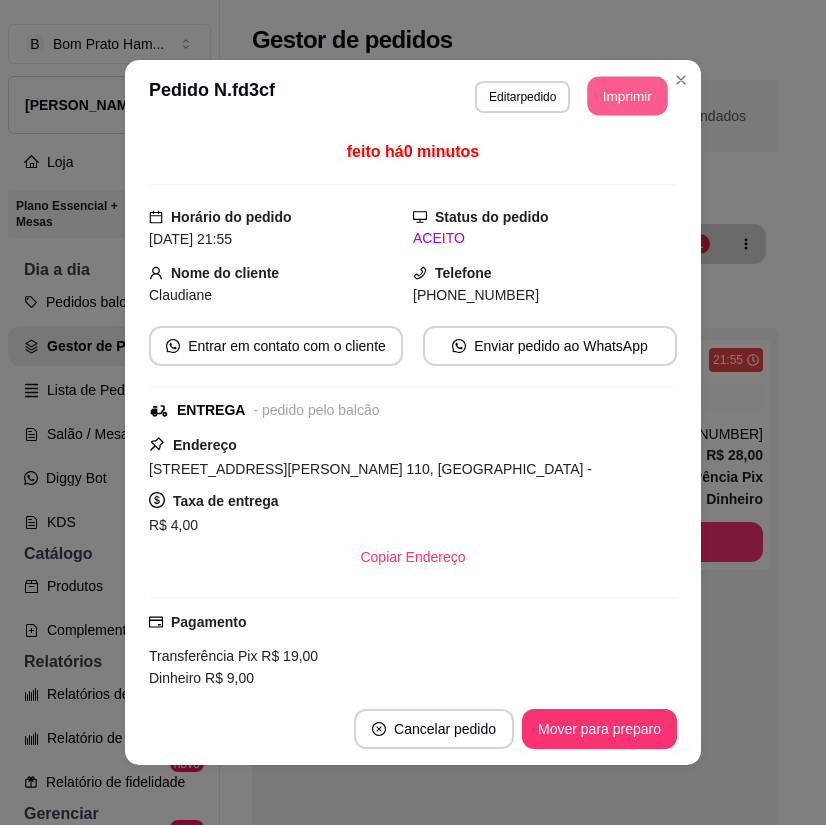 click on "Imprimir" at bounding box center (628, 96) 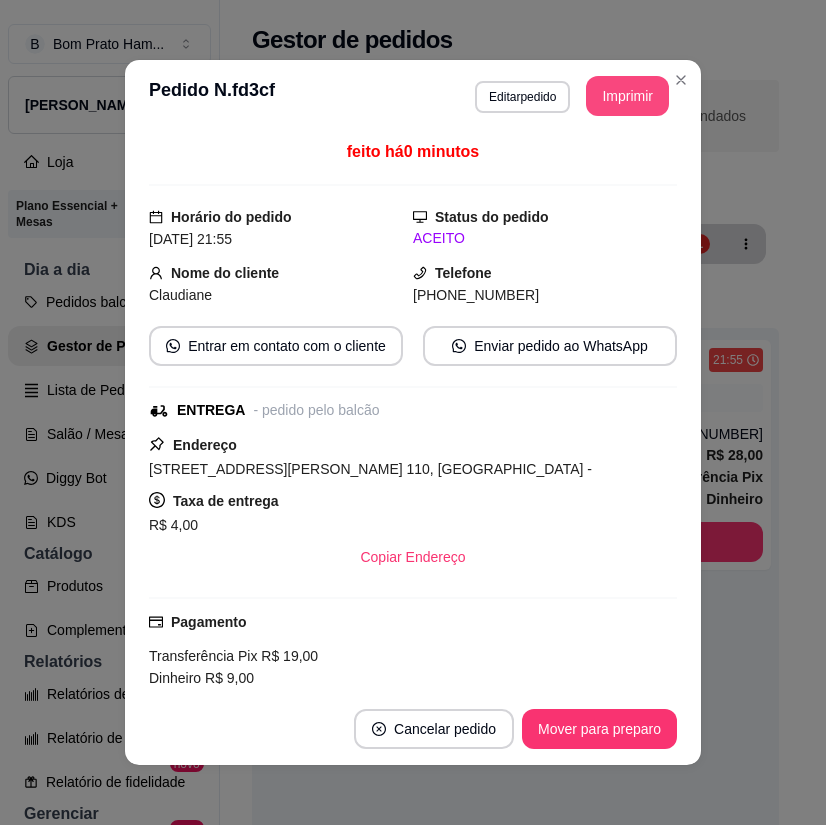 scroll, scrollTop: 0, scrollLeft: 0, axis: both 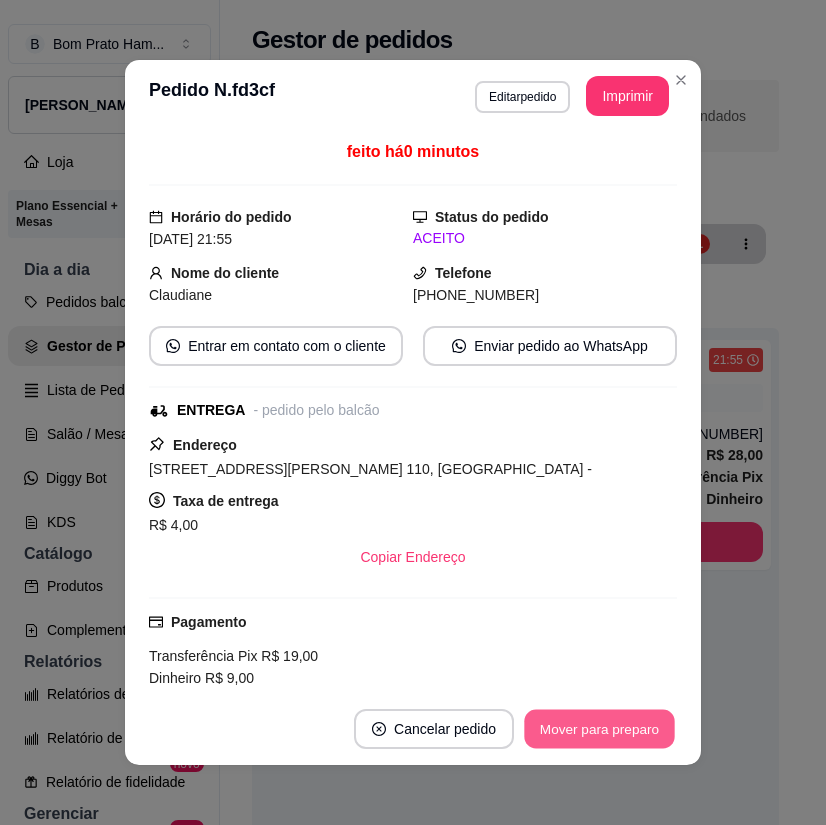 click on "Mover para preparo" at bounding box center [599, 729] 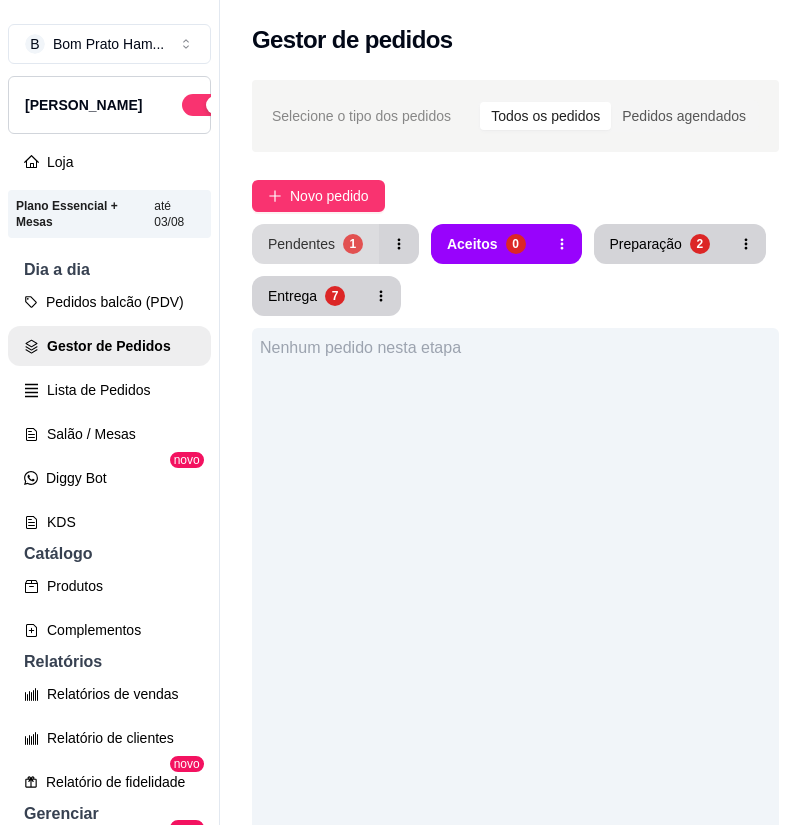 click on "Pendentes 1" at bounding box center [315, 244] 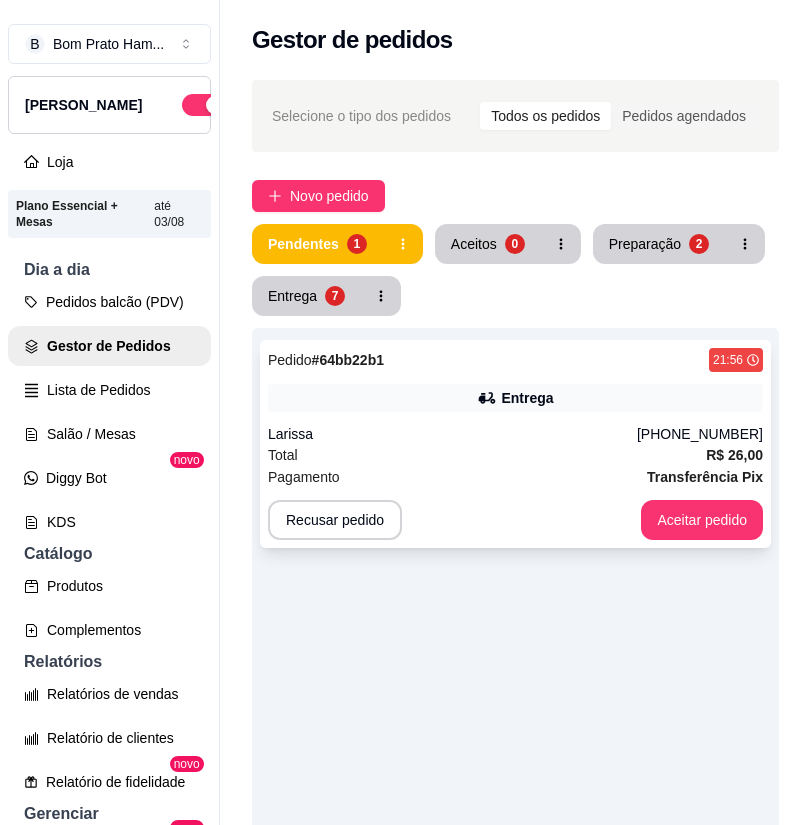 click on "Pedido  # 64bb22b1 21:56 Entrega Larissa  [PHONE_NUMBER] Total R$ 26,00 Pagamento Transferência Pix Recusar pedido Aceitar pedido" at bounding box center (515, 444) 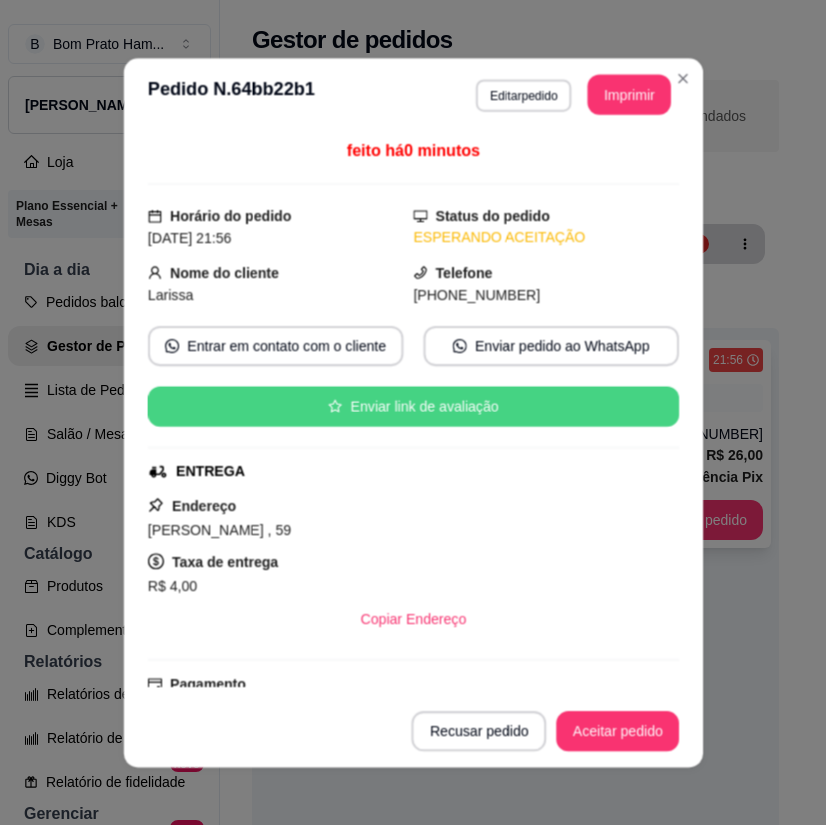 scroll, scrollTop: 232, scrollLeft: 0, axis: vertical 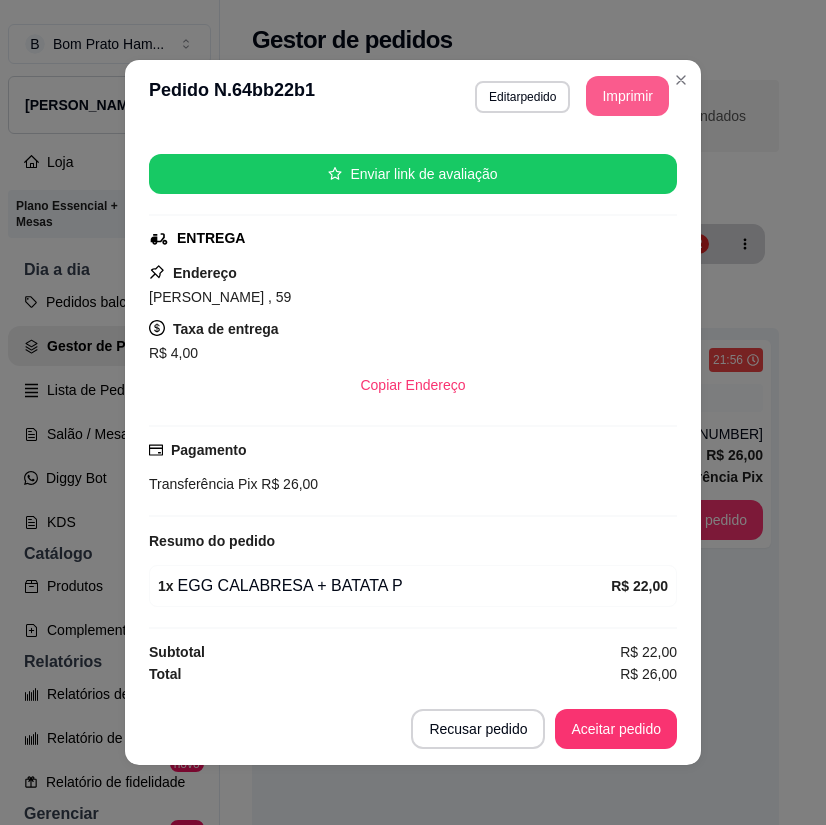 click on "Imprimir" at bounding box center [627, 96] 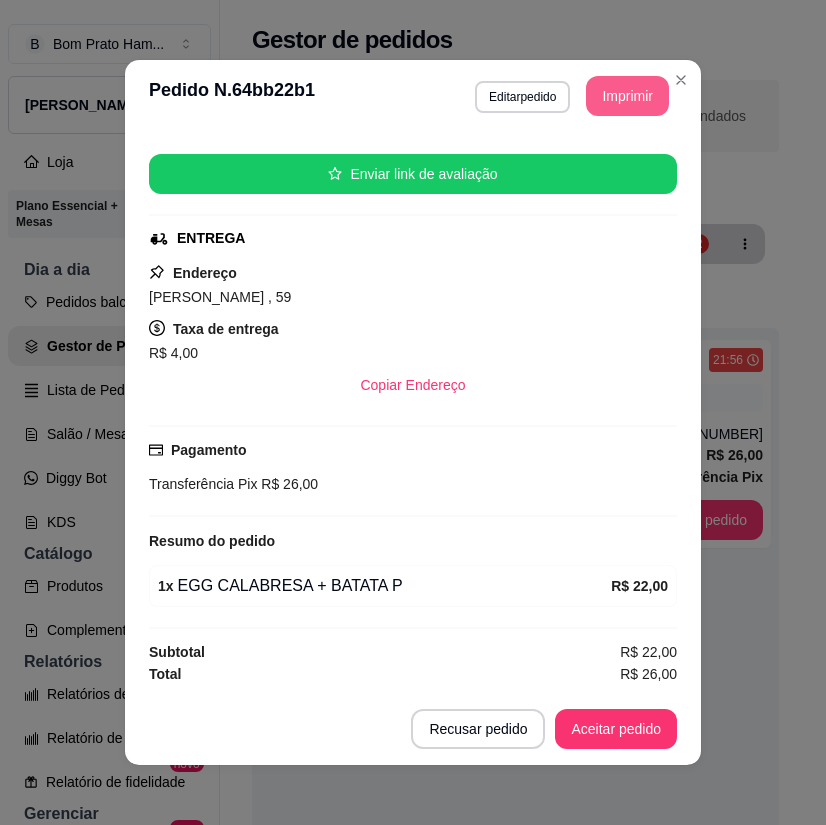 scroll, scrollTop: 0, scrollLeft: 0, axis: both 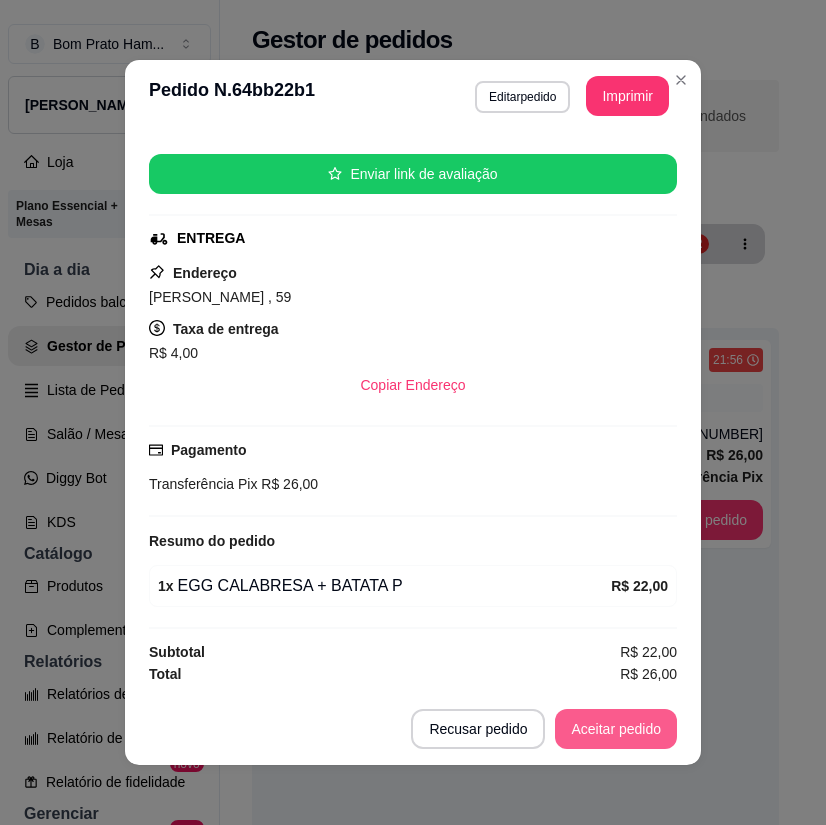 click on "Aceitar pedido" at bounding box center (616, 729) 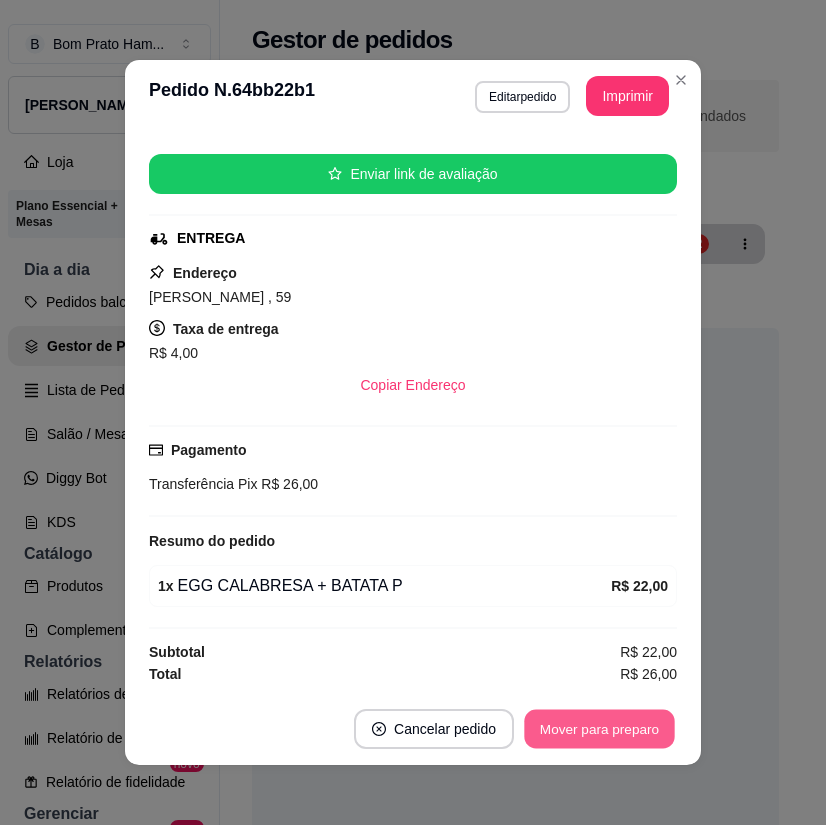 click on "Mover para preparo" at bounding box center [599, 729] 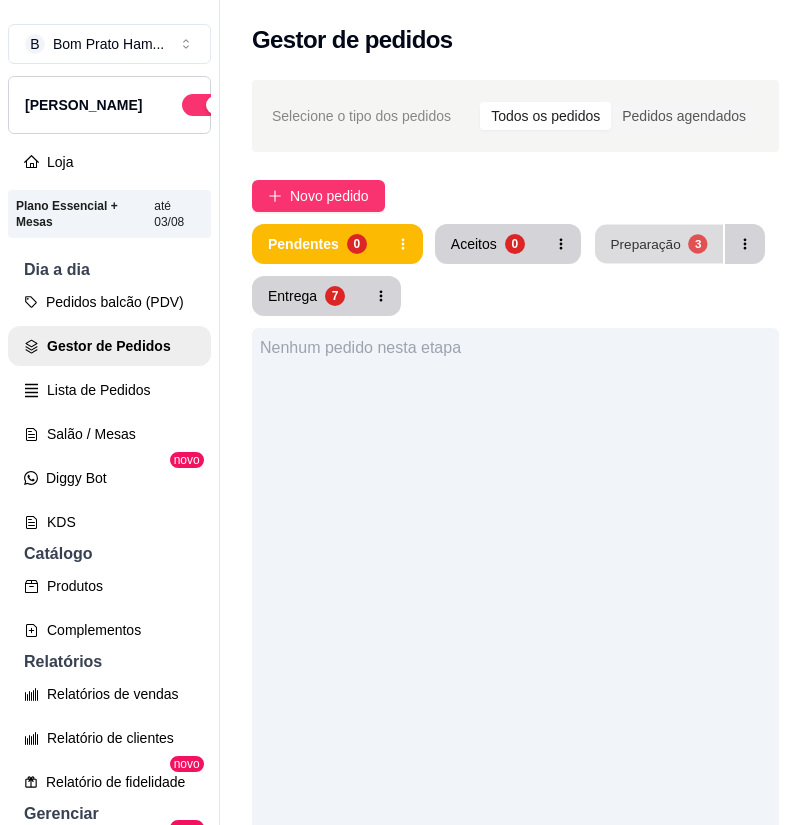 click on "Preparação 3" at bounding box center [659, 244] 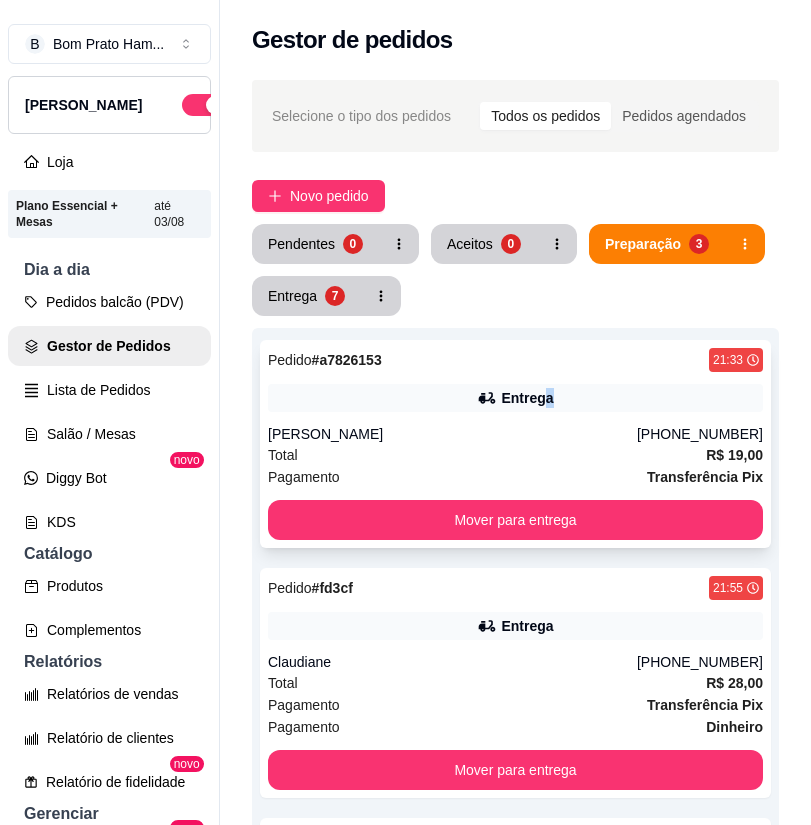 click on "Entrega" at bounding box center [515, 398] 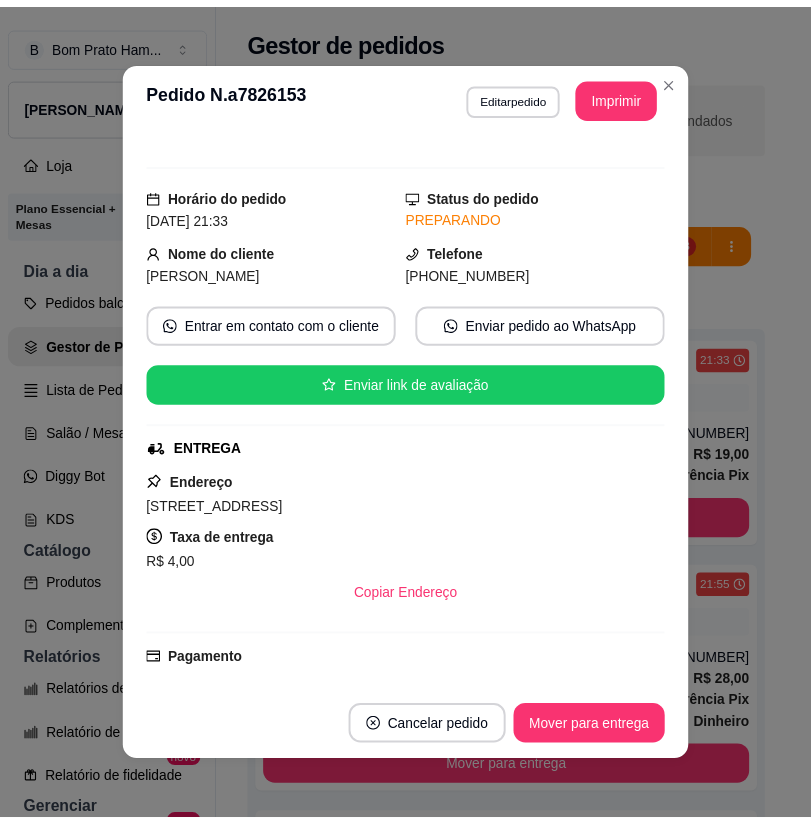 scroll, scrollTop: 0, scrollLeft: 0, axis: both 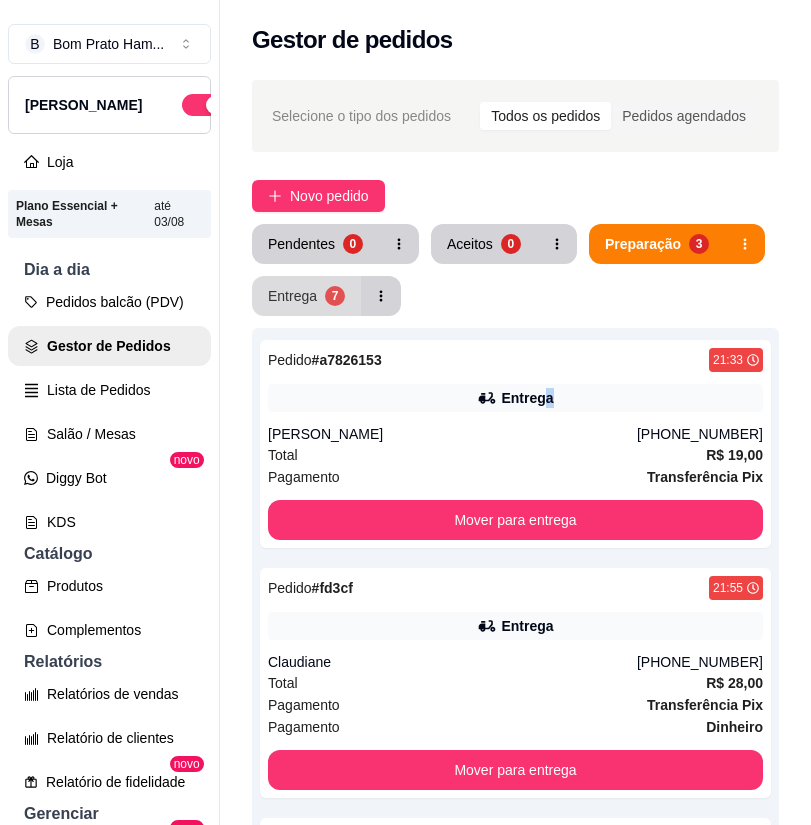 click on "Entrega" at bounding box center (292, 296) 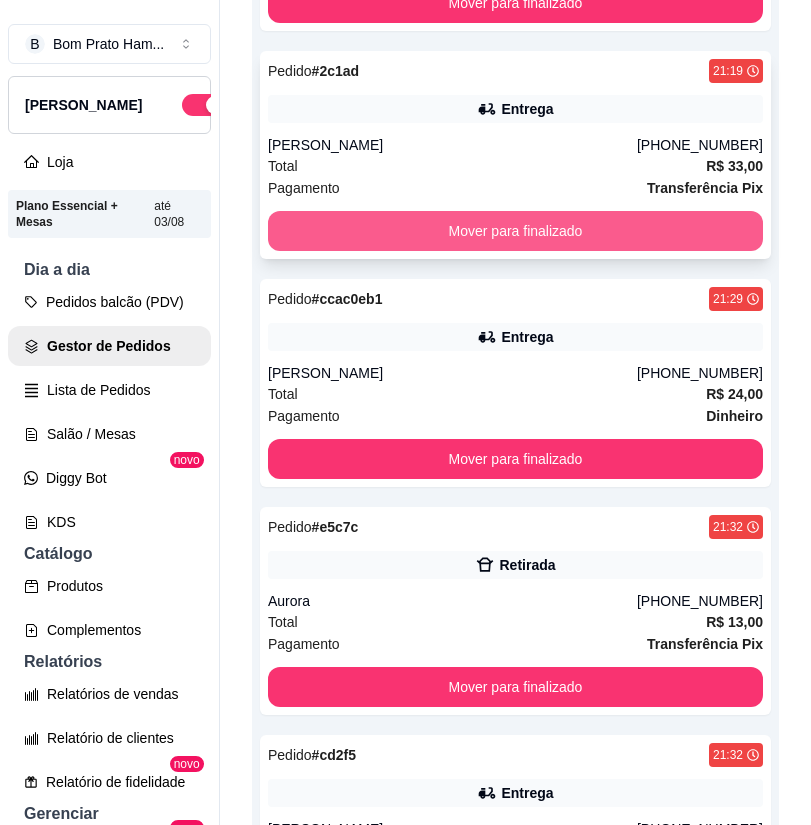 scroll, scrollTop: 1214, scrollLeft: 0, axis: vertical 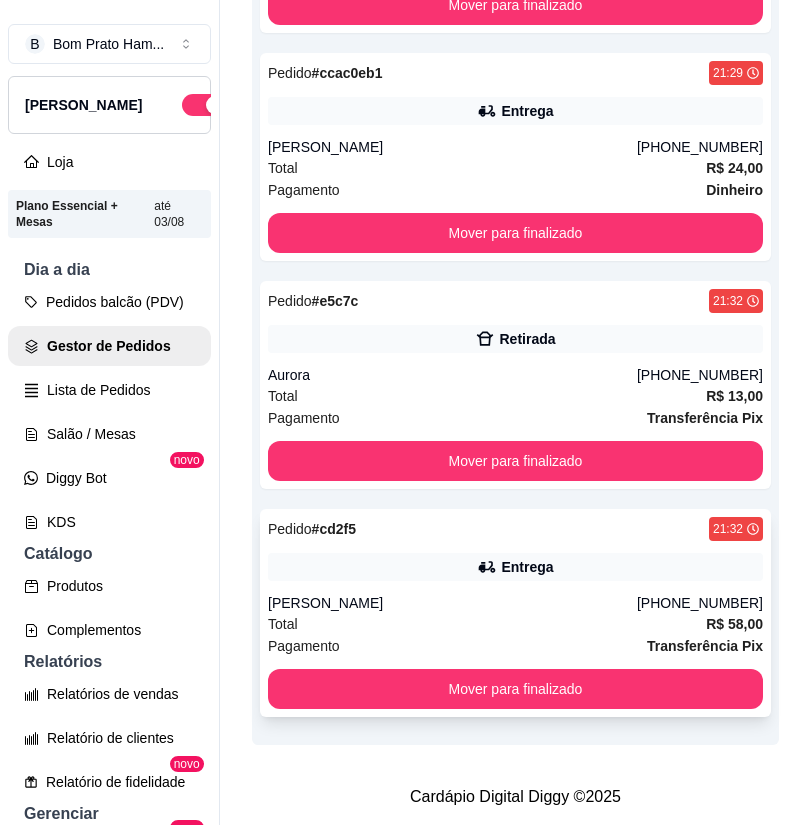 click on "Pedido  # cd2f5 21:32 Entrega [PERSON_NAME] [PHONE_NUMBER] Total R$ 58,00 Pagamento Transferência Pix Mover para finalizado" at bounding box center (515, 613) 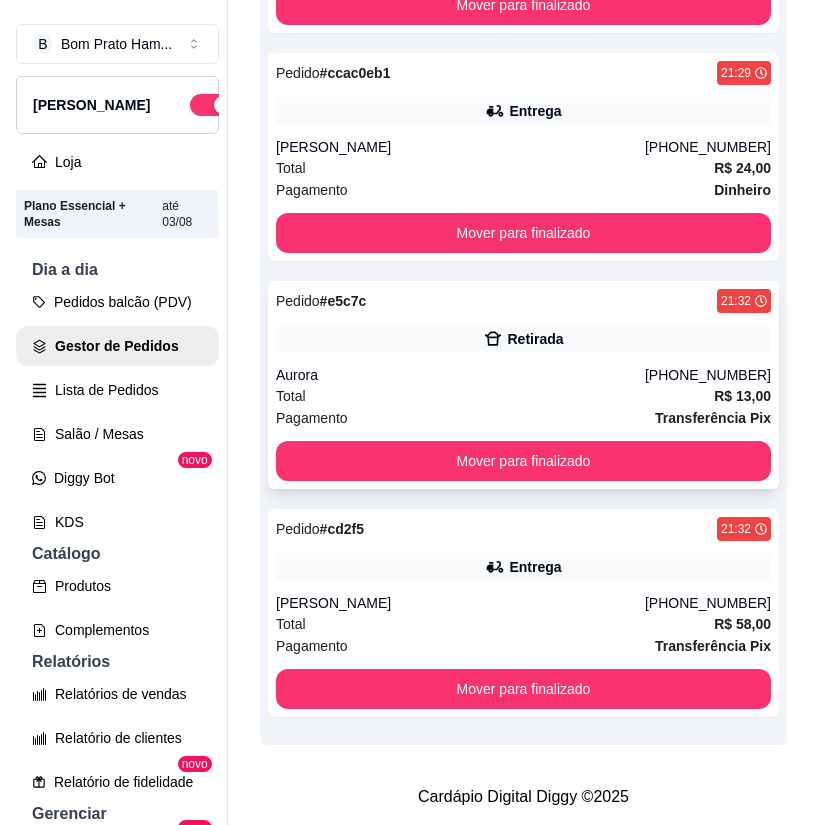 scroll, scrollTop: 1014, scrollLeft: 0, axis: vertical 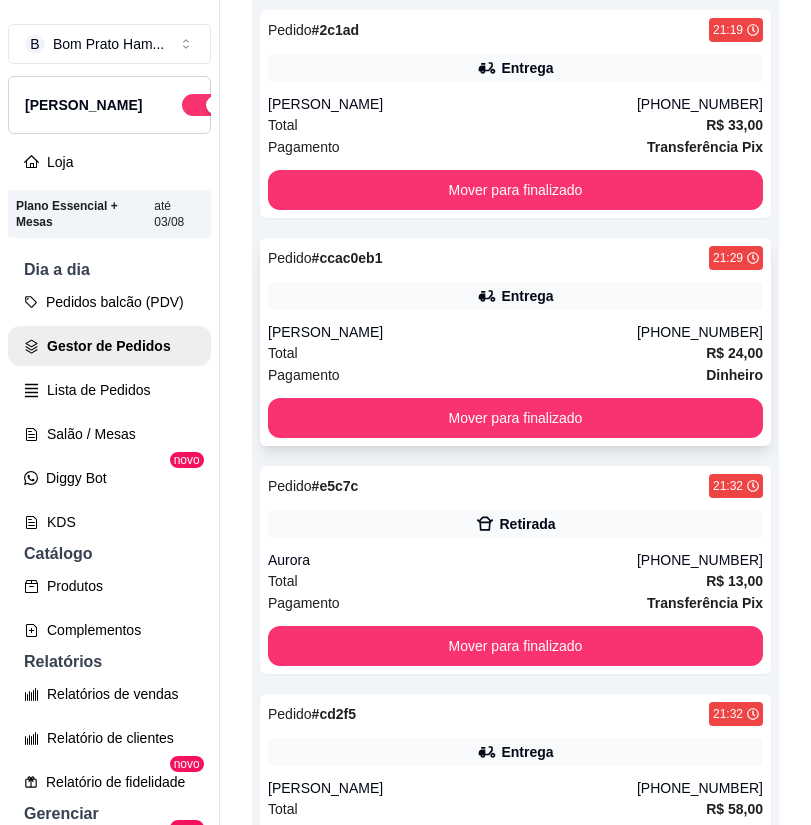 click on "Total R$ 24,00" at bounding box center (515, 353) 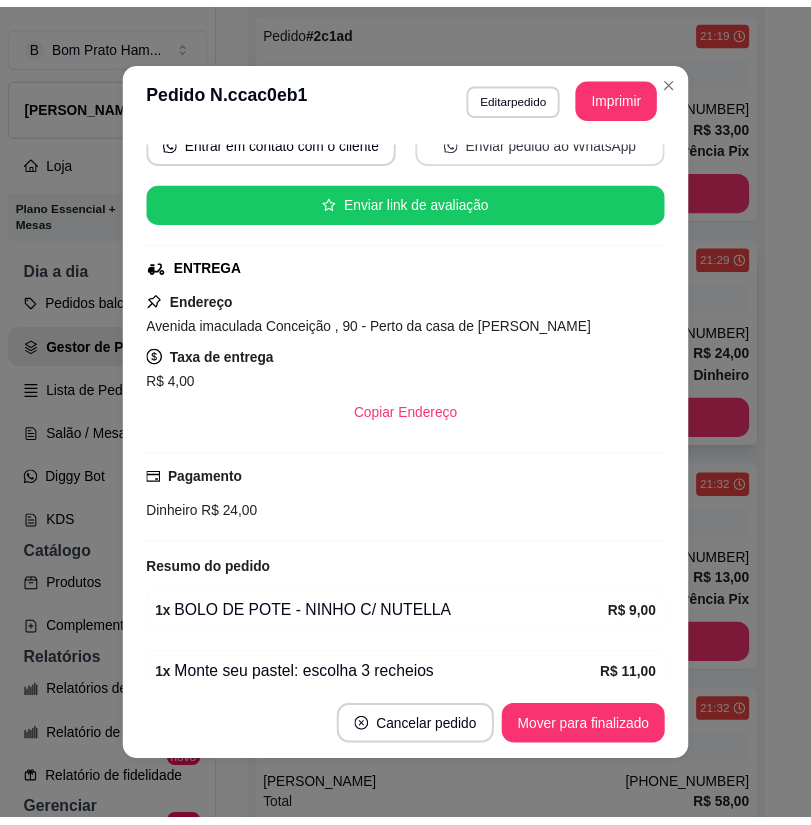 scroll, scrollTop: 424, scrollLeft: 0, axis: vertical 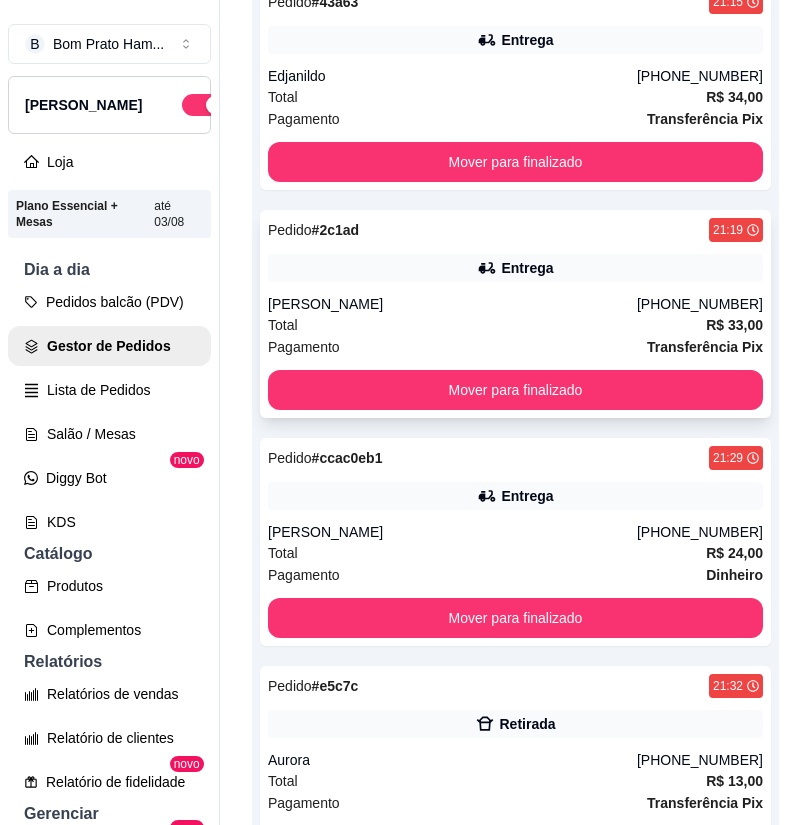 click on "[PERSON_NAME]" at bounding box center [452, 304] 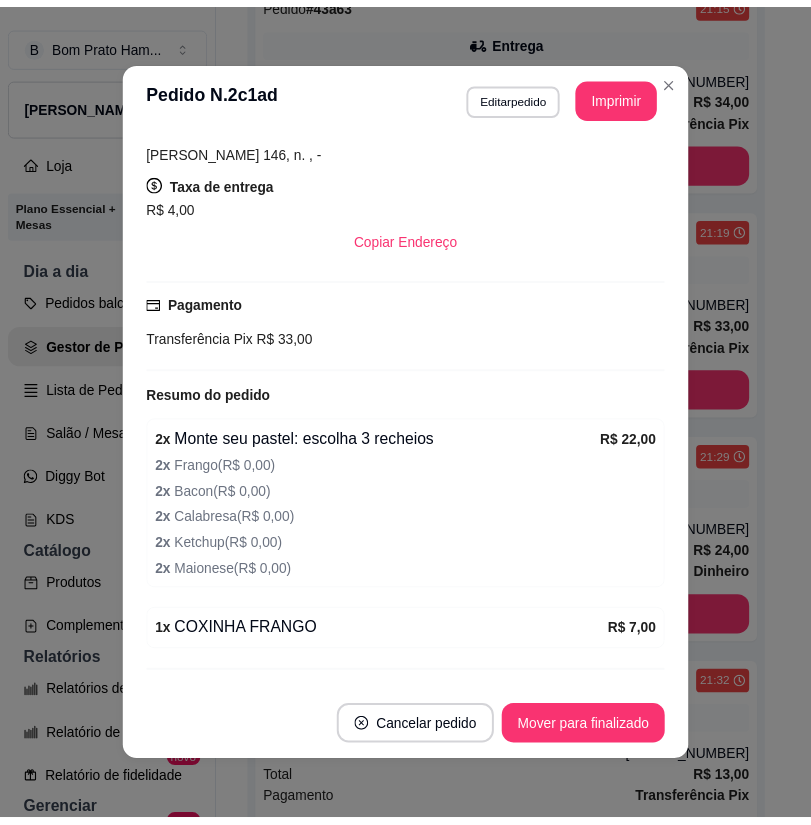 scroll, scrollTop: 364, scrollLeft: 0, axis: vertical 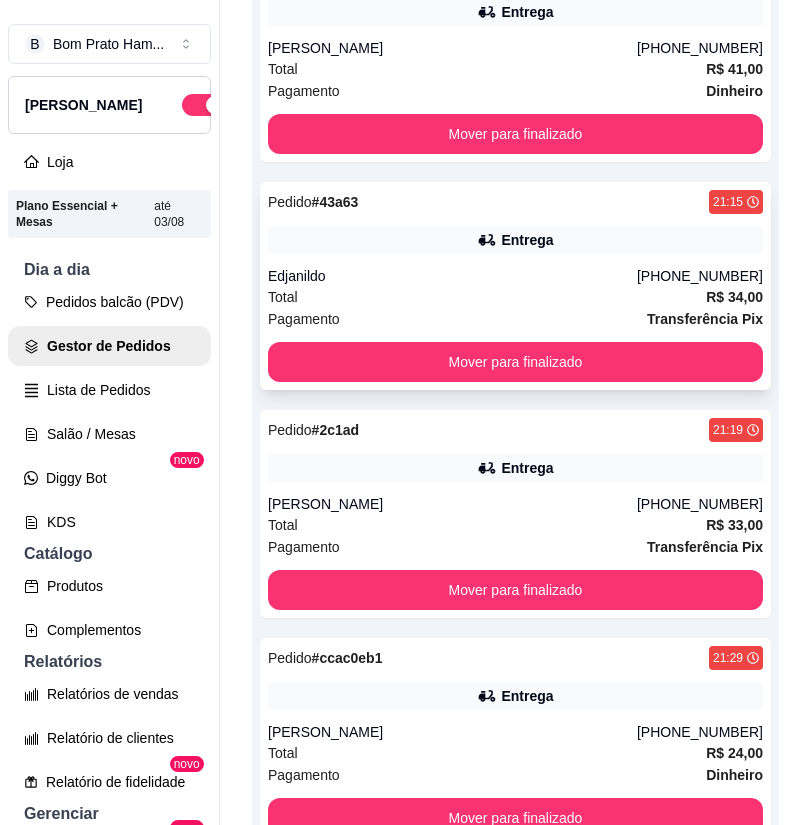 click on "Total R$ 34,00" at bounding box center [515, 297] 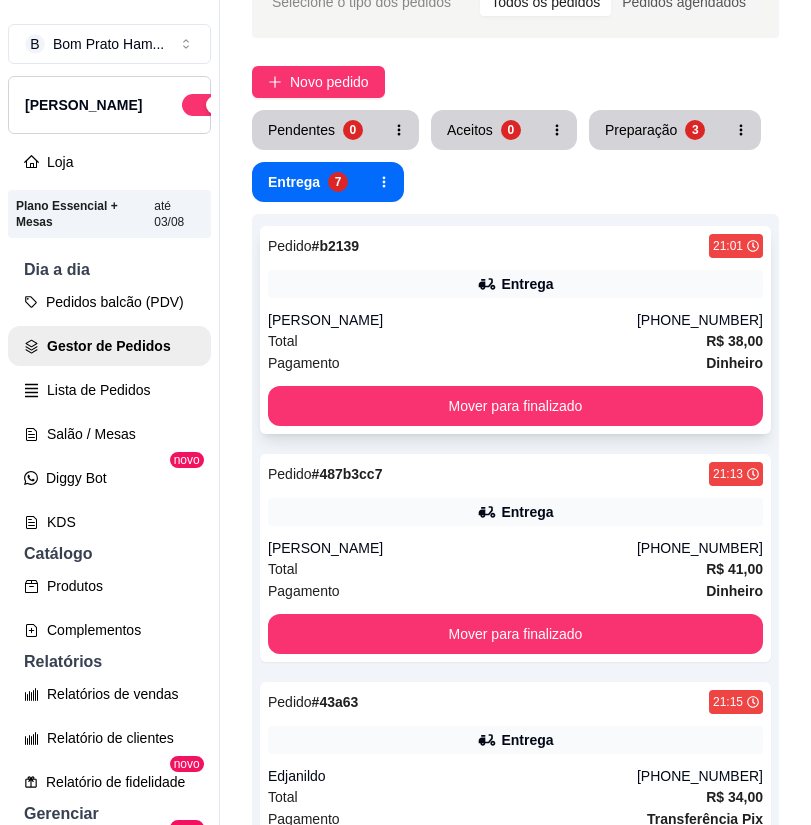 scroll, scrollTop: 0, scrollLeft: 0, axis: both 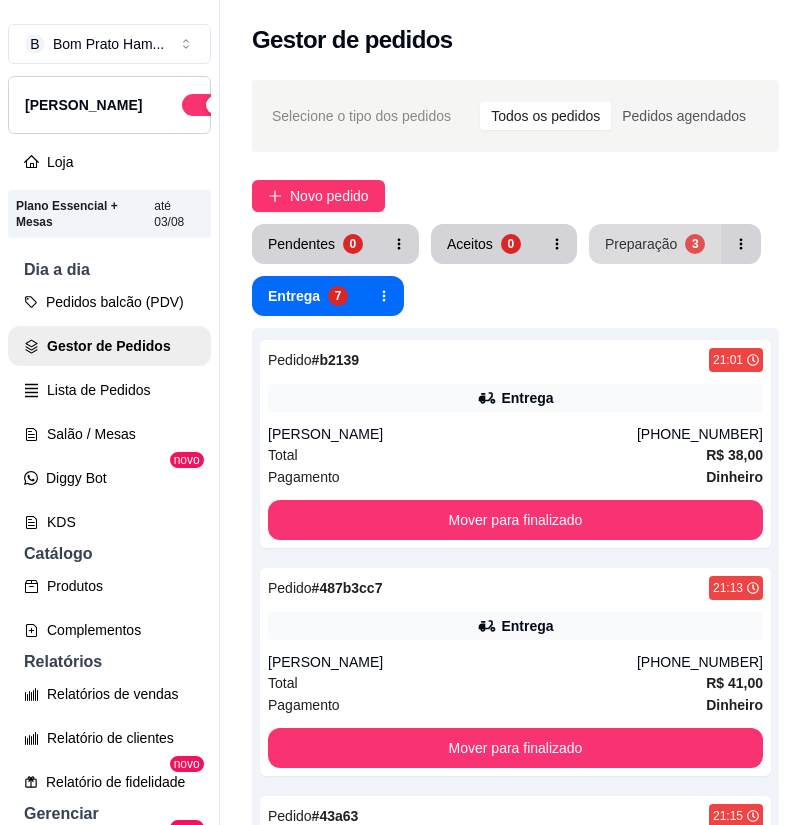click on "Preparação" at bounding box center [641, 244] 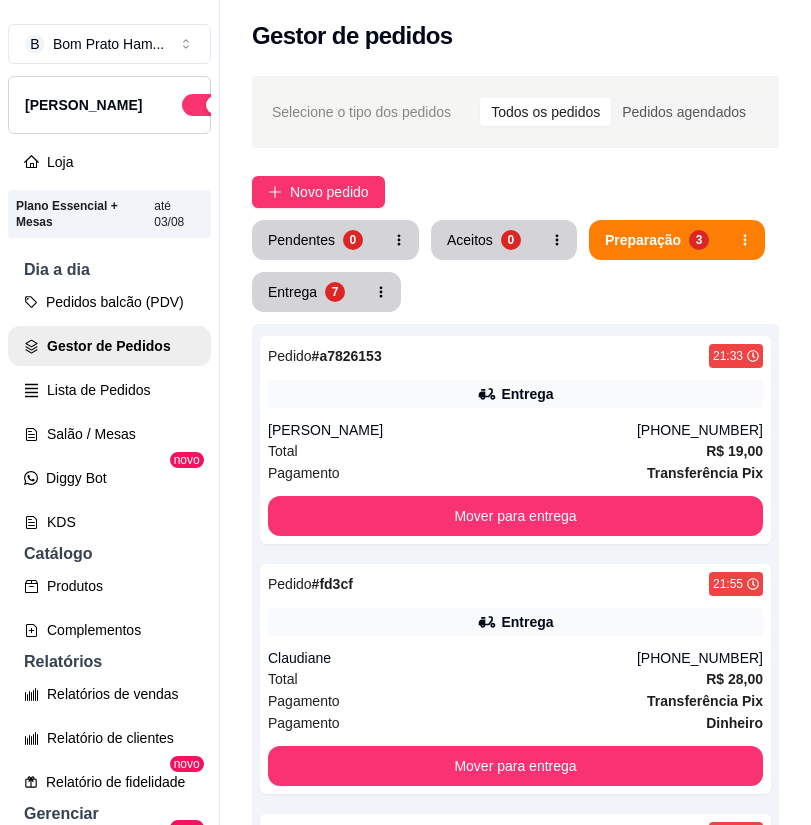 scroll, scrollTop: 0, scrollLeft: 0, axis: both 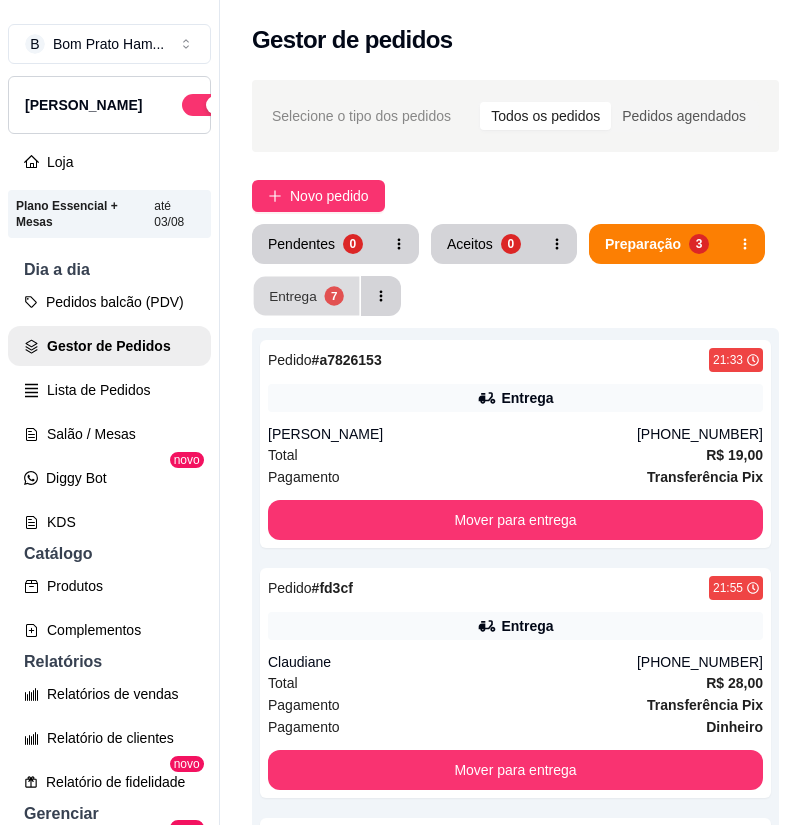 click on "7" at bounding box center (333, 295) 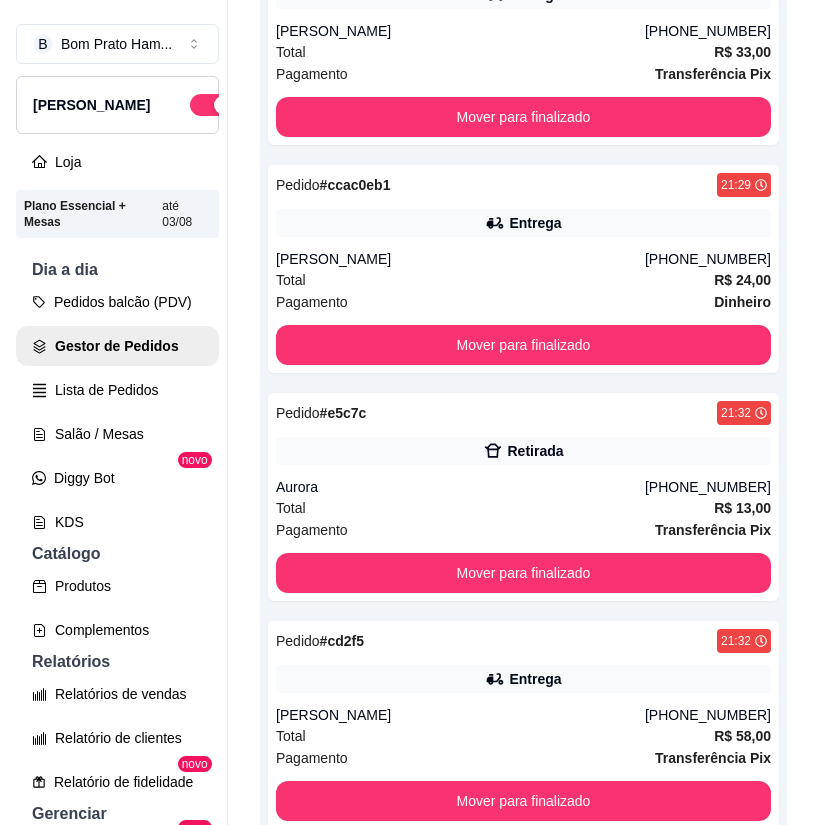 scroll, scrollTop: 1100, scrollLeft: 0, axis: vertical 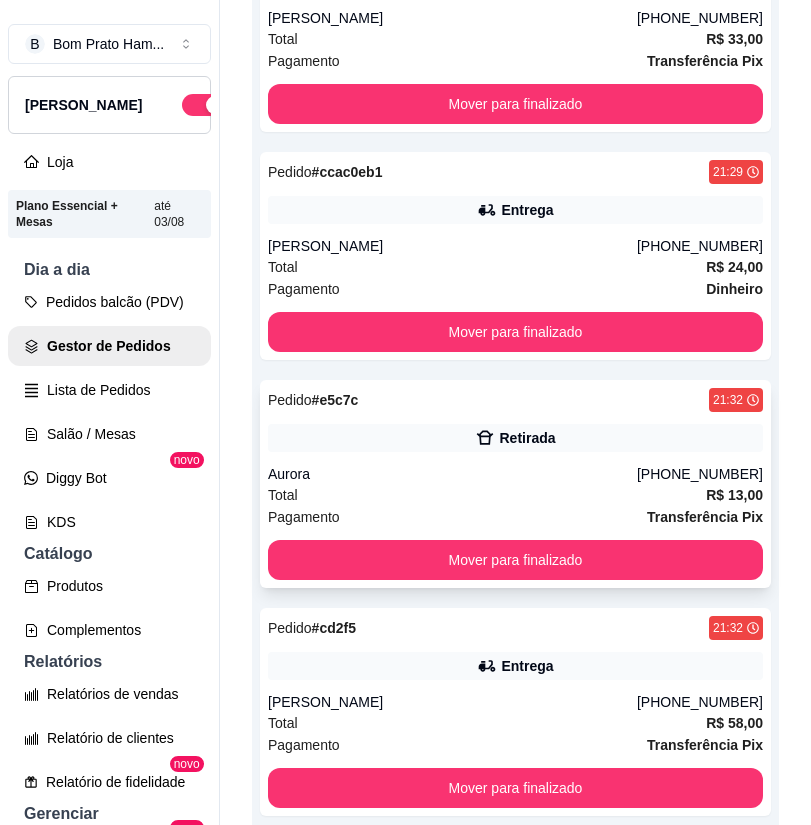 click on "Total R$ 13,00" at bounding box center [515, 495] 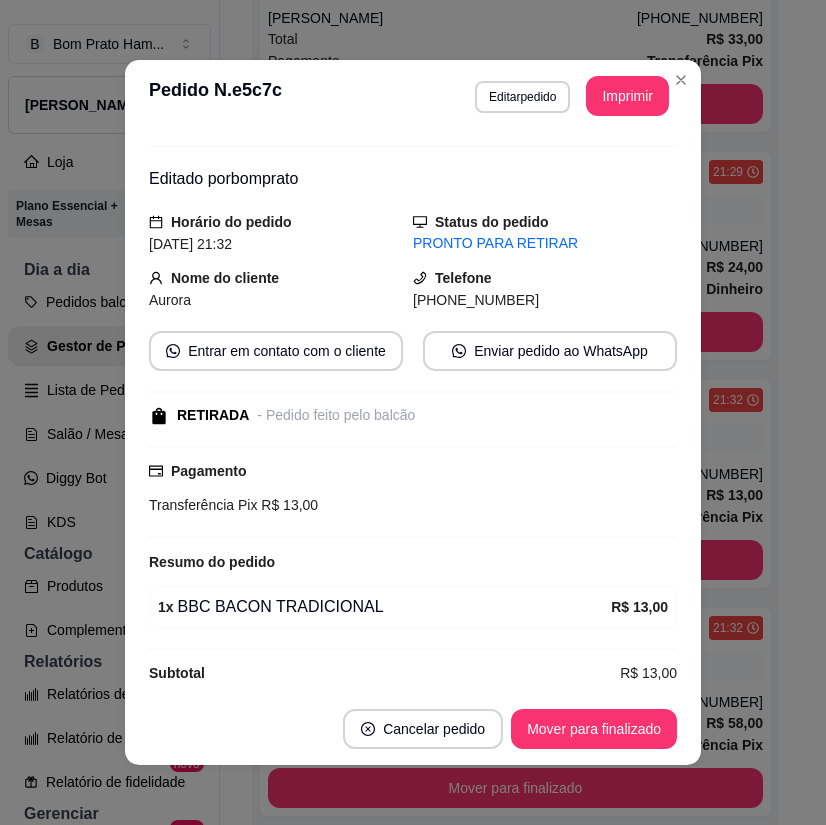 scroll, scrollTop: 60, scrollLeft: 0, axis: vertical 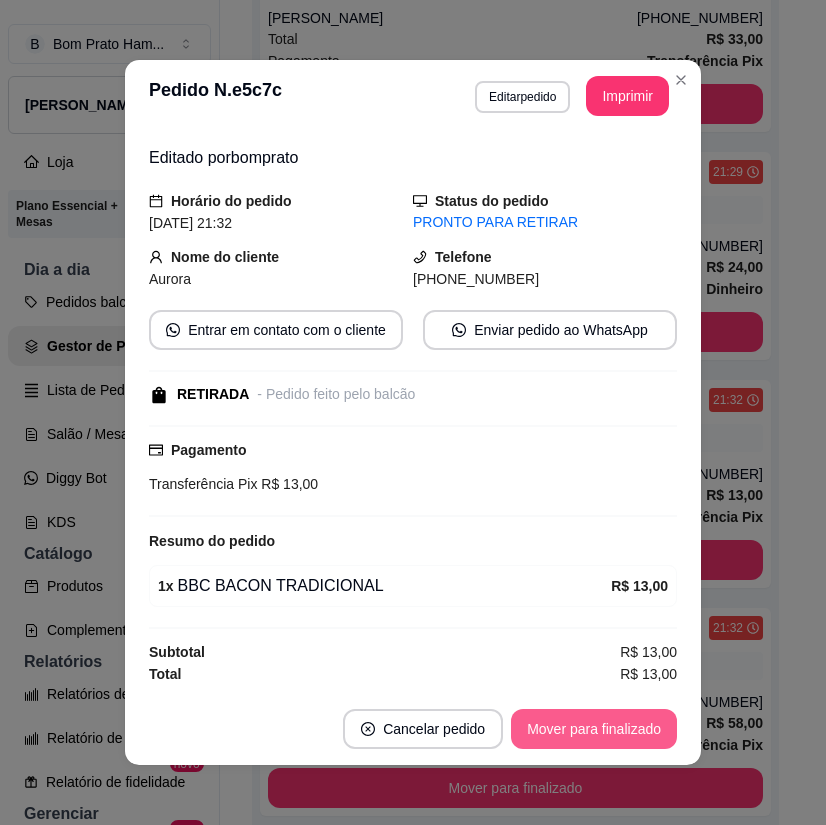 click on "Mover para finalizado" at bounding box center (594, 729) 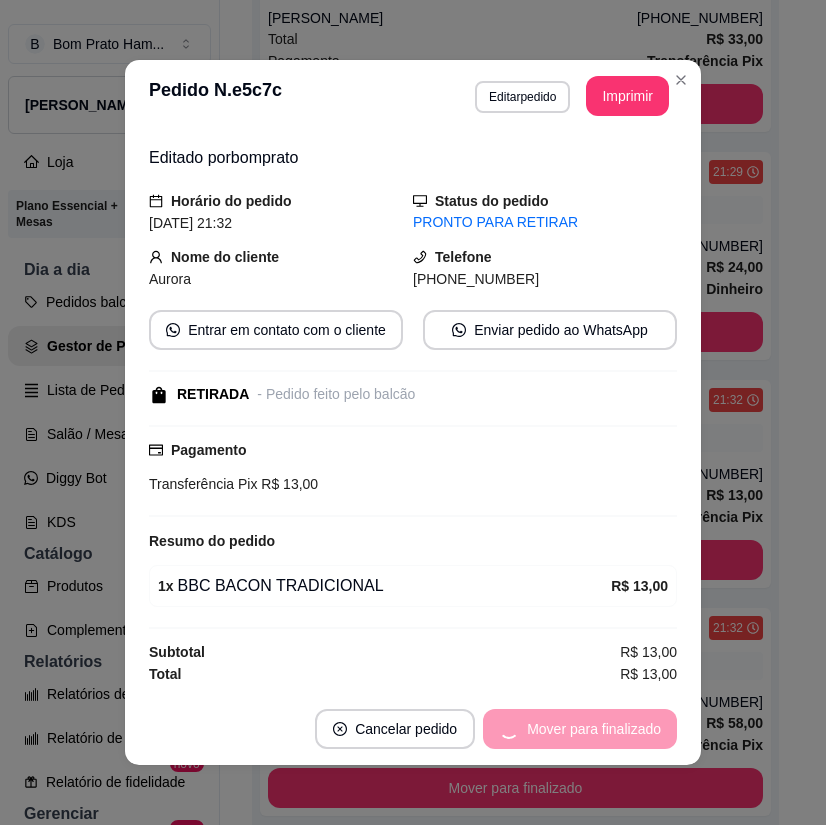 scroll, scrollTop: 986, scrollLeft: 0, axis: vertical 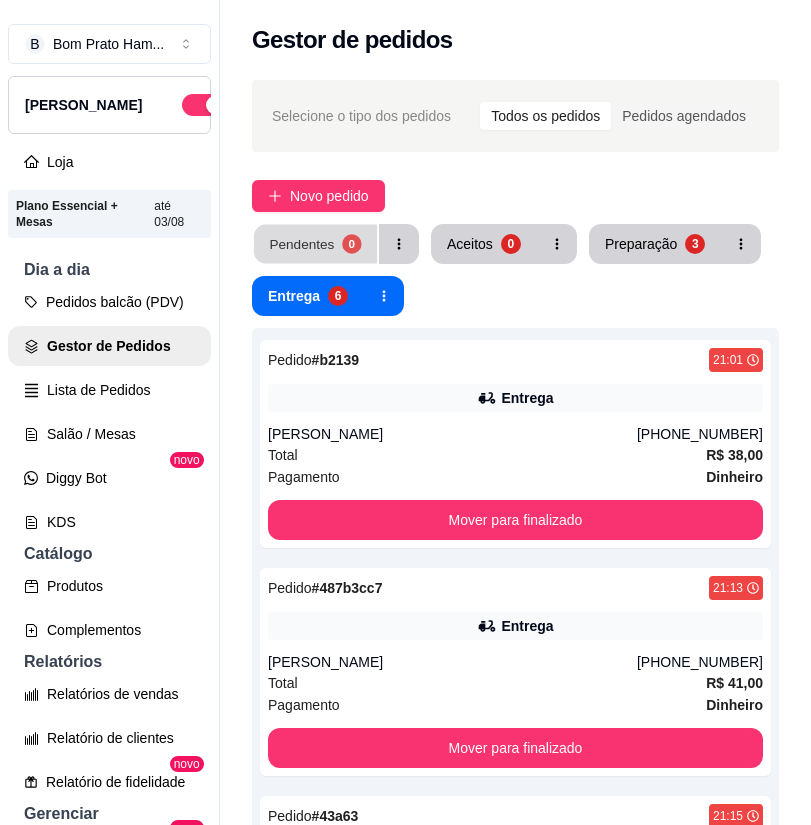 click on "Pendentes" at bounding box center (301, 243) 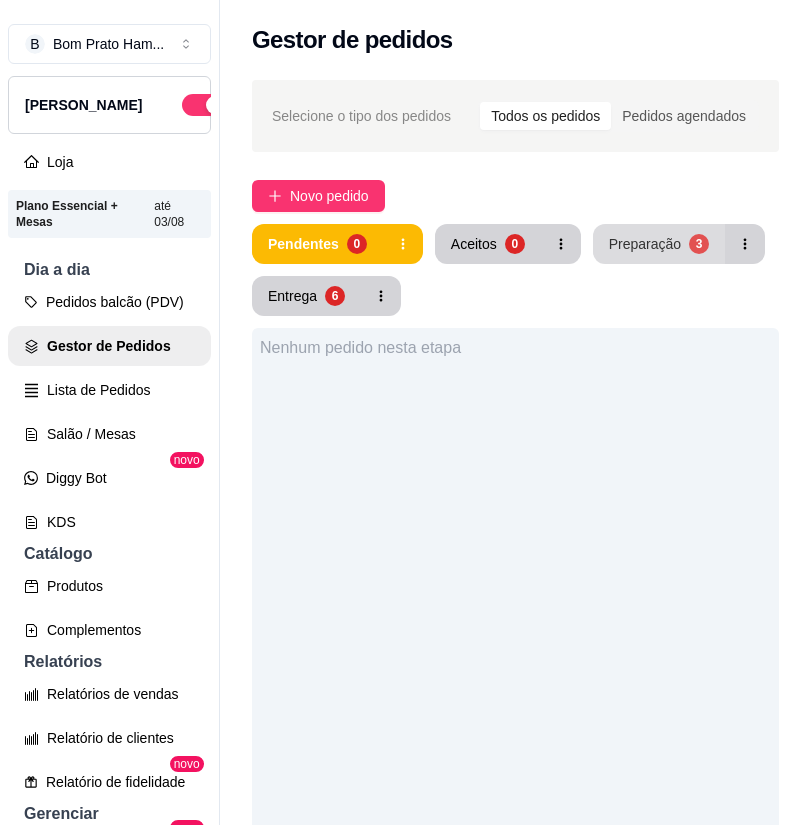 click on "Preparação" at bounding box center [645, 244] 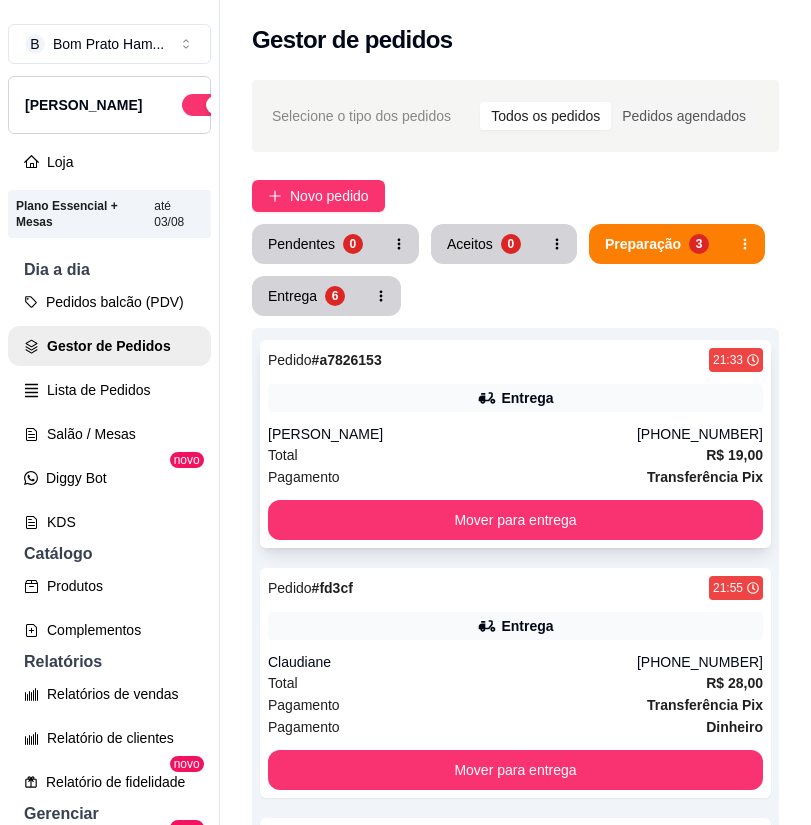 click on "[PERSON_NAME]" at bounding box center (452, 434) 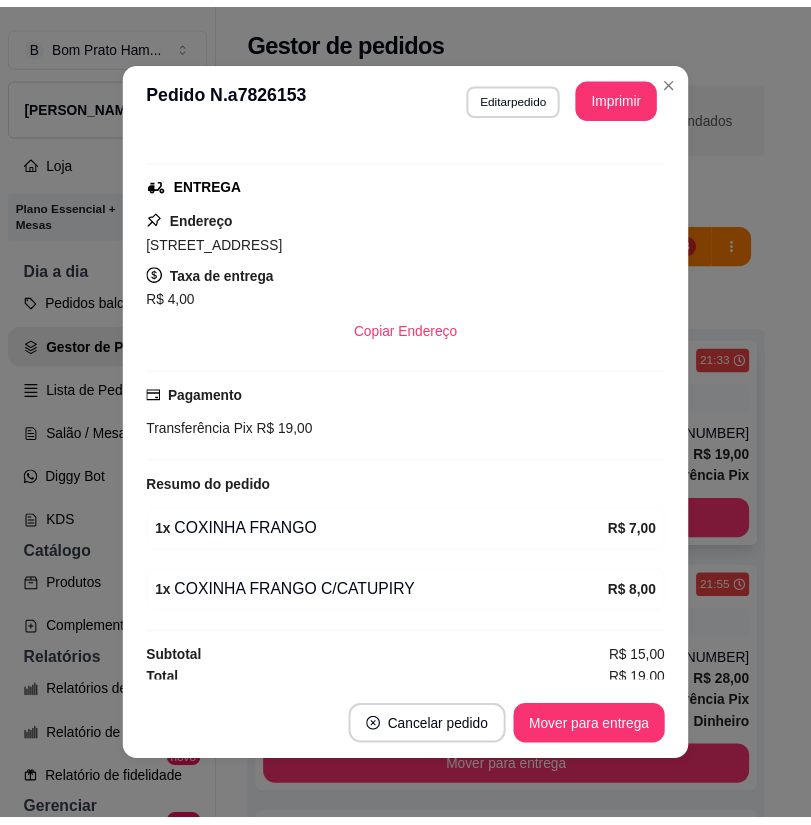 scroll, scrollTop: 294, scrollLeft: 0, axis: vertical 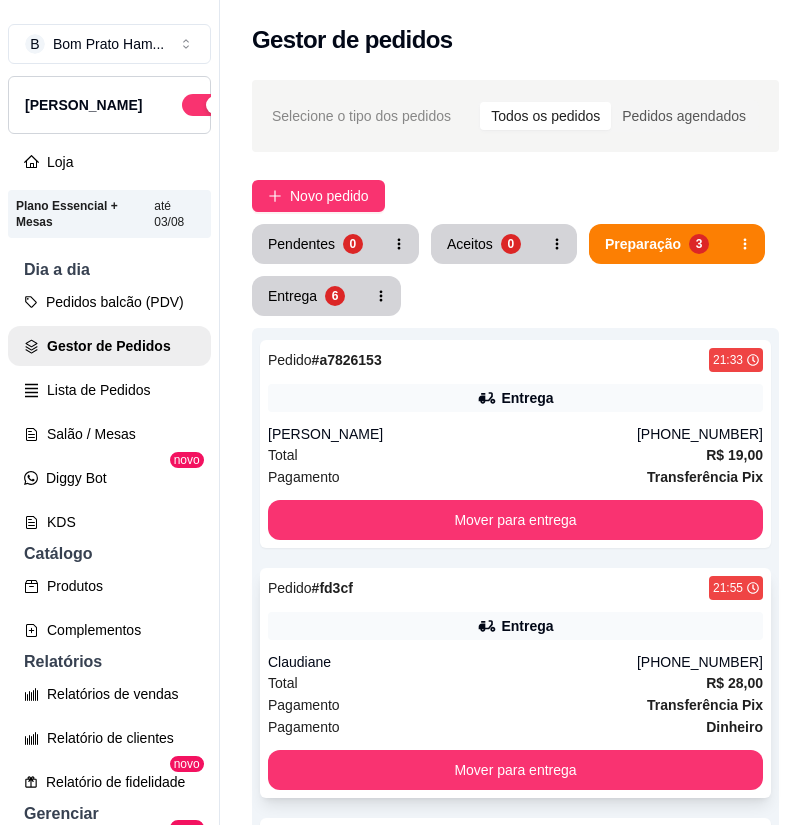 click on "Pedido  # fd3cf 21:55 Entrega Claudiane [PHONE_NUMBER] Total R$ 28,00 Pagamento Transferência Pix Pagamento Dinheiro Mover para entrega" at bounding box center [515, 683] 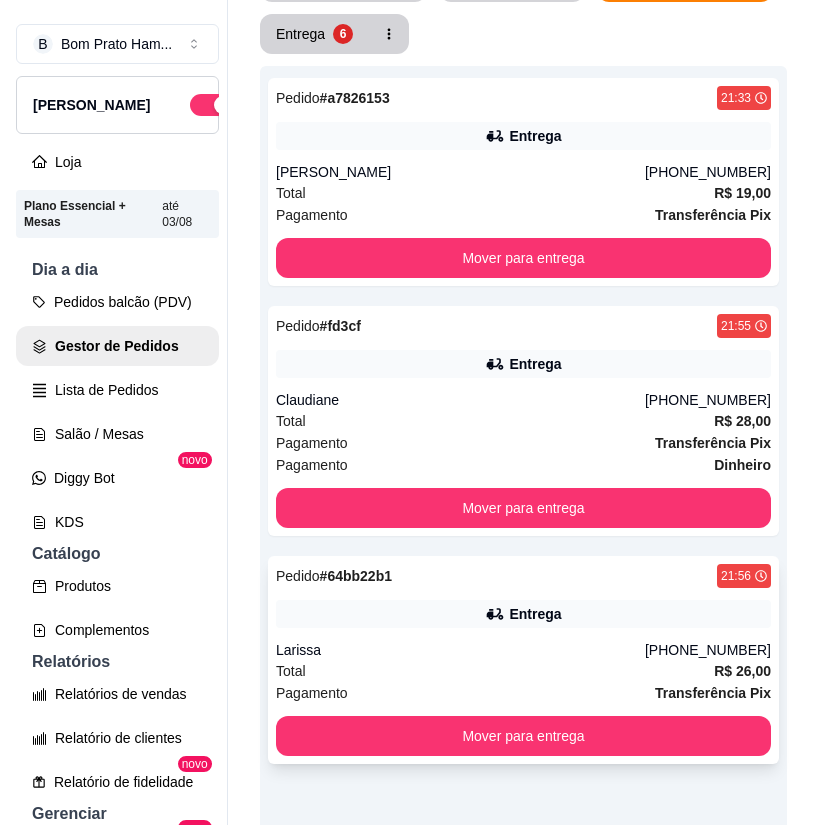 scroll, scrollTop: 300, scrollLeft: 0, axis: vertical 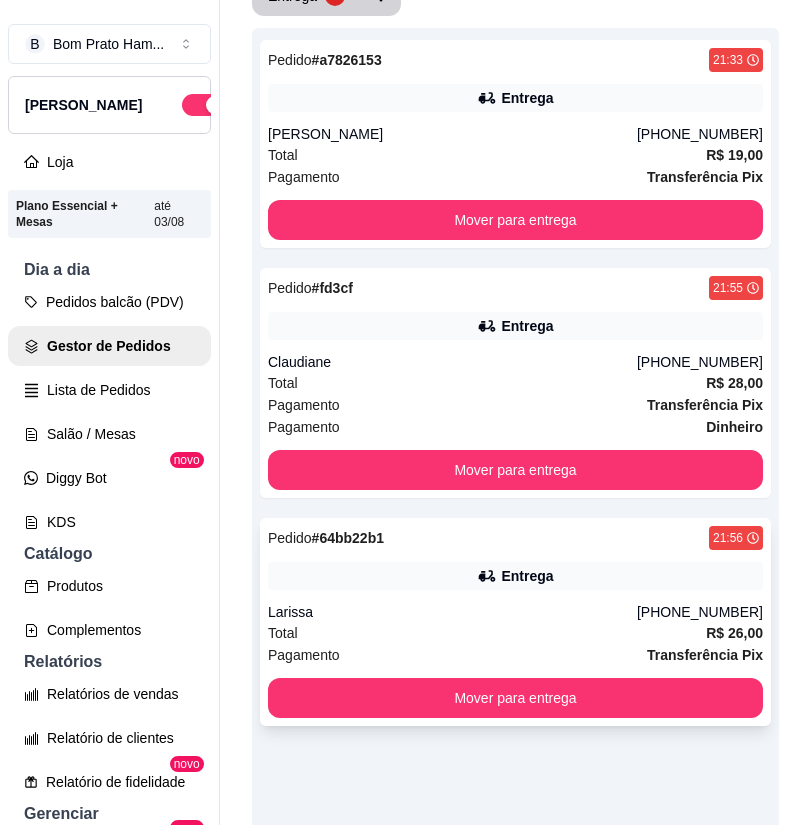 click on "Larissa" at bounding box center [452, 612] 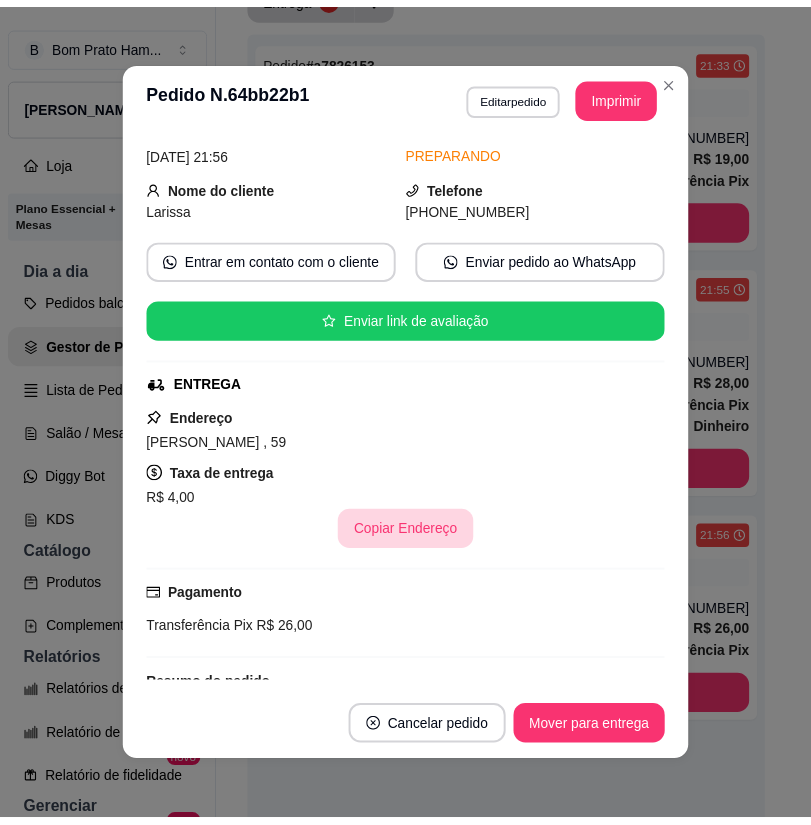 scroll, scrollTop: 232, scrollLeft: 0, axis: vertical 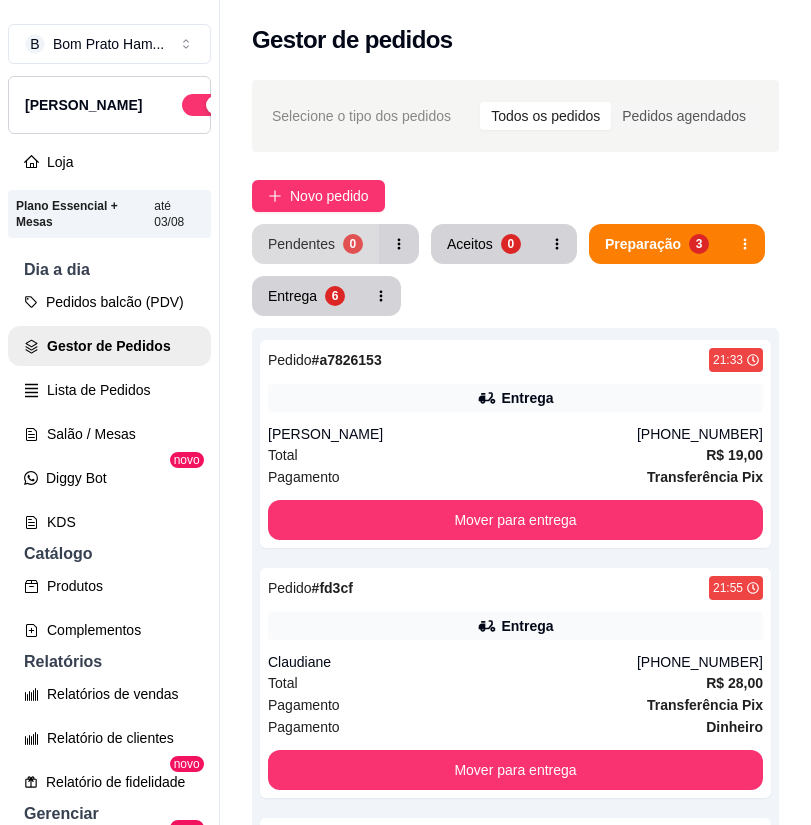 click on "Pendentes 0" at bounding box center [315, 244] 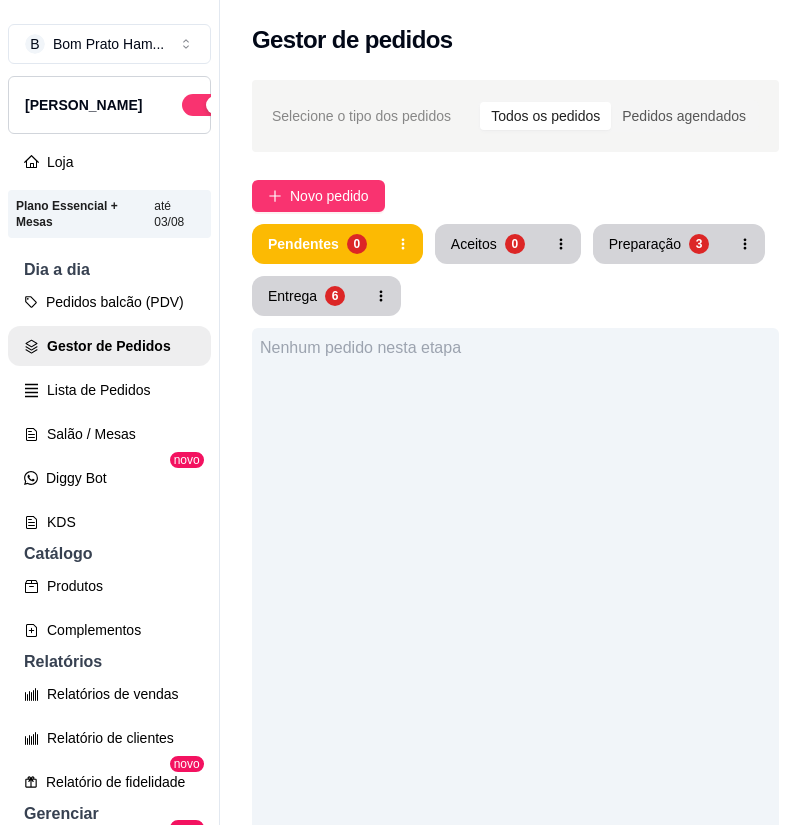click on "Selecione o tipo dos pedidos Todos os pedidos Pedidos agendados Novo pedido Pendentes 0 Aceitos 0 Preparação 3 Entrega 6 Nenhum pedido nesta etapa" at bounding box center (515, 622) 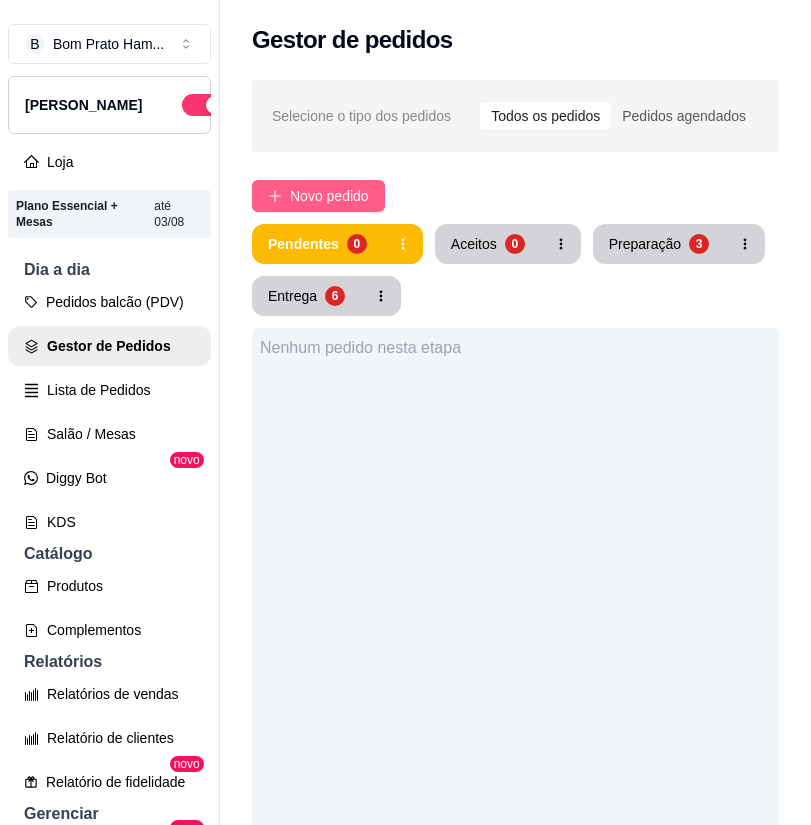 click on "Novo pedido" at bounding box center (329, 196) 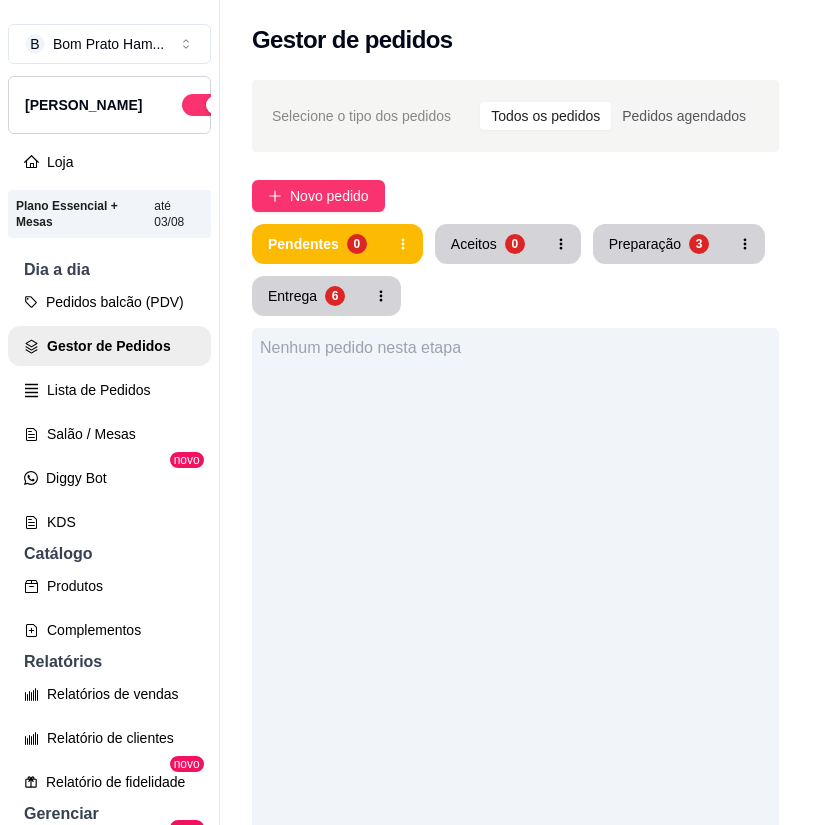 click on "Pesquisa" at bounding box center (196, 143) 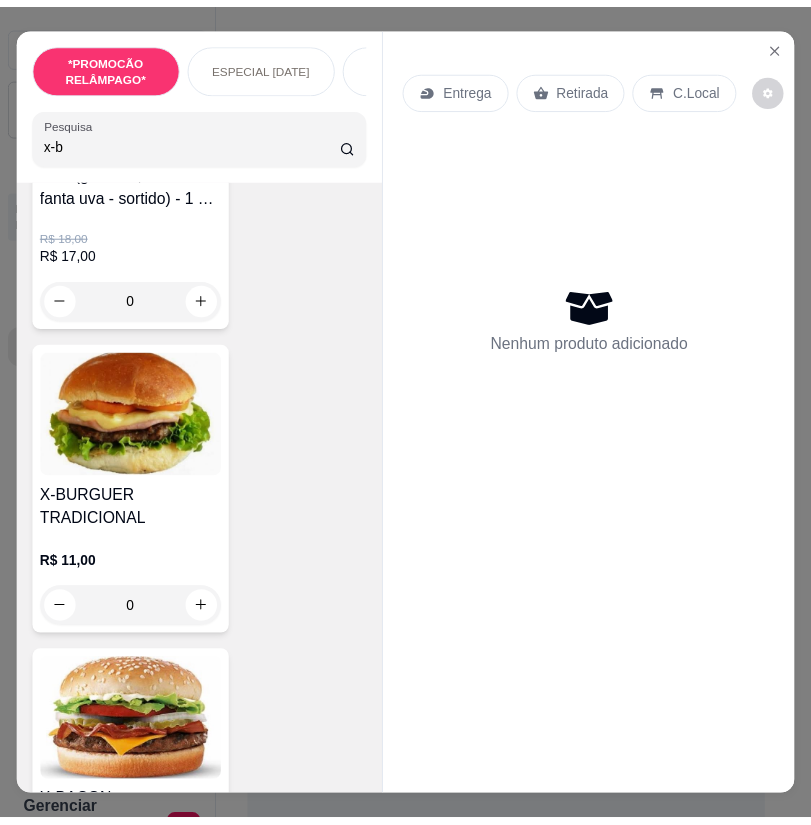 scroll, scrollTop: 300, scrollLeft: 0, axis: vertical 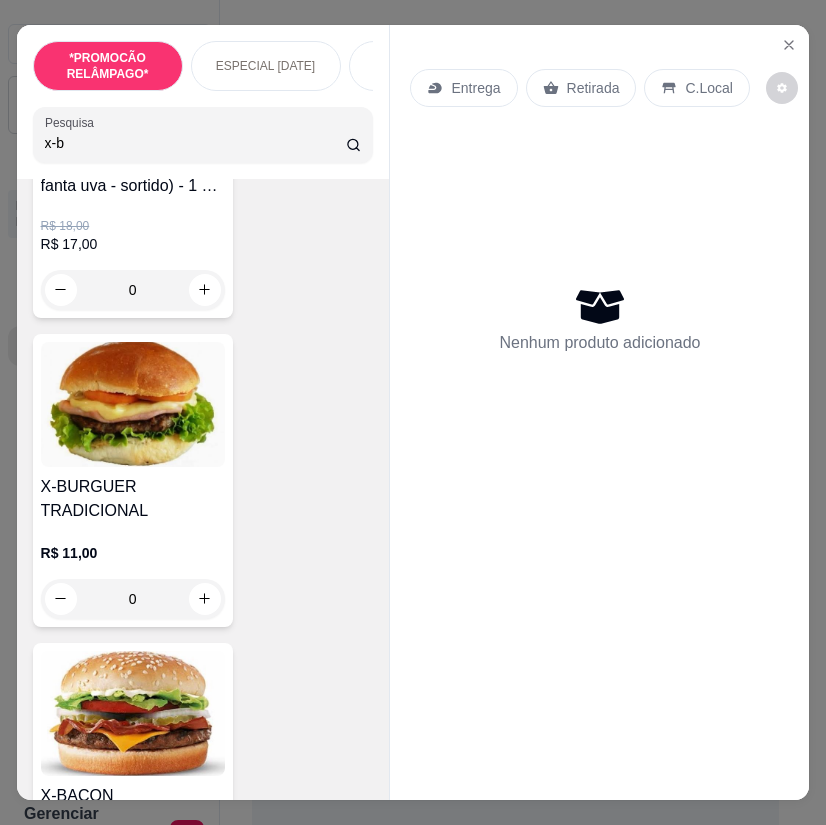 type on "x-b" 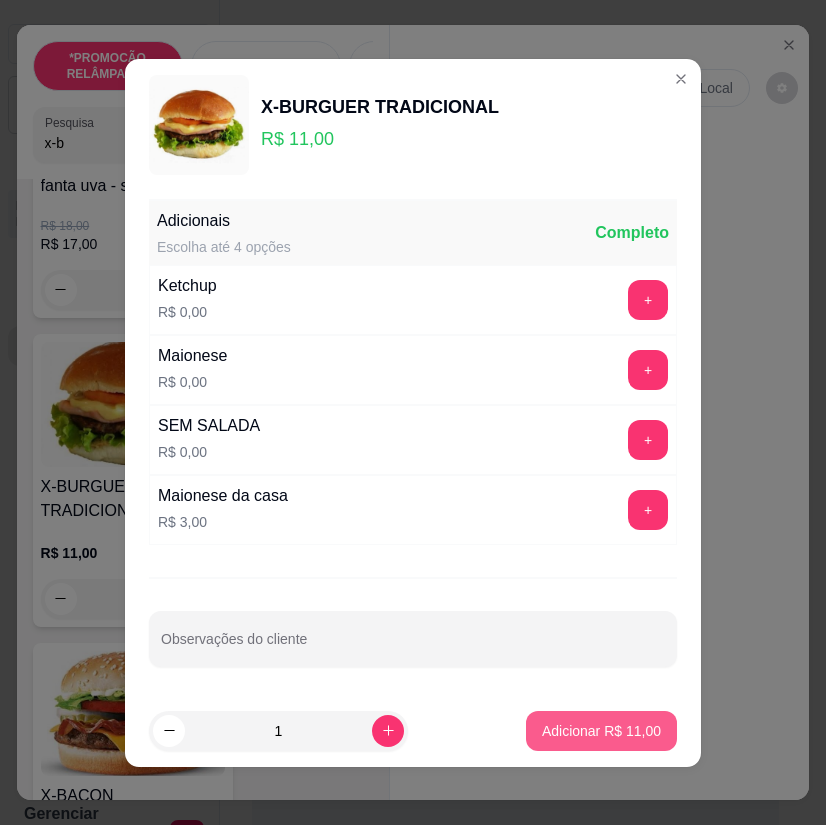 click on "Adicionar   R$ 11,00" at bounding box center [601, 731] 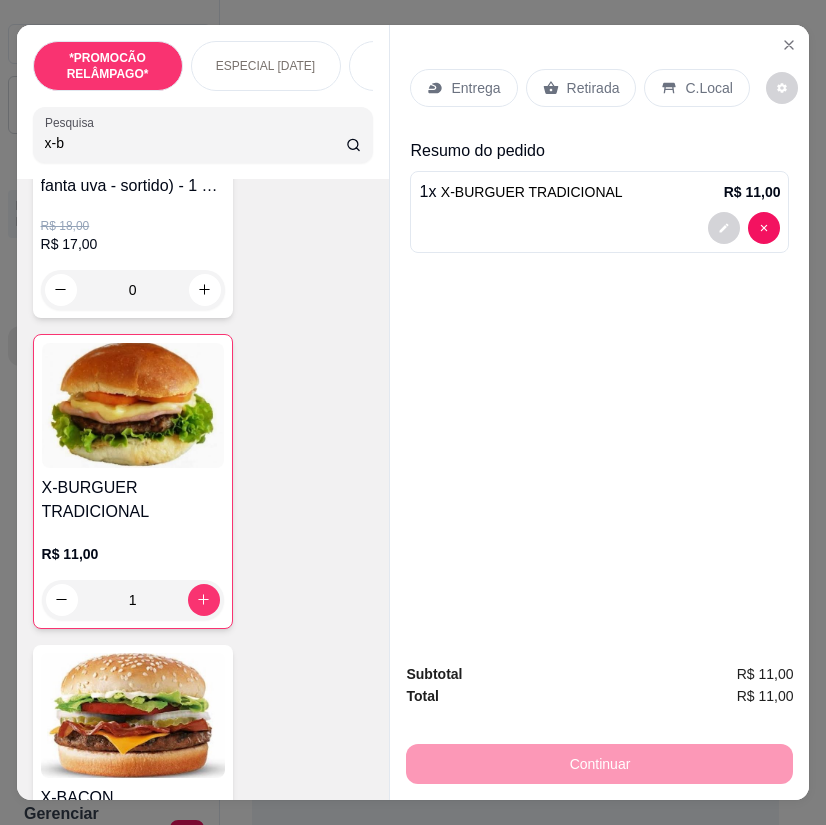 click on "Retirada" at bounding box center (581, 88) 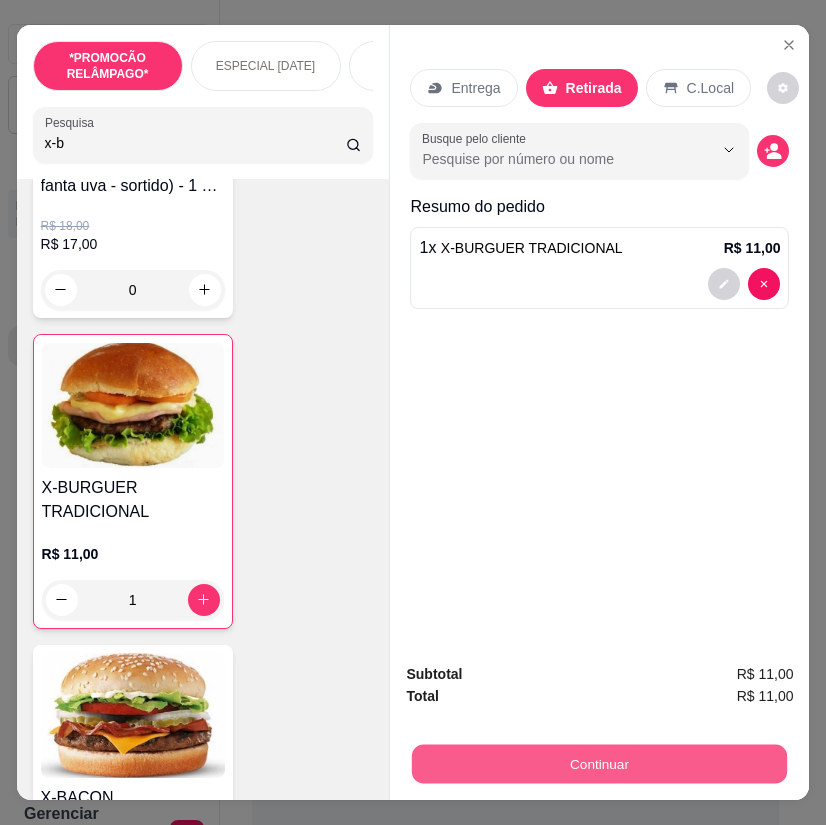 click on "Continuar" at bounding box center [599, 764] 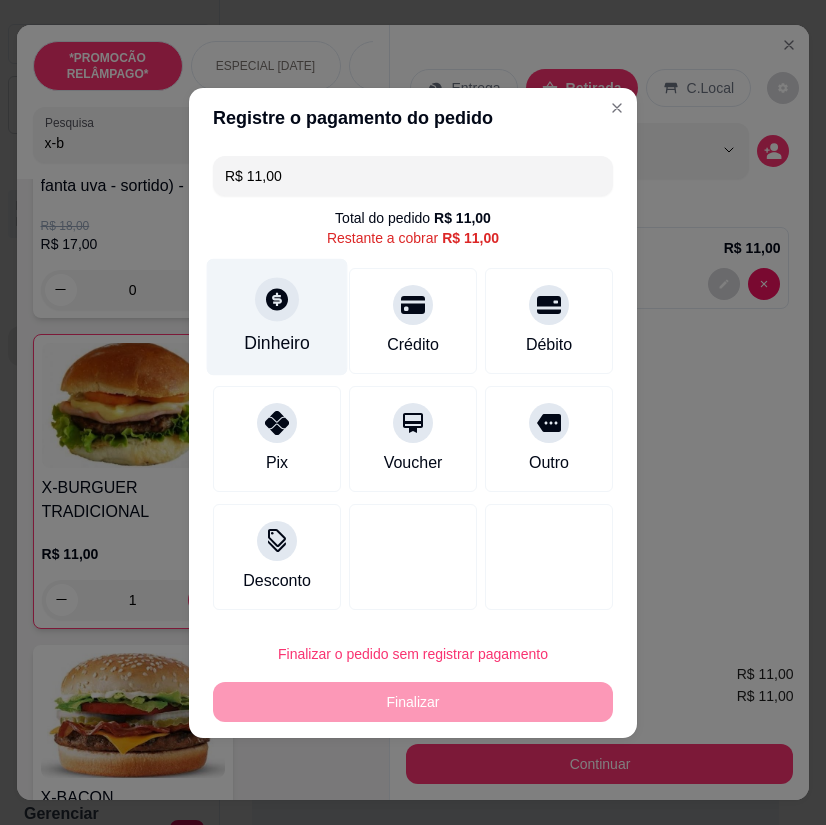 click at bounding box center (277, 299) 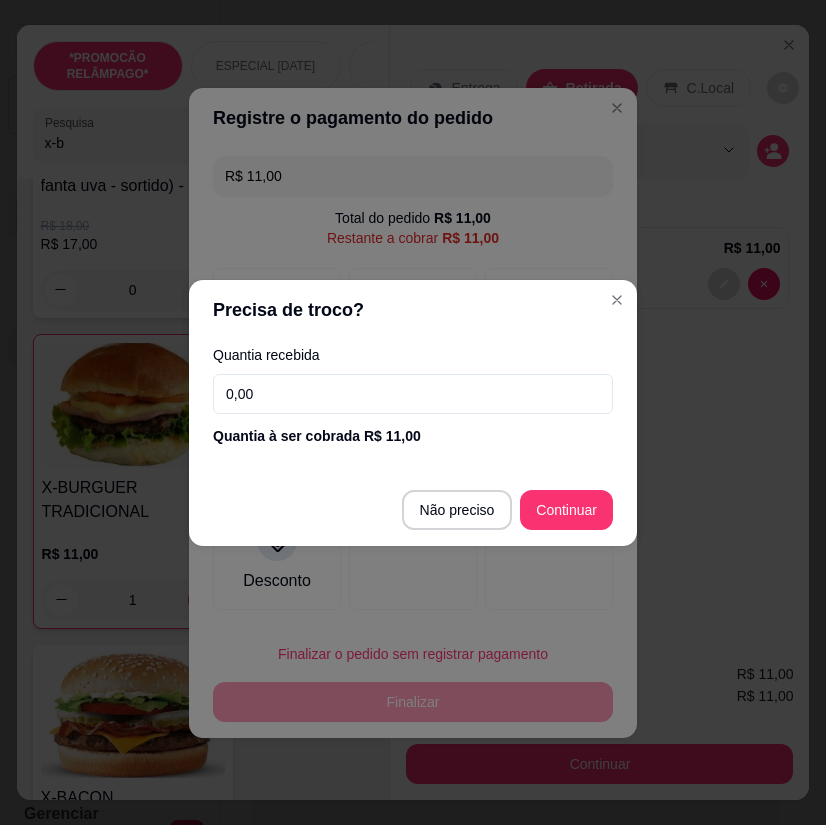 click on "0,00" at bounding box center [413, 394] 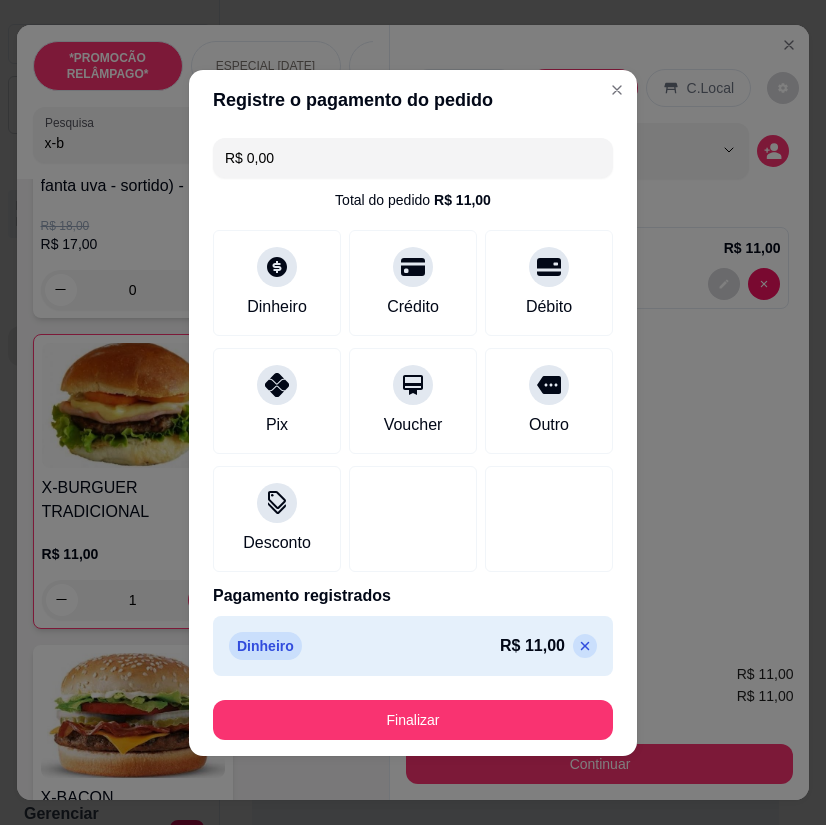 type on "R$ 0,00" 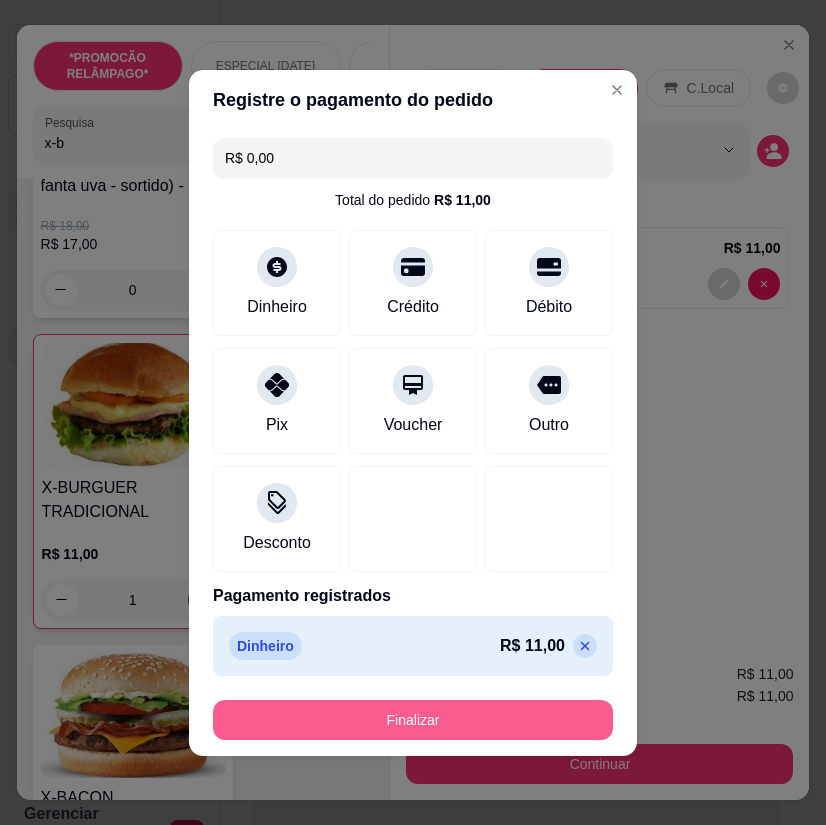 click on "Finalizar" at bounding box center [413, 720] 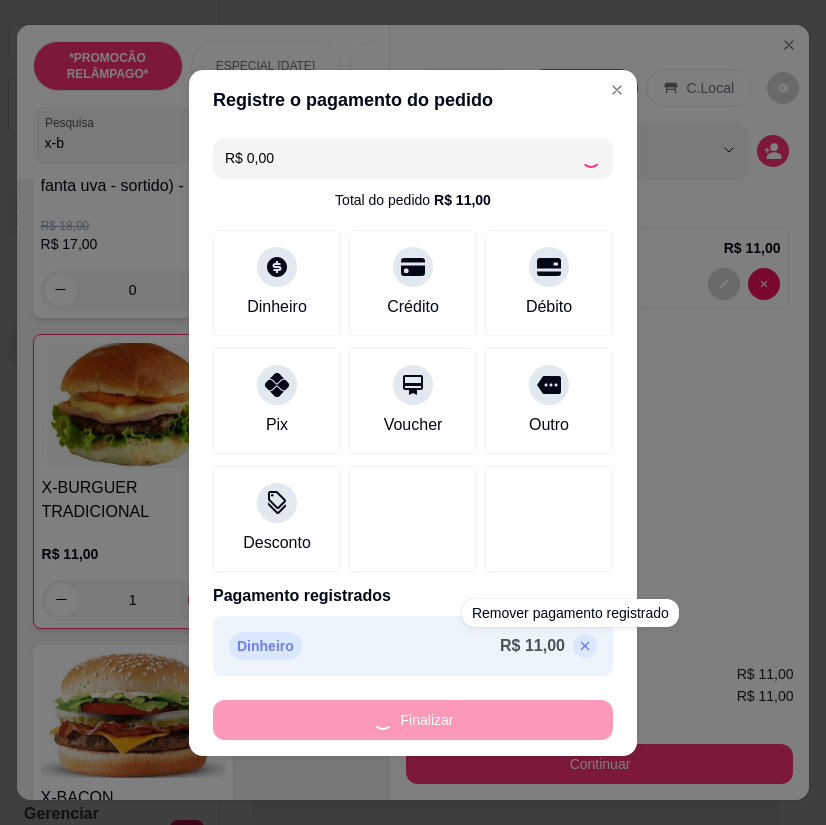 type on "0" 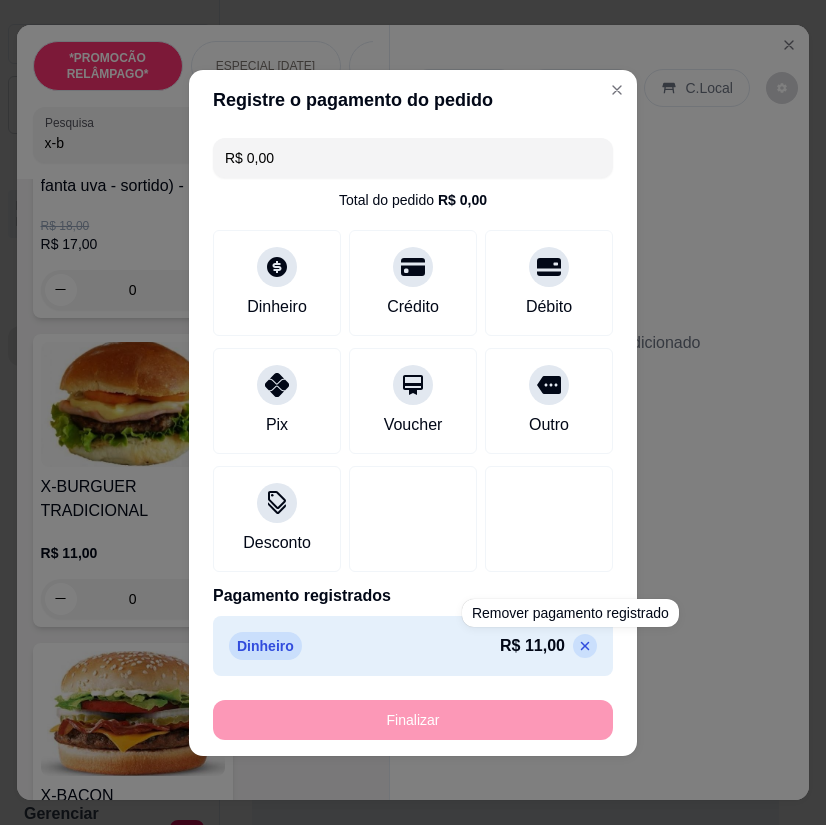 type on "-R$ 11,00" 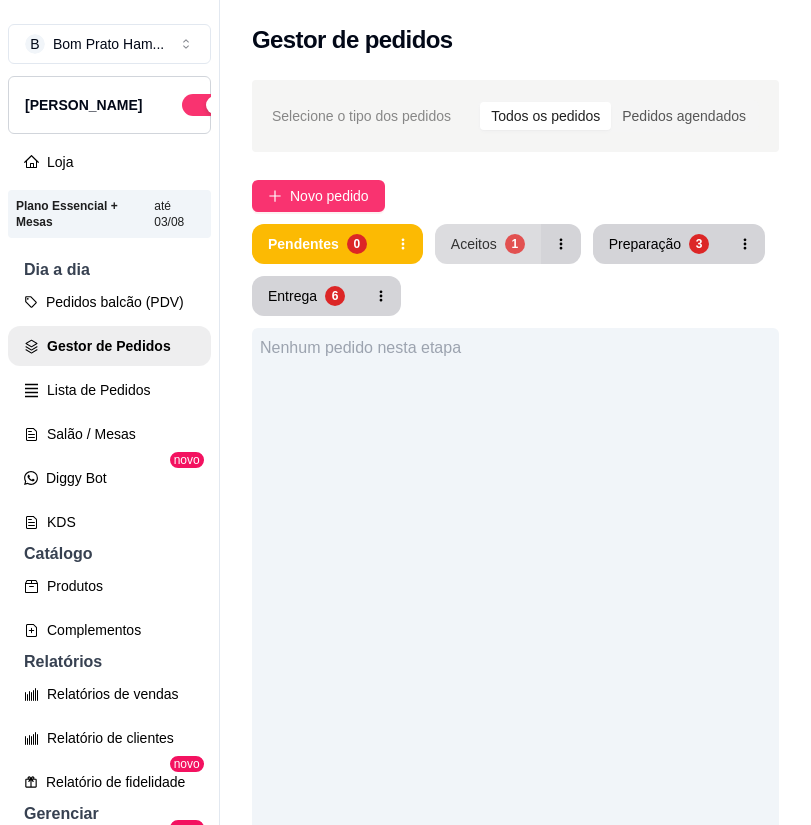 click on "Aceitos" at bounding box center (474, 244) 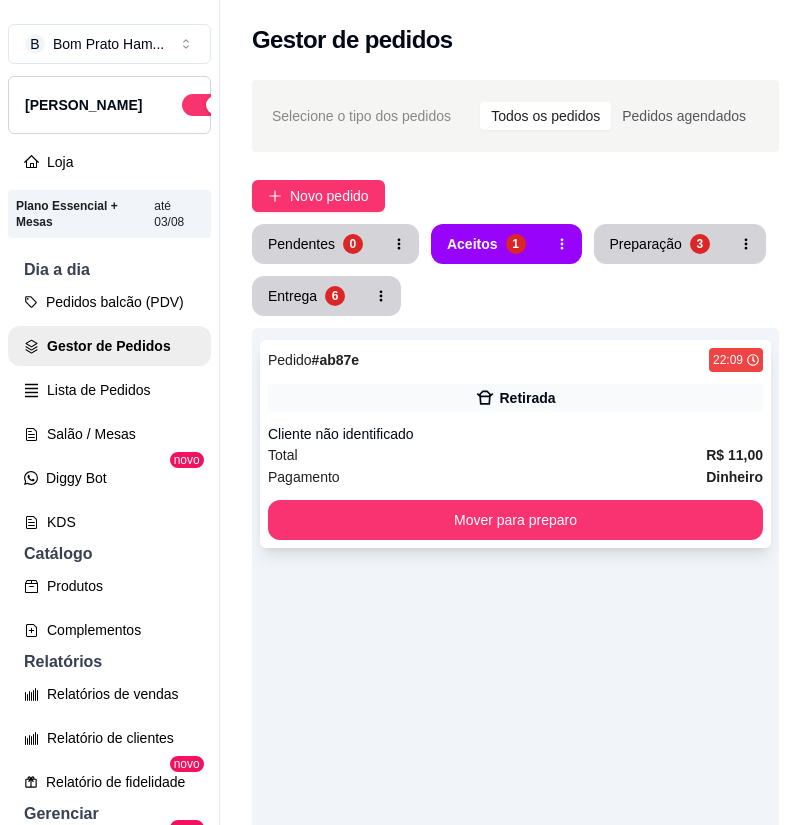 click on "Pedido  # ab87e 22:09 Retirada Cliente não identificado Total R$ 11,00 Pagamento Dinheiro Mover para preparo" at bounding box center (515, 444) 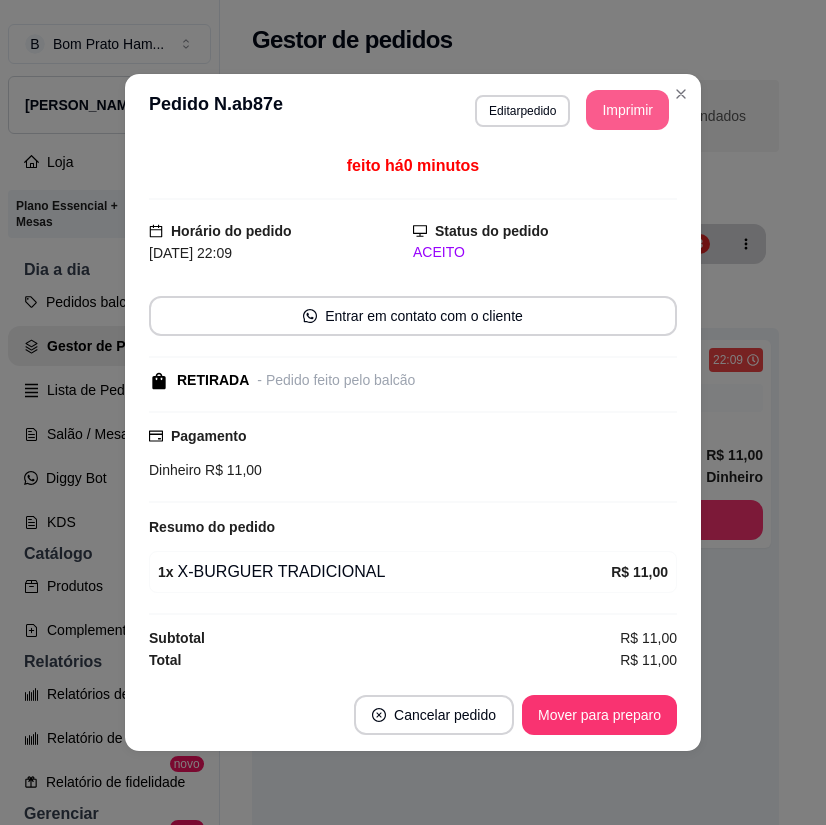 click on "**********" at bounding box center (413, 110) 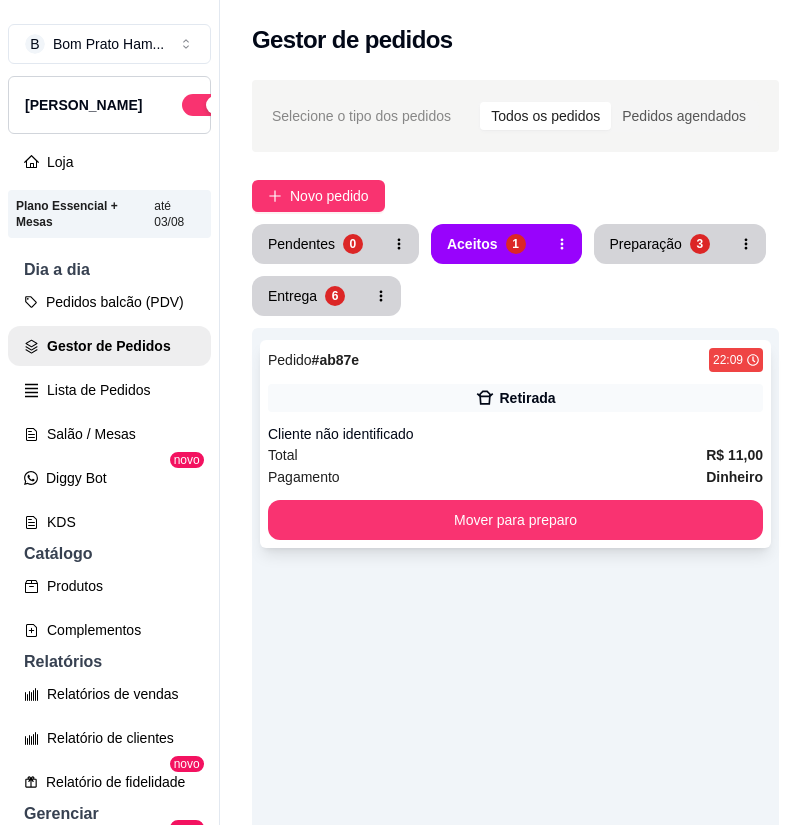 click on "Total R$ 11,00" at bounding box center (515, 455) 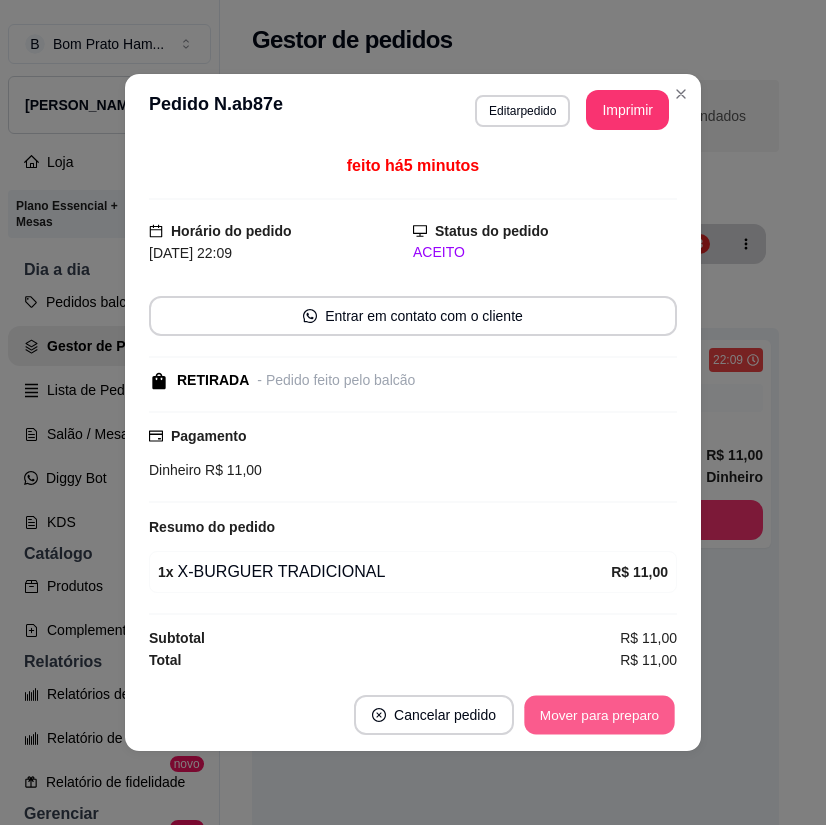 click on "Mover para preparo" at bounding box center (599, 715) 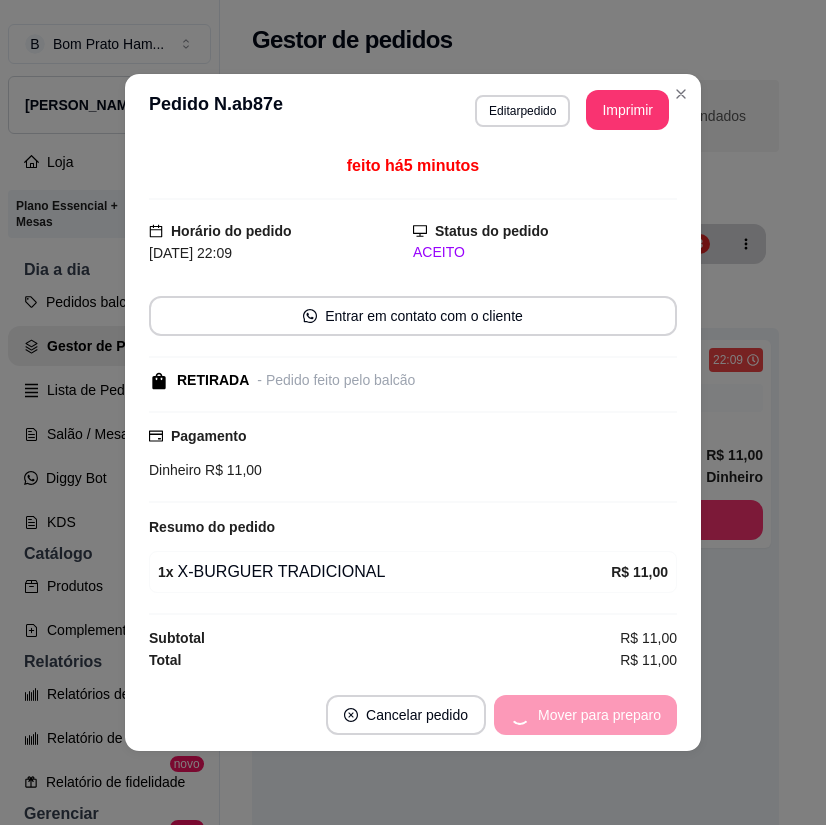 click on "Mover para preparo" at bounding box center [585, 715] 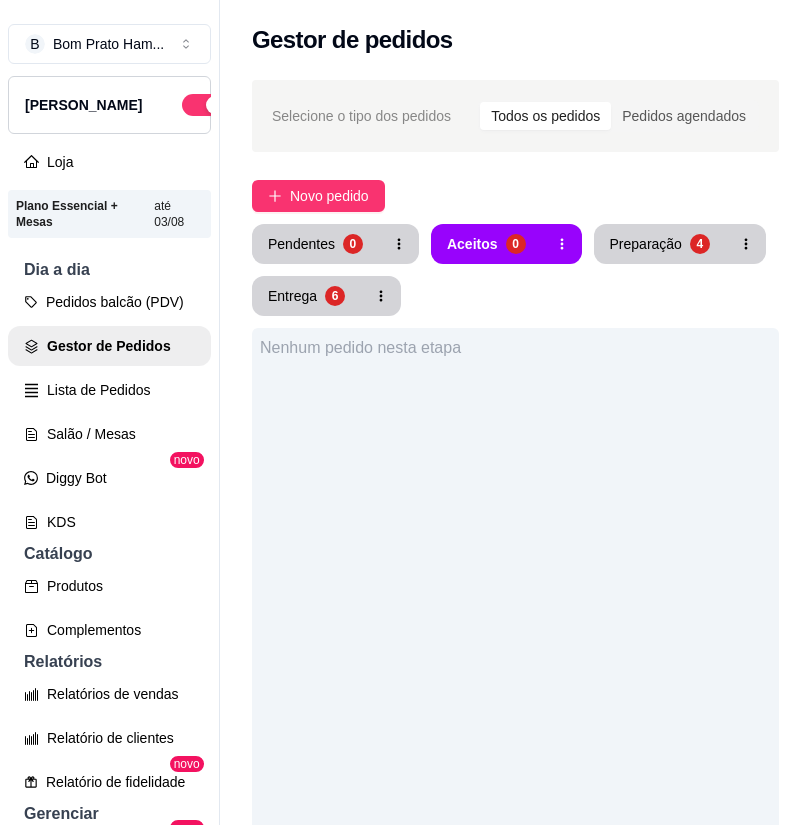 click on "Pendentes 0 Aceitos 0 Preparação 4 Entrega 6" at bounding box center [515, 270] 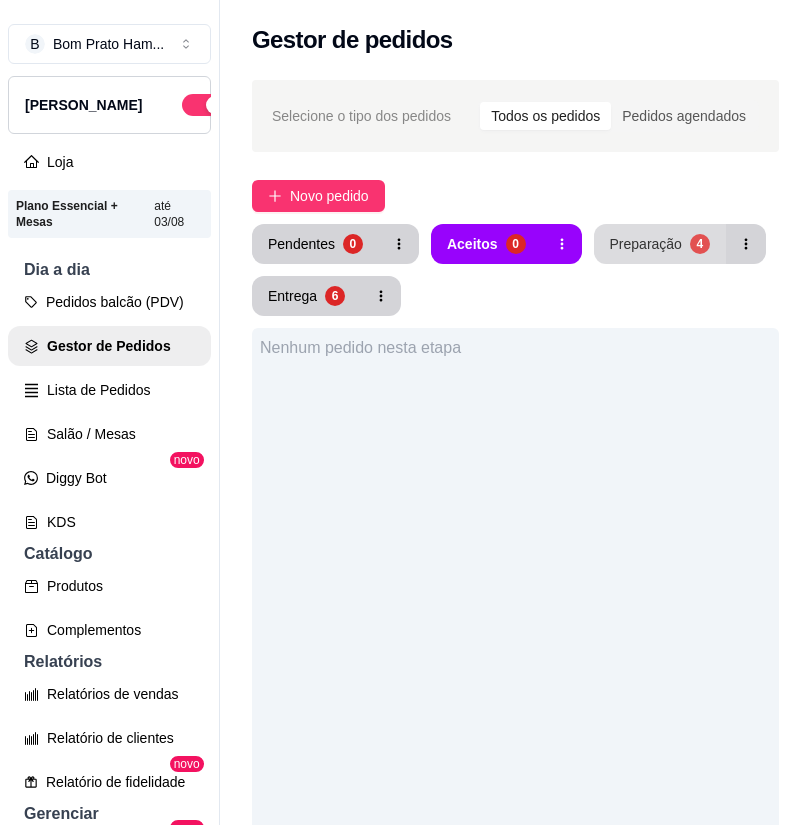 click on "Preparação 4" at bounding box center (660, 244) 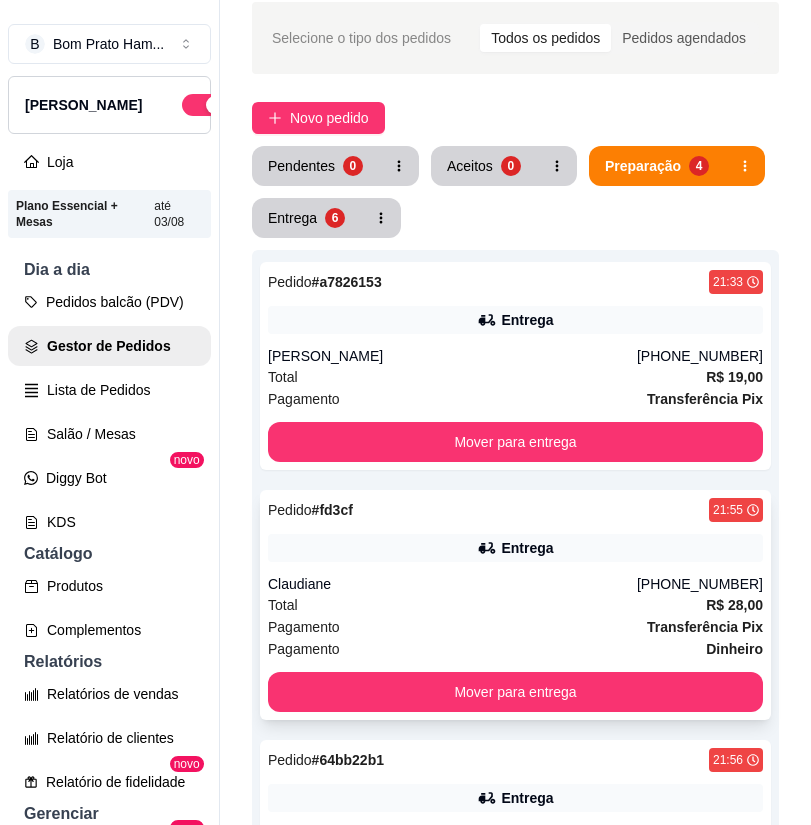 scroll, scrollTop: 552, scrollLeft: 0, axis: vertical 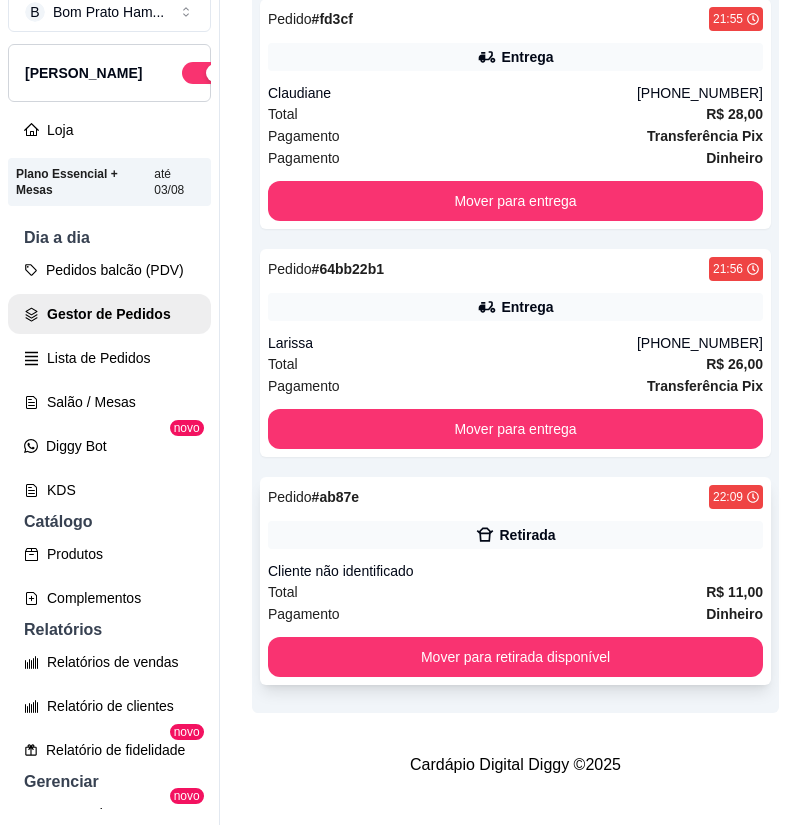 click on "Cliente não identificado" at bounding box center [515, 571] 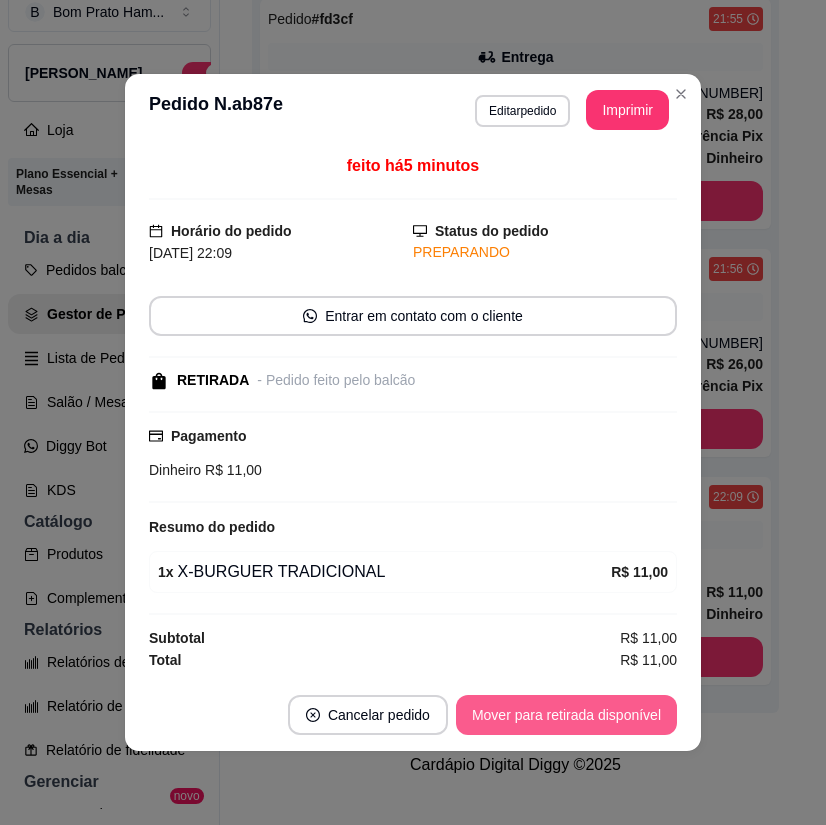 click on "Mover para retirada disponível" at bounding box center [566, 715] 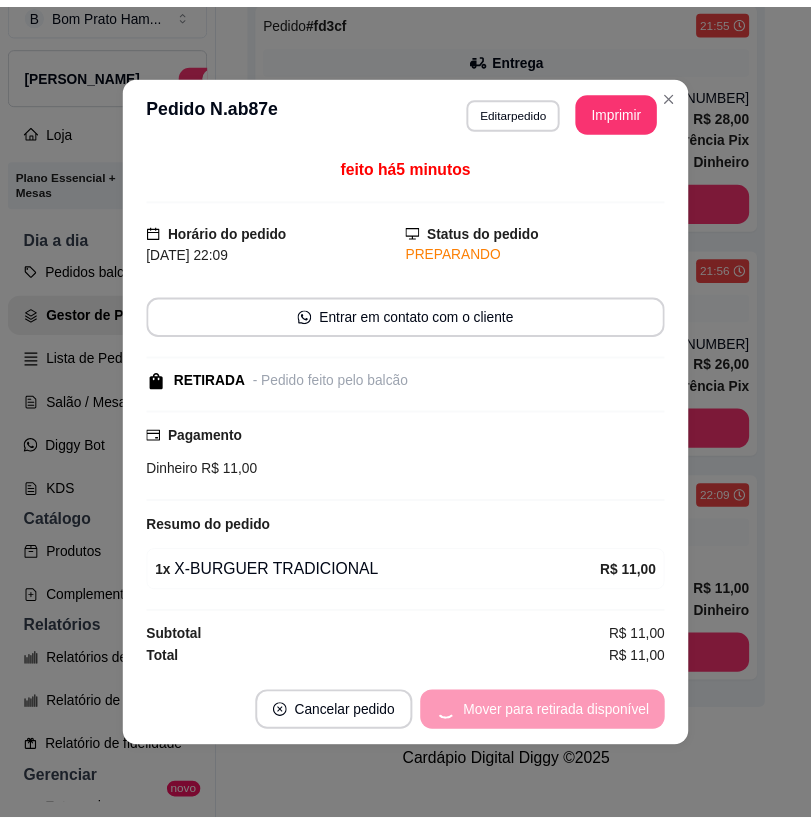 scroll, scrollTop: 423, scrollLeft: 0, axis: vertical 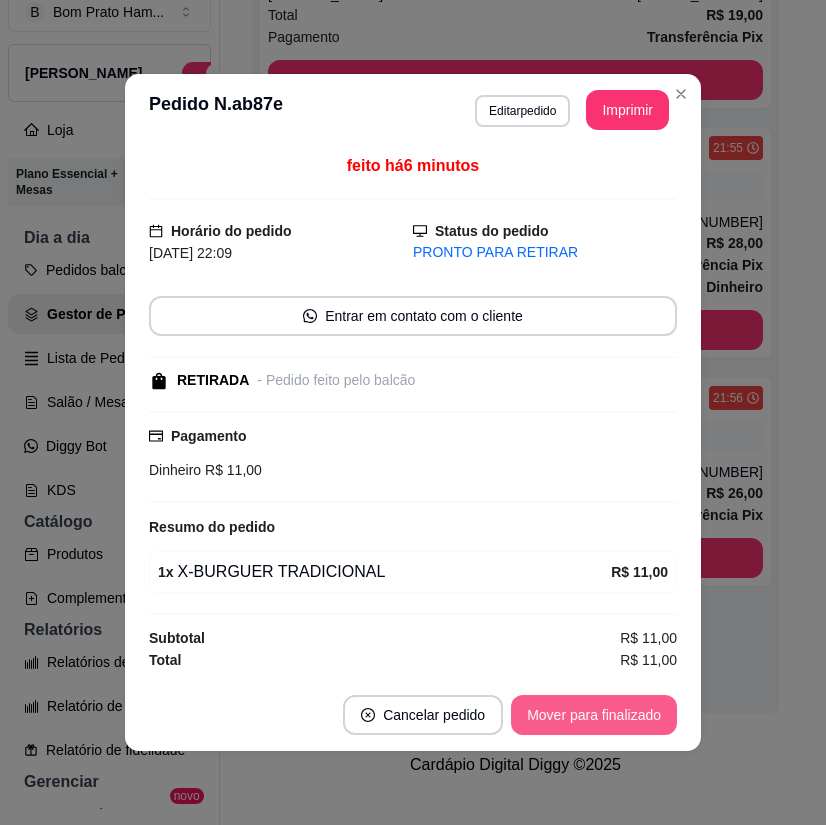 click on "Mover para finalizado" at bounding box center [594, 715] 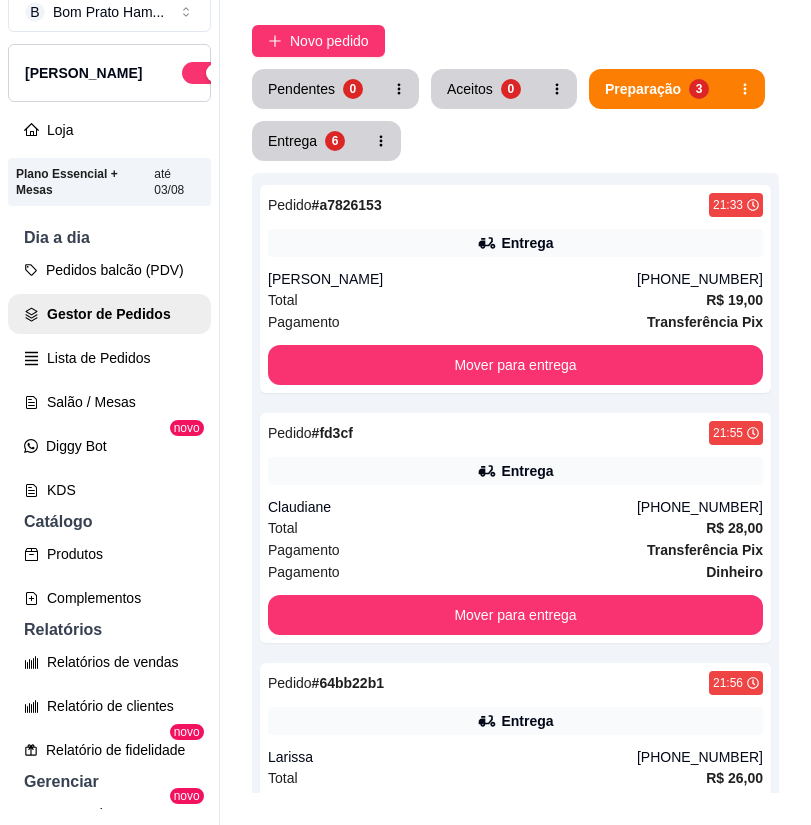 scroll, scrollTop: 0, scrollLeft: 0, axis: both 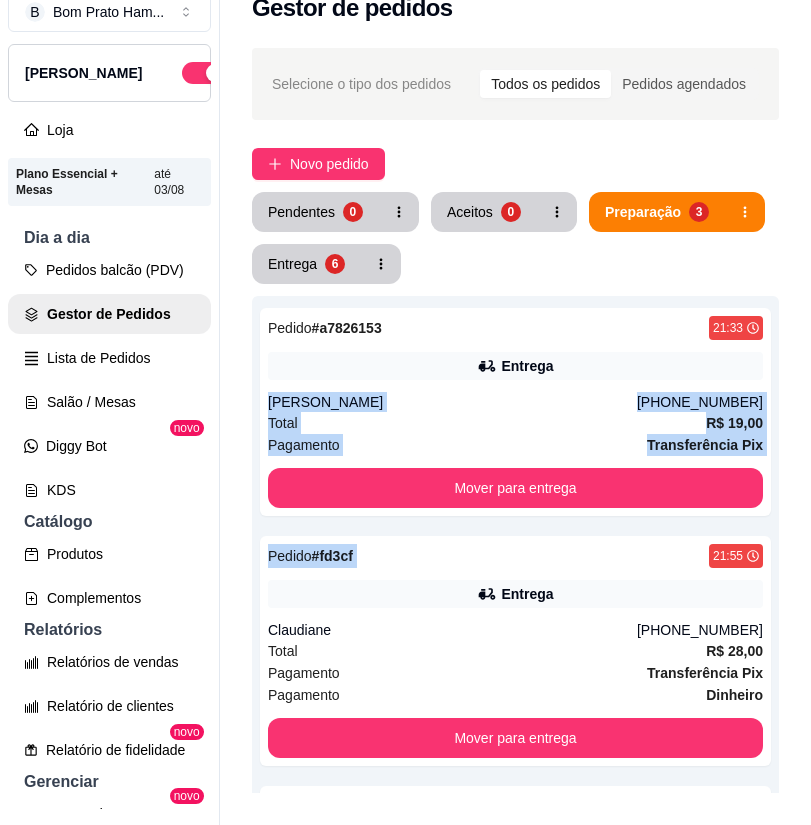 drag, startPoint x: 649, startPoint y: 566, endPoint x: 661, endPoint y: 116, distance: 450.15997 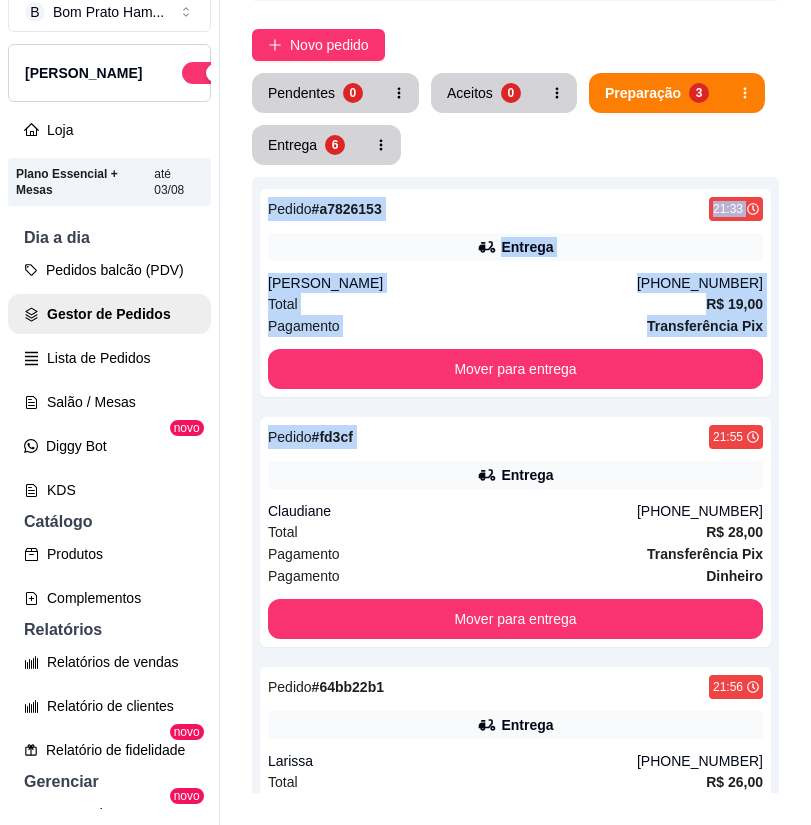 scroll, scrollTop: 0, scrollLeft: 0, axis: both 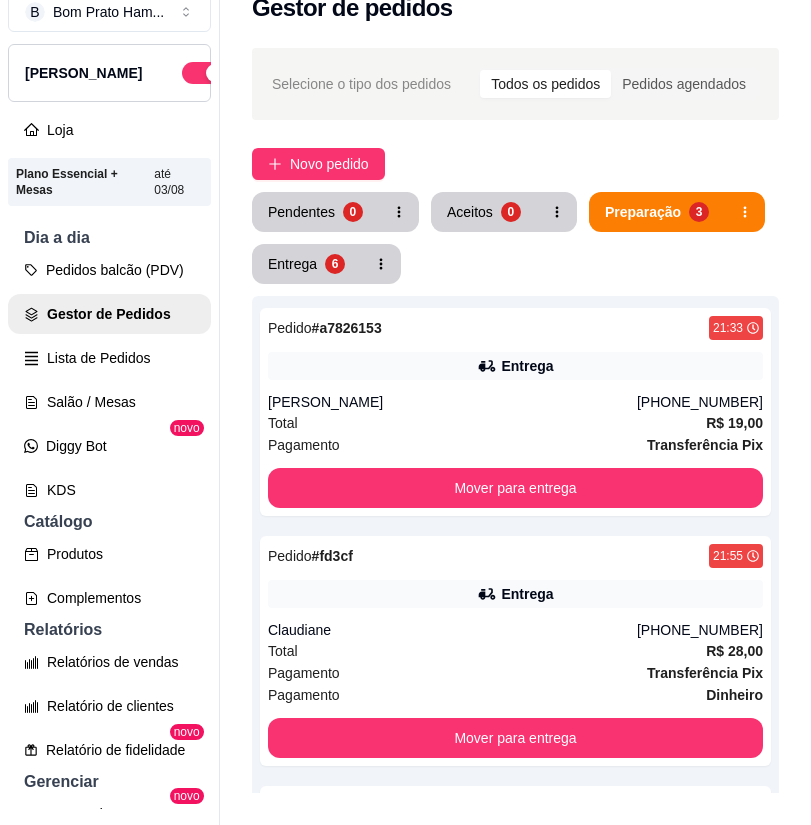 click on "Pendentes 0 Aceitos 0 Preparação 3 Entrega 6" at bounding box center [515, 238] 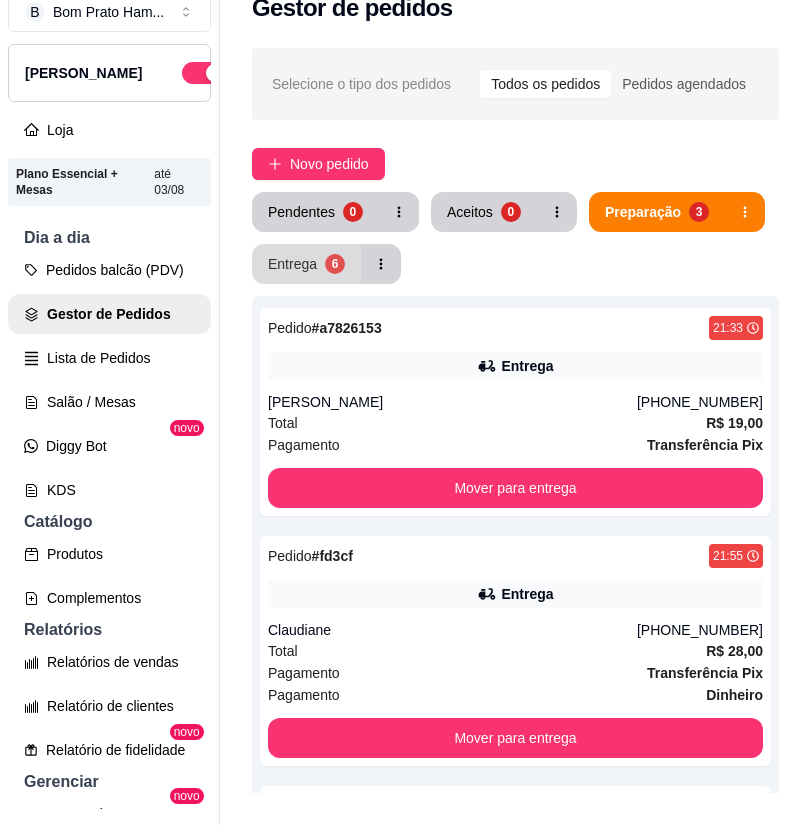 click on "Entrega 6" at bounding box center (306, 264) 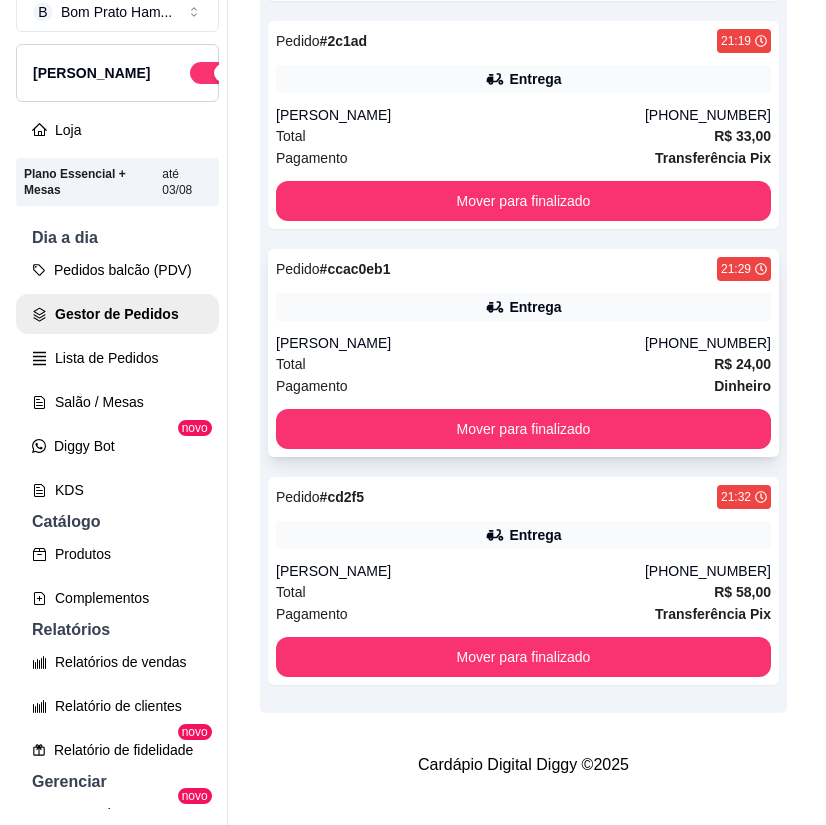 scroll, scrollTop: 986, scrollLeft: 0, axis: vertical 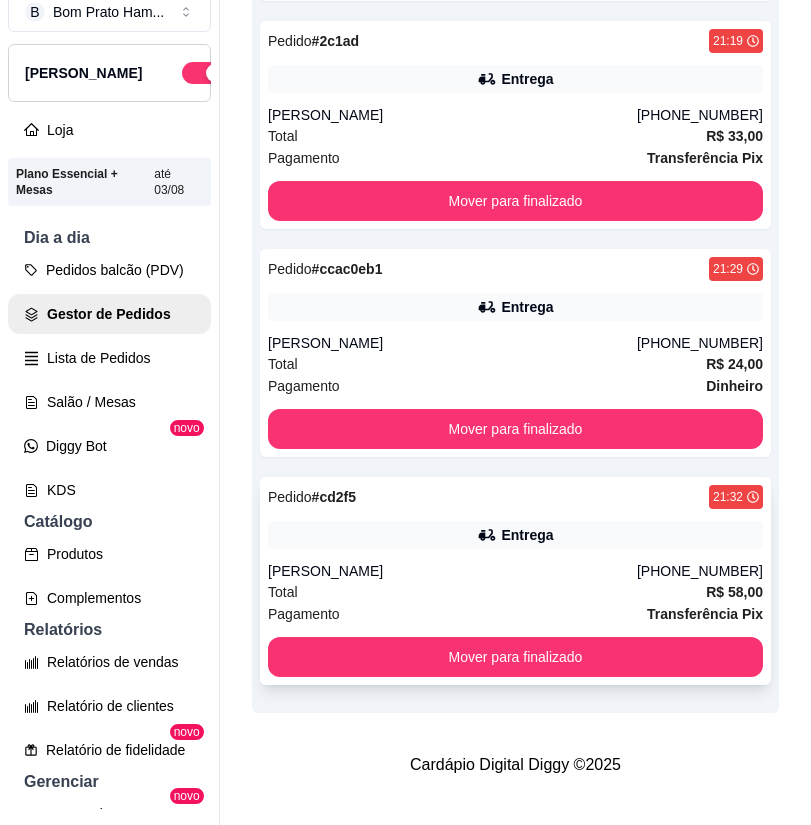 click on "Pedido  # cd2f5 21:32 Entrega [PERSON_NAME] [PHONE_NUMBER] Total R$ 58,00 Pagamento Transferência Pix Mover para finalizado" at bounding box center (515, 581) 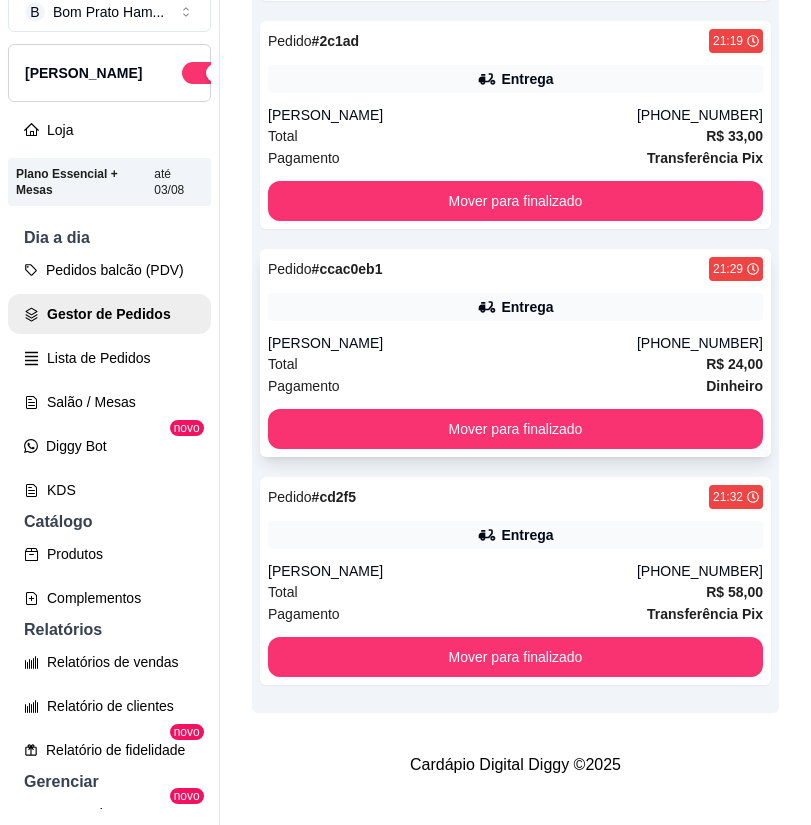 click on "Entrega" at bounding box center (515, 307) 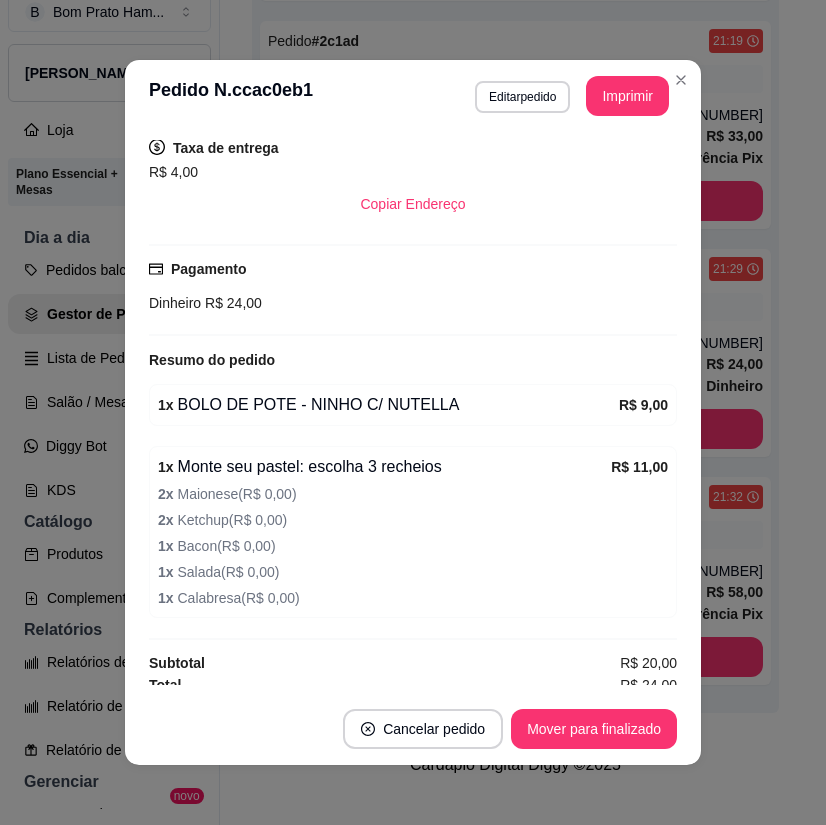 scroll, scrollTop: 424, scrollLeft: 0, axis: vertical 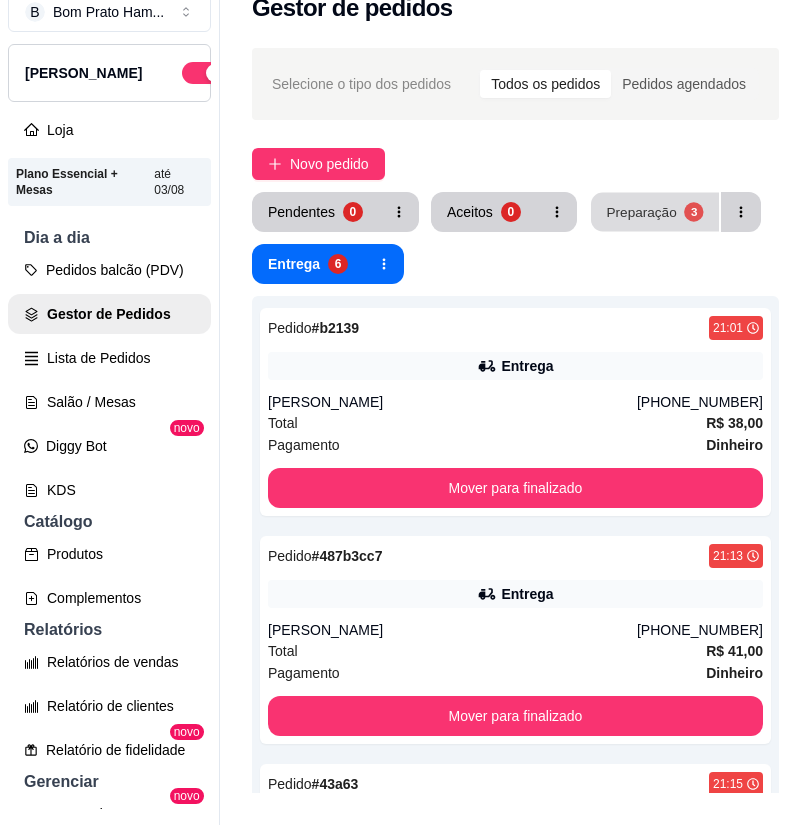 click on "Preparação 3" at bounding box center (655, 212) 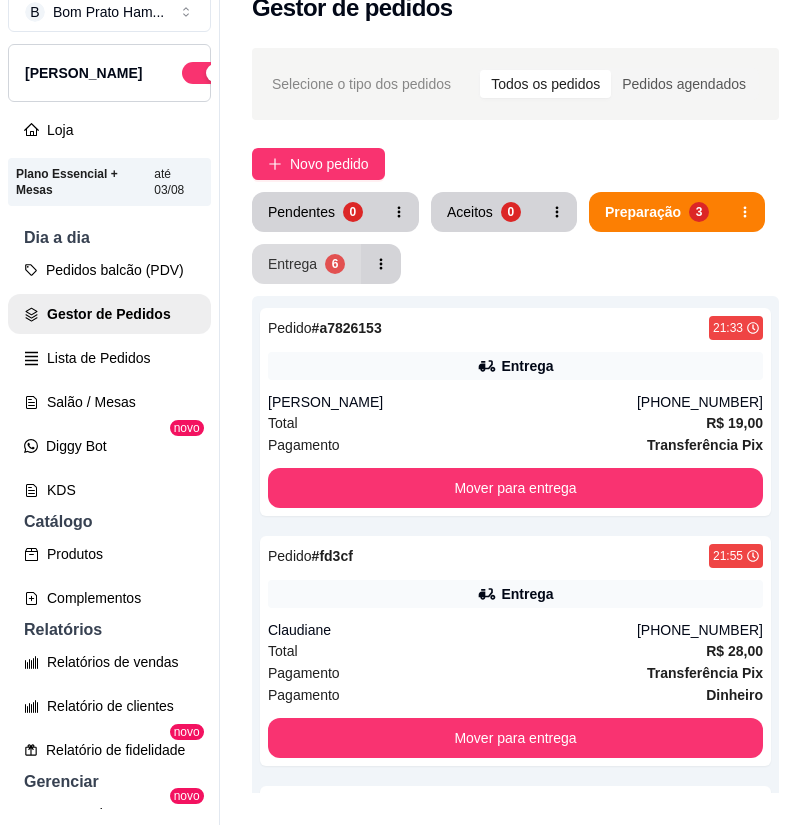 click on "Entrega 6" at bounding box center [306, 264] 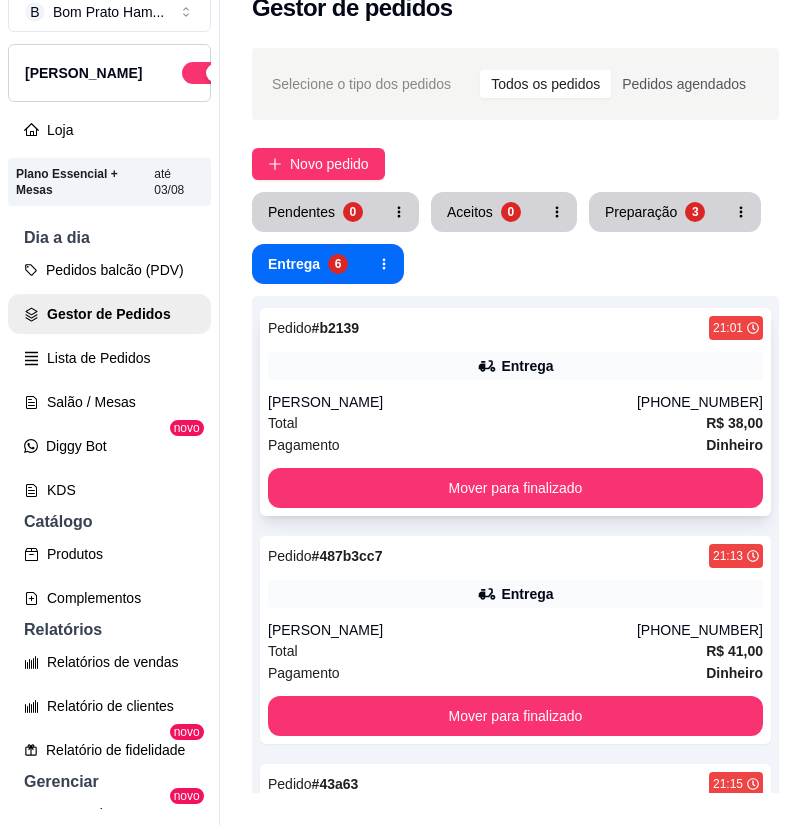 click on "Pedido  # b2139 21:01 [GEOGRAPHIC_DATA][PERSON_NAME]  [PHONE_NUMBER] Total R$ 38,00 Pagamento Dinheiro Mover para finalizado" at bounding box center [515, 412] 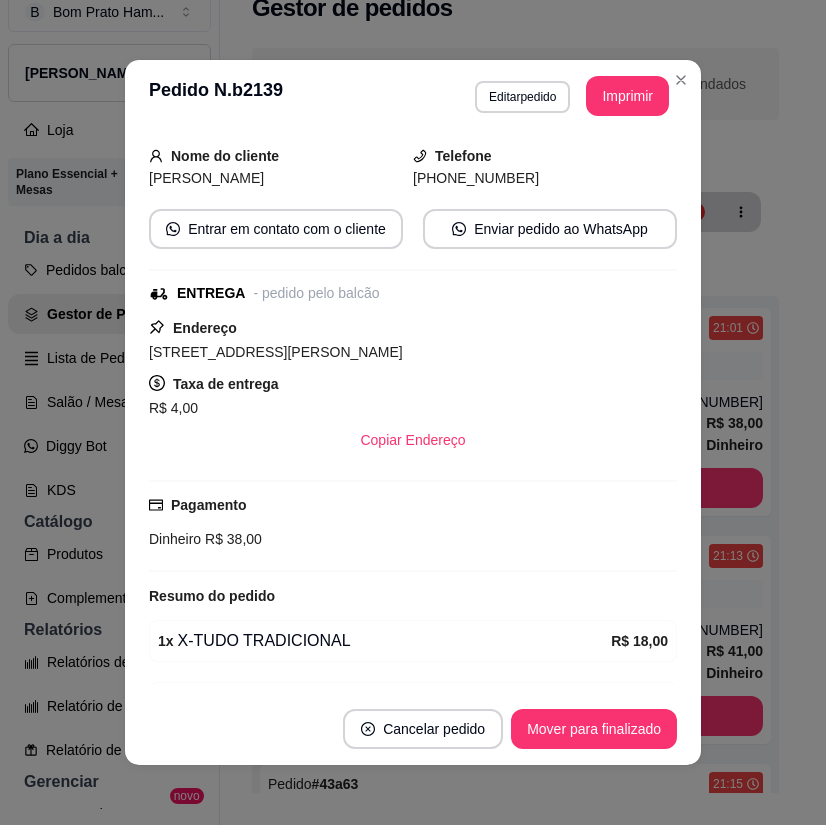 scroll, scrollTop: 234, scrollLeft: 0, axis: vertical 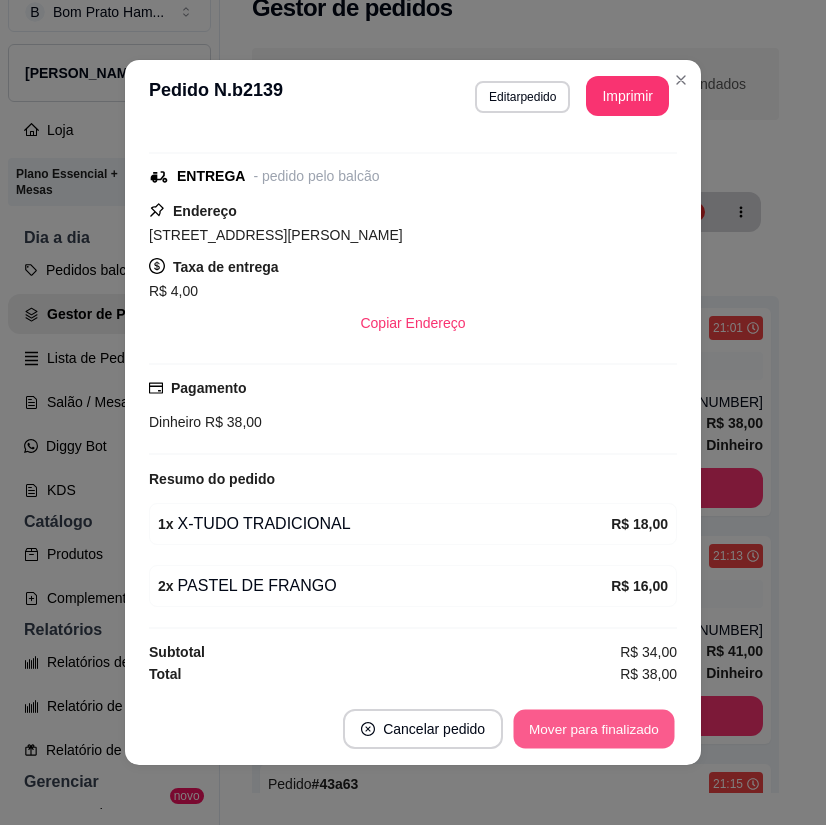 click on "Mover para finalizado" at bounding box center (594, 729) 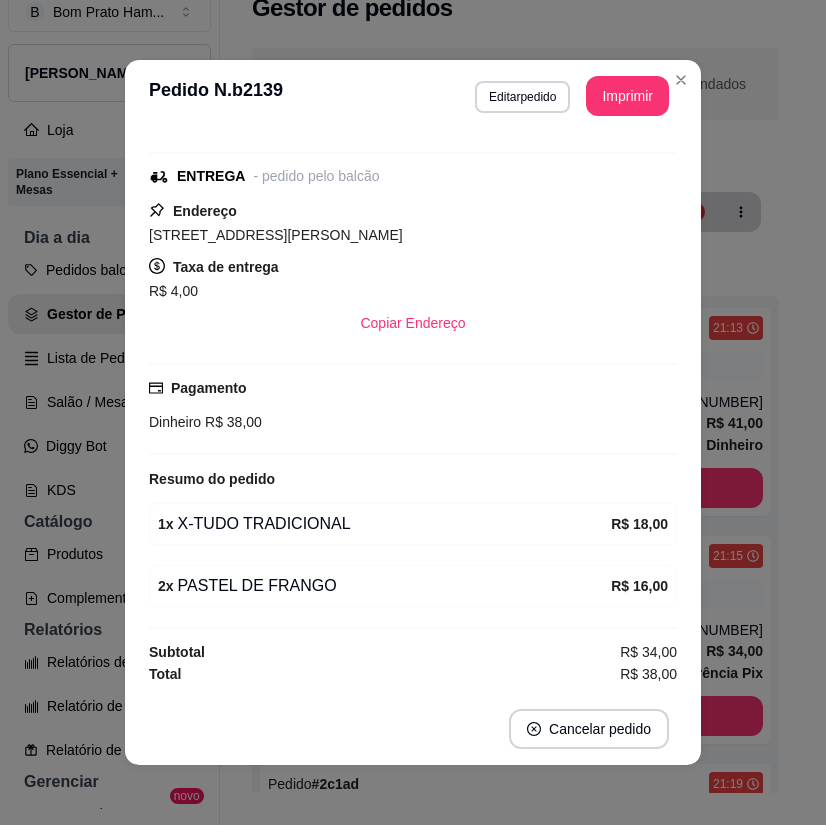 scroll, scrollTop: 188, scrollLeft: 0, axis: vertical 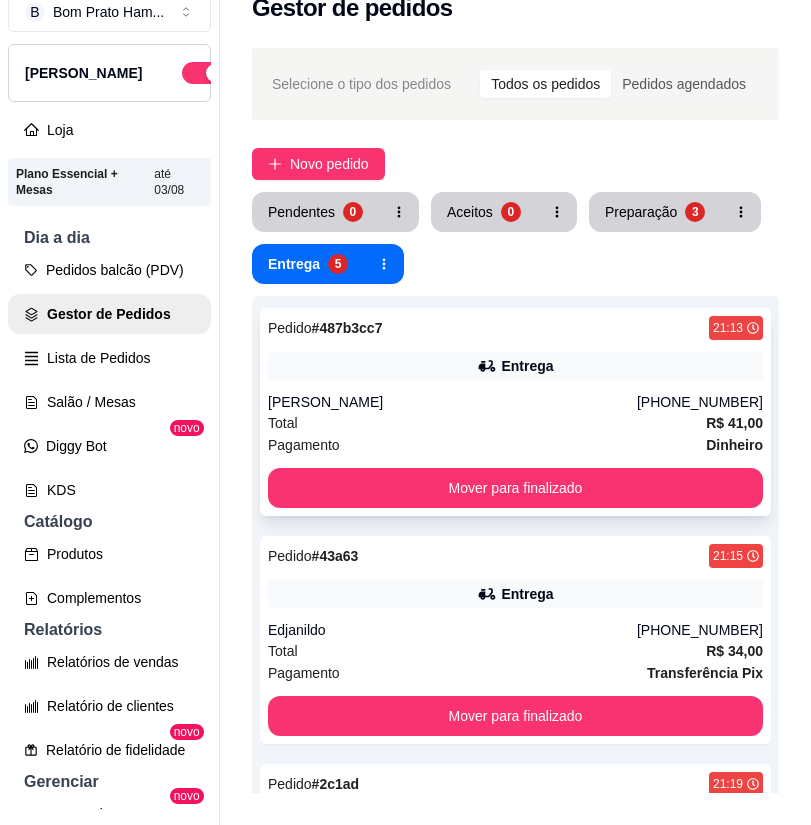click on "Total R$ 41,00" at bounding box center (515, 423) 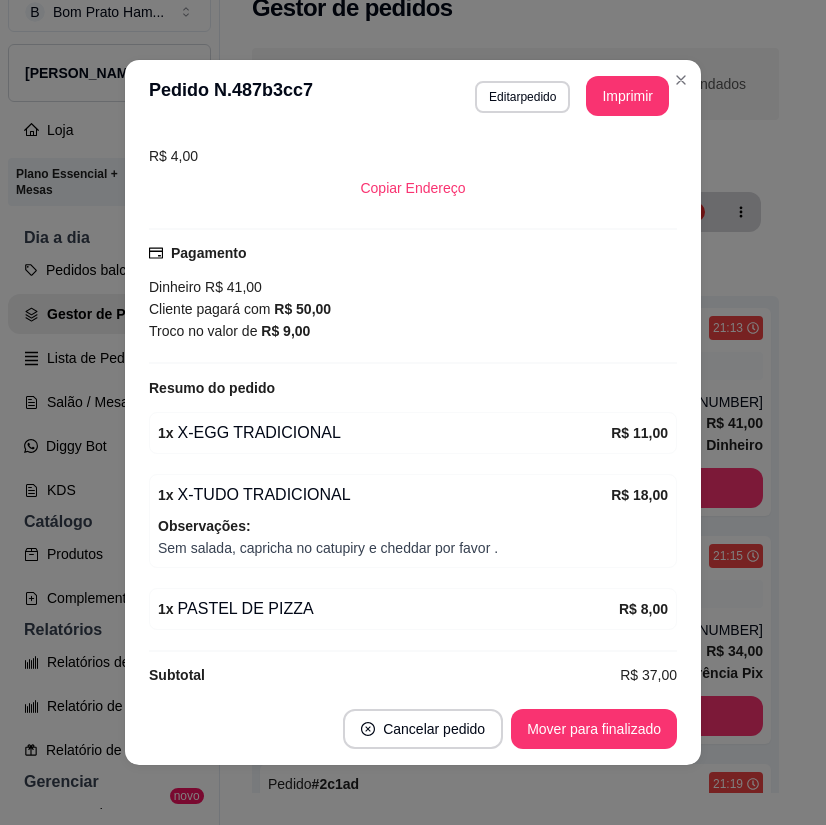 scroll, scrollTop: 452, scrollLeft: 0, axis: vertical 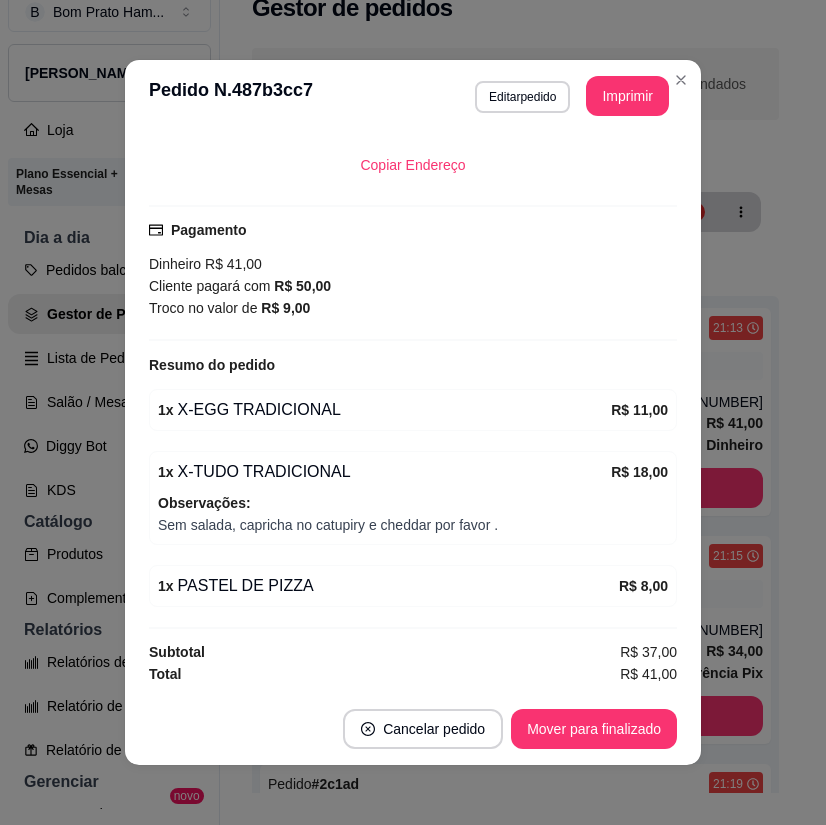 click on "feito há  68   minutos Horário do pedido [DATE] 21:13 Status do pedido SAIU PARA ENTREGA Nome do cliente [PERSON_NAME] Telefone [PHONE_NUMBER] Entrar em contato com o cliente Enviar pedido ao WhatsApp Enviar link de avaliação ENTREGA Endereço  [PERSON_NAME] , 993  - Primeiro andar  Taxa de entrega  R$ 4,00 Copiar Endereço Pagamento Dinheiro   R$ 41,00 Cliente pagará com   R$ 50,00 Troco no valor de   R$ 9,00 Resumo do pedido 1 x     X-EGG TRADICIONAL  R$ 11,00 1 x     X-TUDO TRADICIONAL R$ 18,00 Observações: Sem salada, capricha no catupiry e cheddar por favor . 1 x     PASTEL DE PIZZA R$ 8,00 Subtotal R$ 37,00 Total R$ 41,00" at bounding box center (413, 412) 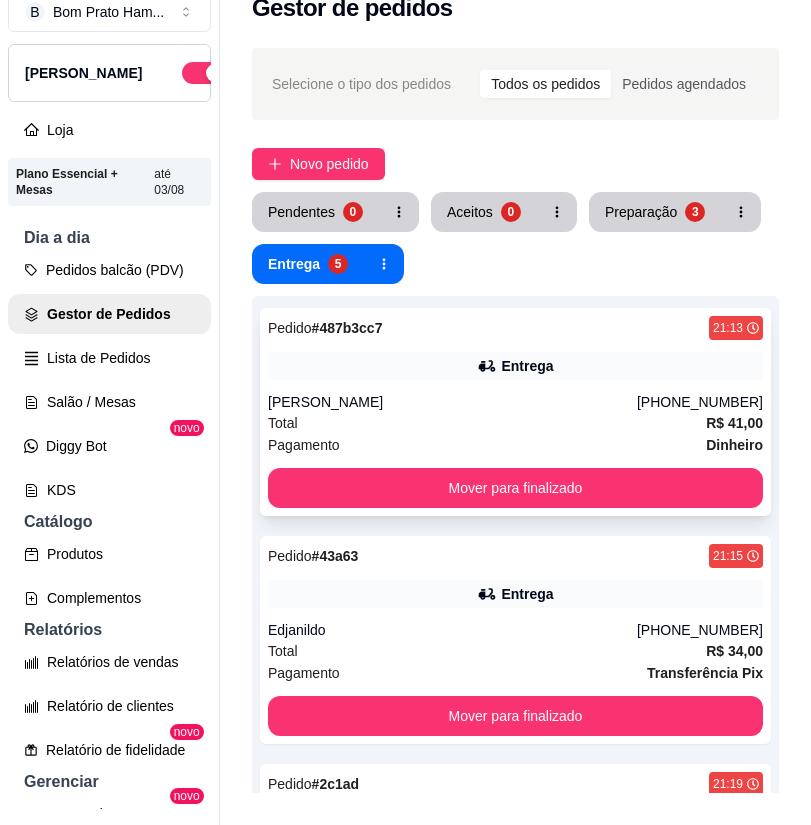 click on "Mover para finalizado" at bounding box center (515, 488) 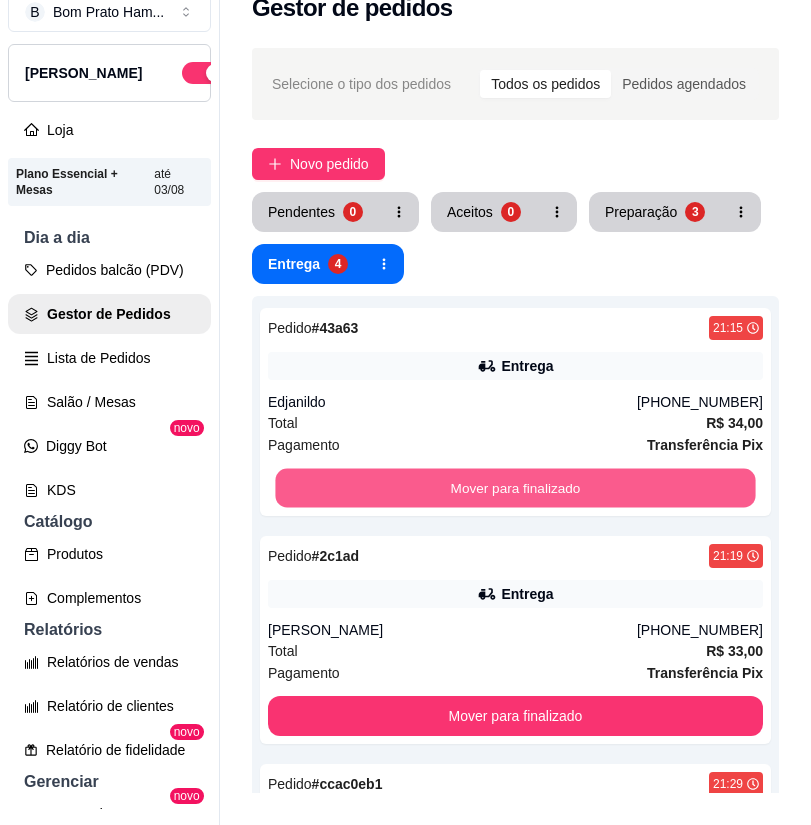 click on "Mover para finalizado" at bounding box center [515, 488] 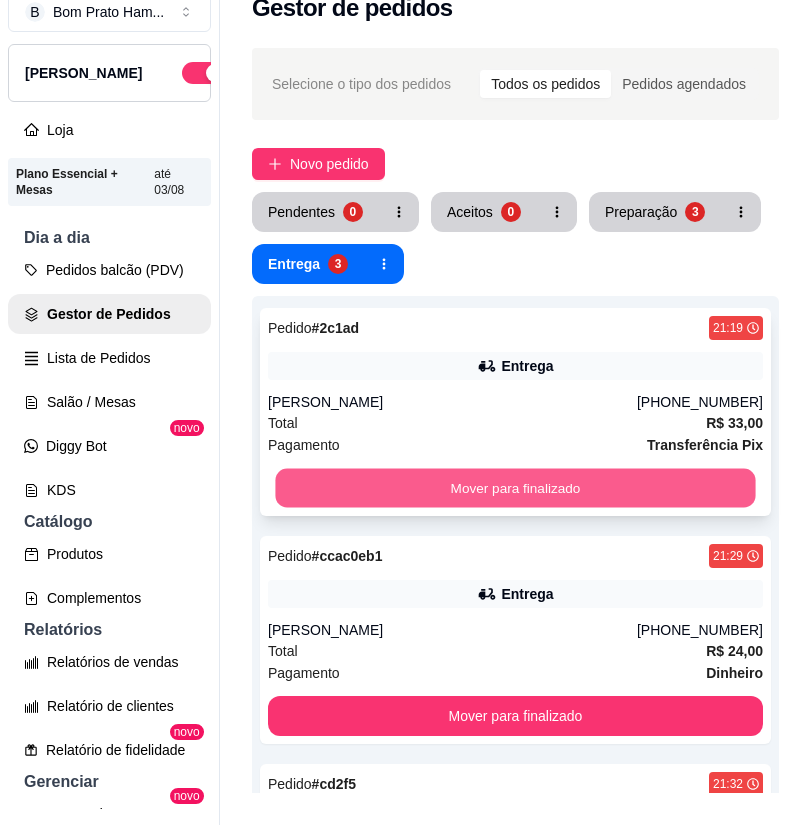 click on "Mover para finalizado" at bounding box center (515, 488) 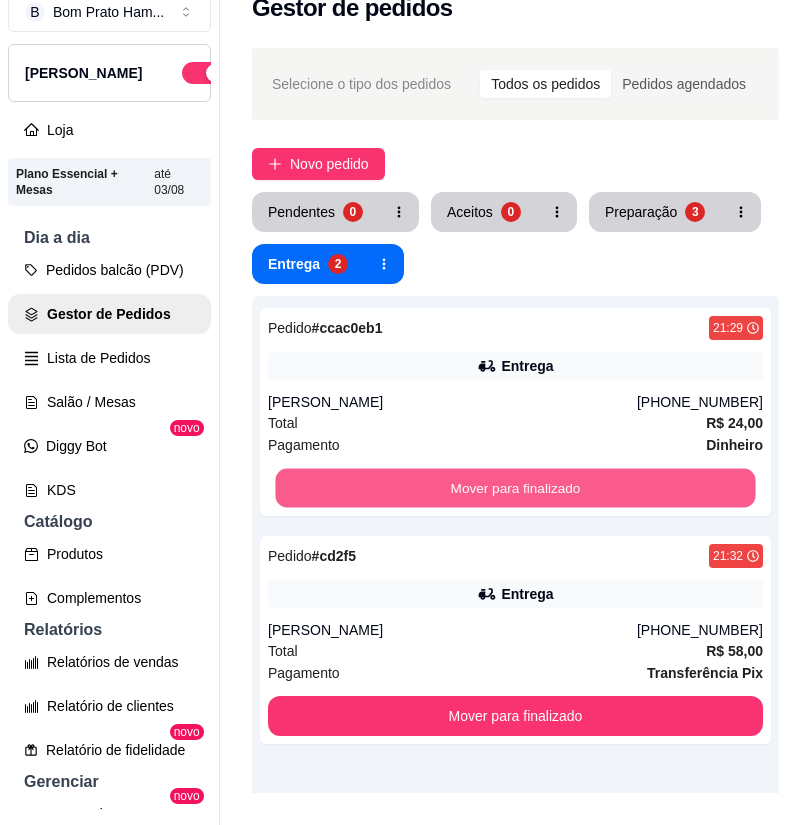 click on "Mover para finalizado" at bounding box center (515, 488) 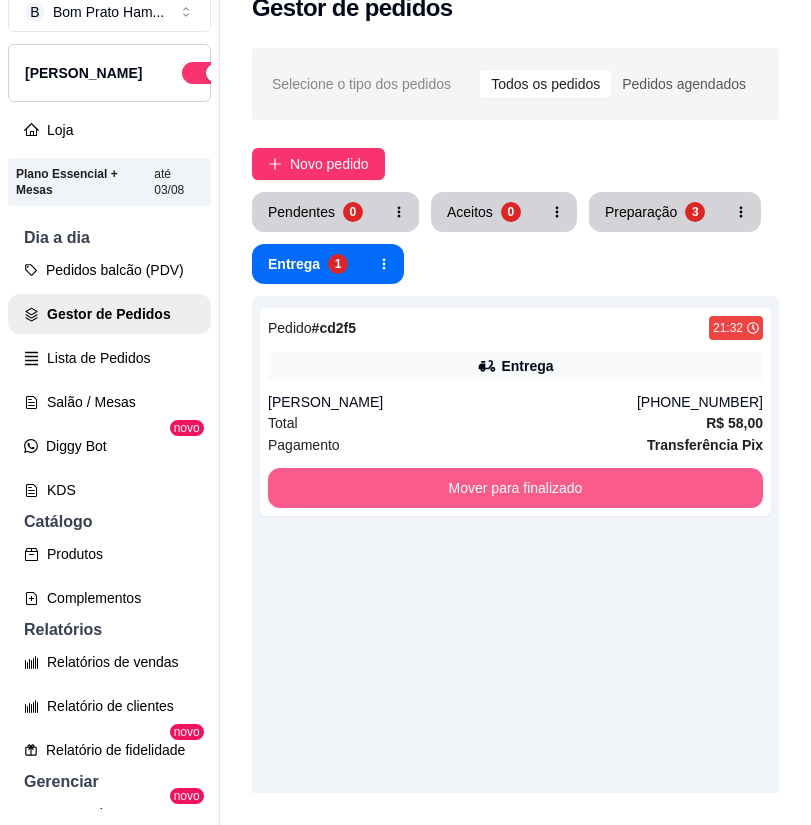 click on "Mover para finalizado" at bounding box center (515, 488) 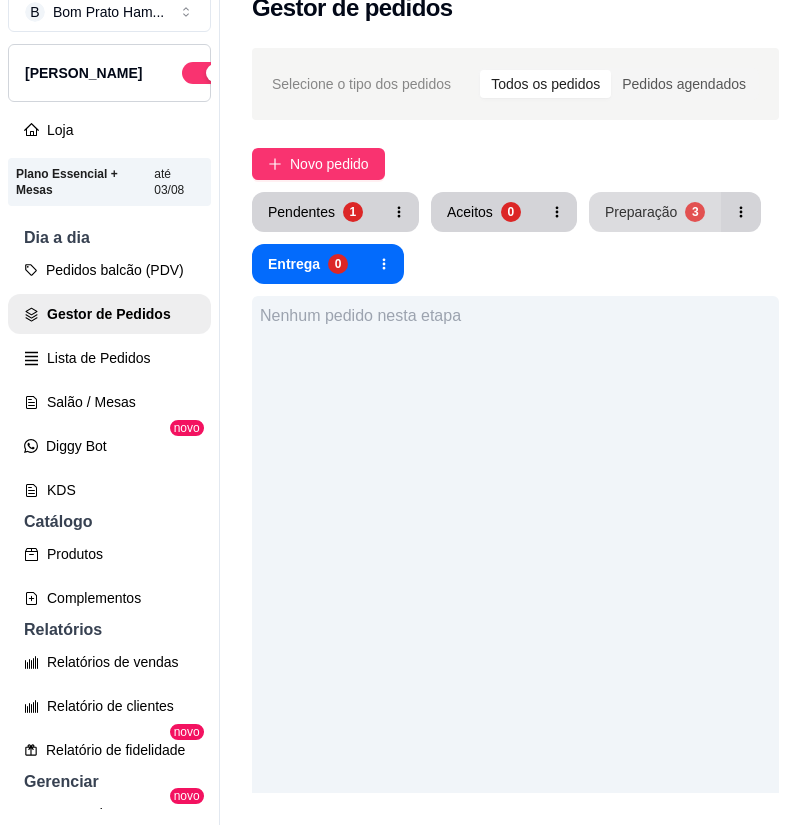 click on "Preparação 3" at bounding box center (655, 212) 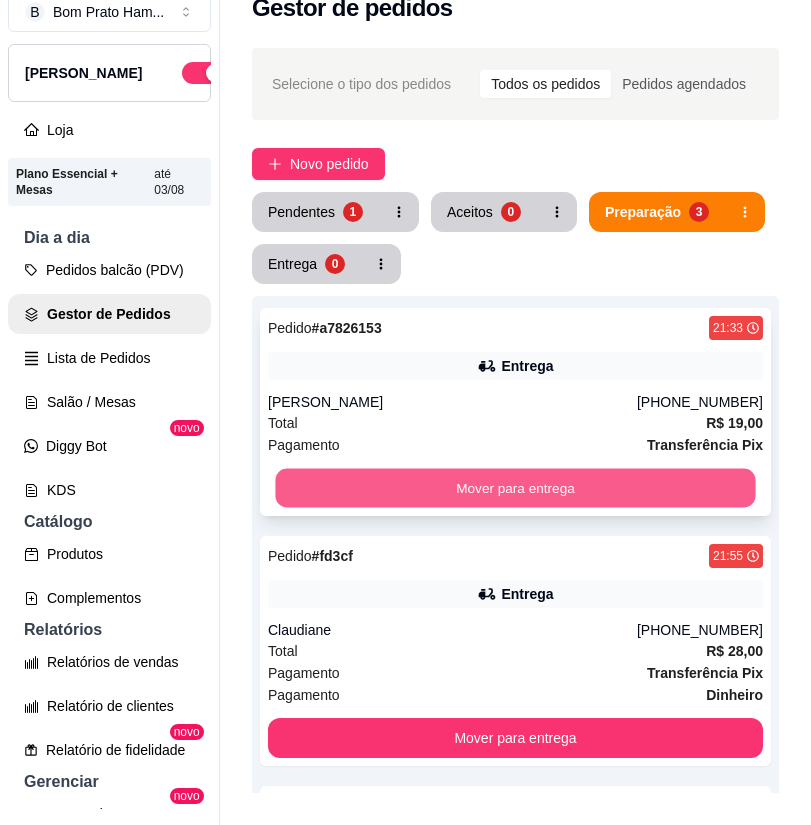 click on "Mover para entrega" at bounding box center (515, 488) 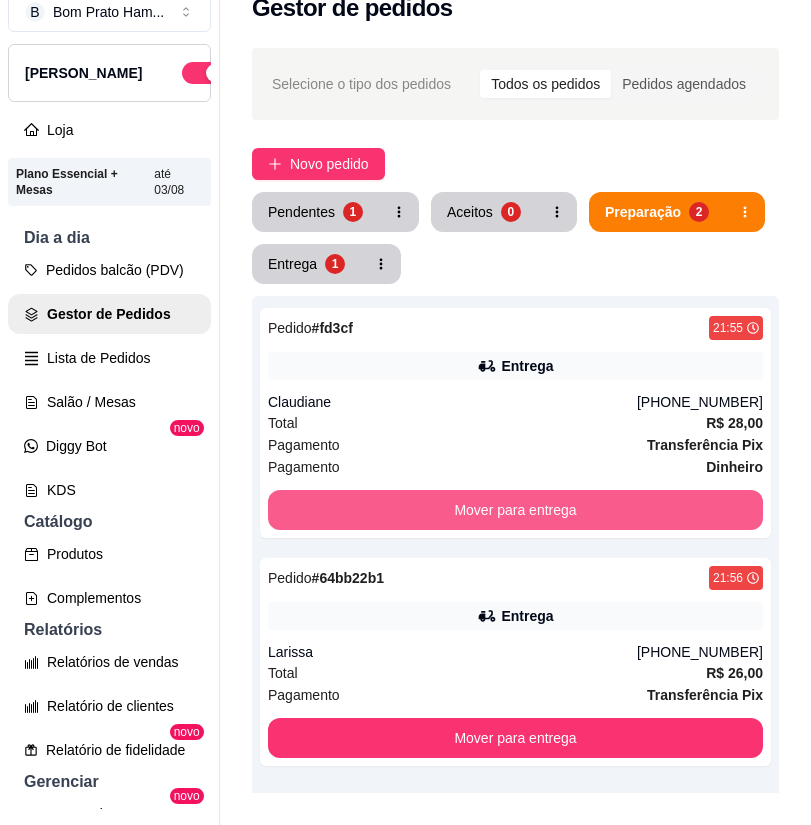 click on "Mover para entrega" at bounding box center [515, 510] 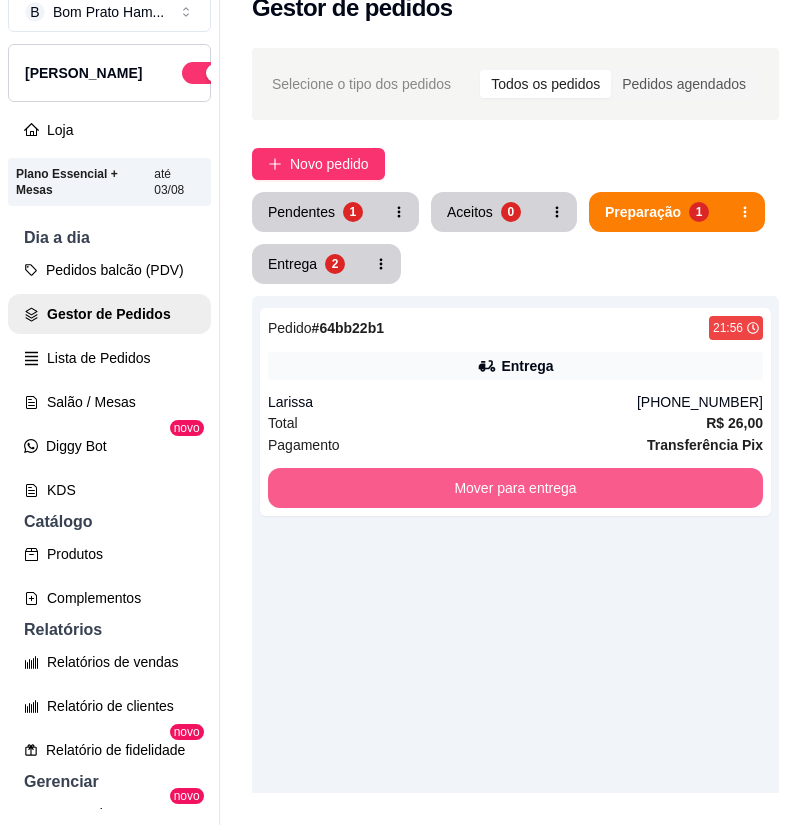 click on "Mover para entrega" at bounding box center [515, 488] 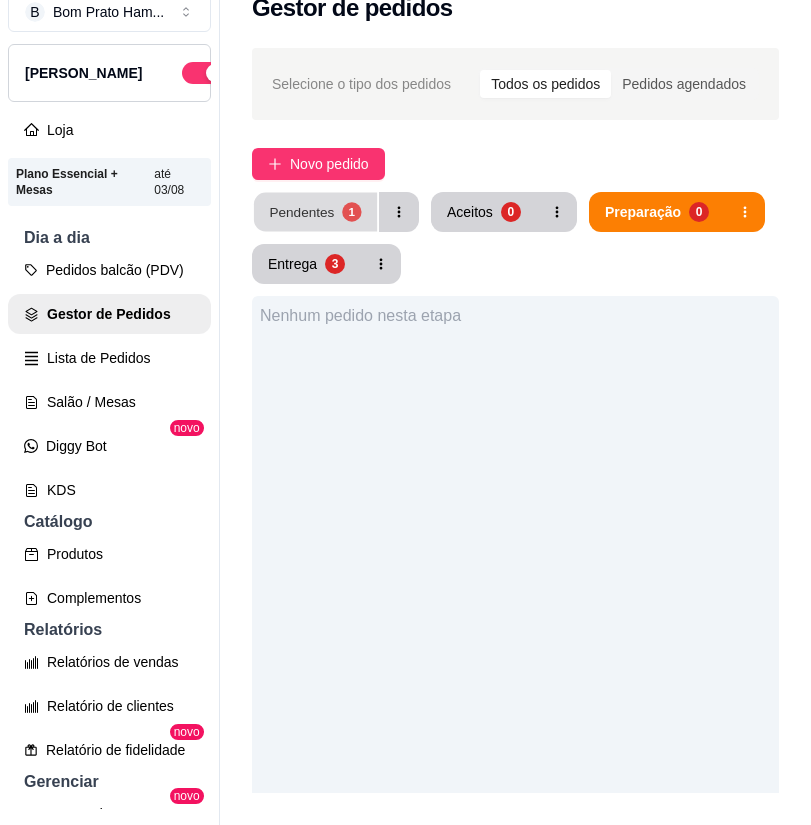 click on "Pendentes 1" at bounding box center [315, 212] 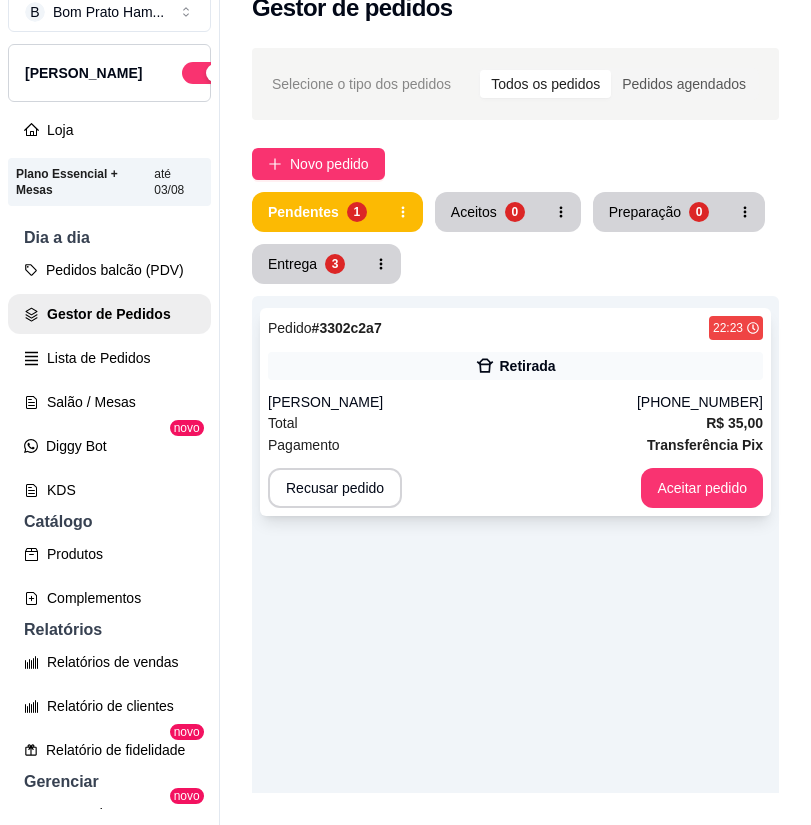 click on "Pedido  # 3302c2a7 22:23 Retirada [PERSON_NAME]  [PHONE_NUMBER] Total R$ 35,00 Pagamento Transferência Pix Recusar pedido Aceitar pedido" at bounding box center (515, 412) 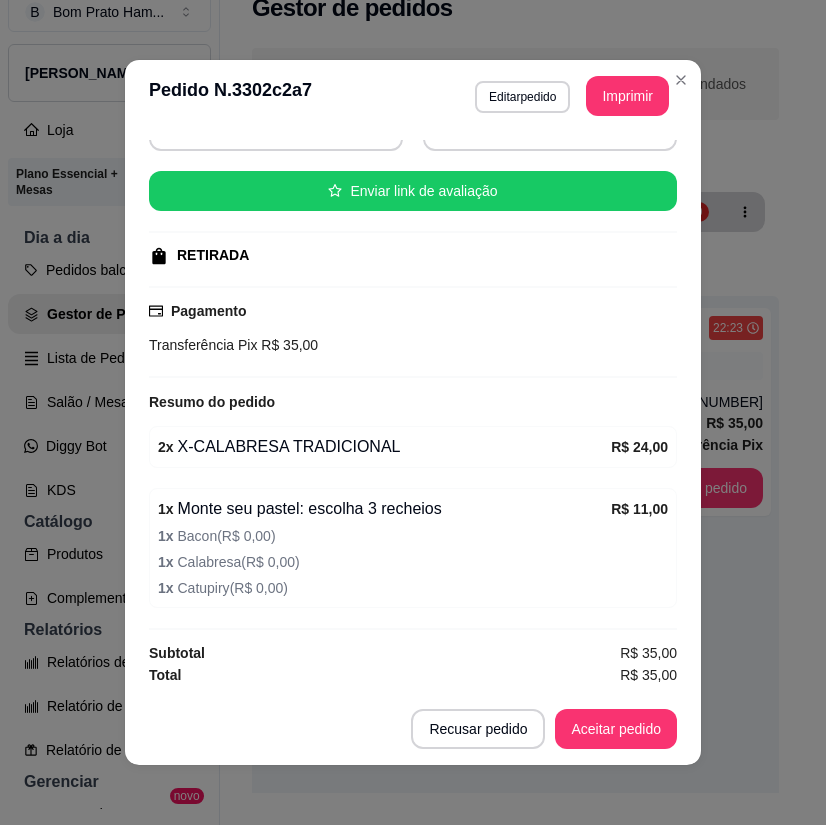 scroll, scrollTop: 216, scrollLeft: 0, axis: vertical 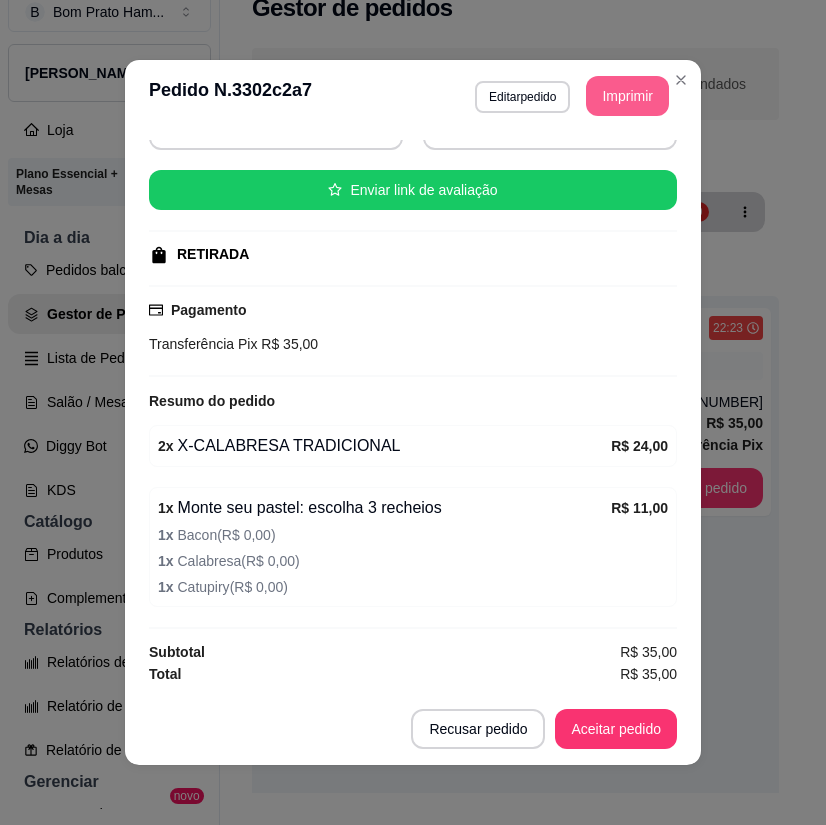 click on "Imprimir" at bounding box center (627, 96) 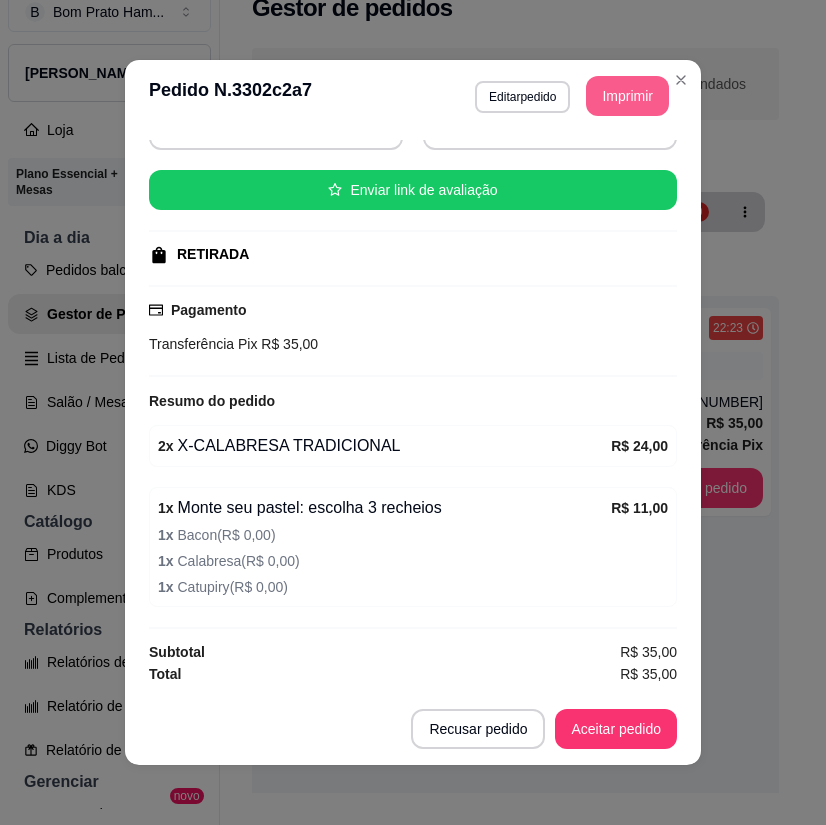 scroll, scrollTop: 0, scrollLeft: 0, axis: both 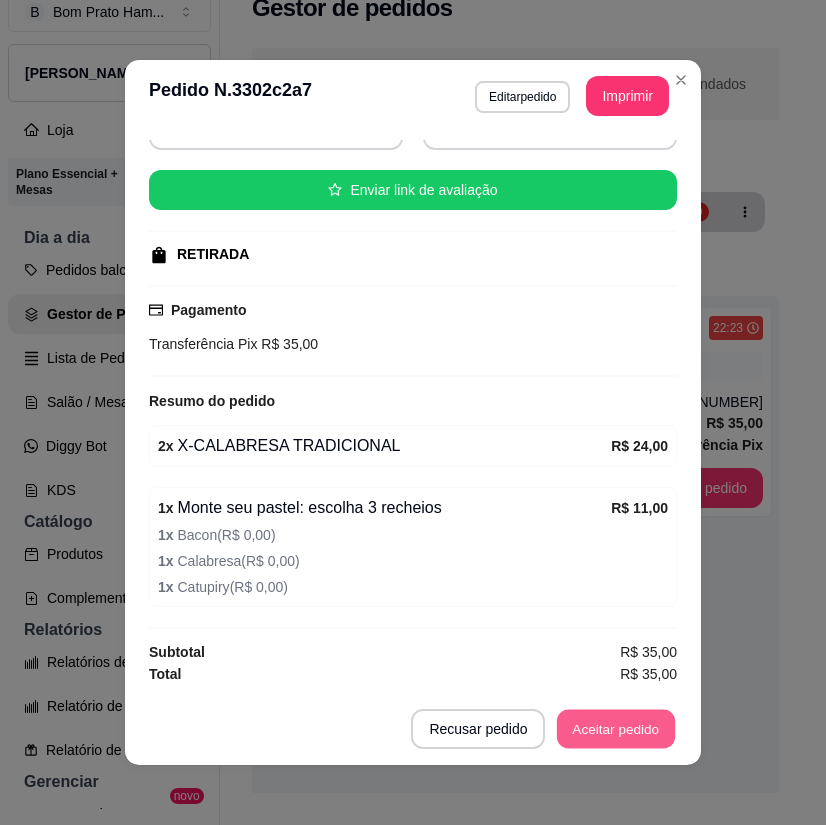 click on "Aceitar pedido" at bounding box center (616, 729) 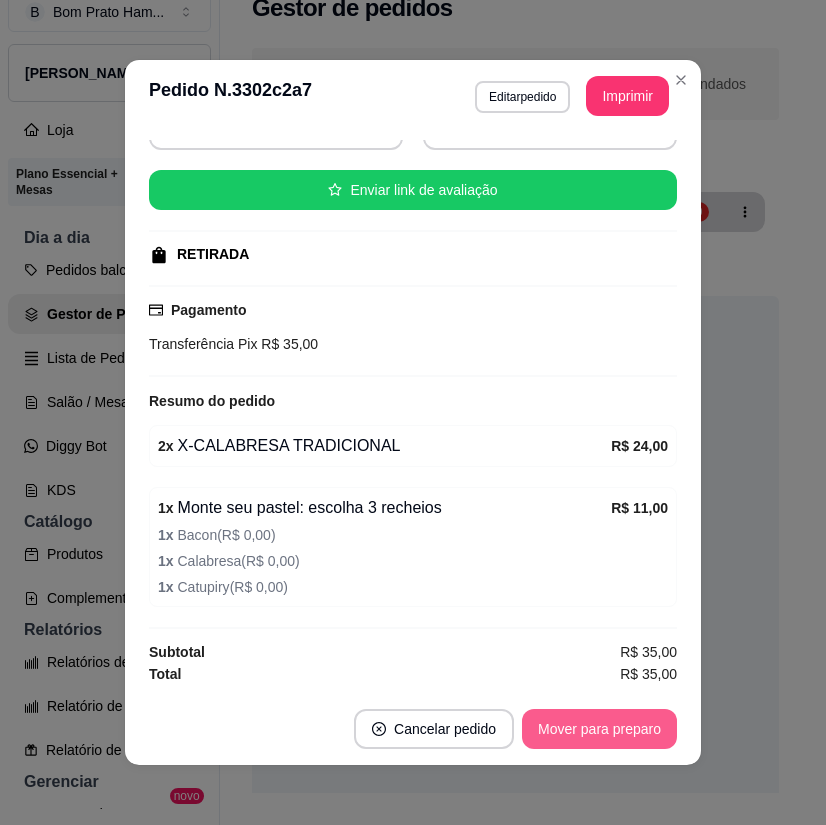click on "Mover para preparo" at bounding box center [599, 729] 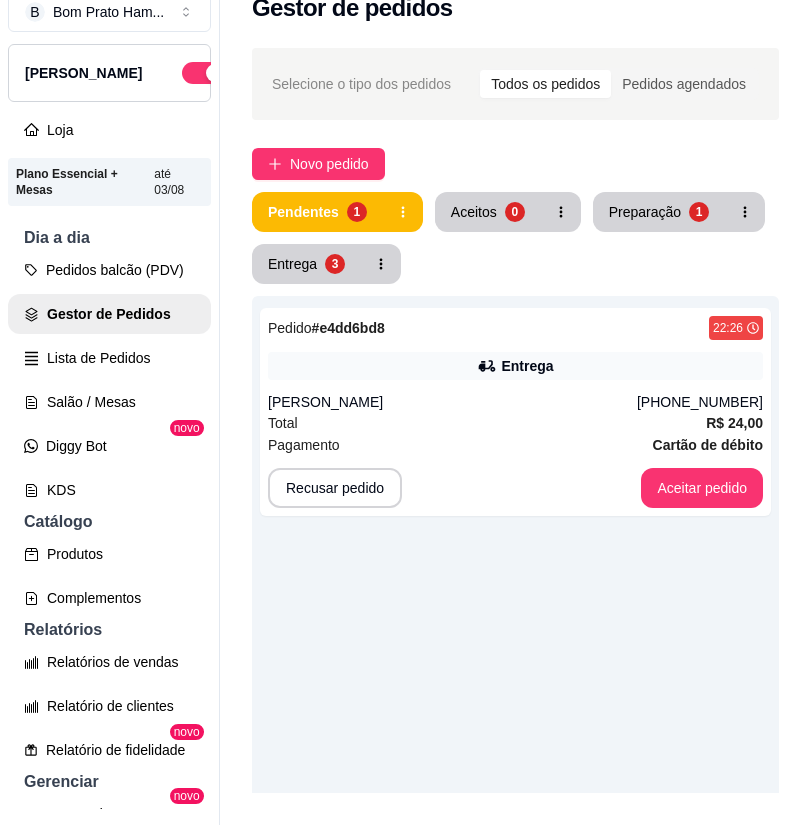 click on "Selecione o tipo dos pedidos Todos os pedidos Pedidos agendados Novo pedido Pendentes 1 Aceitos 0 Preparação 1 Entrega 3 Pedido  # e4dd6bd8 22:26 Entrega Adriele [PERSON_NAME]  [PHONE_NUMBER] Total R$ 24,00 Pagamento Cartão de débito Recusar pedido Aceitar pedido" at bounding box center [515, 590] 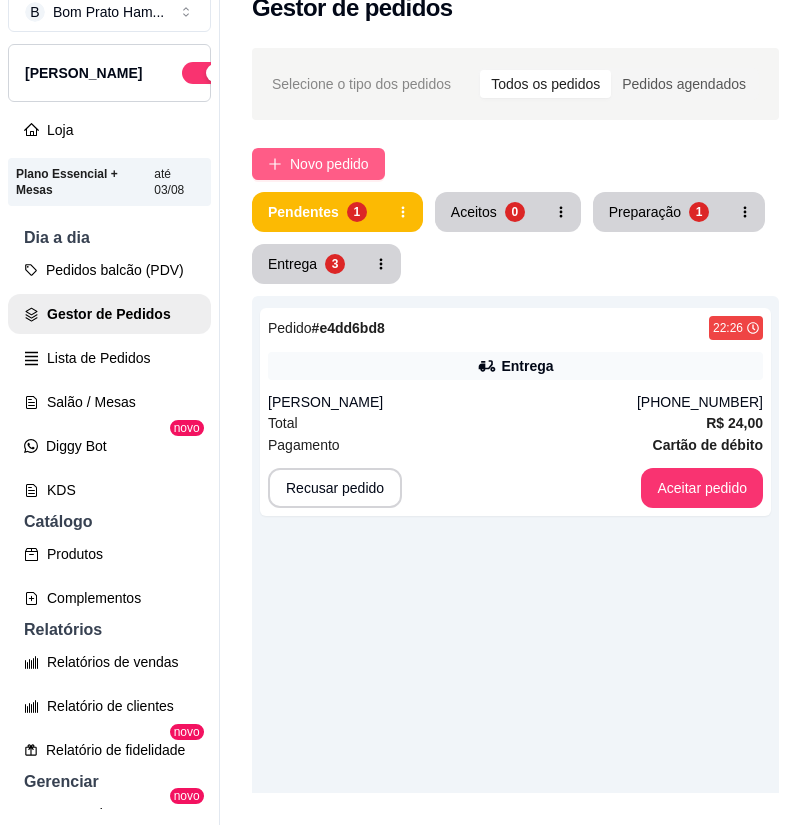 click on "Novo pedido" at bounding box center (318, 164) 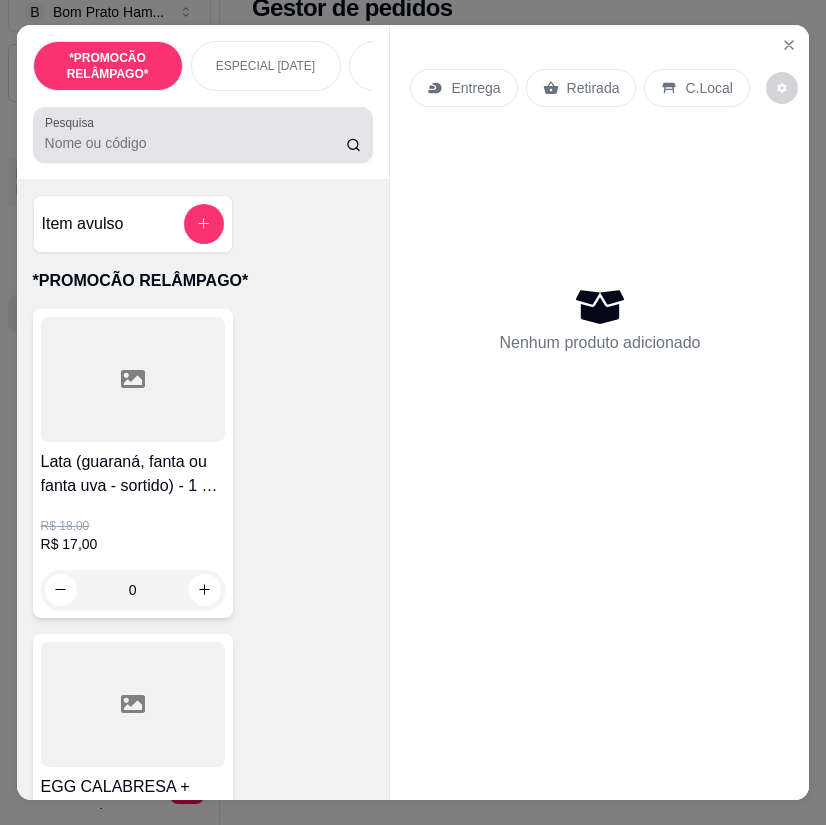 click on "Pesquisa" at bounding box center [203, 135] 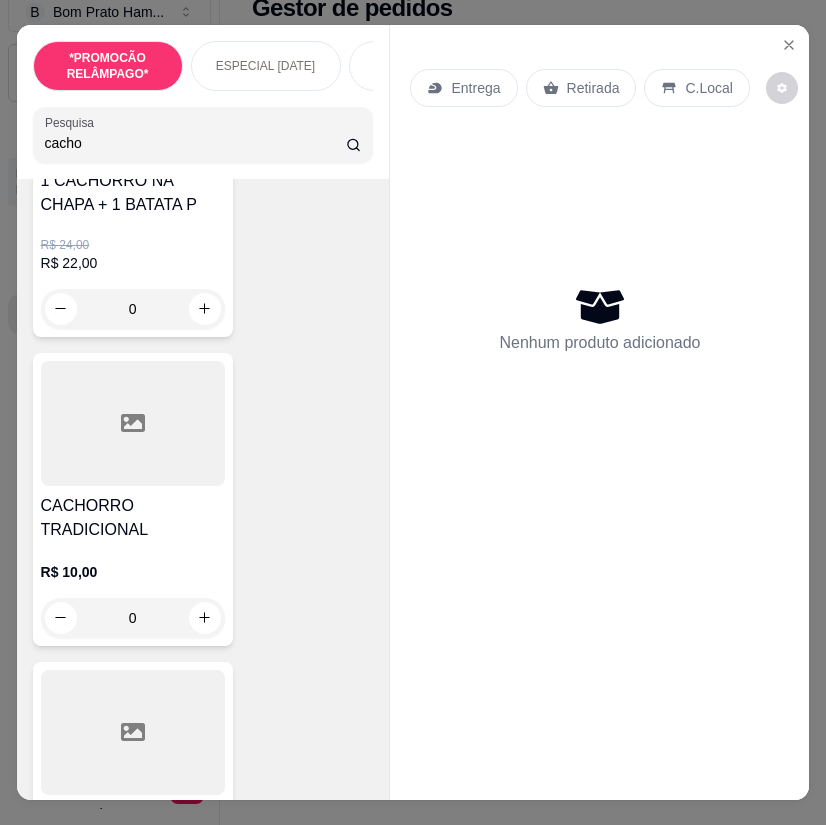 scroll, scrollTop: 500, scrollLeft: 0, axis: vertical 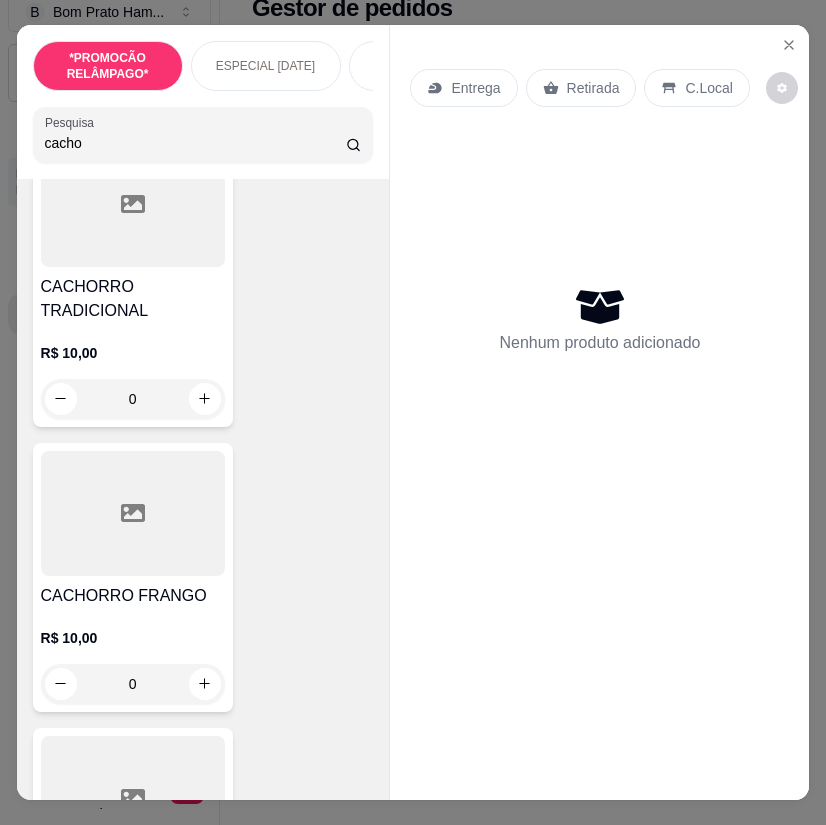 type on "cacho" 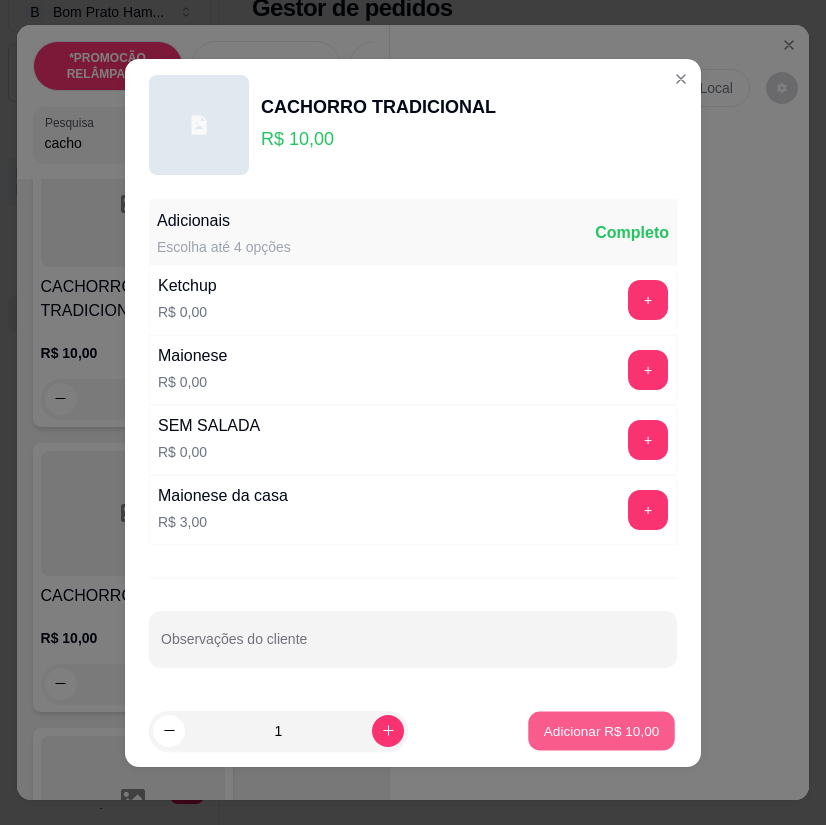 click on "Adicionar   R$ 10,00" at bounding box center (601, 730) 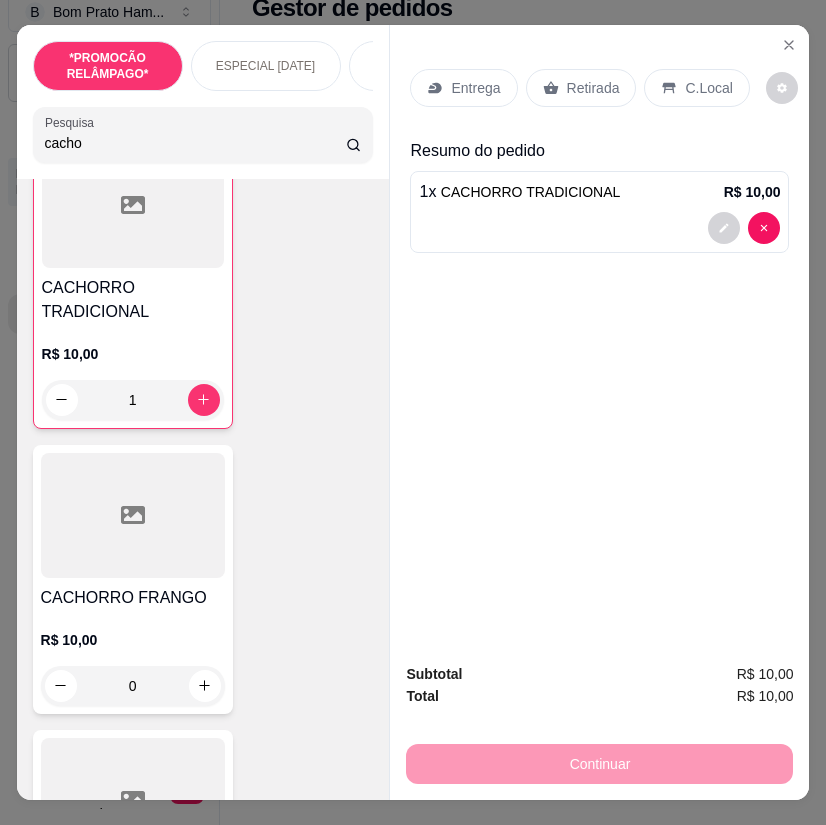 scroll, scrollTop: 501, scrollLeft: 0, axis: vertical 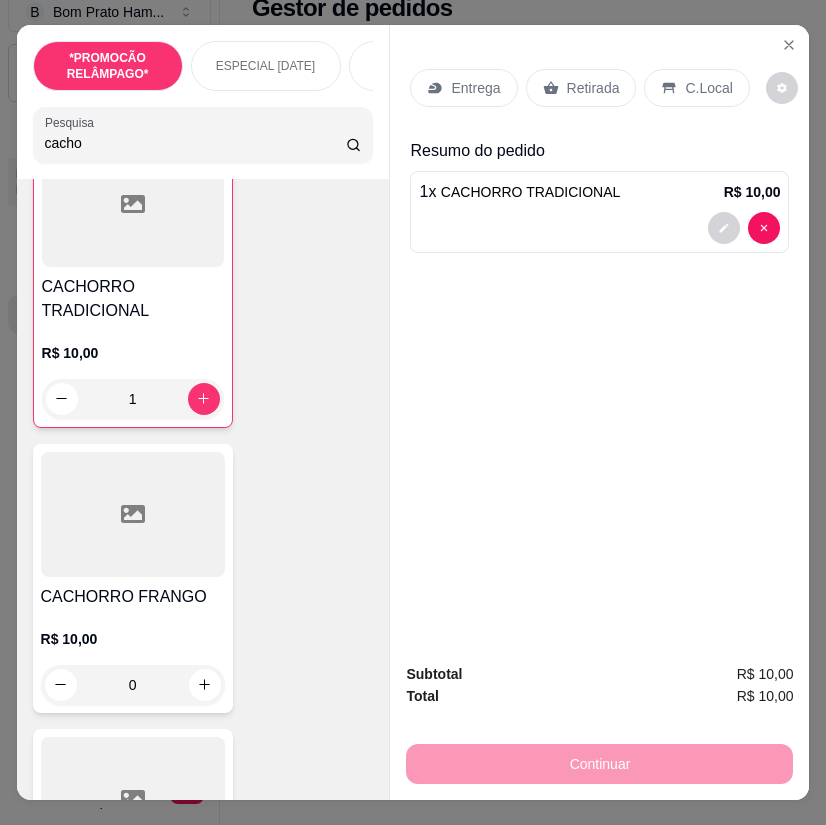 click on "Retirada" at bounding box center [593, 88] 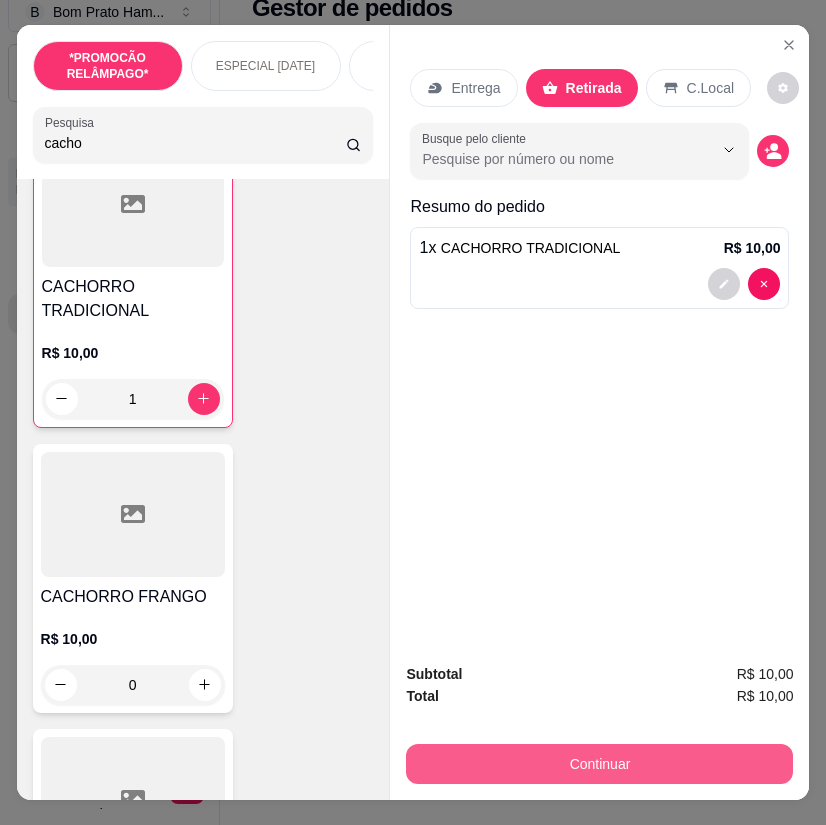 click on "Continuar" at bounding box center [599, 764] 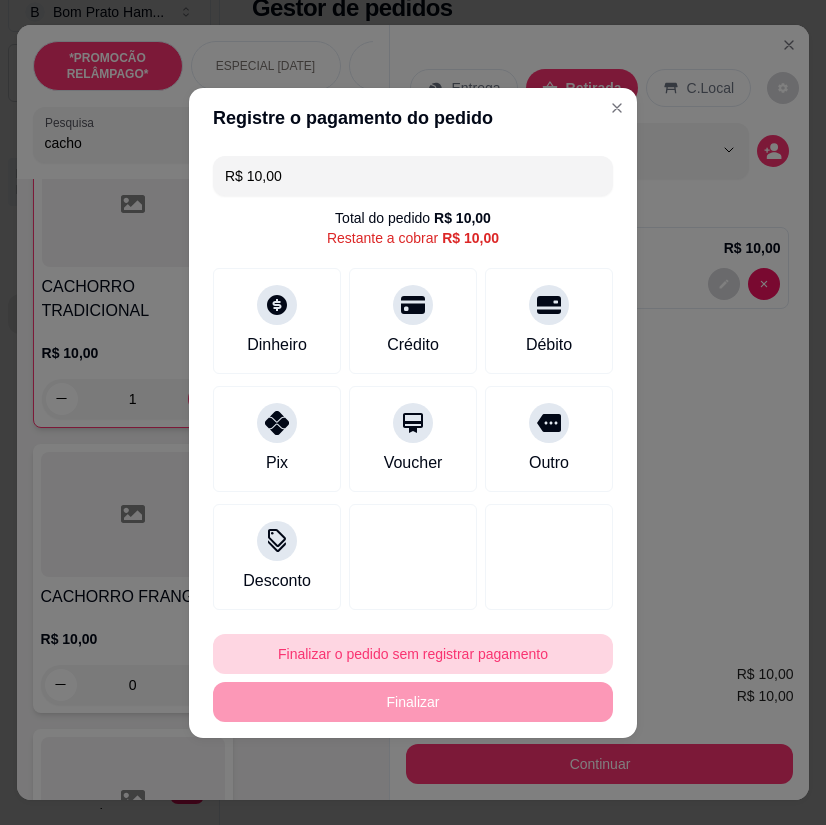 click on "Finalizar o pedido sem registrar pagamento" at bounding box center [413, 654] 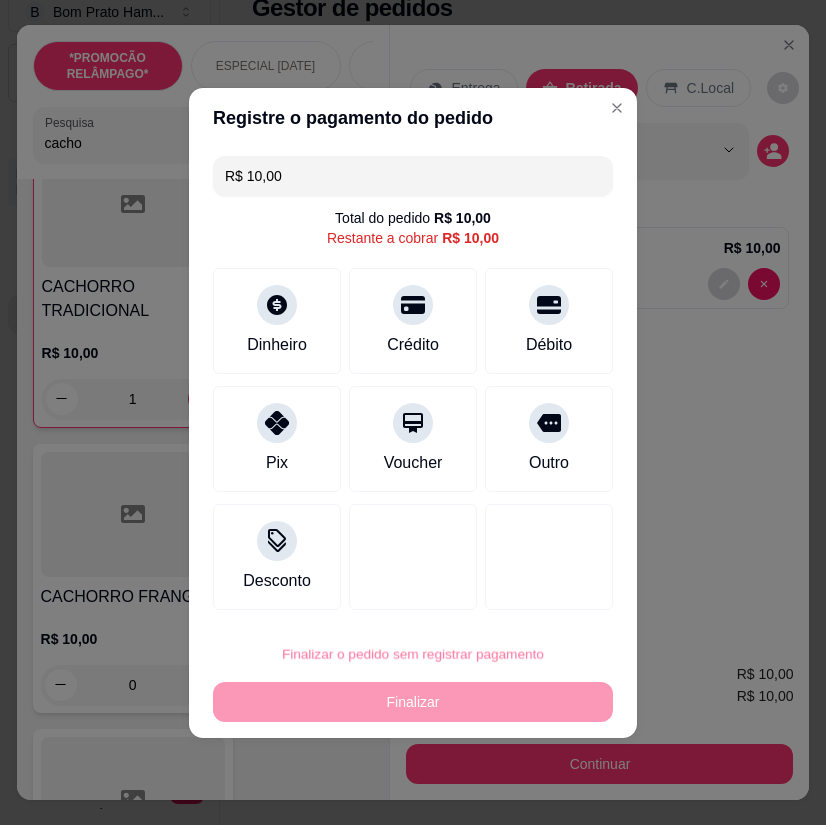 click at bounding box center (413, 412) 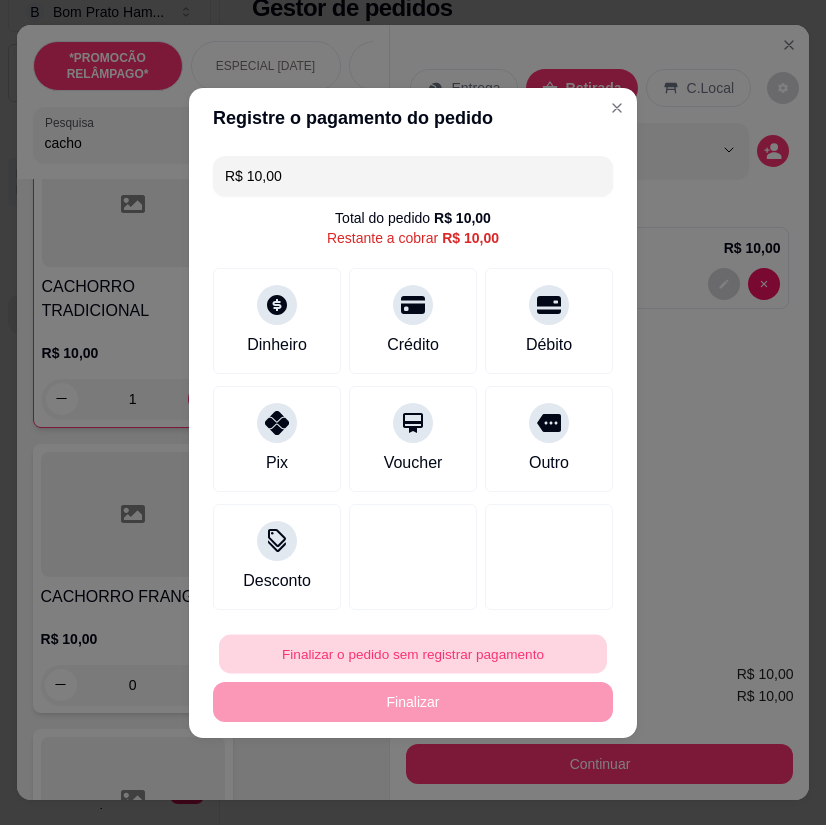 click on "Finalizar o pedido sem registrar pagamento" at bounding box center (413, 653) 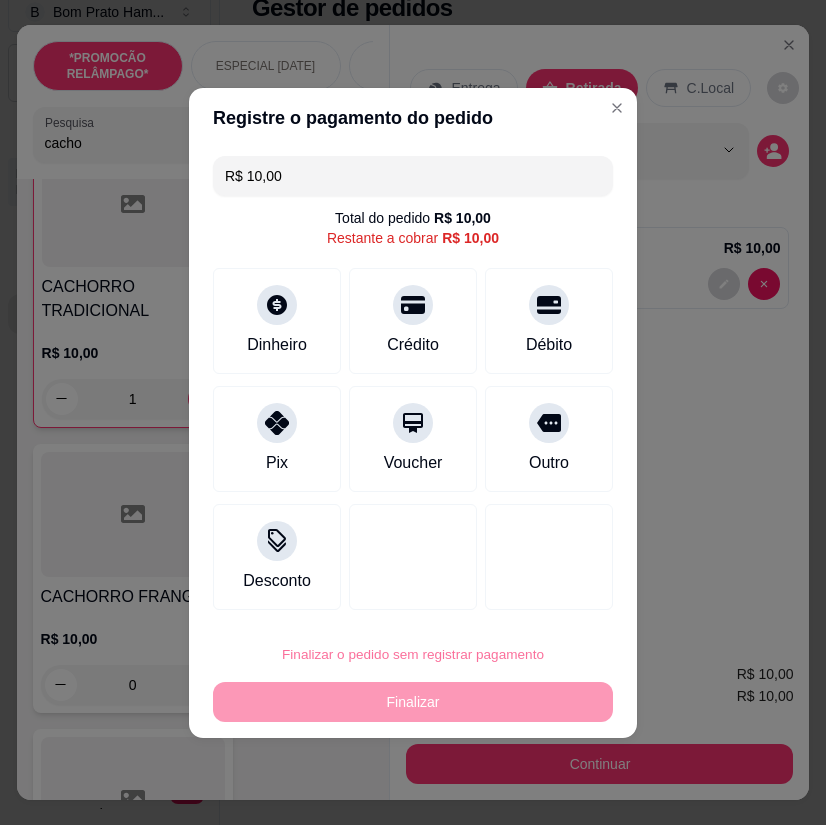 click on "Confirmar" at bounding box center (536, 596) 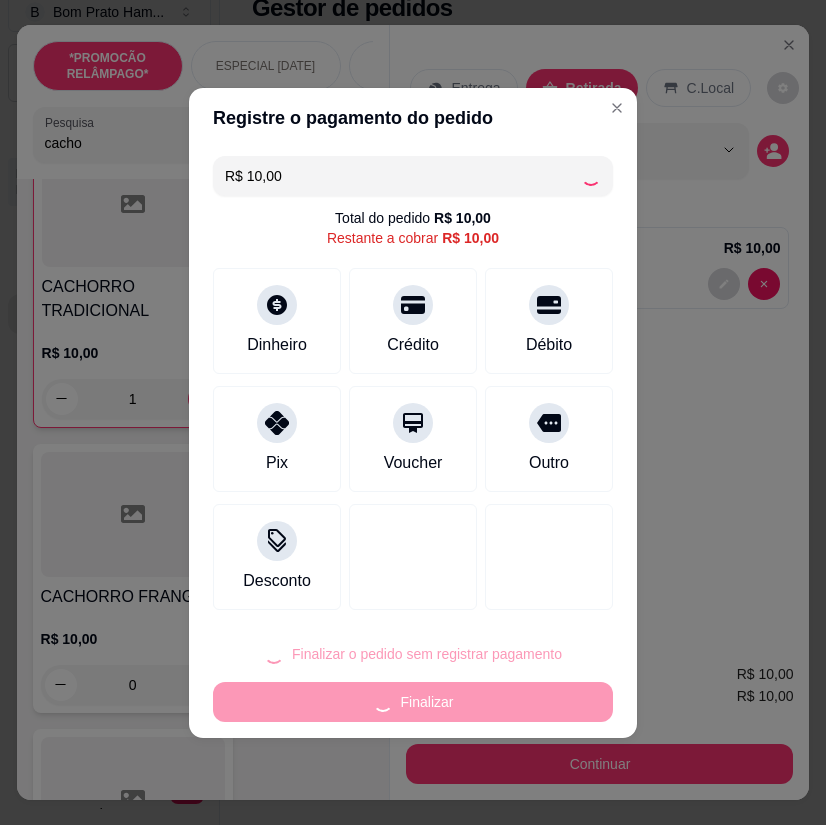 type on "0" 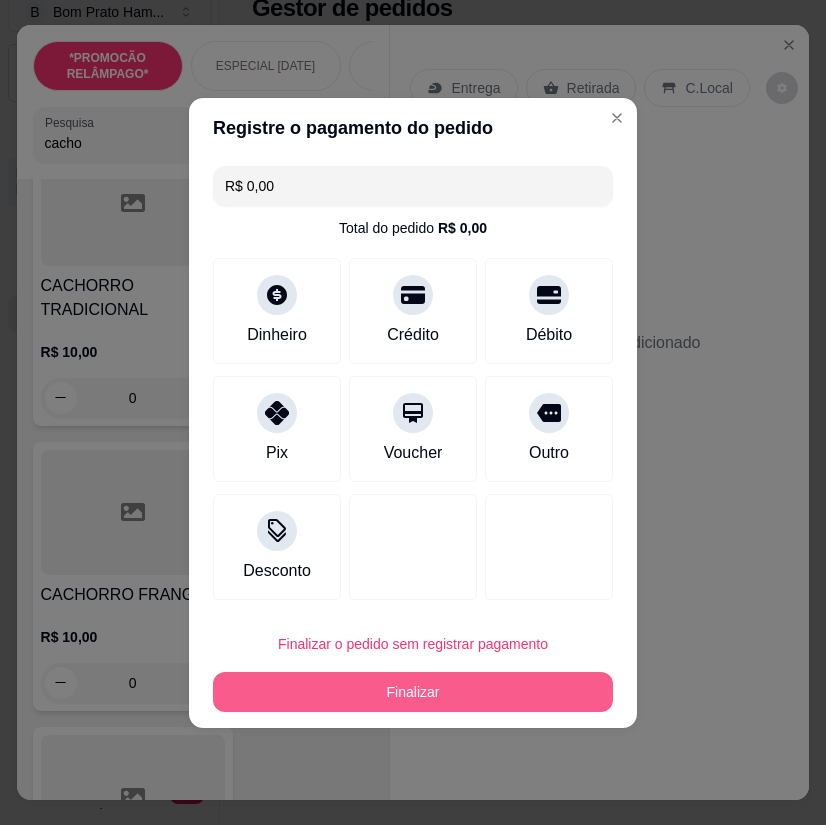 type on "R$ 0,00" 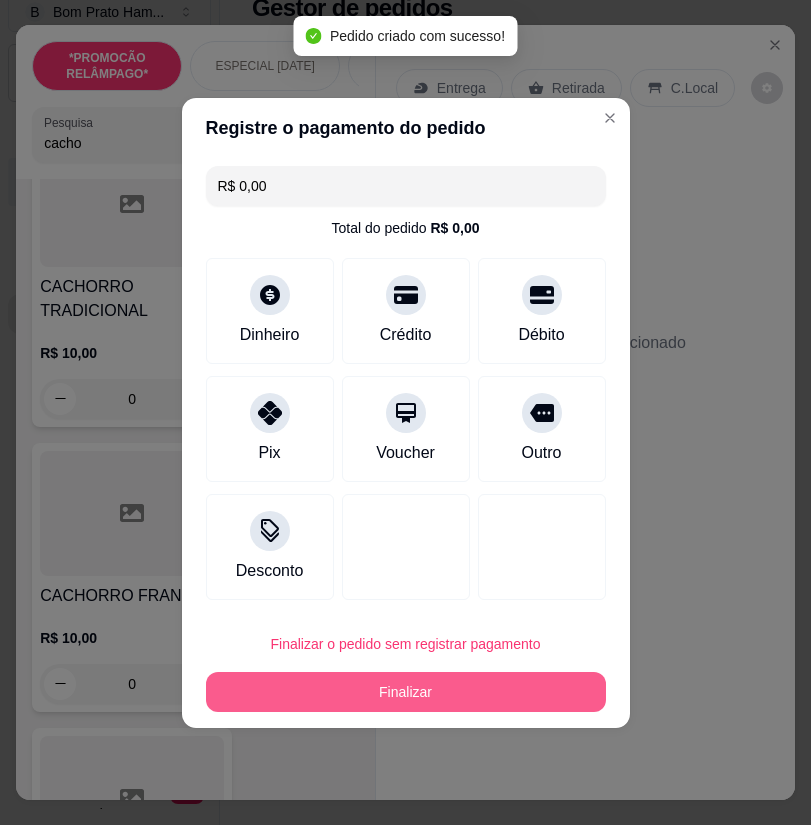 click on "Pedido  # e4dd6bd8 22:26 Entrega [PERSON_NAME]  [PHONE_NUMBER] Total R$ 24,00 Pagamento Cartão de débito Recusar pedido Aceitar pedido" at bounding box center [508, 708] 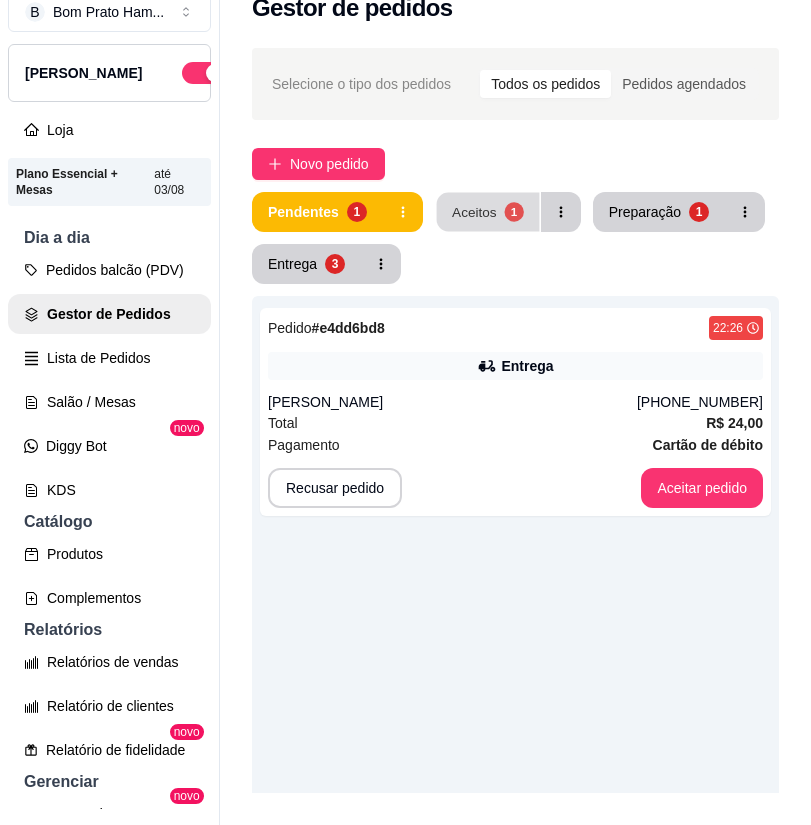 click on "Aceitos 1" at bounding box center (487, 212) 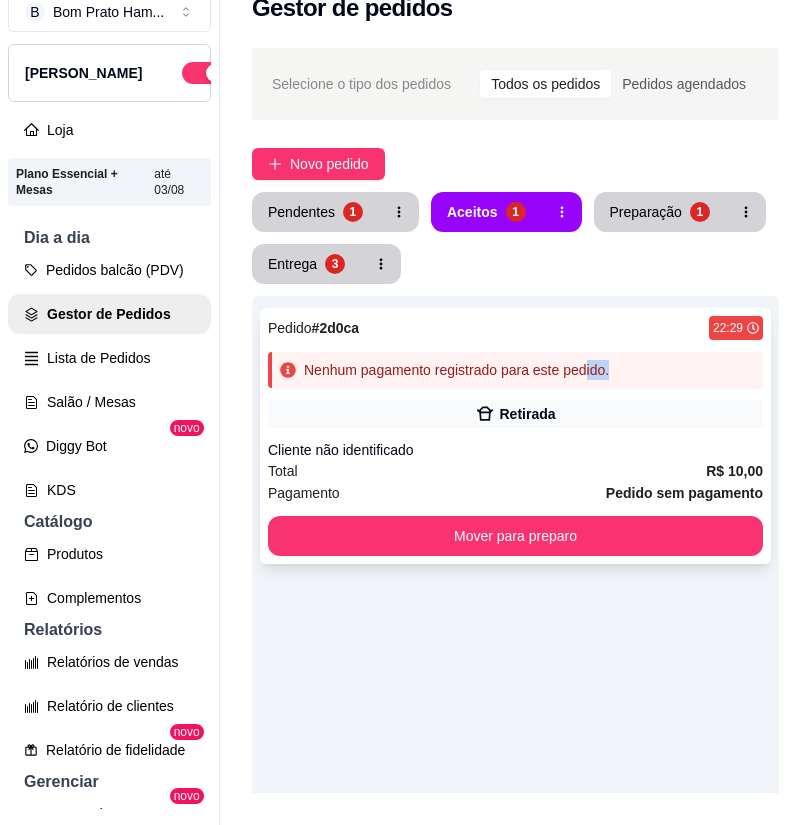 drag, startPoint x: 608, startPoint y: 388, endPoint x: 644, endPoint y: 363, distance: 43.829212 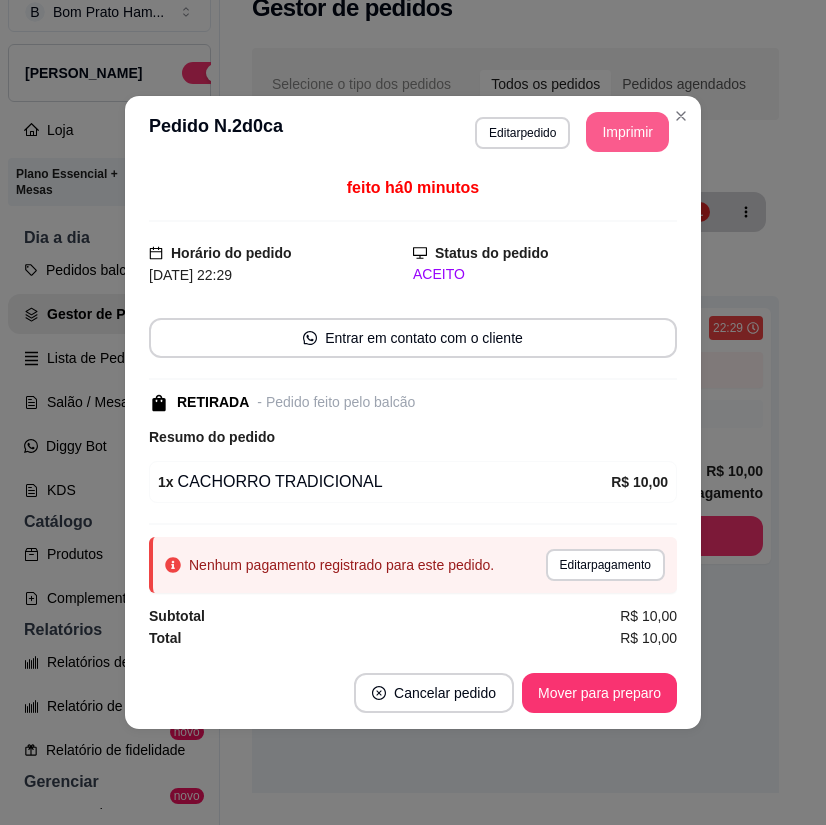 click on "Imprimir" at bounding box center [627, 132] 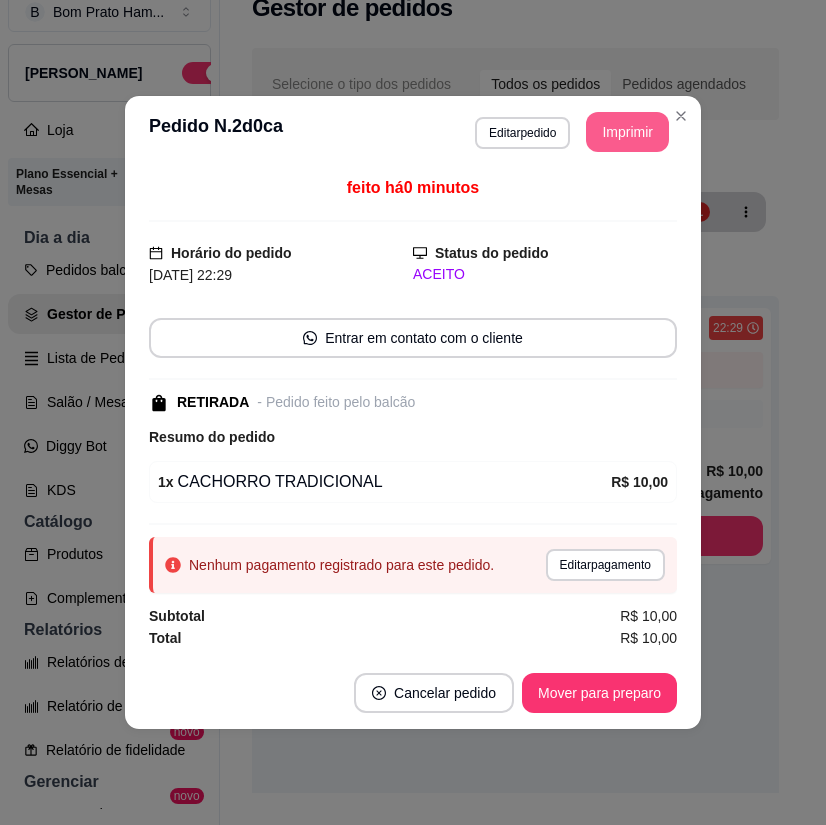 scroll, scrollTop: 0, scrollLeft: 0, axis: both 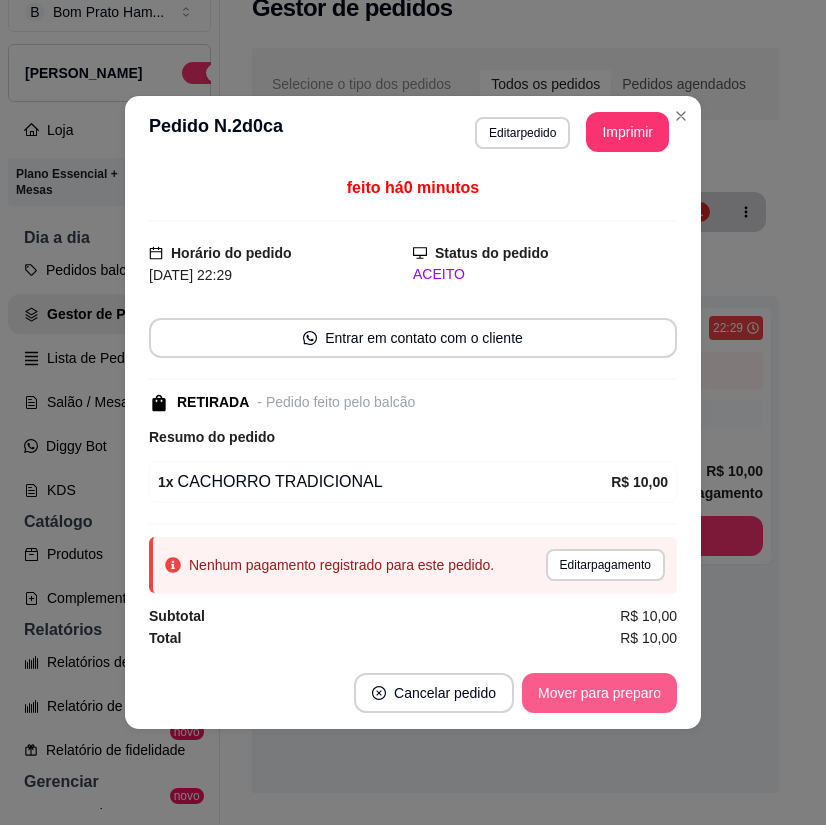 click on "Mover para preparo" at bounding box center (599, 693) 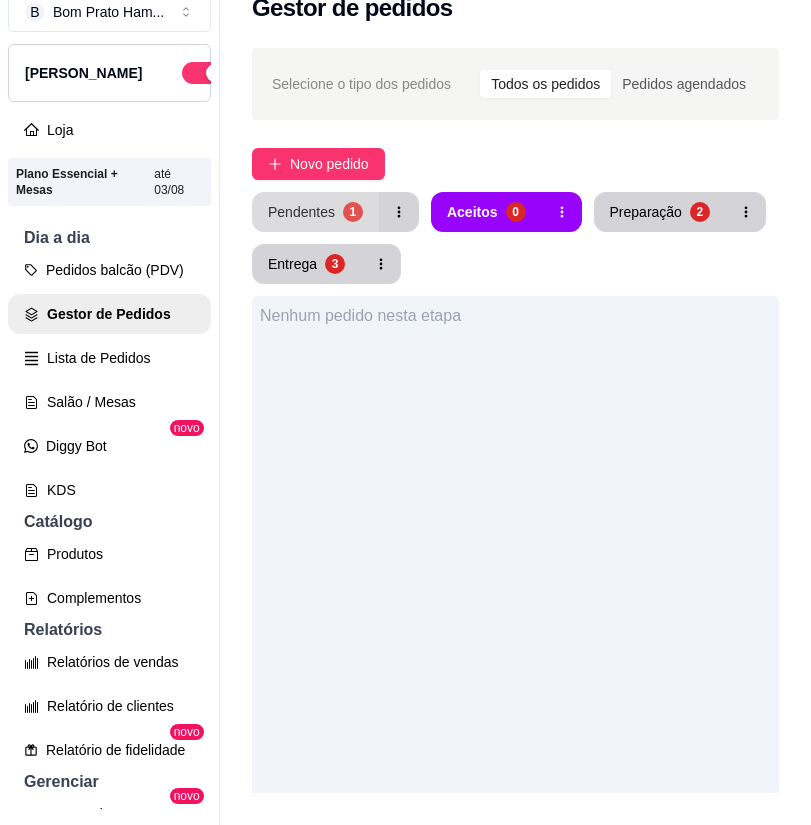 click on "1" at bounding box center [353, 212] 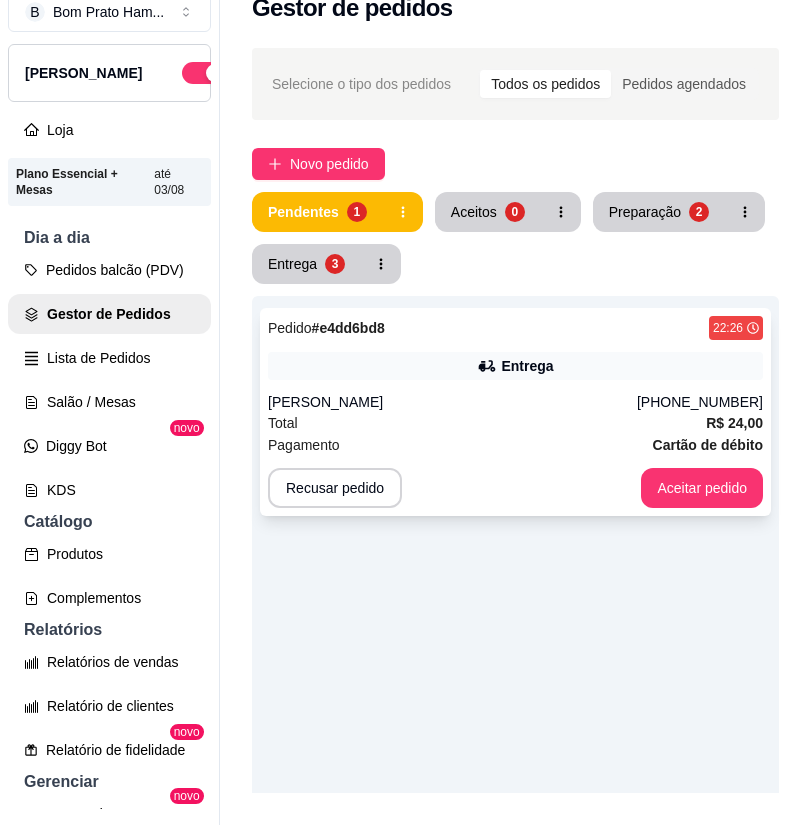 click on "Pagamento Cartão de débito" at bounding box center (515, 445) 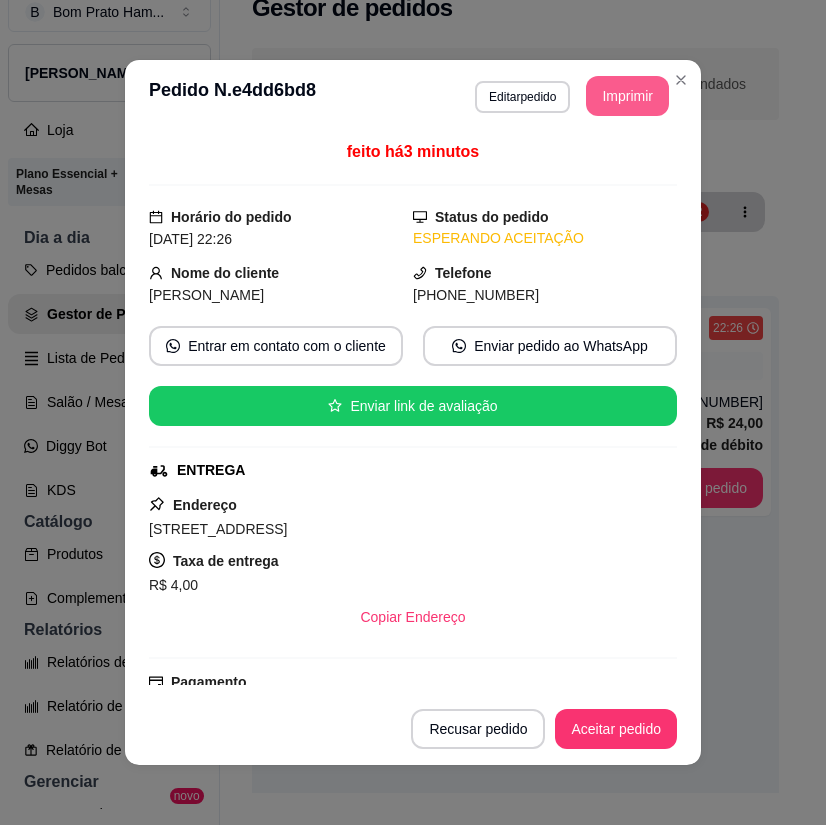 click on "Imprimir" at bounding box center [627, 96] 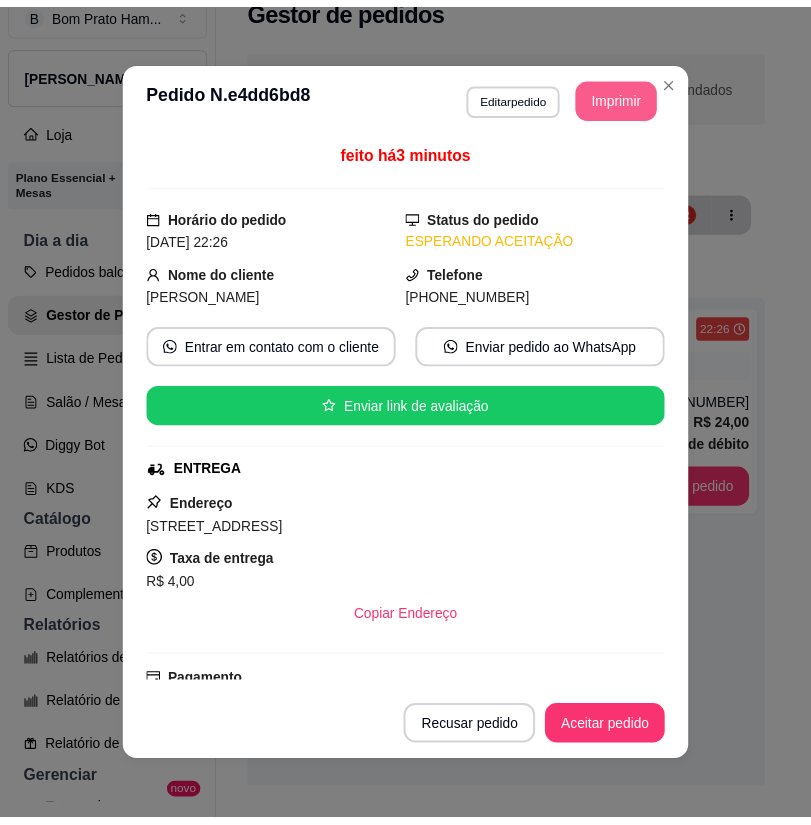 scroll, scrollTop: 0, scrollLeft: 0, axis: both 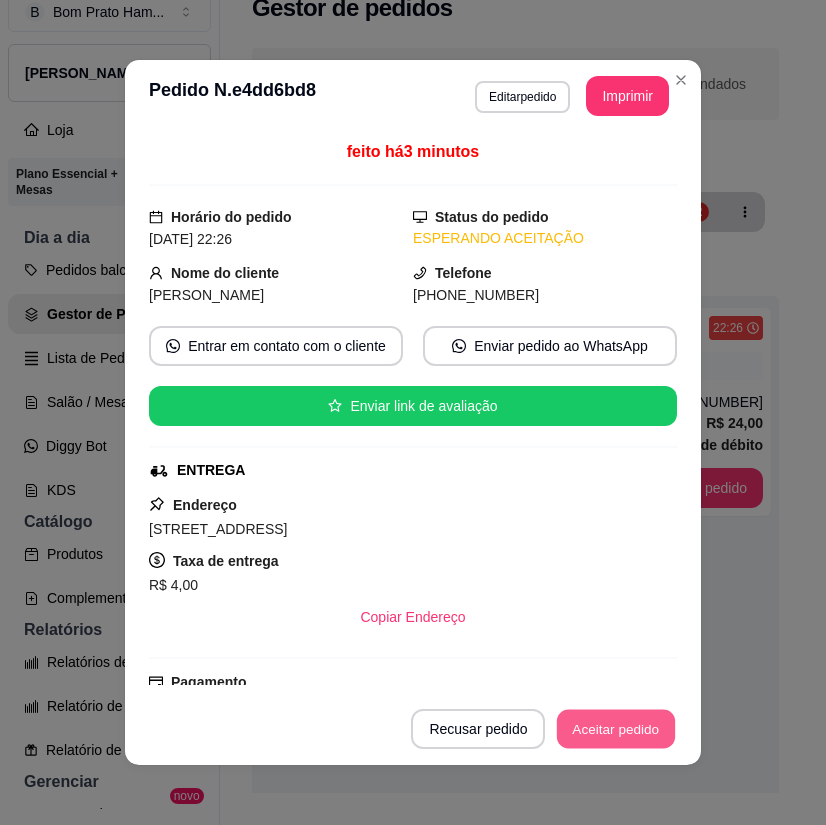 click on "Aceitar pedido" at bounding box center [616, 729] 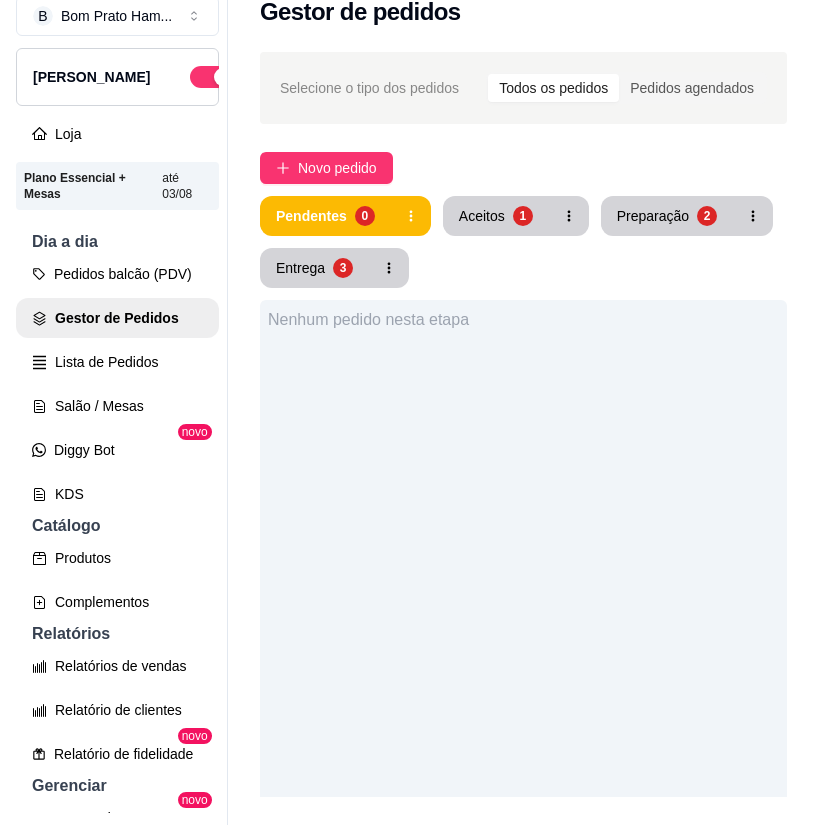 scroll, scrollTop: 0, scrollLeft: 0, axis: both 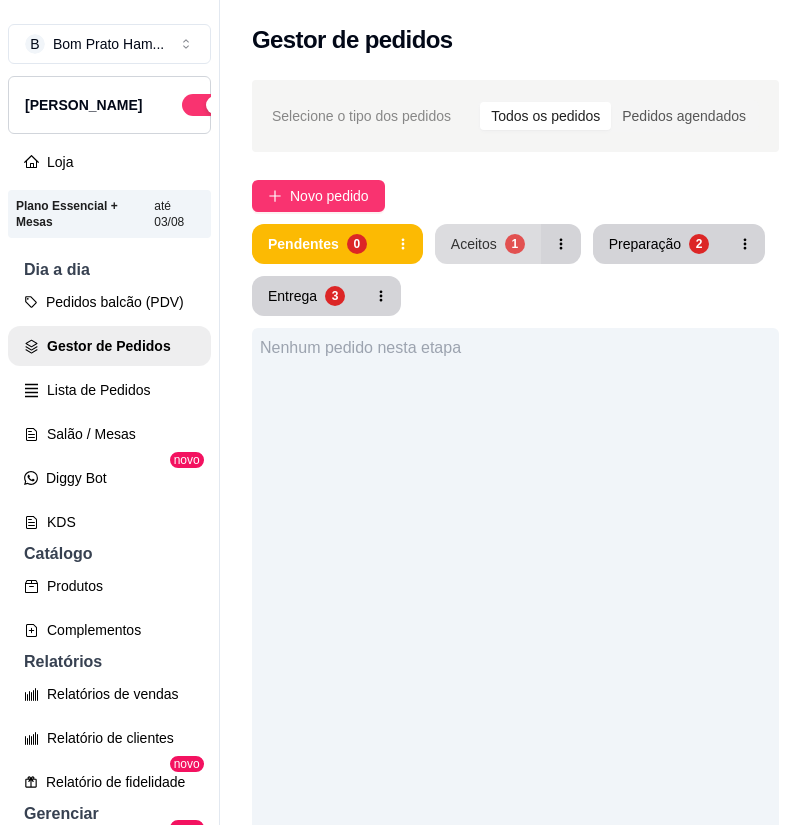 click on "1" at bounding box center [515, 244] 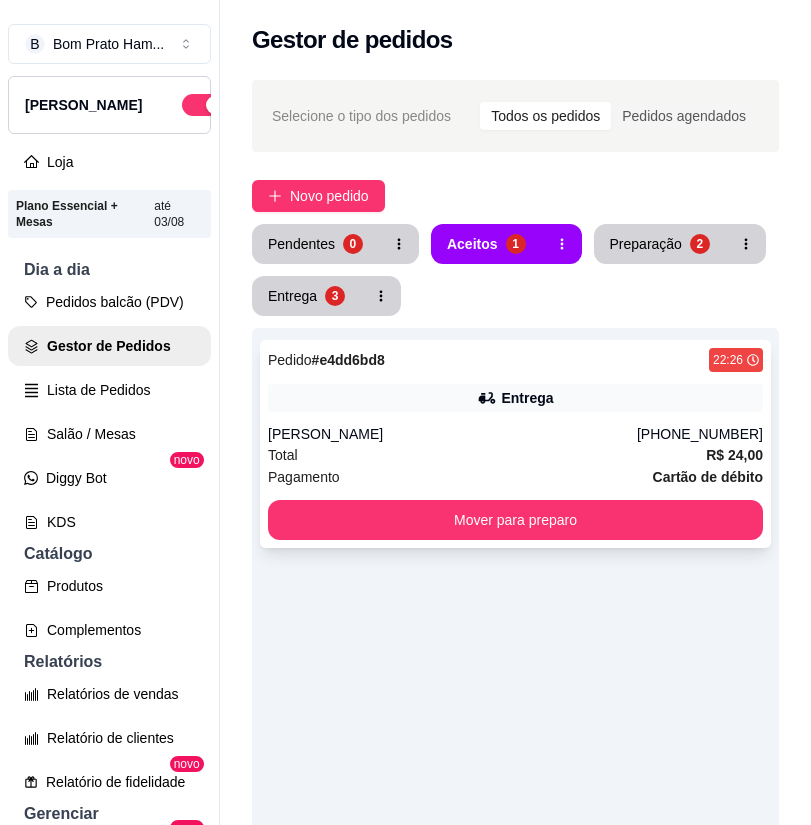 click on "Total R$ 24,00" at bounding box center [515, 455] 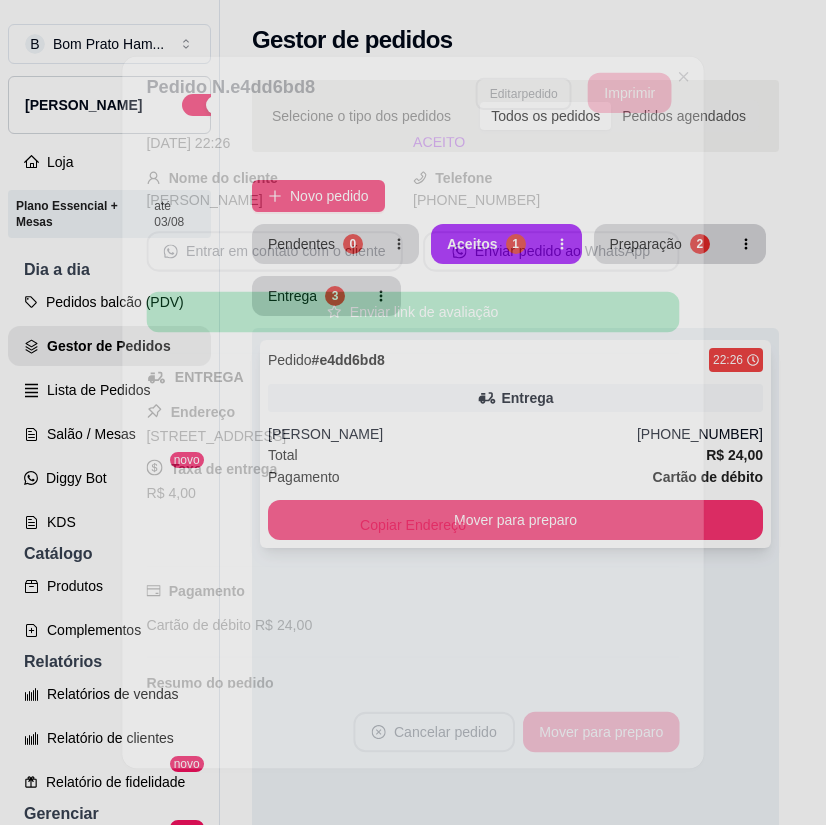 scroll, scrollTop: 232, scrollLeft: 0, axis: vertical 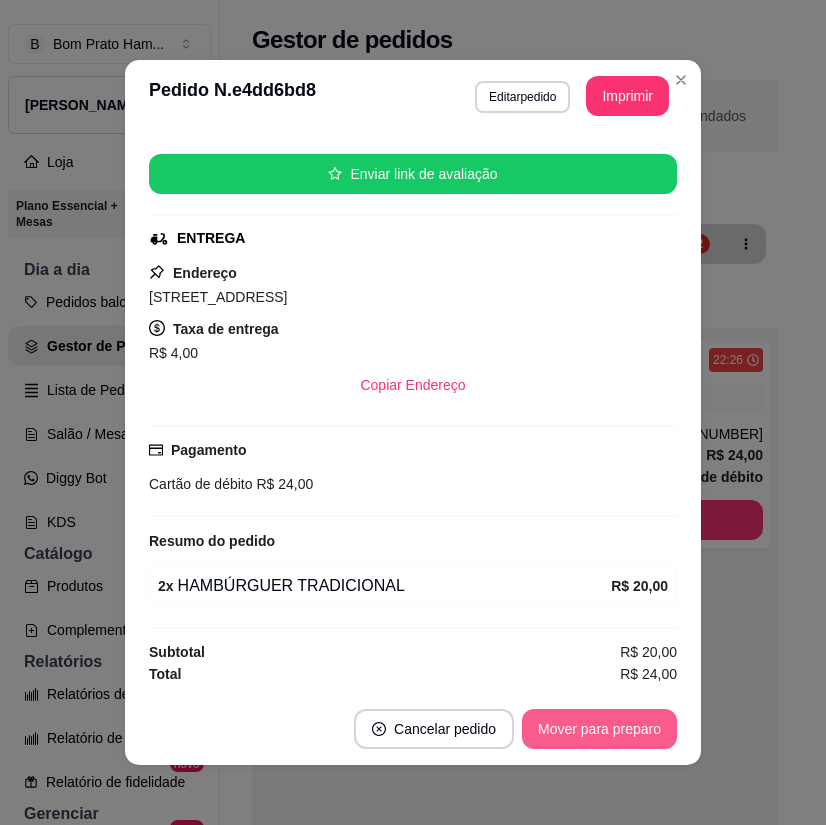 click on "Mover para preparo" at bounding box center [599, 729] 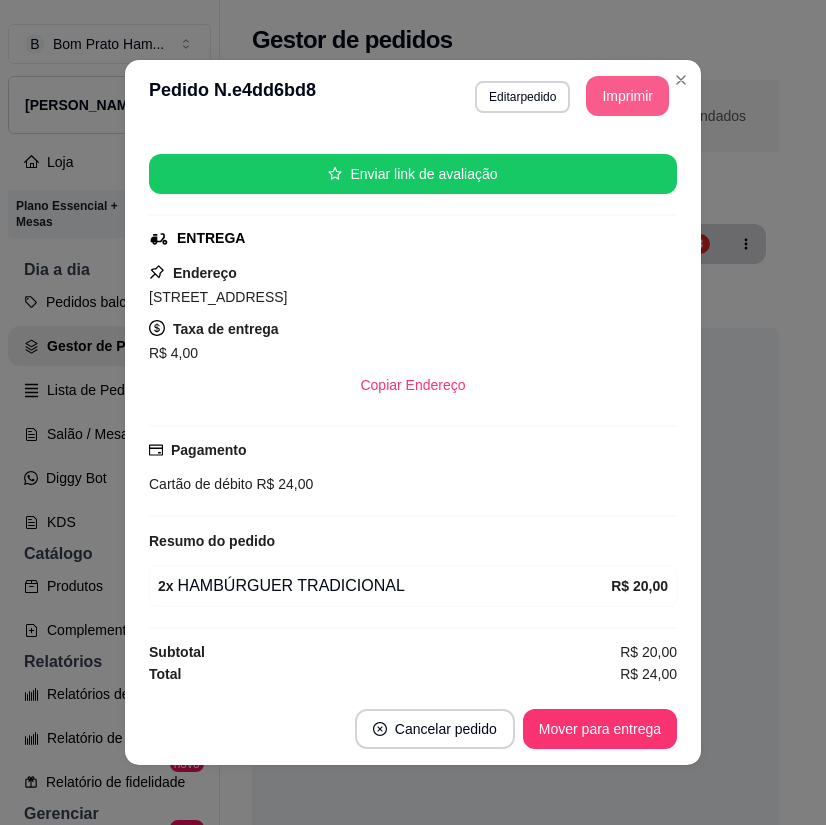 click on "Imprimir" at bounding box center [627, 96] 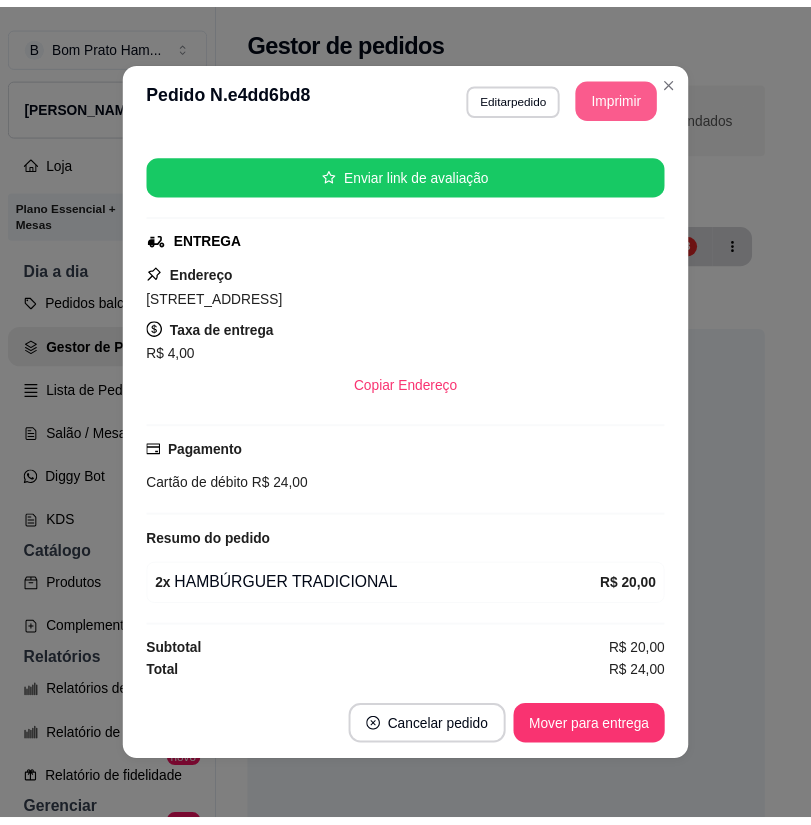 scroll, scrollTop: 0, scrollLeft: 0, axis: both 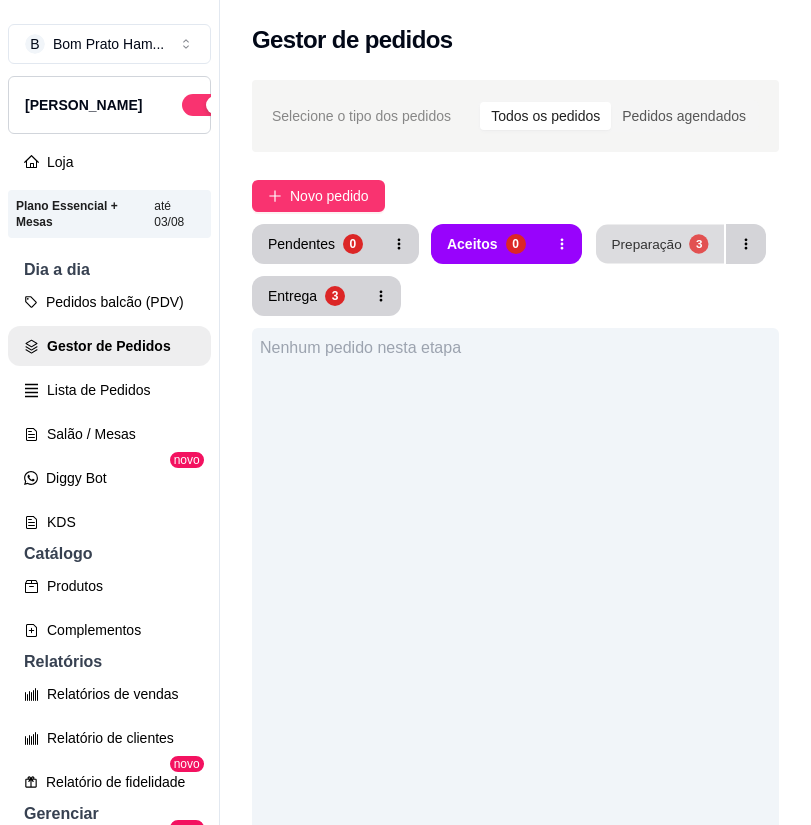 click on "Preparação 3" at bounding box center (660, 244) 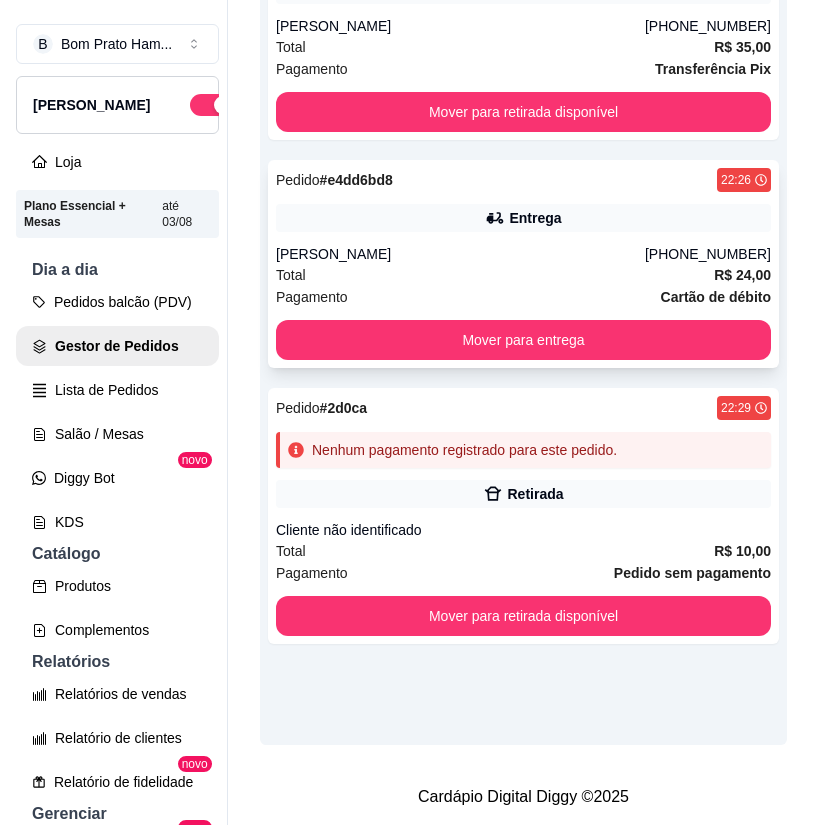 scroll, scrollTop: 423, scrollLeft: 0, axis: vertical 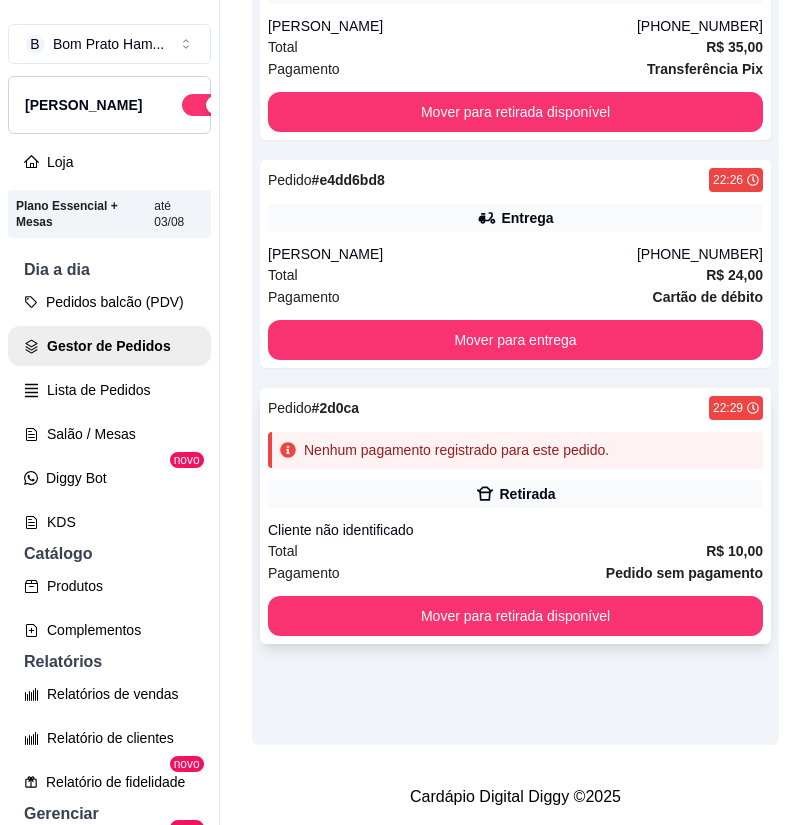 click on "Retirada" at bounding box center (515, 494) 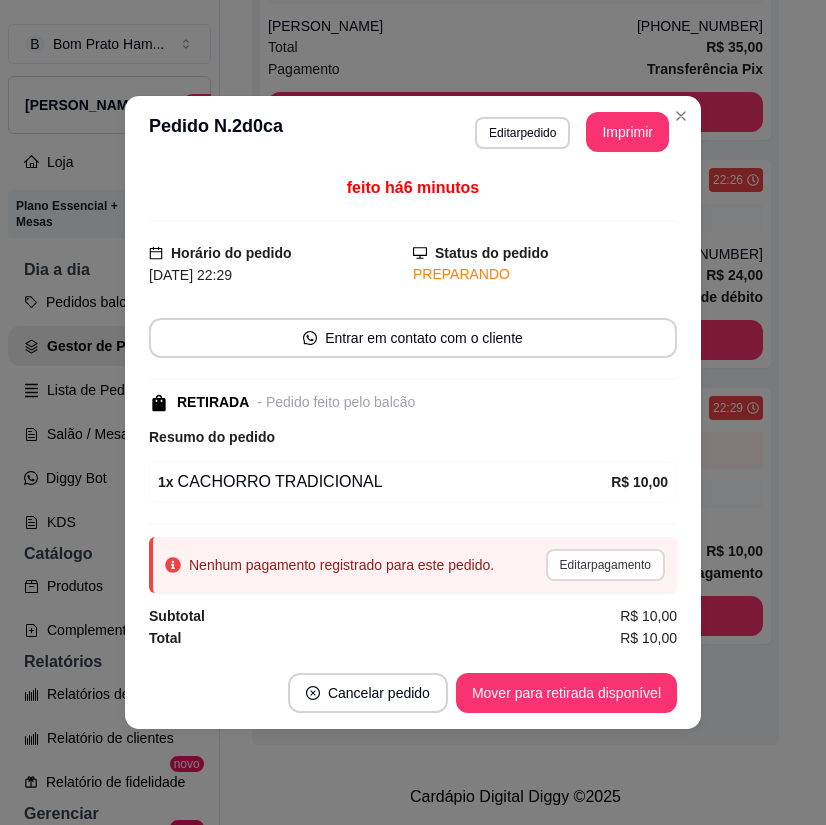 click on "Editar  pagamento" at bounding box center (605, 565) 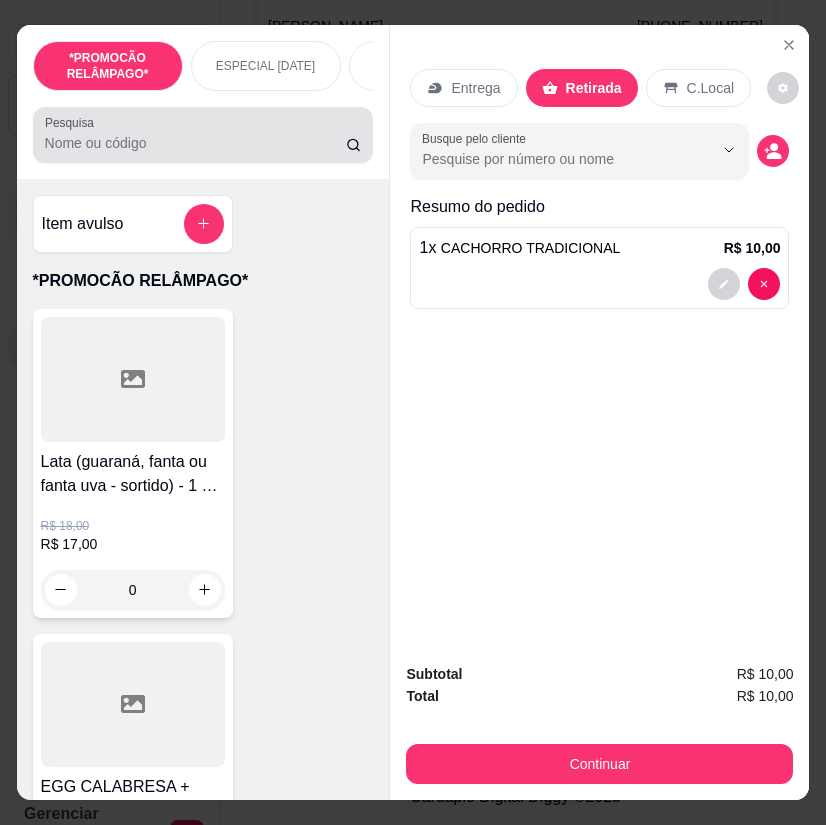 click on "Pesquisa" at bounding box center (196, 143) 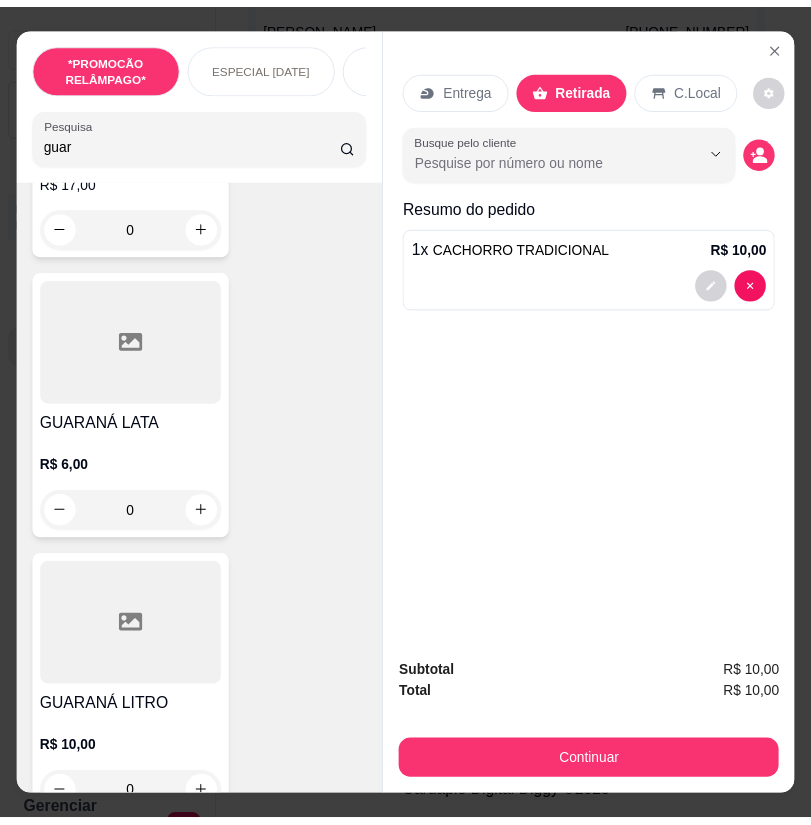 scroll, scrollTop: 400, scrollLeft: 0, axis: vertical 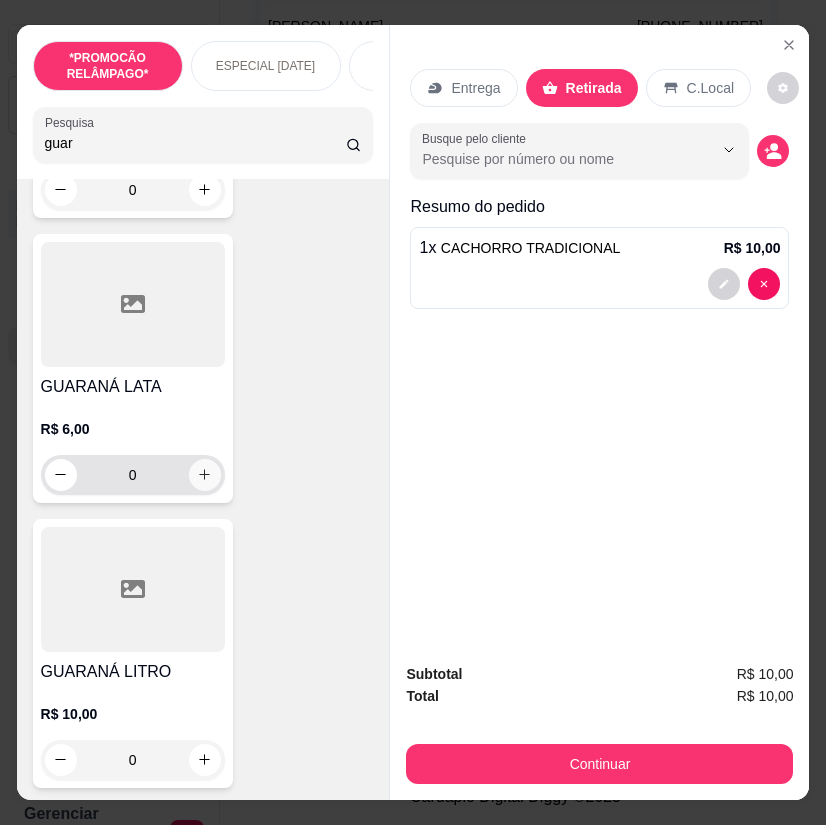 type on "guar" 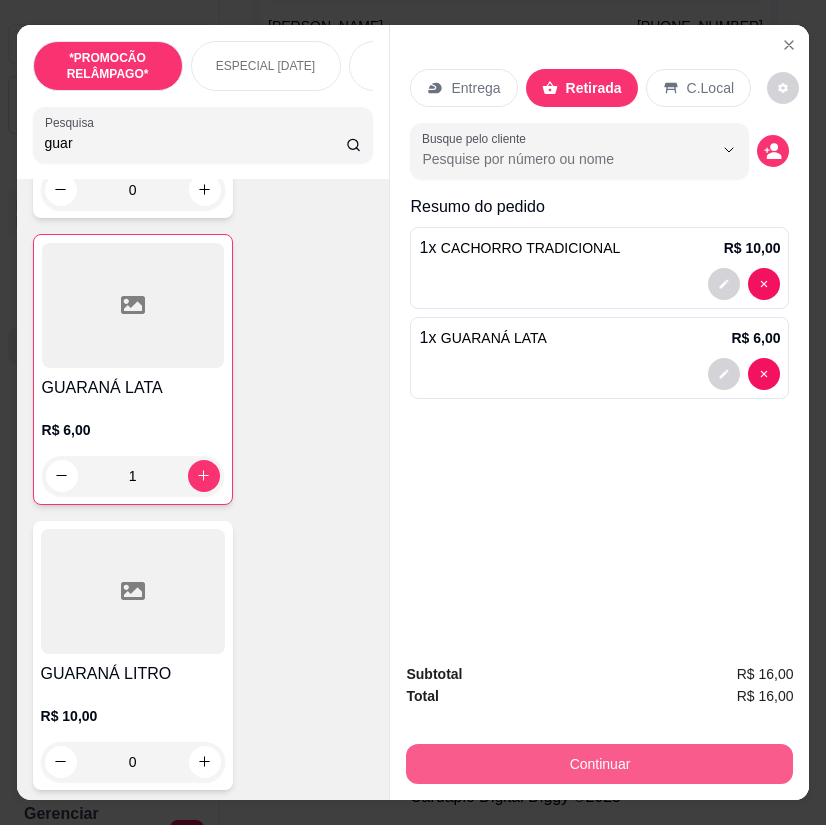 click on "Continuar" at bounding box center (599, 764) 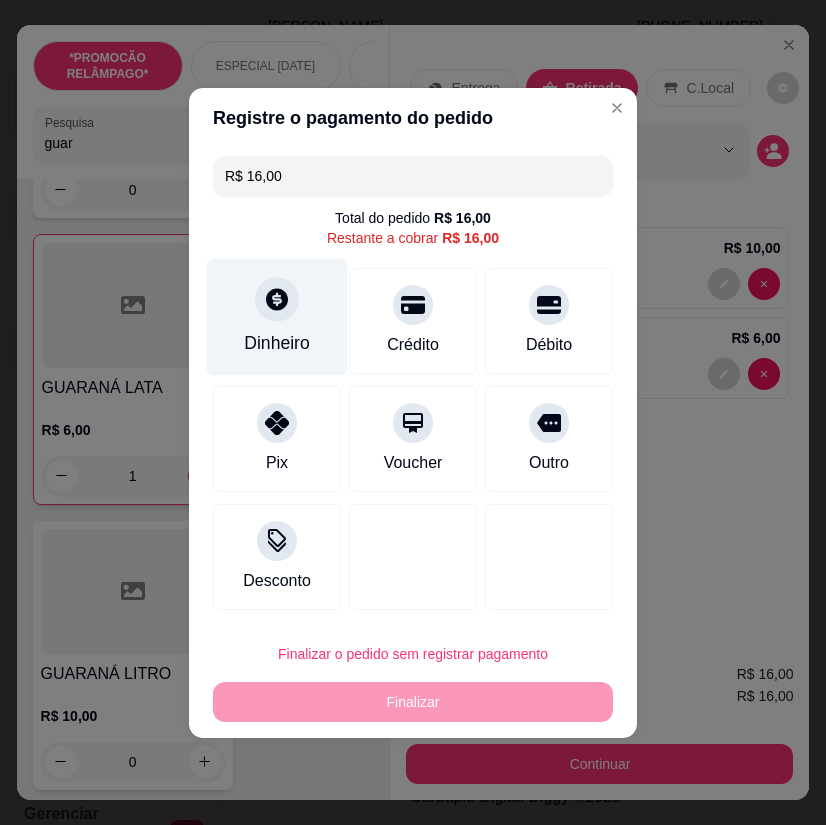 click on "Dinheiro" at bounding box center [277, 343] 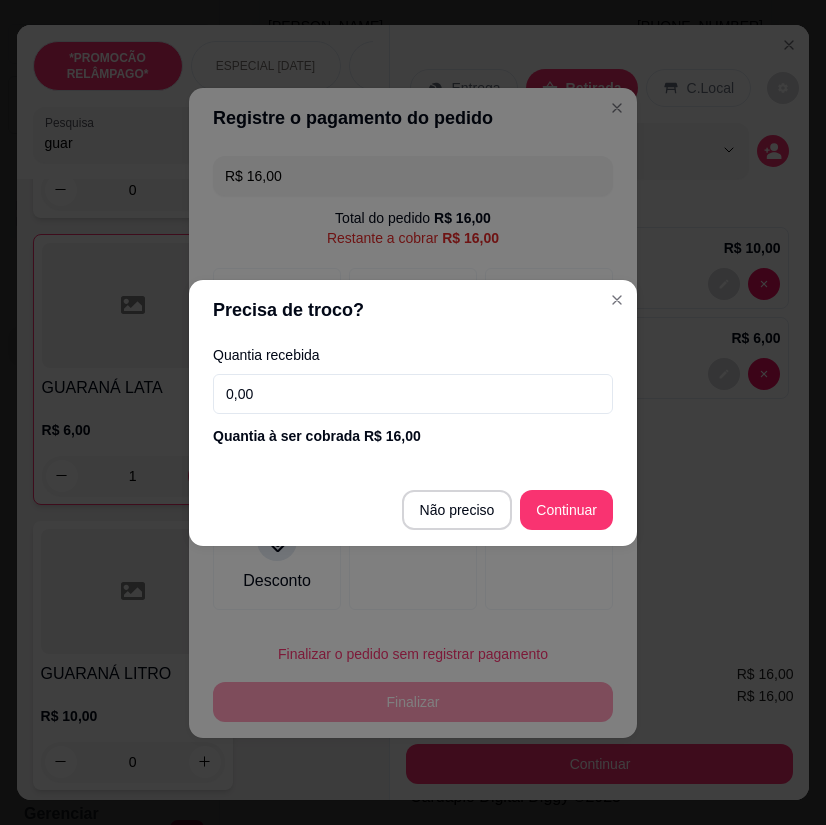 click on "0,00" at bounding box center [413, 394] 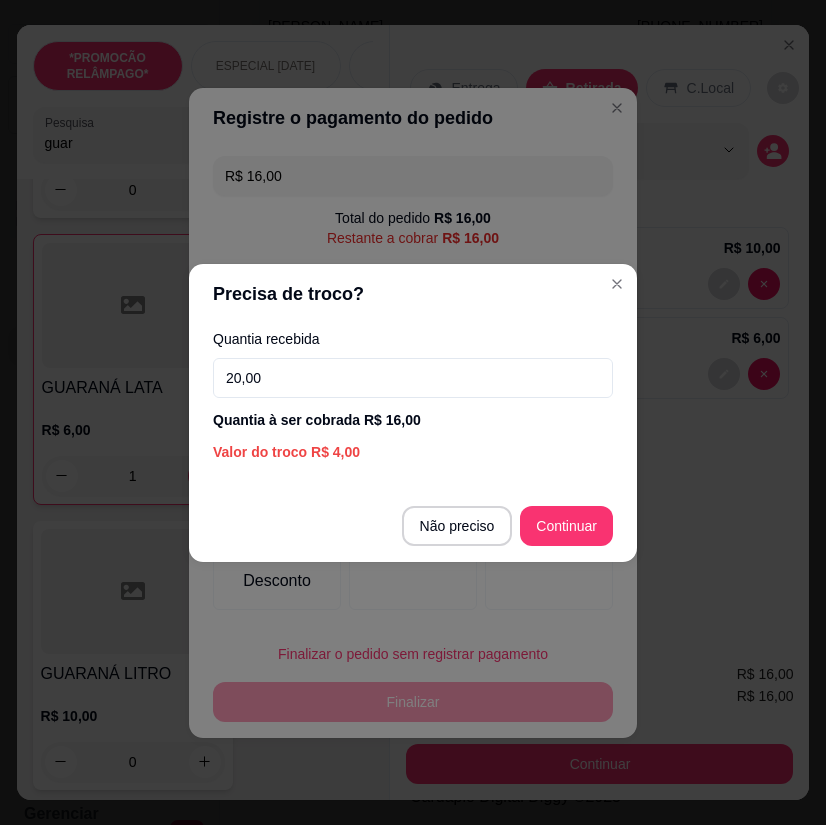 type on "20,00" 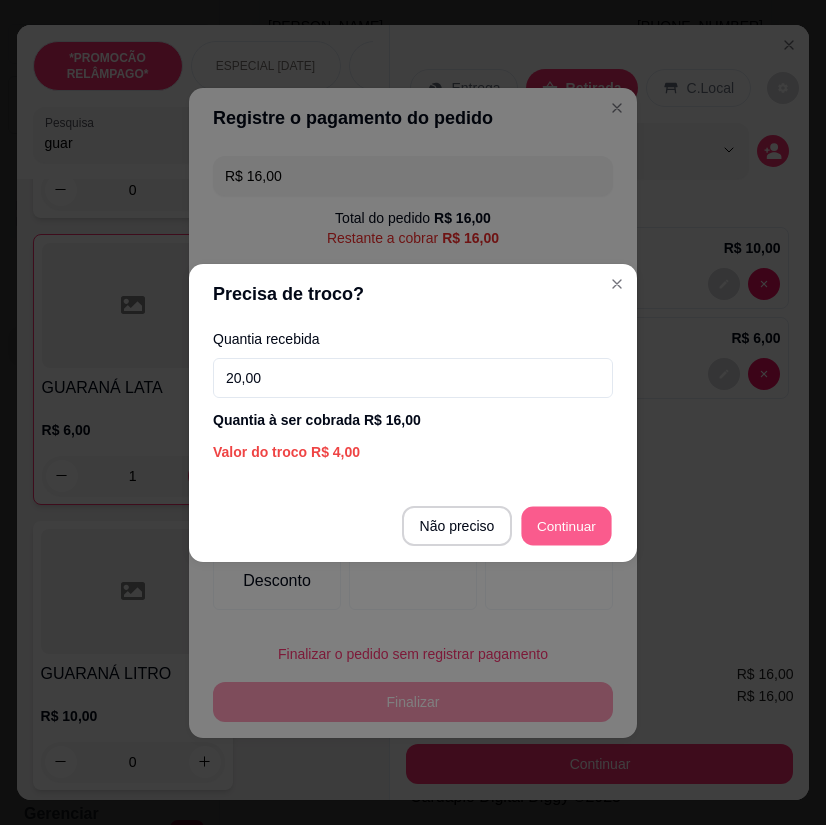 type on "R$ 0,00" 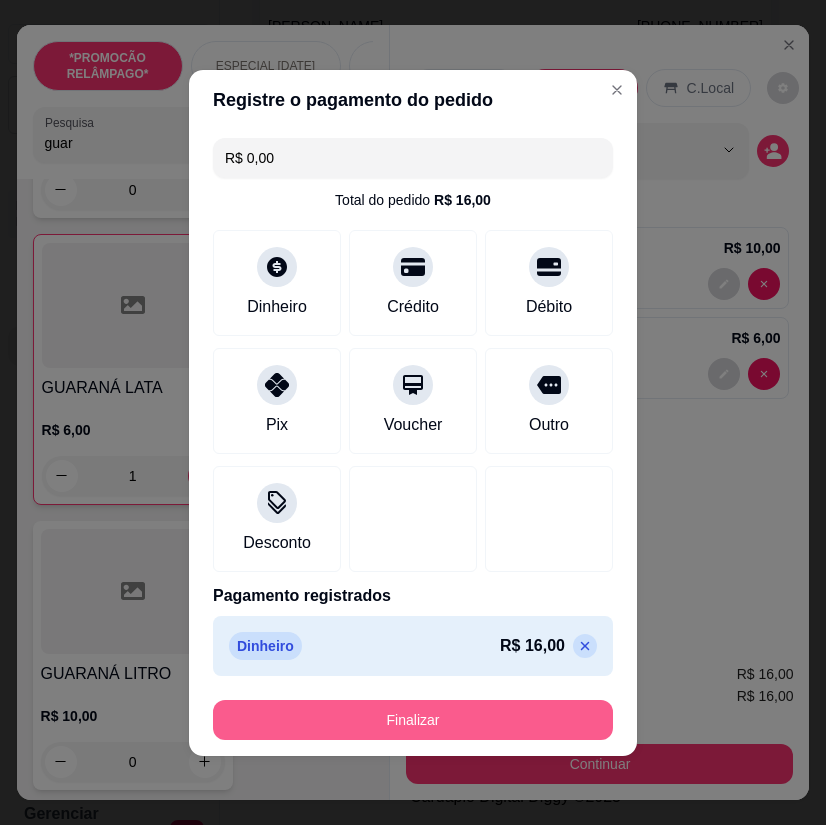 click on "Finalizar" at bounding box center [413, 720] 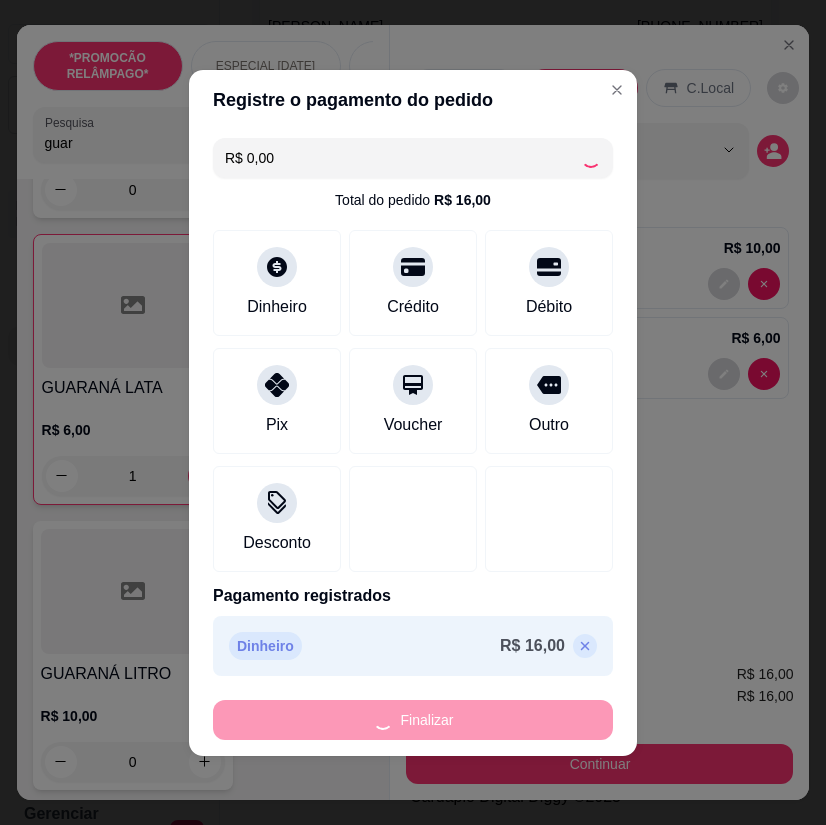 type on "0" 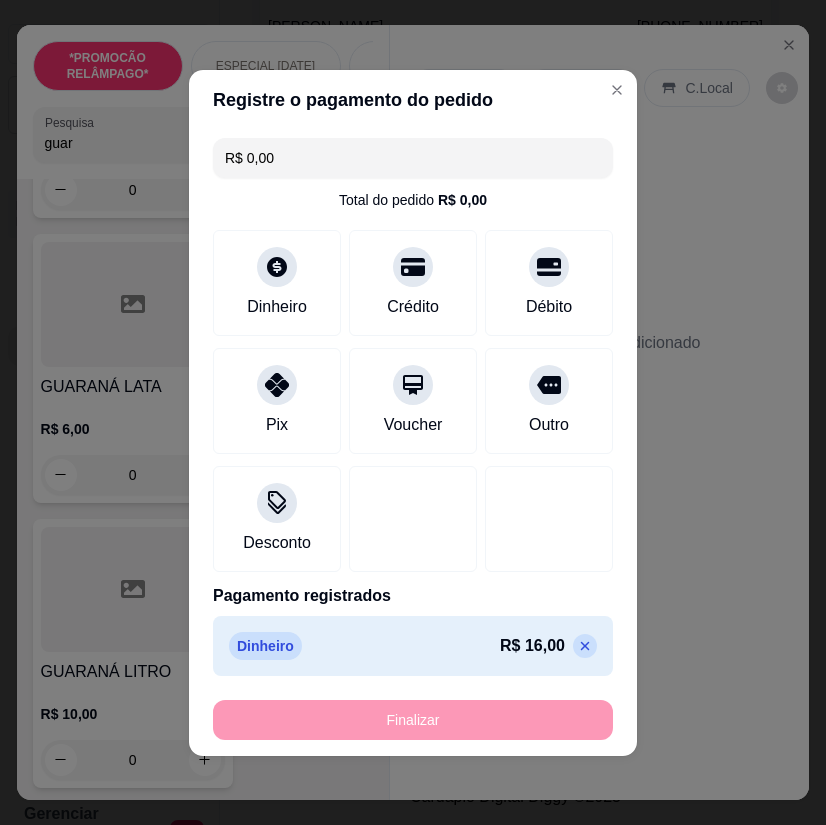 type on "-R$ 16,00" 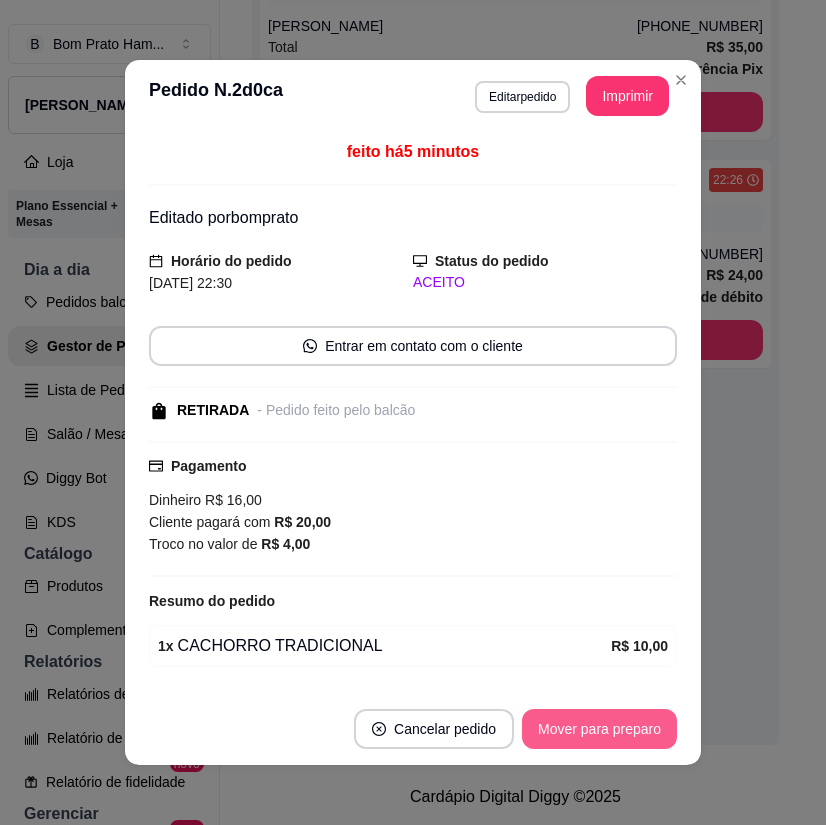 click on "Mover para preparo" at bounding box center [599, 729] 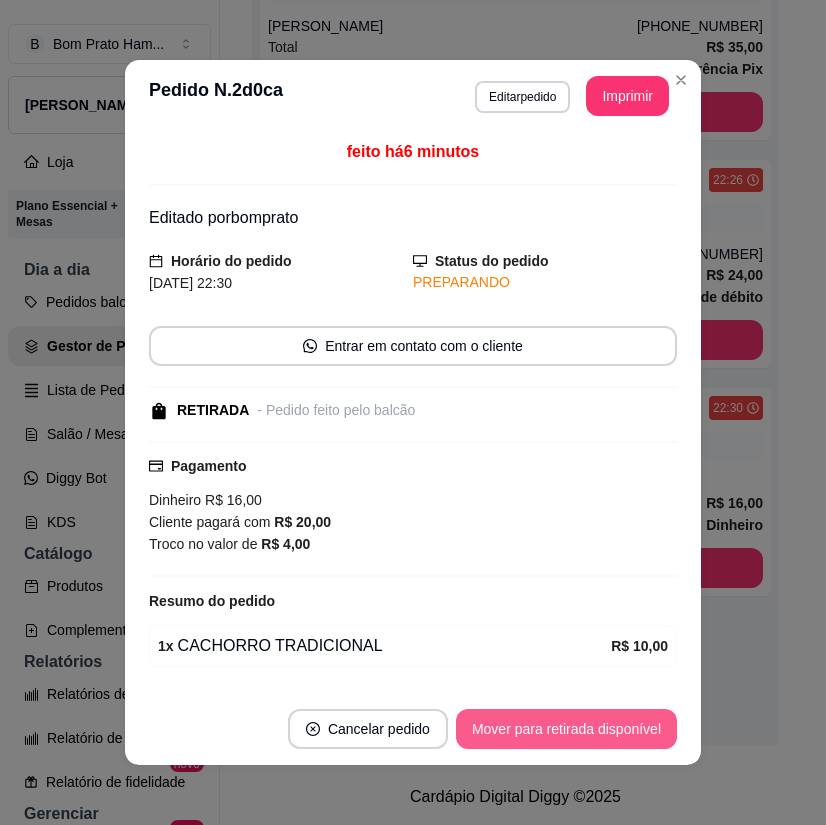 click on "Mover para retirada disponível" at bounding box center [566, 729] 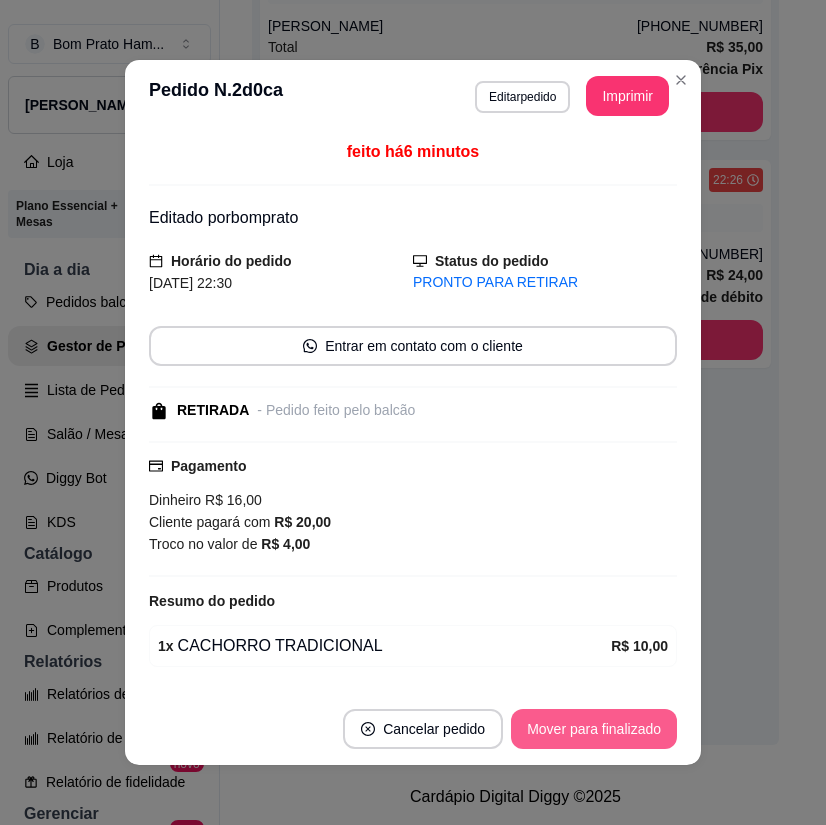 click on "Mover para finalizado" at bounding box center (594, 729) 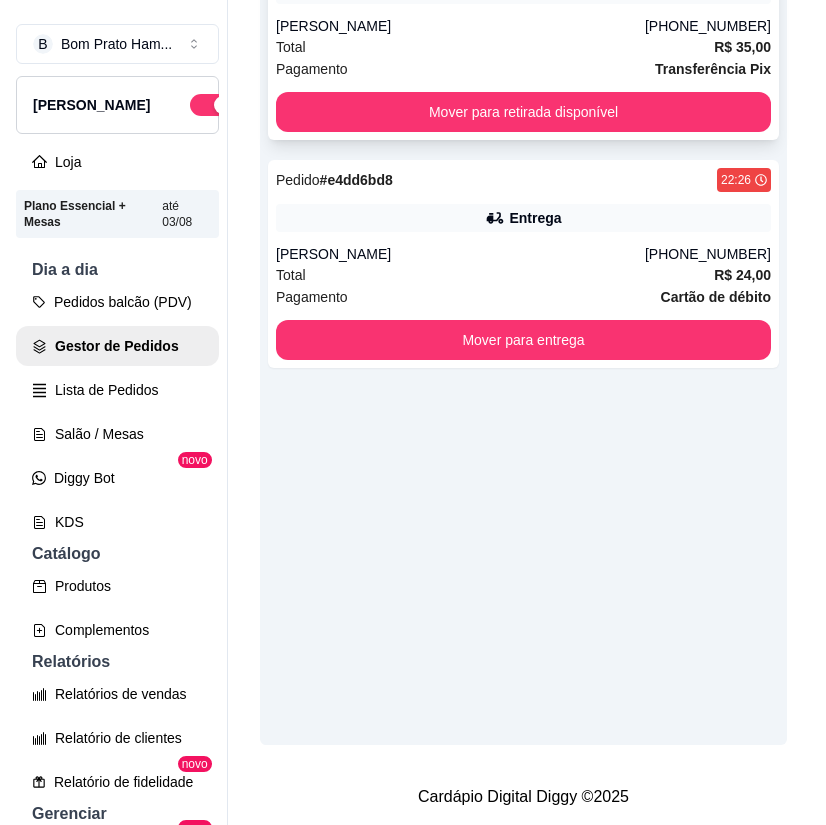 scroll, scrollTop: 23, scrollLeft: 0, axis: vertical 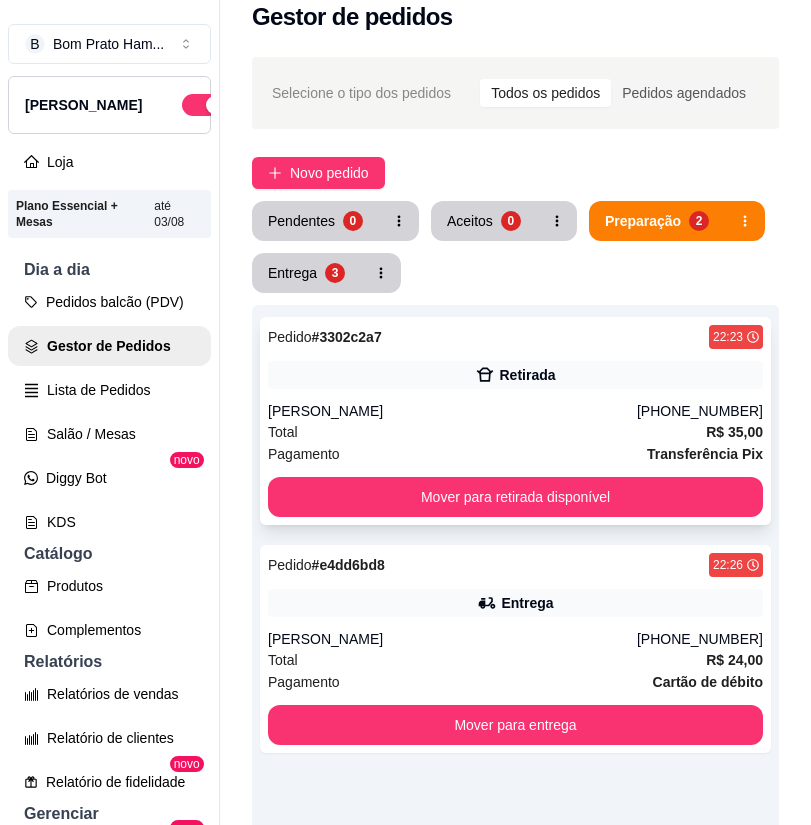 click on "Pedido  # 3302c2a7 22:23 Retirada Camila tawane  [PHONE_NUMBER] Total R$ 35,00 Pagamento Transferência Pix Mover para retirada disponível" at bounding box center [515, 421] 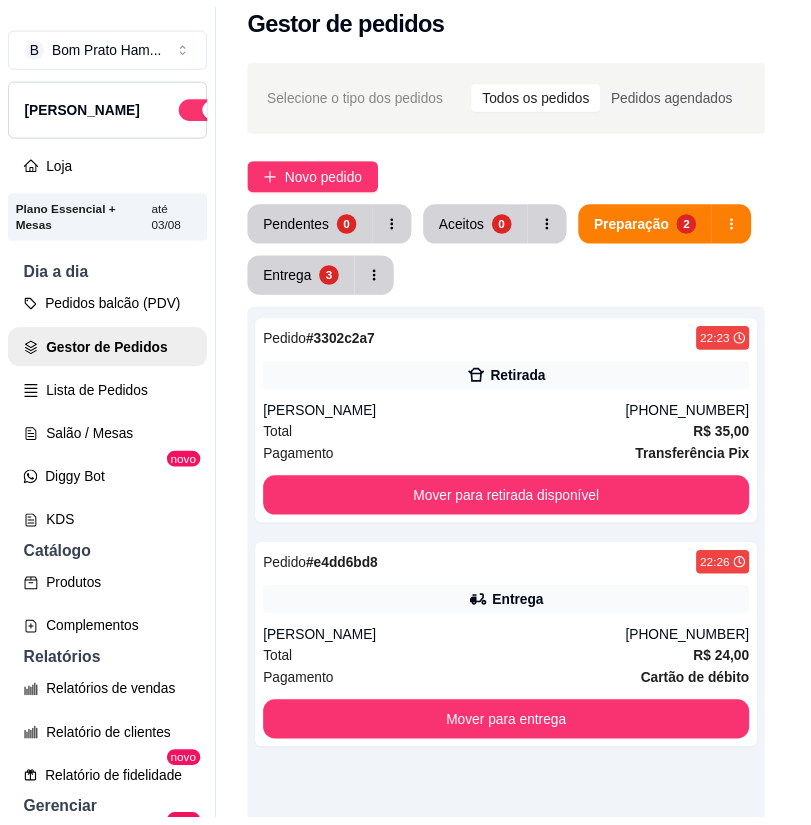 scroll, scrollTop: 216, scrollLeft: 0, axis: vertical 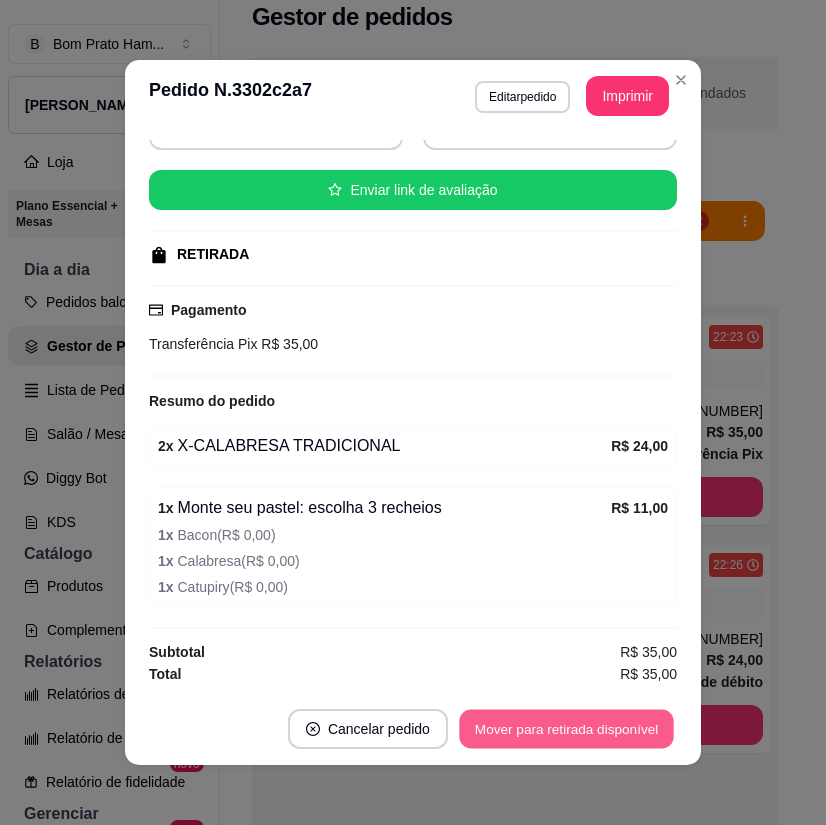 click on "Mover para retirada disponível" at bounding box center (566, 729) 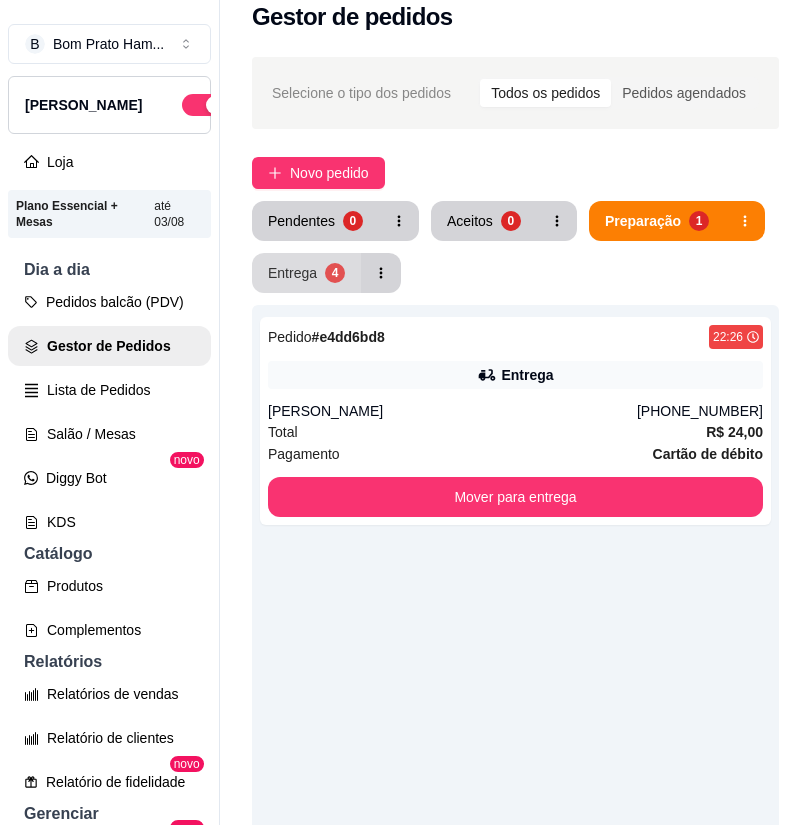 click on "Entrega" at bounding box center (292, 273) 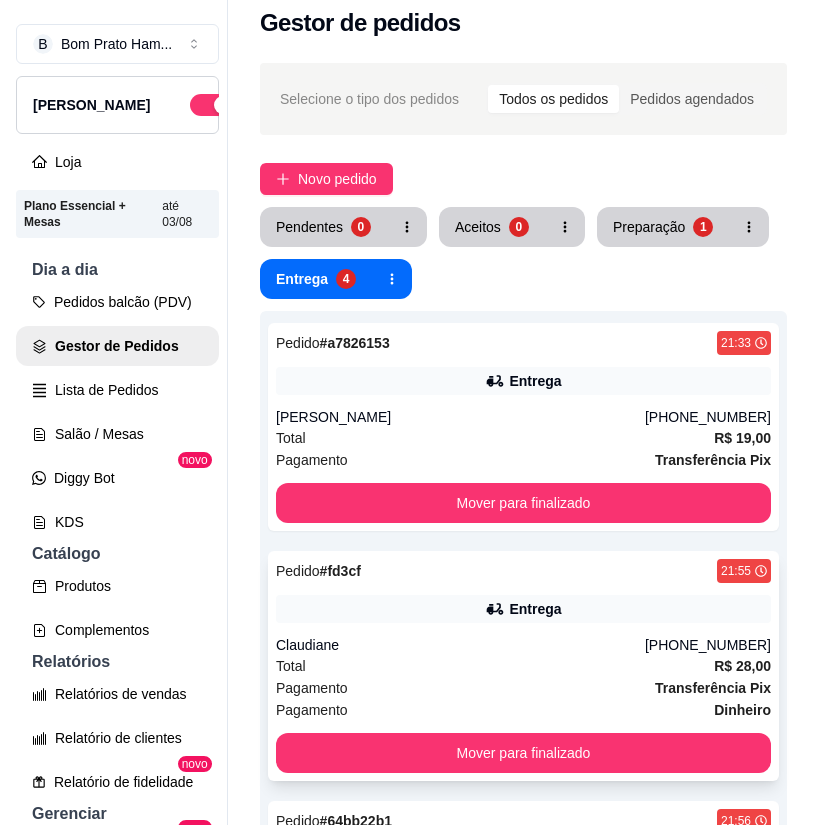 scroll, scrollTop: 0, scrollLeft: 0, axis: both 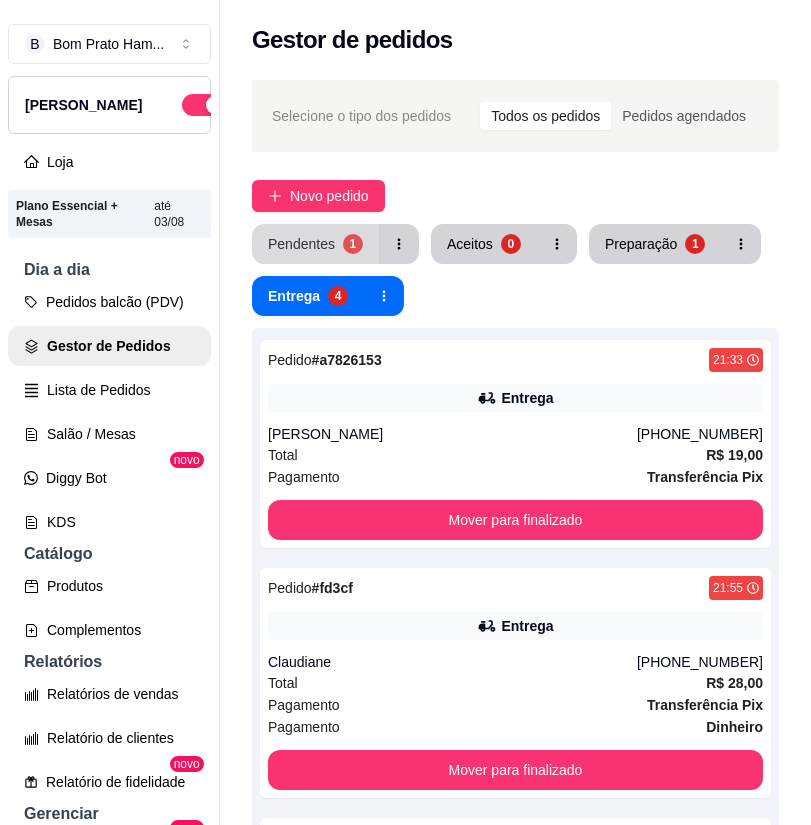 click on "Pendentes 1" at bounding box center [315, 244] 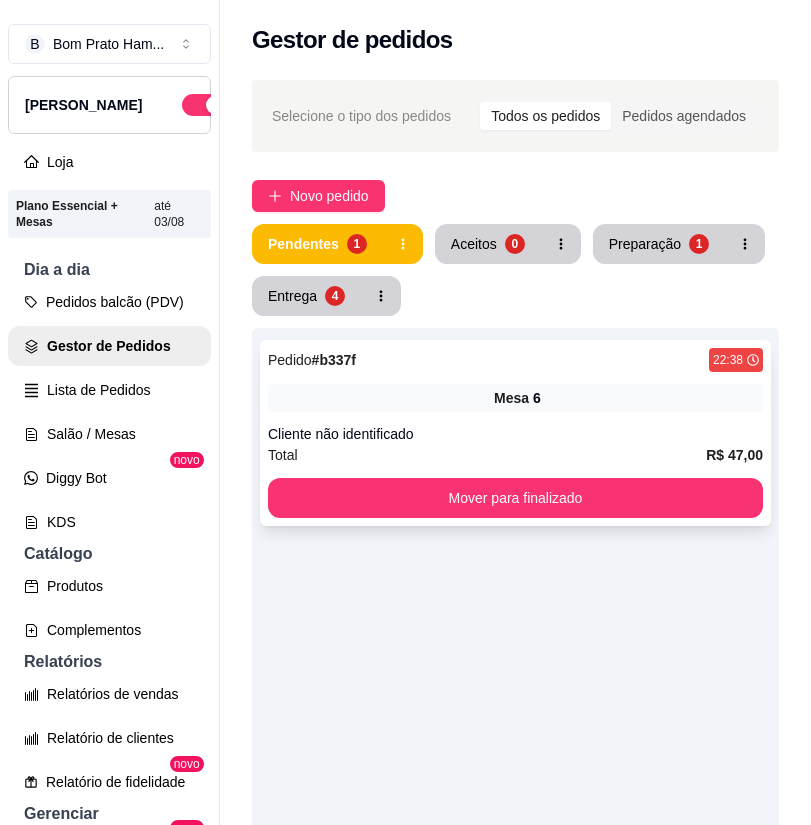 click on "Pedido  # b337f 22:38 Mesa 6 Cliente não identificado Total R$ 47,00 Mover para finalizado" at bounding box center (515, 433) 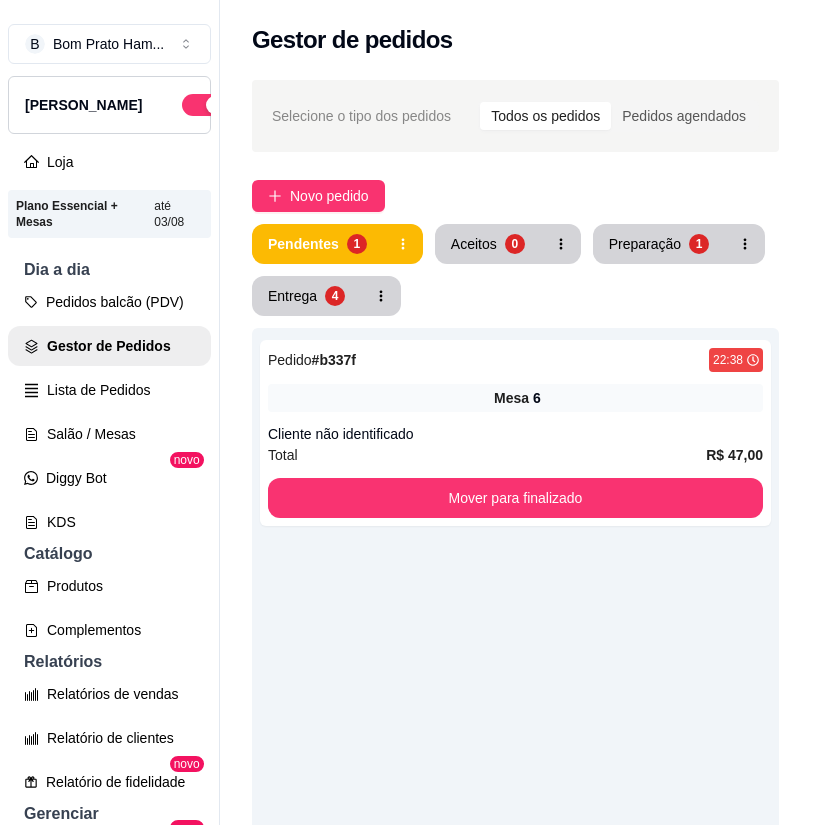 scroll, scrollTop: 50, scrollLeft: 0, axis: vertical 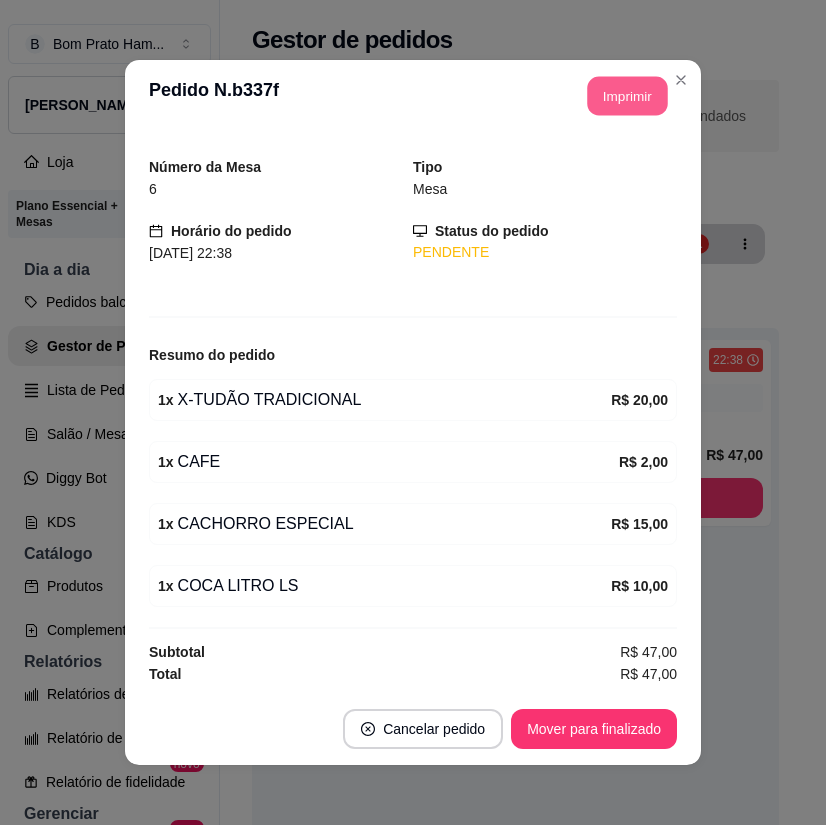 click on "Imprimir" at bounding box center [628, 96] 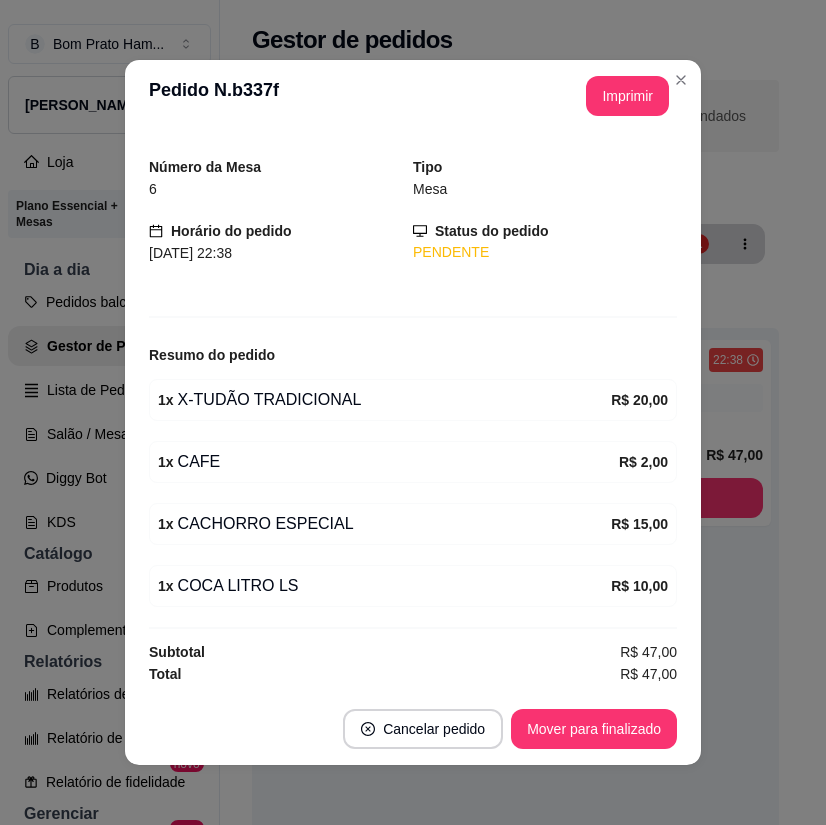 scroll, scrollTop: 0, scrollLeft: 0, axis: both 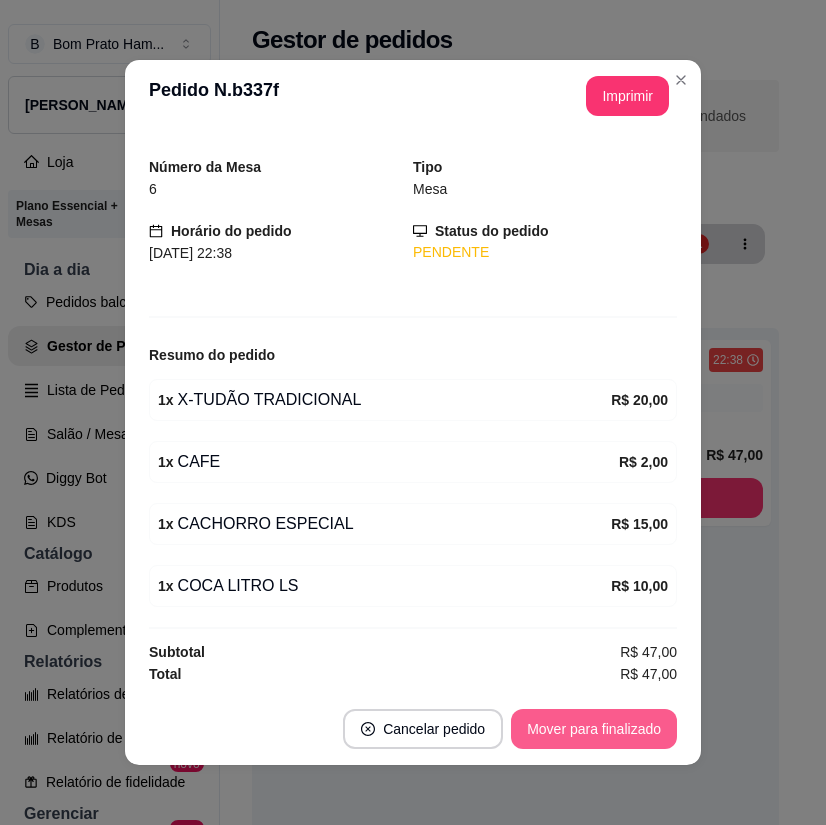 click on "Mover para finalizado" at bounding box center [594, 729] 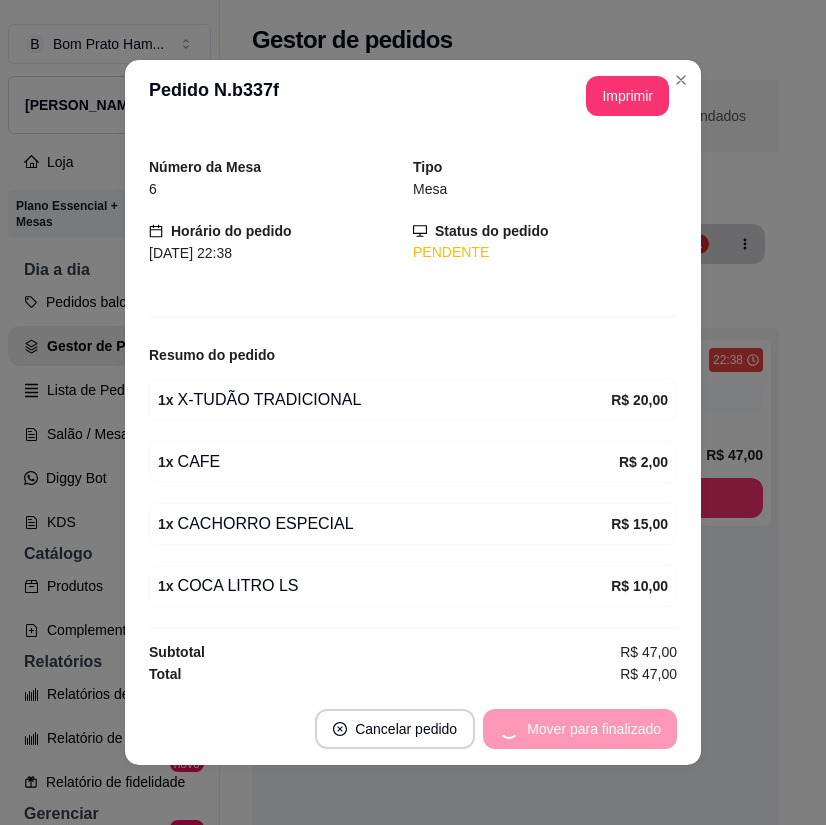 scroll, scrollTop: 0, scrollLeft: 0, axis: both 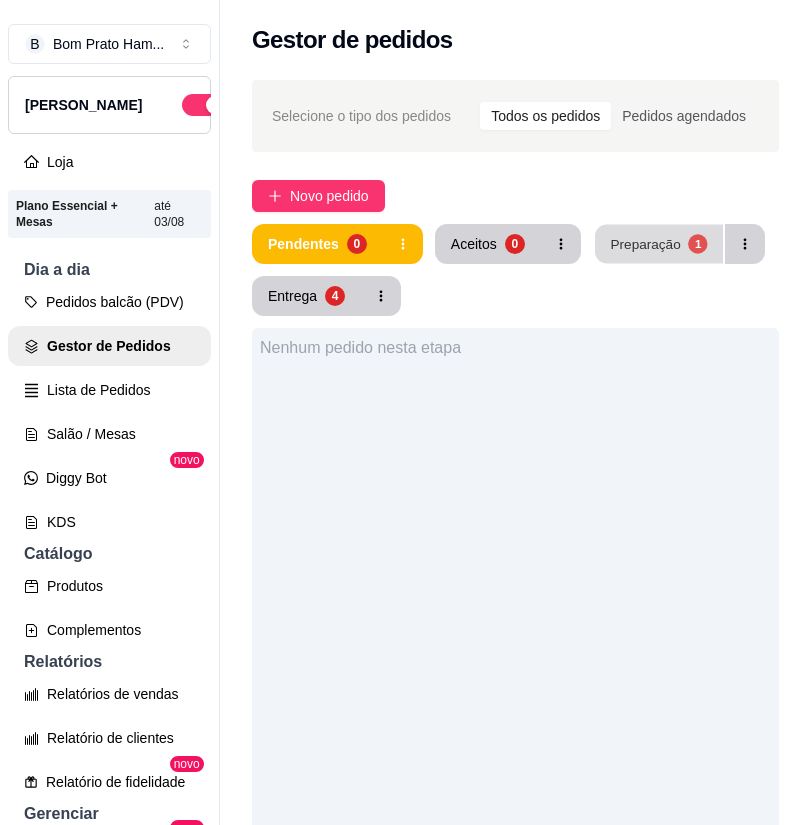 click on "Preparação 1" at bounding box center (659, 244) 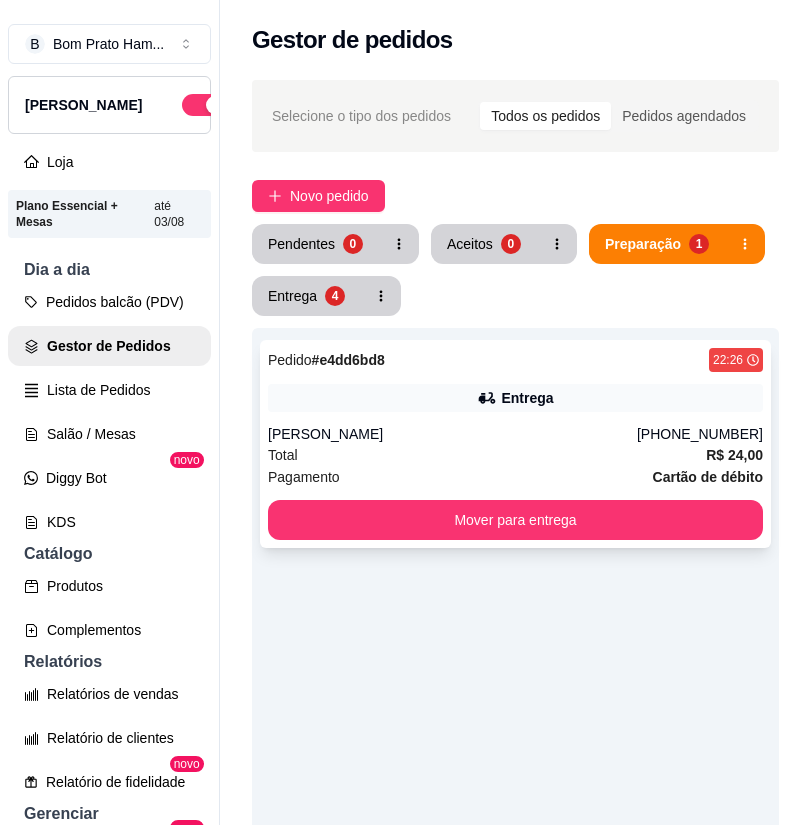 click on "Pedido  # e4dd6bd8 22:26 Entrega [PERSON_NAME]  [PHONE_NUMBER] Total R$ 24,00 Pagamento Cartão de débito Mover para entrega" at bounding box center (515, 444) 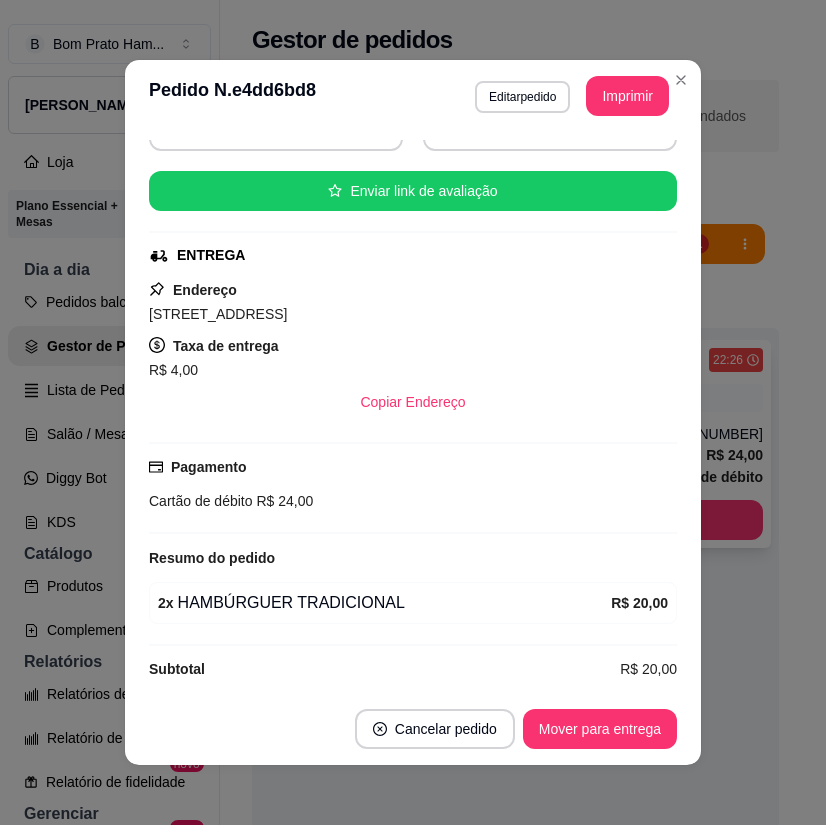 scroll, scrollTop: 232, scrollLeft: 0, axis: vertical 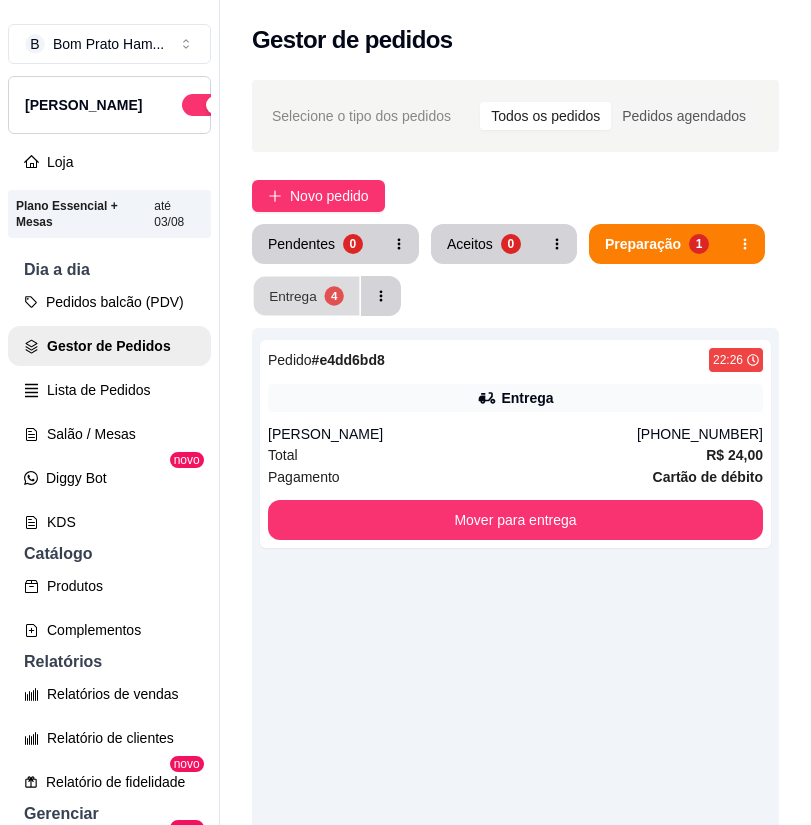 click on "4" at bounding box center [333, 295] 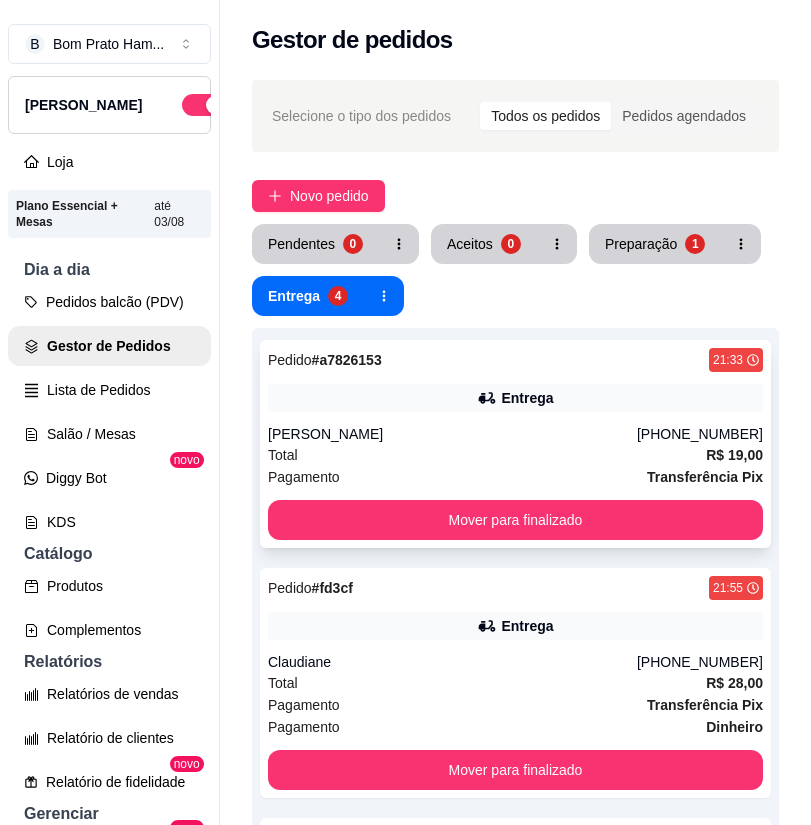 click on "Entrega" at bounding box center (527, 398) 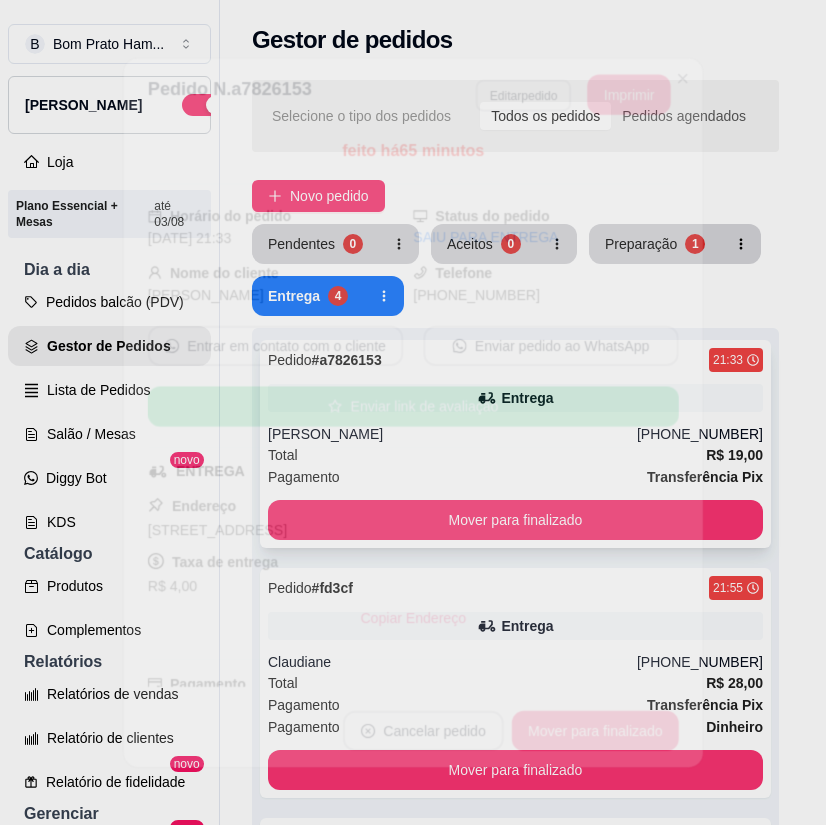 scroll, scrollTop: 294, scrollLeft: 0, axis: vertical 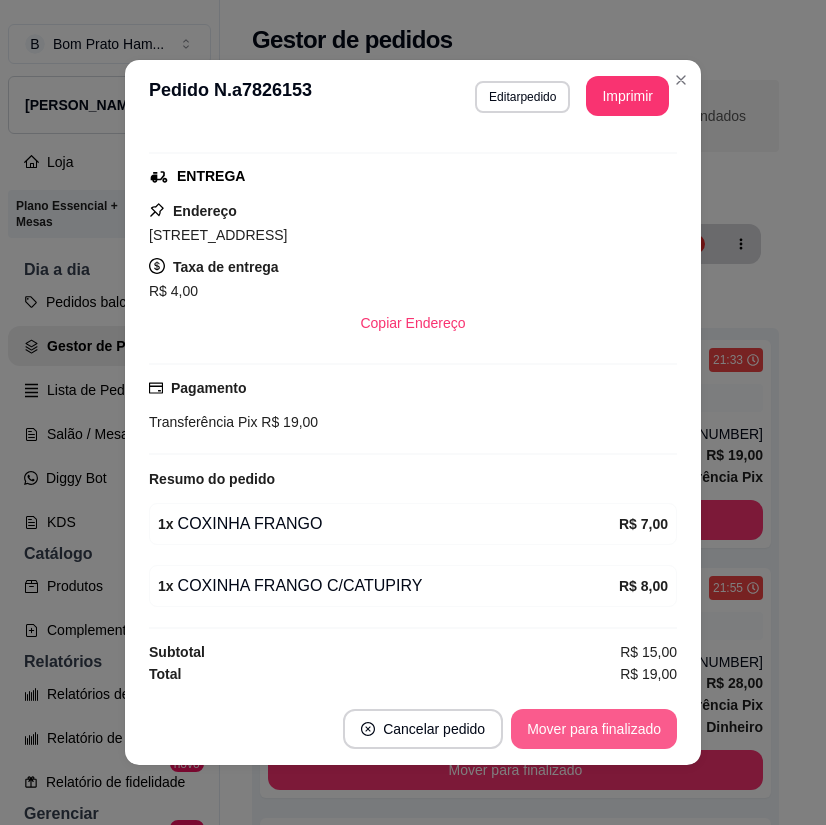 click on "Mover para finalizado" at bounding box center (594, 729) 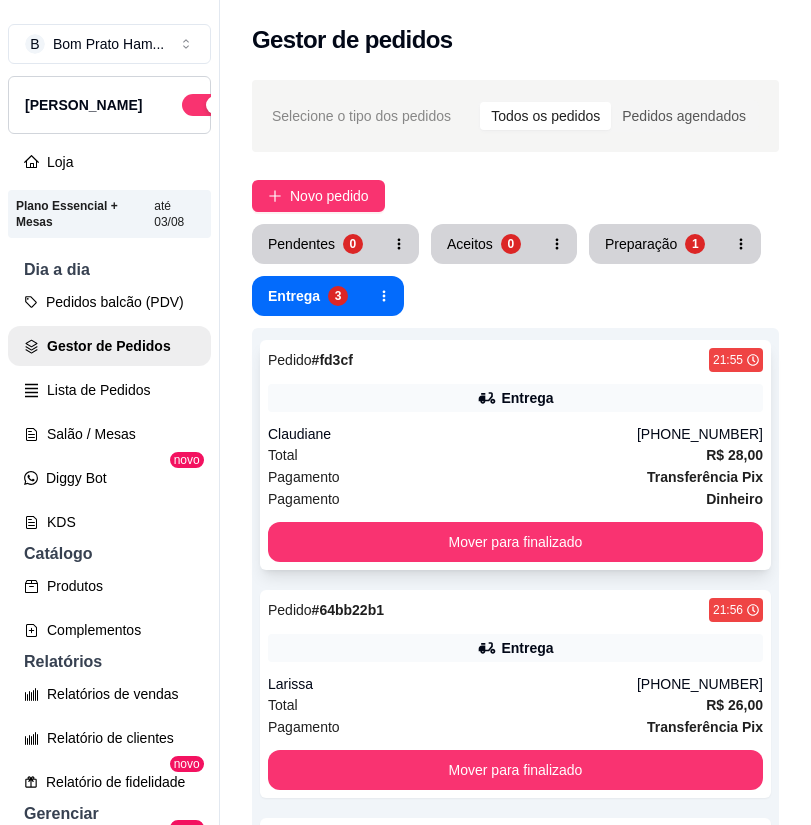 click on "Total R$ 28,00" at bounding box center (515, 455) 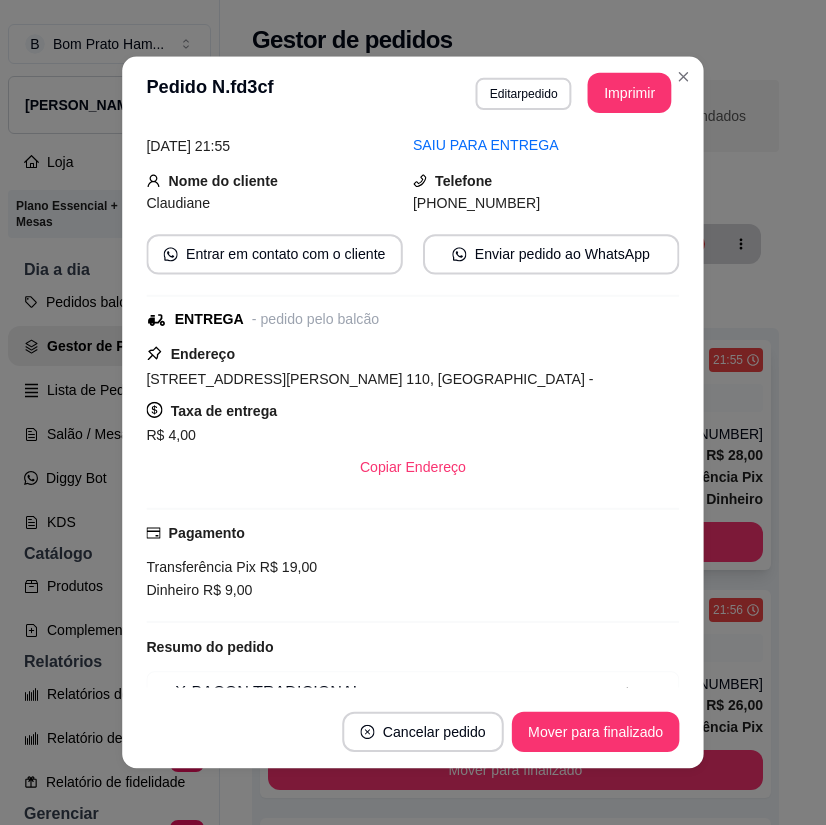 scroll, scrollTop: 194, scrollLeft: 0, axis: vertical 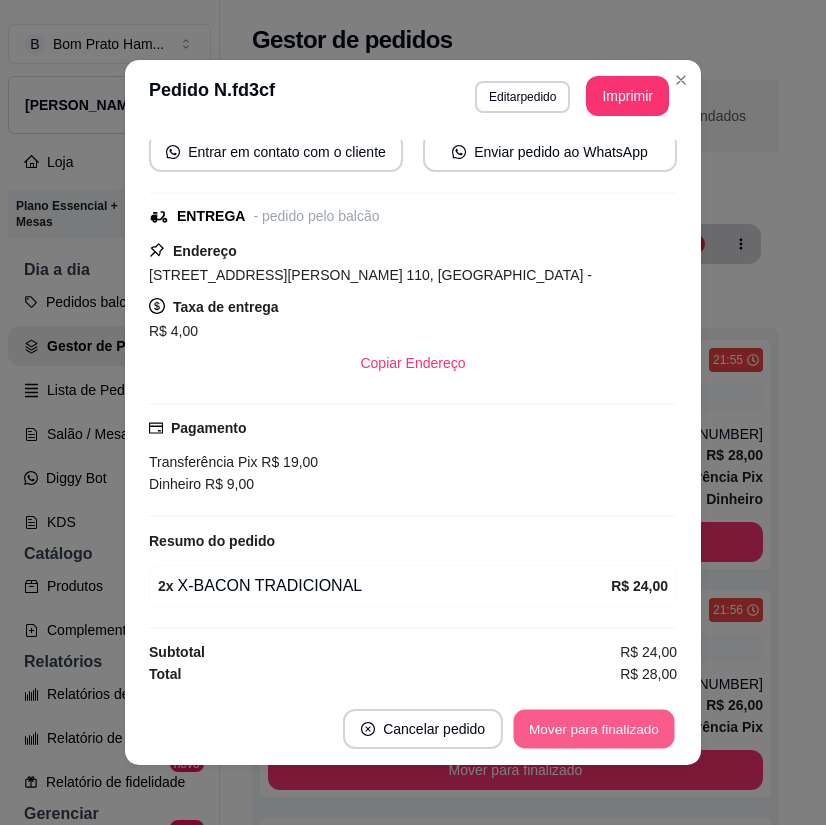 click on "Mover para finalizado" at bounding box center [594, 729] 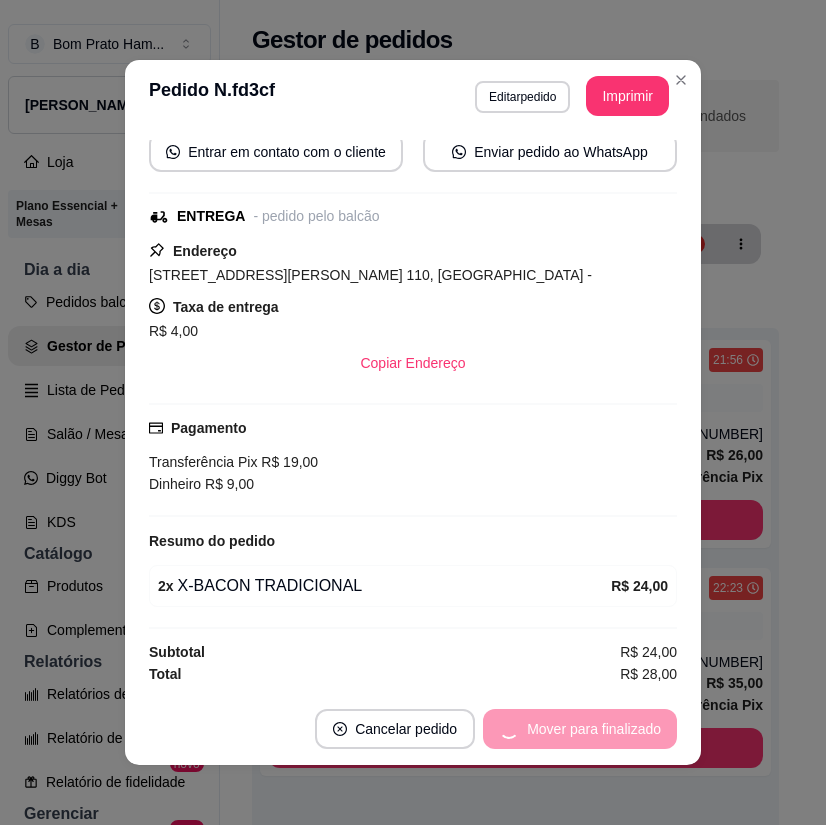 scroll, scrollTop: 148, scrollLeft: 0, axis: vertical 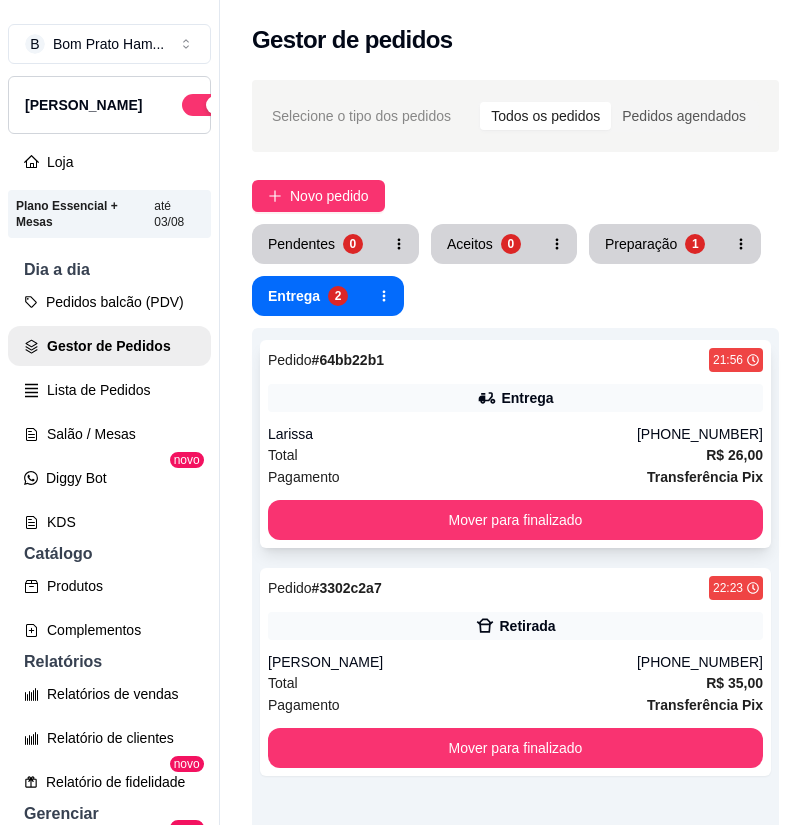 click on "Larissa" at bounding box center (452, 434) 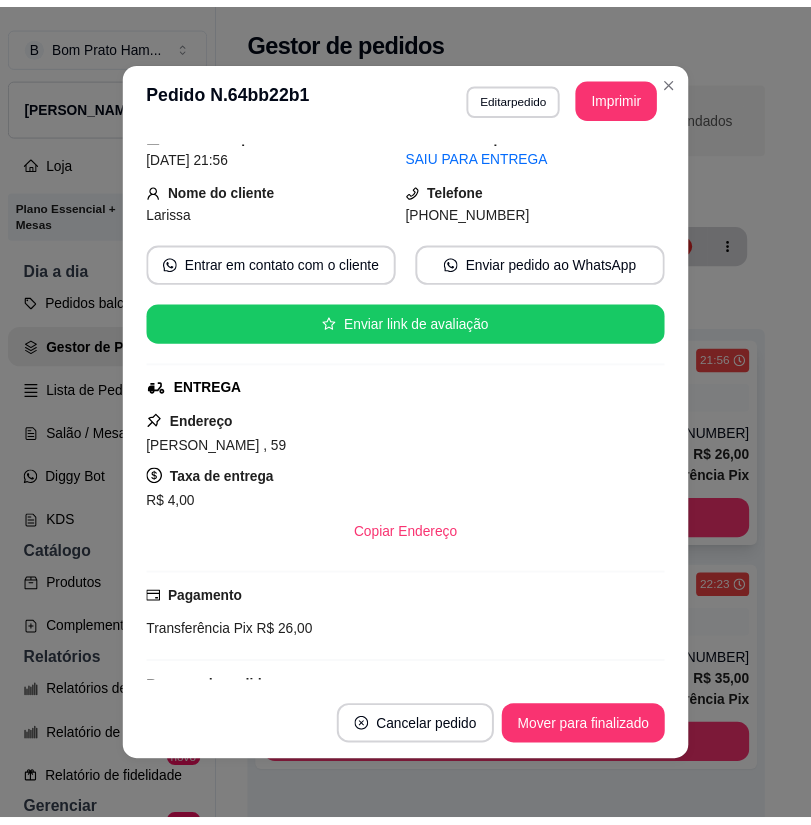 scroll, scrollTop: 232, scrollLeft: 0, axis: vertical 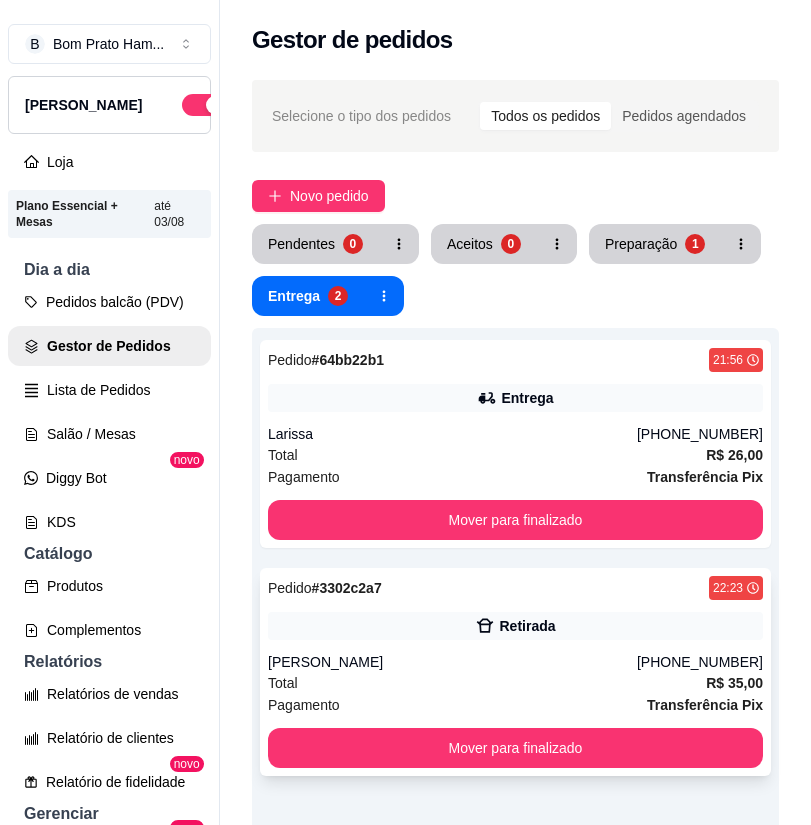 click on "[PERSON_NAME]" at bounding box center (452, 662) 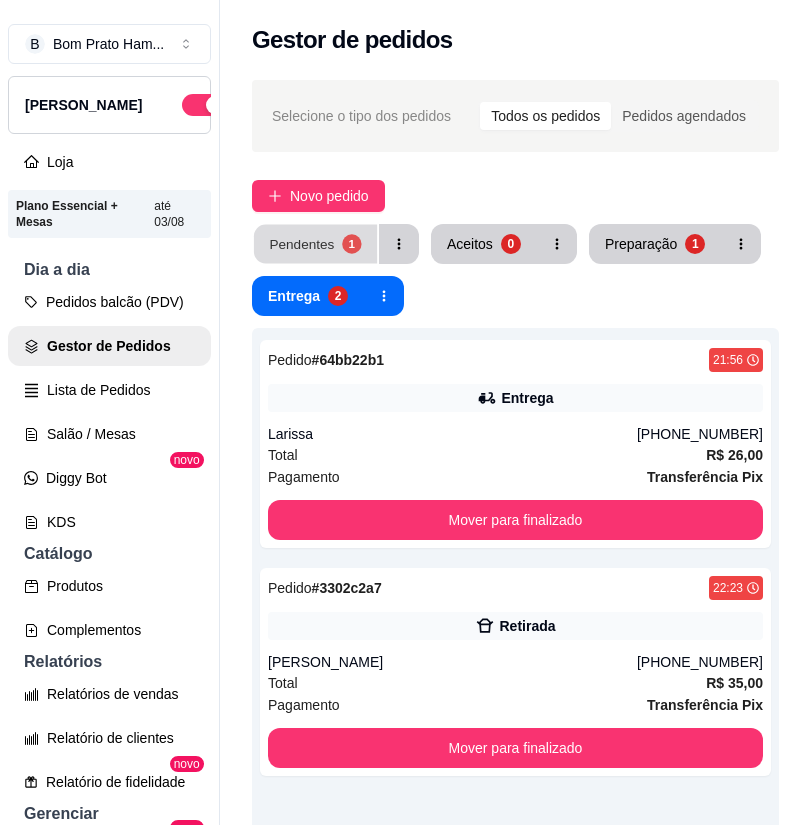 click on "Pendentes 1" at bounding box center [315, 244] 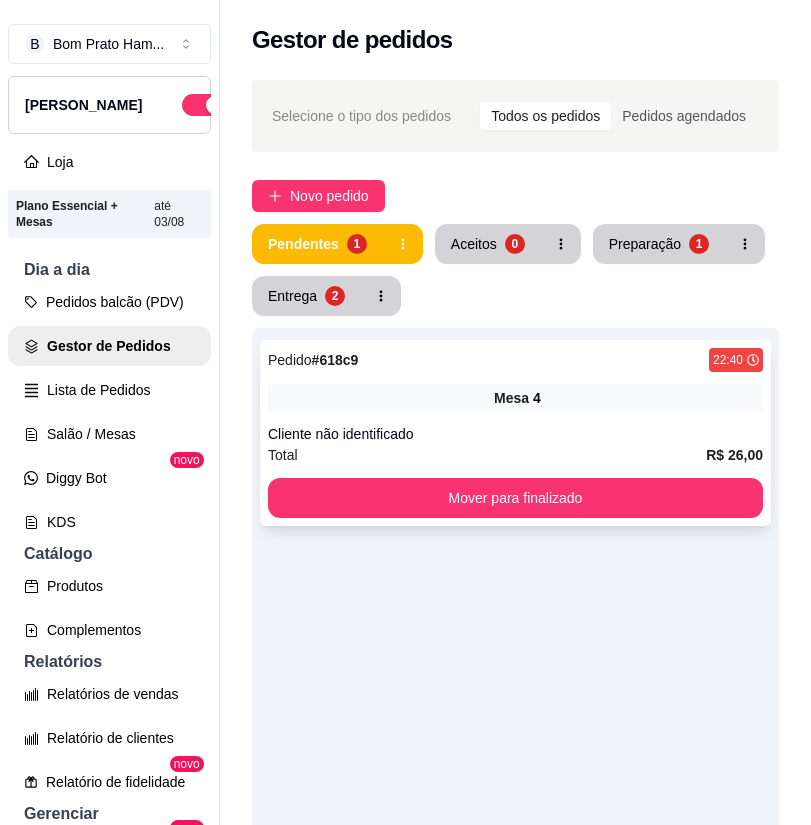 click on "Mesa 4" at bounding box center (515, 398) 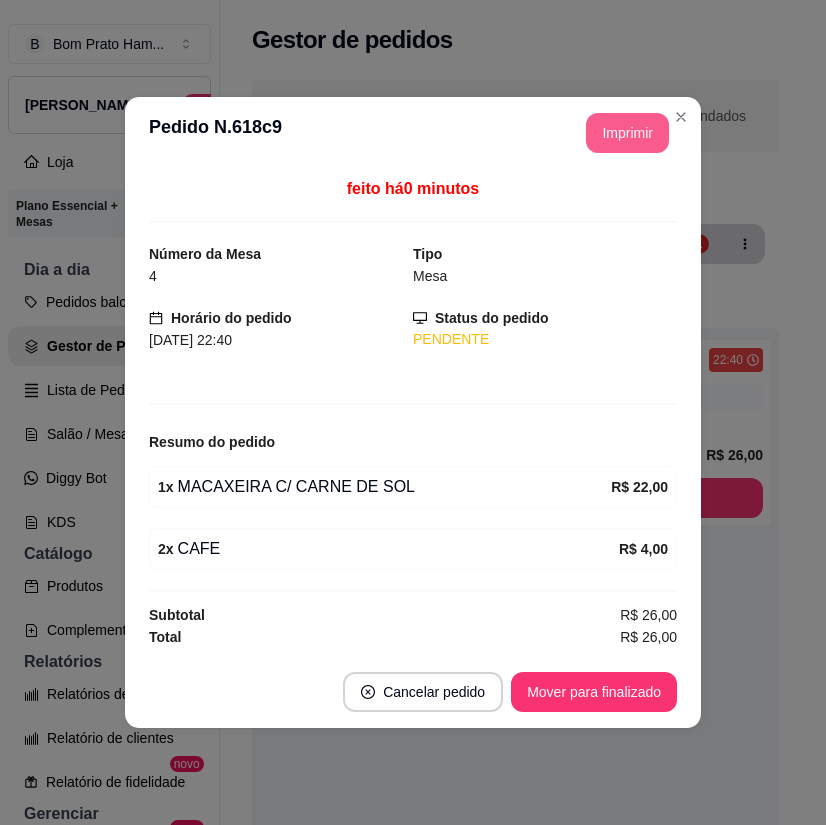 click on "Imprimir" at bounding box center (627, 133) 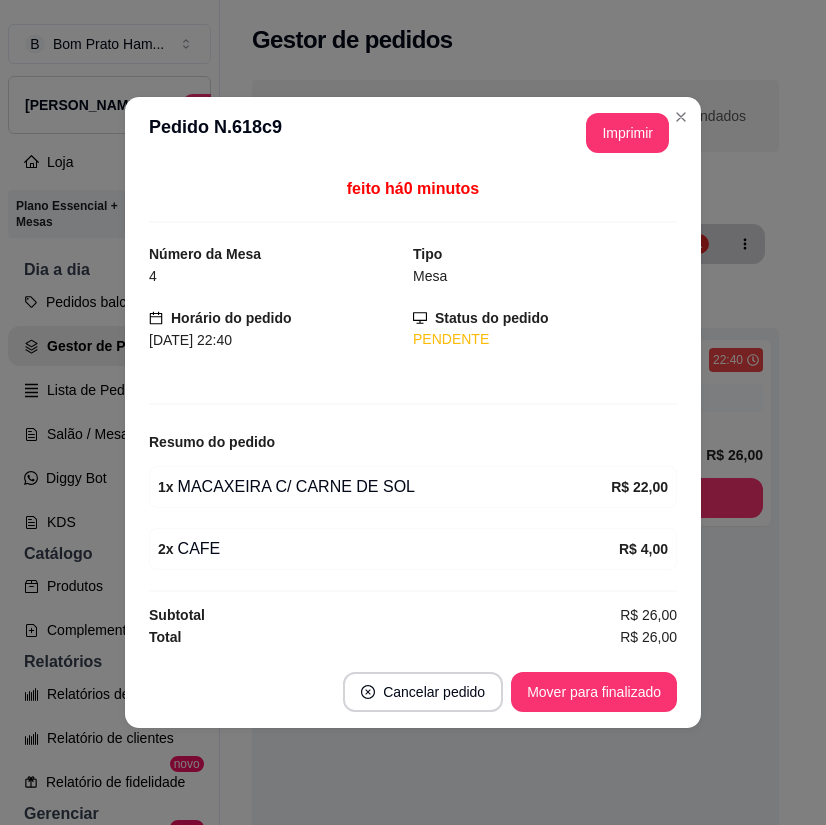 scroll, scrollTop: 0, scrollLeft: 0, axis: both 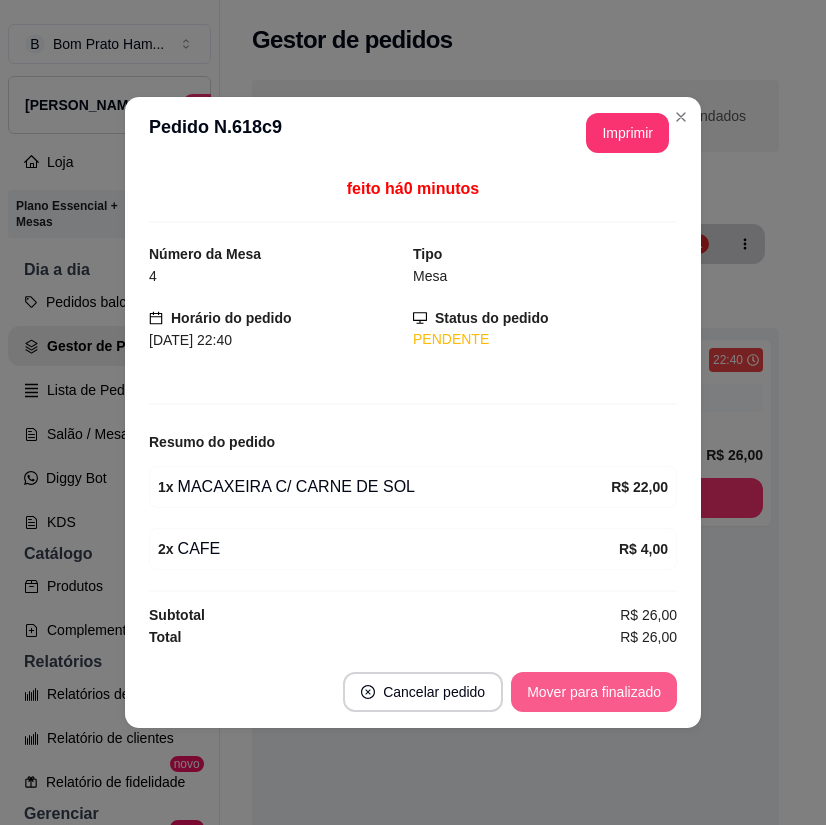 click on "Mover para finalizado" at bounding box center [594, 692] 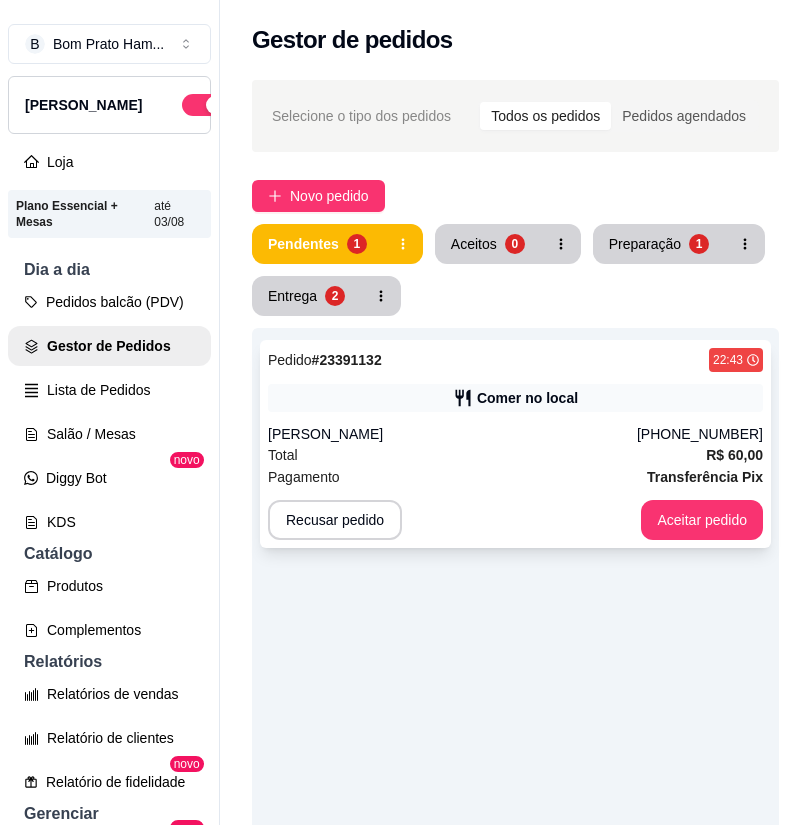 click on "[PERSON_NAME]" at bounding box center (452, 434) 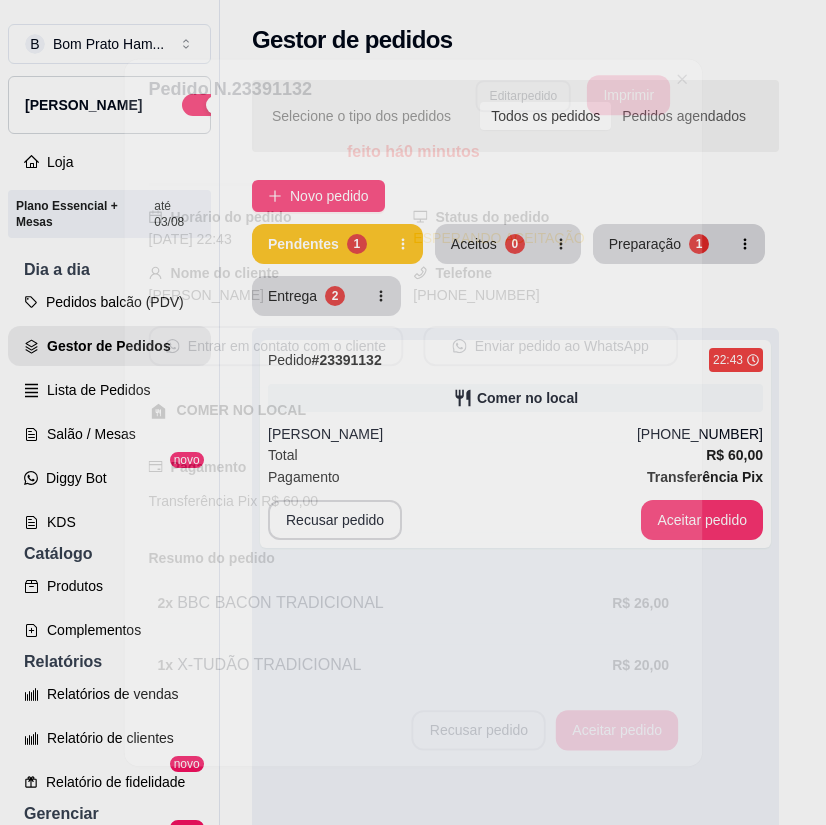 scroll, scrollTop: 140, scrollLeft: 0, axis: vertical 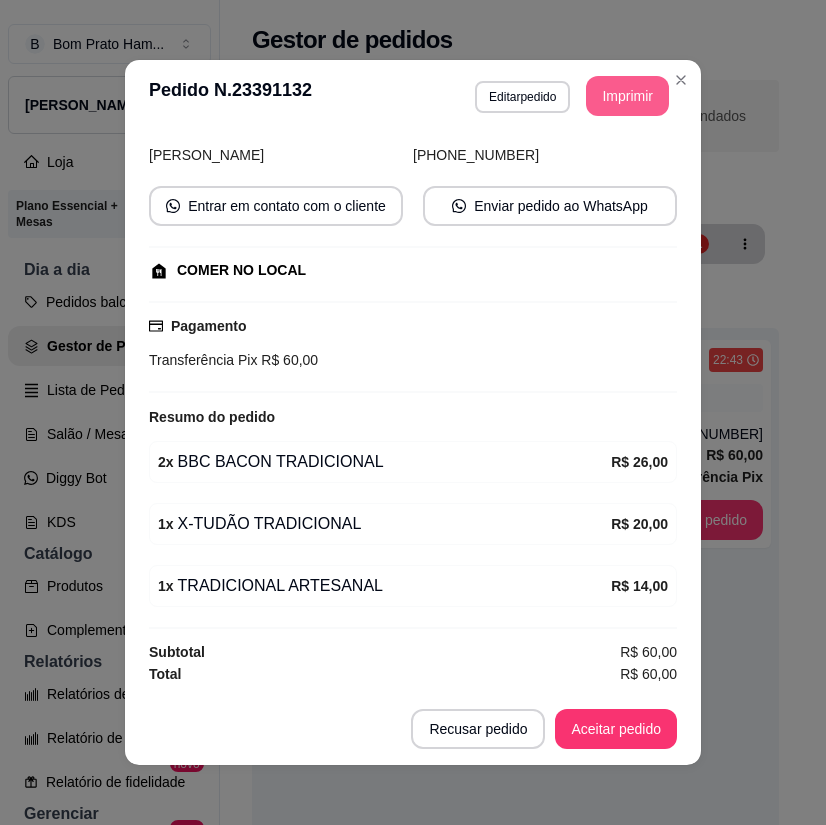 click on "Imprimir" at bounding box center [627, 96] 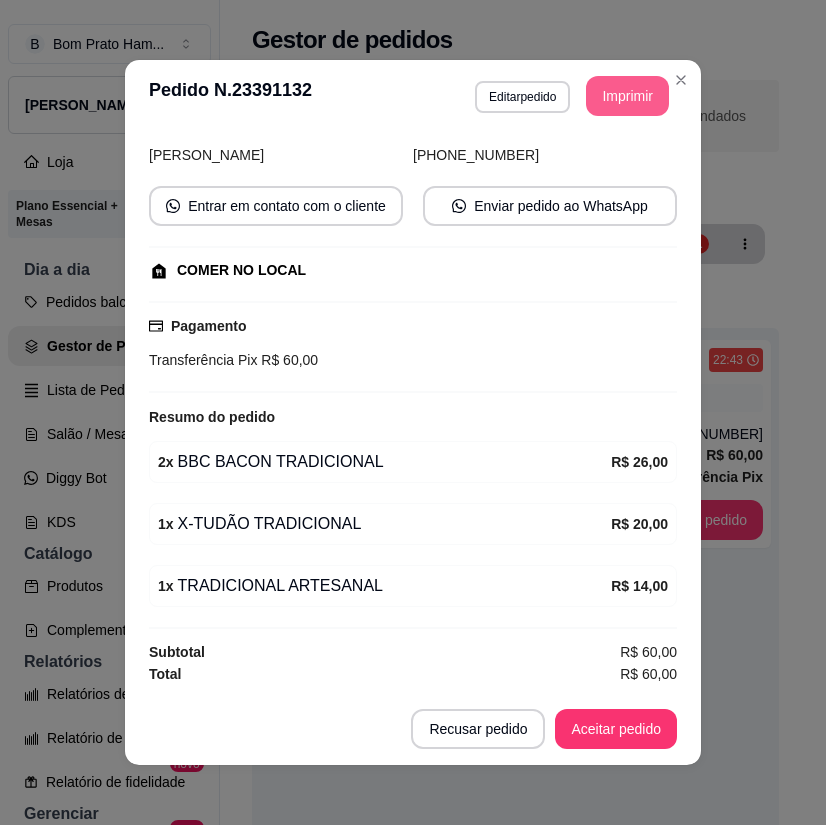 scroll, scrollTop: 0, scrollLeft: 0, axis: both 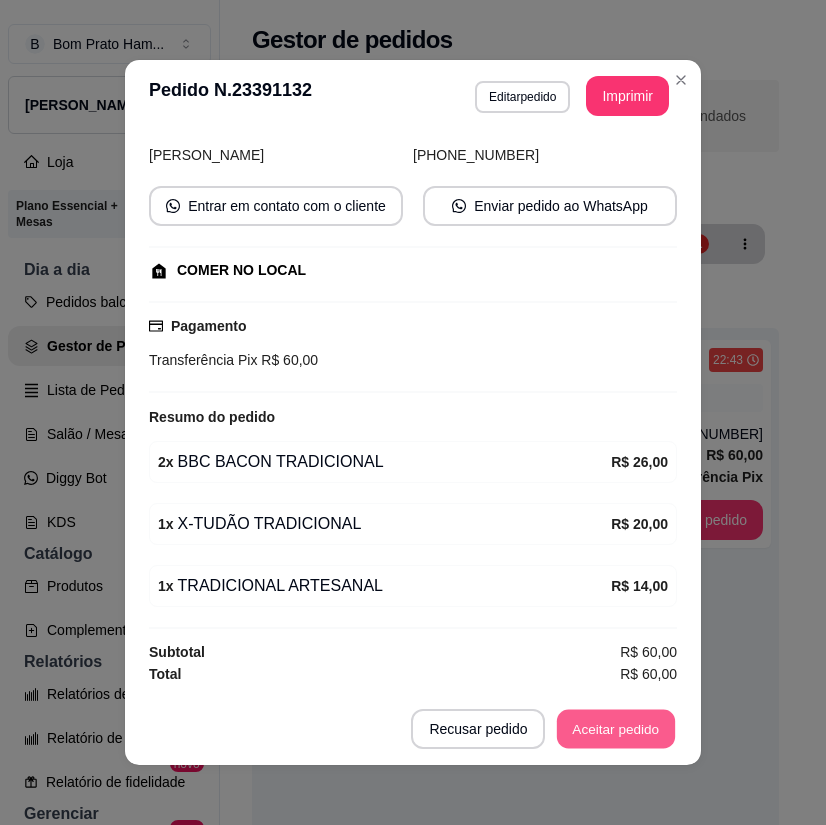 click on "Aceitar pedido" at bounding box center (616, 729) 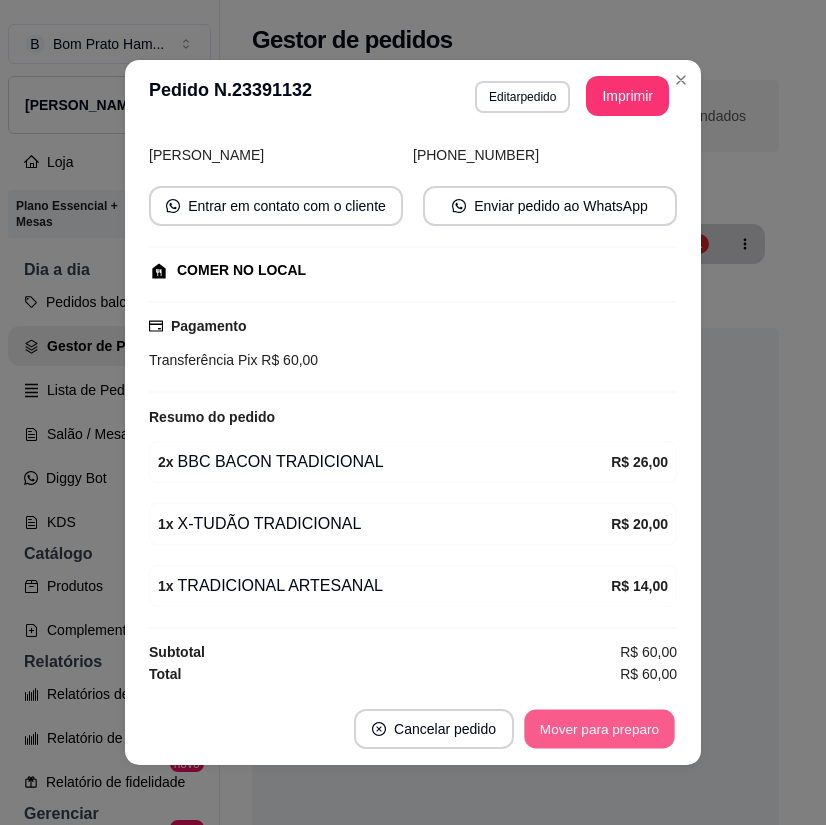 click on "Mover para preparo" at bounding box center (599, 729) 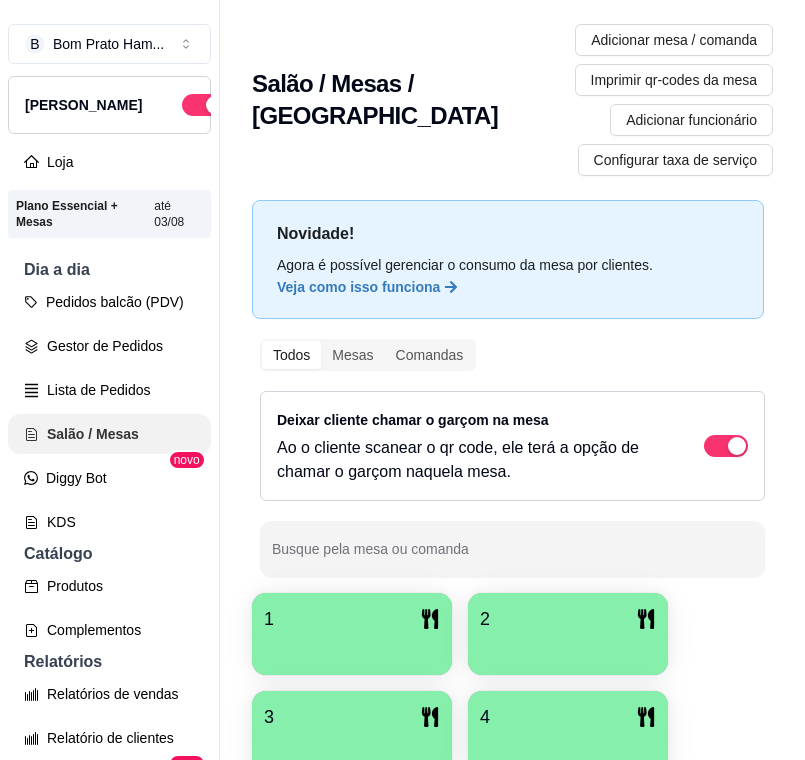 scroll, scrollTop: 0, scrollLeft: 0, axis: both 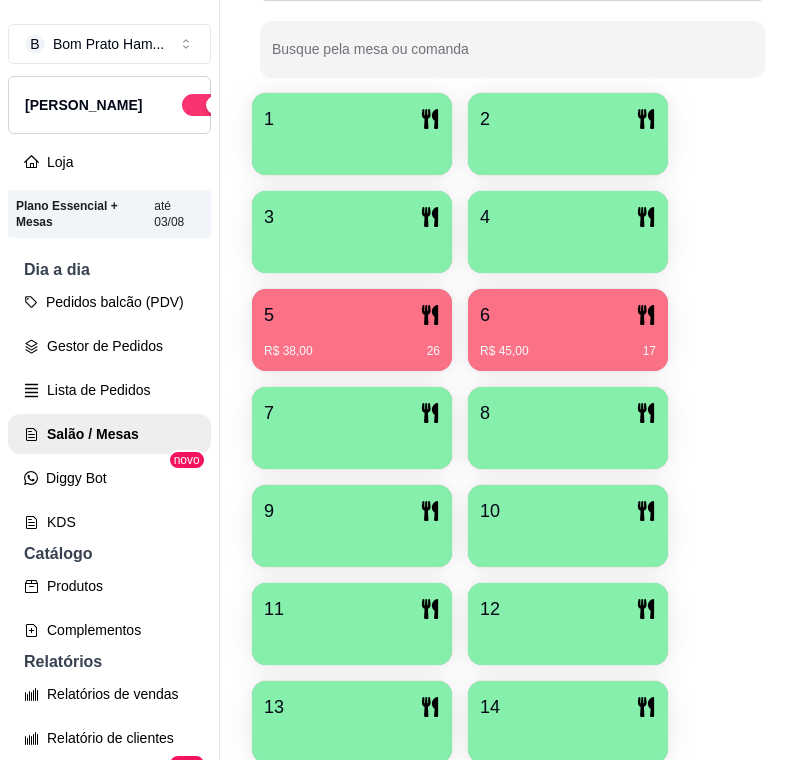 click on "5 R$ 38,00 26" at bounding box center [352, 330] 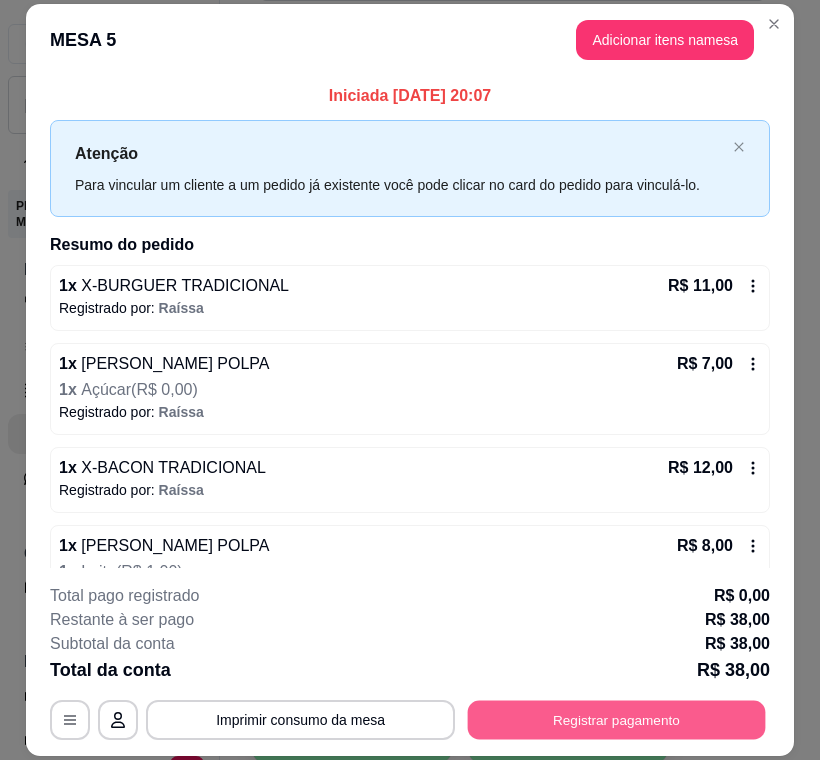 click on "Registrar pagamento" at bounding box center (617, 720) 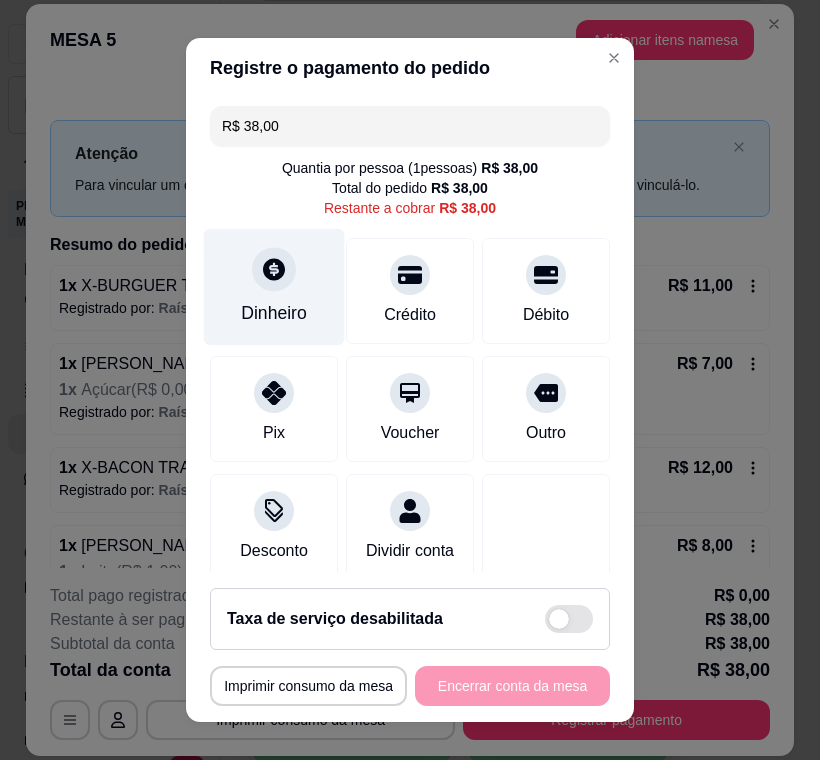 click on "Dinheiro" at bounding box center (274, 313) 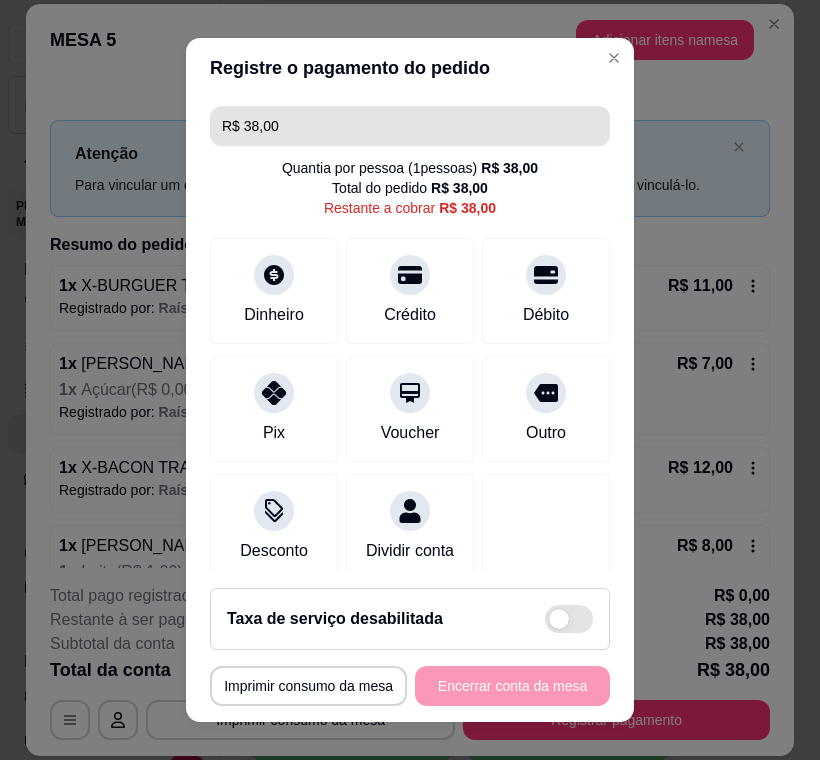 click on "R$ 38,00" at bounding box center [410, 126] 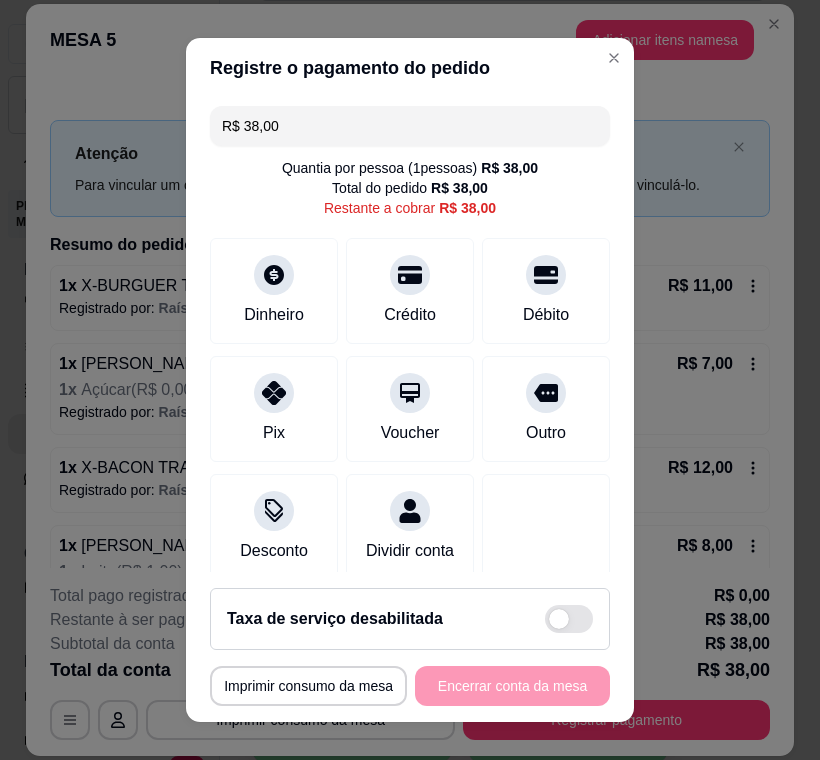 click on "R$ 38,00" at bounding box center (410, 126) 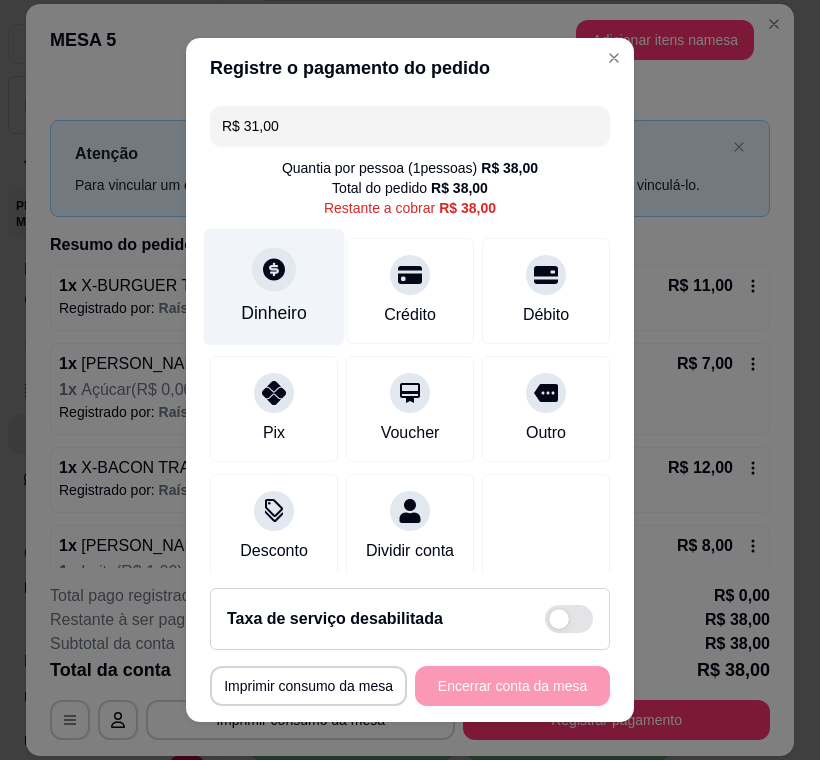 click on "Dinheiro" at bounding box center (274, 313) 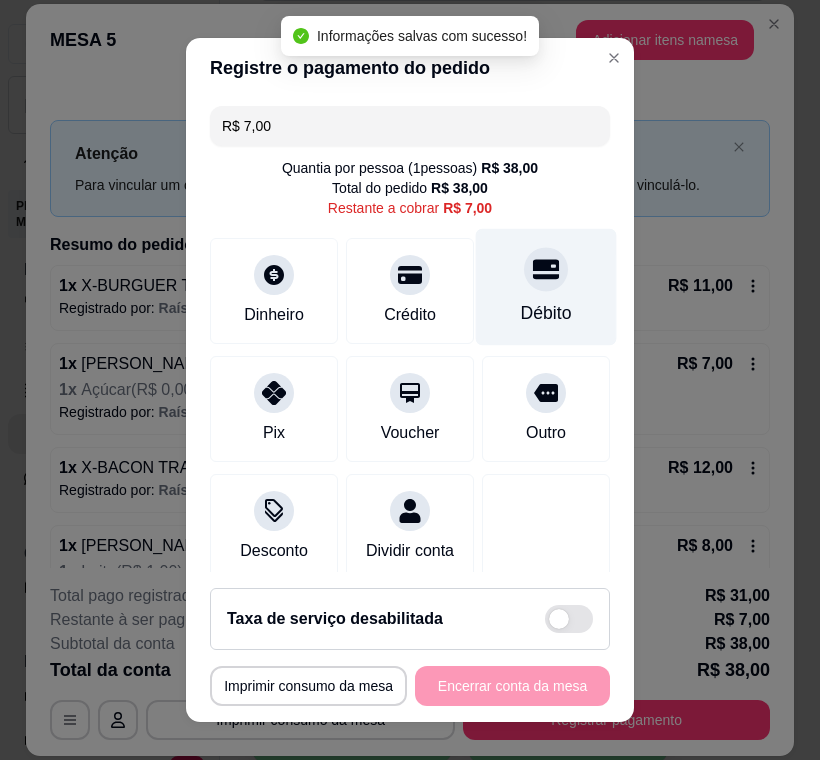 click on "Débito" at bounding box center (546, 313) 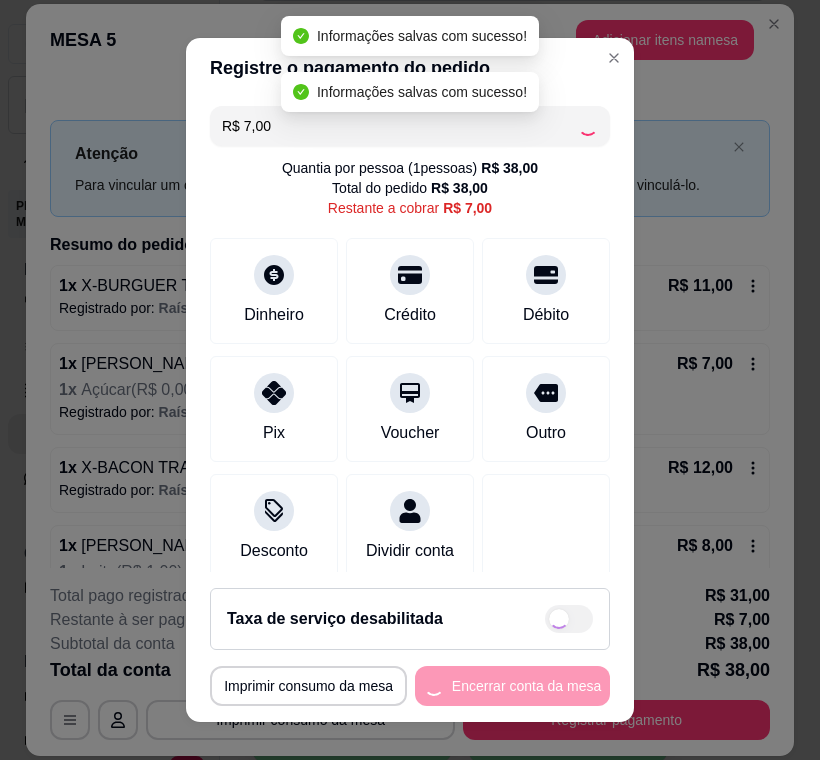 type on "R$ 0,00" 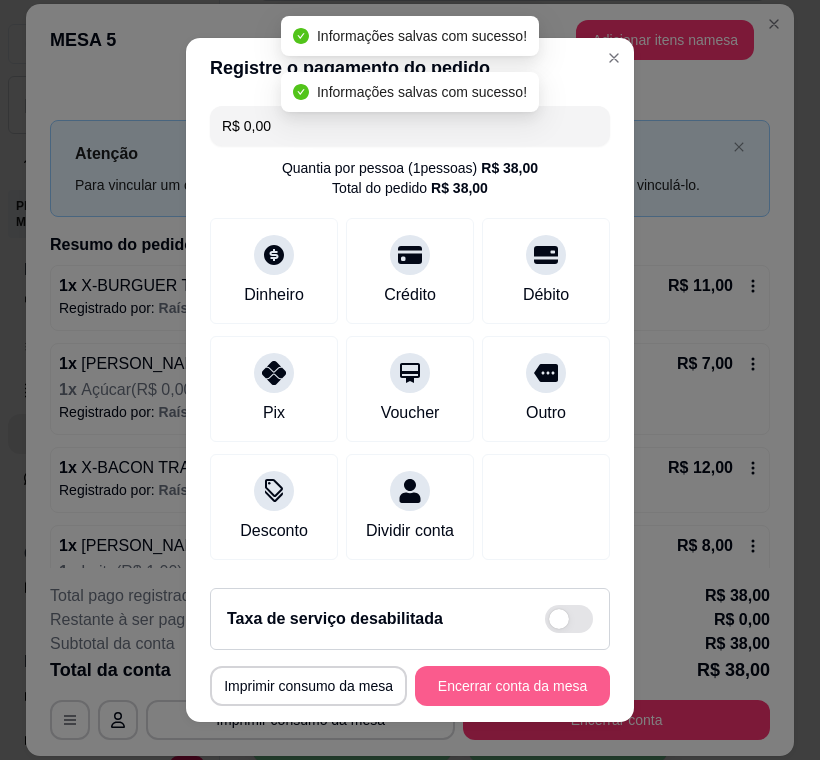 click on "Encerrar conta da mesa" at bounding box center [512, 686] 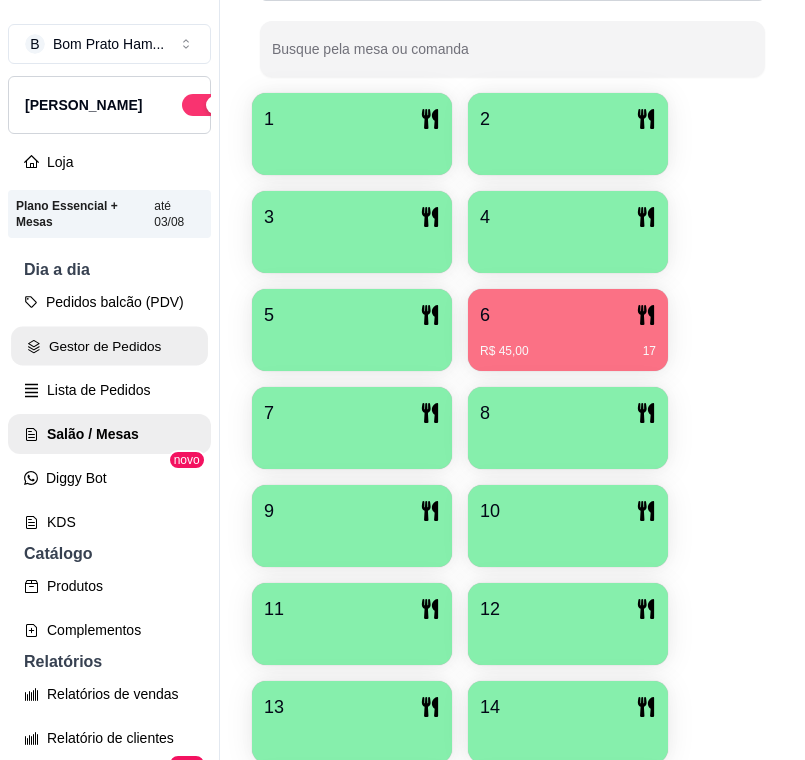 click on "Gestor de Pedidos" at bounding box center (109, 346) 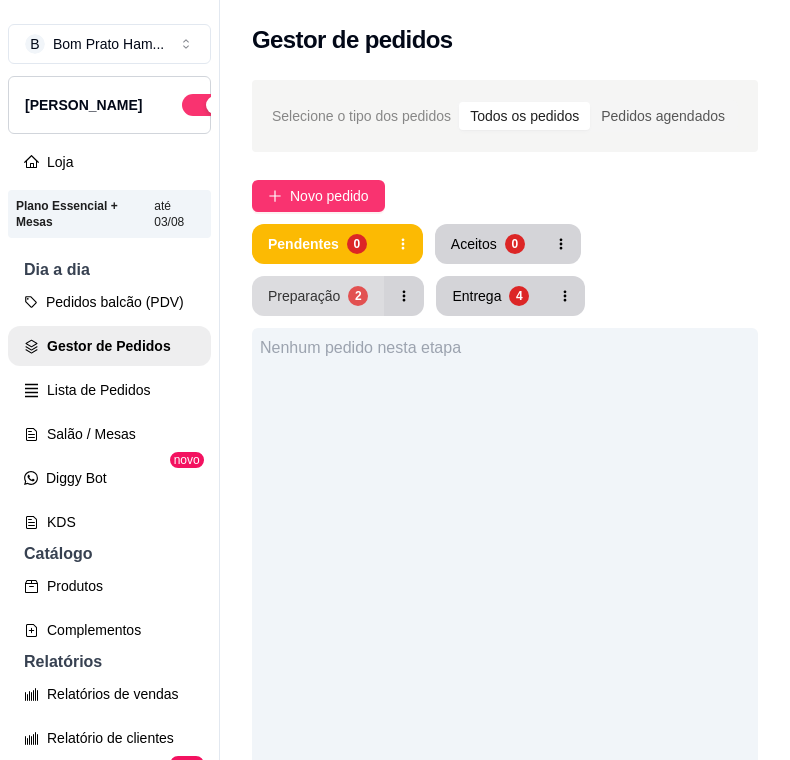 click on "2" at bounding box center [358, 296] 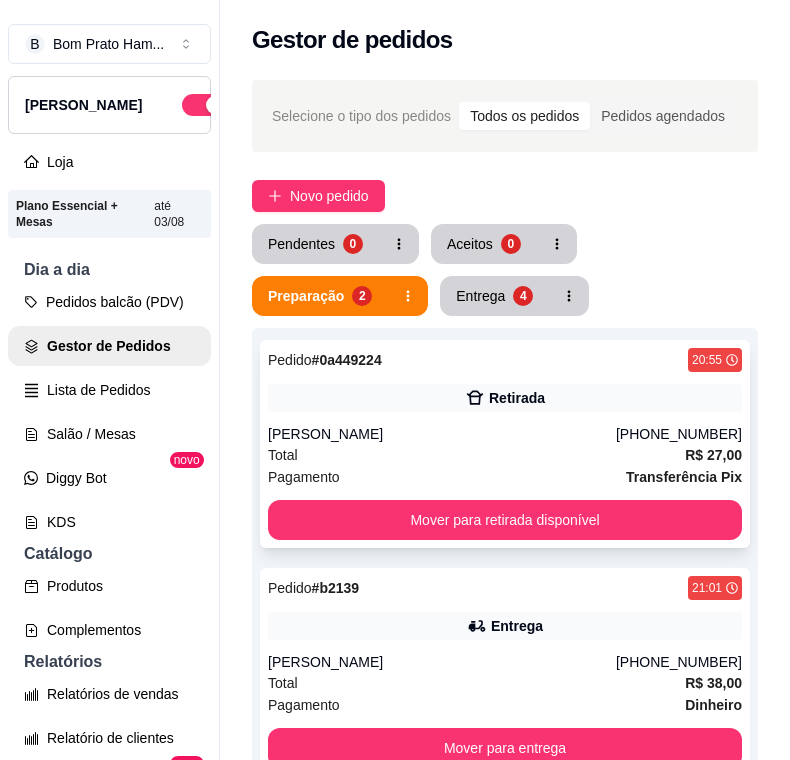 click on "Pedido  # 0a449224 20:55 Retirada [PERSON_NAME]  [PHONE_NUMBER] Total R$ 27,00 Pagamento Transferência Pix Mover para retirada disponível" at bounding box center (505, 444) 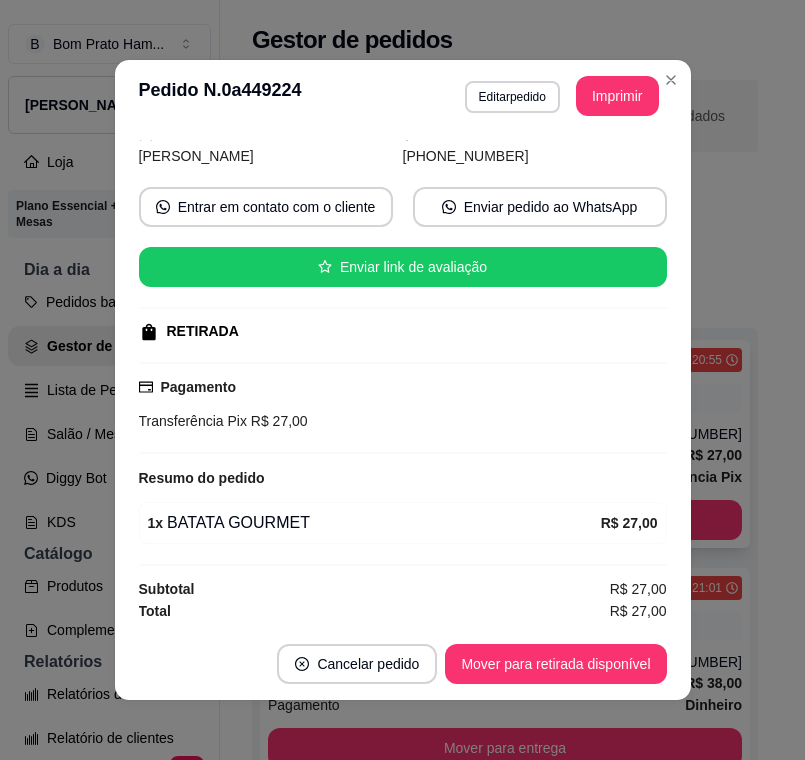 scroll, scrollTop: 141, scrollLeft: 0, axis: vertical 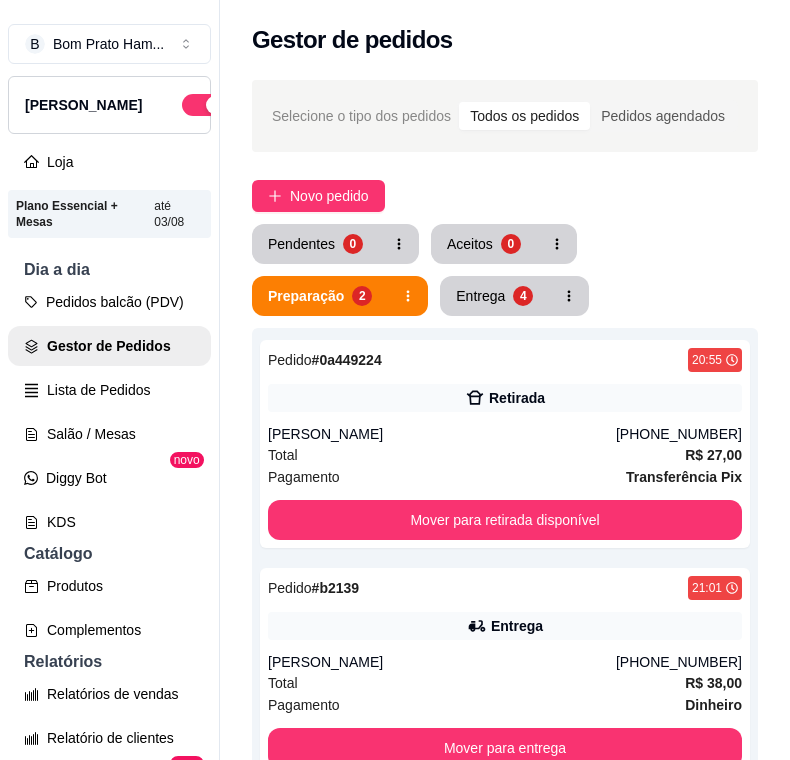 click on "Selecione o tipo dos pedidos Todos os pedidos Pedidos agendados Novo pedido Pendentes 0 Aceitos 0 Preparação 2 Entrega 4 Pedido  # 0a449224 20:55 Retirada Claudia  (87) 99111-2828 Total R$ 27,00 Pagamento Transferência Pix Mover para retirada disponível Pedido  # b2139 21:01 Entrega João paulo  (81) 99105-9381 Total R$ 38,00 Pagamento Dinheiro Mover para entrega" at bounding box center (505, 590) 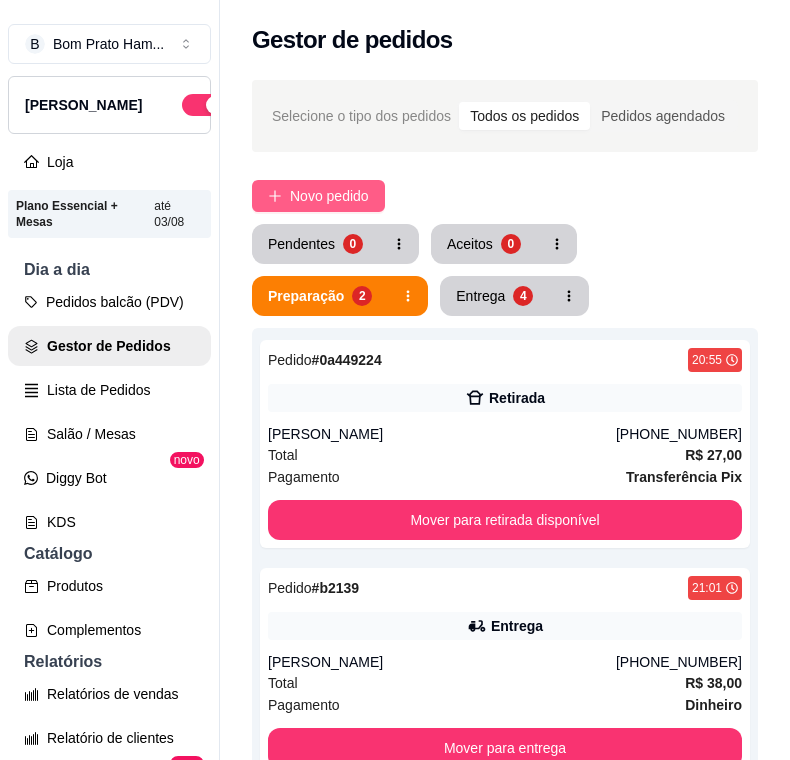 click on "Novo pedido" at bounding box center (329, 196) 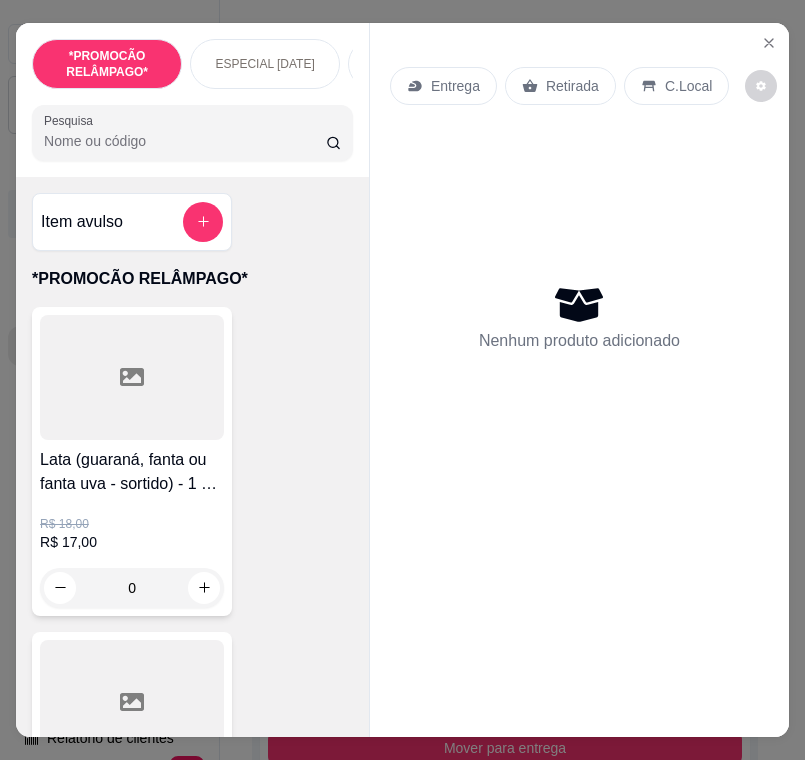 click on "Pesquisa" at bounding box center (185, 141) 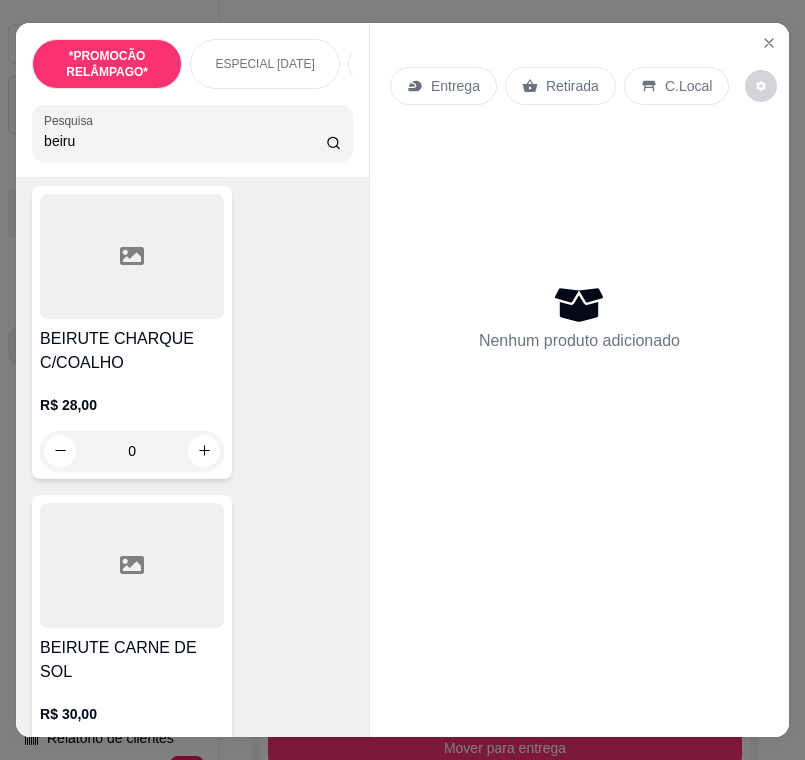 scroll, scrollTop: 1100, scrollLeft: 0, axis: vertical 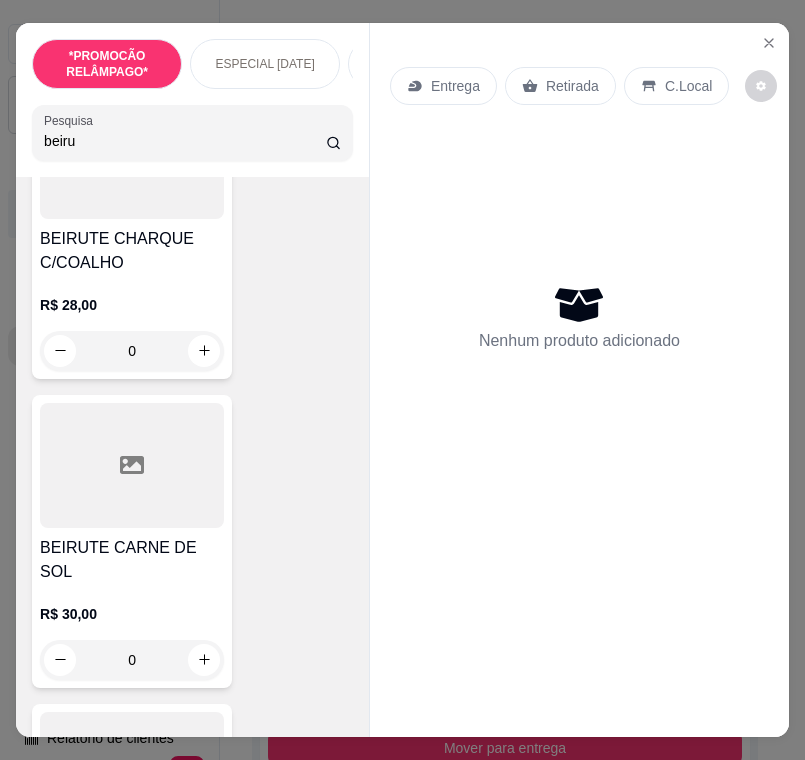 type on "beiru" 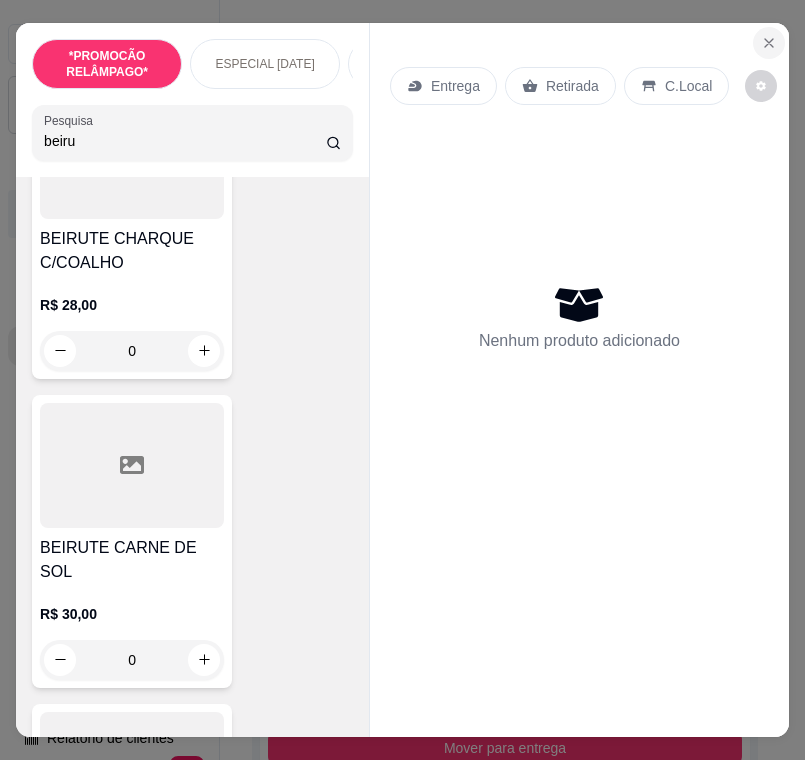 click at bounding box center [769, 43] 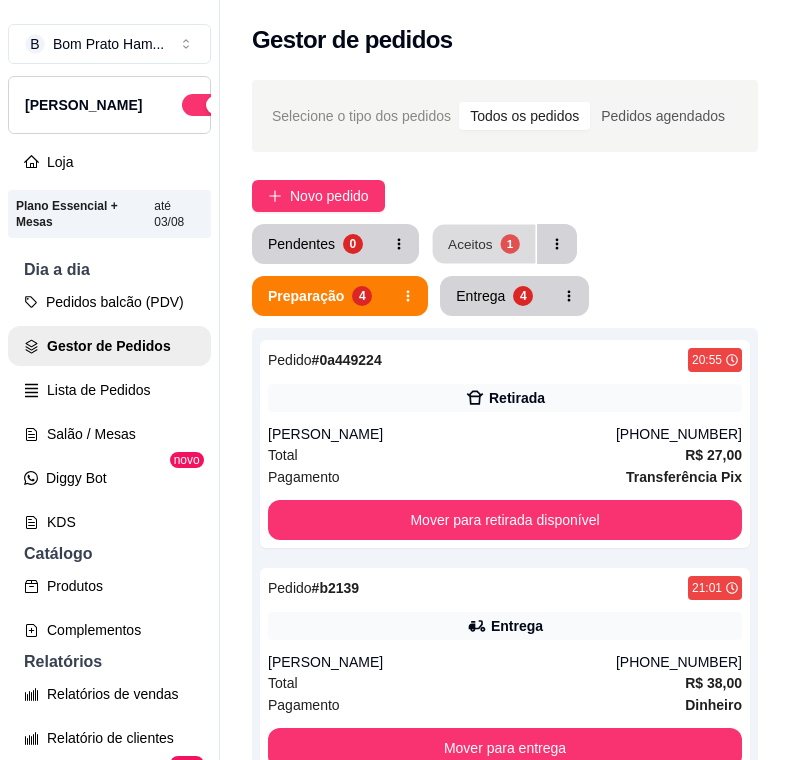 click on "Aceitos" at bounding box center (470, 243) 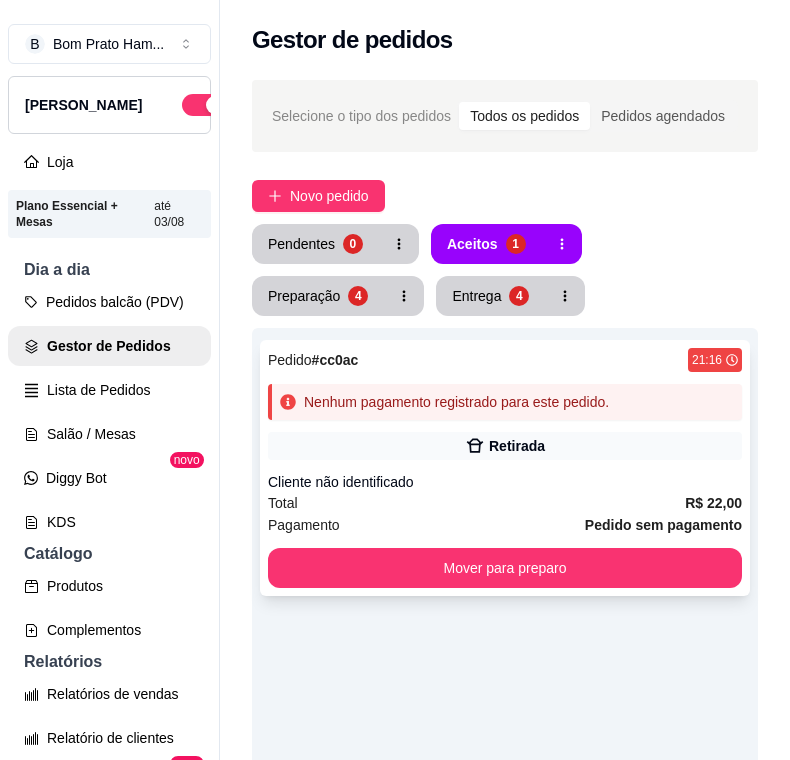 click on "Nenhum pagamento registrado para este pedido." at bounding box center (456, 402) 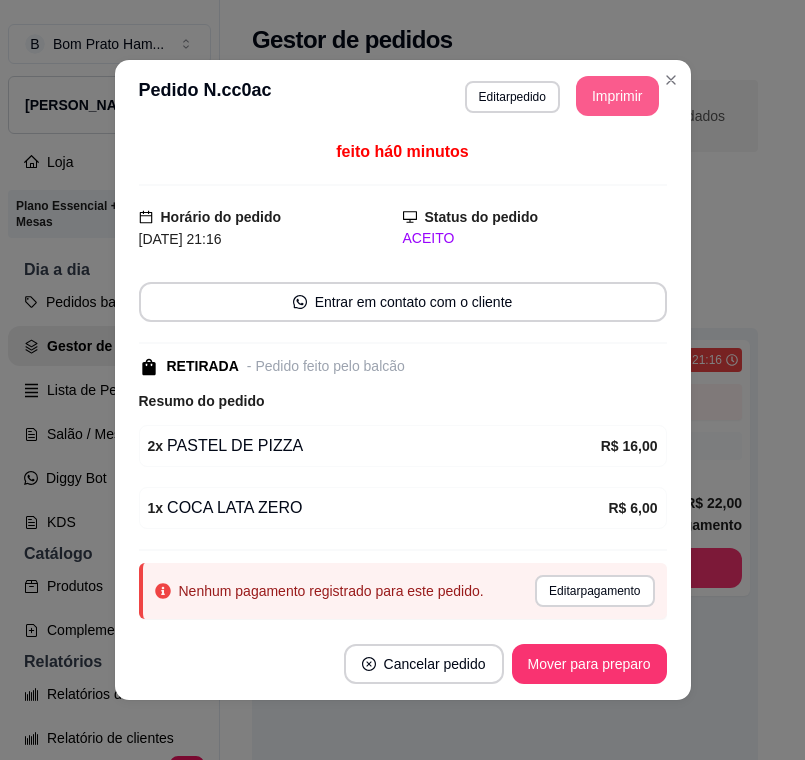 click on "Imprimir" at bounding box center (617, 96) 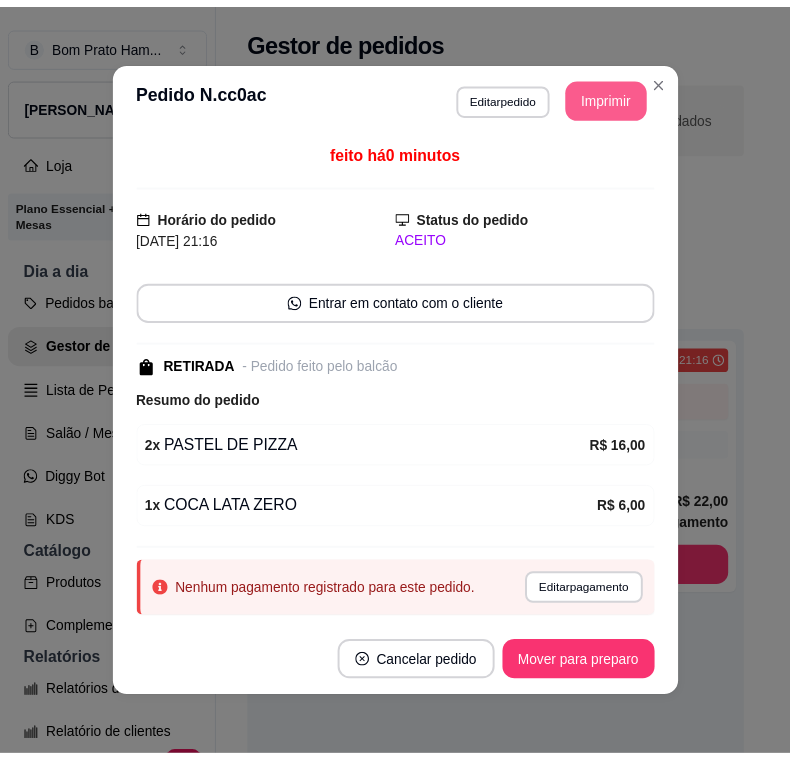 scroll, scrollTop: 0, scrollLeft: 0, axis: both 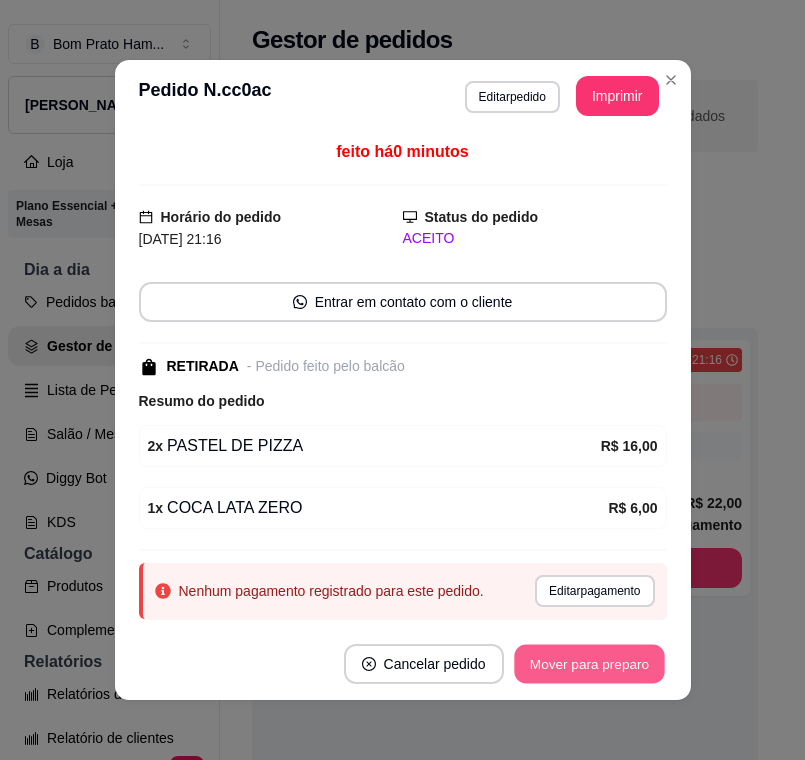 click on "Mover para preparo" at bounding box center (589, 664) 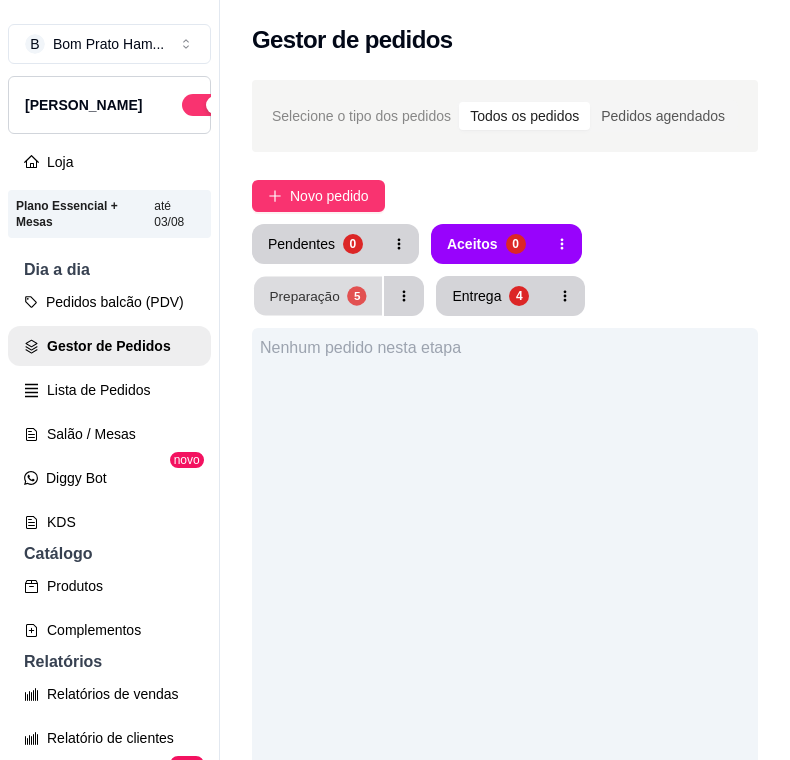 click on "5" at bounding box center (356, 295) 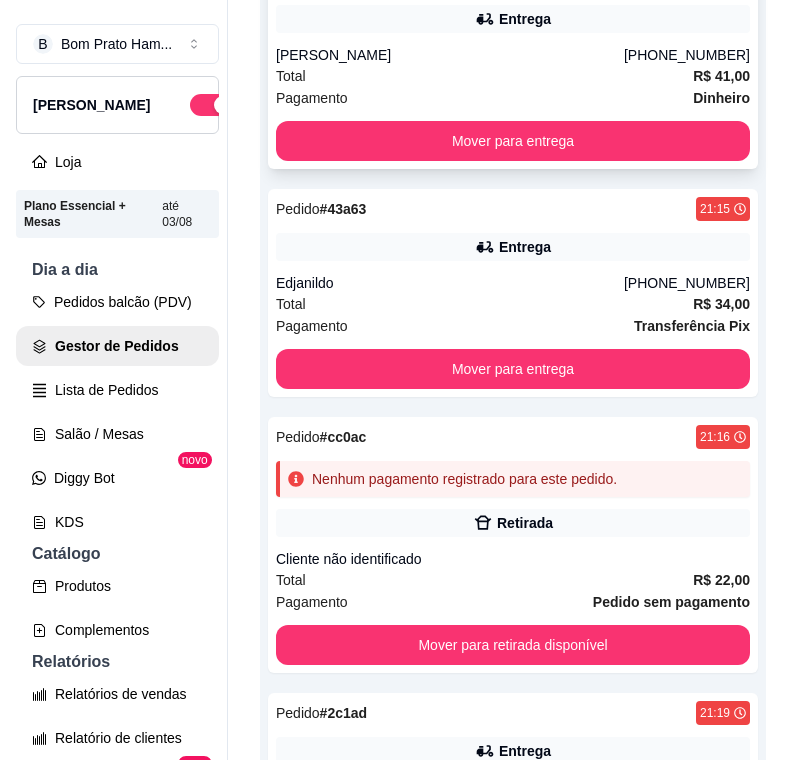 scroll, scrollTop: 700, scrollLeft: 0, axis: vertical 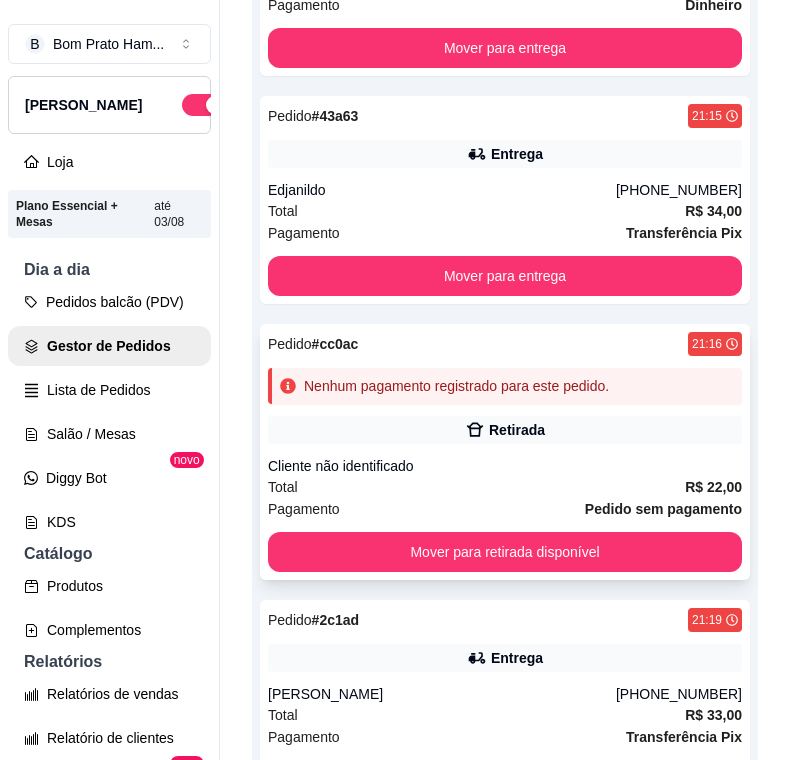 click on "Cliente não identificado" at bounding box center [505, 466] 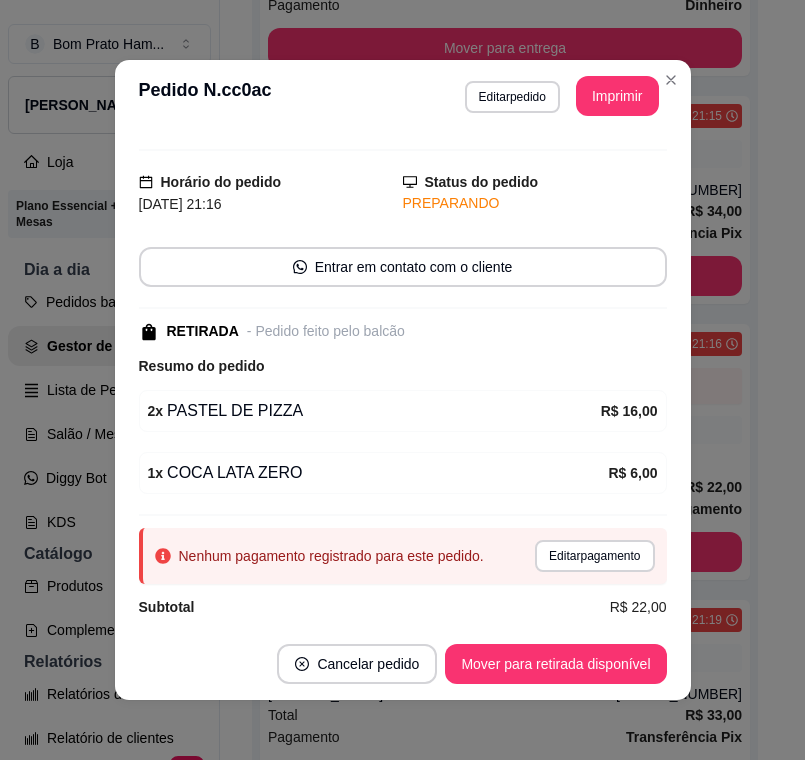 scroll, scrollTop: 55, scrollLeft: 0, axis: vertical 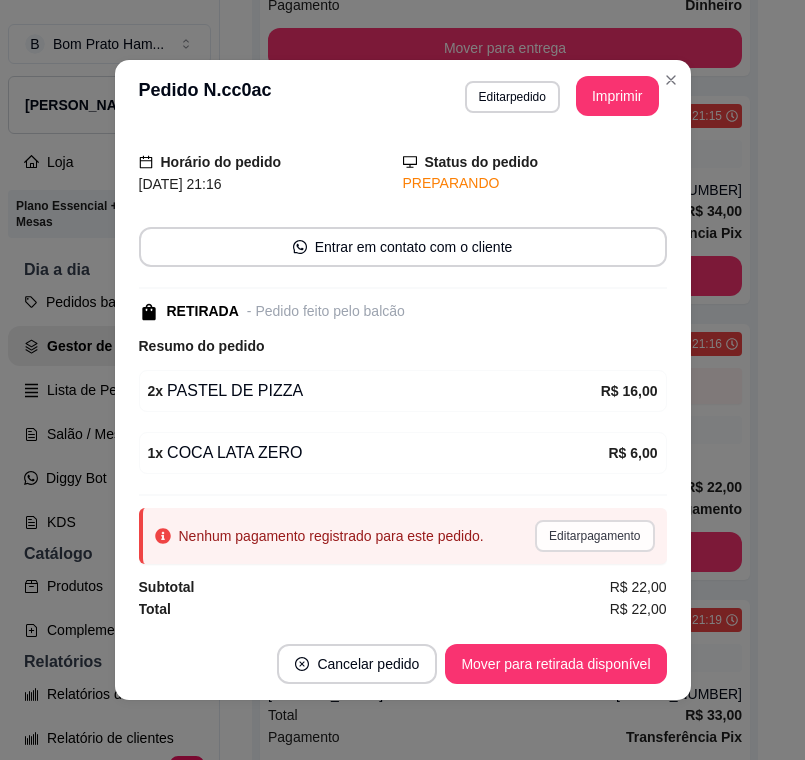 click on "Editar  pagamento" at bounding box center [594, 536] 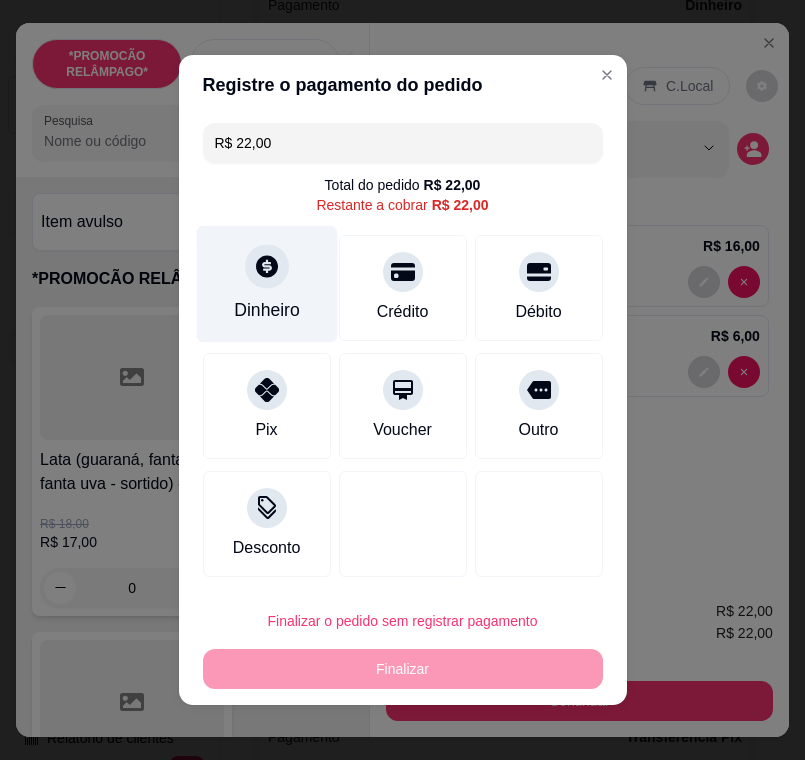 click on "Dinheiro" at bounding box center (266, 284) 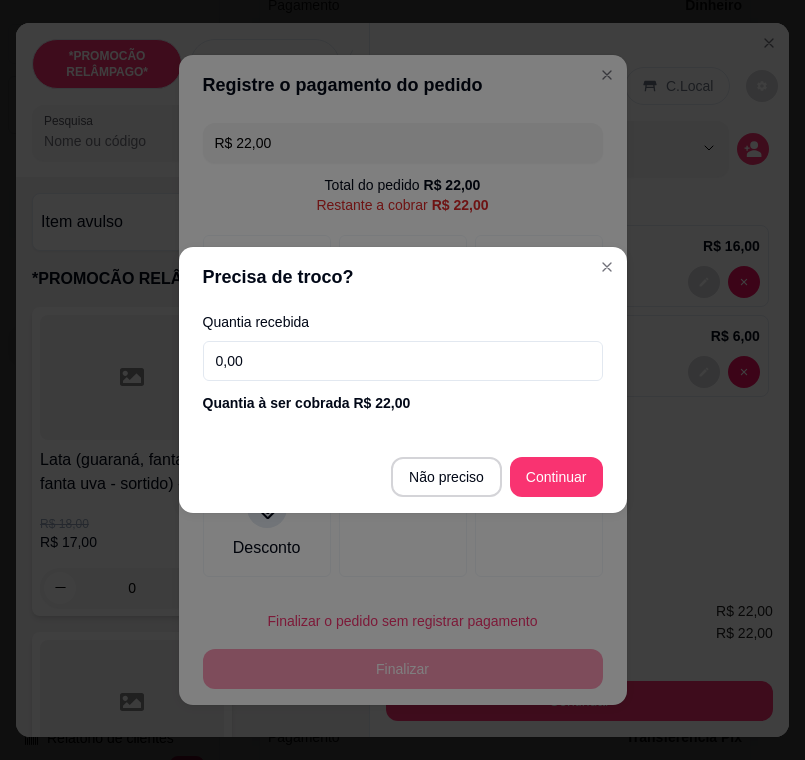 click on "0,00" at bounding box center (403, 361) 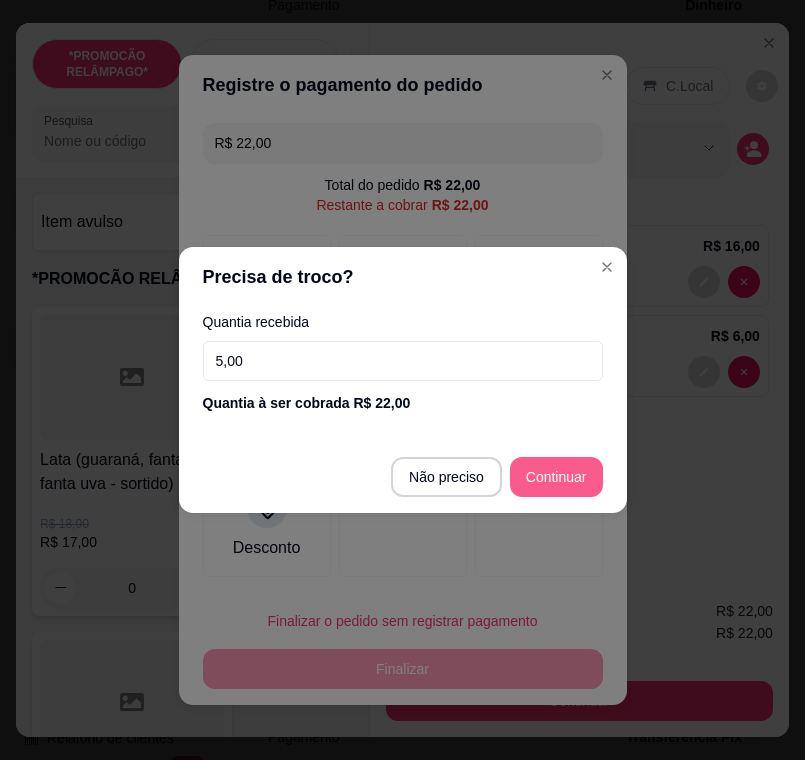 type on "5,00" 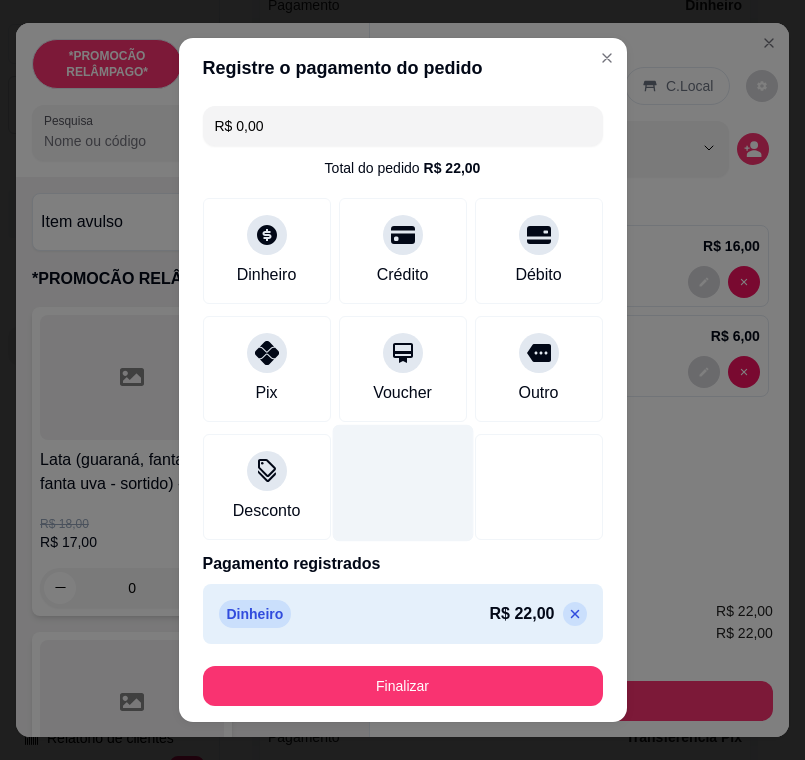 scroll, scrollTop: 2, scrollLeft: 0, axis: vertical 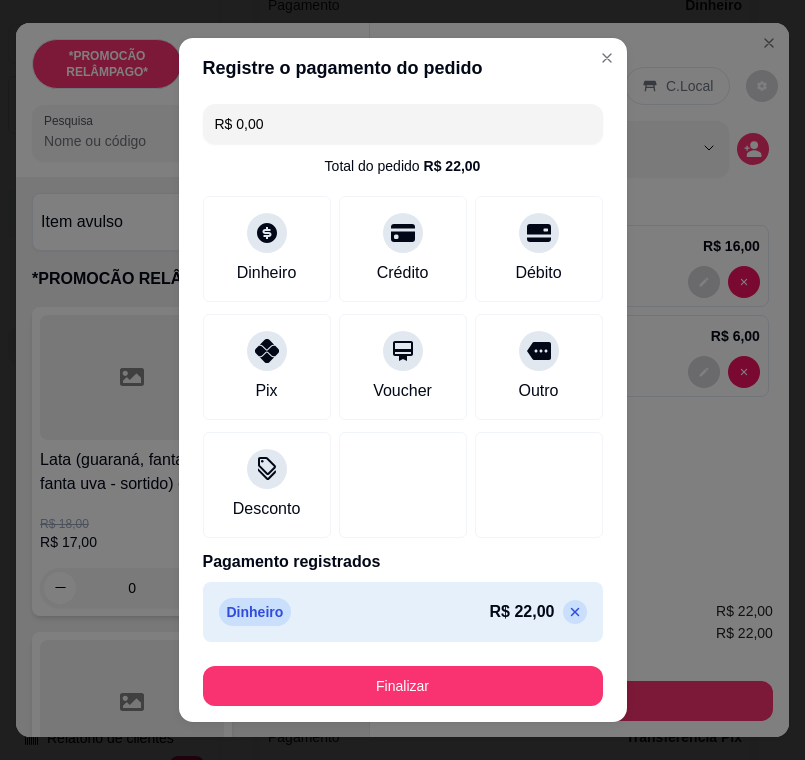 click 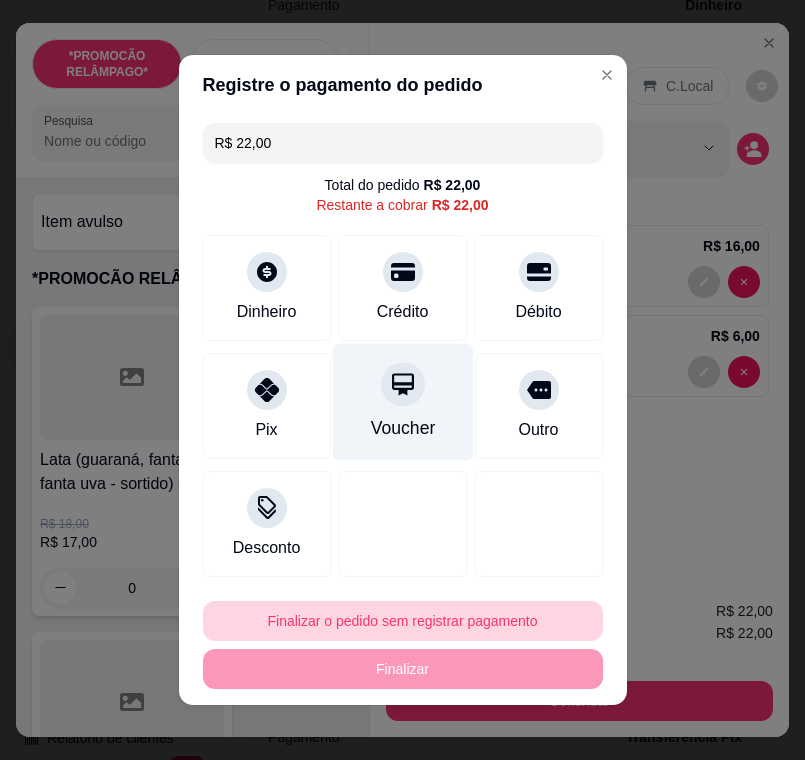 scroll, scrollTop: 0, scrollLeft: 0, axis: both 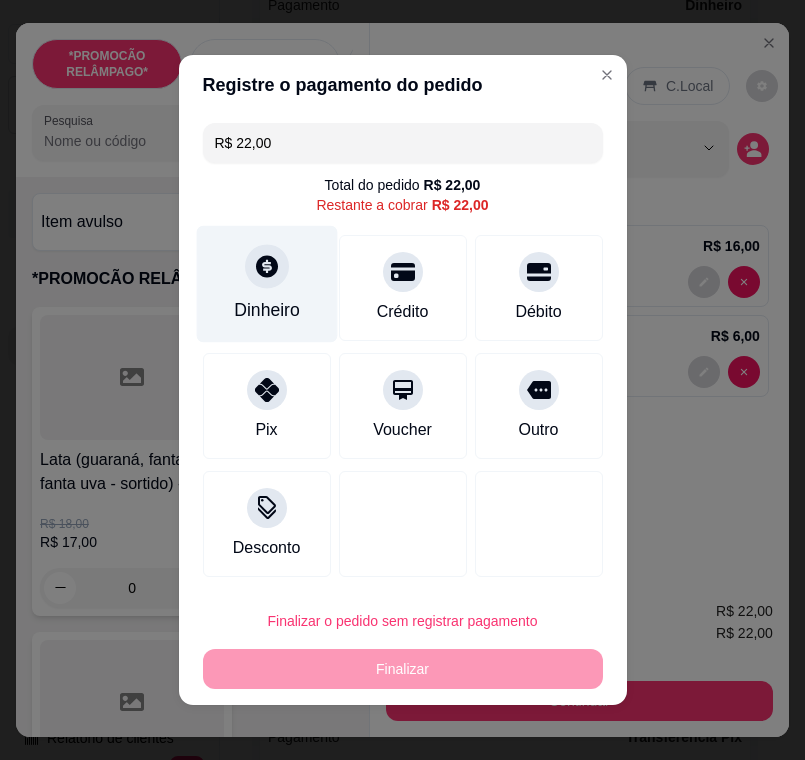 click 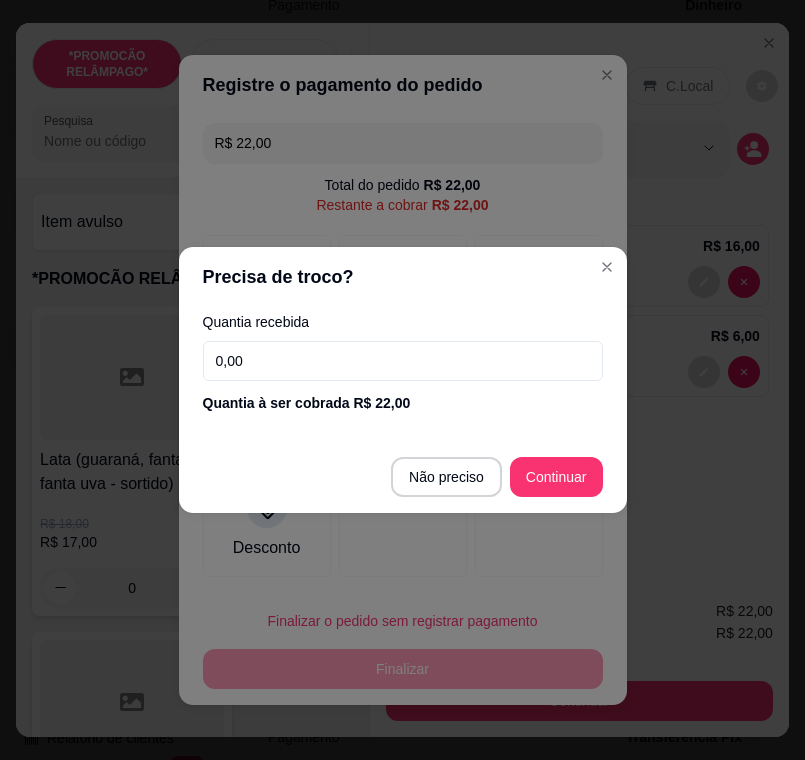 click on "0,00" at bounding box center (403, 361) 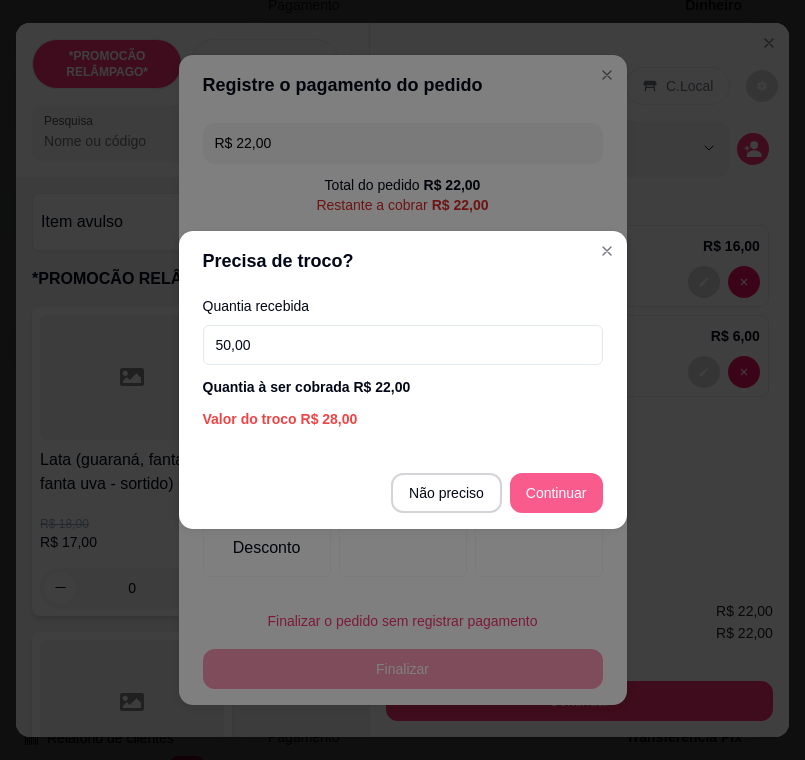 type on "50,00" 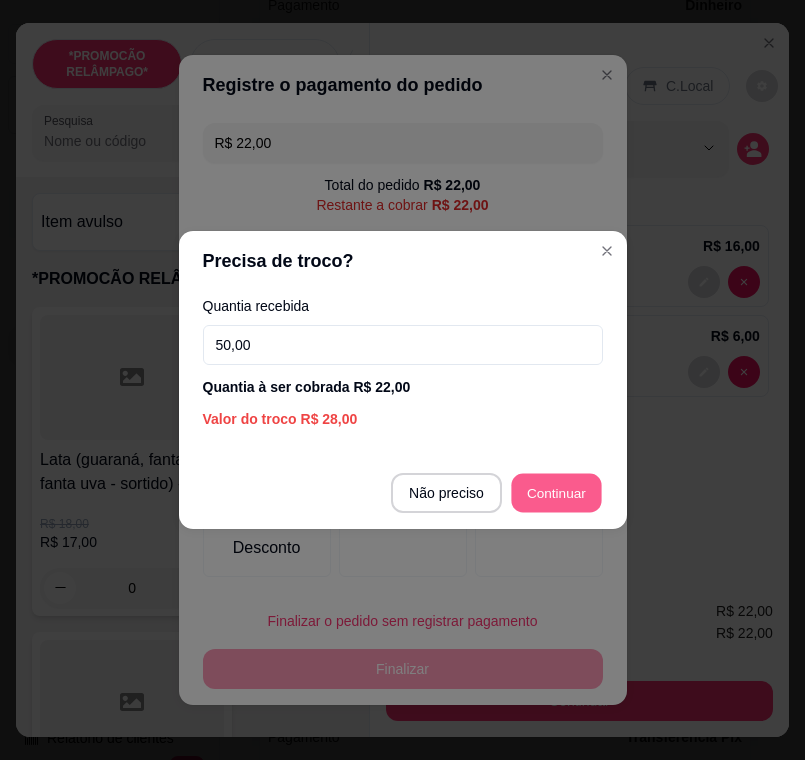 type on "R$ 0,00" 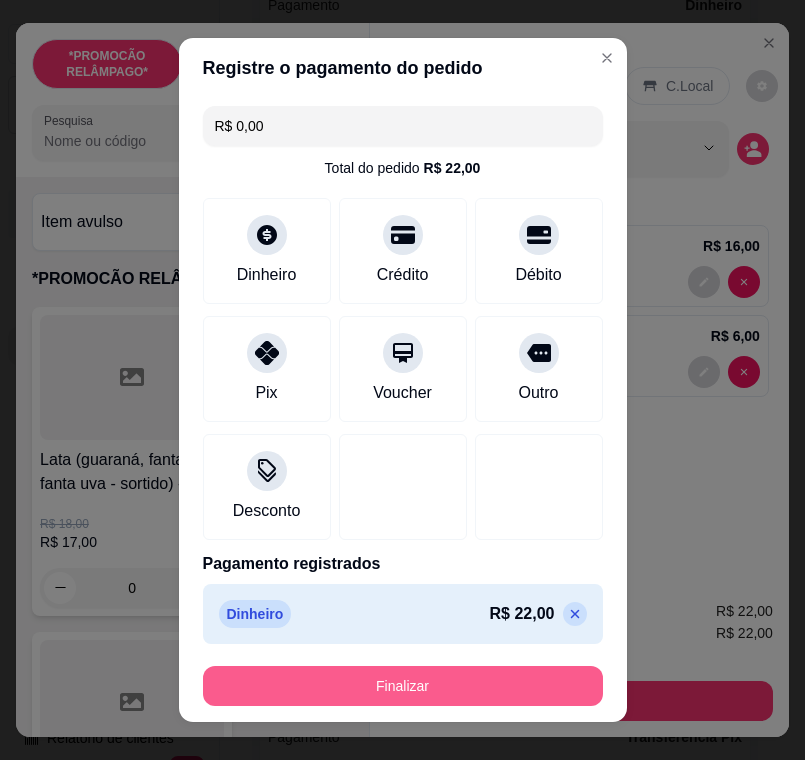 click on "Finalizar" at bounding box center (403, 686) 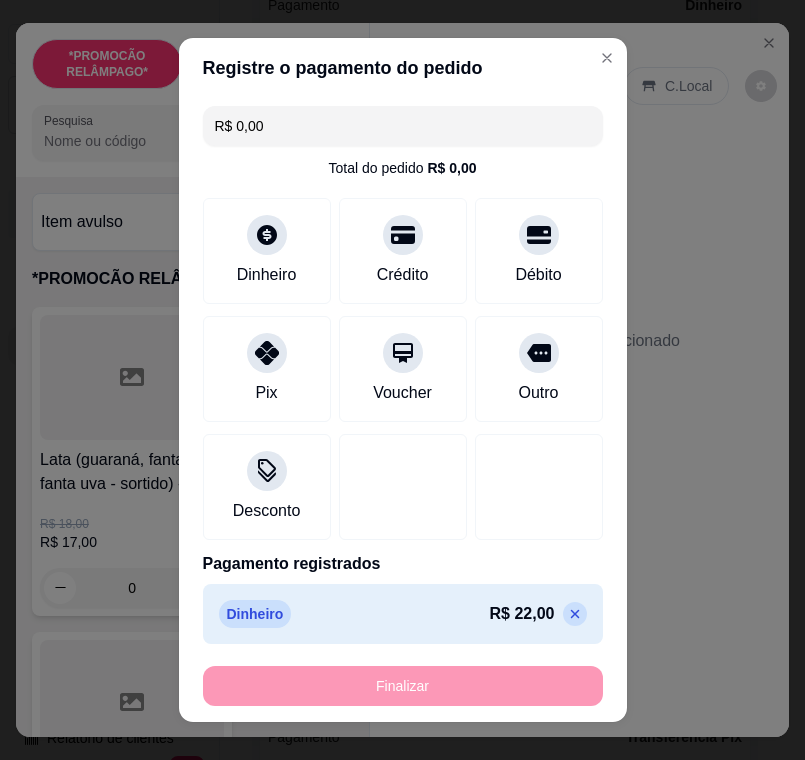 type on "0" 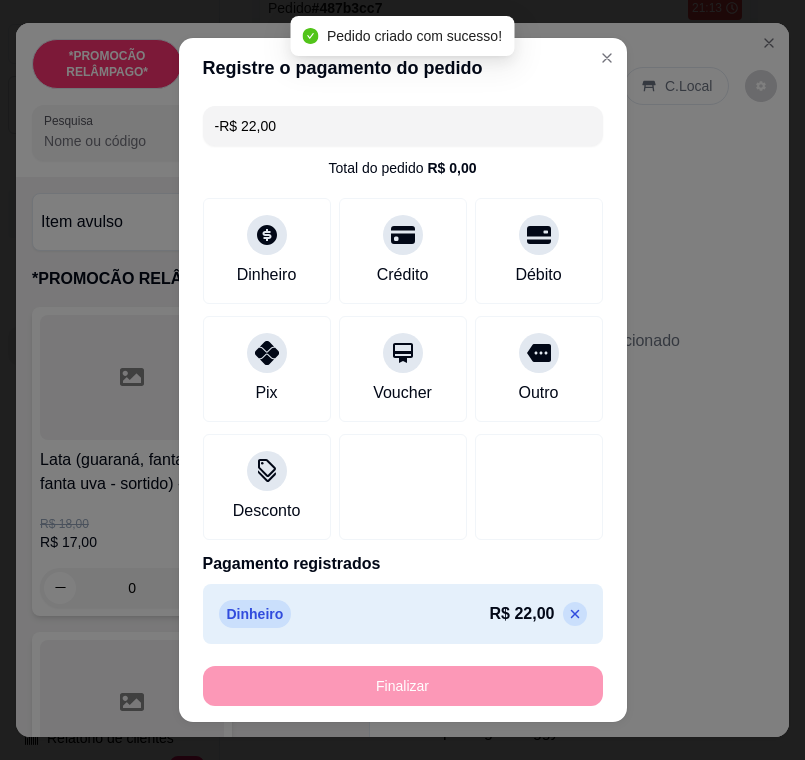 scroll, scrollTop: 607, scrollLeft: 0, axis: vertical 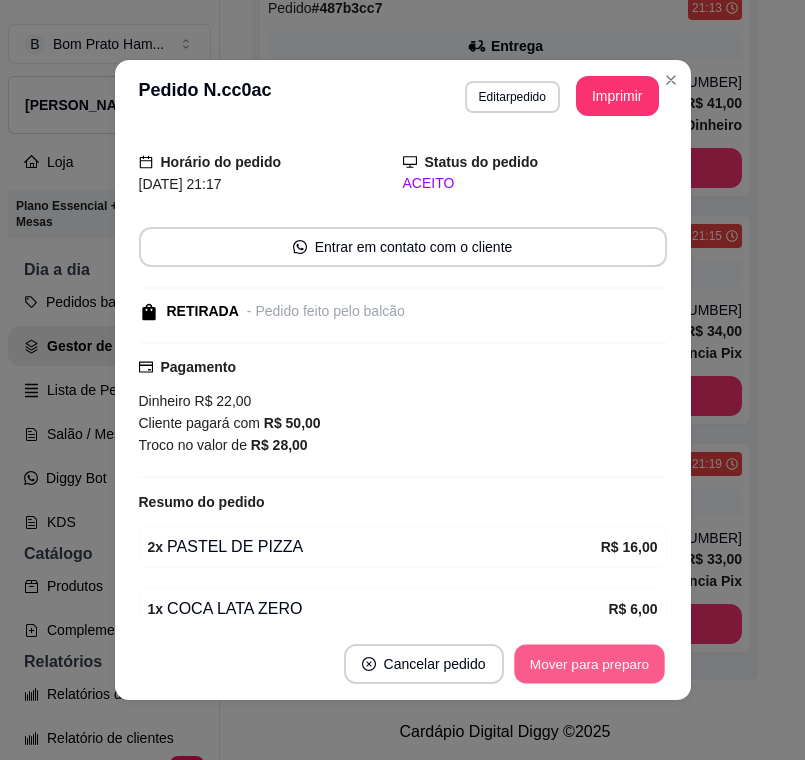click on "Mover para preparo" at bounding box center (589, 664) 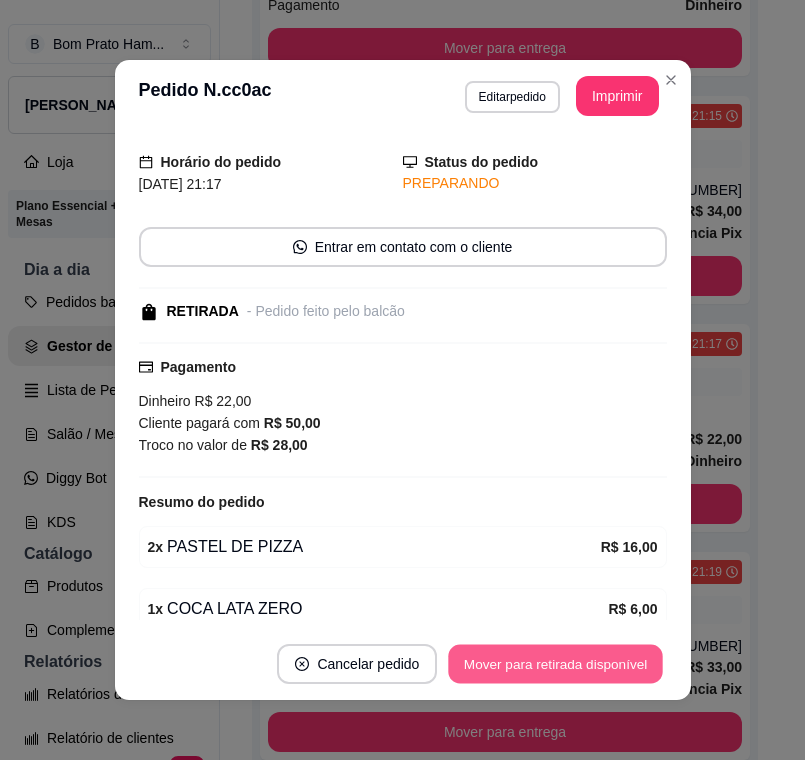 click on "Mover para retirada disponível" at bounding box center [556, 664] 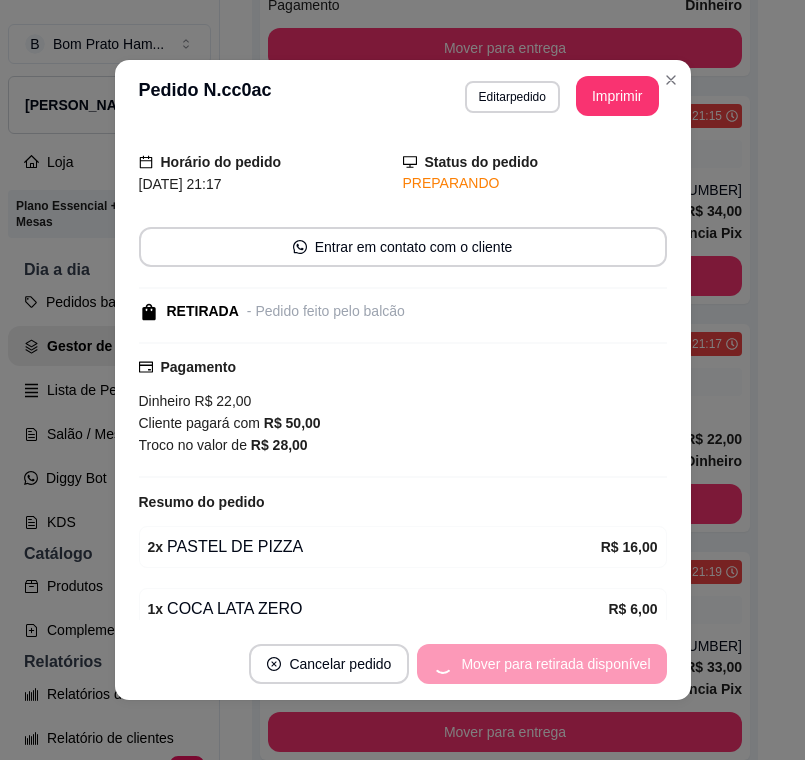 scroll, scrollTop: 607, scrollLeft: 0, axis: vertical 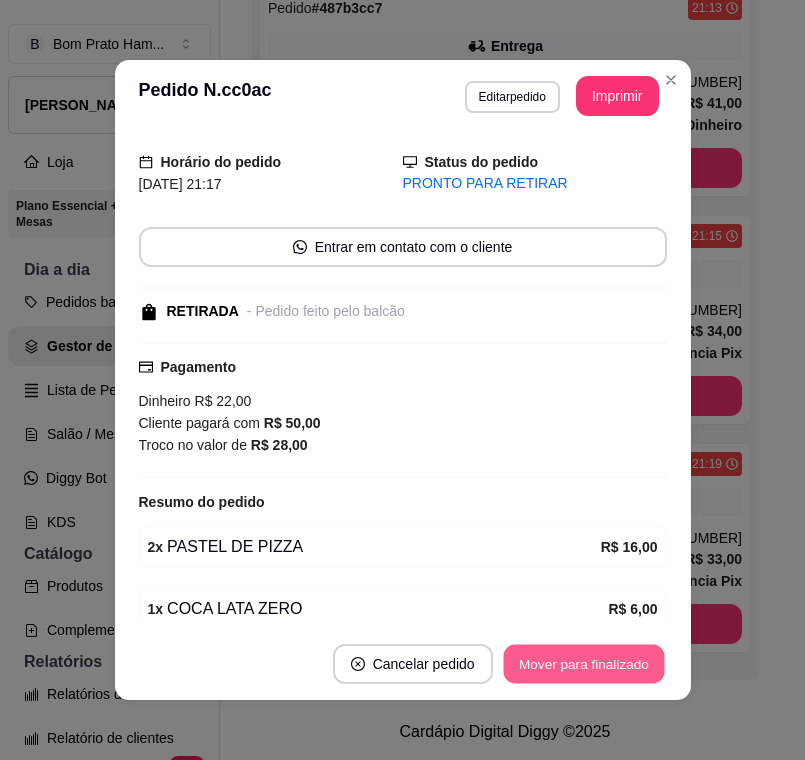 click on "Mover para finalizado" at bounding box center [583, 664] 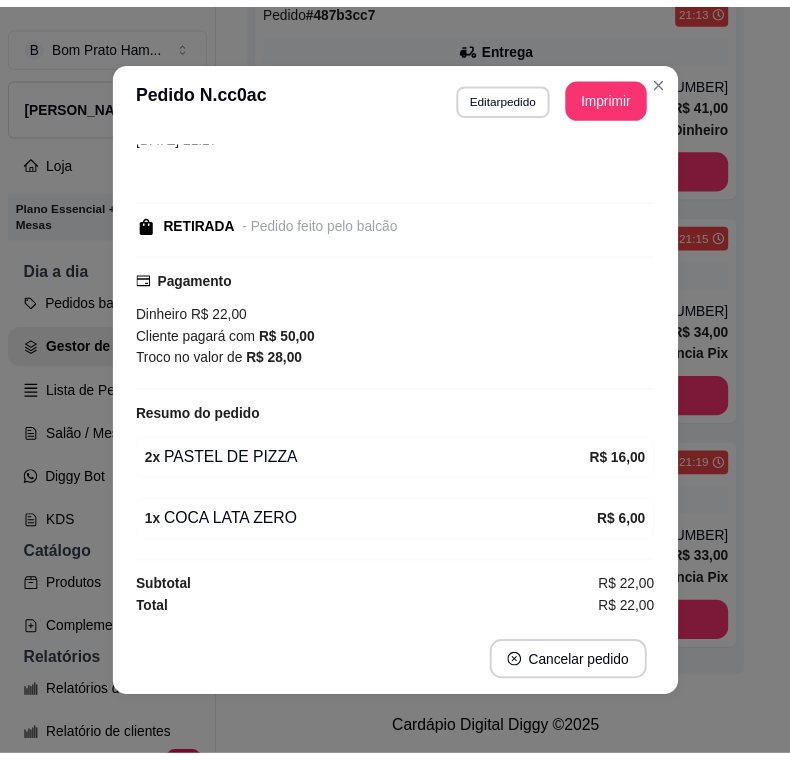scroll, scrollTop: 33, scrollLeft: 0, axis: vertical 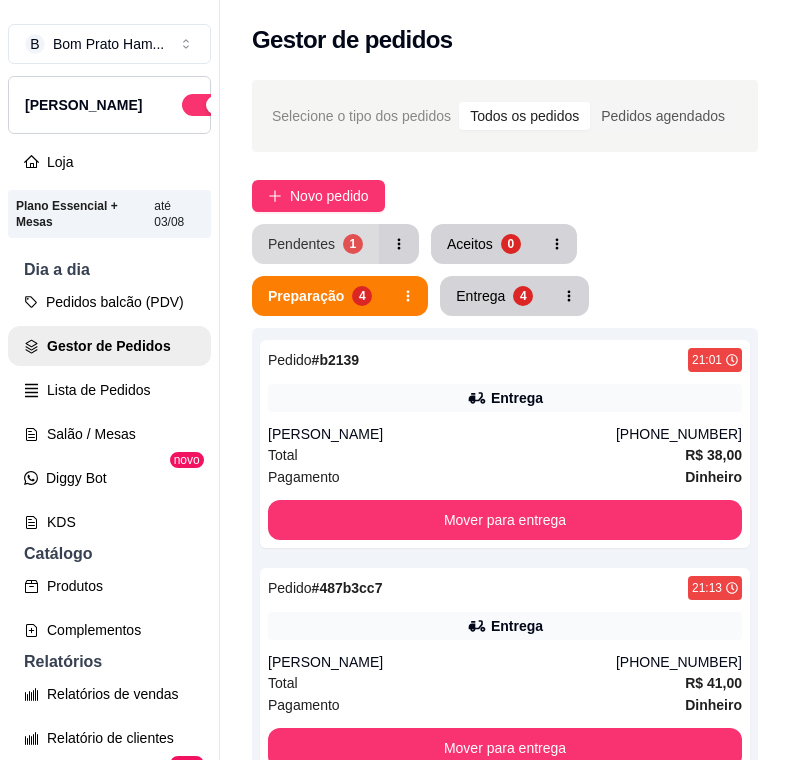 click on "Pendentes" at bounding box center (301, 244) 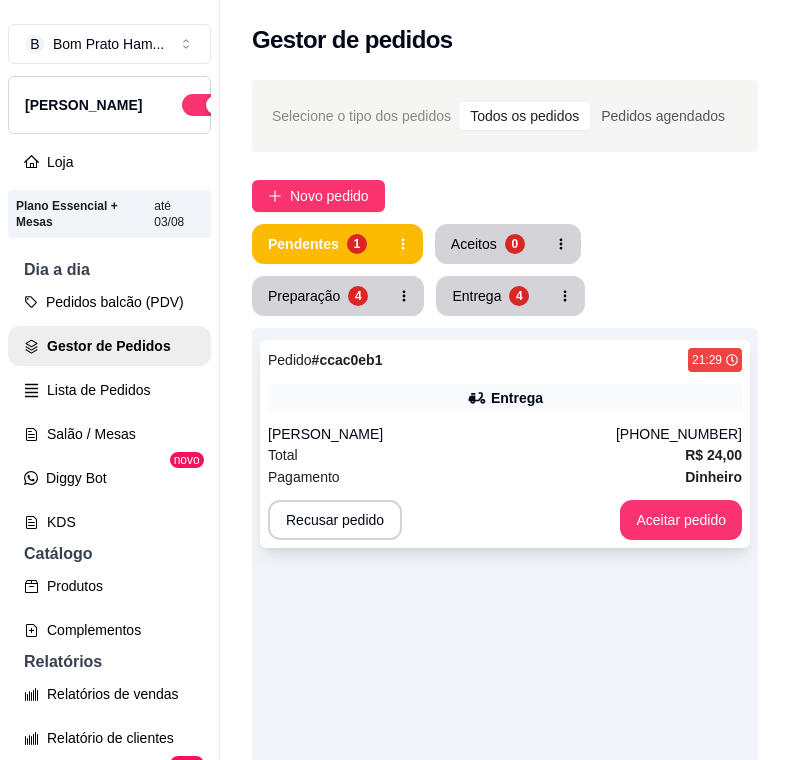 click on "Entrega" at bounding box center [505, 398] 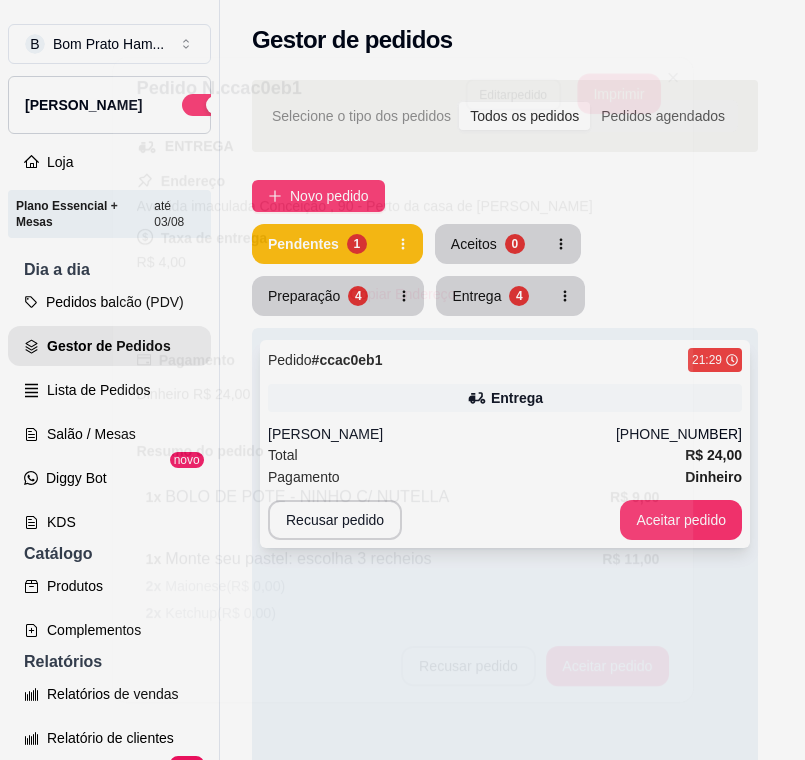 scroll, scrollTop: 489, scrollLeft: 0, axis: vertical 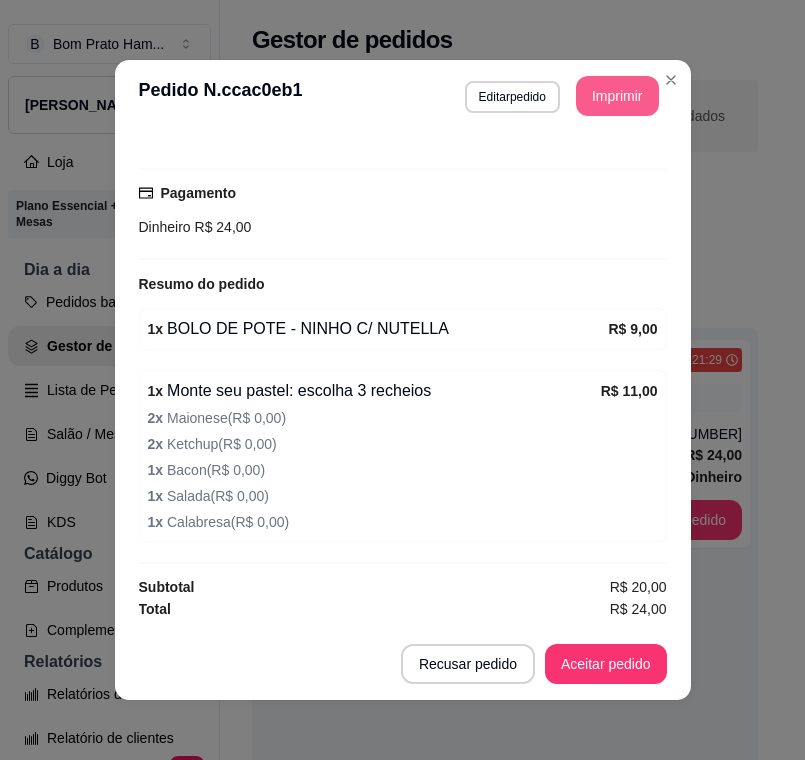 click on "Imprimir" at bounding box center (617, 96) 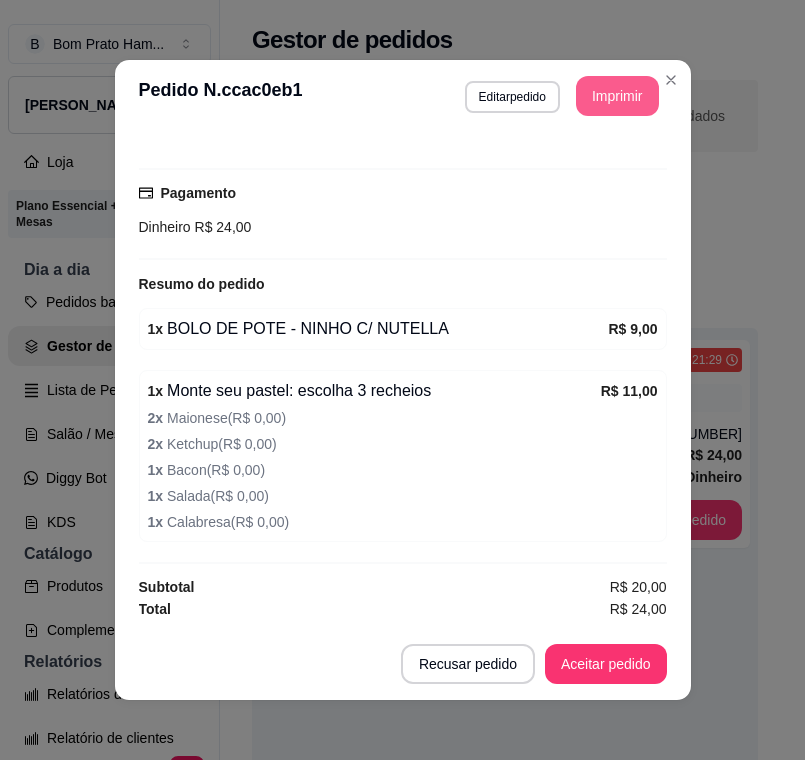 scroll, scrollTop: 0, scrollLeft: 0, axis: both 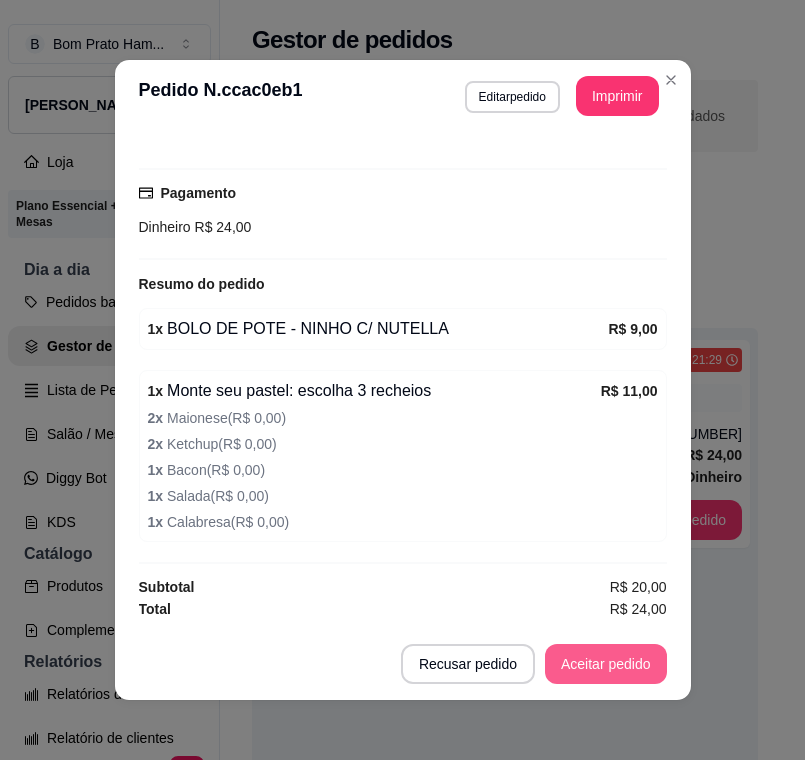 click on "Aceitar pedido" at bounding box center [606, 664] 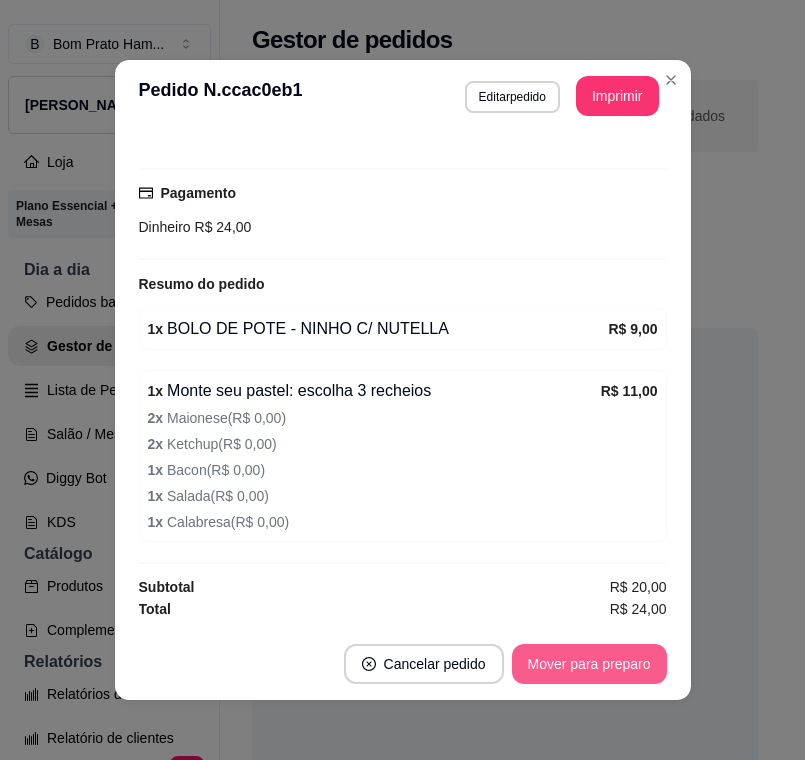 click on "Mover para preparo" at bounding box center [589, 664] 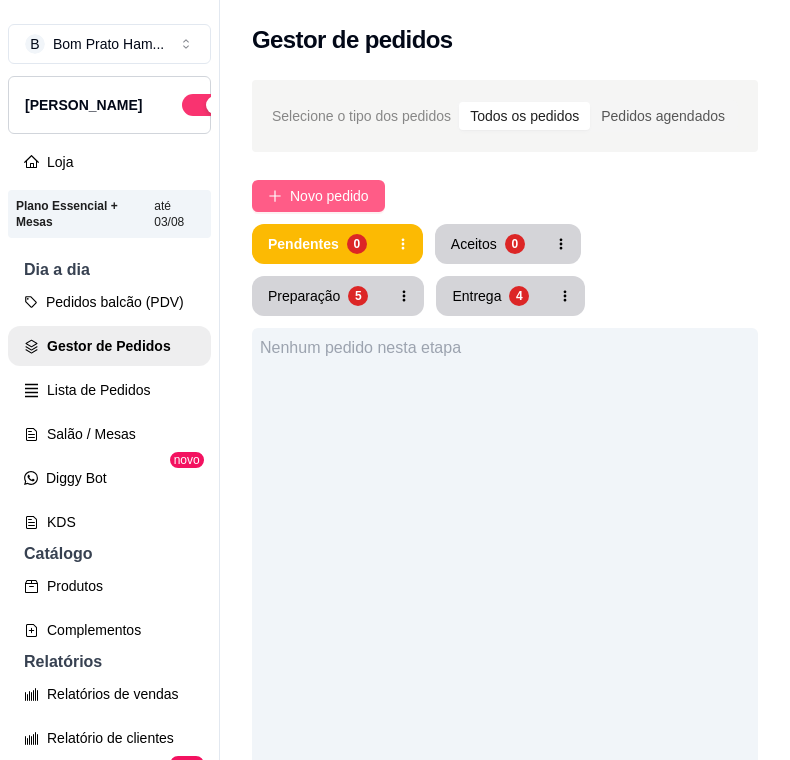 click on "Novo pedido" at bounding box center [329, 196] 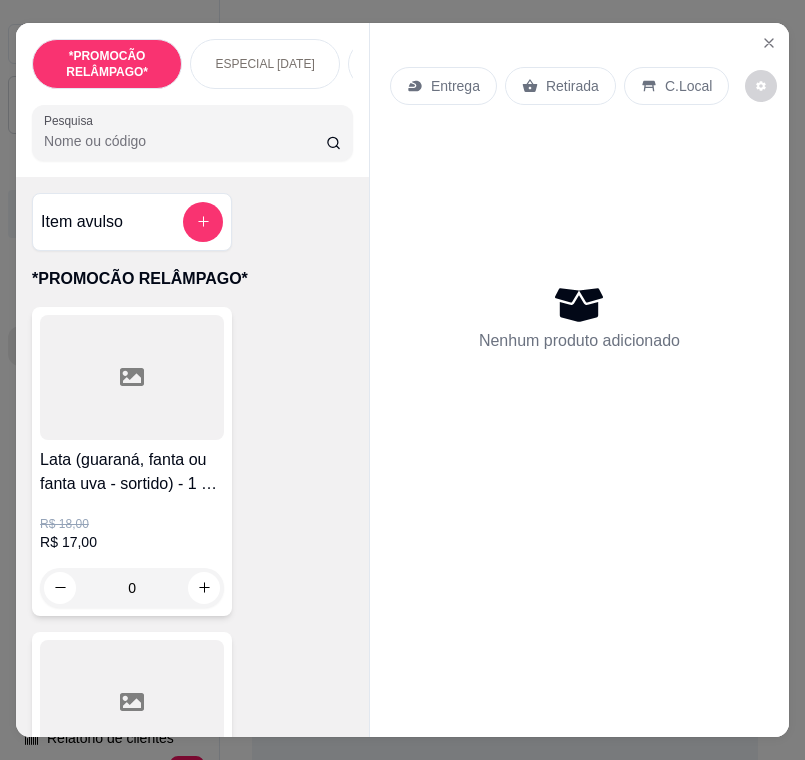 click on "Pesquisa" at bounding box center [185, 141] 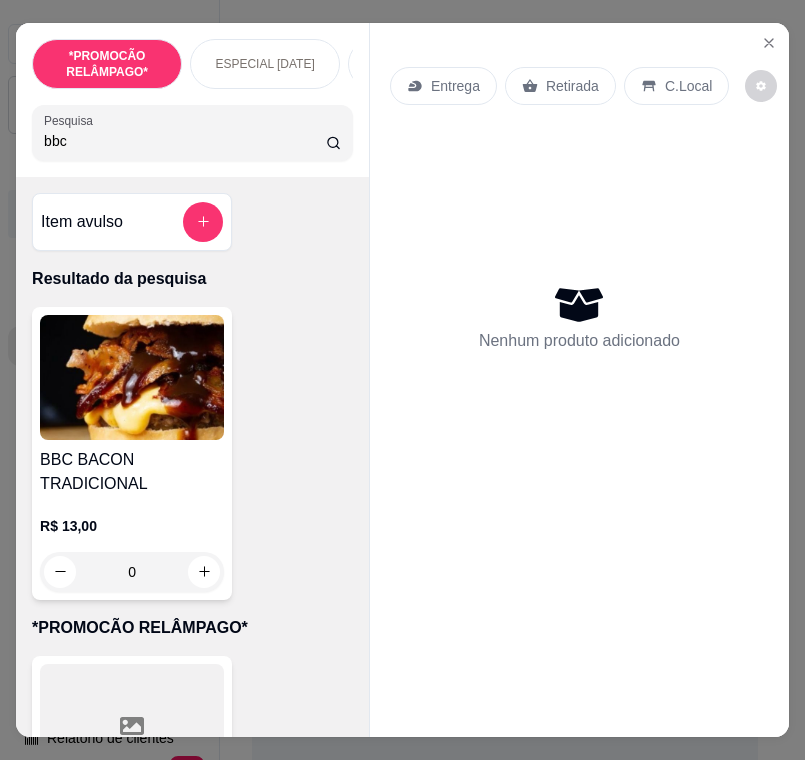 type on "bbc" 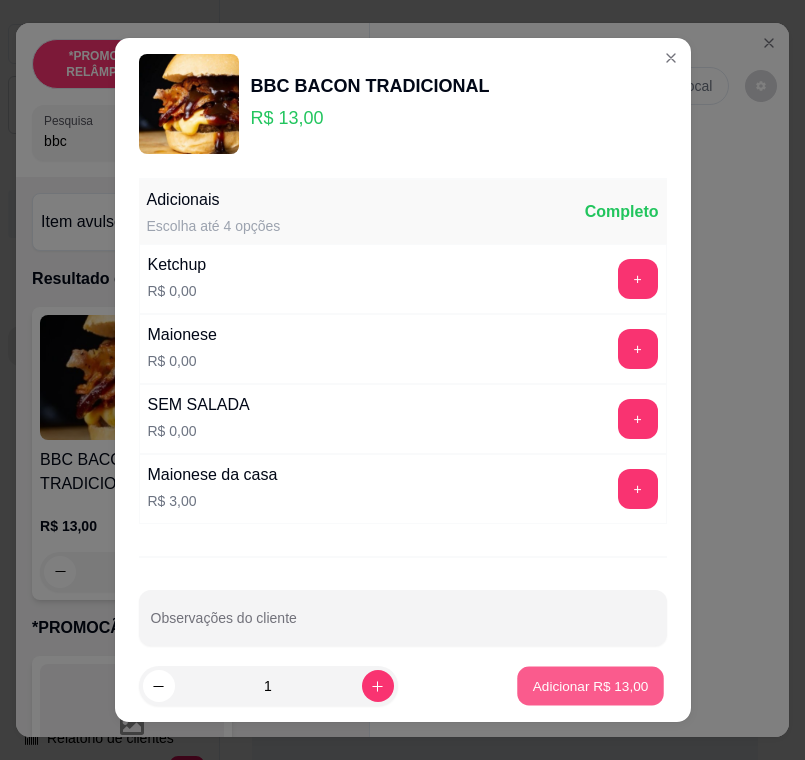 click on "Adicionar   R$ 13,00" at bounding box center (591, 685) 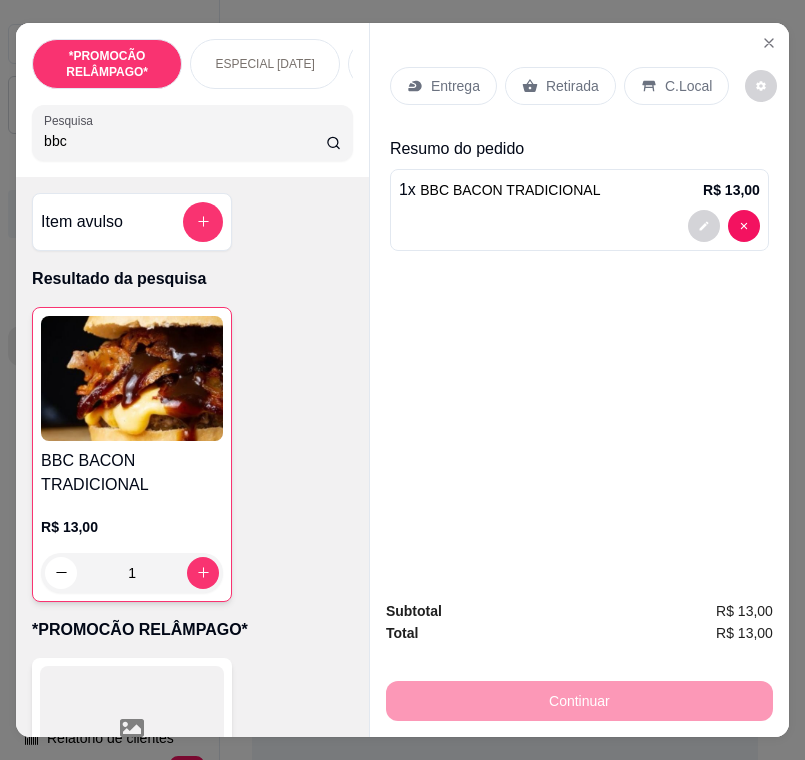 click on "Retirada" at bounding box center [572, 86] 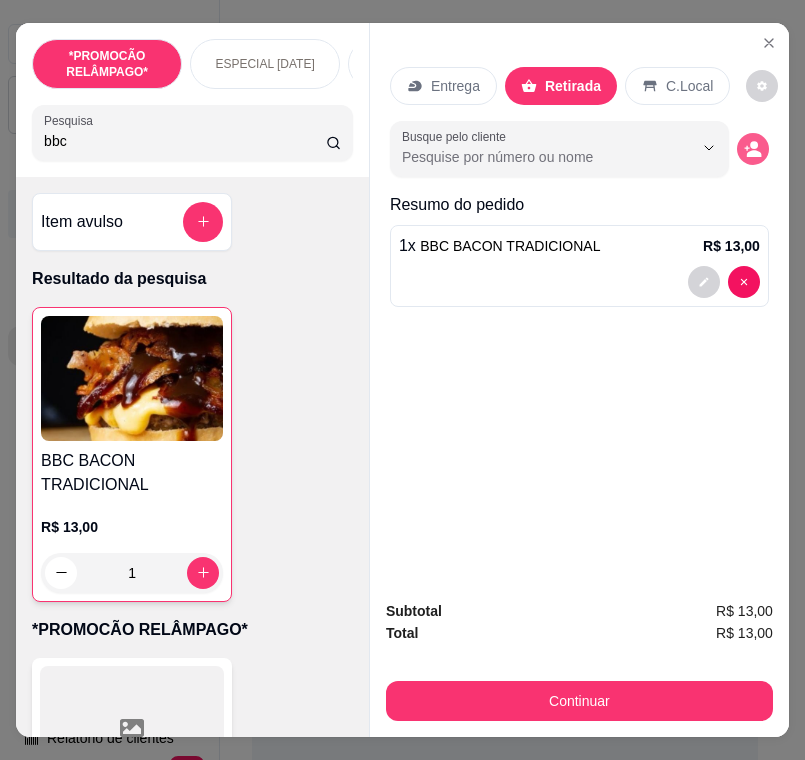 click 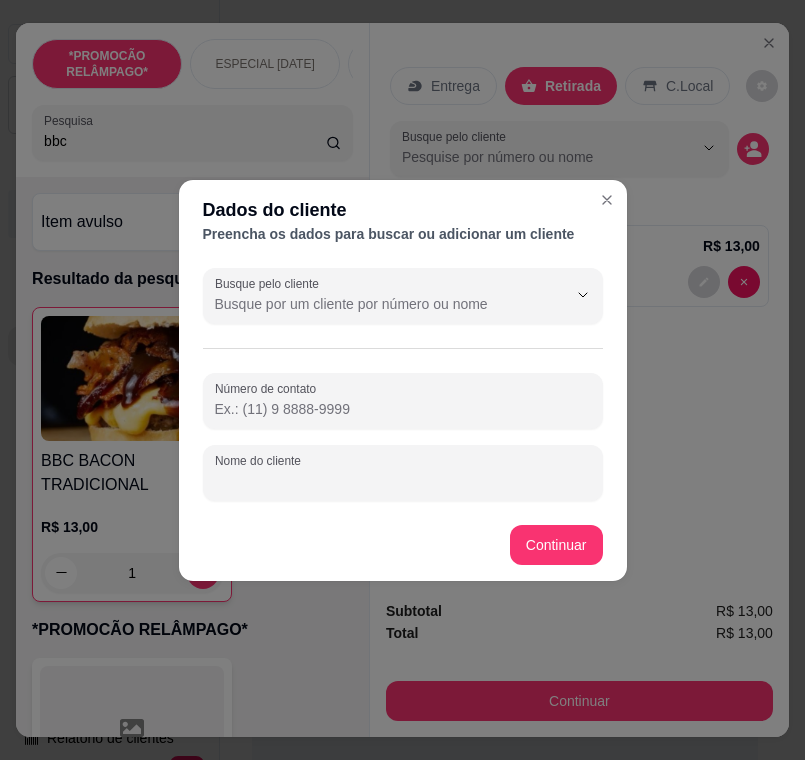 paste on "Aurora" 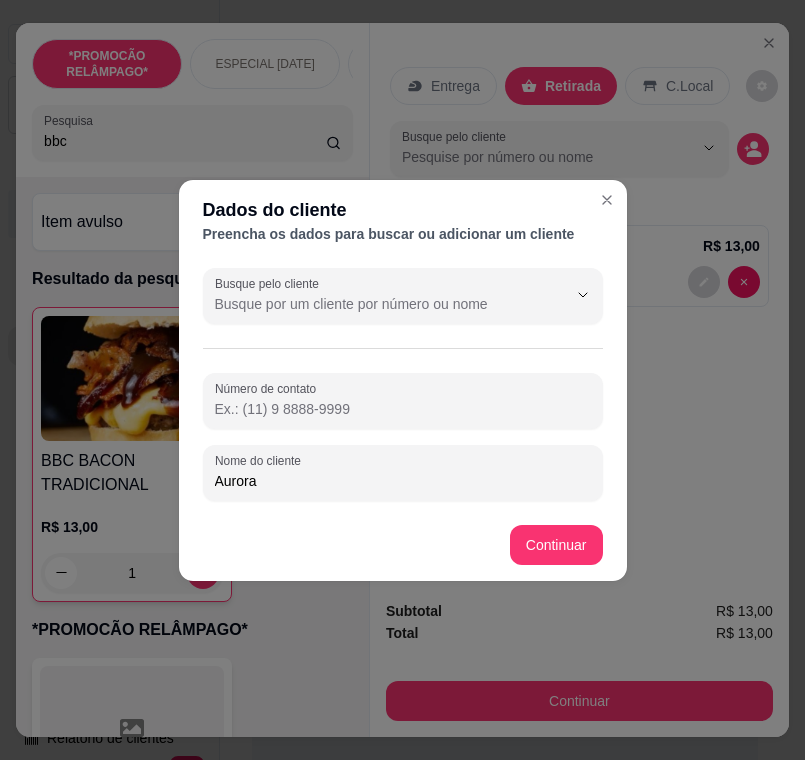 type on "Aurora" 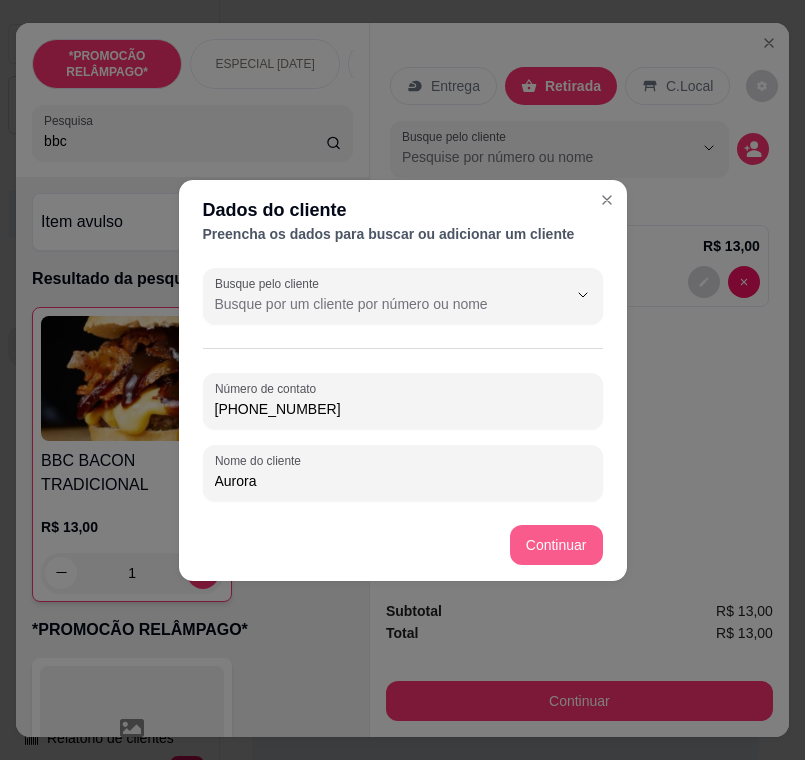 type on "[PHONE_NUMBER]" 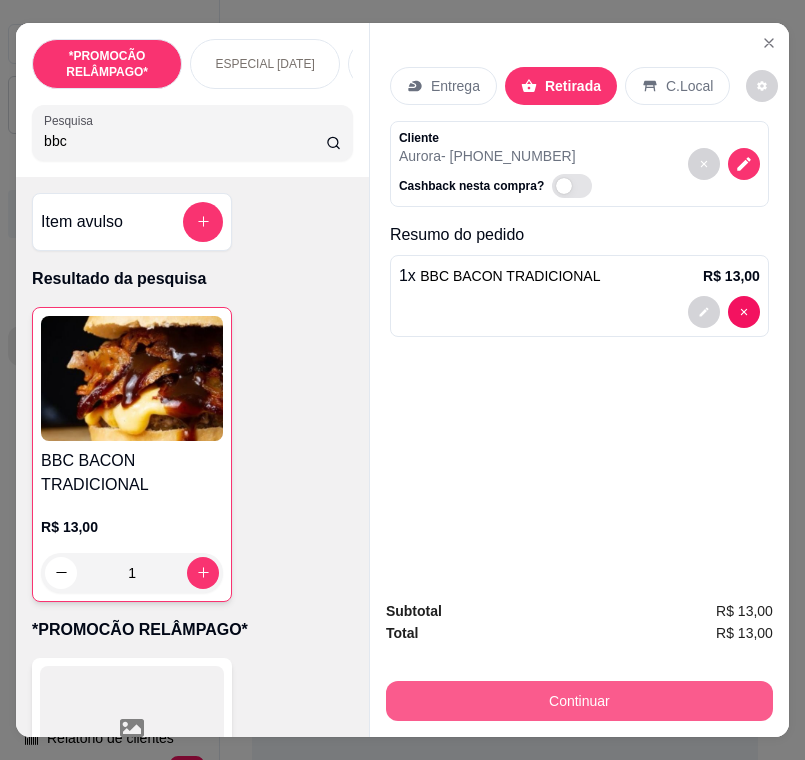 click on "Continuar" at bounding box center (579, 701) 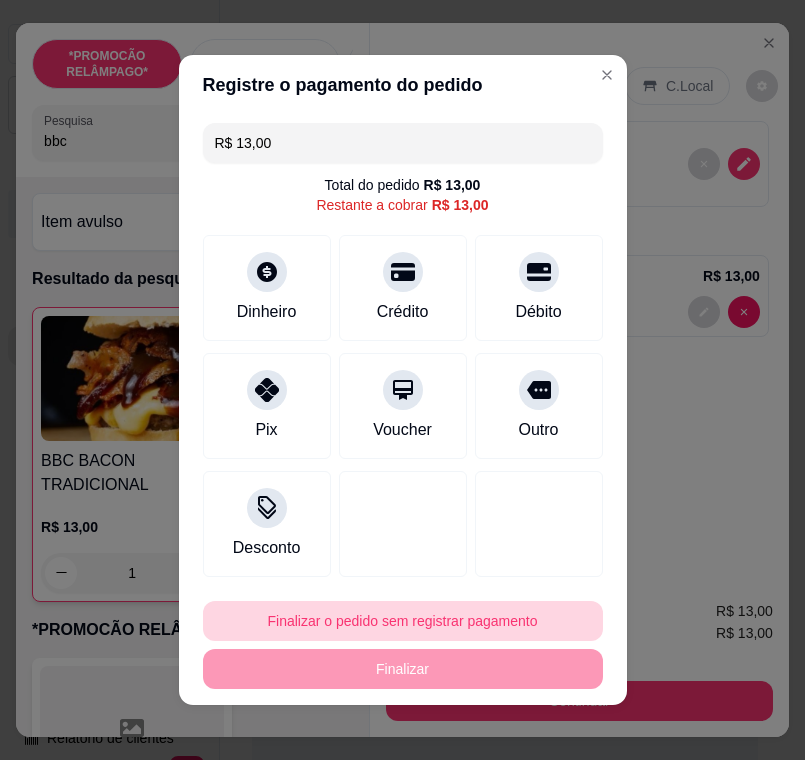 click on "Finalizar o pedido sem registrar pagamento" at bounding box center (403, 621) 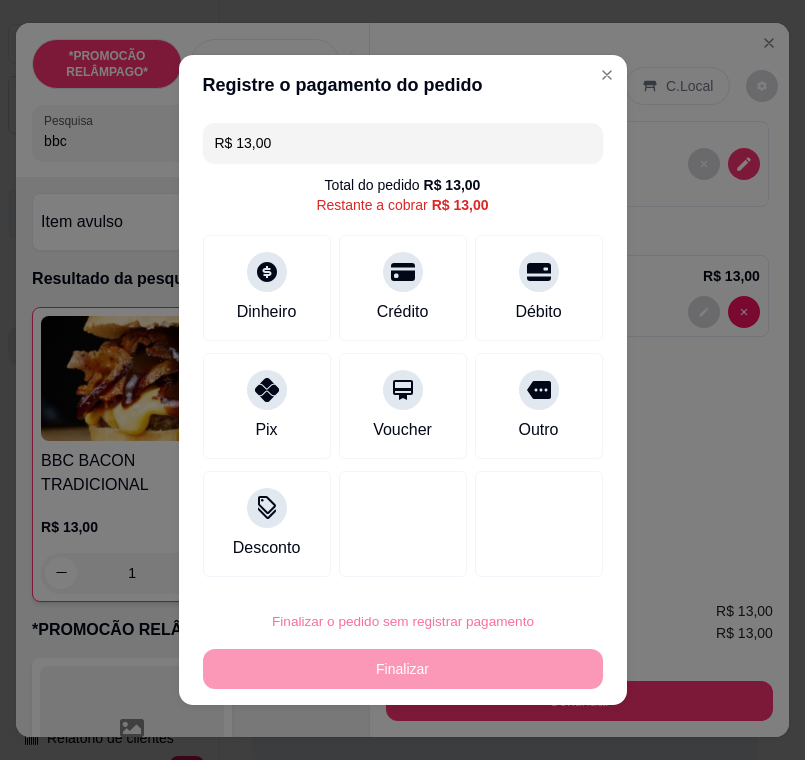 click on "Confirmar" at bounding box center [517, 564] 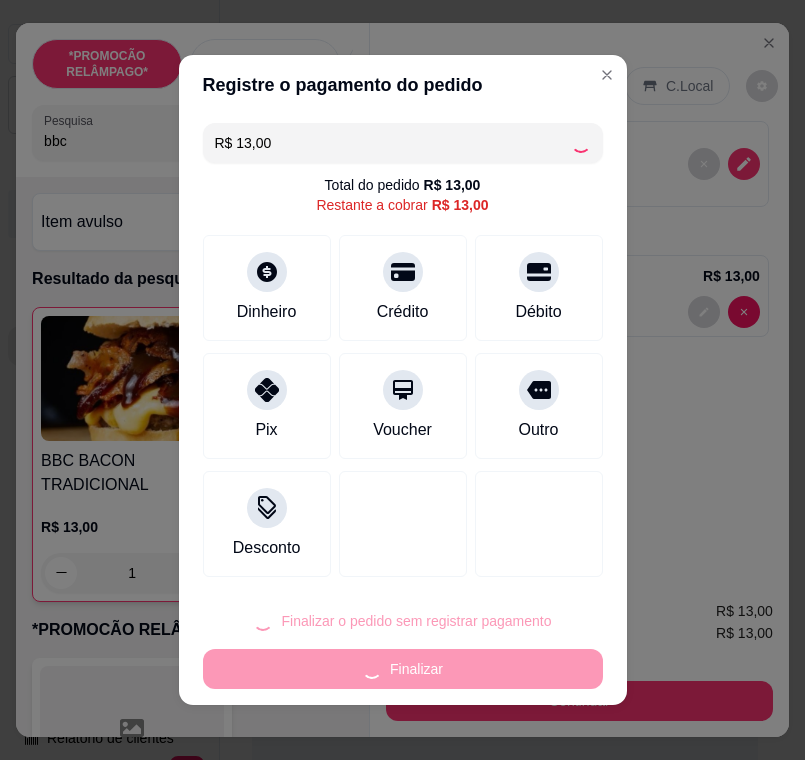 type on "0" 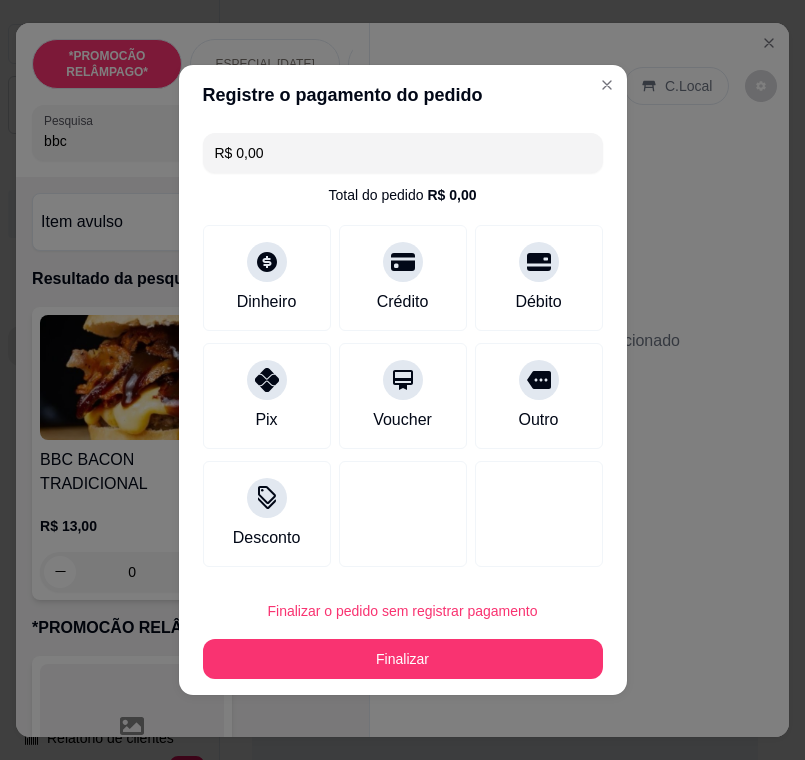 type on "R$ 0,00" 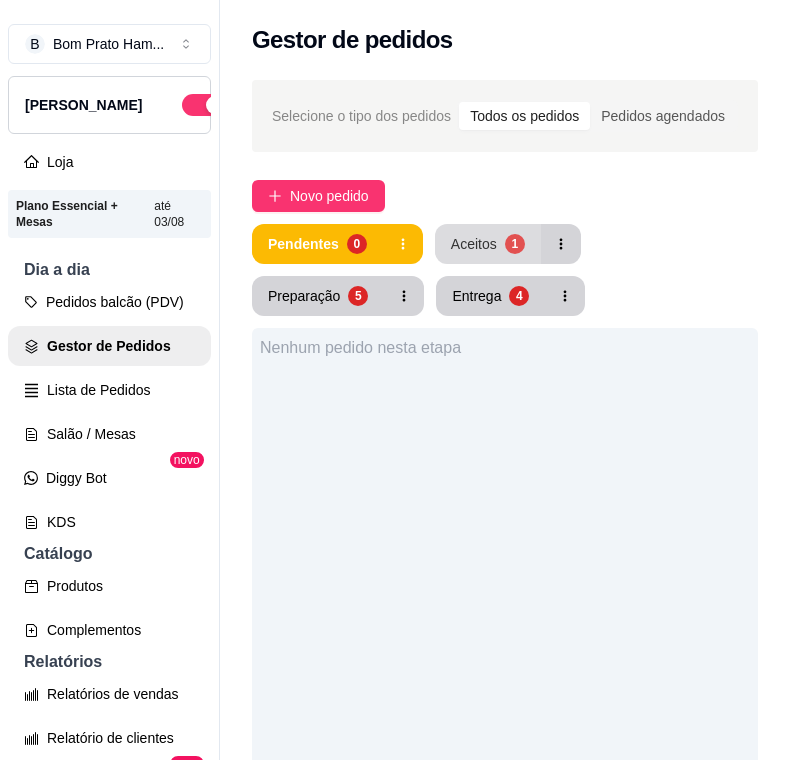 click on "Aceitos" at bounding box center (474, 244) 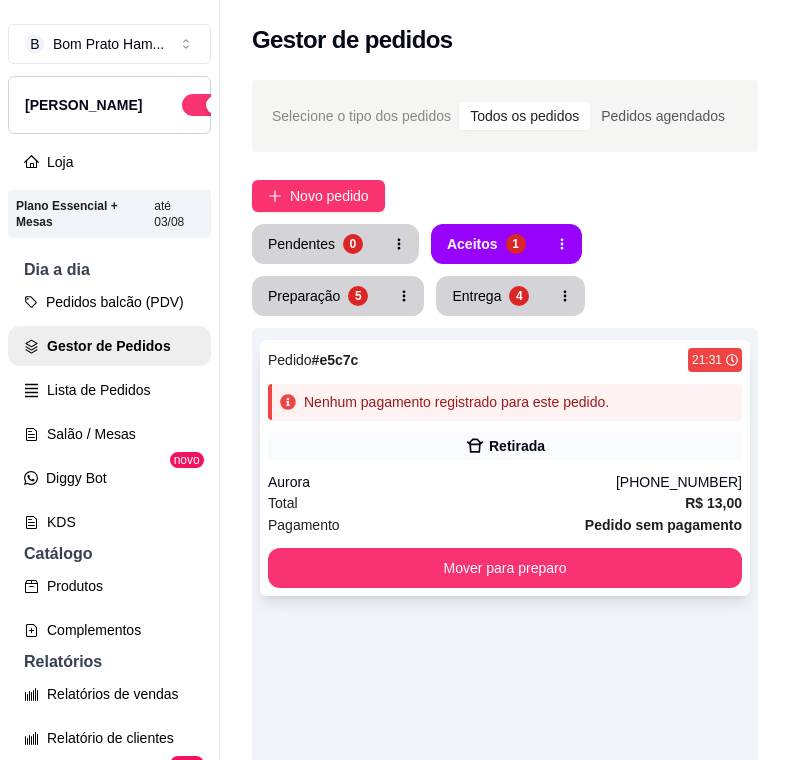 click 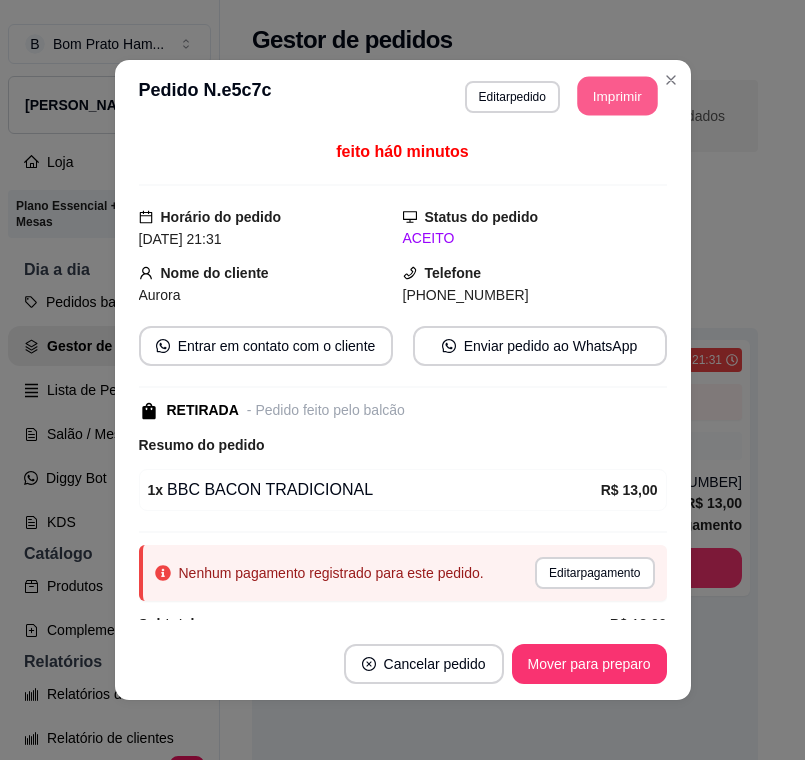 click on "Imprimir" at bounding box center (617, 96) 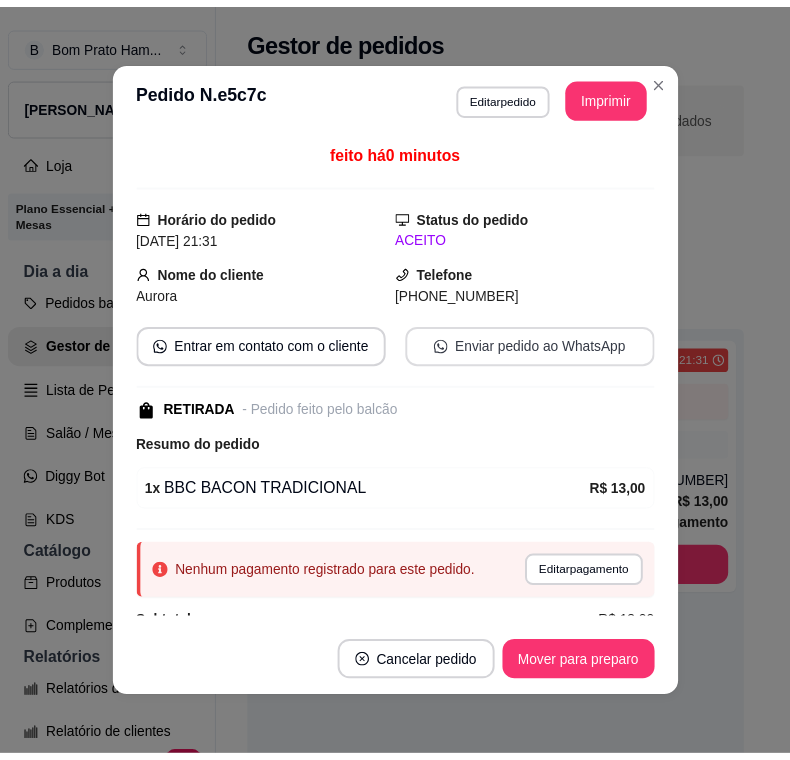 scroll, scrollTop: 0, scrollLeft: 0, axis: both 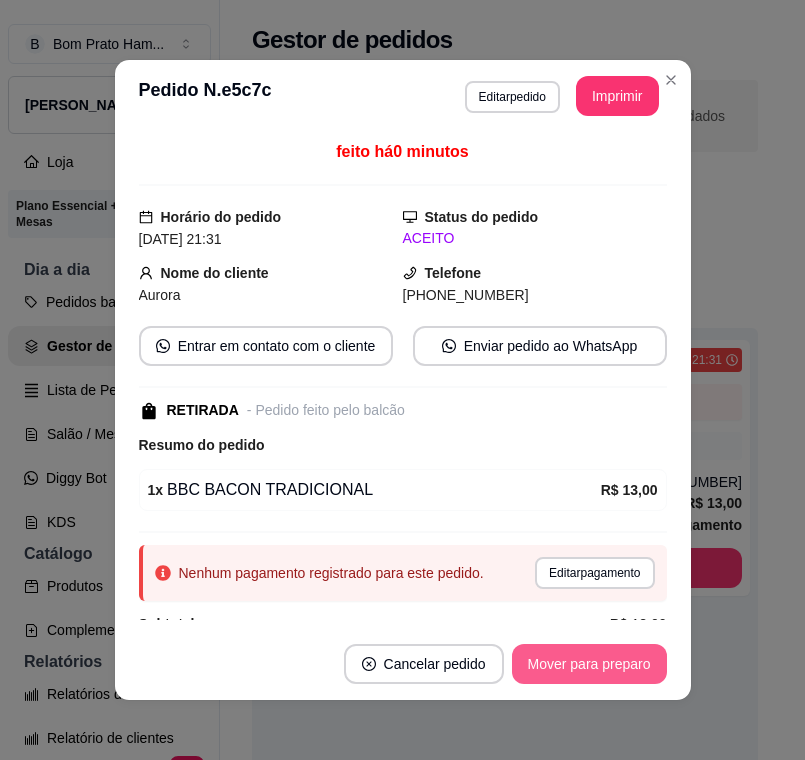 click on "Mover para preparo" at bounding box center (589, 664) 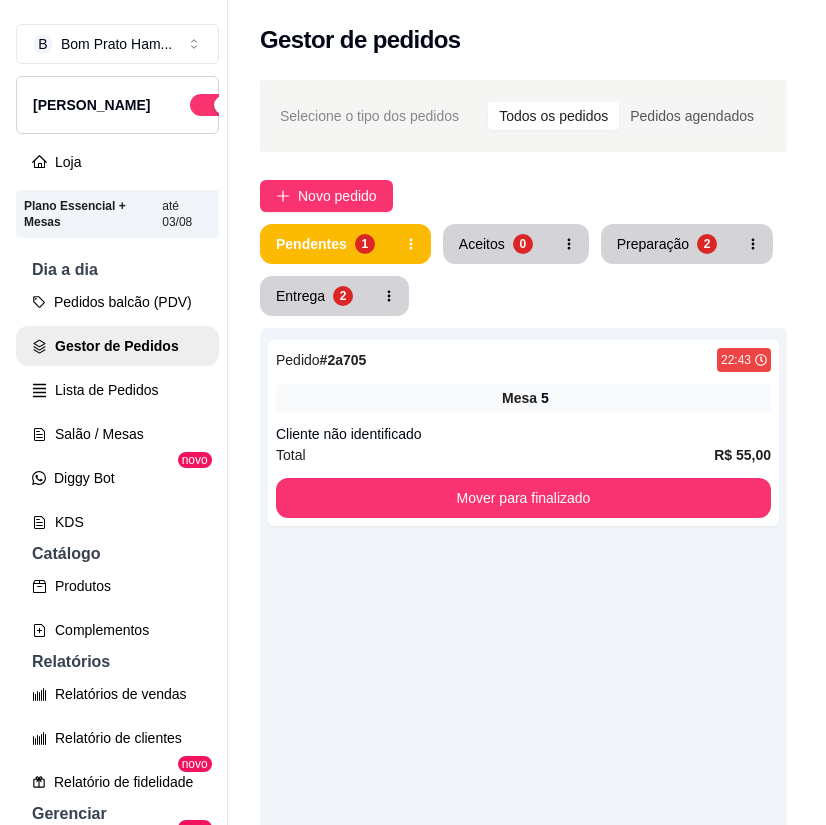 scroll, scrollTop: 0, scrollLeft: 0, axis: both 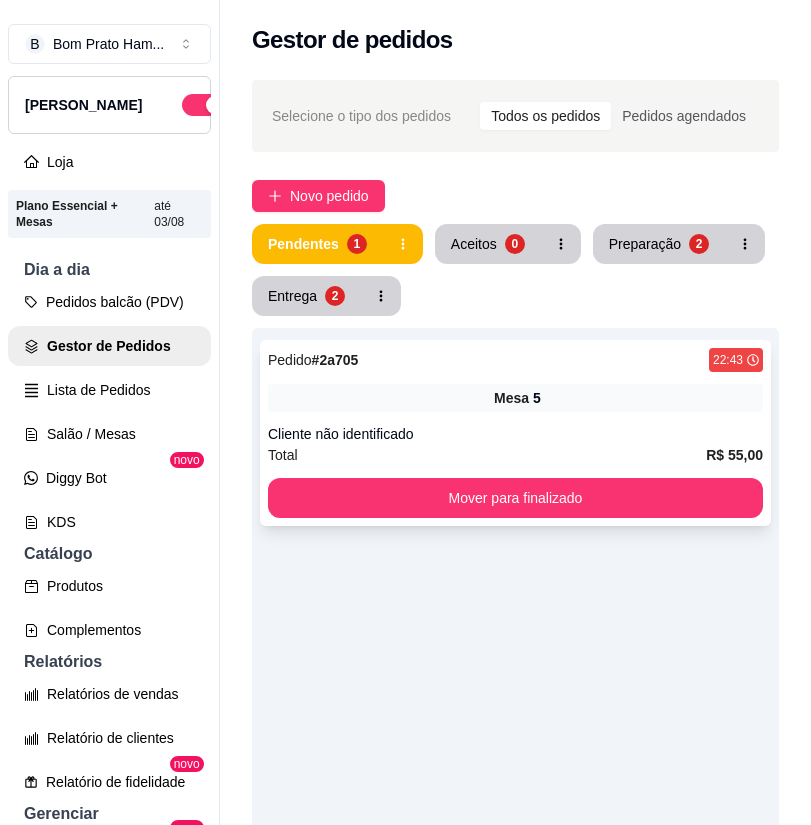 click on "Pedido  # 2a705 22:43 Mesa 5 Cliente não identificado Total R$ 55,00 Mover para finalizado" at bounding box center [515, 433] 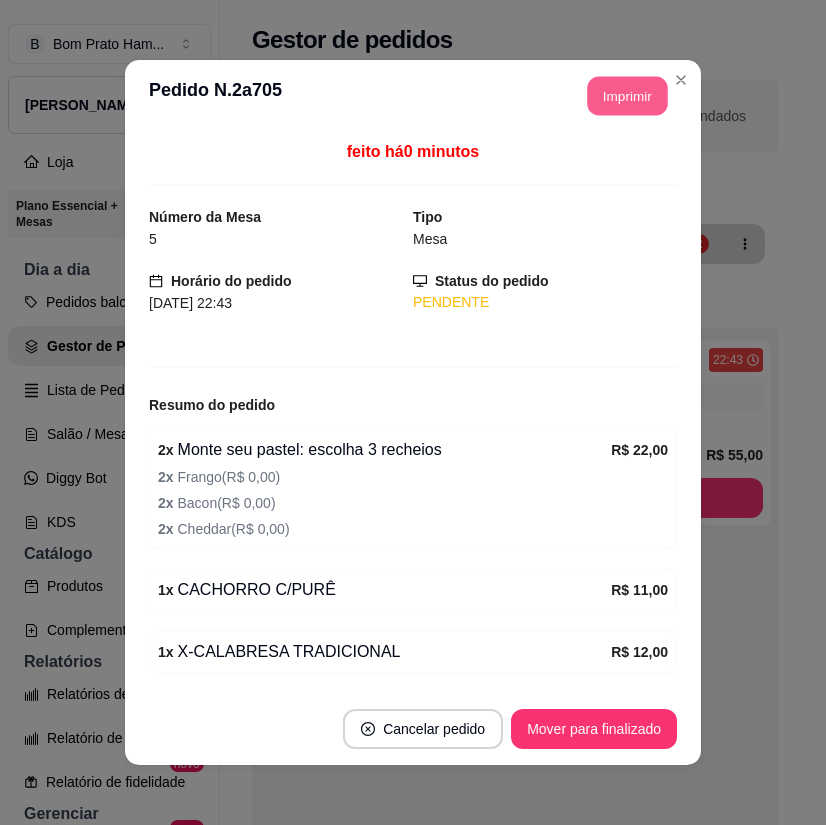 click on "Imprimir" at bounding box center [628, 96] 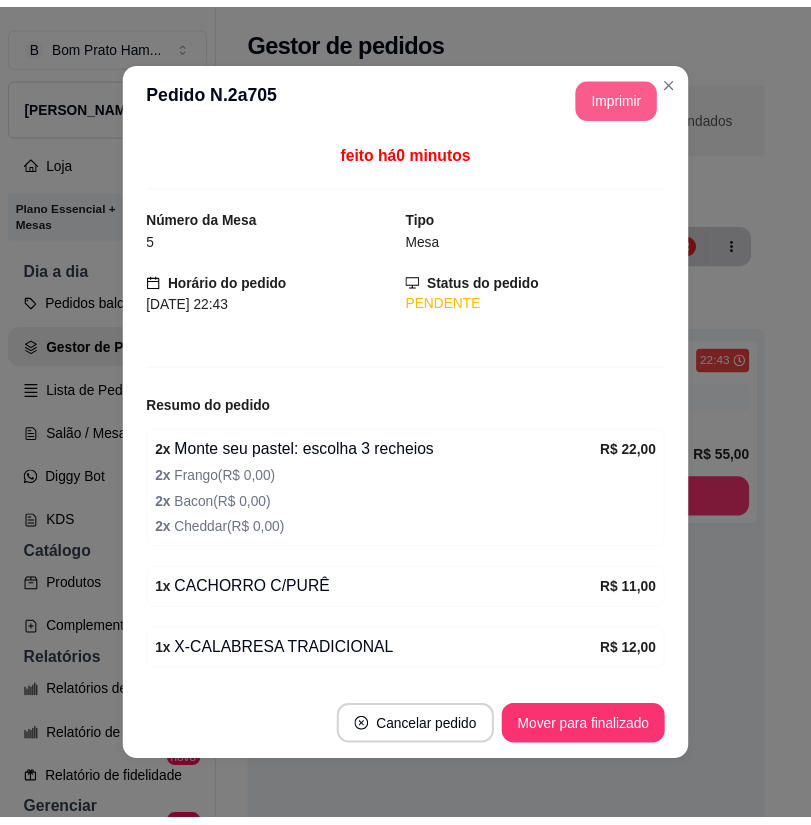 scroll, scrollTop: 0, scrollLeft: 0, axis: both 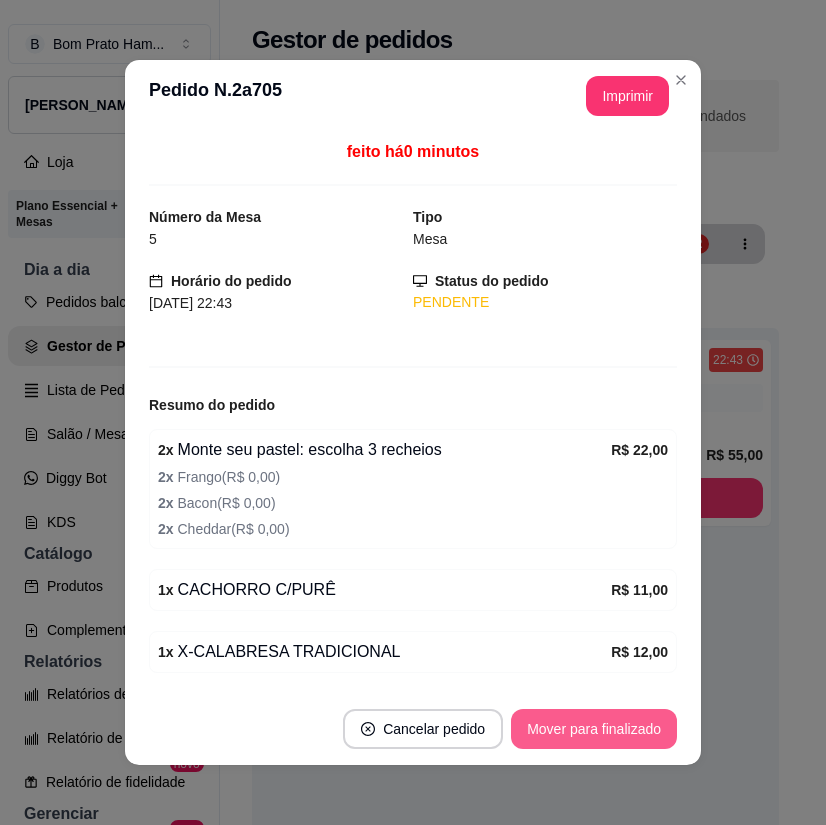 click on "Mover para finalizado" at bounding box center (594, 729) 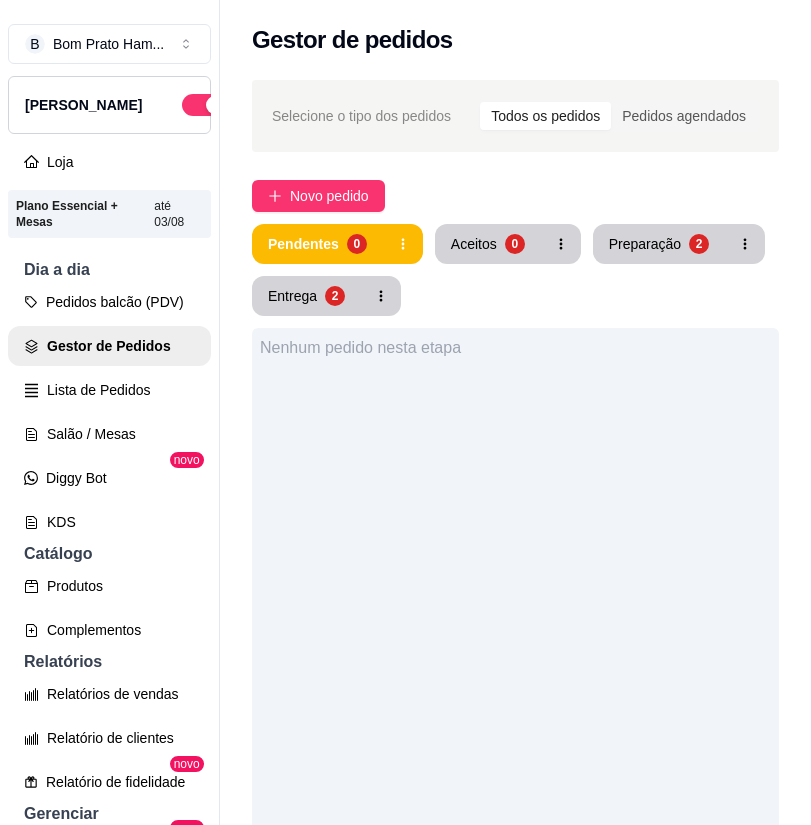 click on "Nenhum pedido nesta etapa" at bounding box center (515, 740) 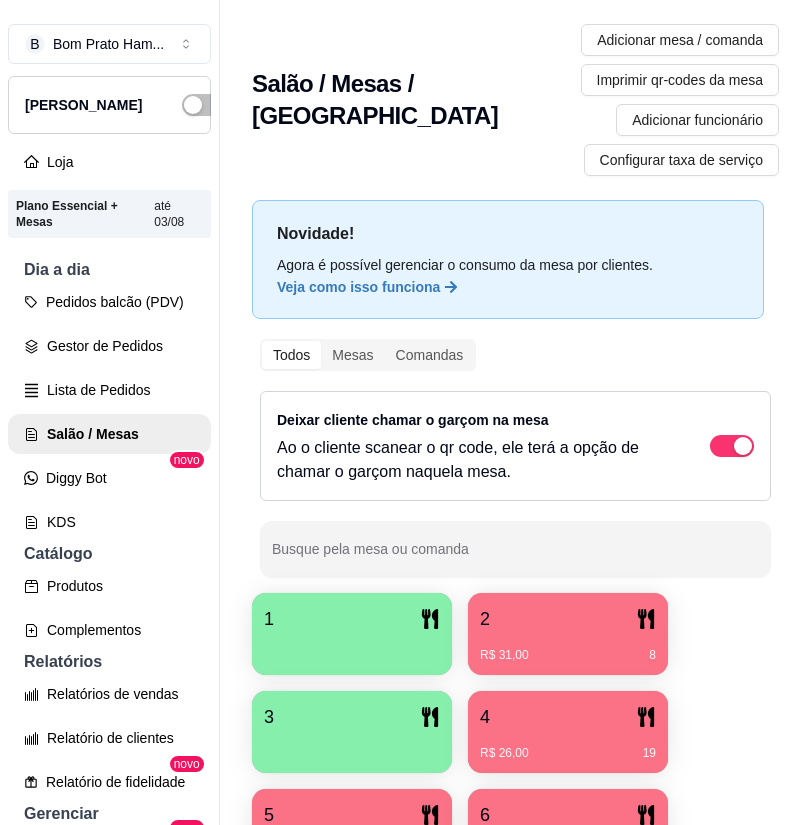 scroll, scrollTop: 0, scrollLeft: 0, axis: both 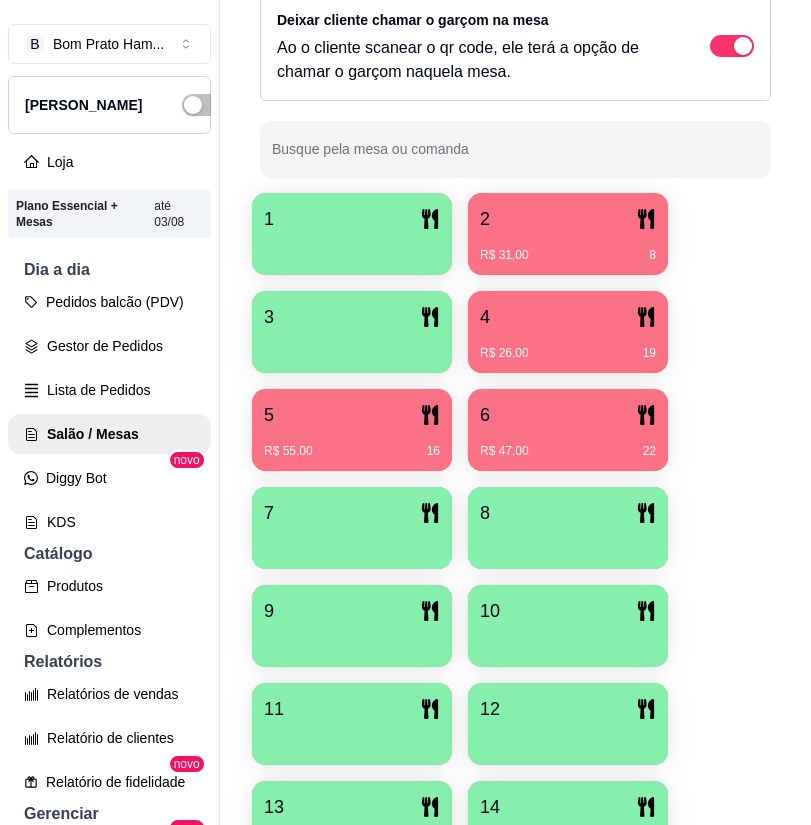 click on "5 R$ 55,00 16" at bounding box center (352, 430) 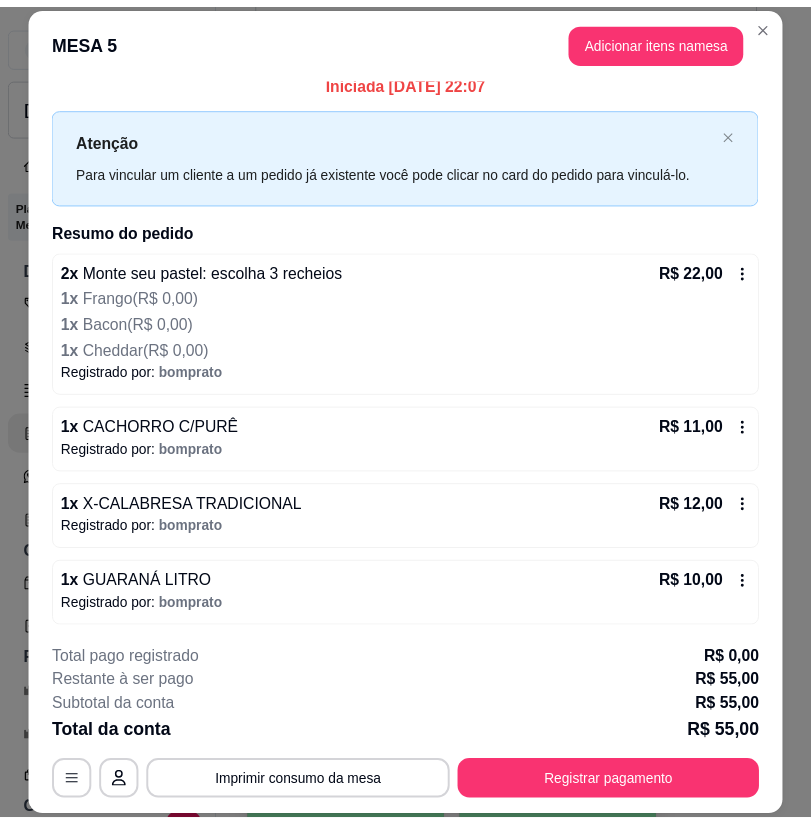 scroll, scrollTop: 18, scrollLeft: 0, axis: vertical 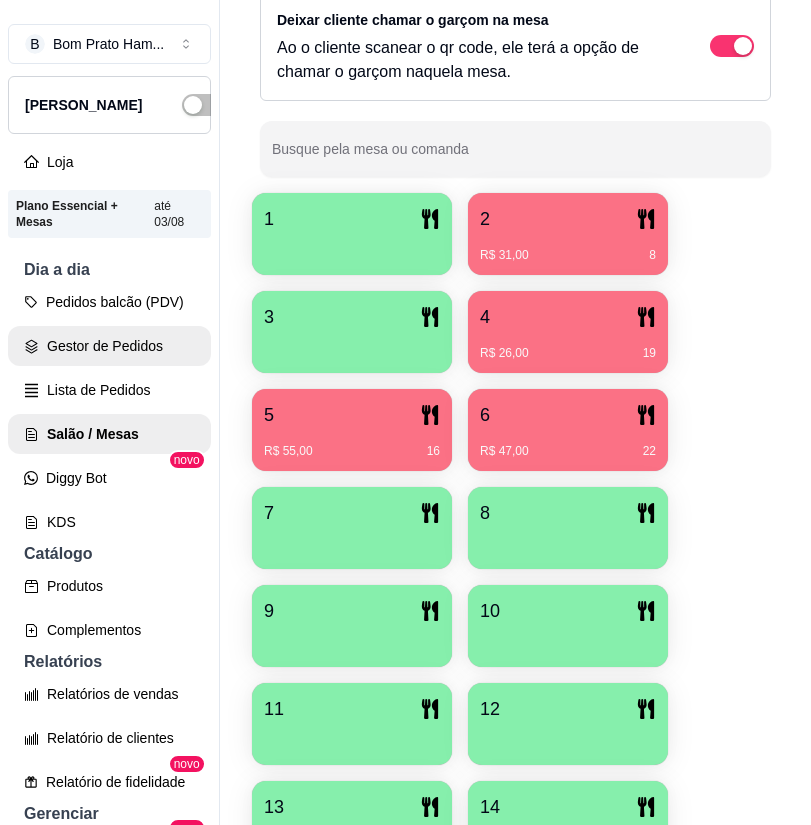 click 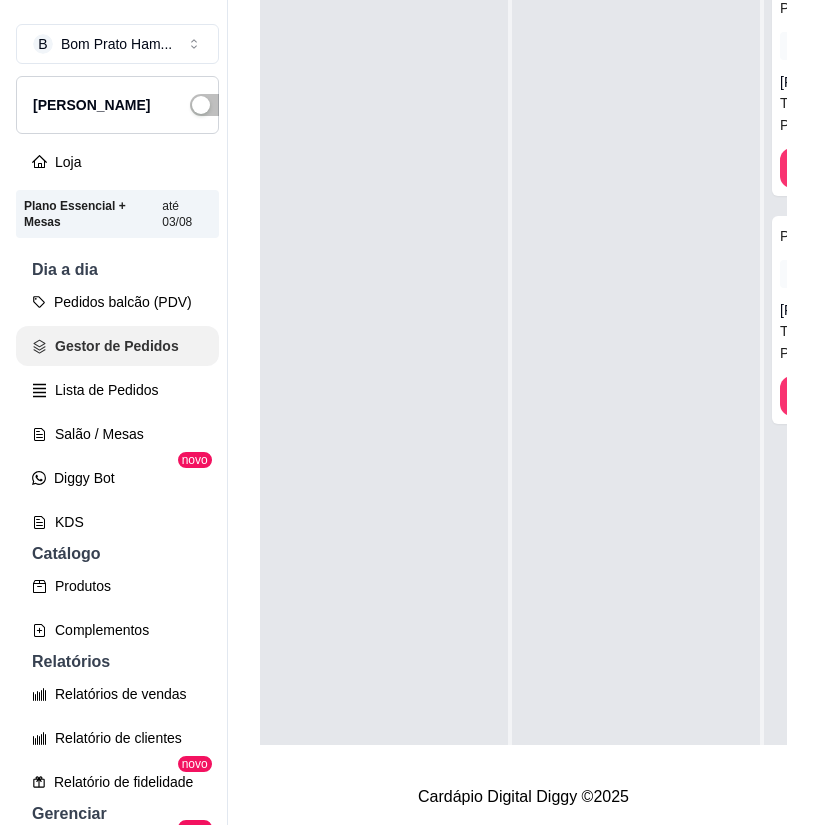 scroll, scrollTop: 0, scrollLeft: 0, axis: both 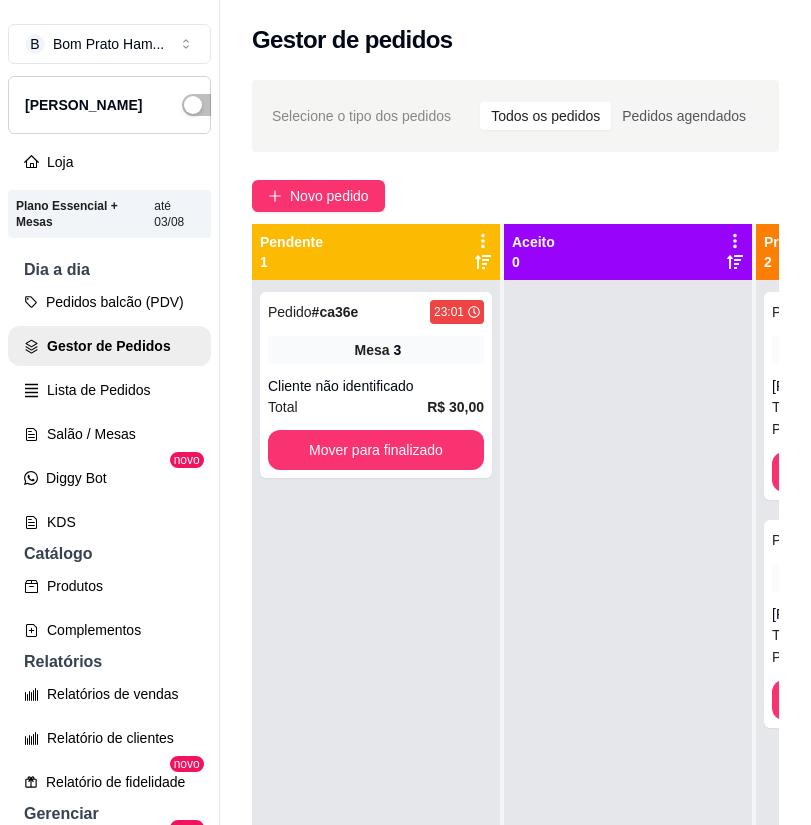 click on "Mesa 3" at bounding box center (376, 350) 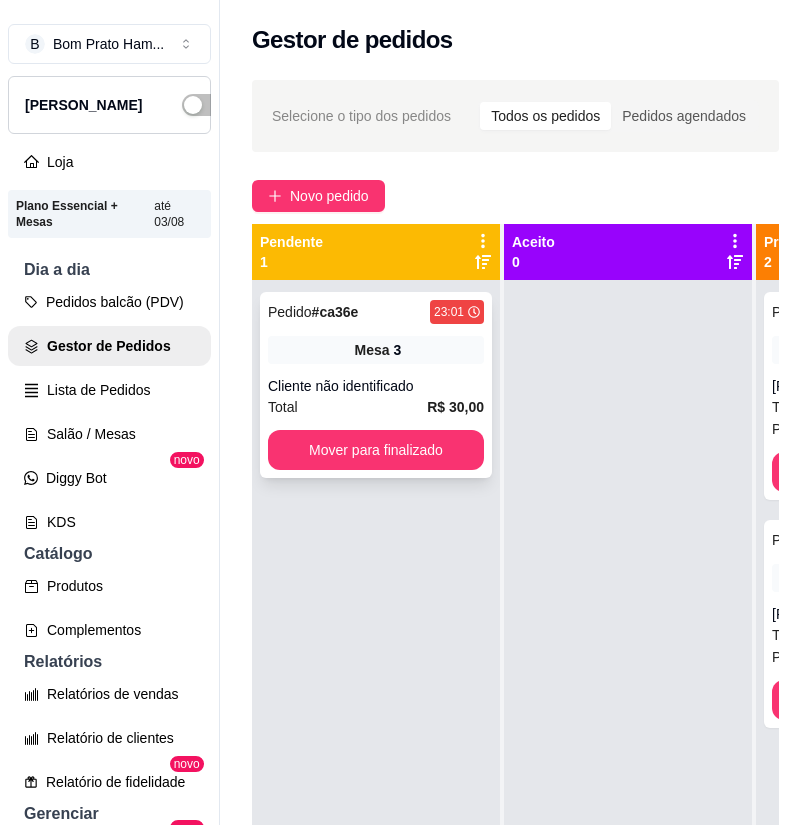 click on "Pedido  # ca36e 23:01 Mesa 3 Cliente não identificado Total R$ 30,00 Mover para finalizado" at bounding box center [376, 385] 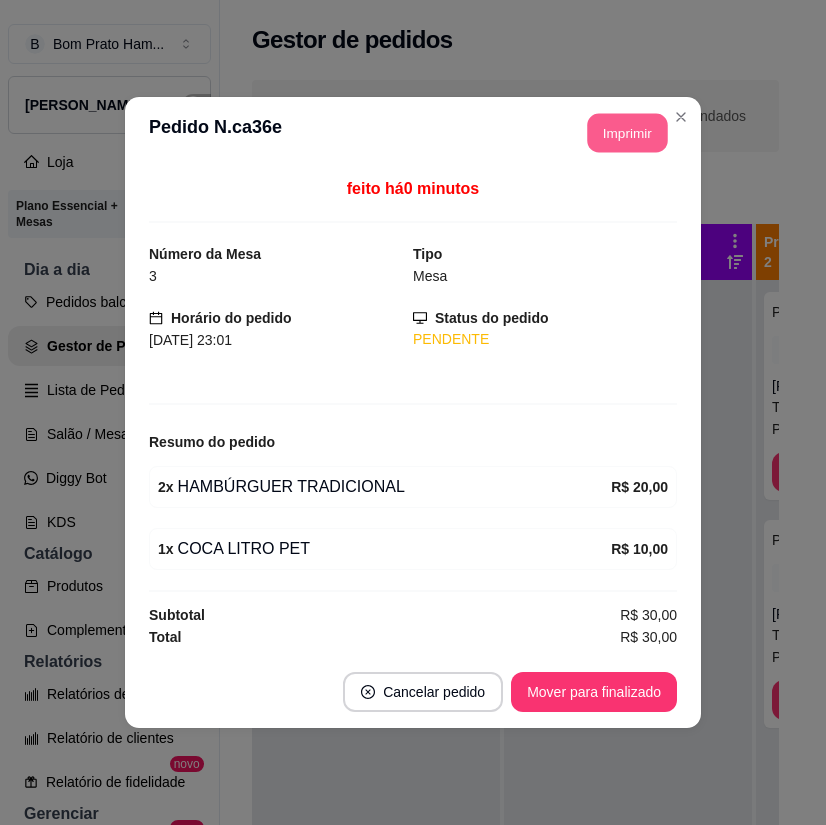 click on "Imprimir" at bounding box center (628, 133) 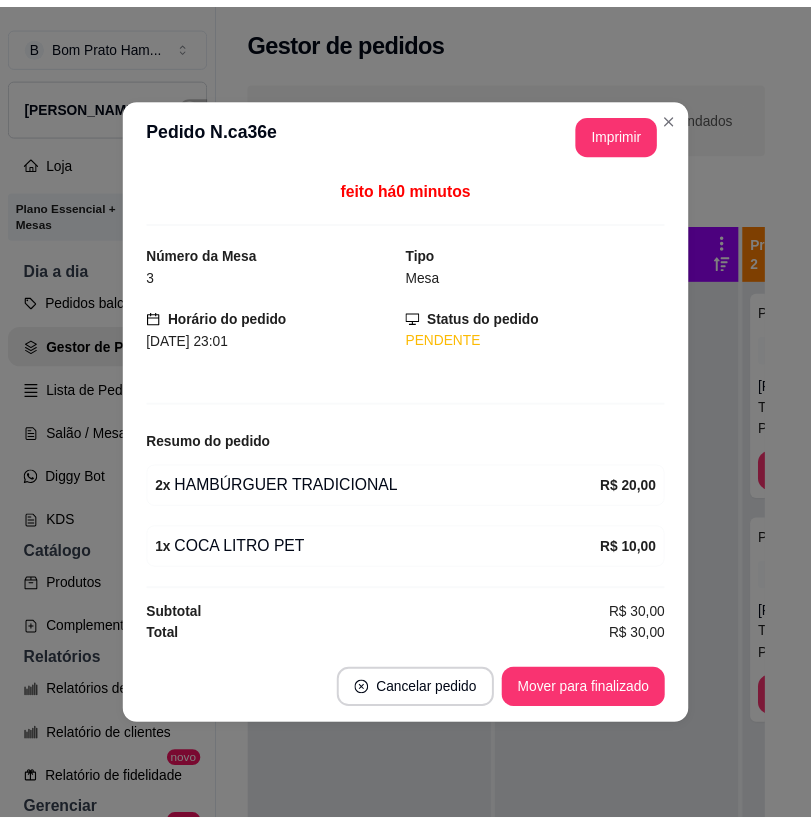 scroll, scrollTop: 0, scrollLeft: 0, axis: both 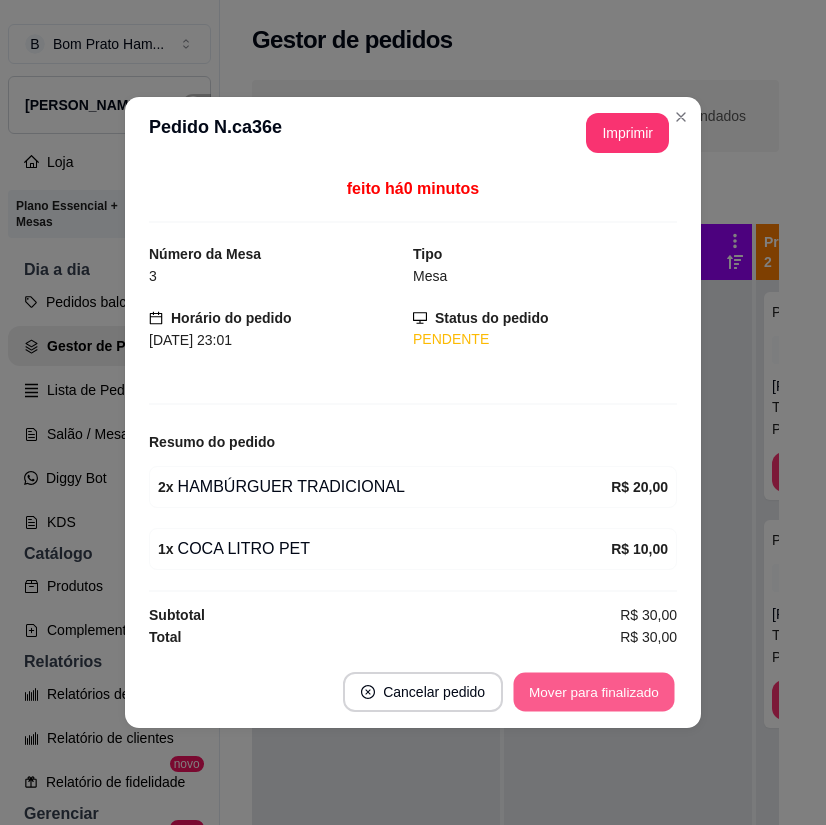 click on "Mover para finalizado" at bounding box center (594, 692) 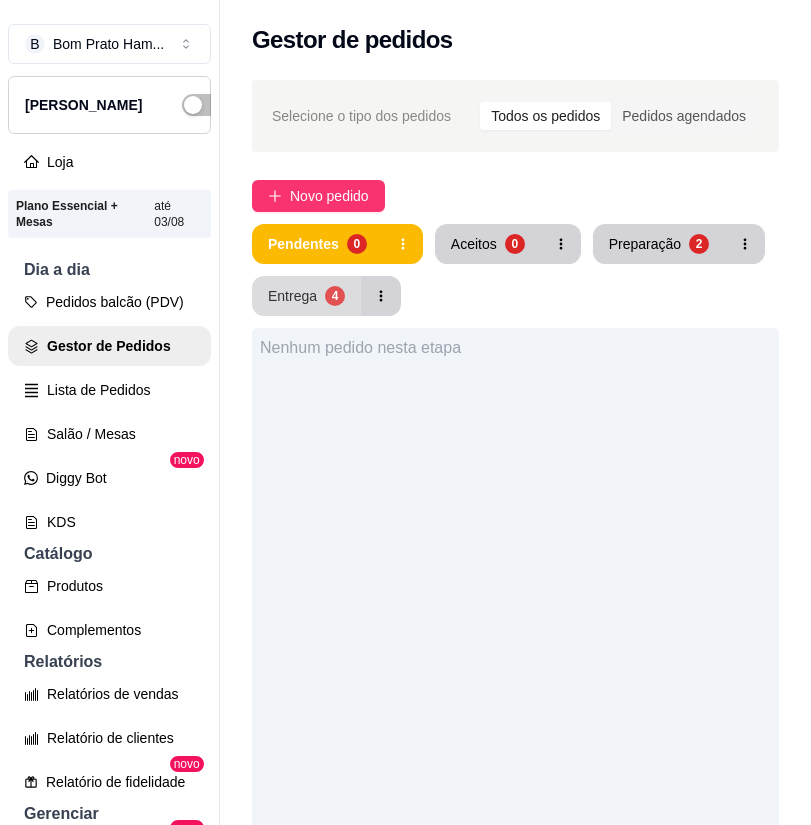 click on "Entrega" at bounding box center (292, 296) 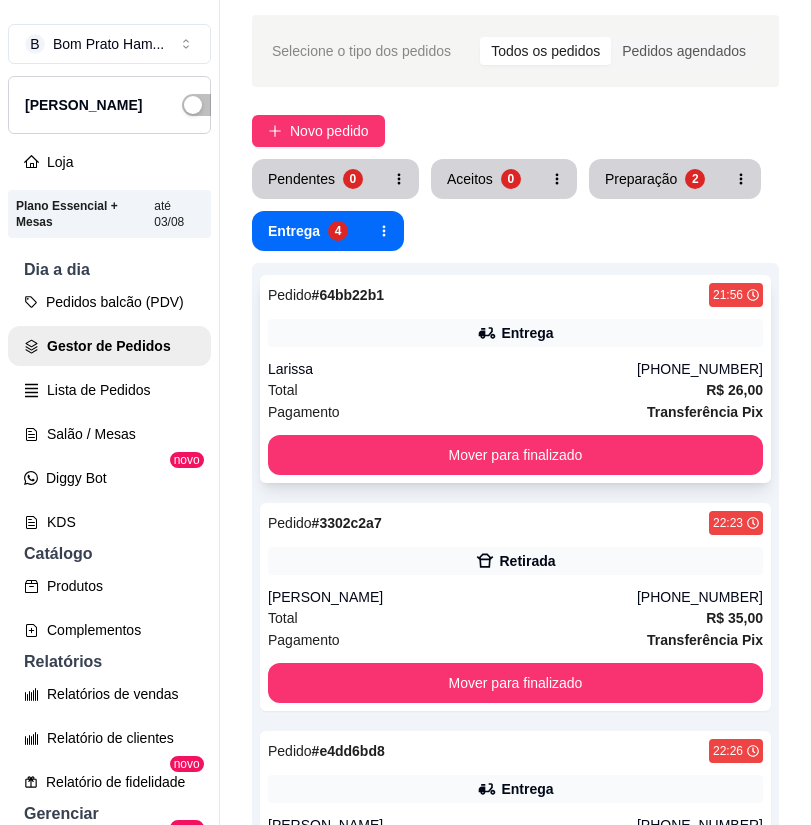 scroll, scrollTop: 200, scrollLeft: 0, axis: vertical 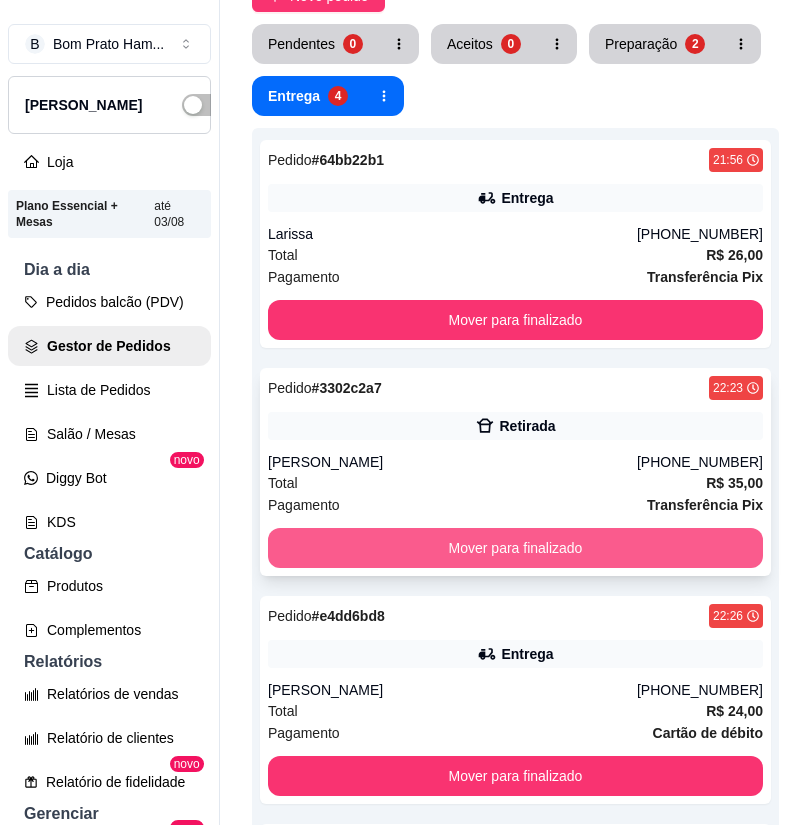 click on "Mover para finalizado" at bounding box center (515, 548) 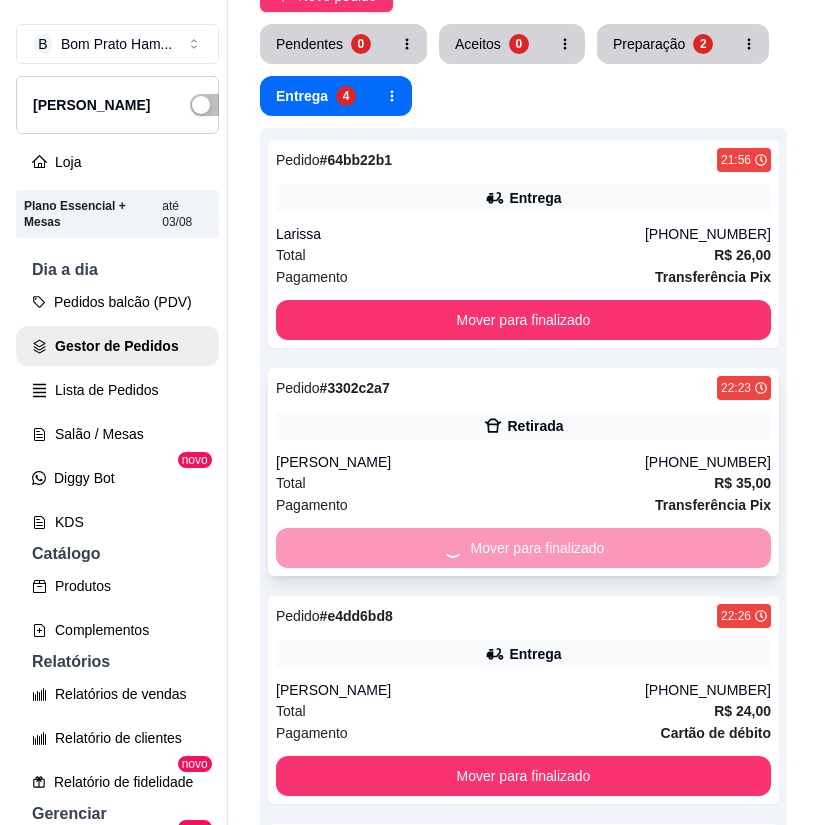 scroll, scrollTop: 0, scrollLeft: 0, axis: both 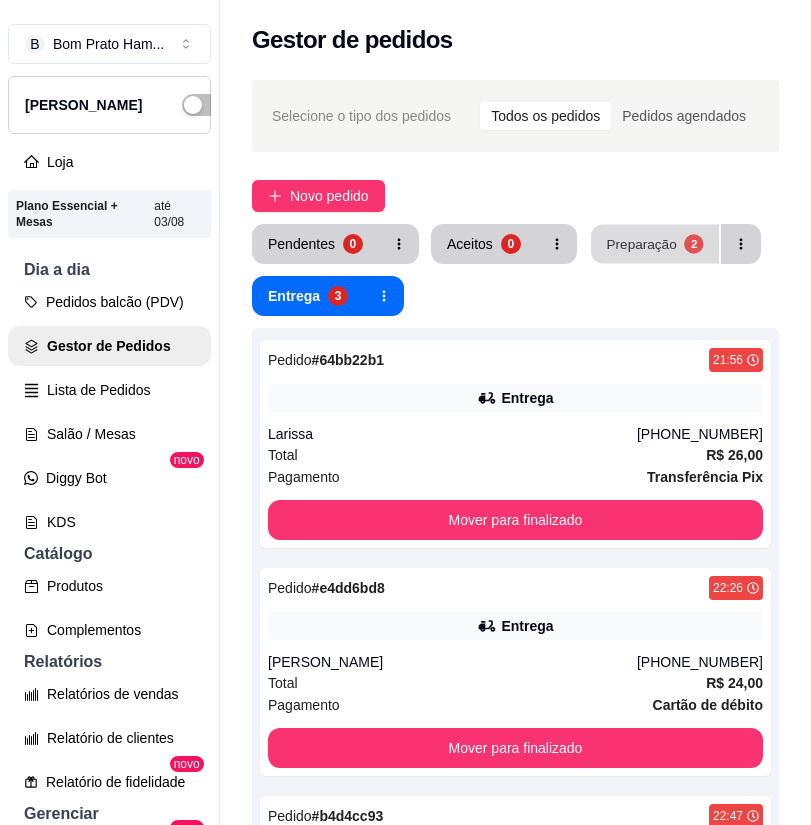 click on "Preparação" at bounding box center (641, 243) 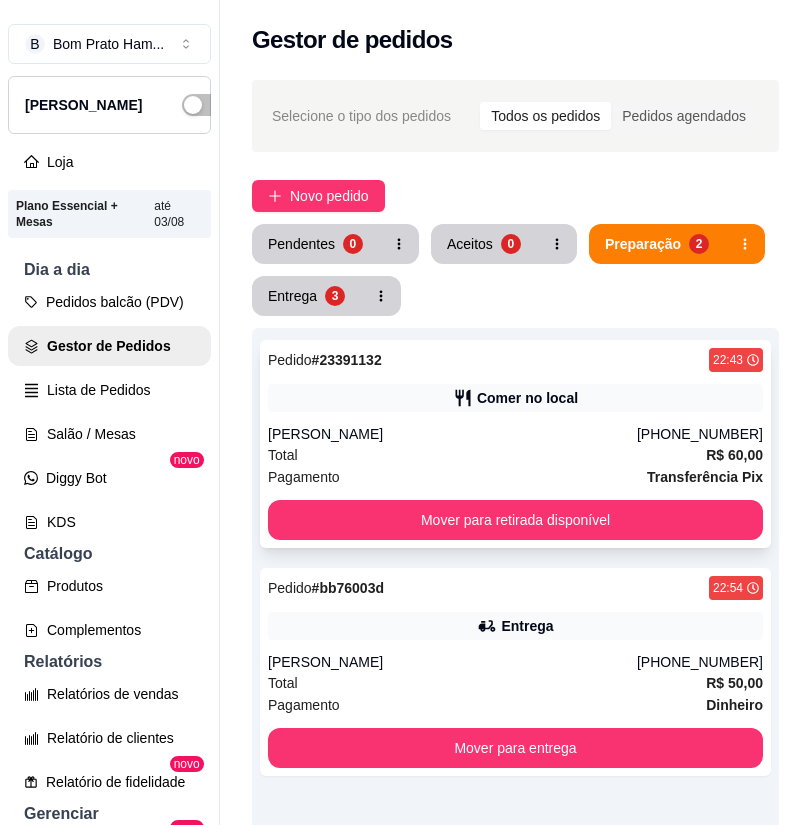 click on "[PERSON_NAME]" at bounding box center (452, 434) 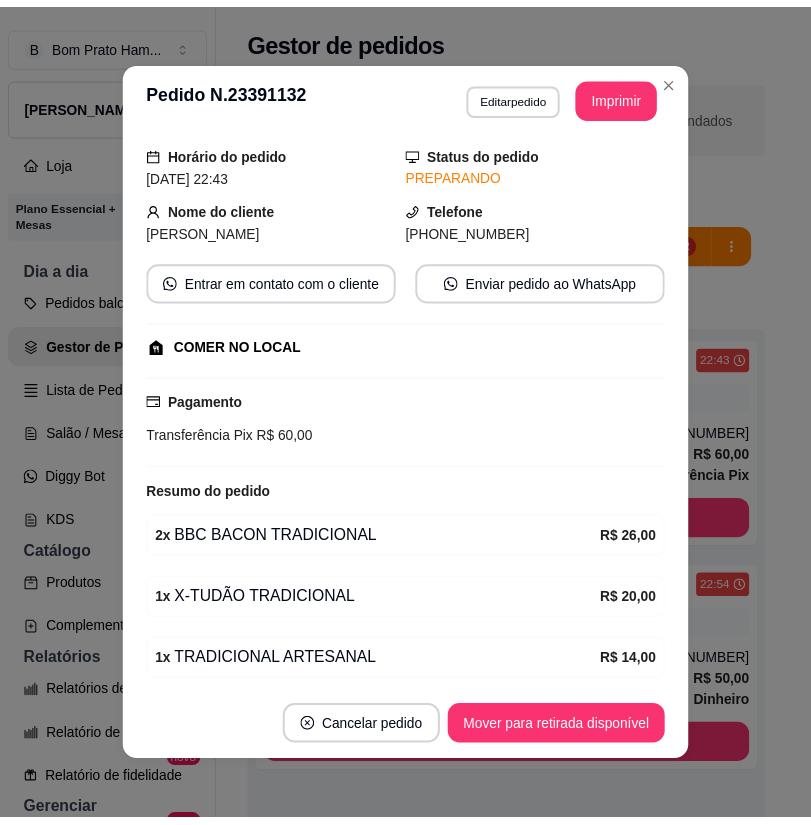 scroll, scrollTop: 140, scrollLeft: 0, axis: vertical 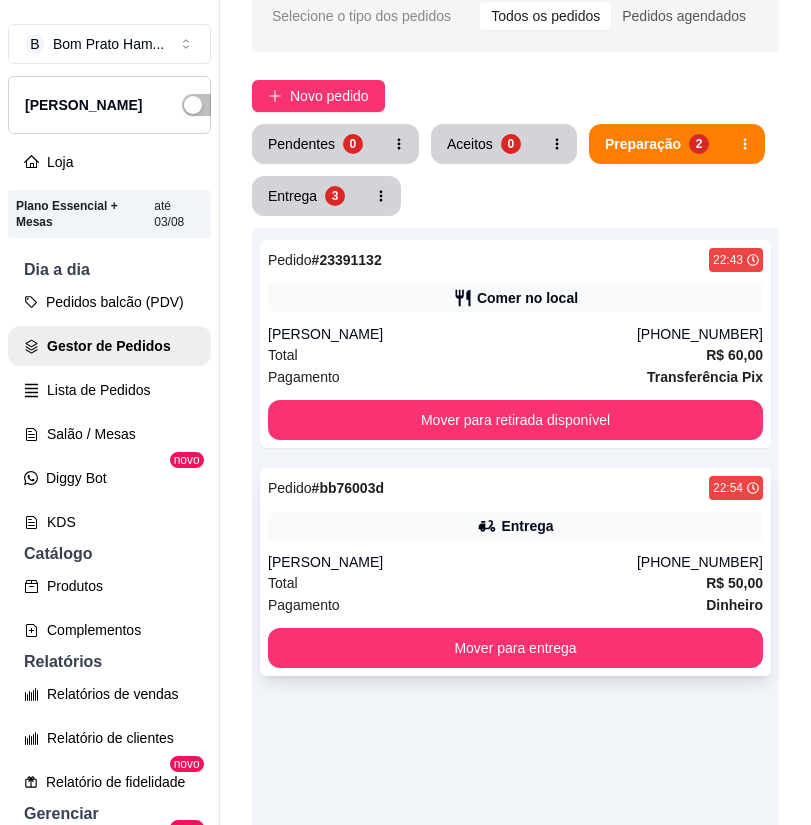 click on "Entrega" at bounding box center (515, 526) 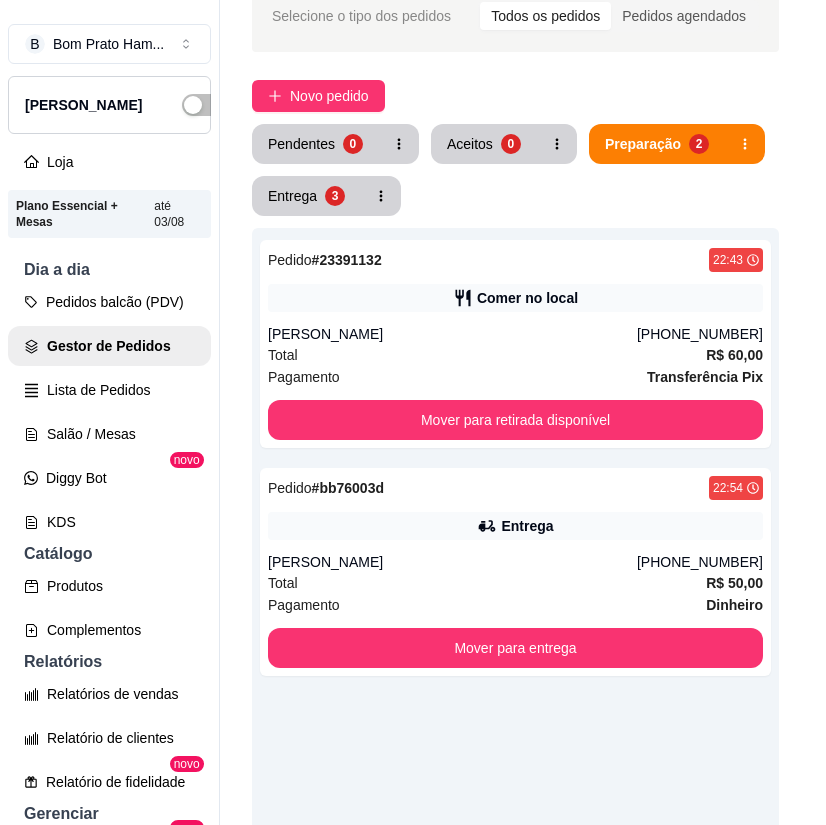 scroll, scrollTop: 294, scrollLeft: 0, axis: vertical 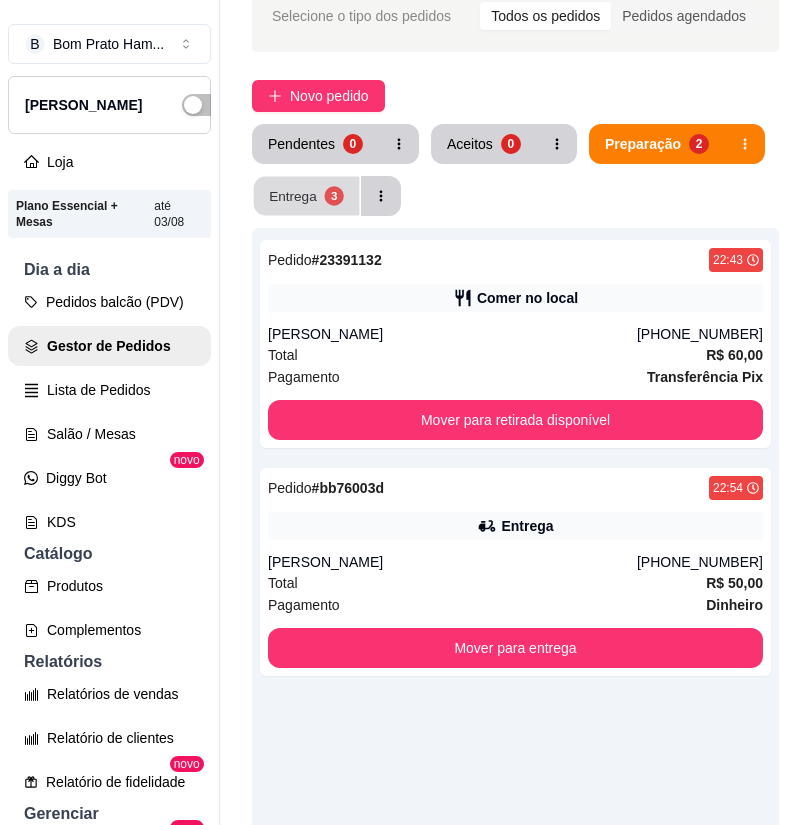 click on "Entrega" at bounding box center [293, 195] 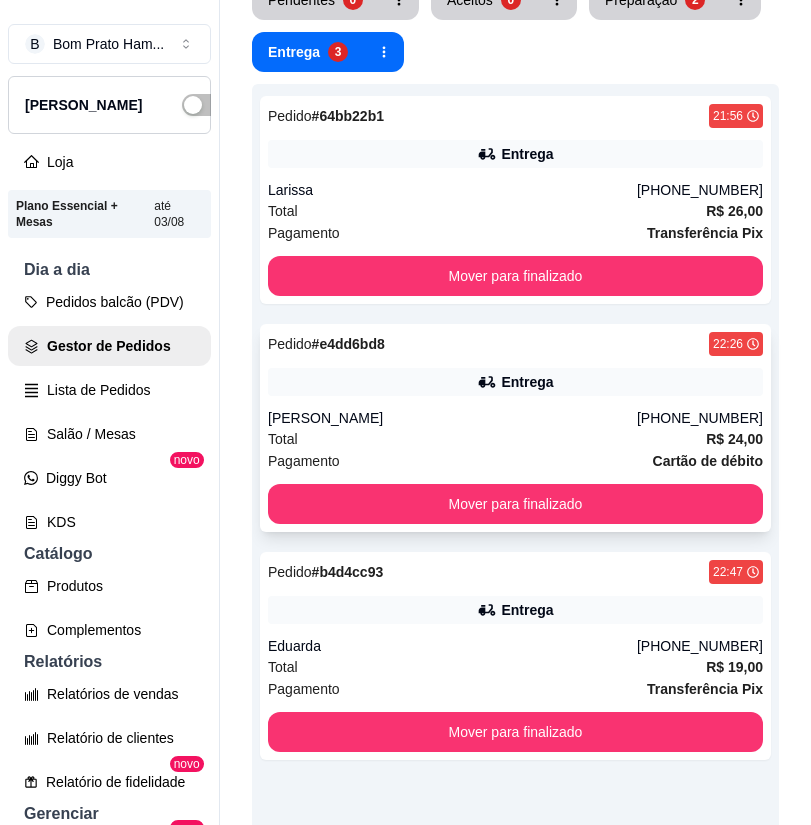 scroll, scrollTop: 0, scrollLeft: 0, axis: both 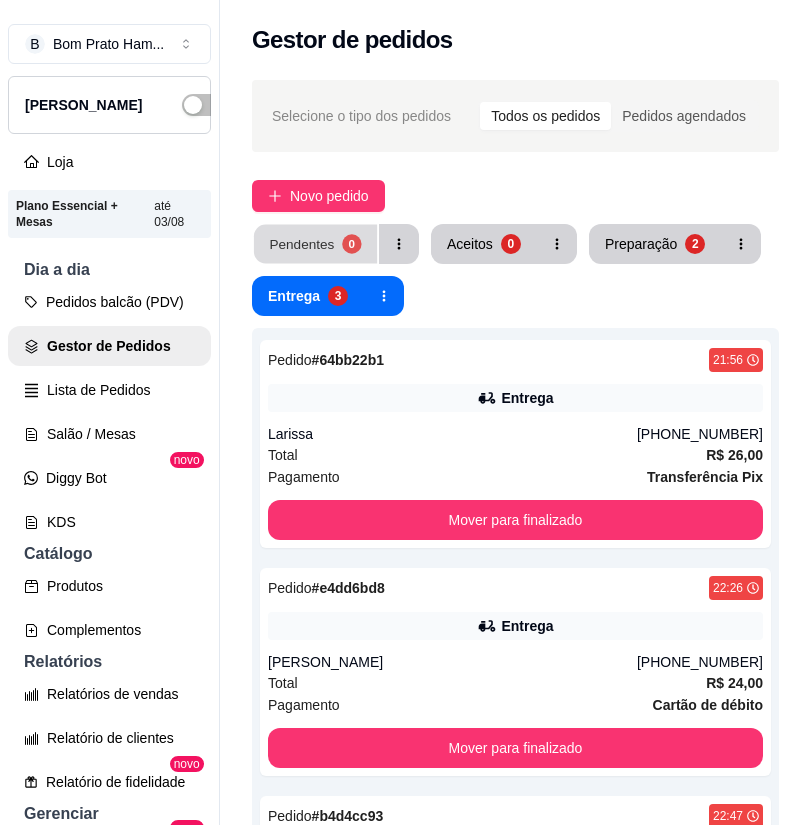 click on "Pendentes 0" at bounding box center [315, 244] 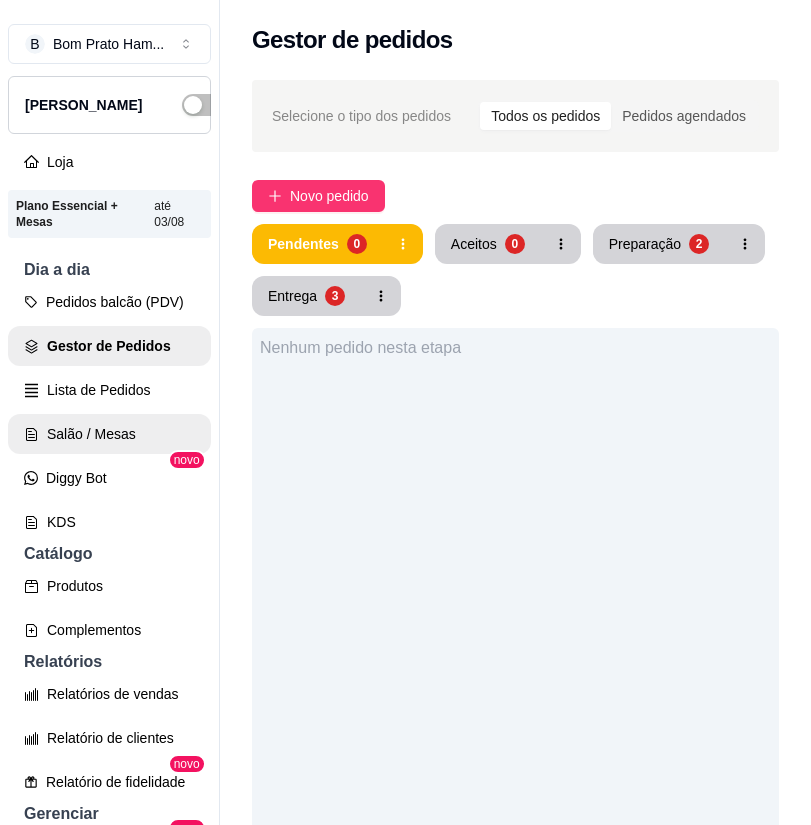 click on "Salão / Mesas" at bounding box center (109, 434) 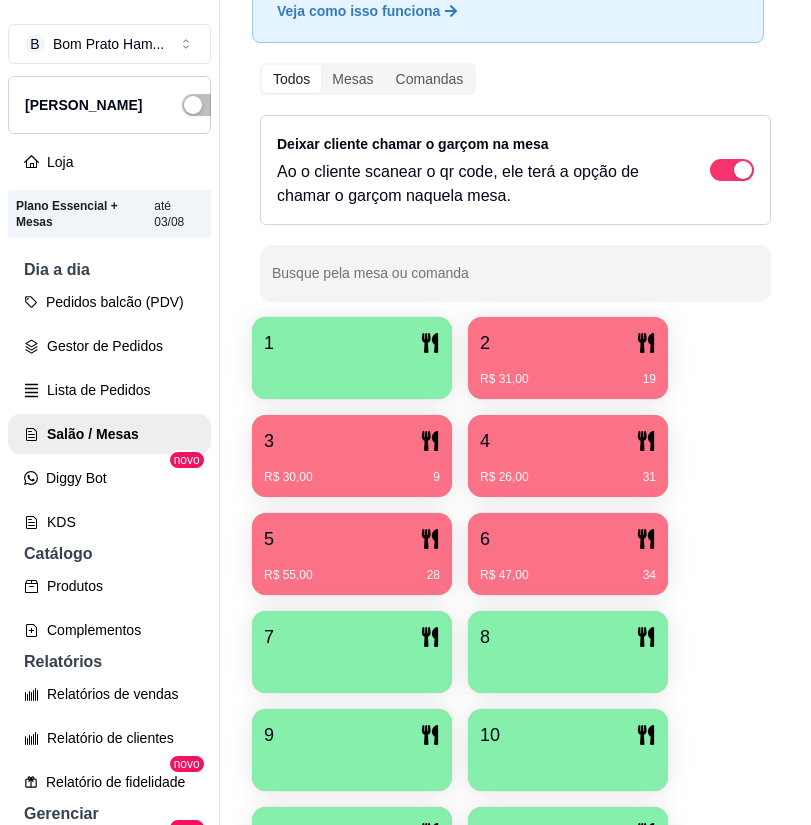 scroll, scrollTop: 300, scrollLeft: 0, axis: vertical 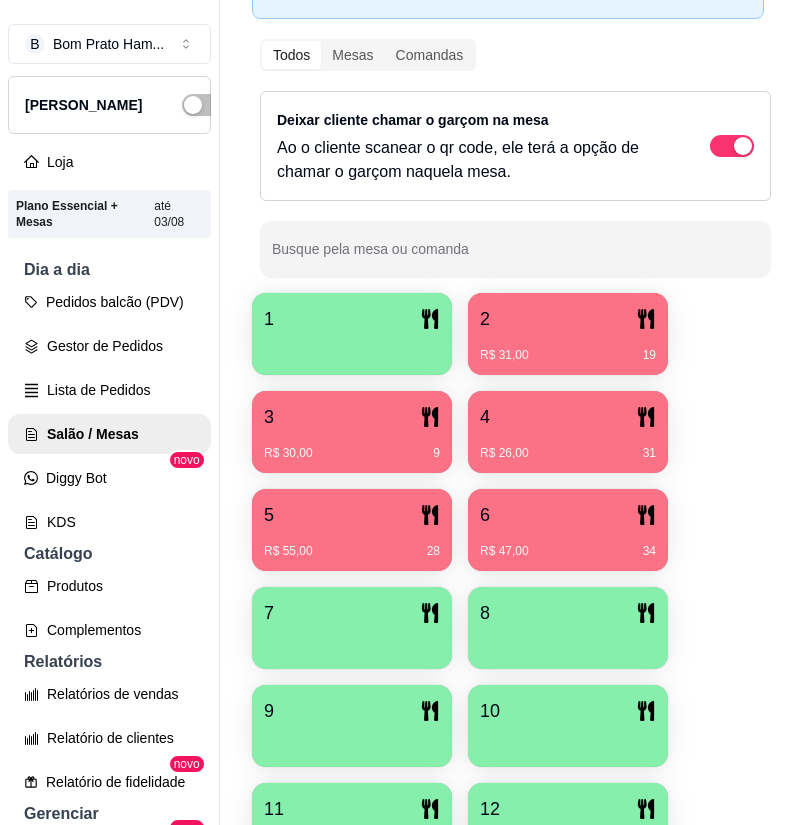 click on "2 R$ 31,00 19" at bounding box center (568, 334) 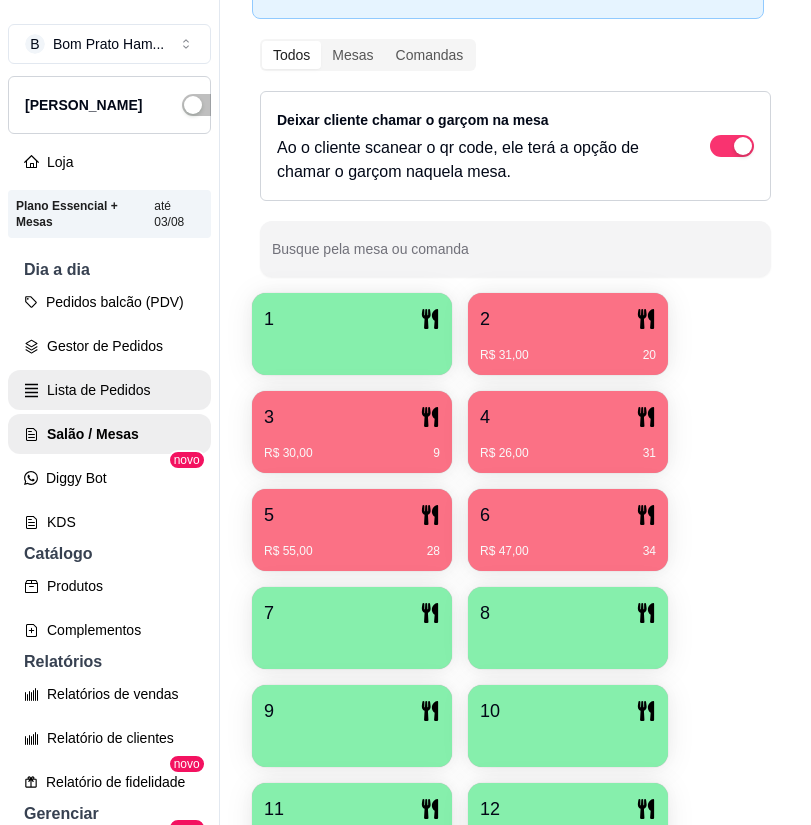 click on "Lista de Pedidos" at bounding box center [109, 390] 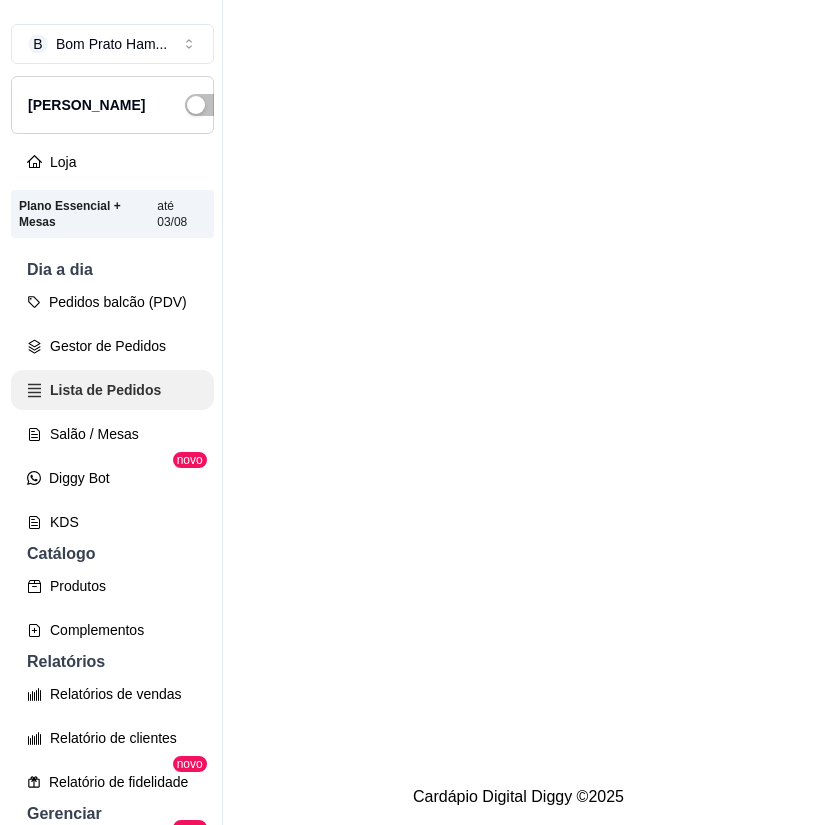 scroll, scrollTop: 0, scrollLeft: 0, axis: both 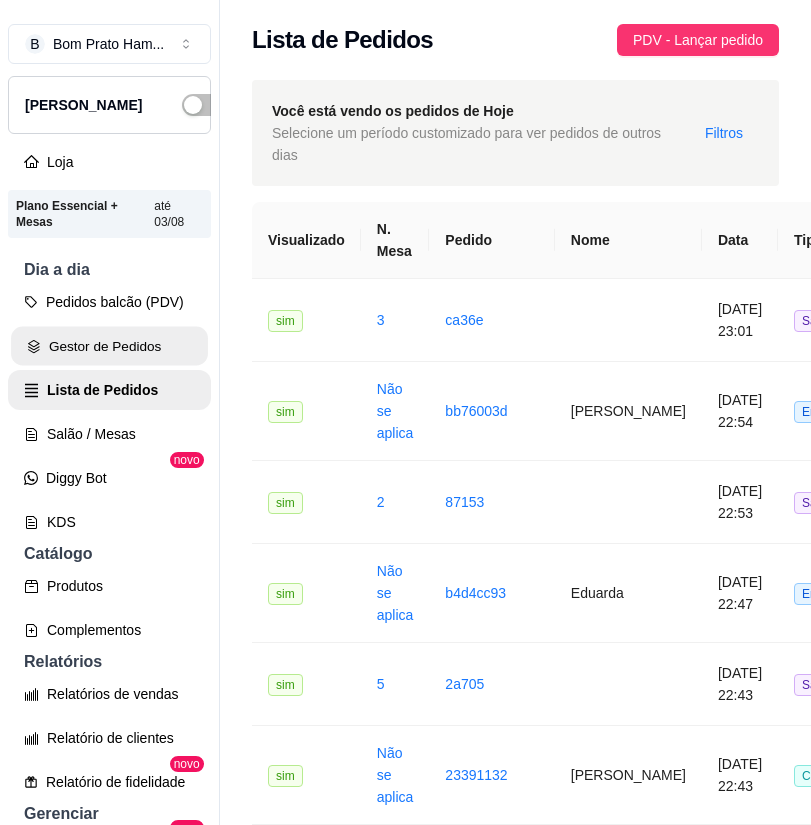 click on "Gestor de Pedidos" at bounding box center [109, 346] 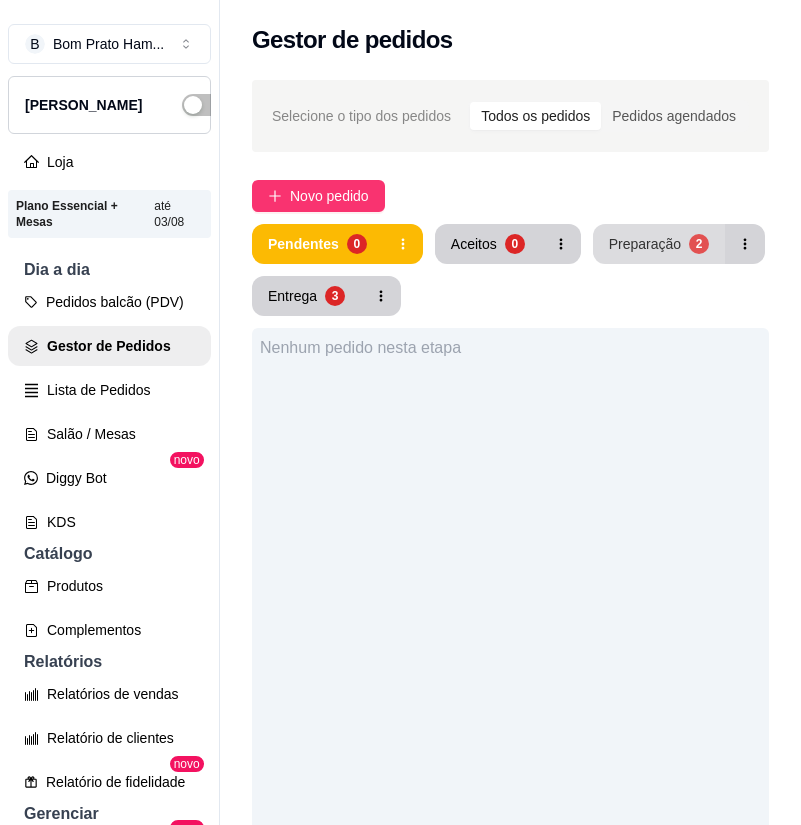 click on "Preparação" at bounding box center (645, 244) 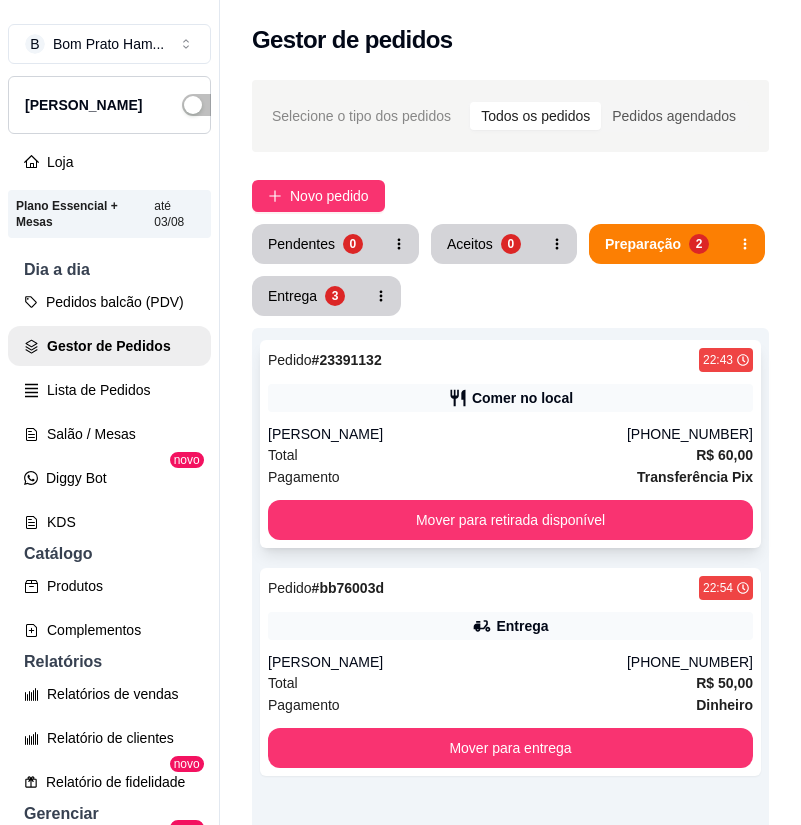 click on "Pedido  # 23391132 22:43 Comer no local Tanesa Laís  (87) 99912-3964 Total R$ 60,00 Pagamento Transferência Pix Mover para retirada disponível" at bounding box center (510, 444) 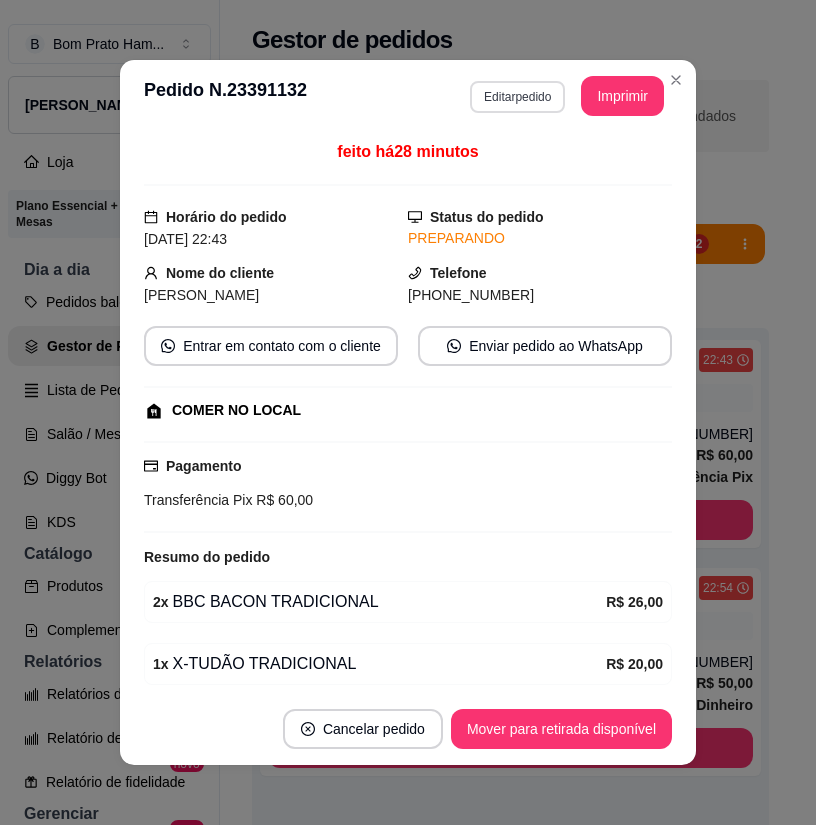 click on "Editar  pedido" at bounding box center (517, 97) 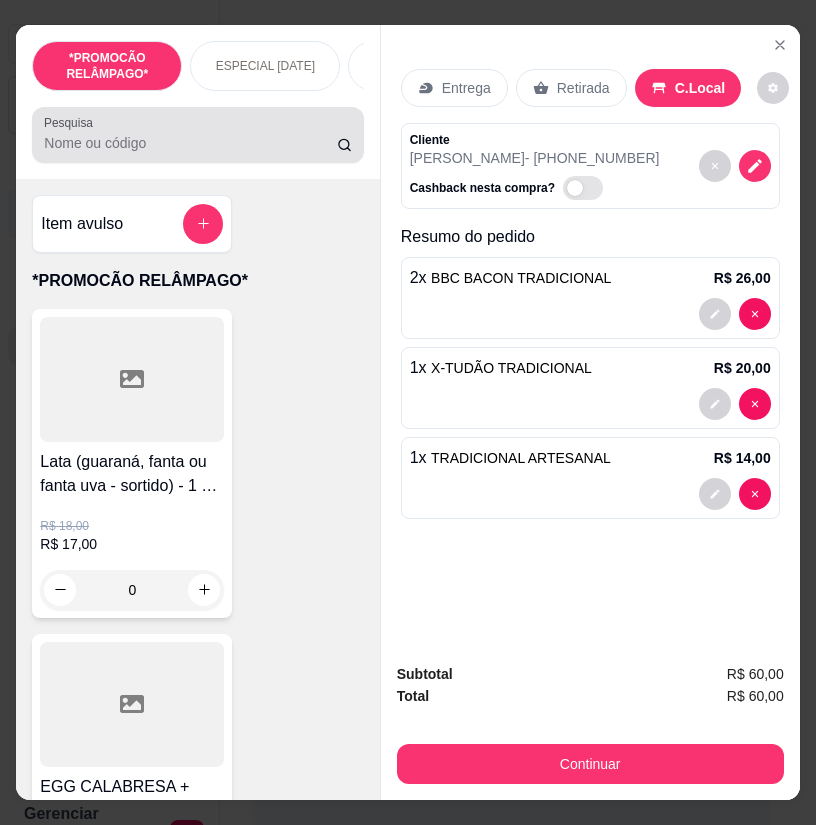drag, startPoint x: 230, startPoint y: 146, endPoint x: 244, endPoint y: 134, distance: 18.439089 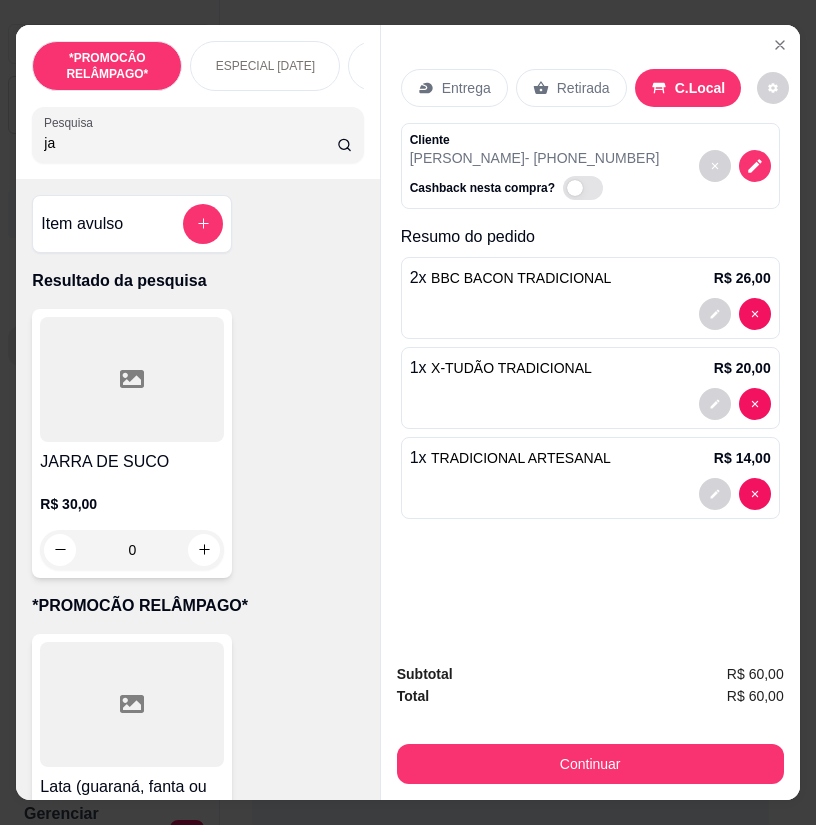 type on "jar" 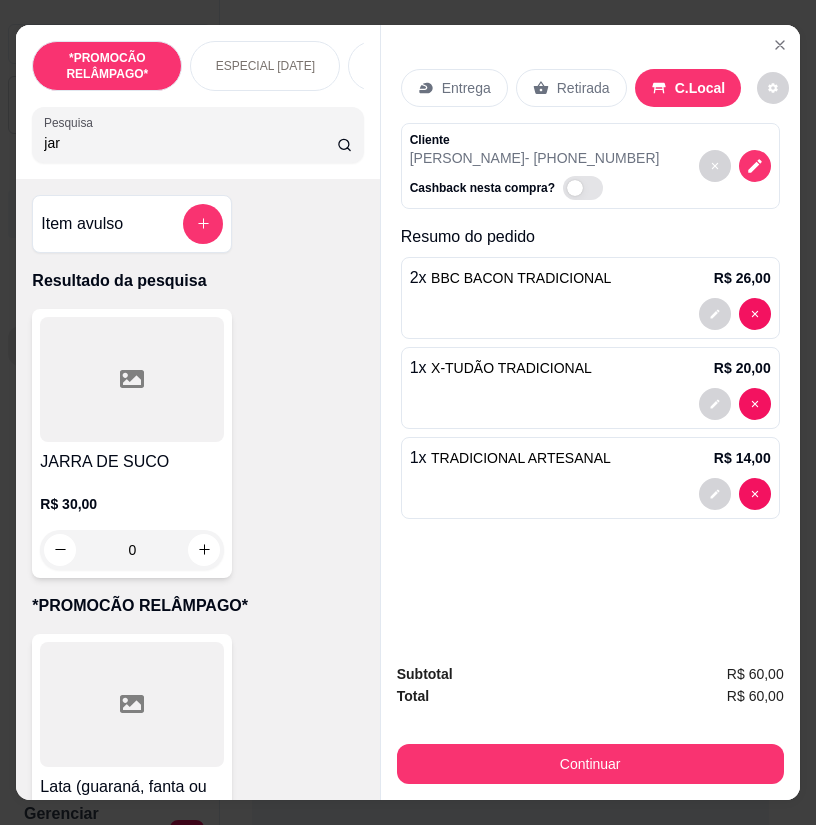 click on "jar" at bounding box center [190, 143] 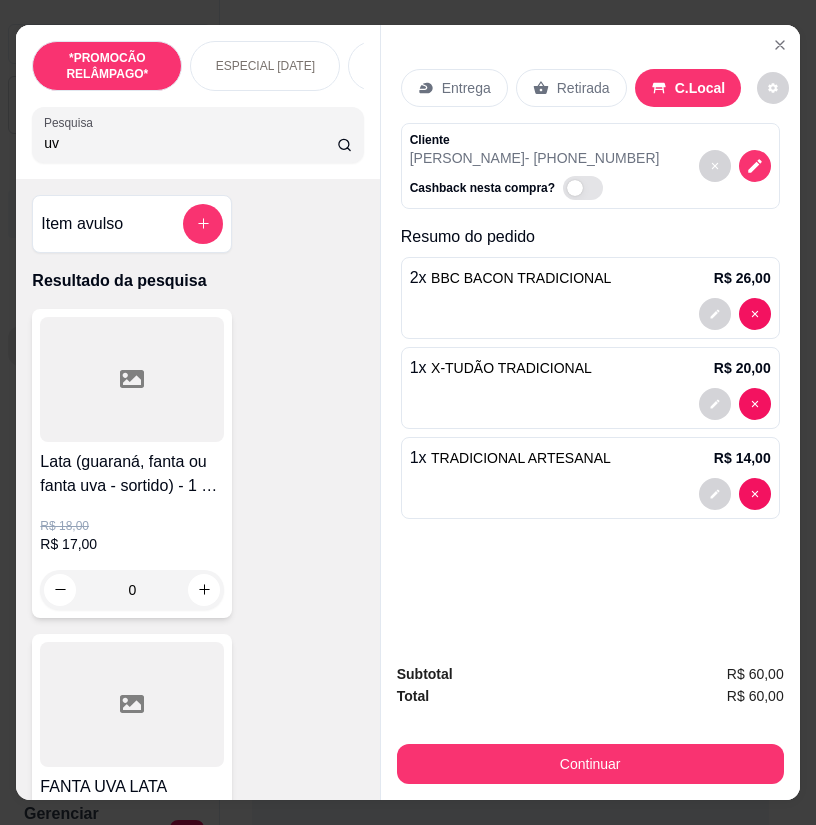 type on "u" 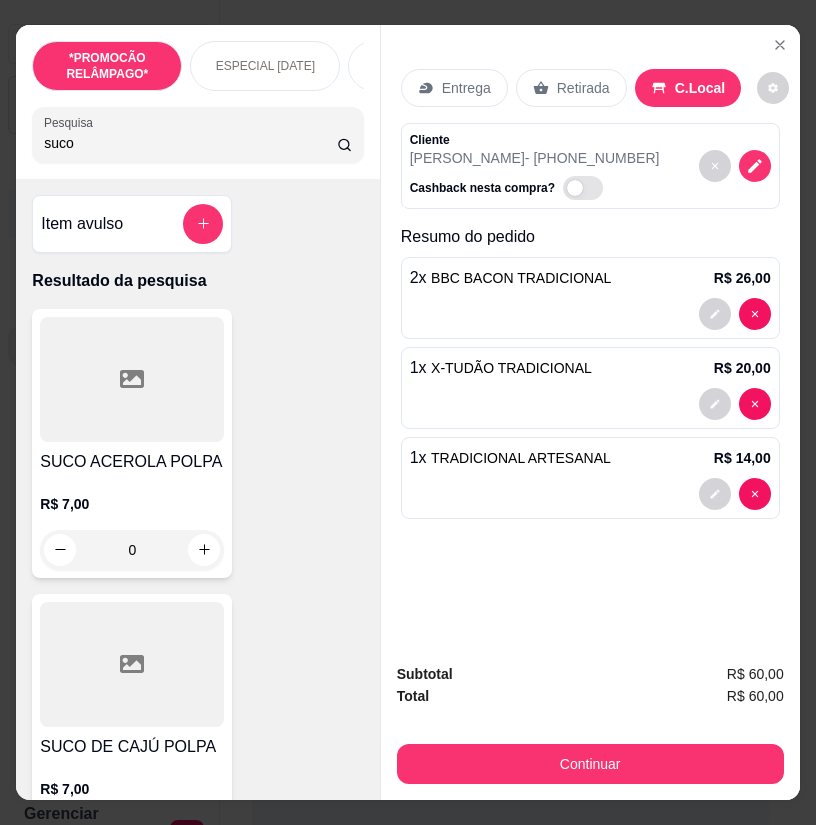 type on "suco" 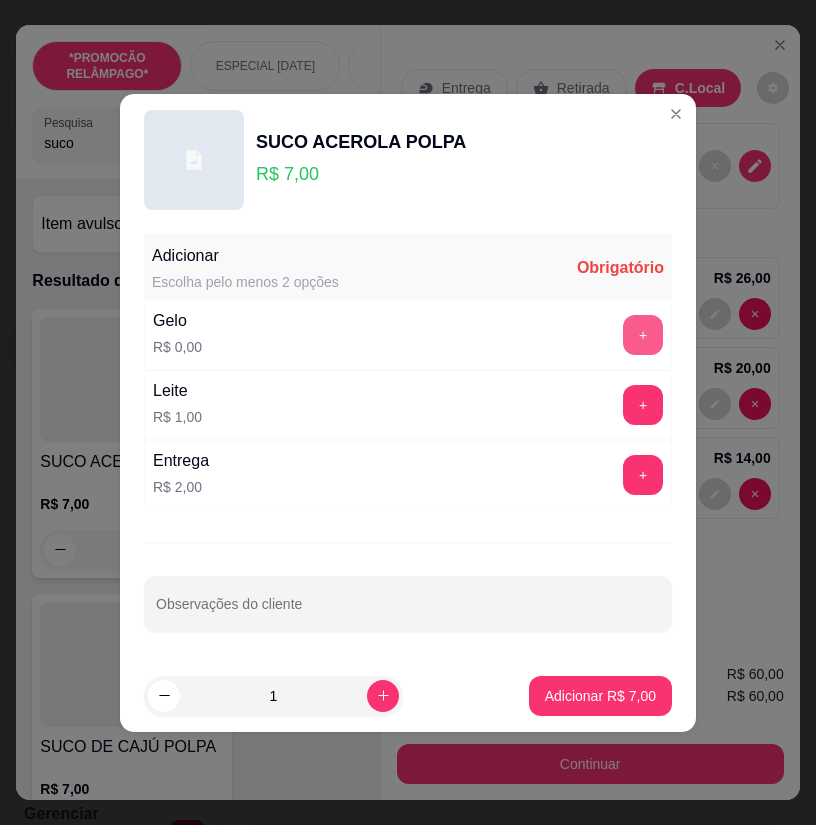 click on "+" at bounding box center (643, 335) 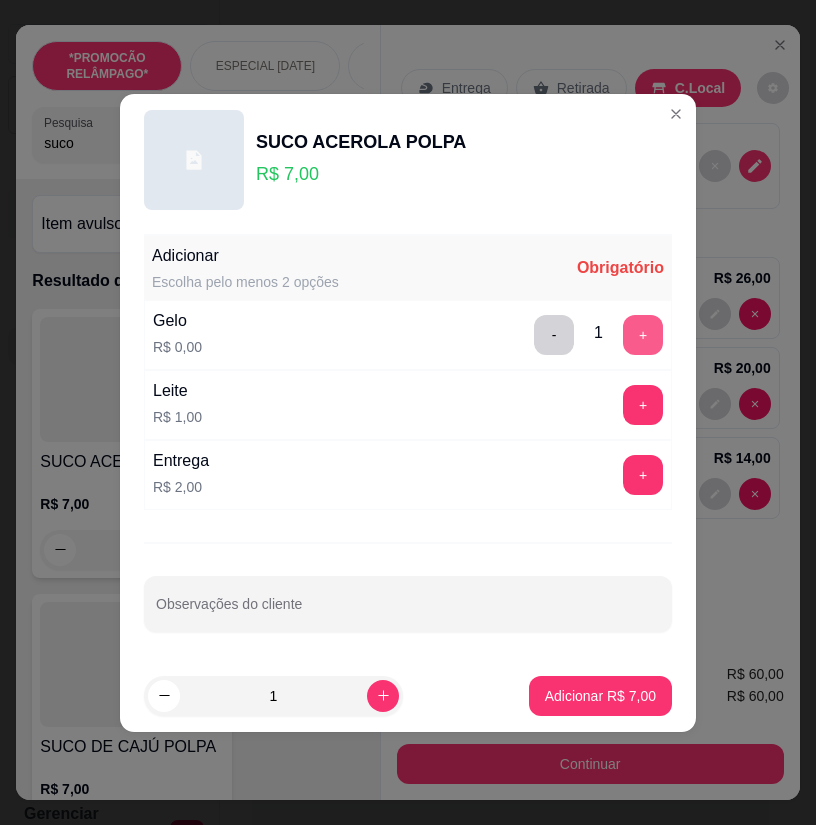 click on "+" at bounding box center [643, 335] 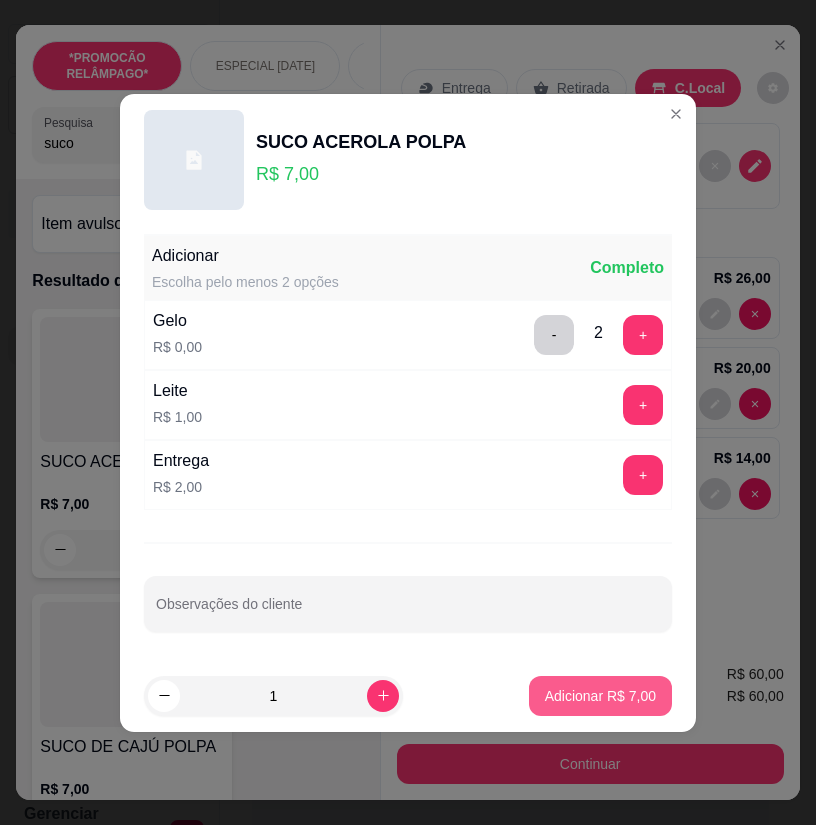 click on "Adicionar   R$ 7,00" at bounding box center [600, 696] 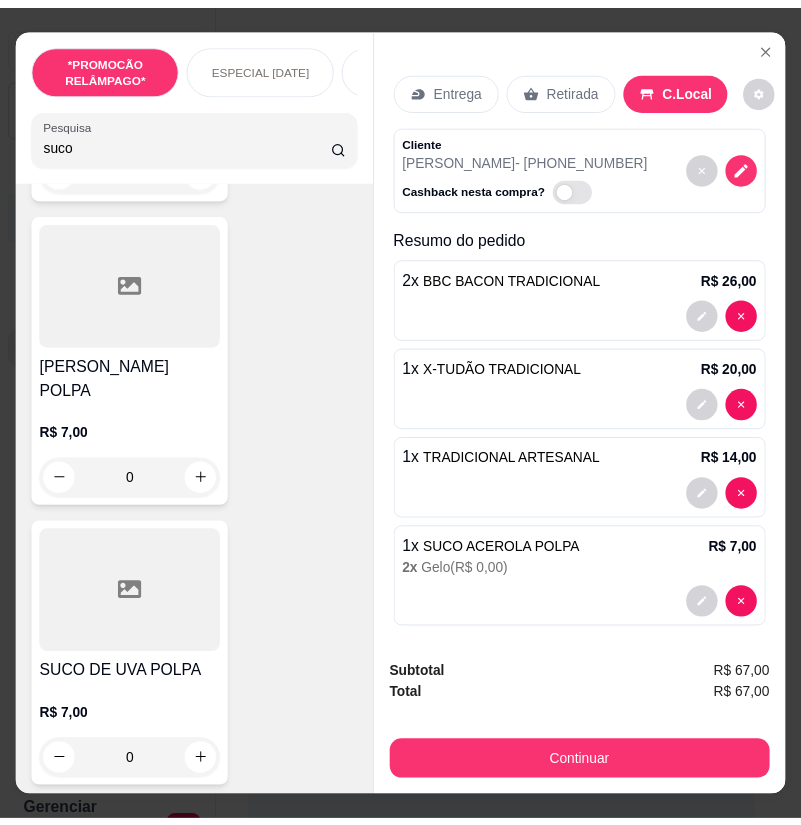 scroll, scrollTop: 700, scrollLeft: 0, axis: vertical 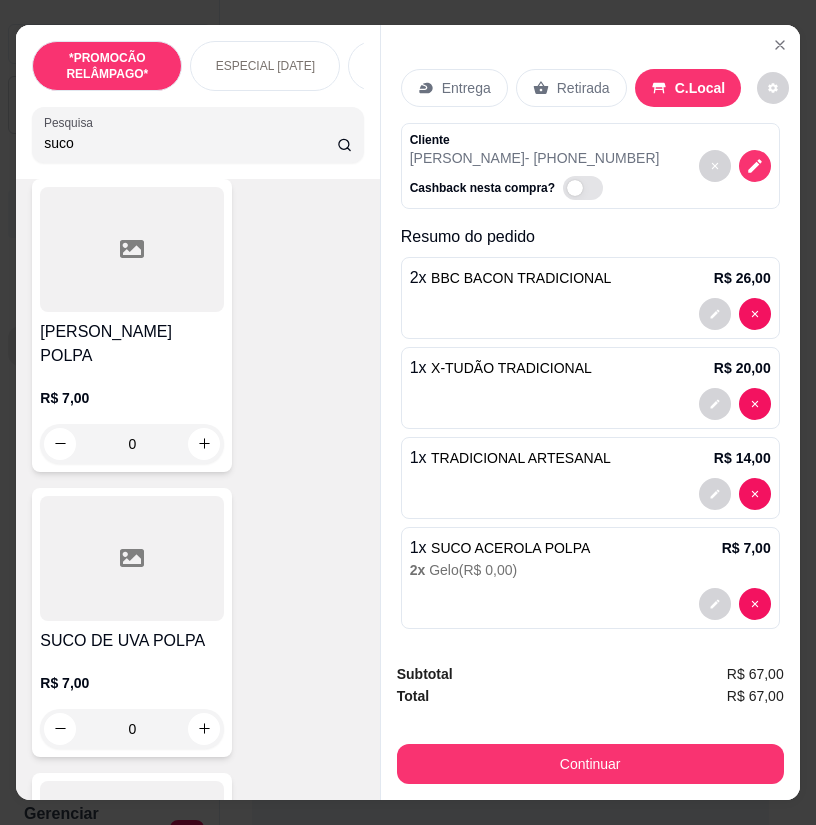 click at bounding box center (132, 558) 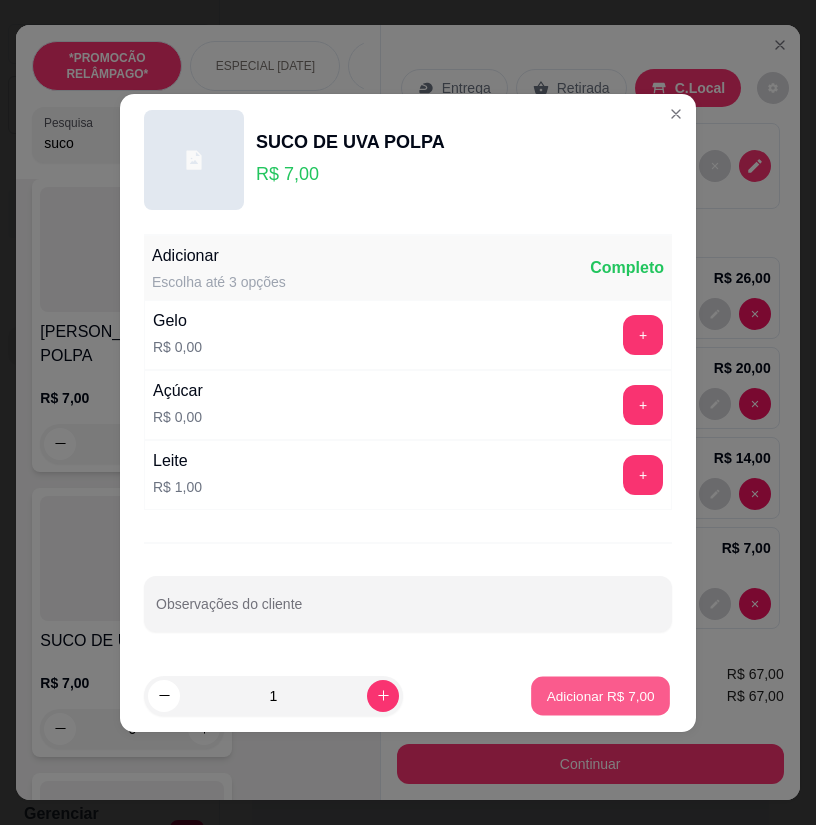 click on "Adicionar   R$ 7,00" at bounding box center [600, 695] 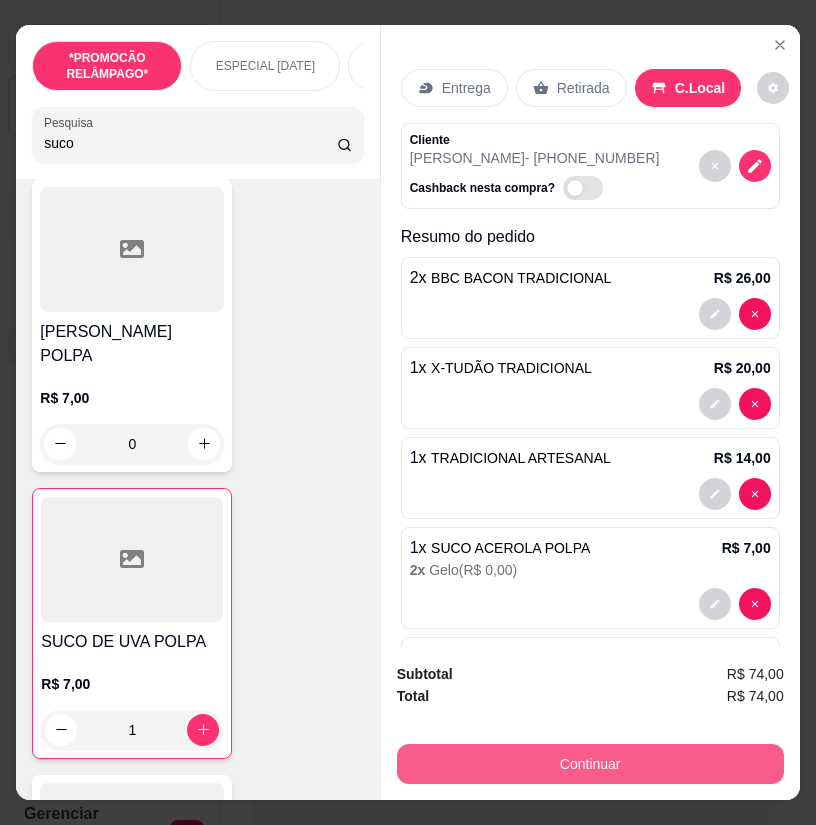 click on "Continuar" at bounding box center (590, 764) 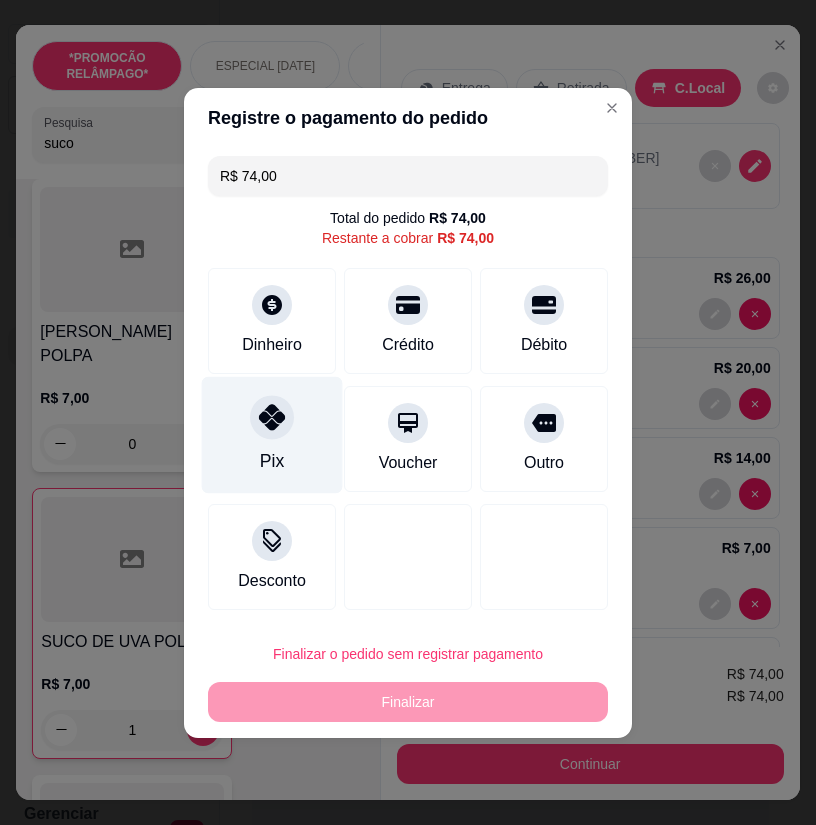 click on "Pix" at bounding box center [272, 434] 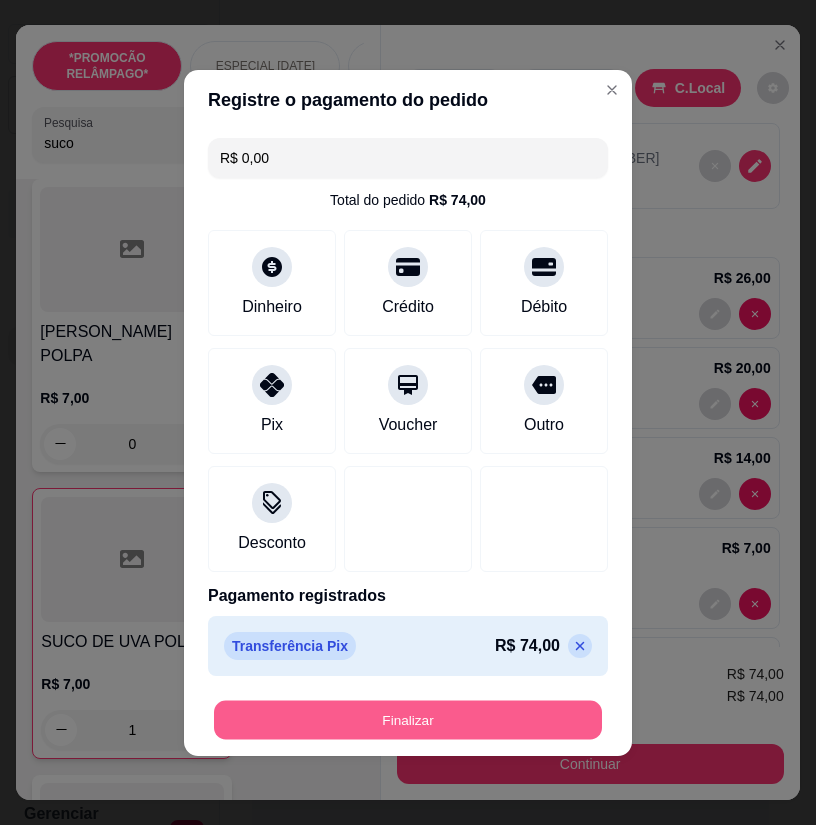 click on "Finalizar" at bounding box center [408, 719] 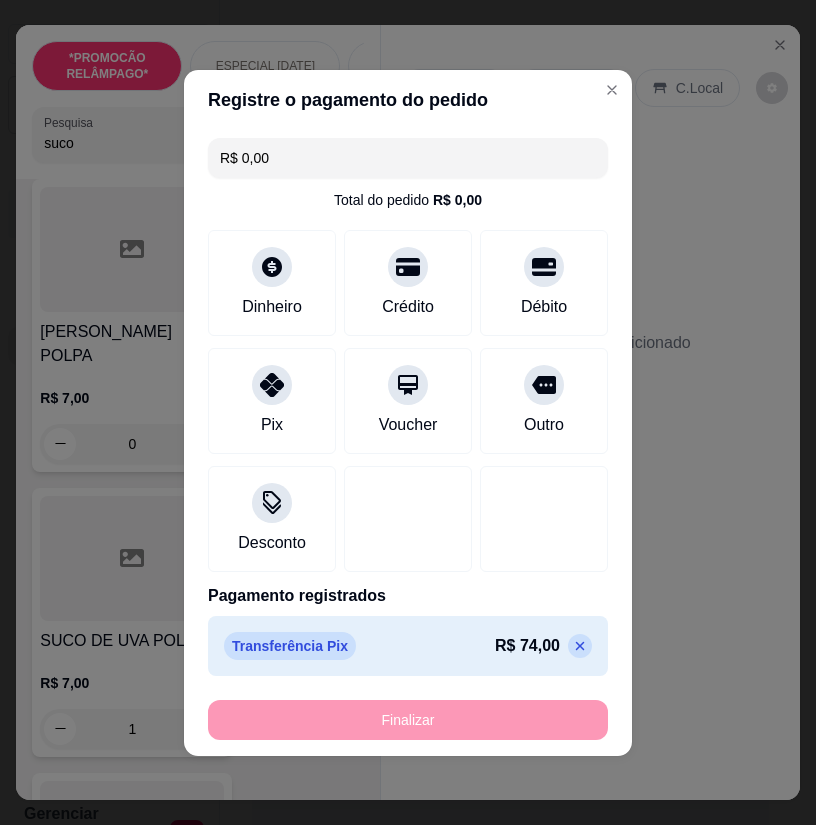 type on "0" 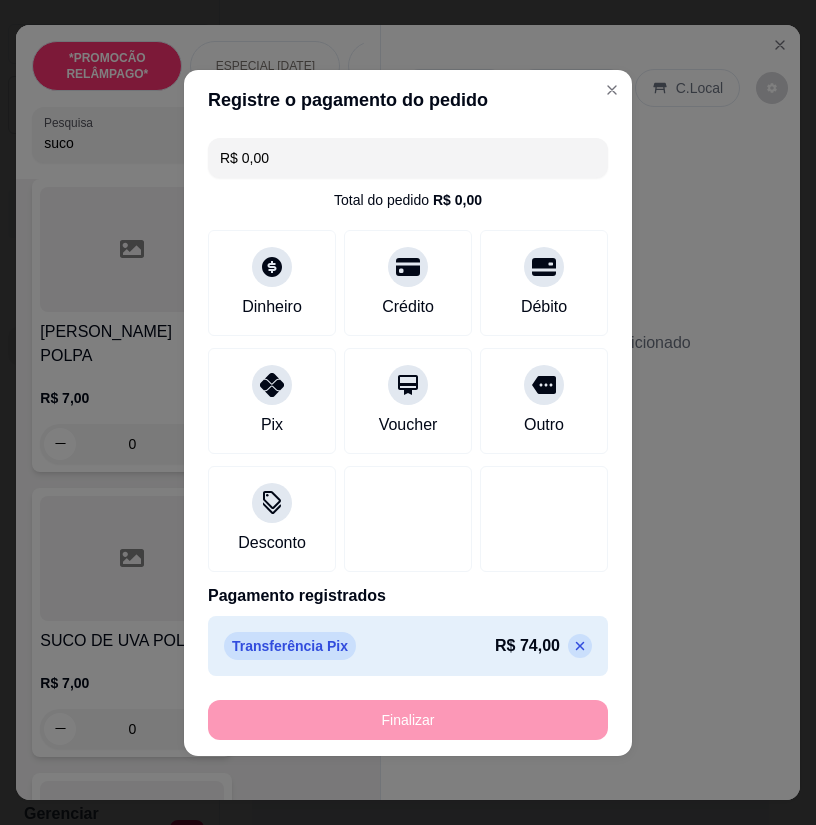 type on "-R$ 74,00" 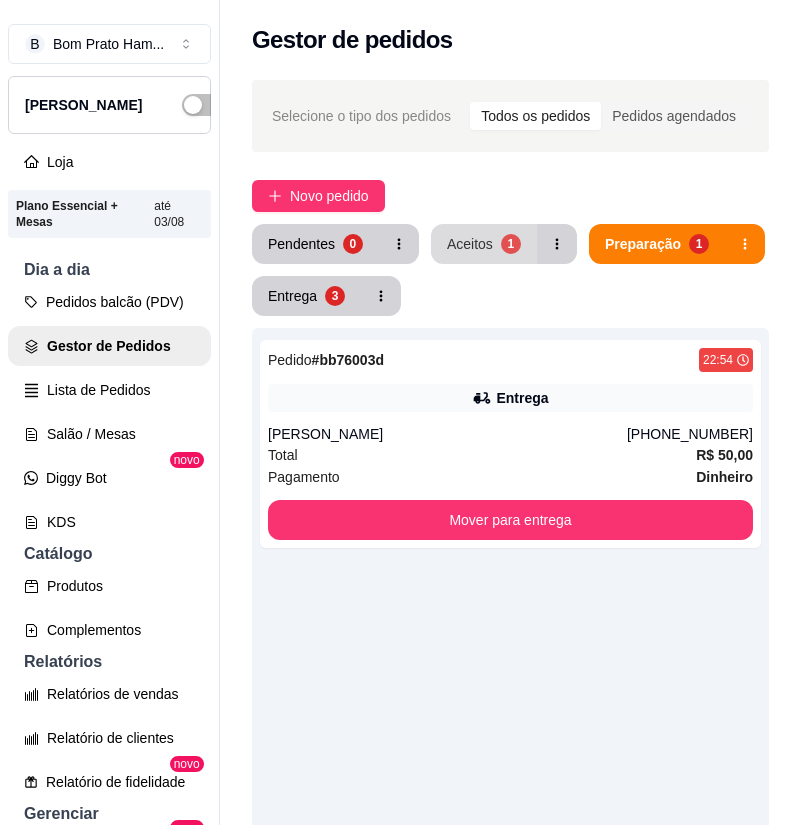 click on "Aceitos" at bounding box center (470, 244) 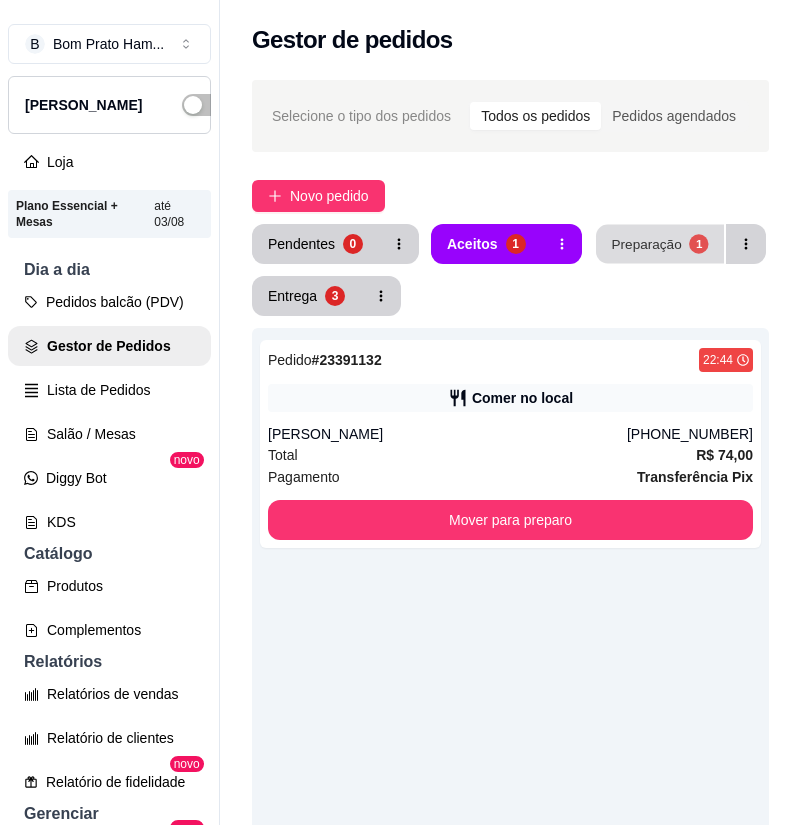 click on "1" at bounding box center (698, 243) 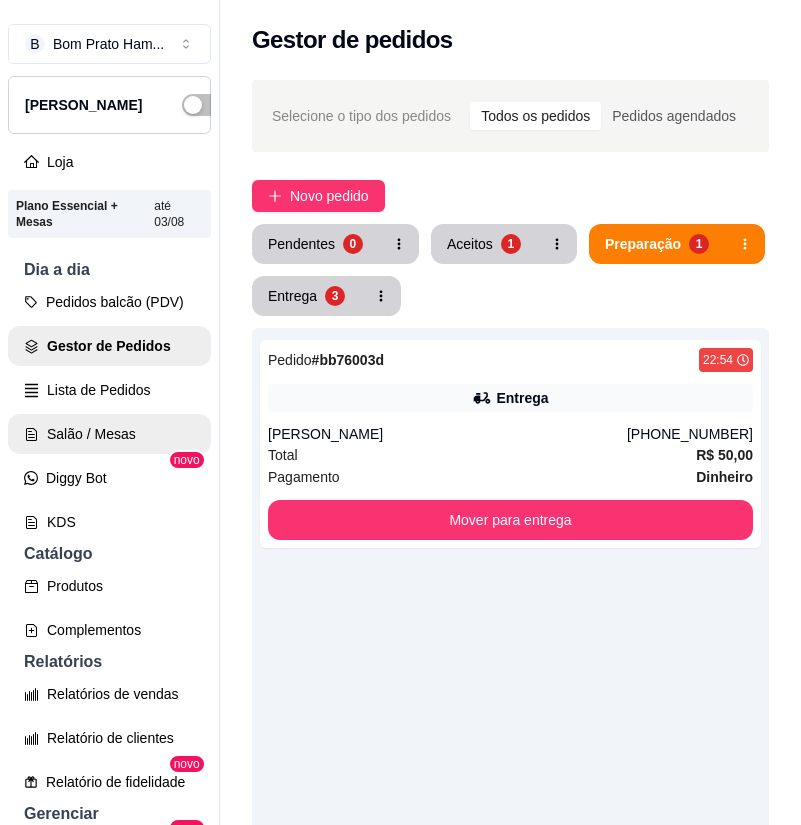 click on "Salão / Mesas" at bounding box center [109, 434] 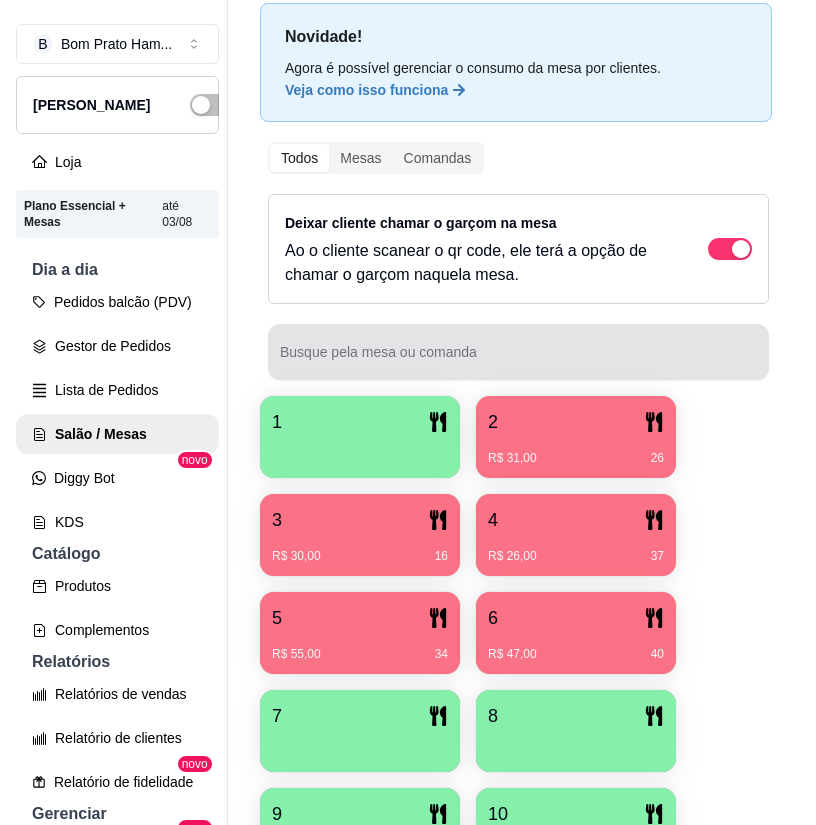 scroll, scrollTop: 200, scrollLeft: 0, axis: vertical 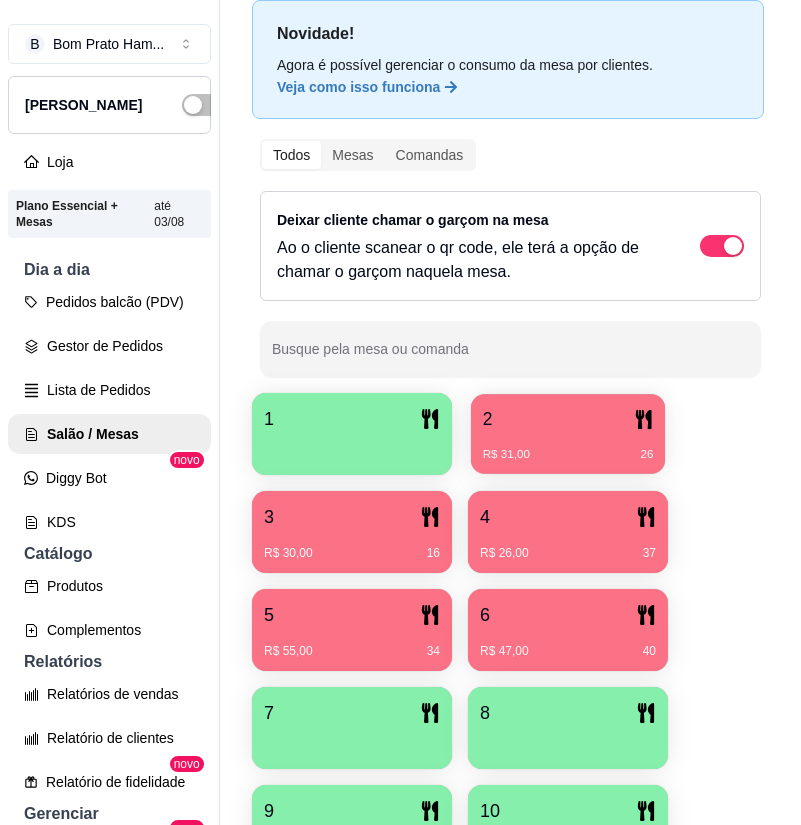 click on "2 R$ 31,00 26" at bounding box center (568, 434) 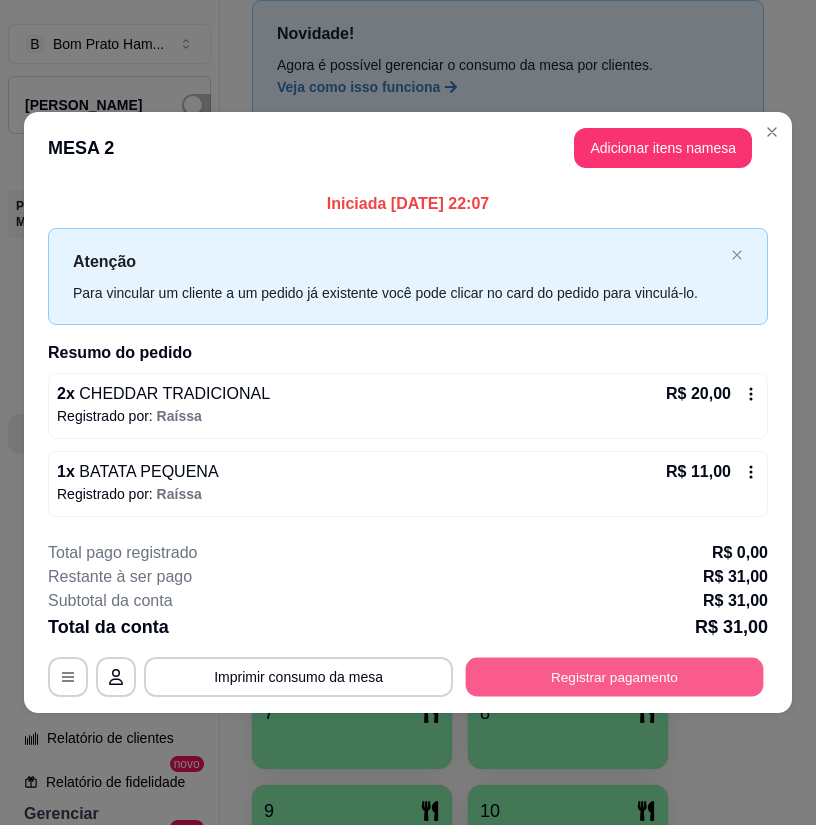 click on "Registrar pagamento" at bounding box center [615, 677] 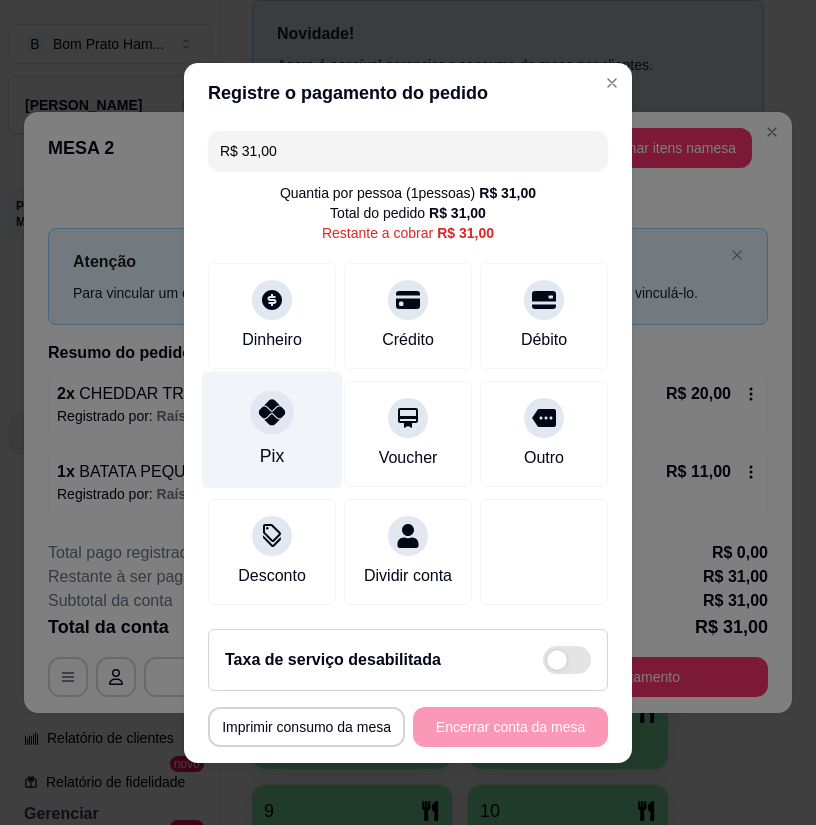 click on "Pix" at bounding box center (272, 429) 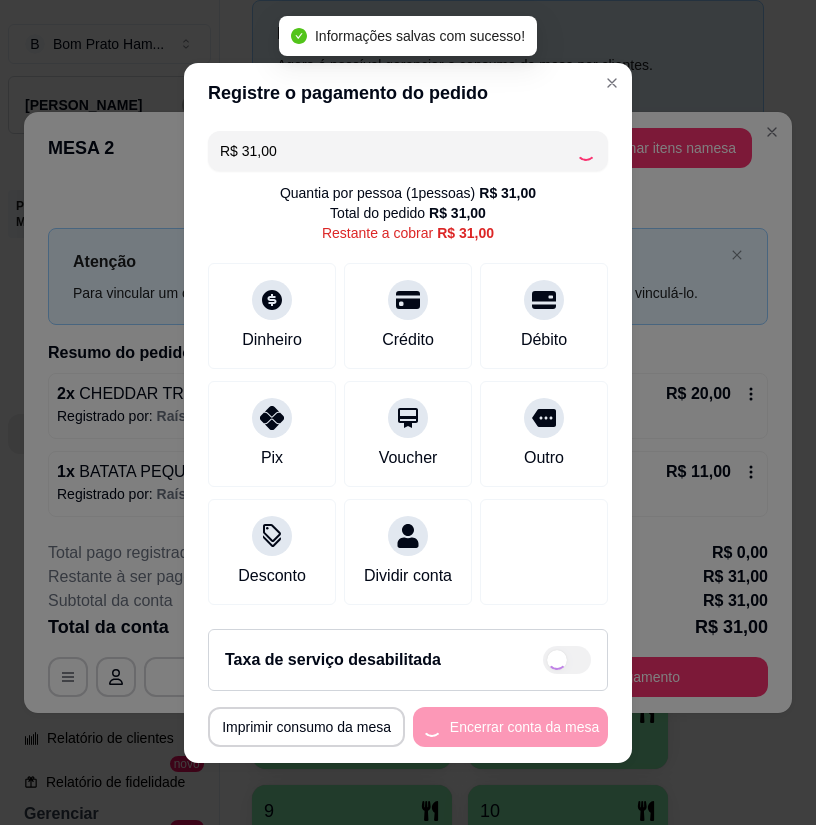 type on "R$ 0,00" 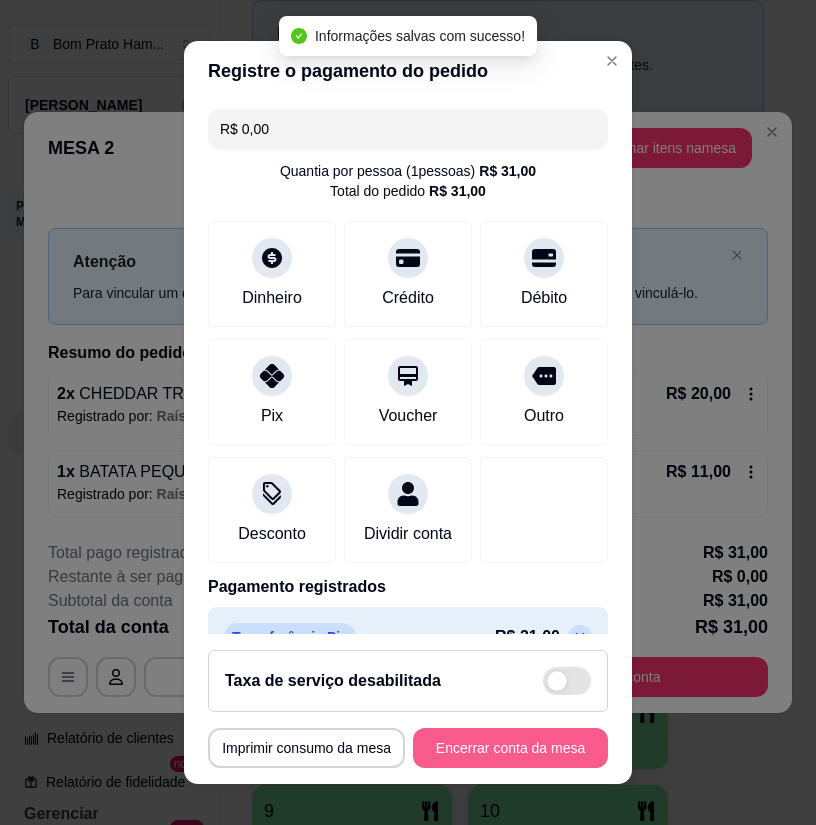 click on "Encerrar conta da mesa" at bounding box center [510, 748] 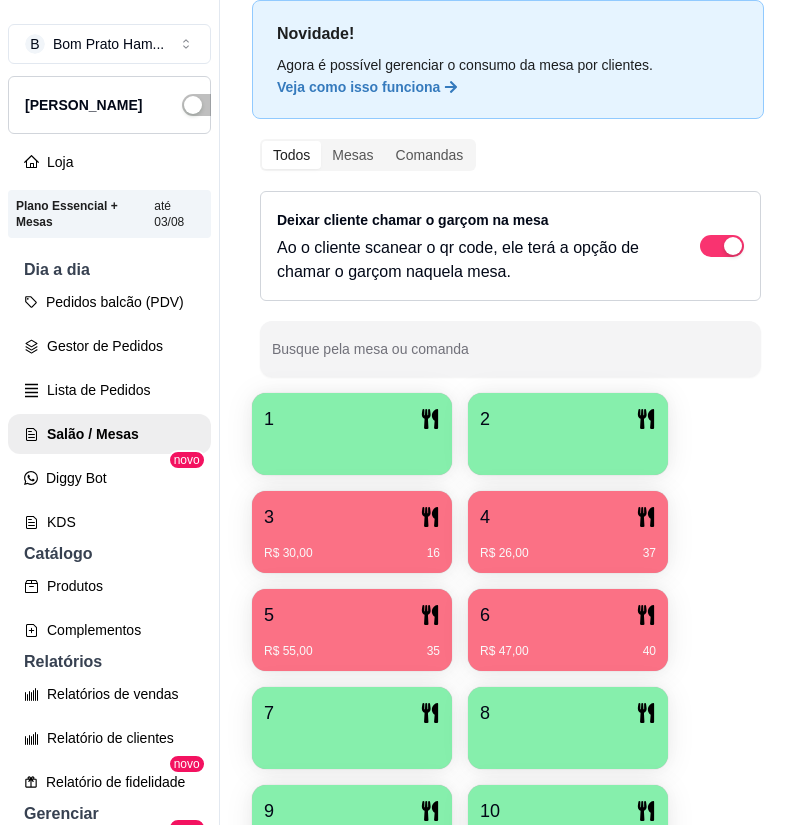 click on "R$ 55,00 35" at bounding box center (352, 651) 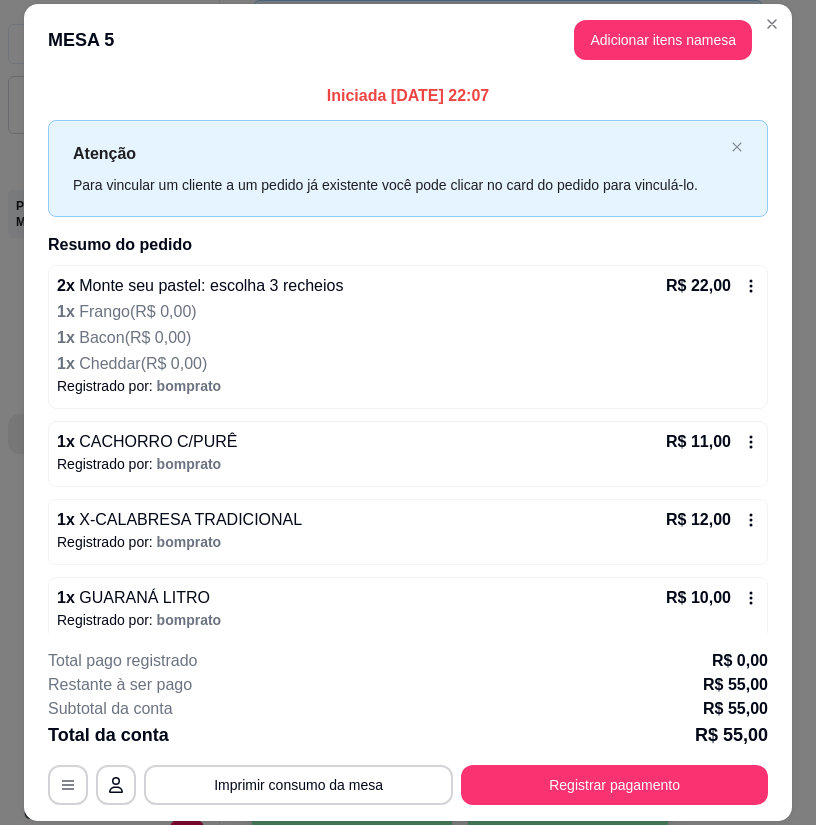 scroll, scrollTop: 40, scrollLeft: 0, axis: vertical 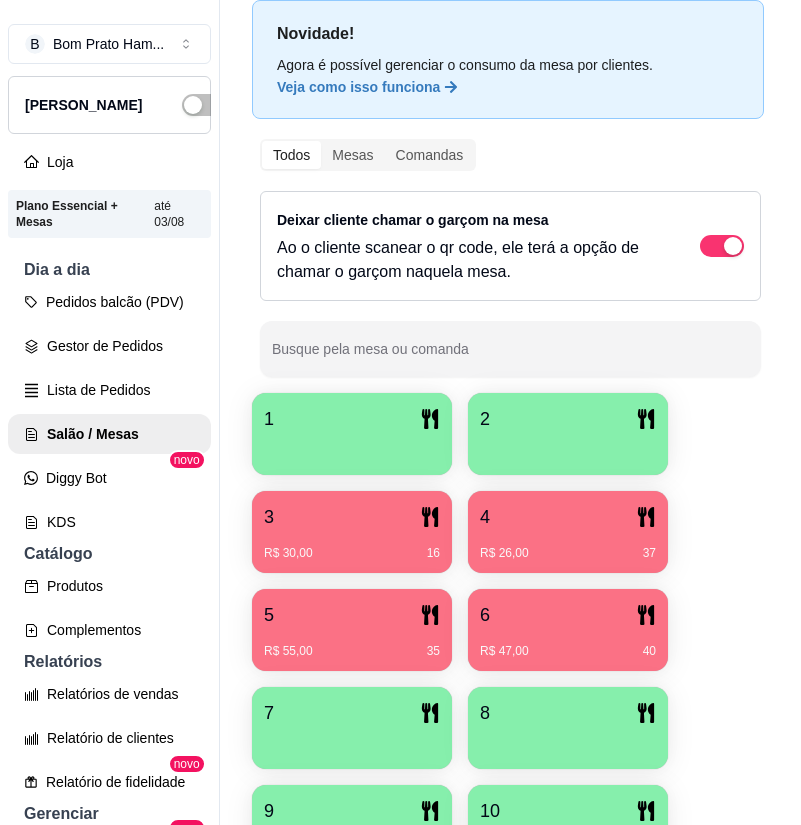 click on "6" at bounding box center (568, 615) 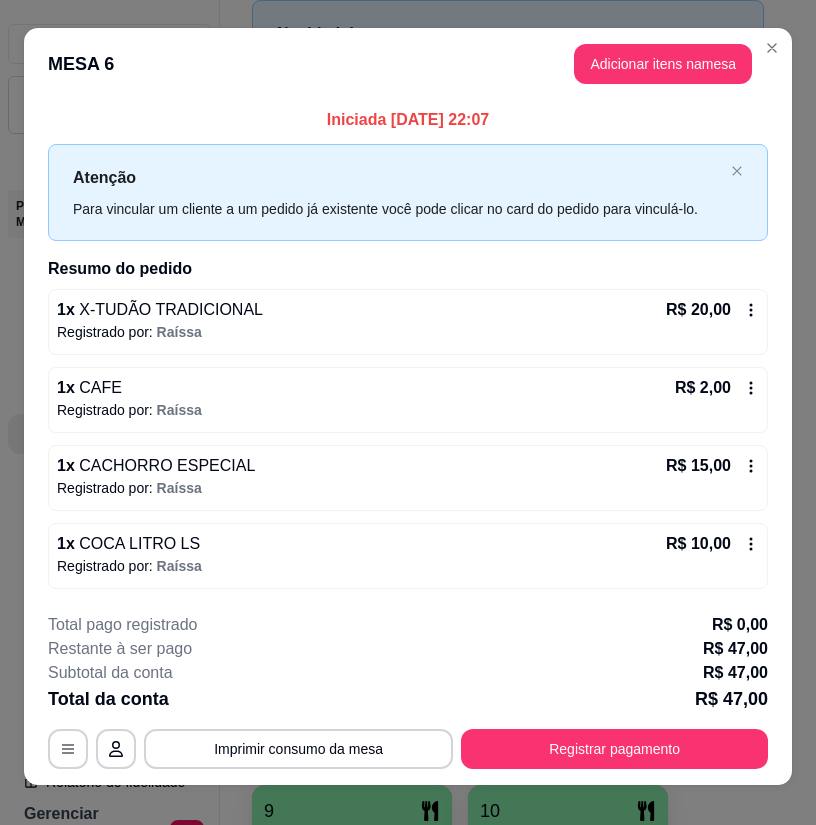 scroll, scrollTop: 0, scrollLeft: 0, axis: both 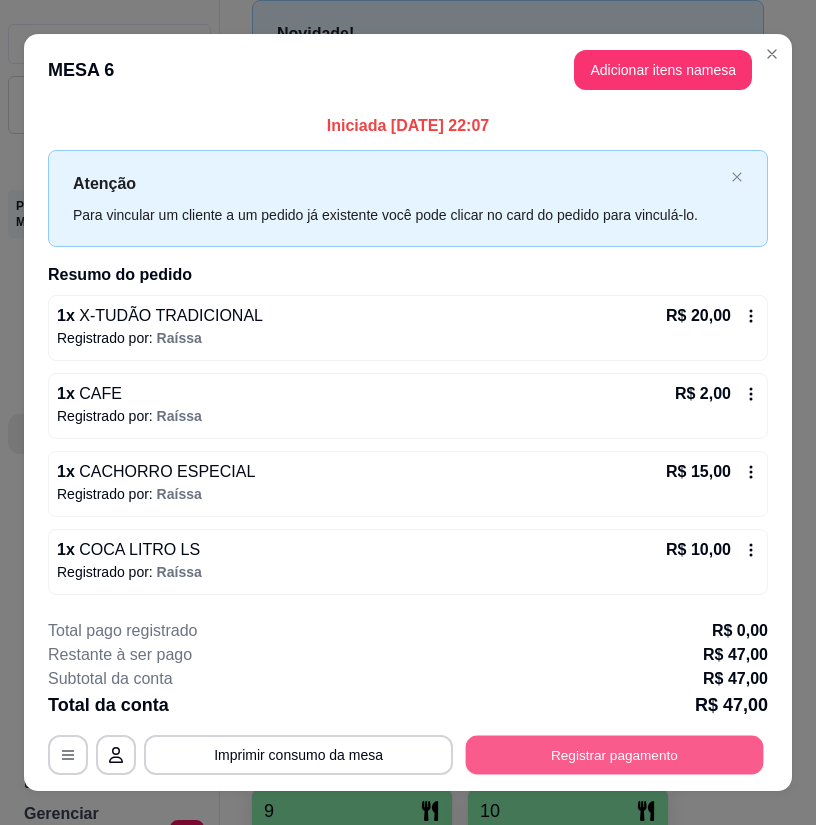 click on "Registrar pagamento" at bounding box center [615, 755] 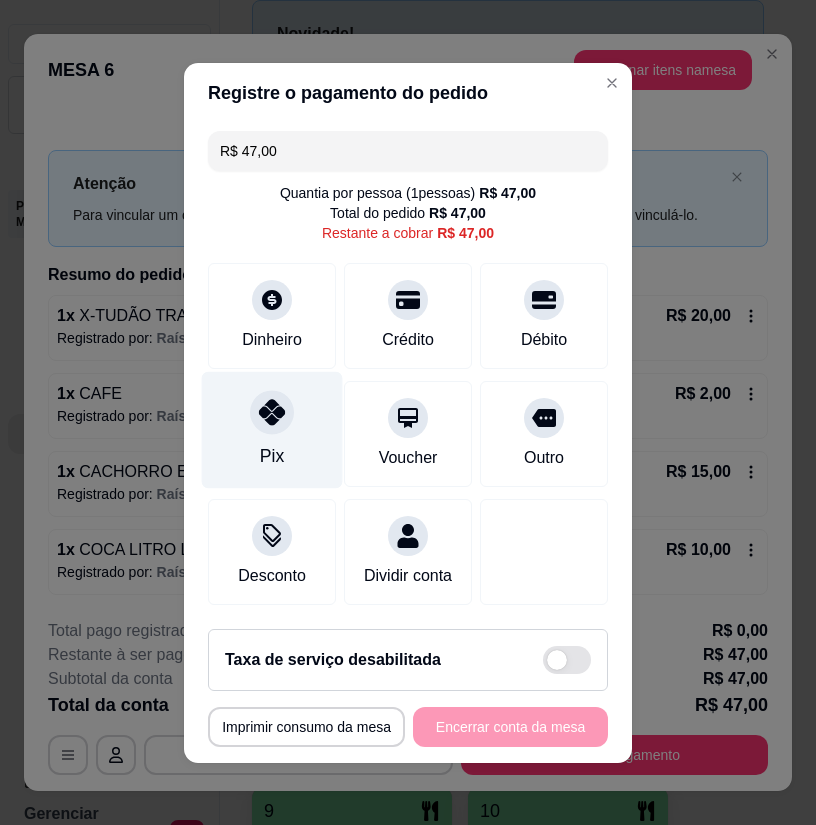 click on "Pix" at bounding box center [272, 429] 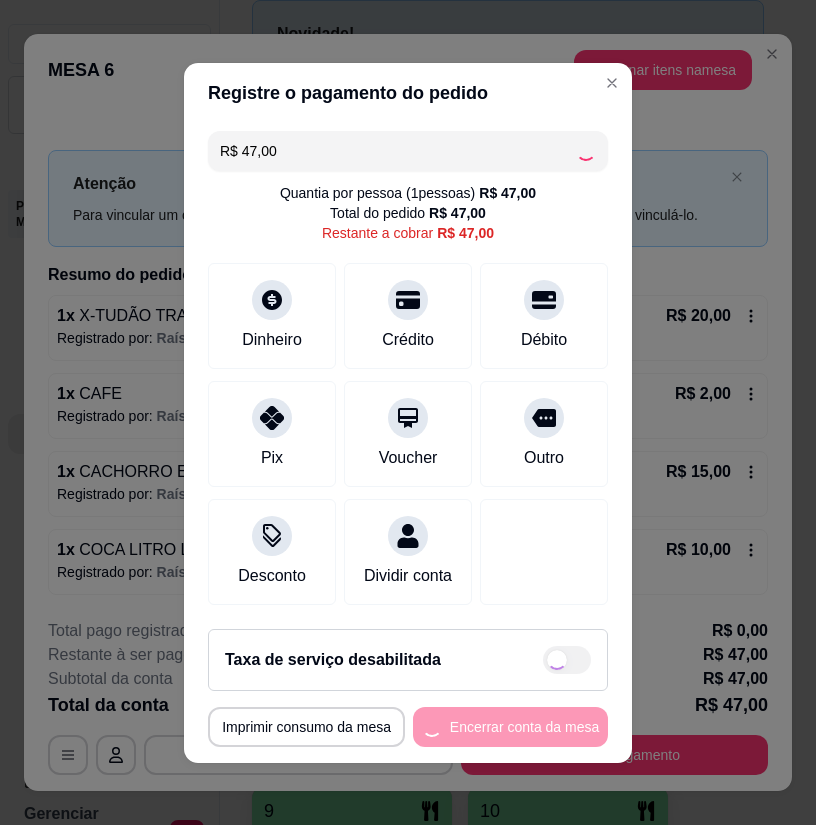 type on "R$ 0,00" 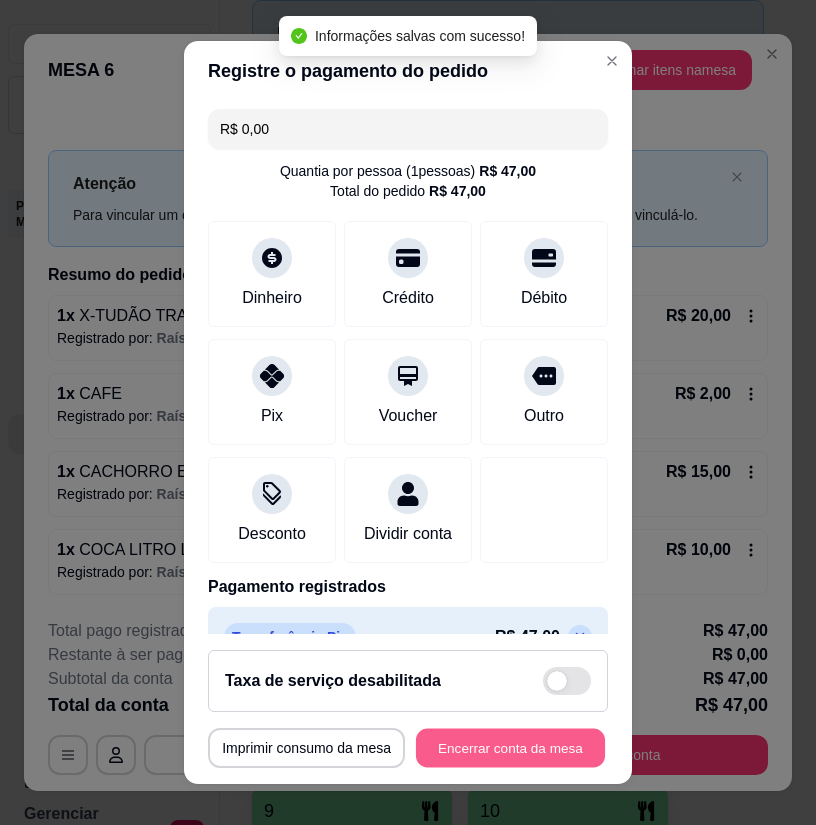 click on "Encerrar conta da mesa" at bounding box center (510, 747) 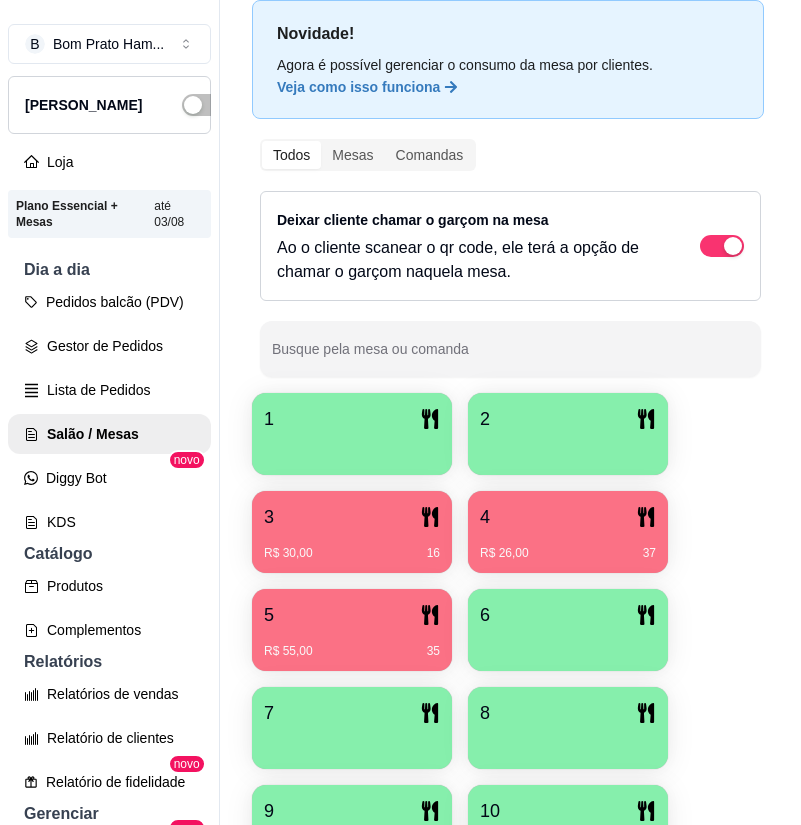click on "R$ 26,00" at bounding box center (504, 553) 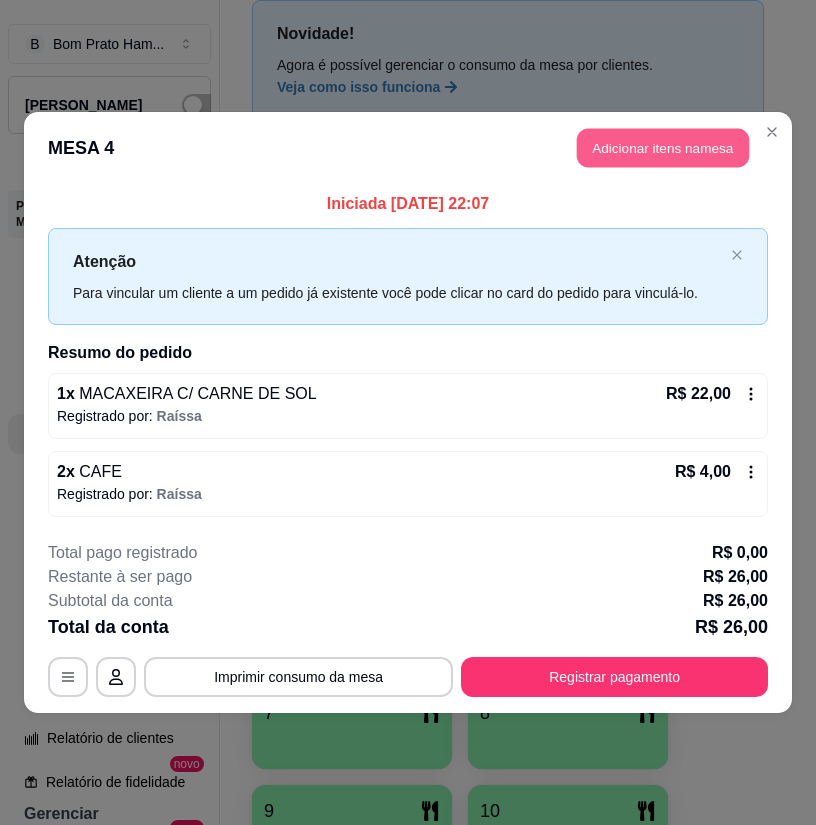click on "Adicionar itens na  mesa" at bounding box center [663, 148] 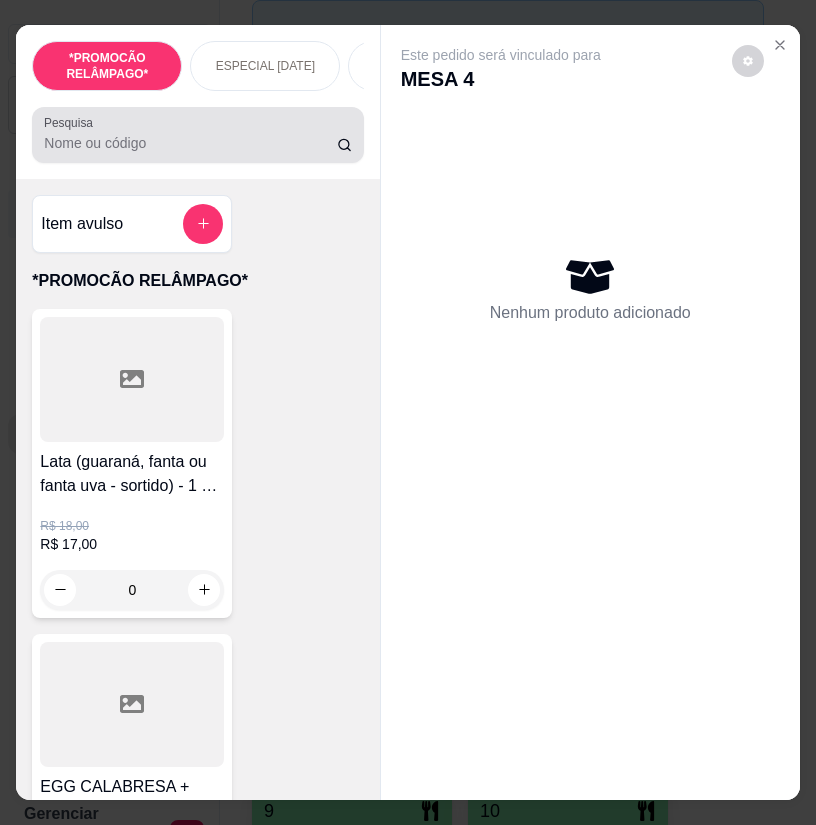 click on "Pesquisa" at bounding box center (197, 135) 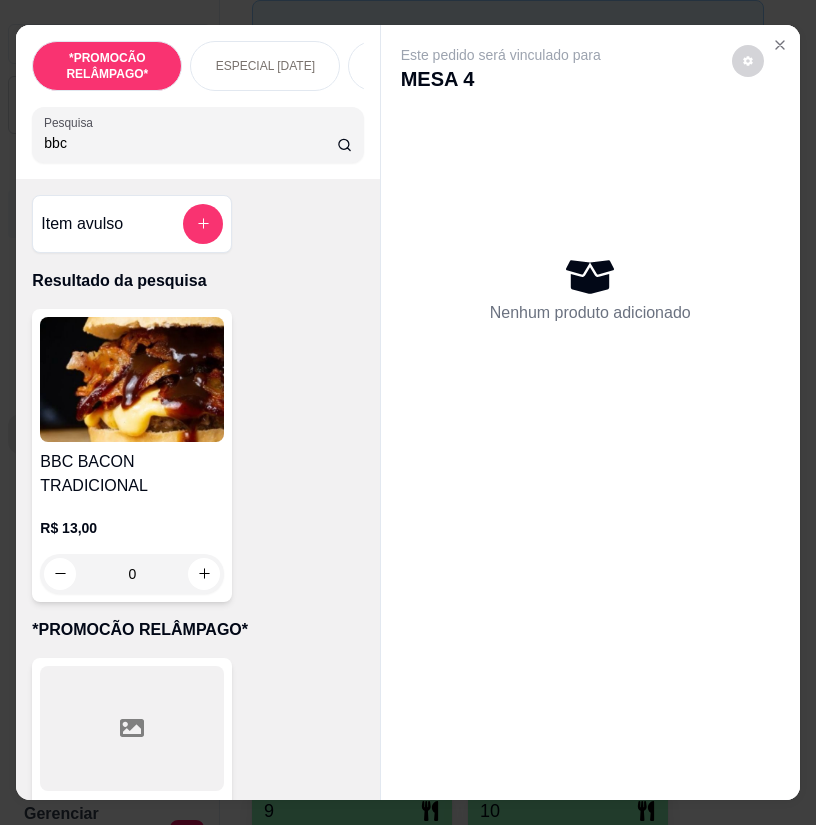 type on "bbc" 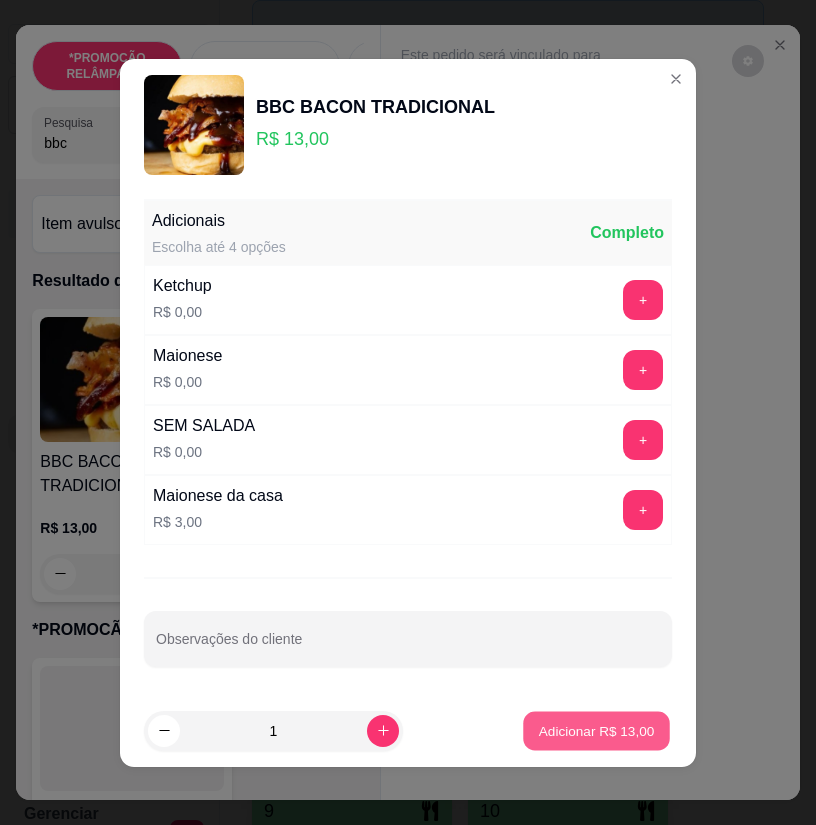 click on "Adicionar   R$ 13,00" at bounding box center (596, 730) 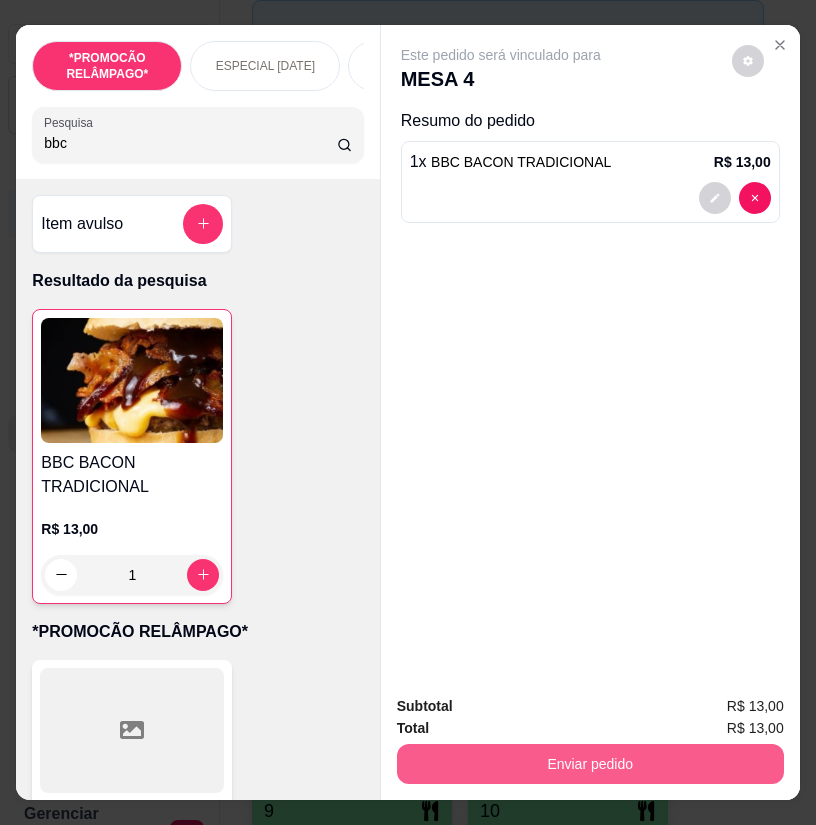 click on "Enviar pedido" at bounding box center (590, 764) 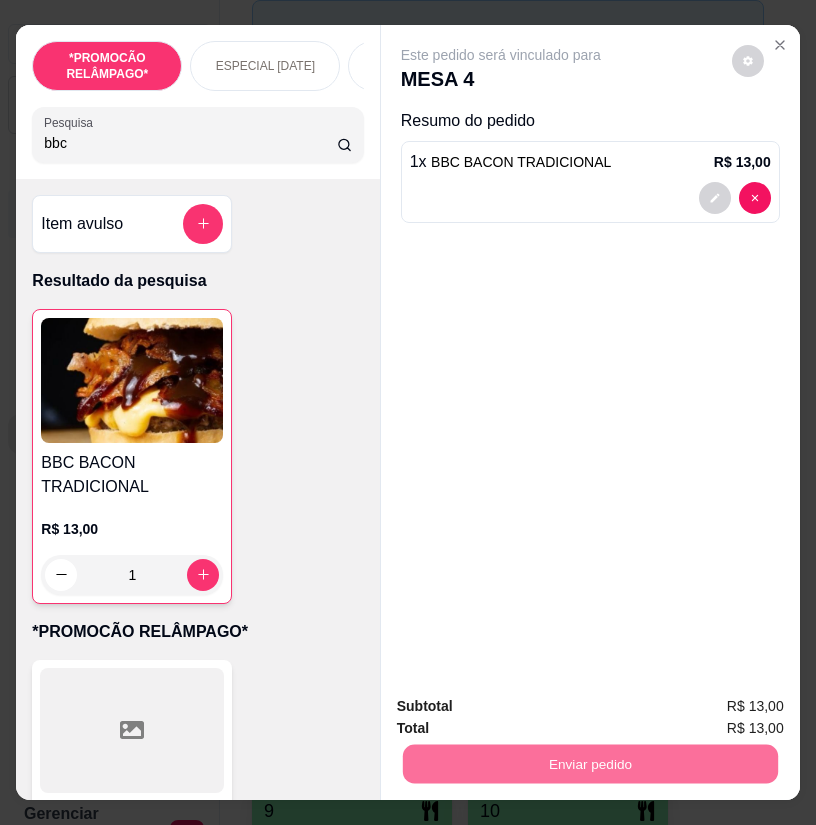 click on "Não registrar e enviar pedido" at bounding box center [521, 708] 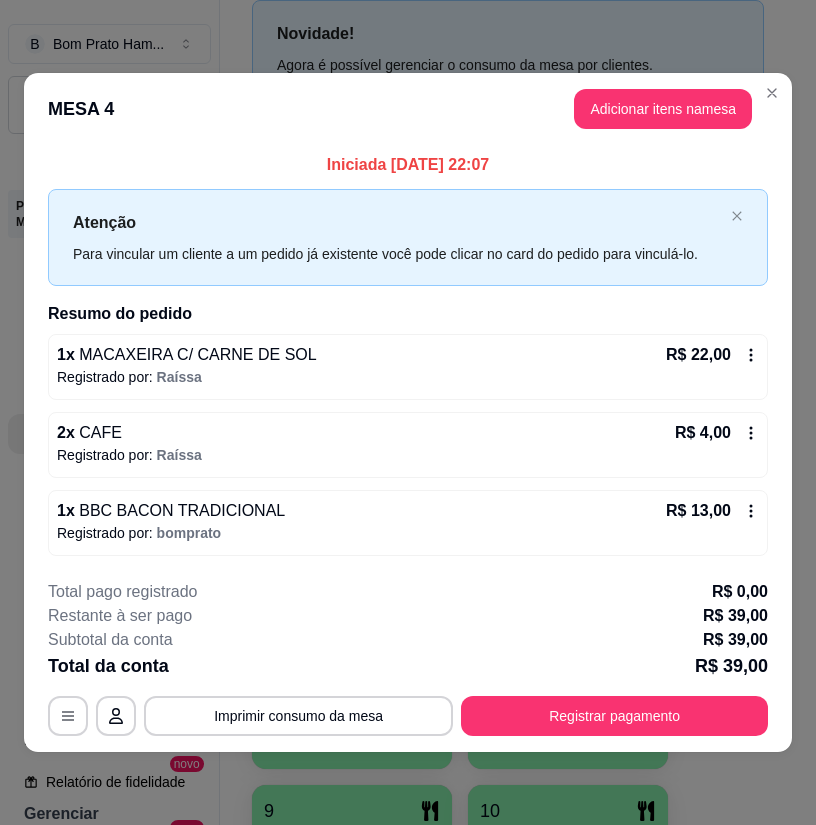 click on "**********" at bounding box center [408, 658] 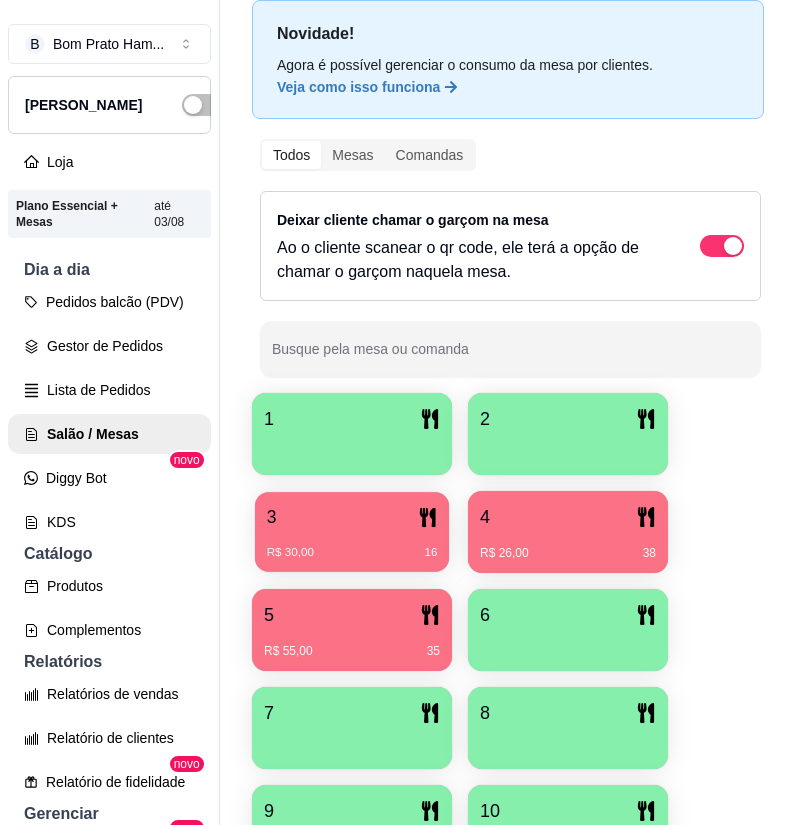 click on "3" at bounding box center (352, 517) 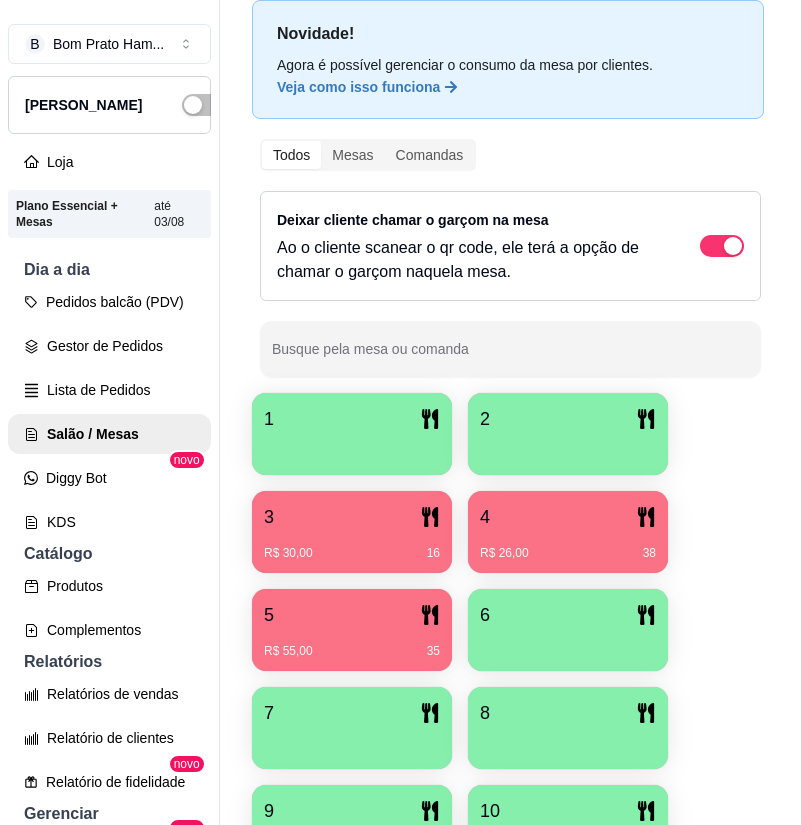 click on "5" at bounding box center [352, 615] 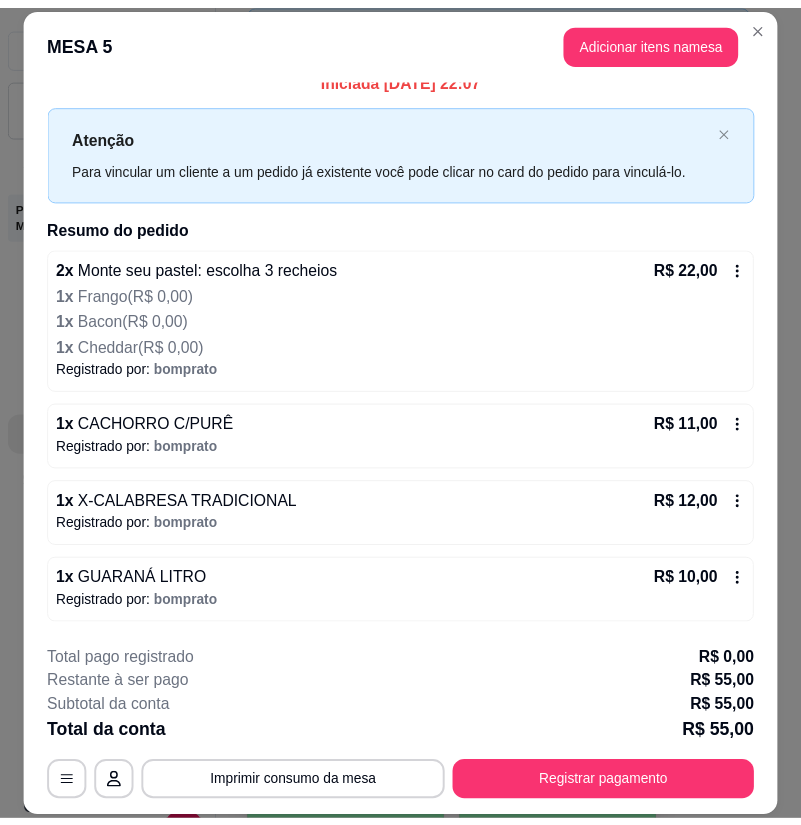 scroll, scrollTop: 0, scrollLeft: 0, axis: both 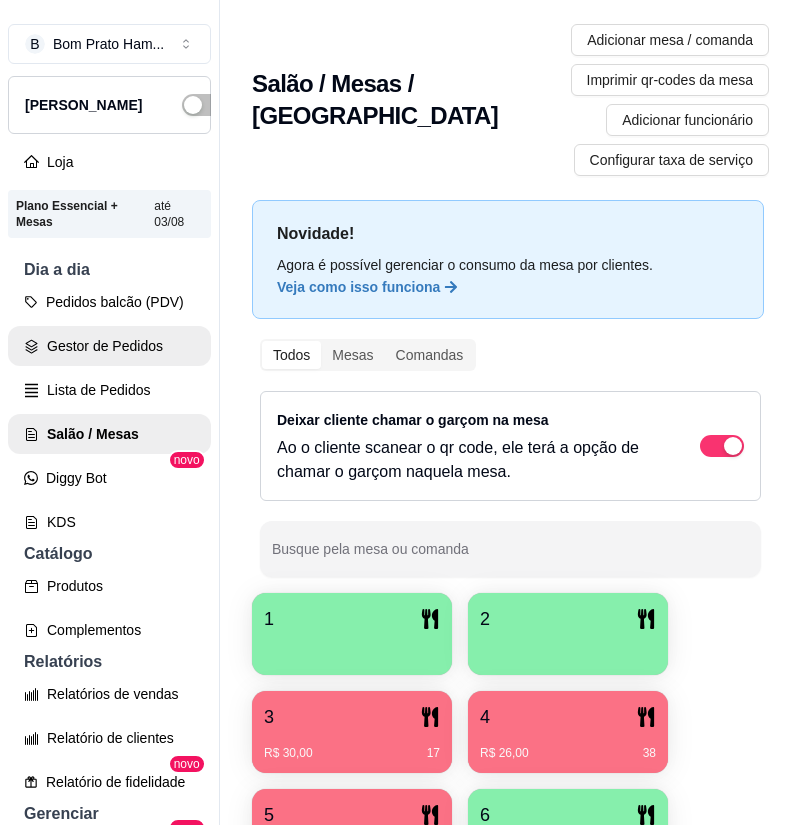 click on "Gestor de Pedidos" at bounding box center (109, 346) 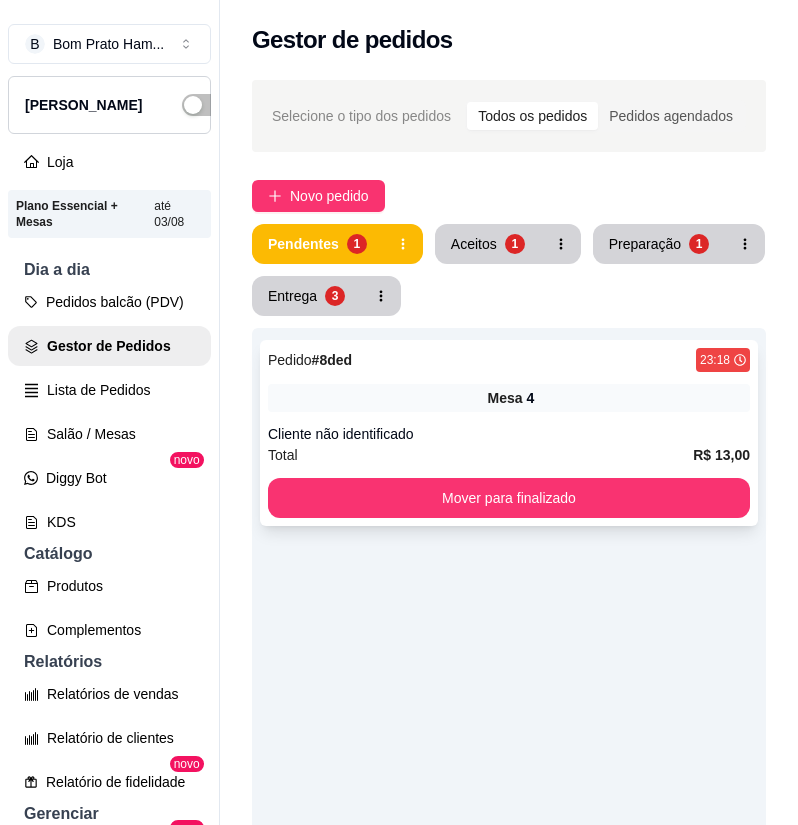 click on "Pedido  # 8ded 23:18 Mesa 4 Cliente não identificado Total R$ 13,00 Mover para finalizado" at bounding box center (509, 433) 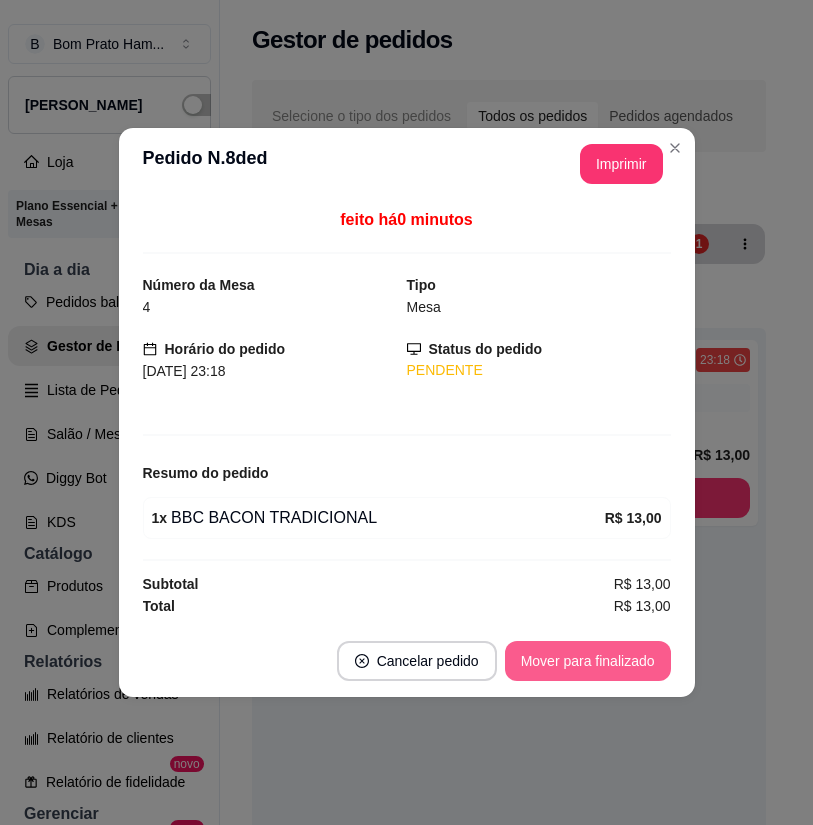 click on "Mover para finalizado" at bounding box center (588, 661) 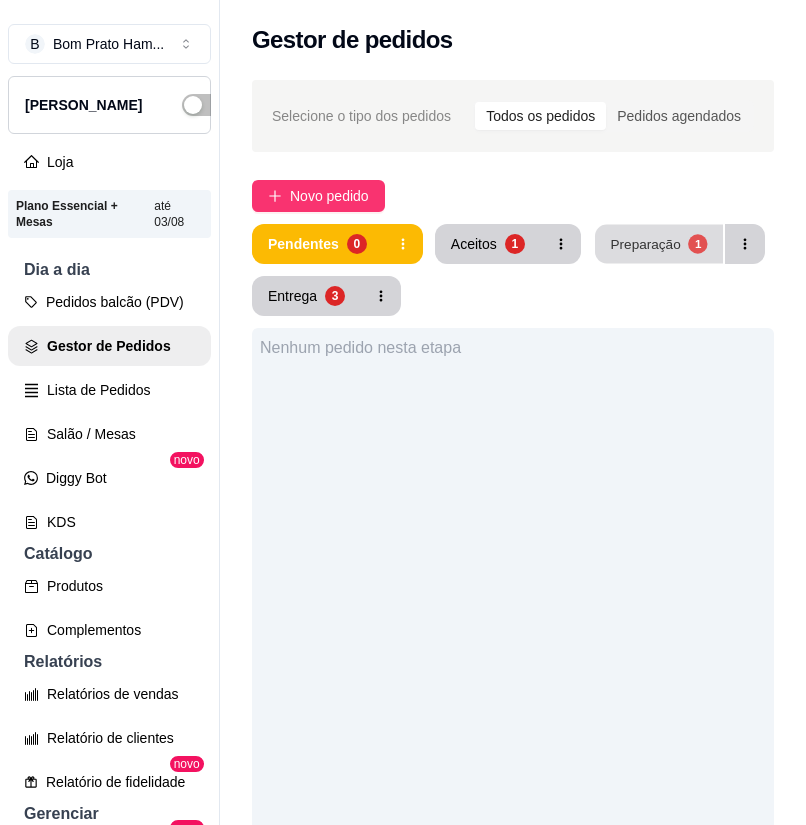 click on "Preparação" at bounding box center (645, 243) 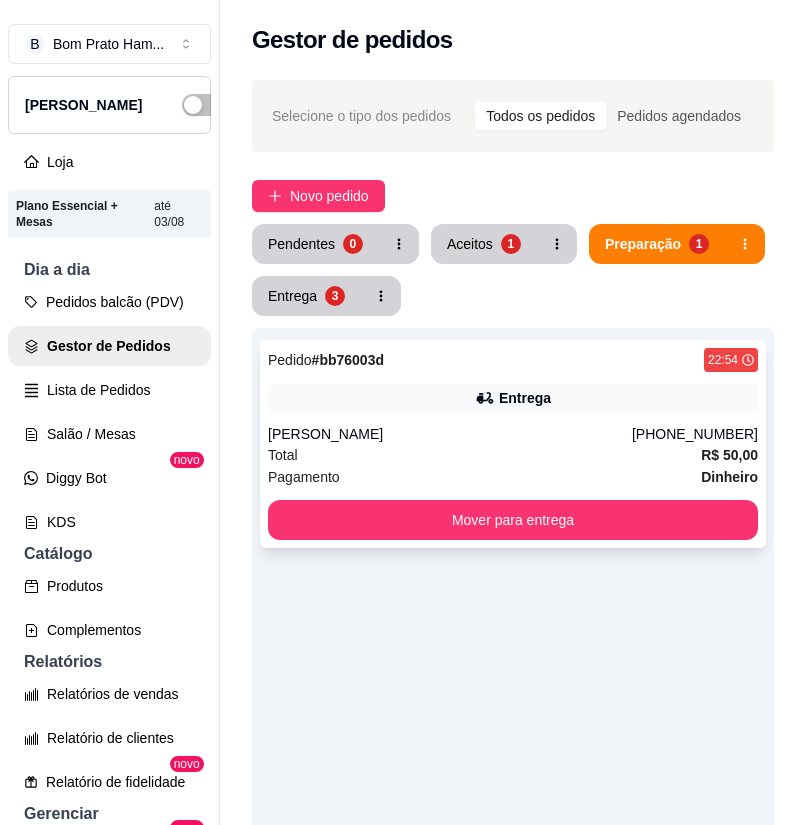 click on "Entrega" at bounding box center [513, 398] 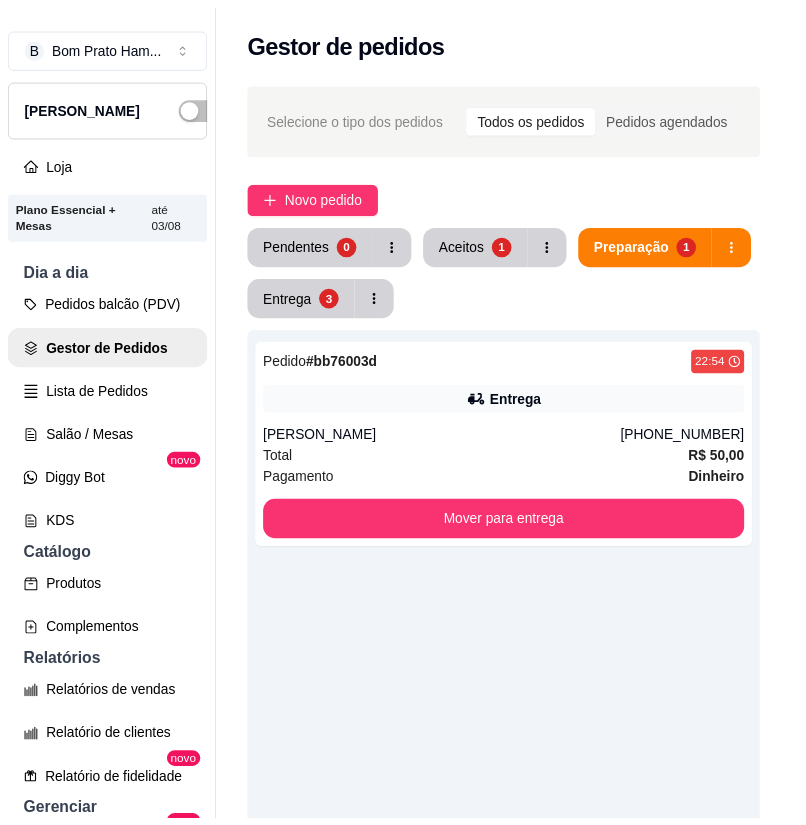 scroll, scrollTop: 294, scrollLeft: 0, axis: vertical 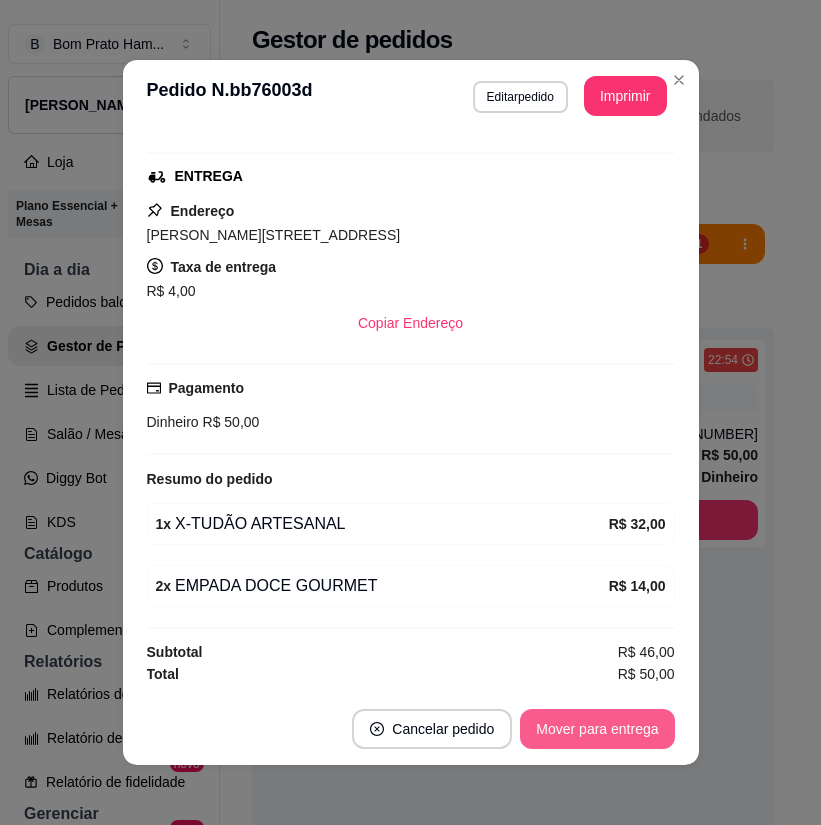 click on "Mover para entrega" at bounding box center (597, 729) 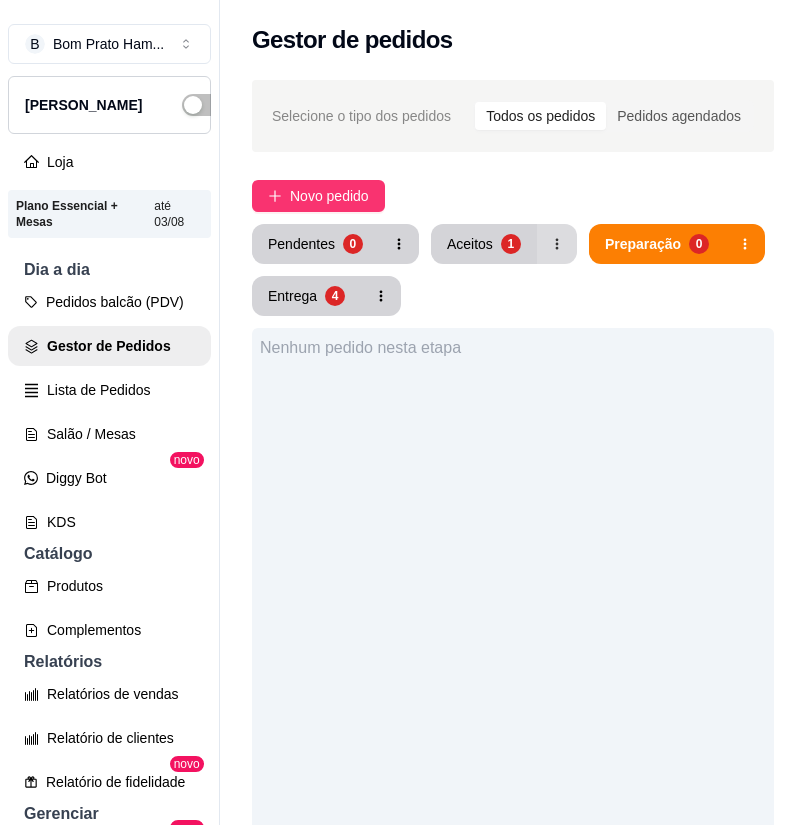 click on "1" at bounding box center [511, 244] 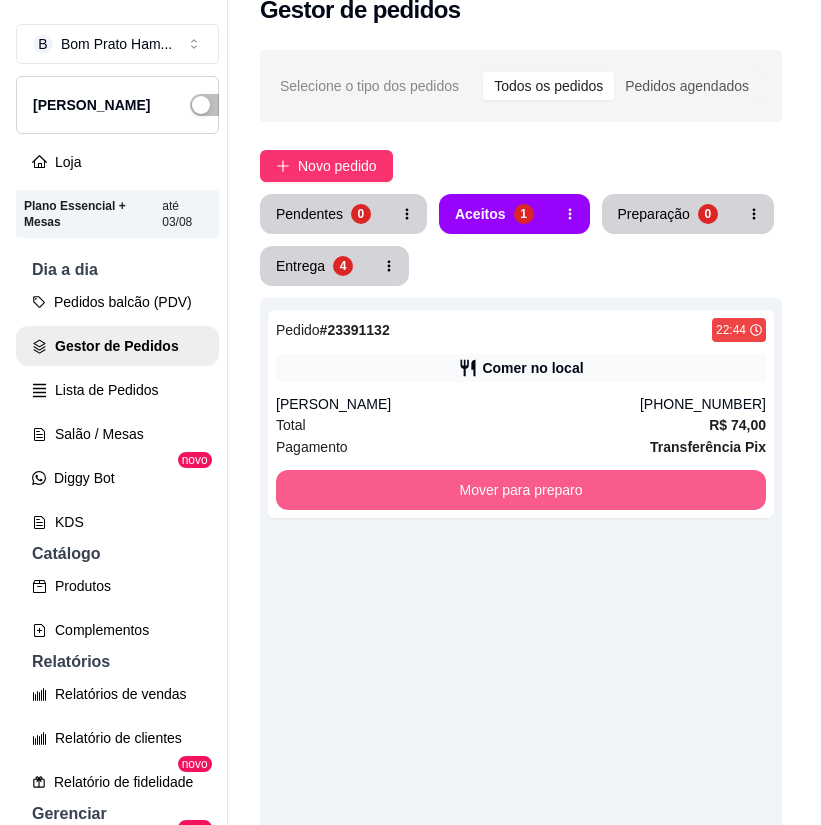 scroll, scrollTop: 0, scrollLeft: 0, axis: both 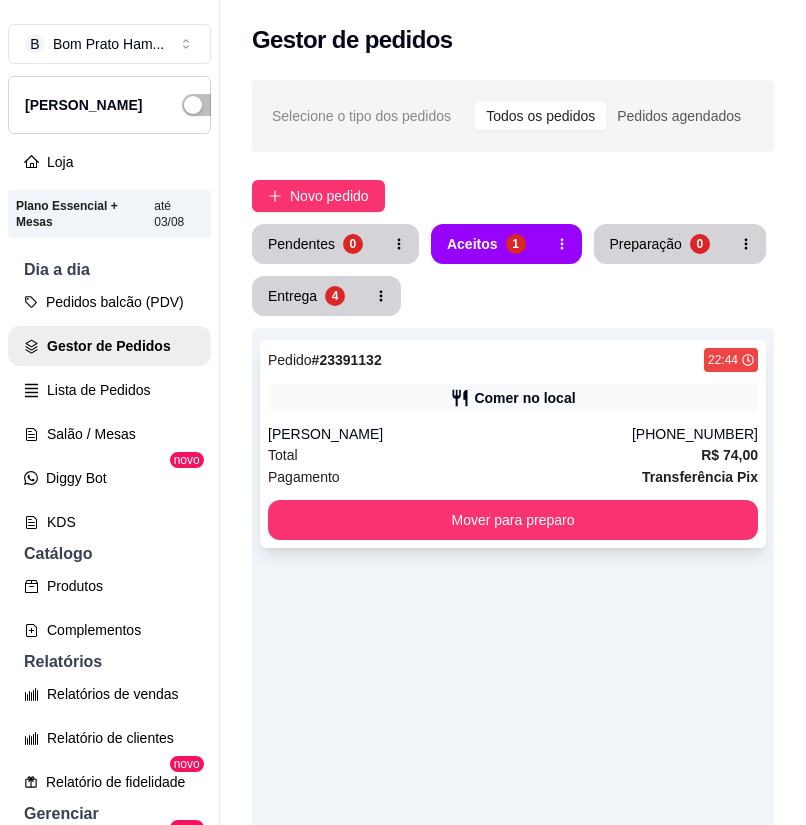 click on "Comer no local" at bounding box center (513, 398) 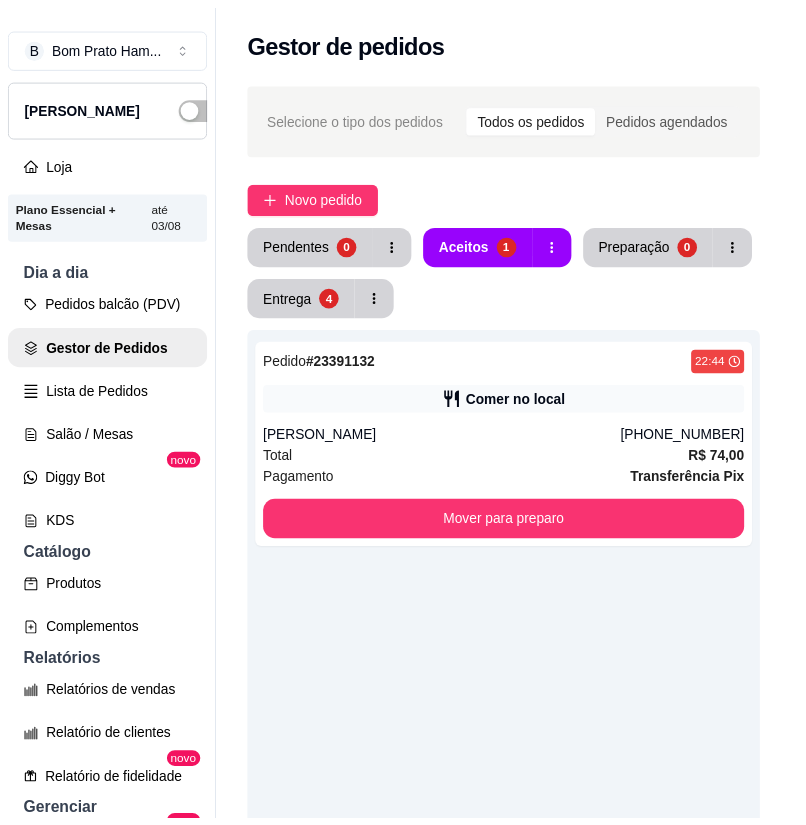 scroll, scrollTop: 334, scrollLeft: 0, axis: vertical 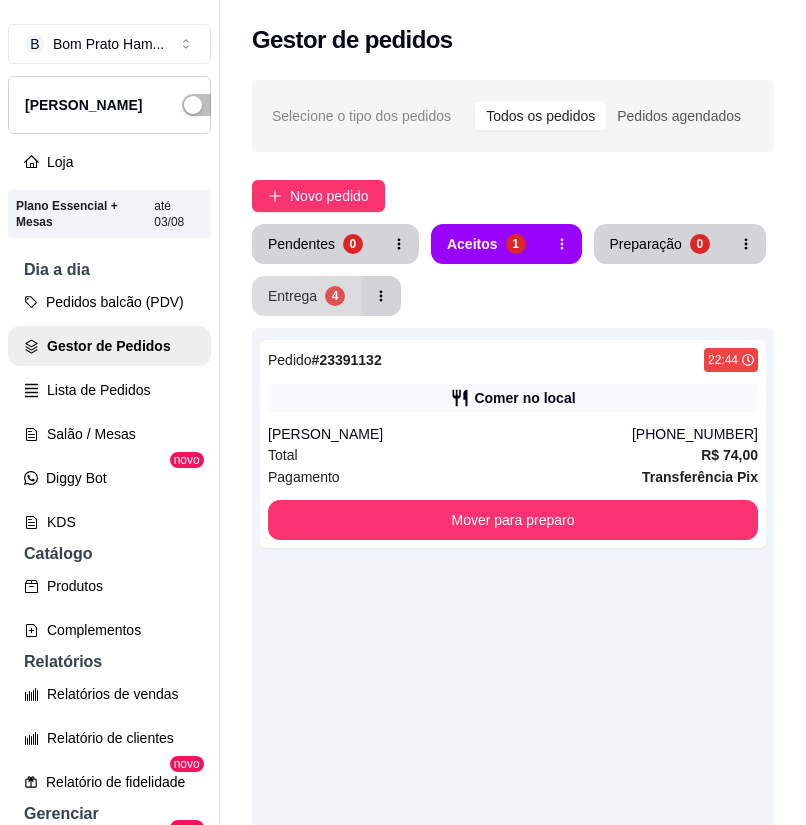 click on "Entrega 4" at bounding box center [306, 296] 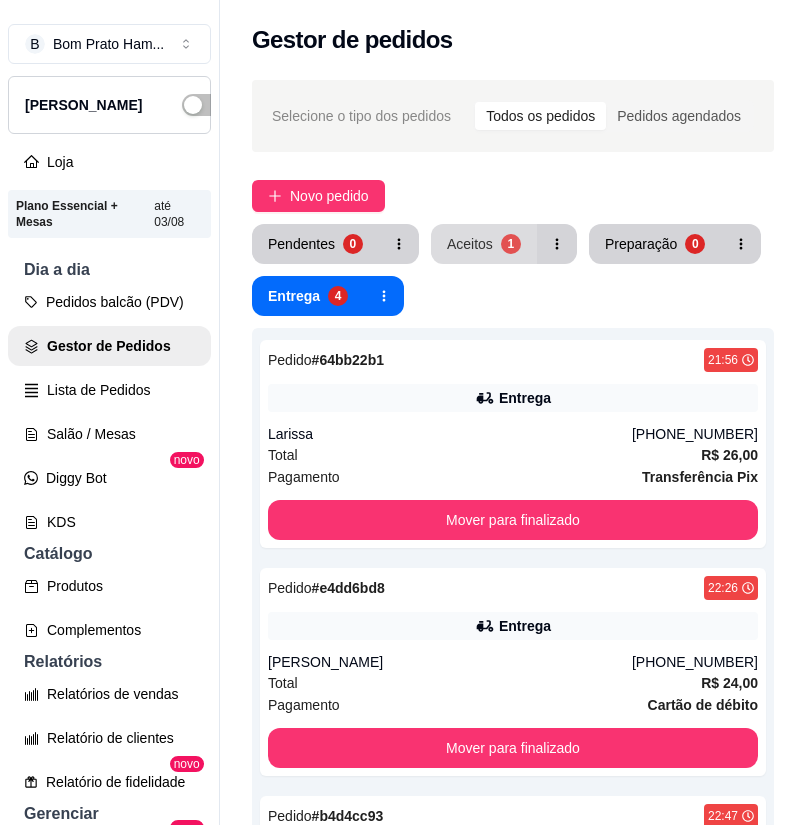 click on "Aceitos" at bounding box center [470, 244] 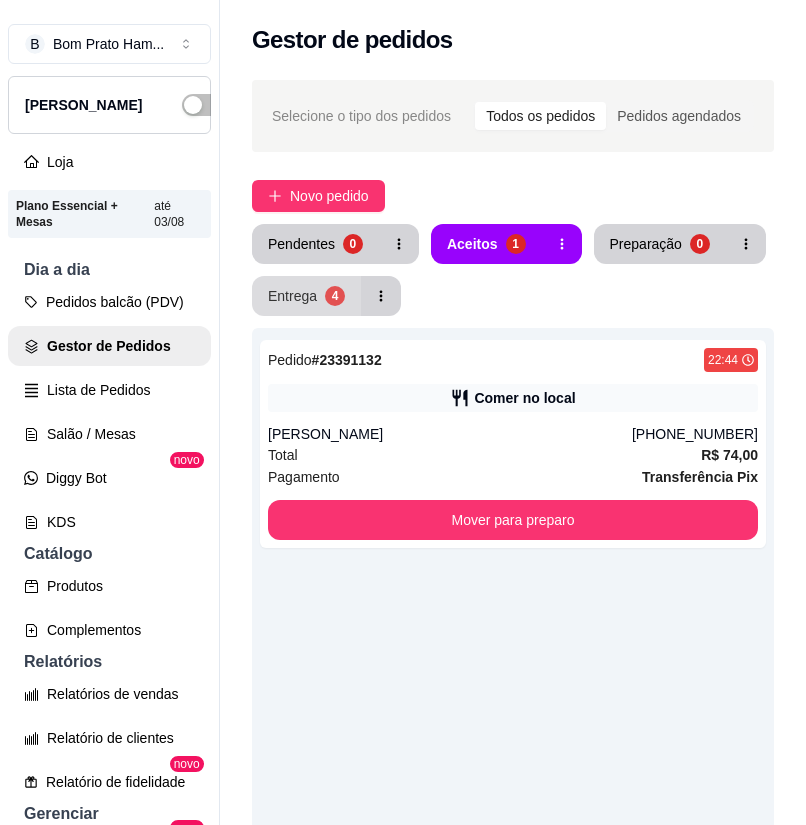 click on "Entrega 4" at bounding box center (306, 296) 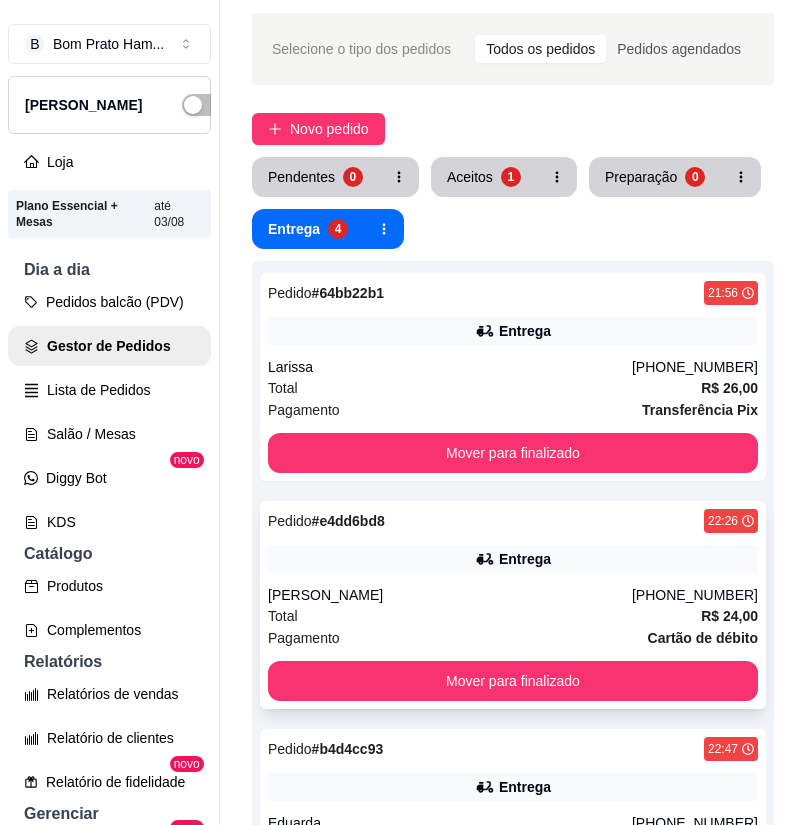 scroll, scrollTop: 0, scrollLeft: 0, axis: both 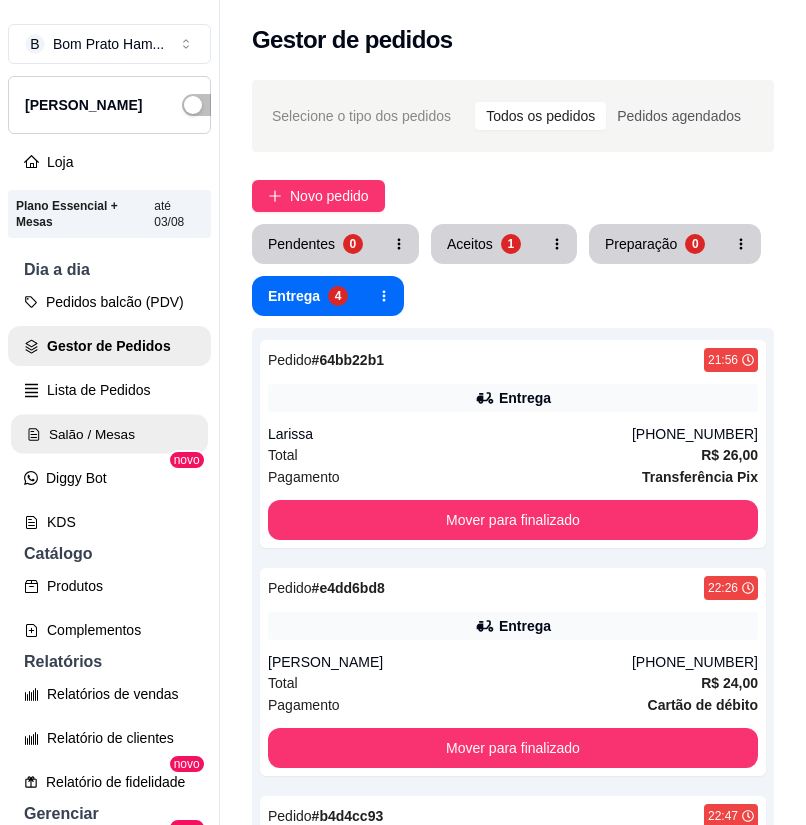 click on "Salão / Mesas" at bounding box center [109, 434] 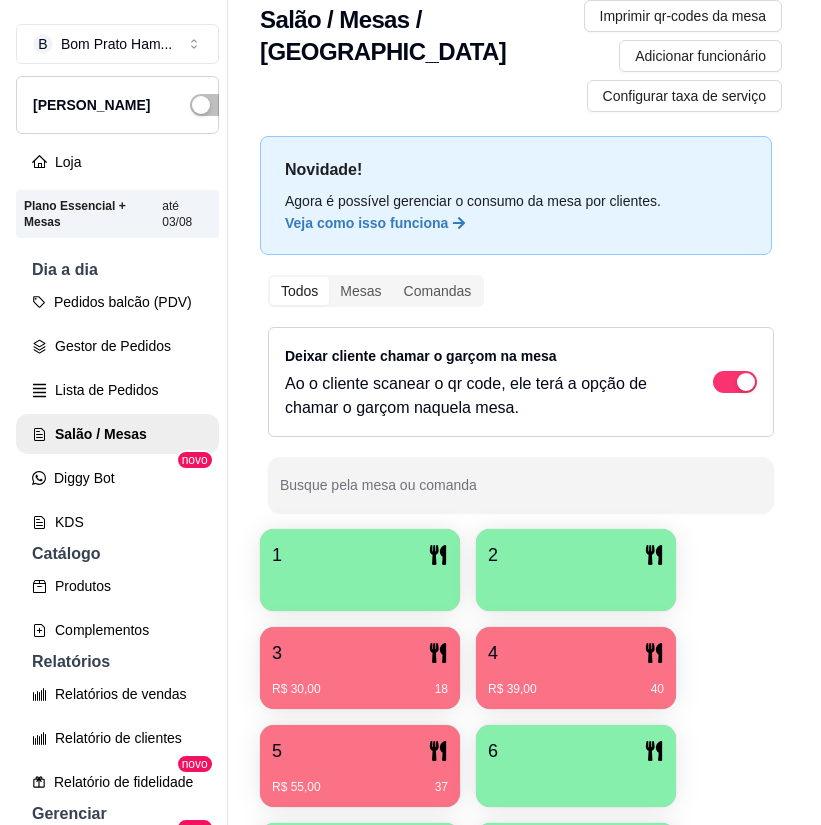 scroll, scrollTop: 100, scrollLeft: 0, axis: vertical 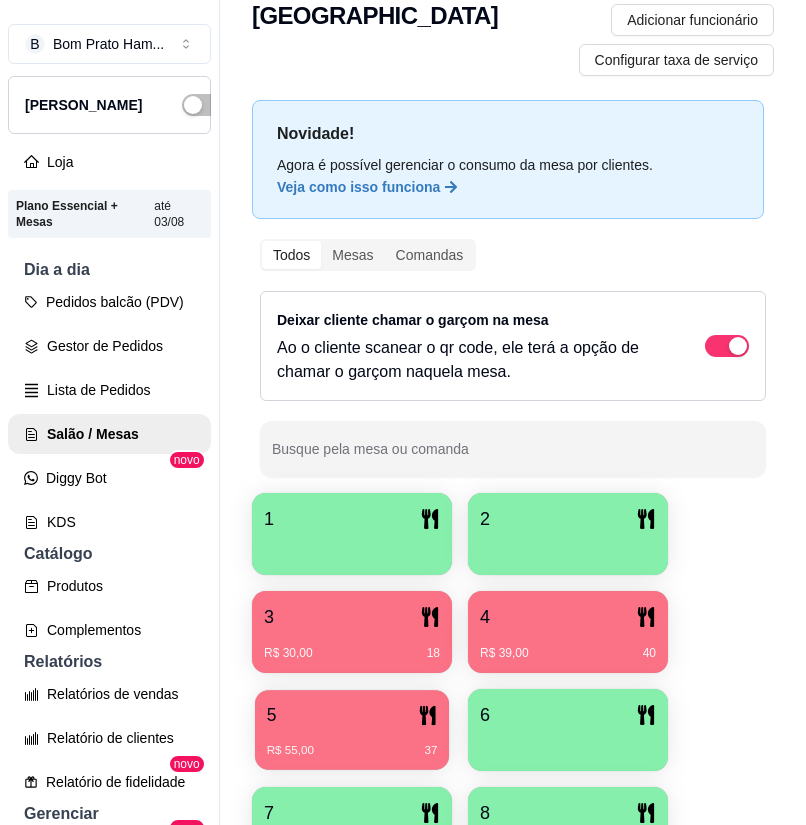 click on "5" at bounding box center (352, 715) 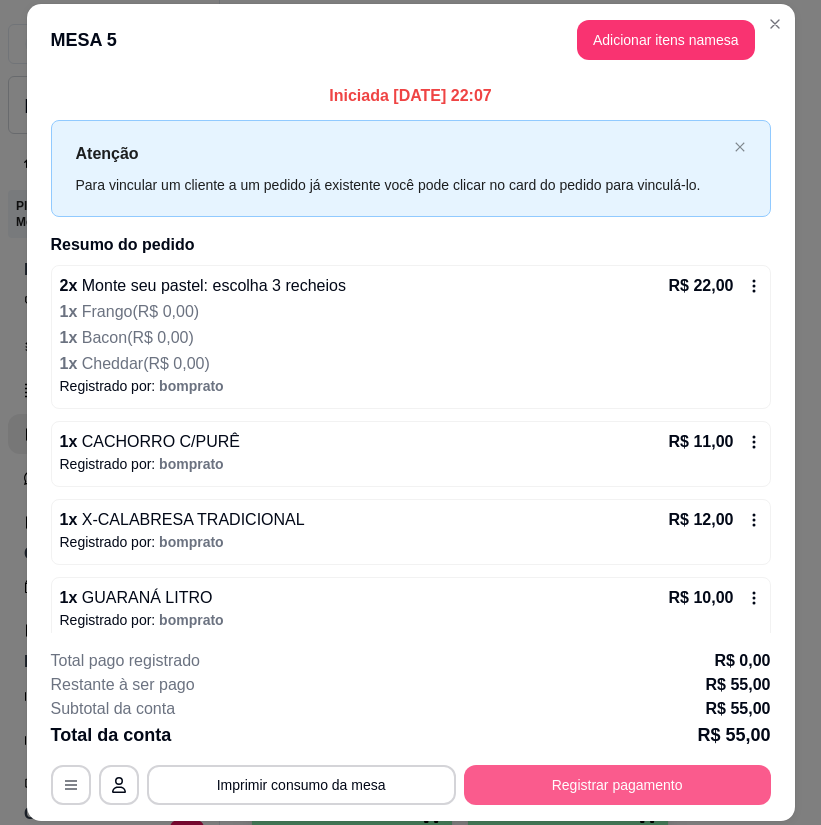 click on "Registrar pagamento" at bounding box center (617, 785) 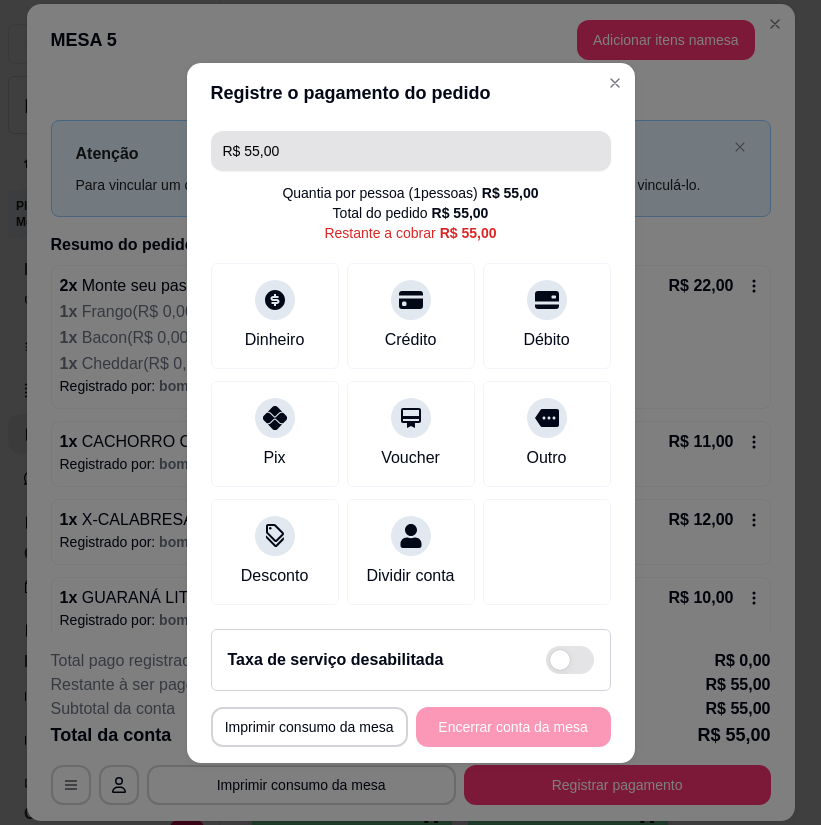 click on "R$ 55,00" at bounding box center (411, 151) 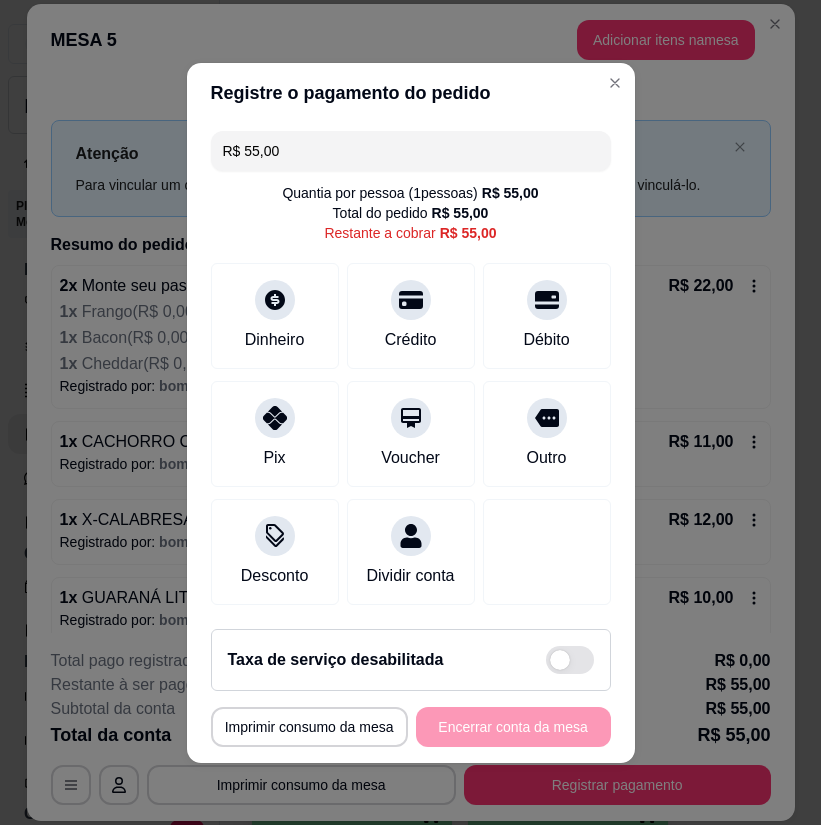click on "R$ 55,00" at bounding box center (411, 151) 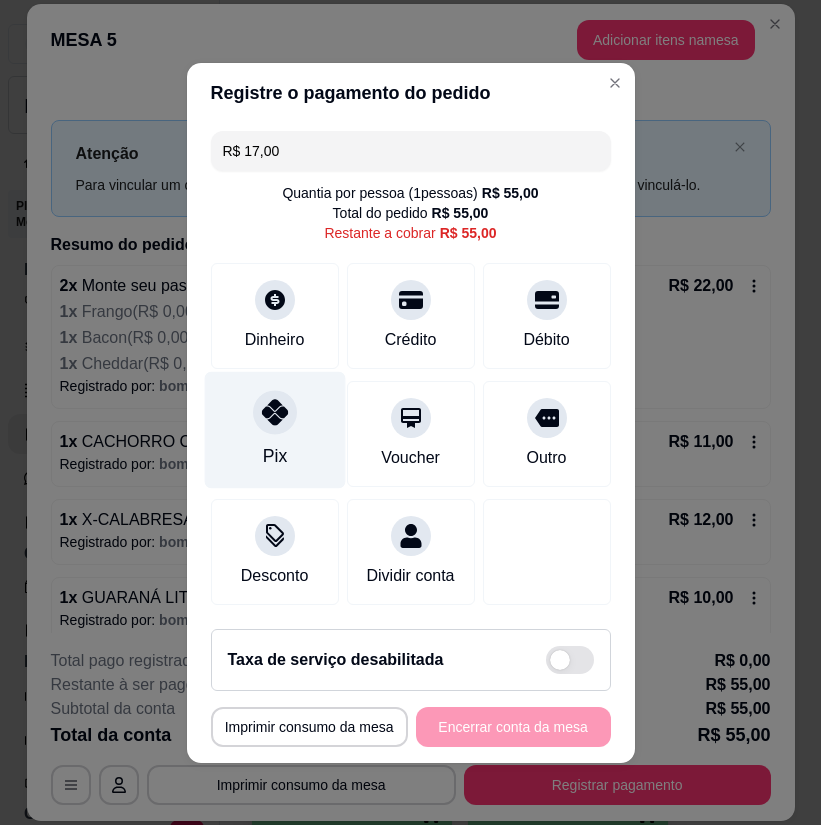 click at bounding box center [275, 412] 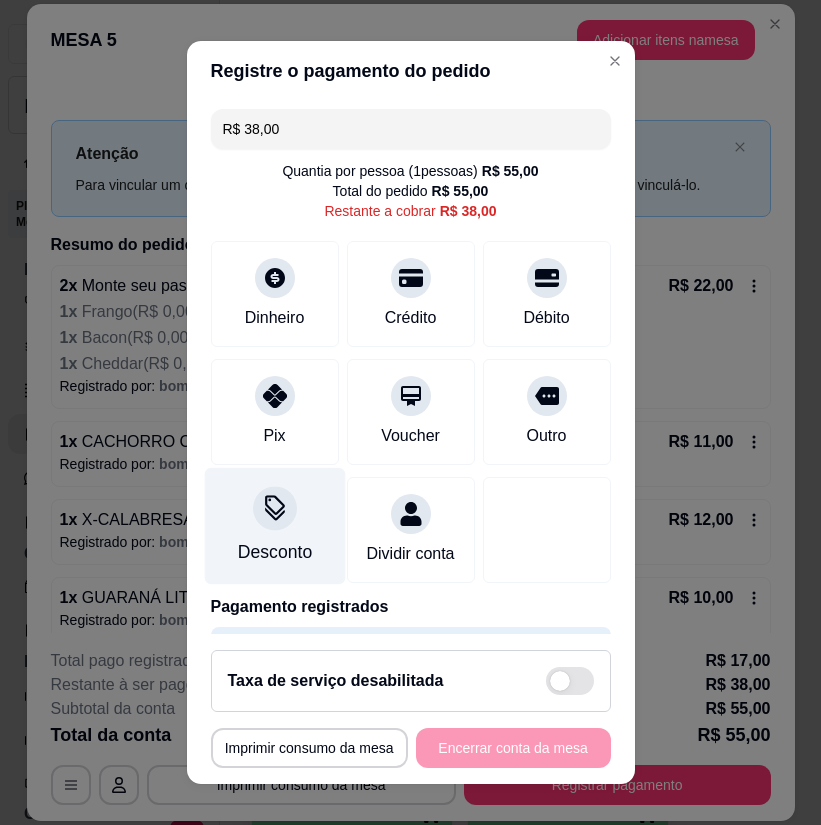 scroll, scrollTop: 85, scrollLeft: 0, axis: vertical 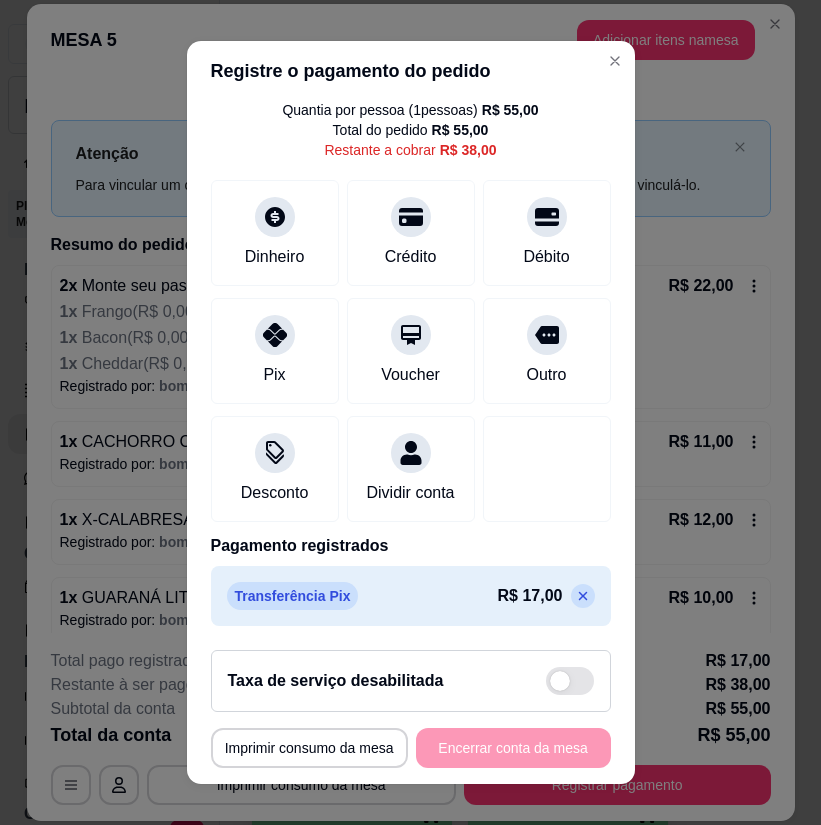 click 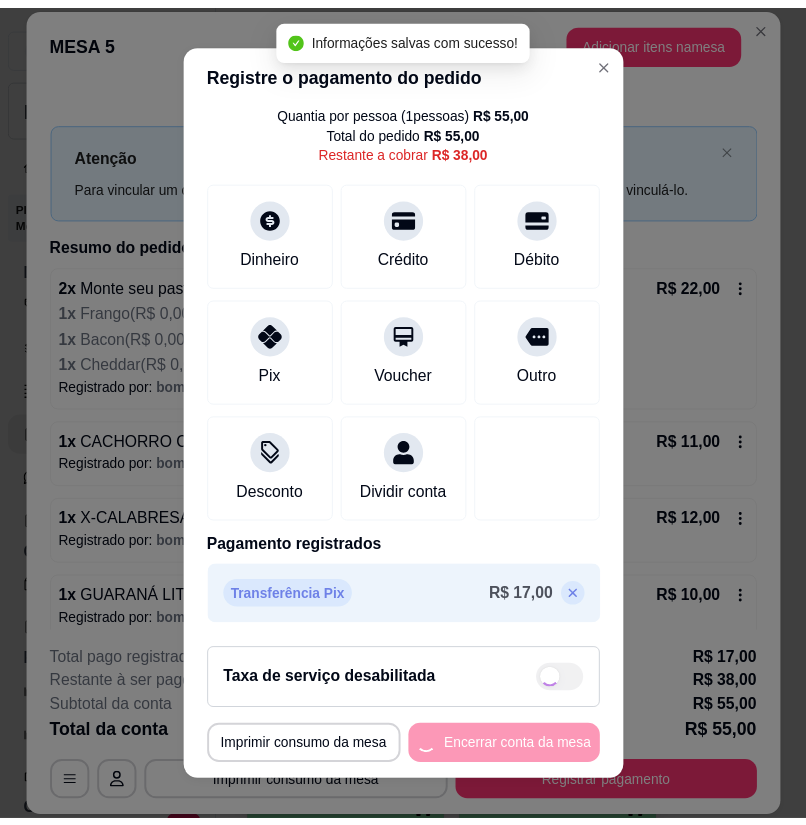 scroll, scrollTop: 0, scrollLeft: 0, axis: both 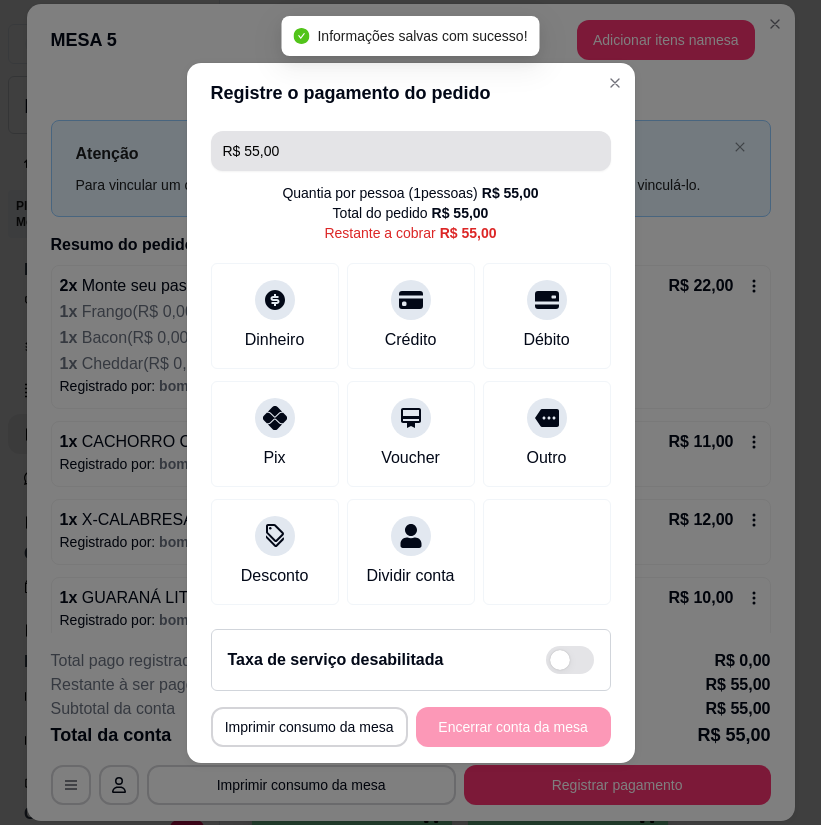 click on "R$ 55,00" at bounding box center (411, 151) 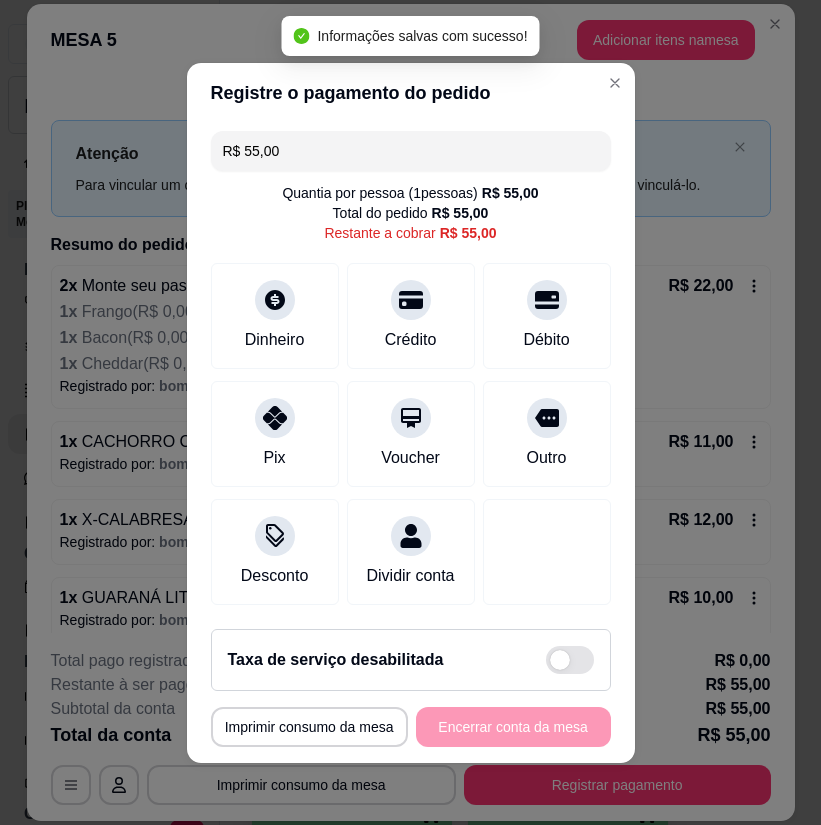 click on "R$ 55,00" at bounding box center [411, 151] 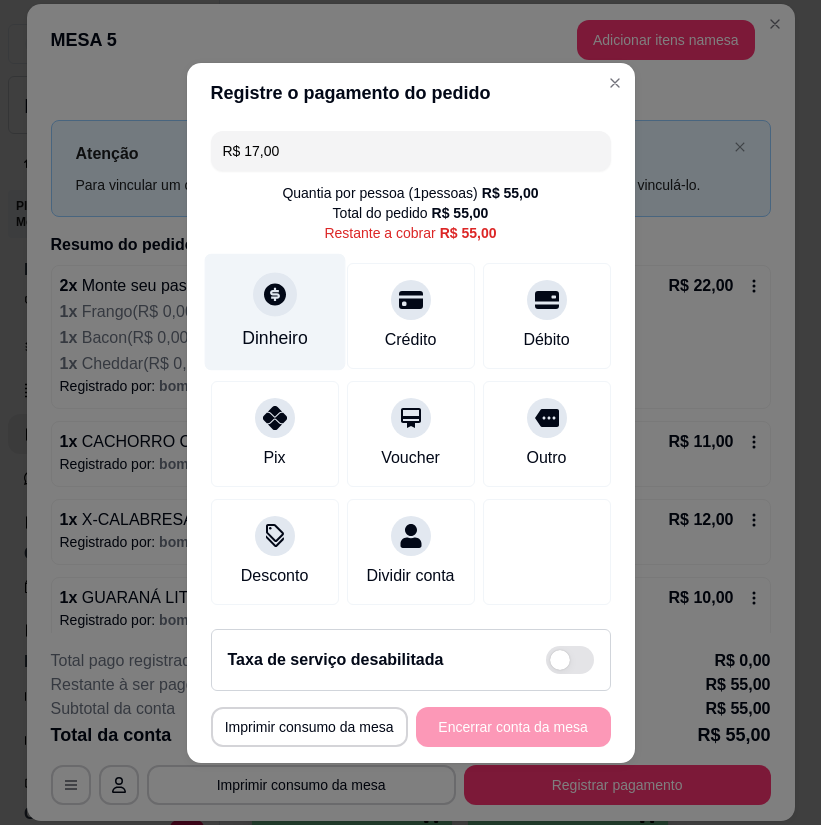 click 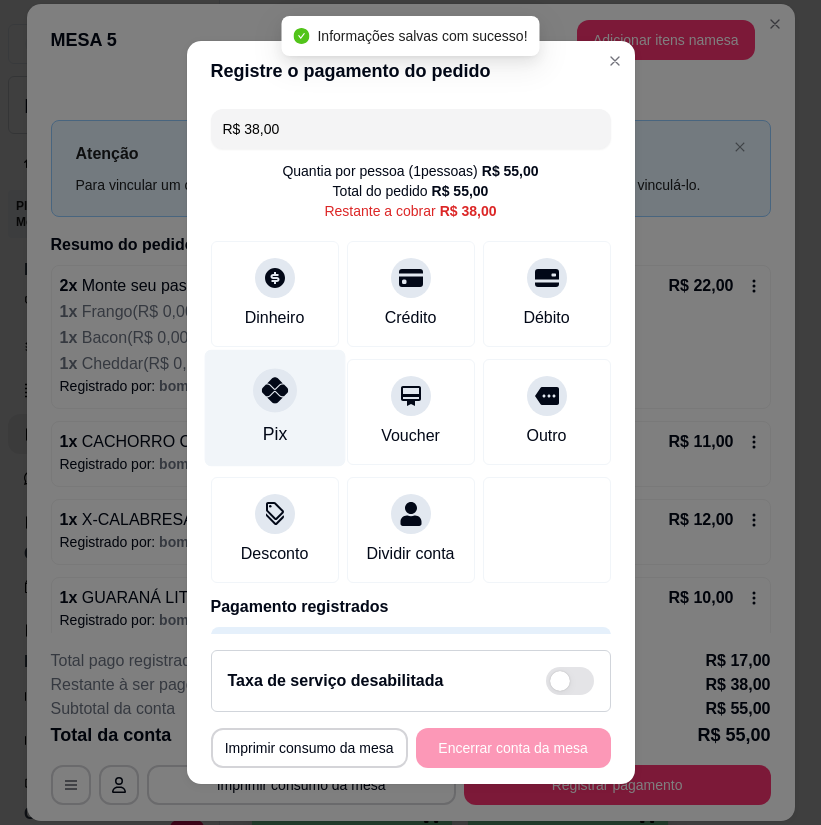 click on "Pix" at bounding box center [274, 408] 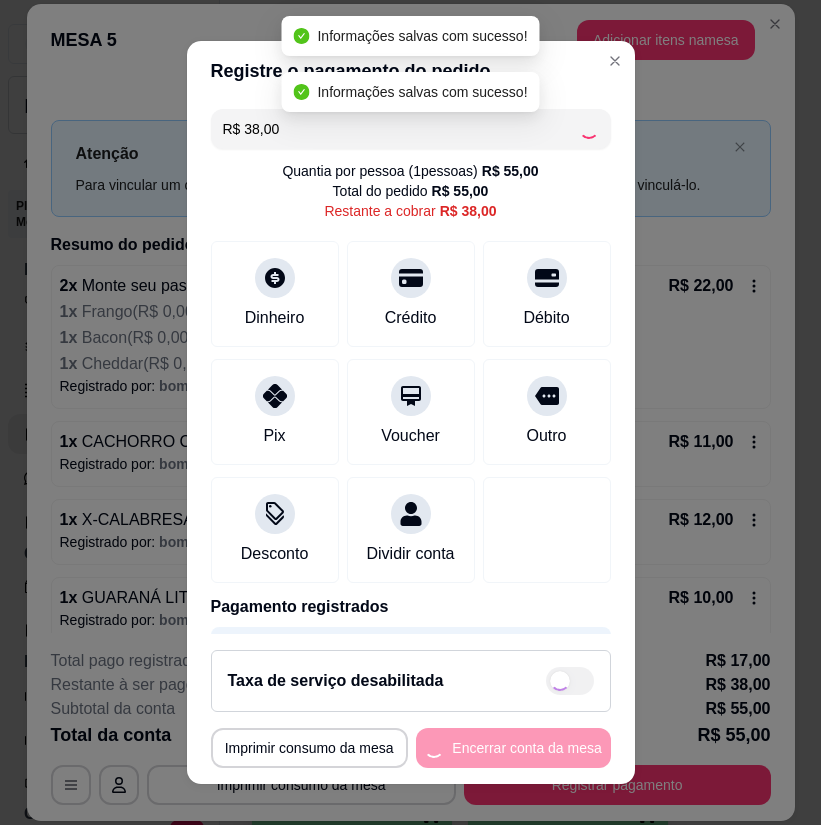 type on "R$ 0,00" 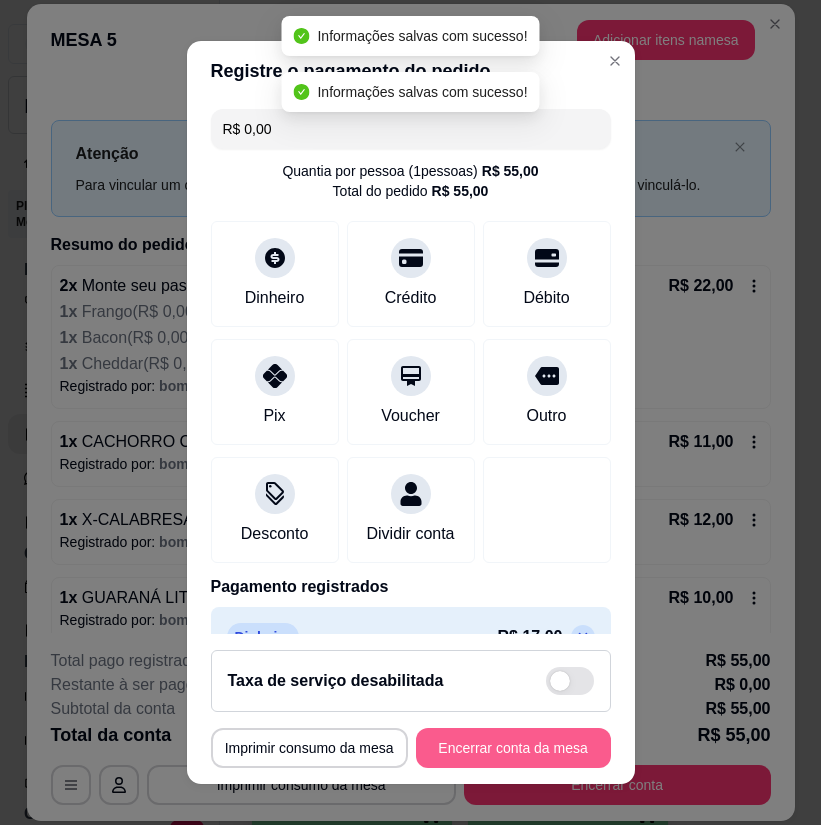 click on "Encerrar conta da mesa" at bounding box center (513, 748) 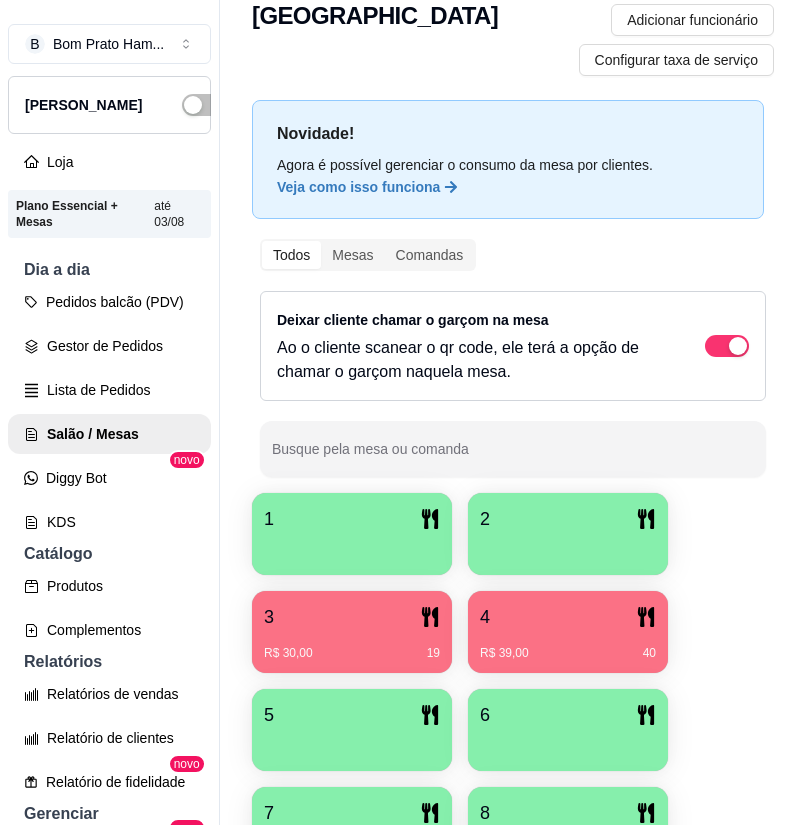 click on "3" at bounding box center (352, 617) 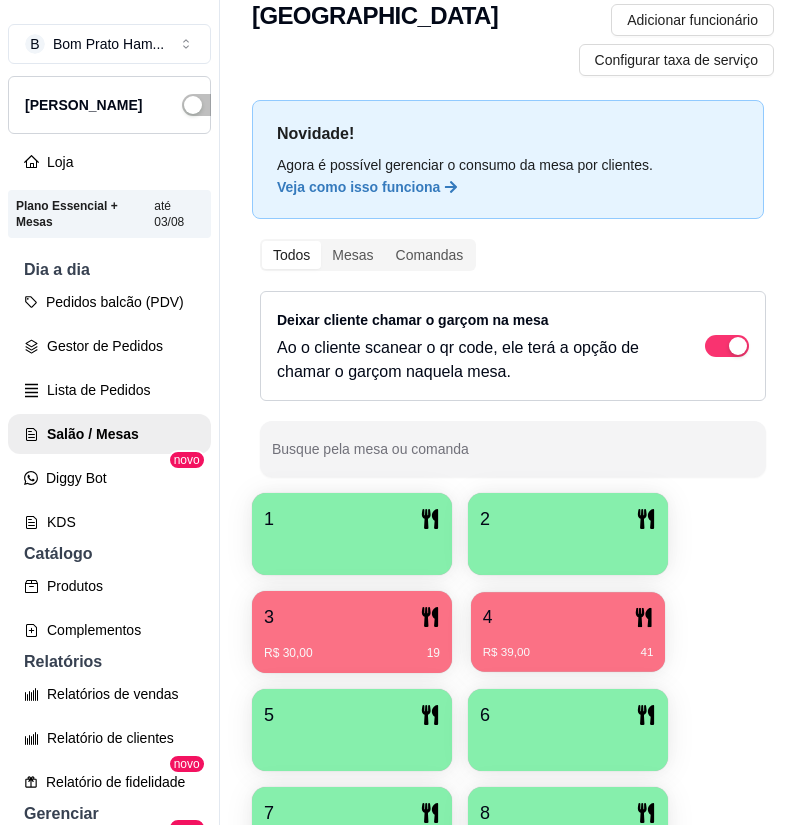 click on "R$ 39,00 41" at bounding box center [568, 653] 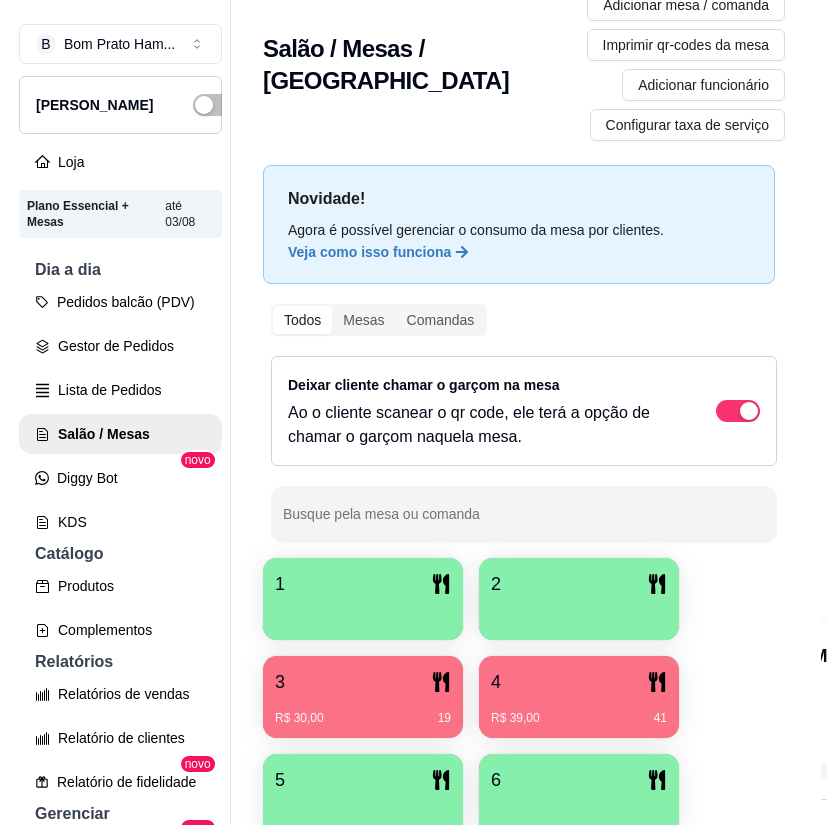 scroll, scrollTop: 0, scrollLeft: 0, axis: both 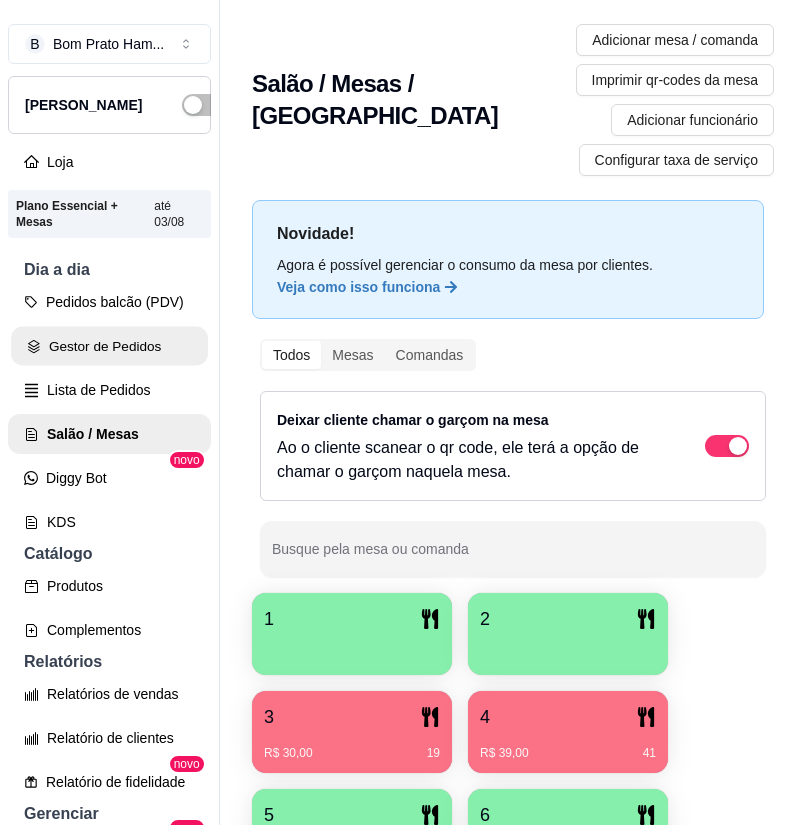 click on "Gestor de Pedidos" at bounding box center [109, 346] 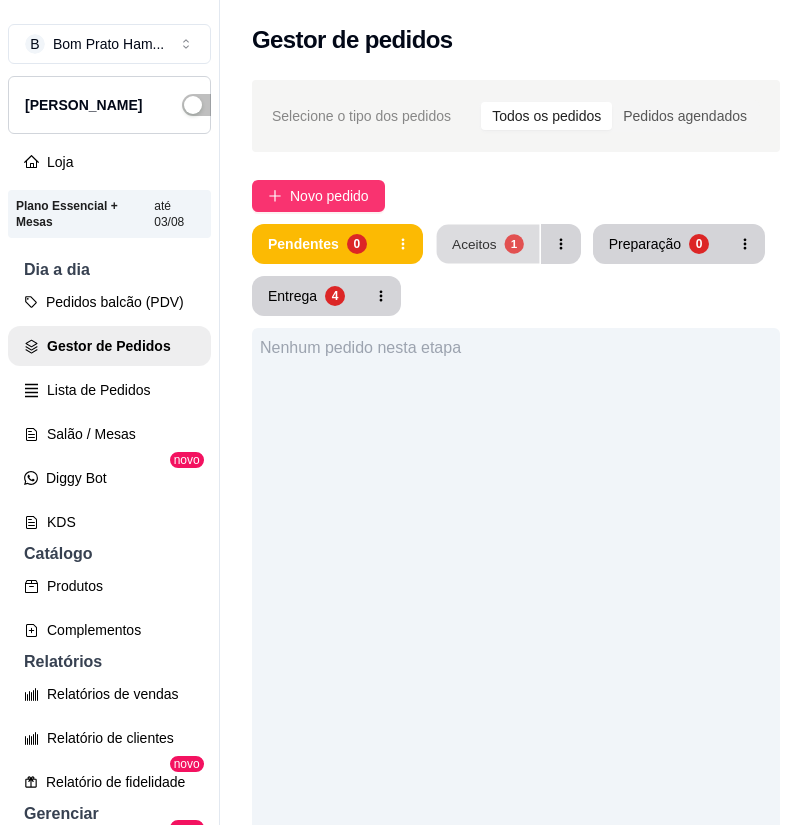 click on "Aceitos 1" at bounding box center (487, 244) 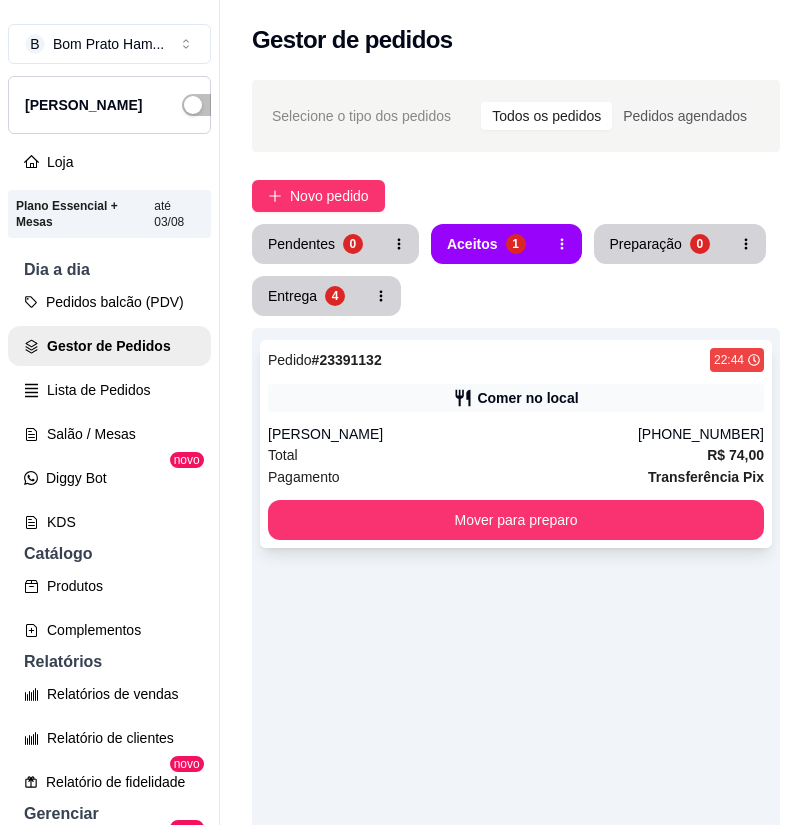 click on "Comer no local" at bounding box center [527, 398] 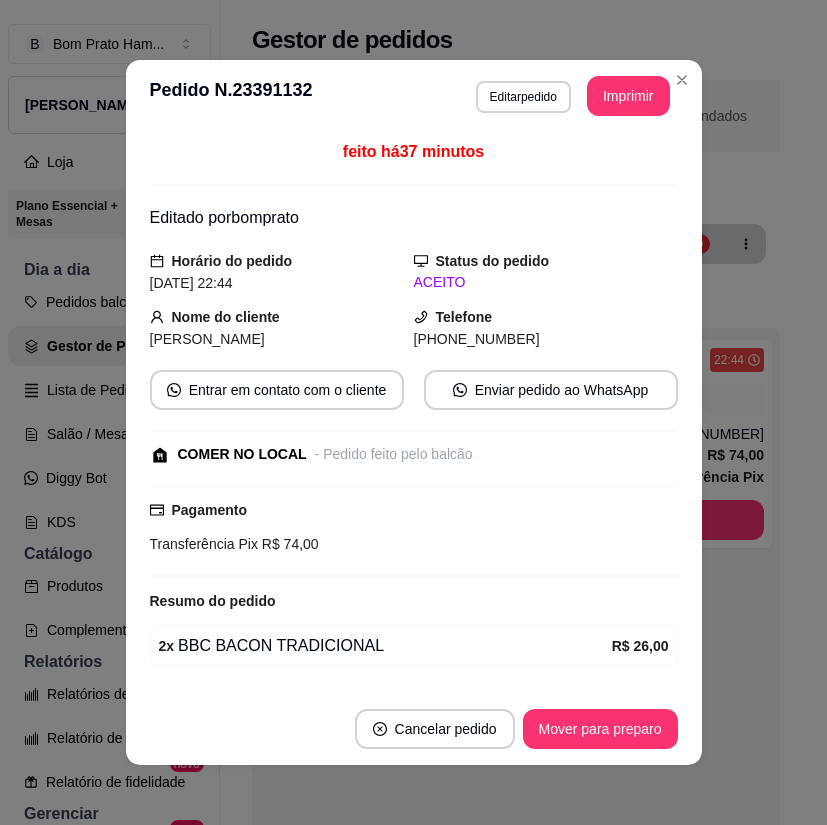 click on "Imprimir" at bounding box center (628, 96) 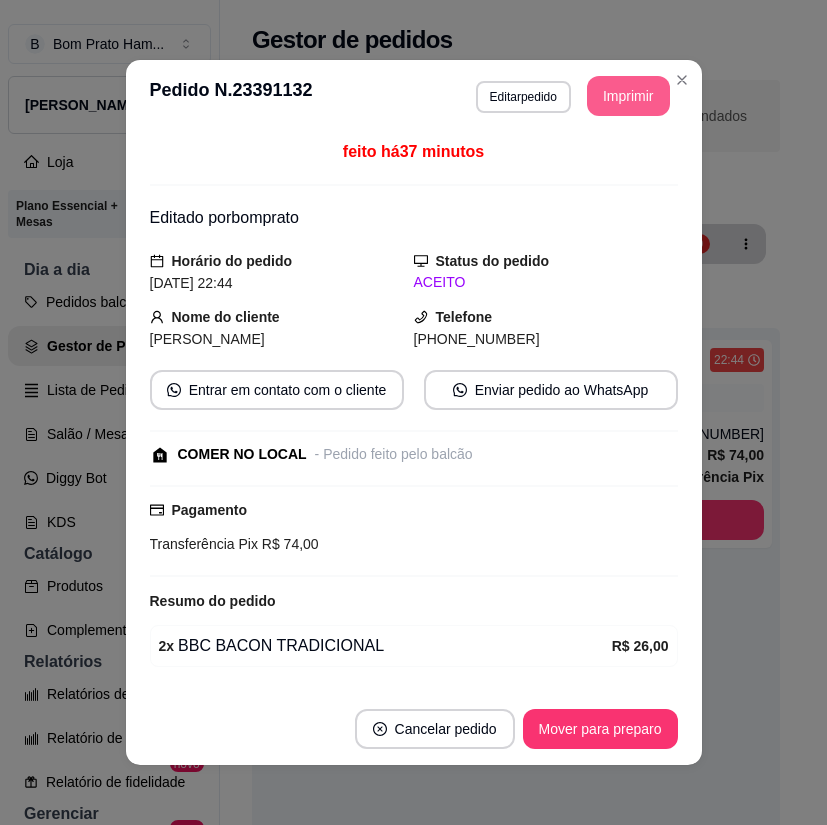 scroll, scrollTop: 0, scrollLeft: 0, axis: both 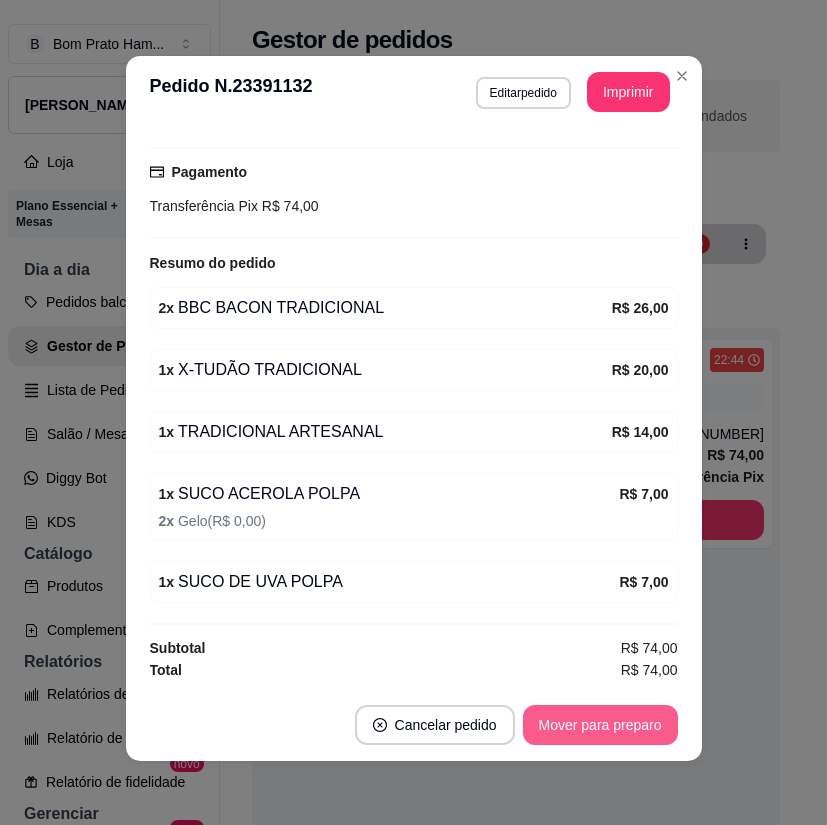 click on "Mover para preparo" at bounding box center [600, 725] 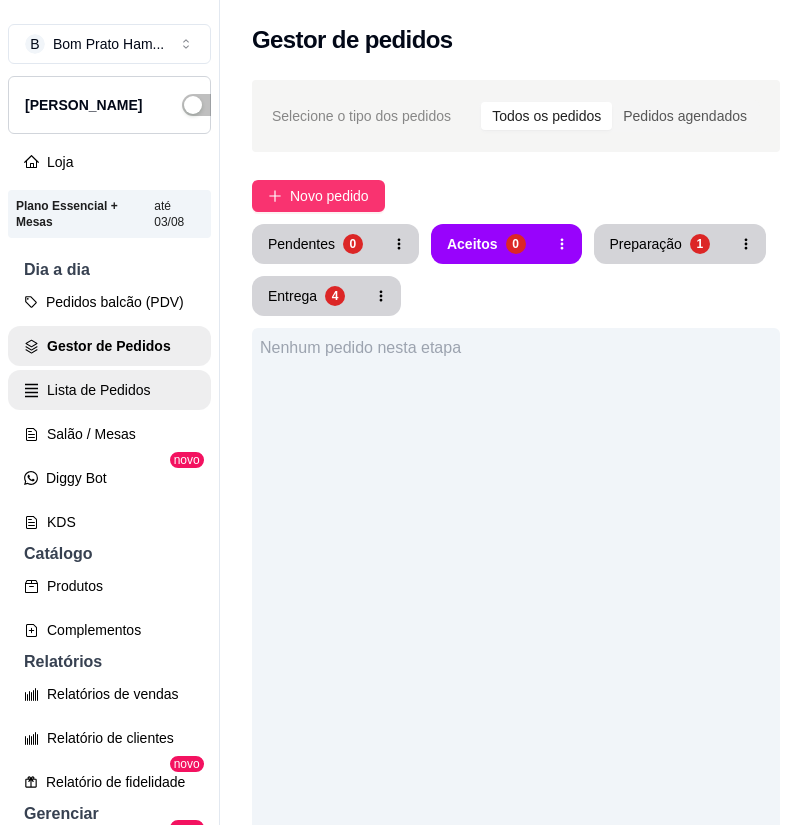 click on "Lista de Pedidos" at bounding box center (109, 390) 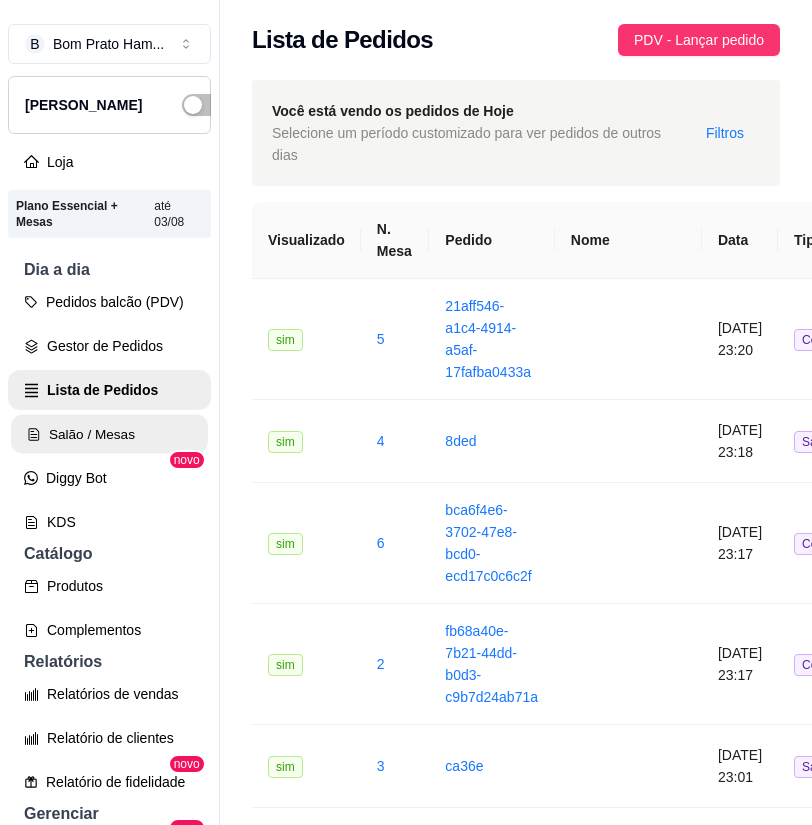 click on "Salão / Mesas" at bounding box center (109, 434) 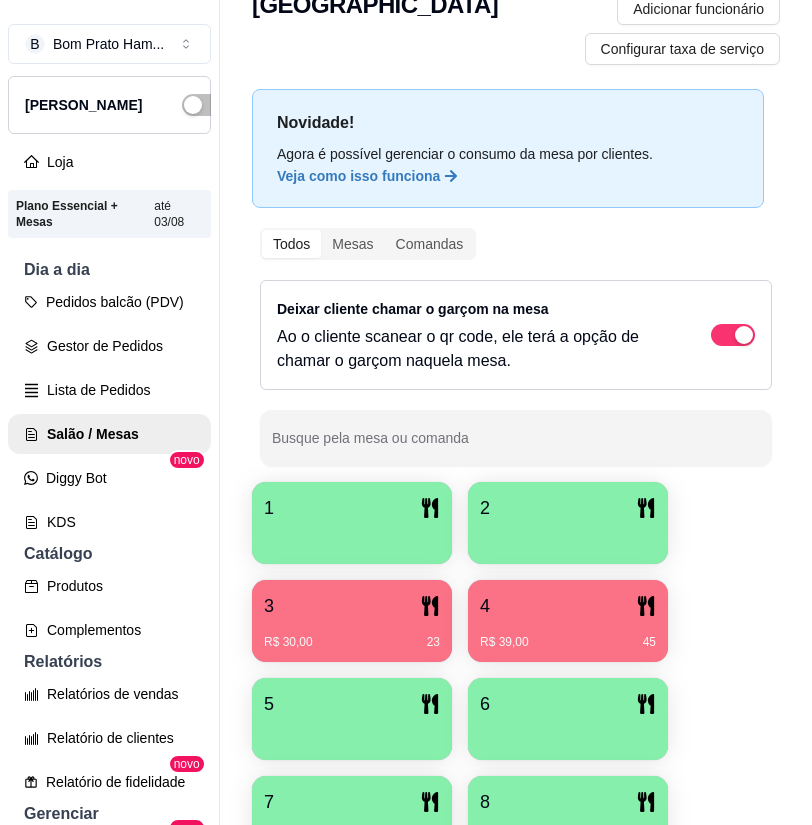 scroll, scrollTop: 200, scrollLeft: 0, axis: vertical 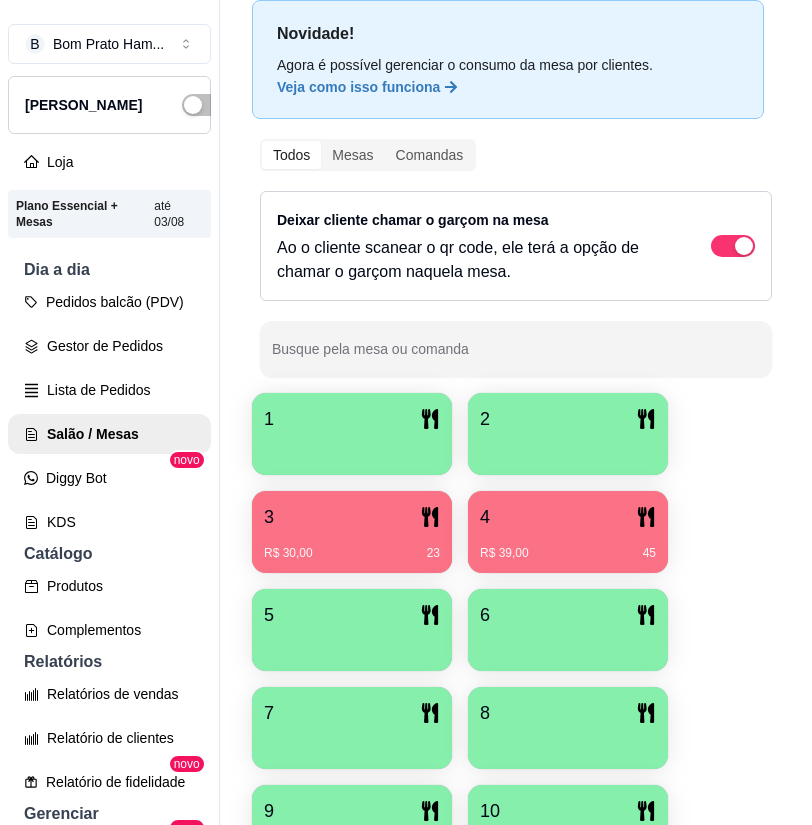 click on "R$ 30,00 23" at bounding box center (352, 546) 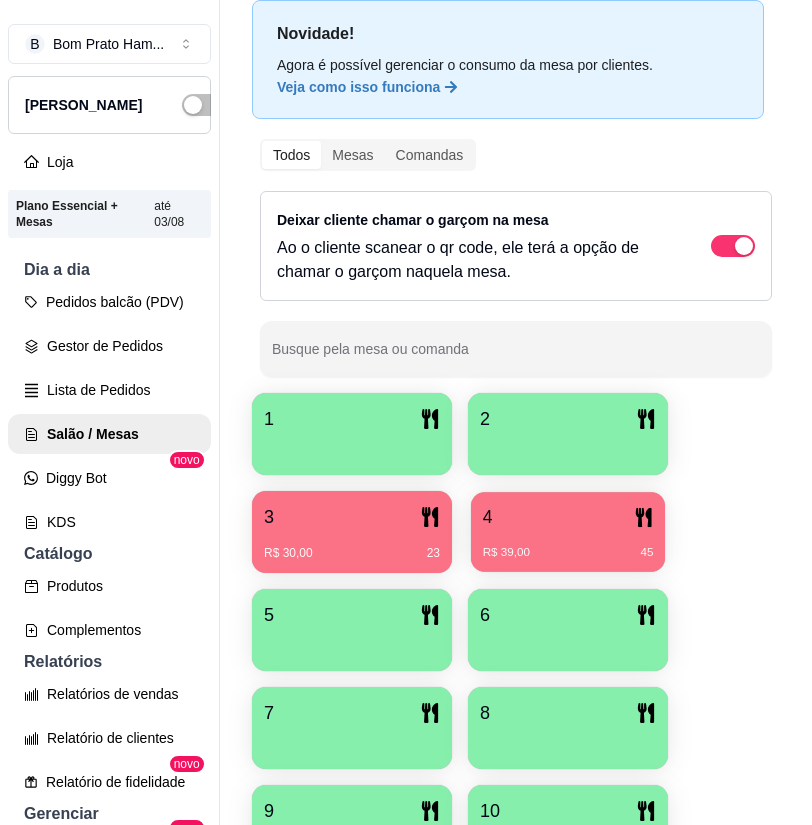click on "R$ 39,00 45" at bounding box center (568, 553) 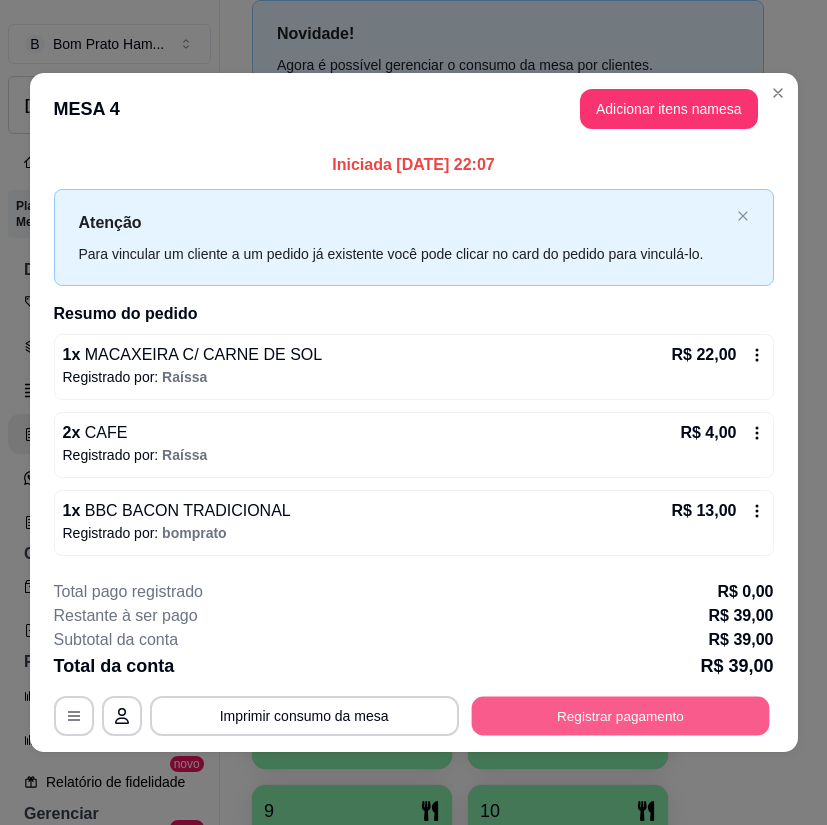 click on "Registrar pagamento" at bounding box center [620, 716] 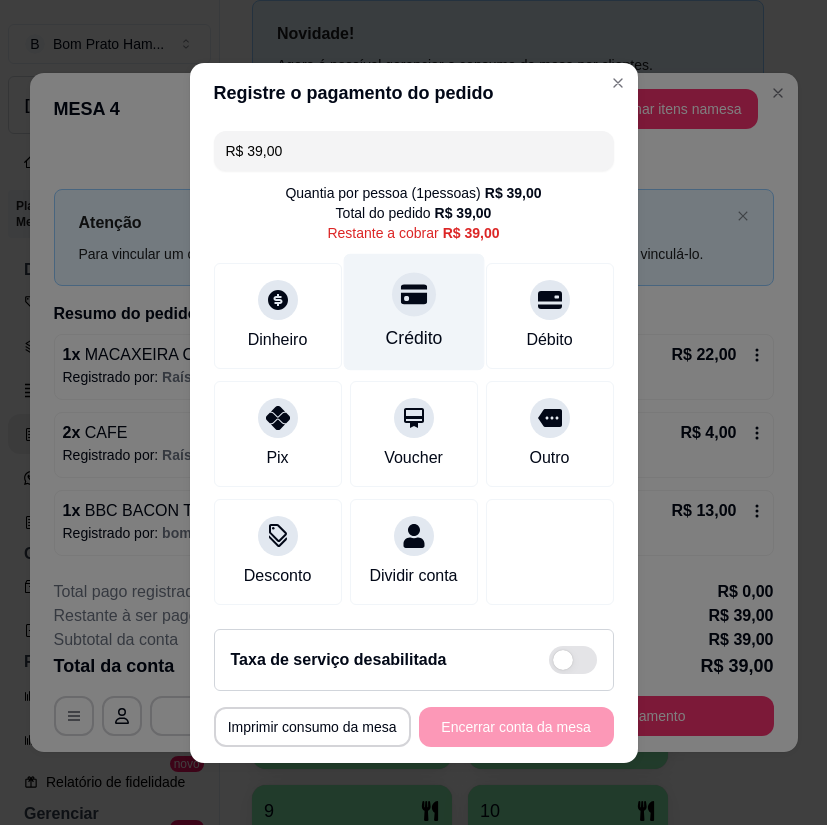 click on "Crédito" at bounding box center [413, 311] 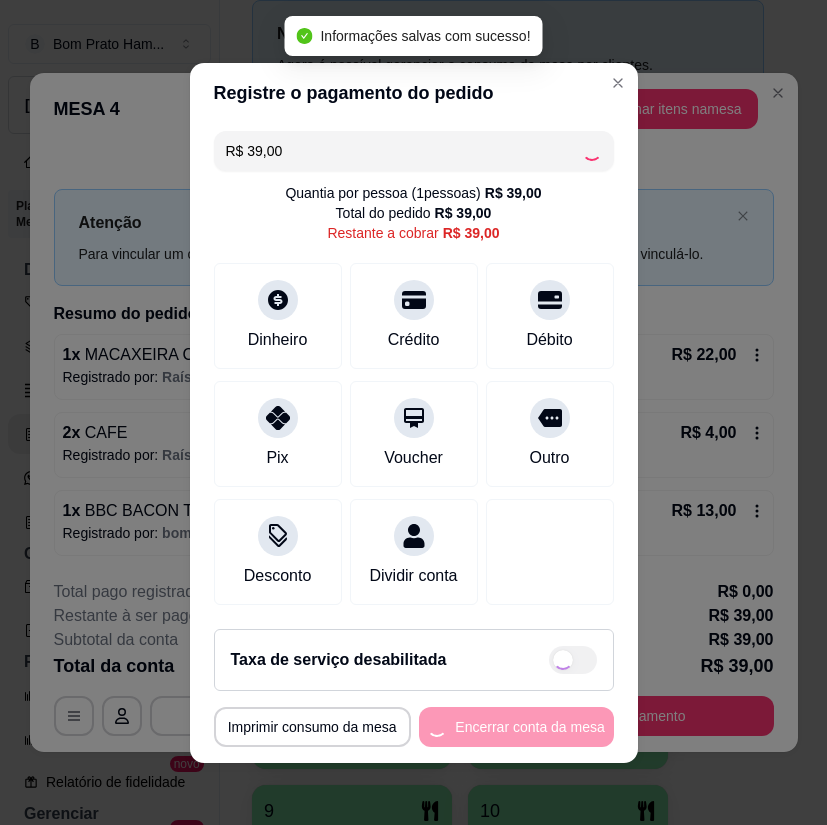 type on "R$ 0,00" 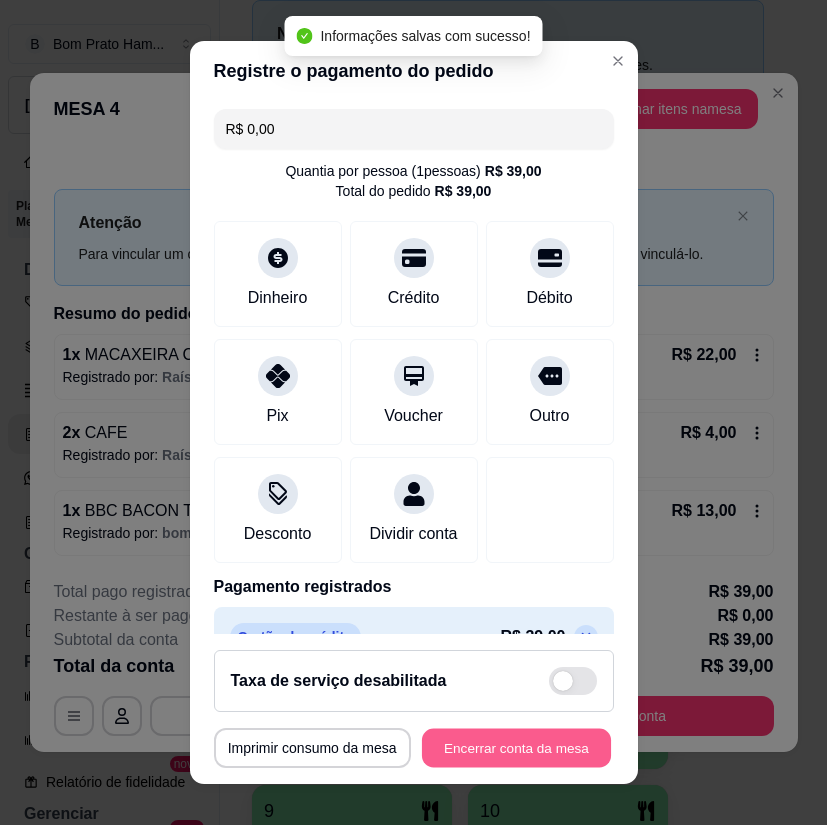 click on "Encerrar conta da mesa" at bounding box center [516, 747] 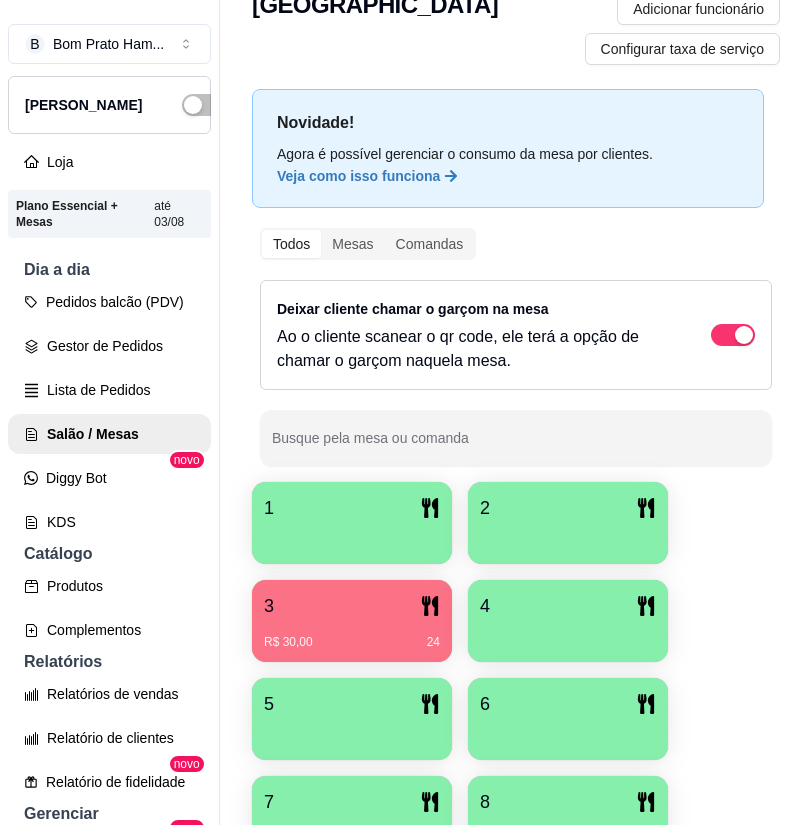 scroll, scrollTop: 0, scrollLeft: 0, axis: both 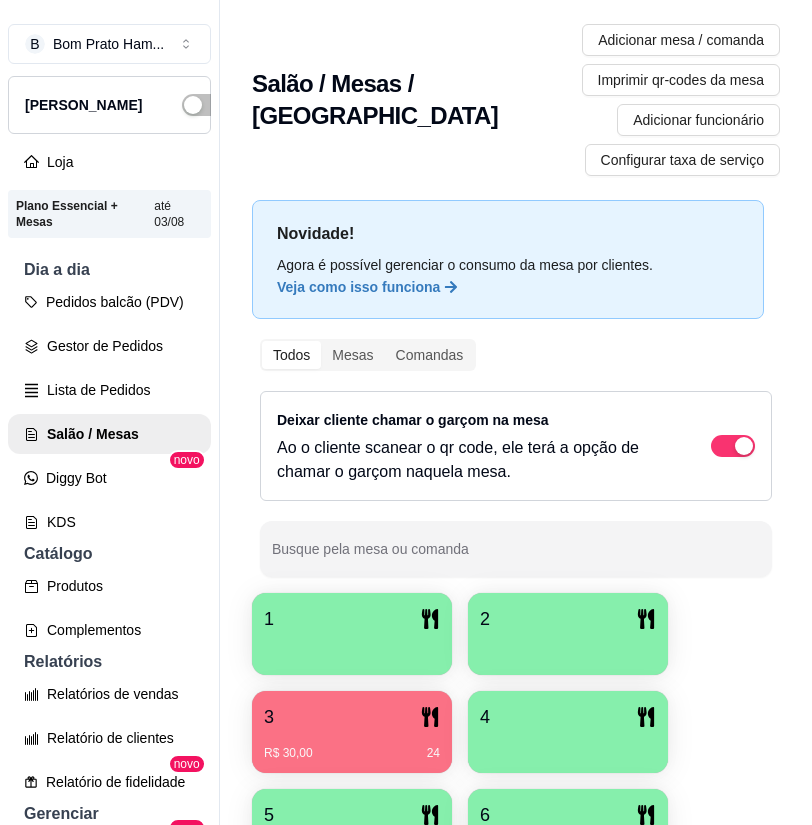 click on "R$ 30,00 24" at bounding box center [352, 746] 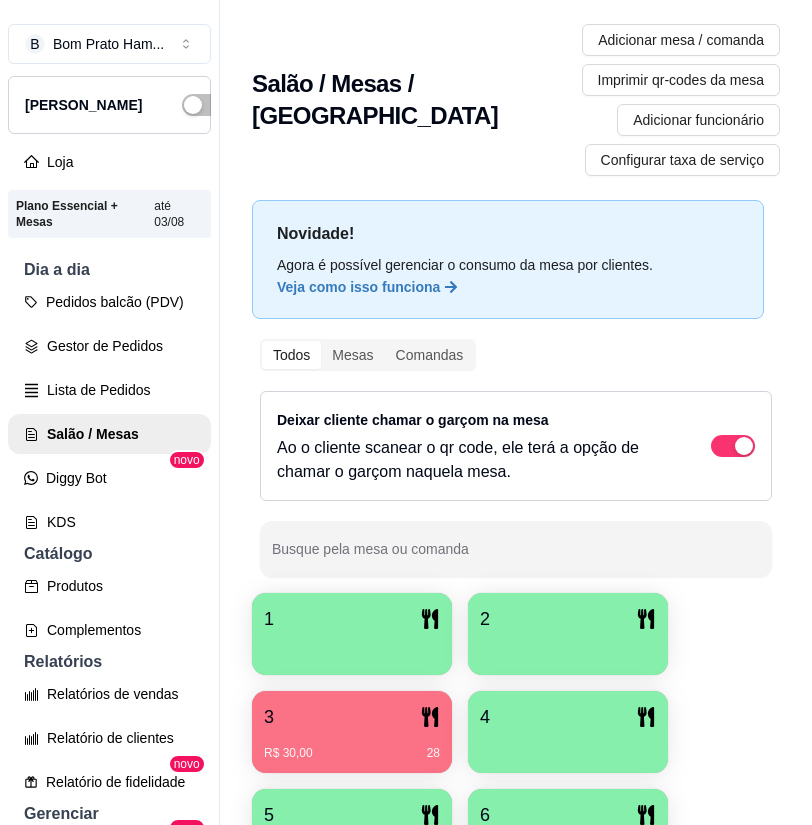 click on "R$ 30,00 28" at bounding box center (352, 753) 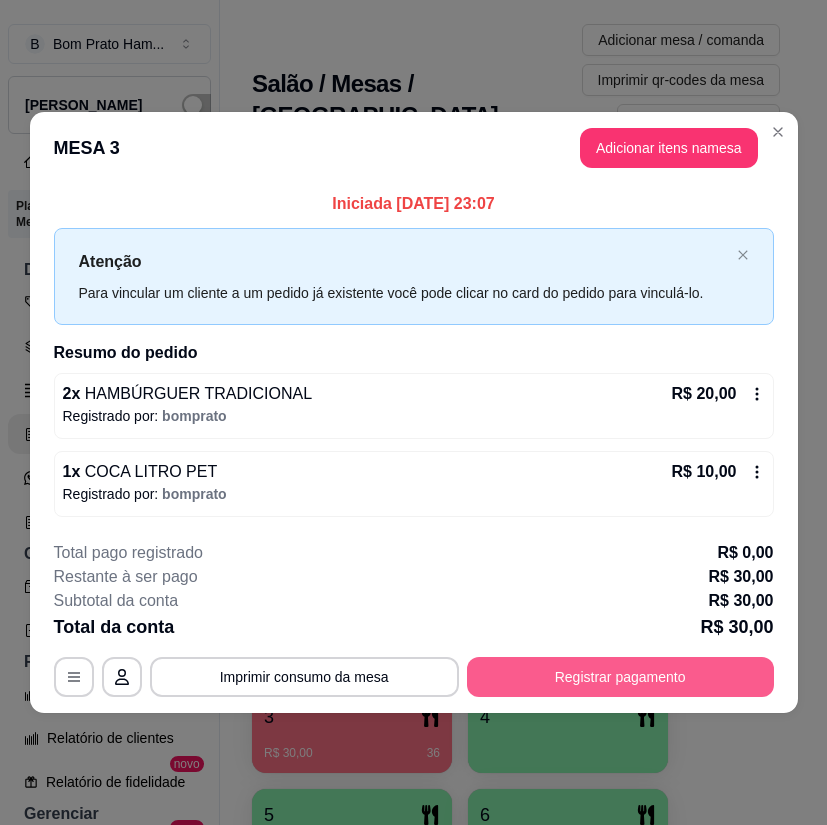 click on "Registrar pagamento" at bounding box center [620, 677] 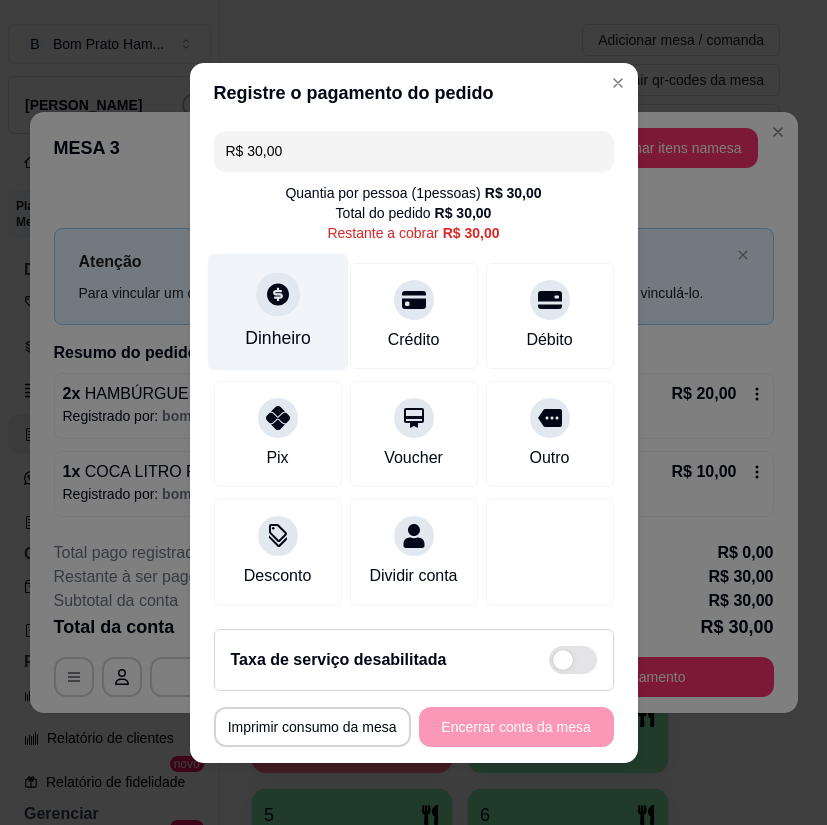 click on "Dinheiro" at bounding box center (278, 338) 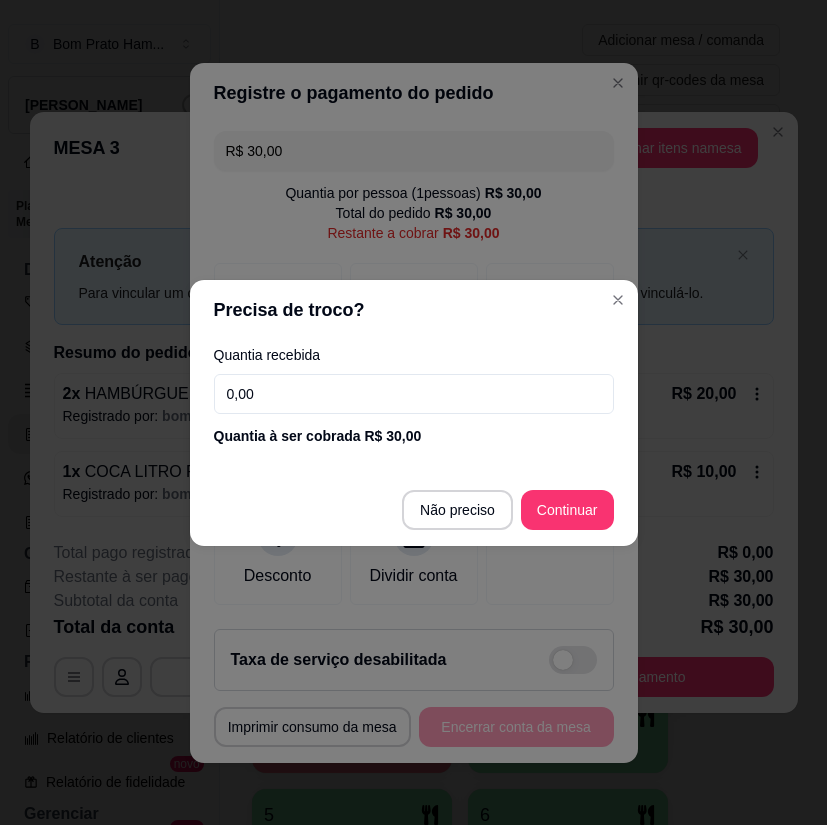 click on "0,00" at bounding box center (414, 394) 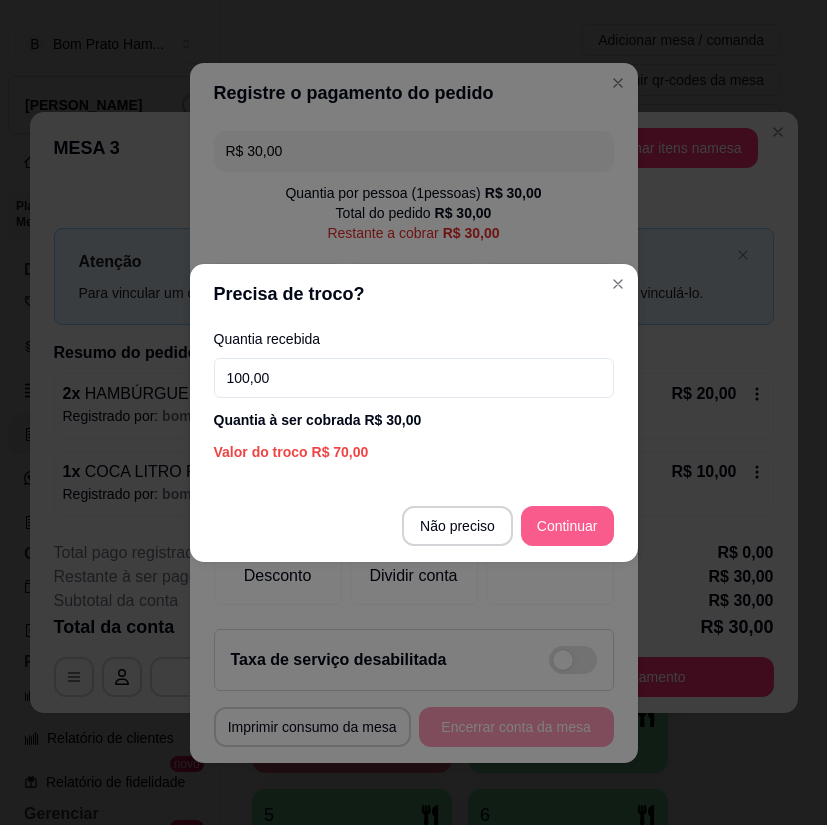 type on "100,00" 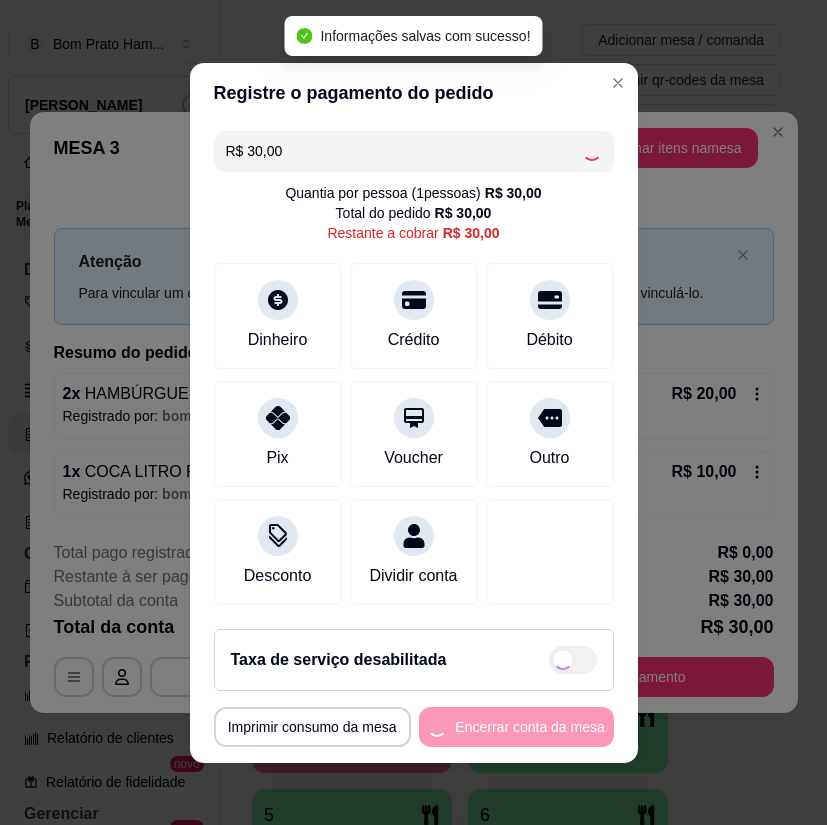 type on "R$ 0,00" 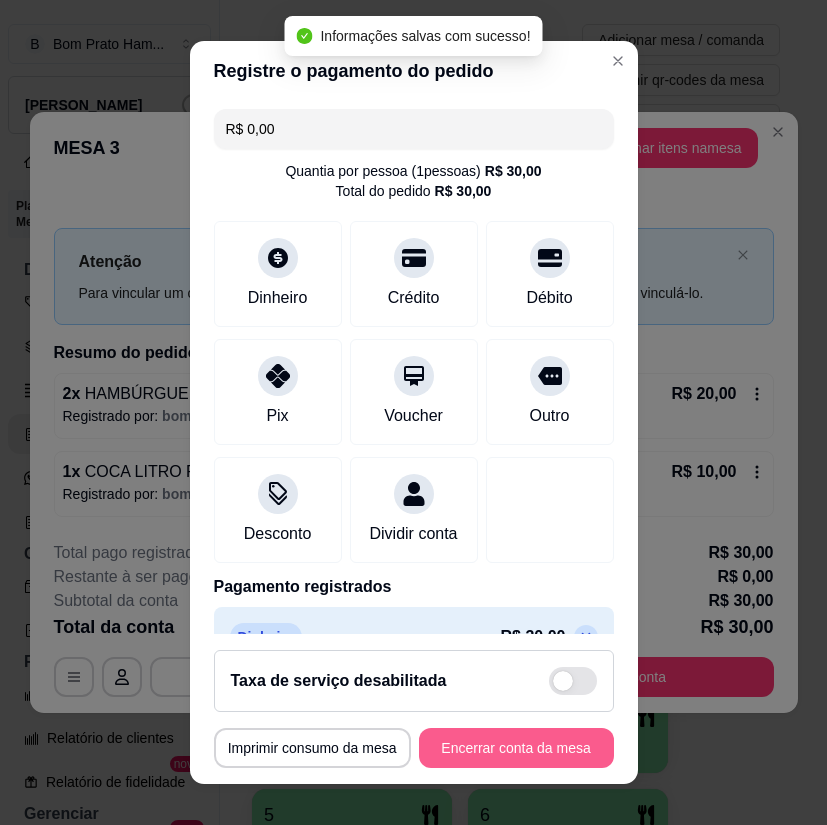 click on "Encerrar conta da mesa" at bounding box center (516, 748) 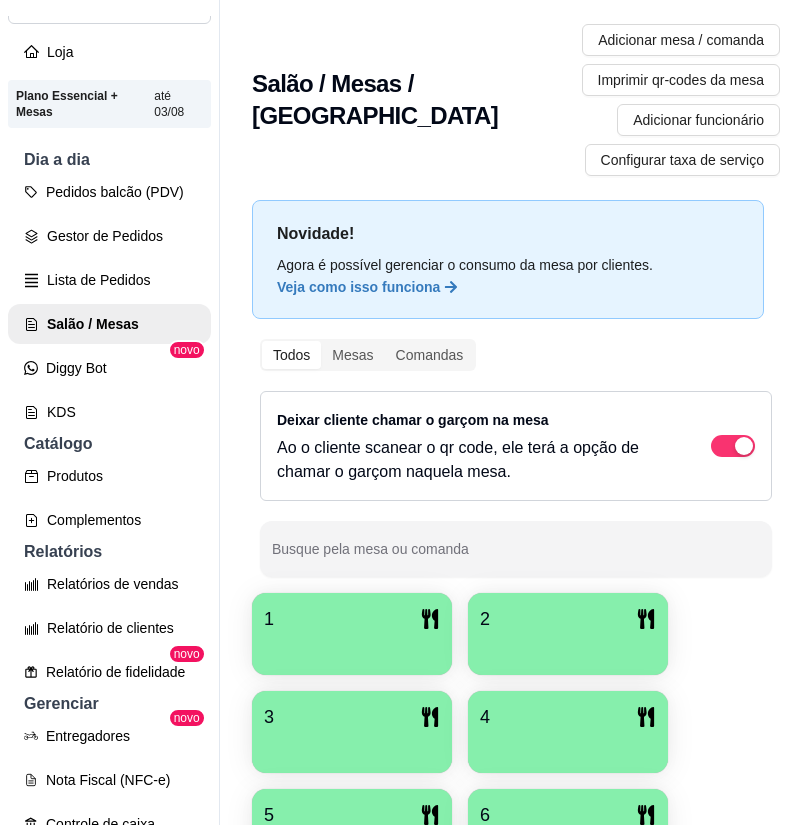 scroll, scrollTop: 300, scrollLeft: 0, axis: vertical 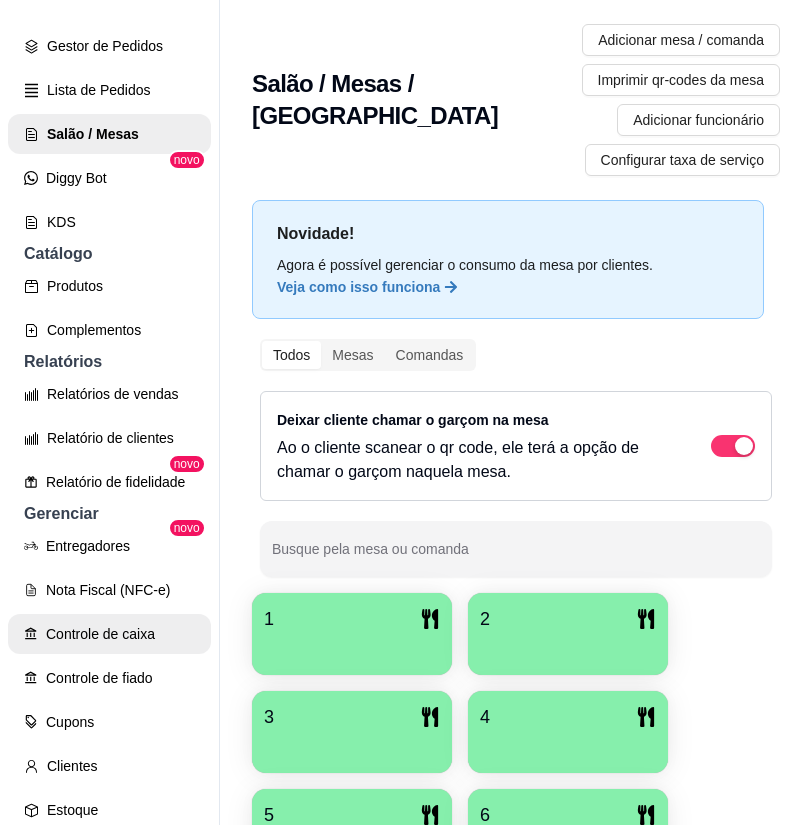 click on "Controle de caixa" at bounding box center [109, 634] 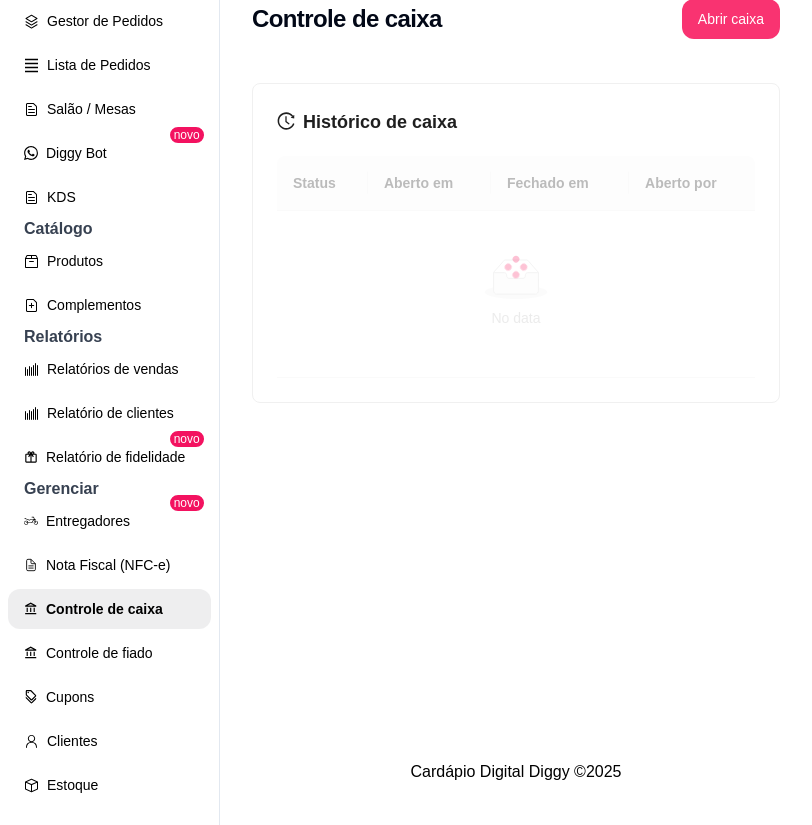 scroll, scrollTop: 32, scrollLeft: 0, axis: vertical 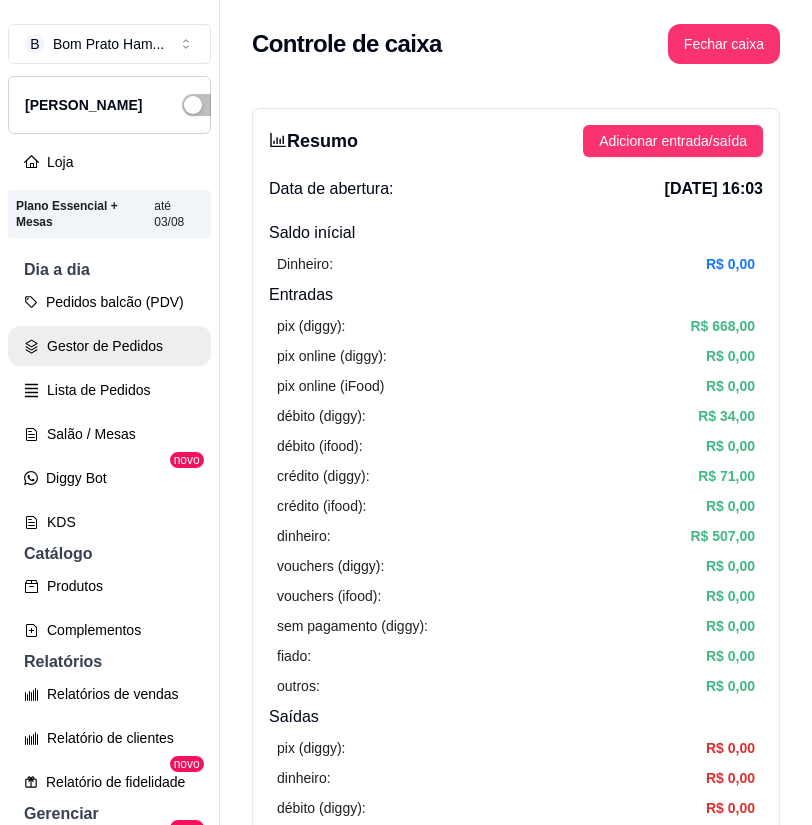 click on "Gestor de Pedidos" at bounding box center (109, 346) 